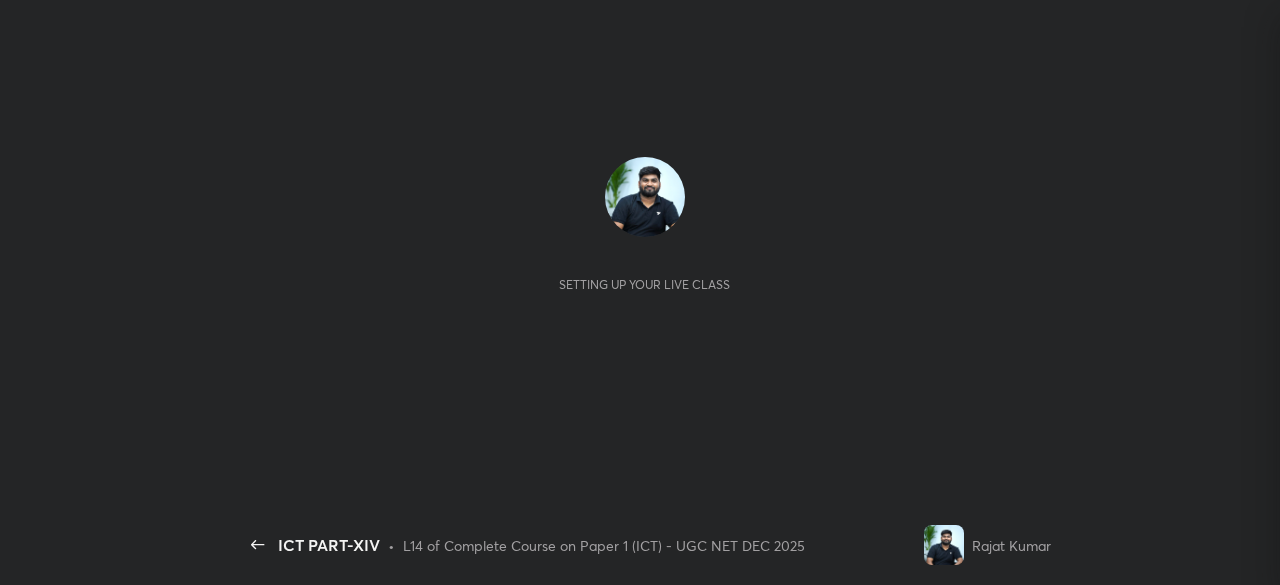 scroll, scrollTop: 0, scrollLeft: 0, axis: both 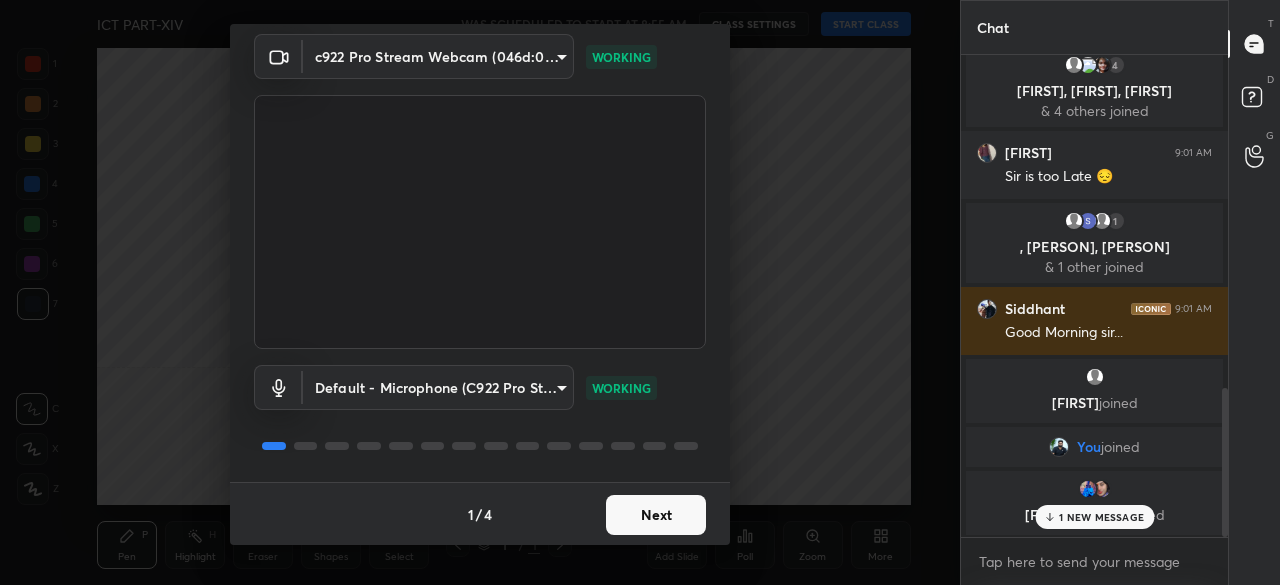 click on "Next" at bounding box center (656, 515) 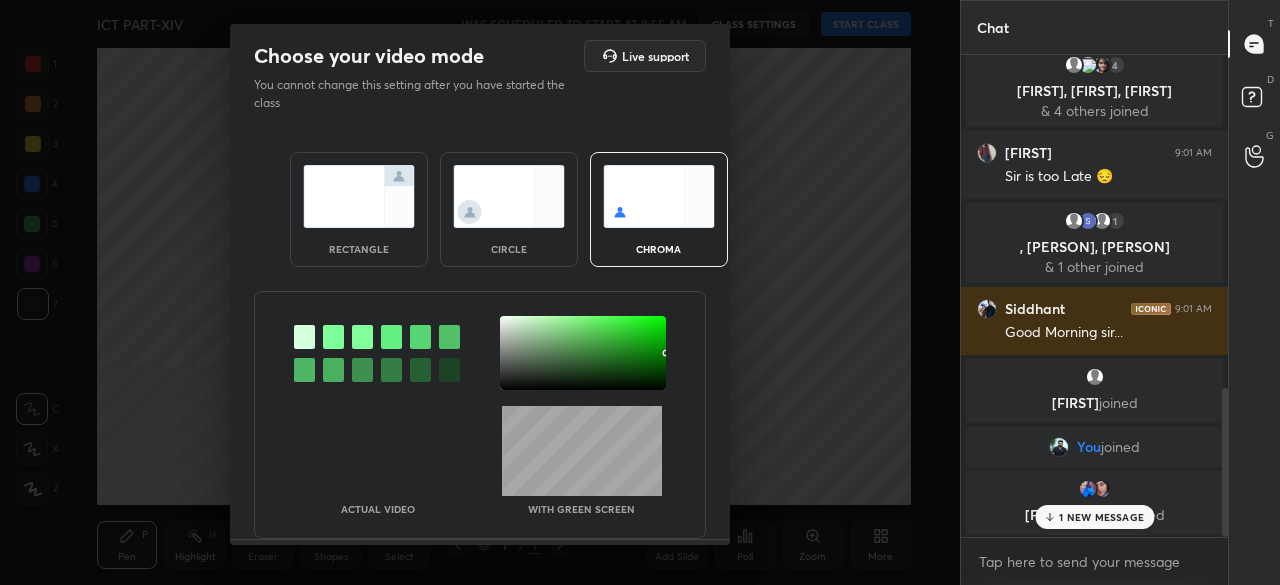 drag, startPoint x: 636, startPoint y: 361, endPoint x: 644, endPoint y: 373, distance: 14.422205 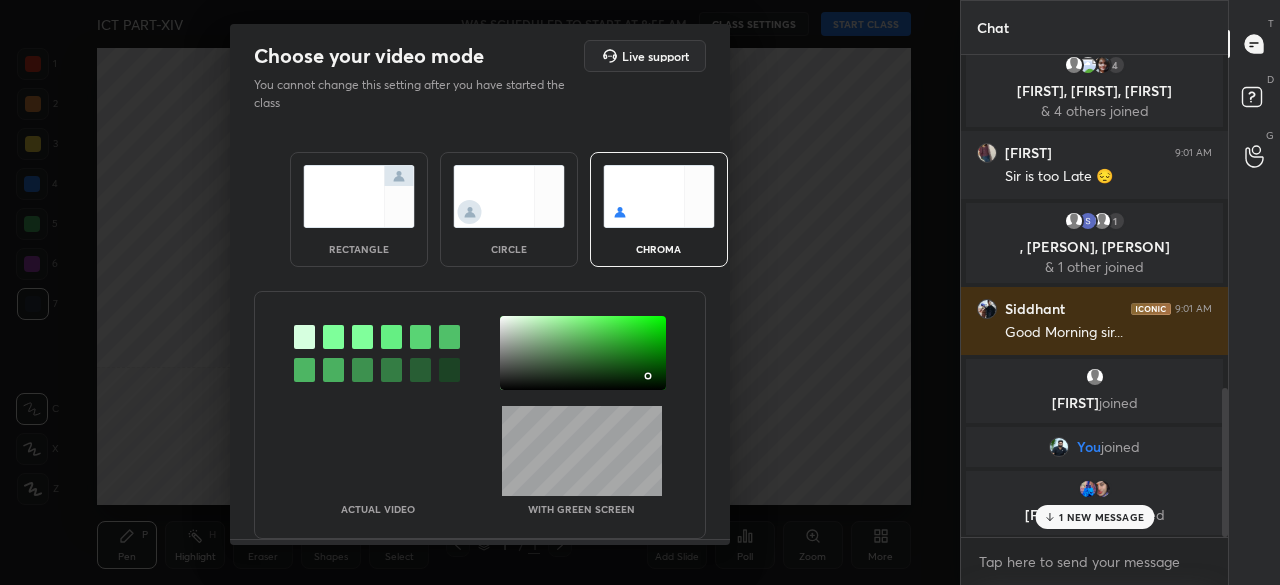 click at bounding box center (583, 353) 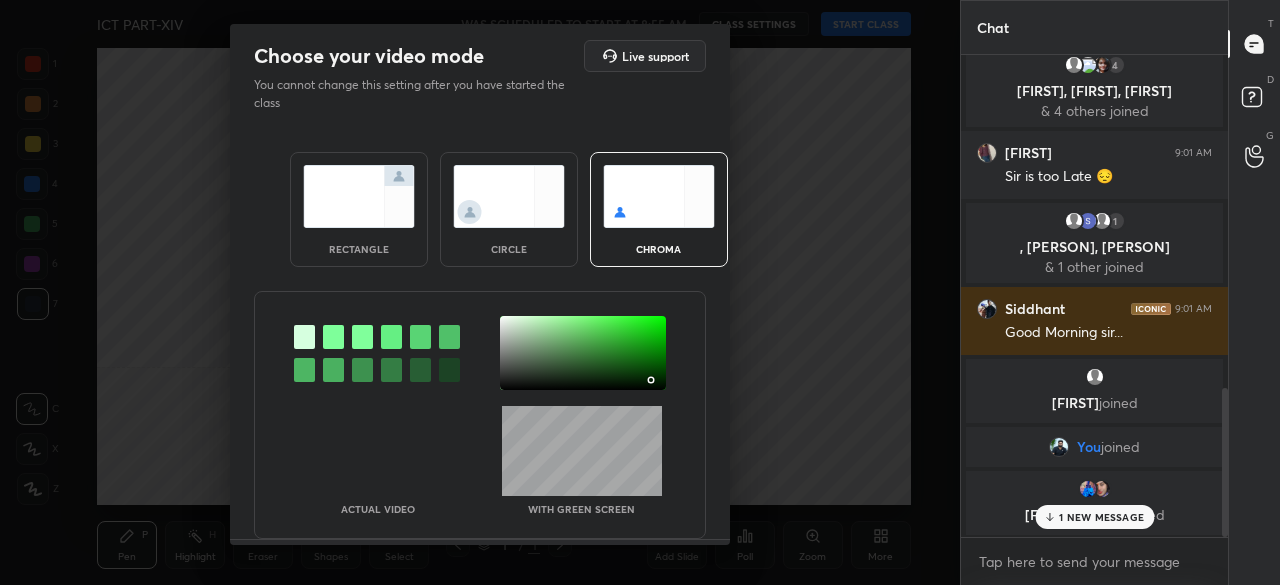 click at bounding box center [651, 380] 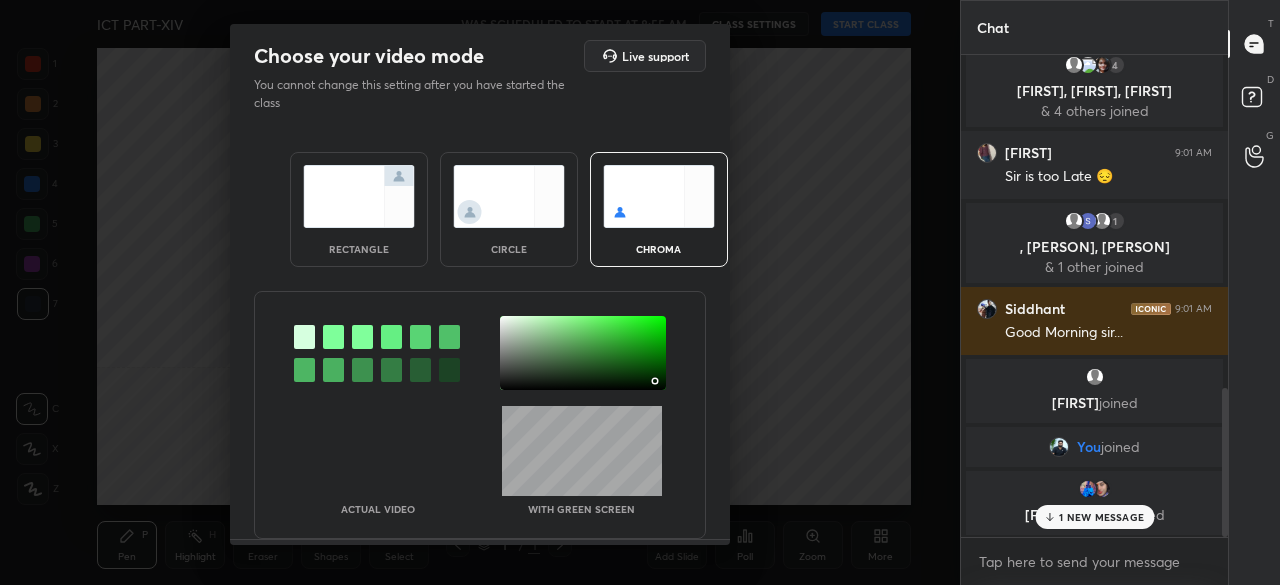 click at bounding box center (657, 383) 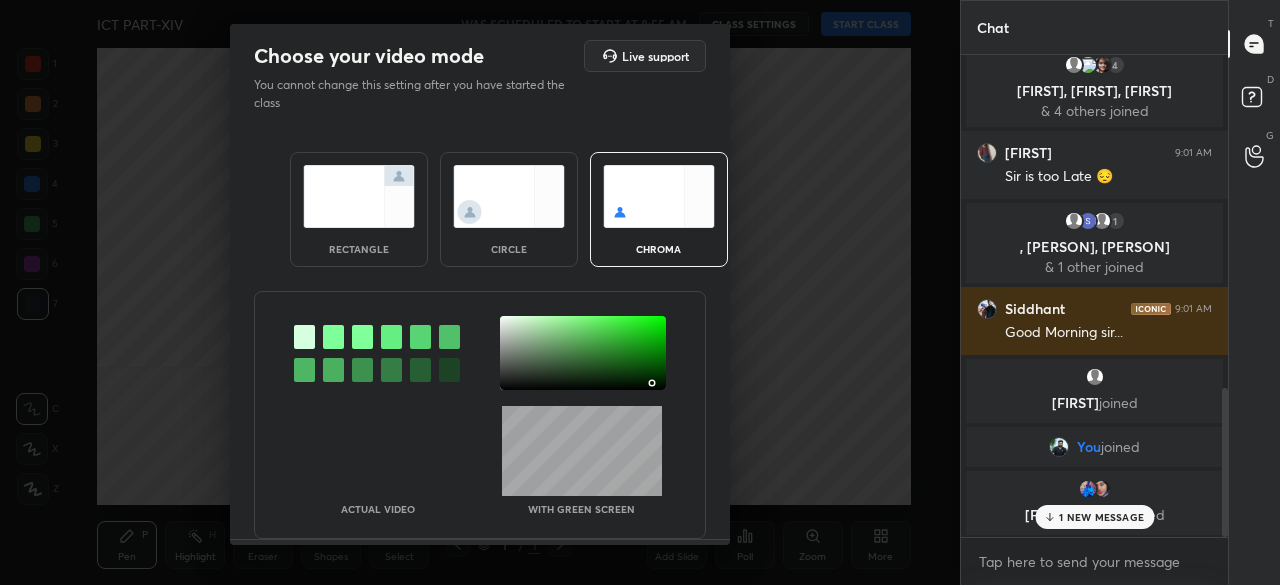 click at bounding box center [652, 383] 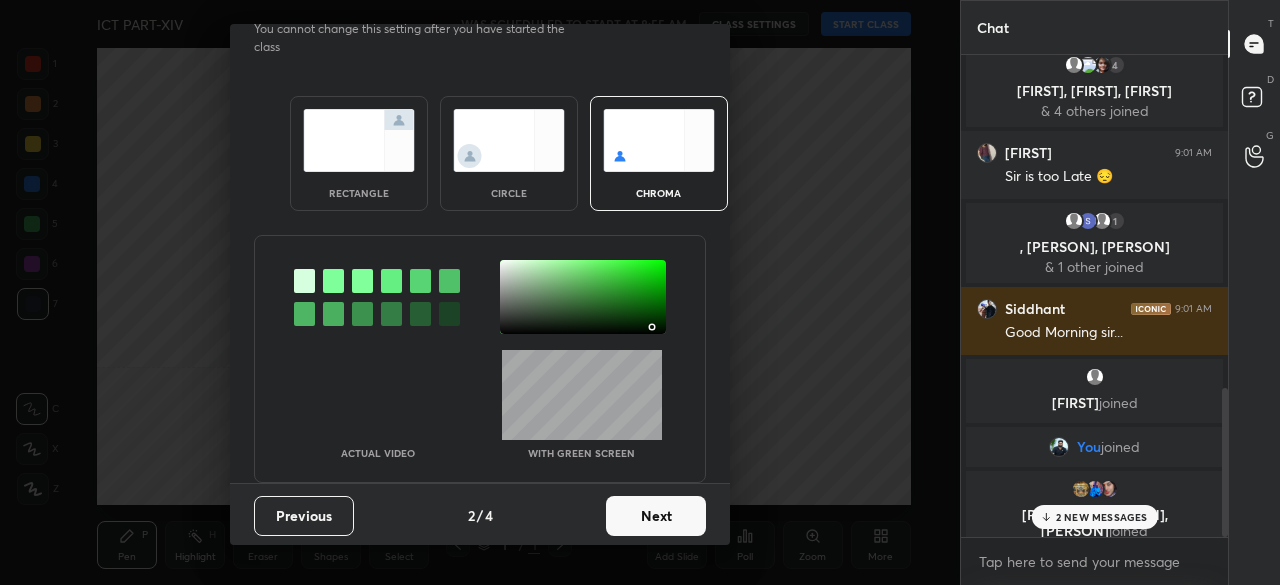 click on "Next" at bounding box center [656, 516] 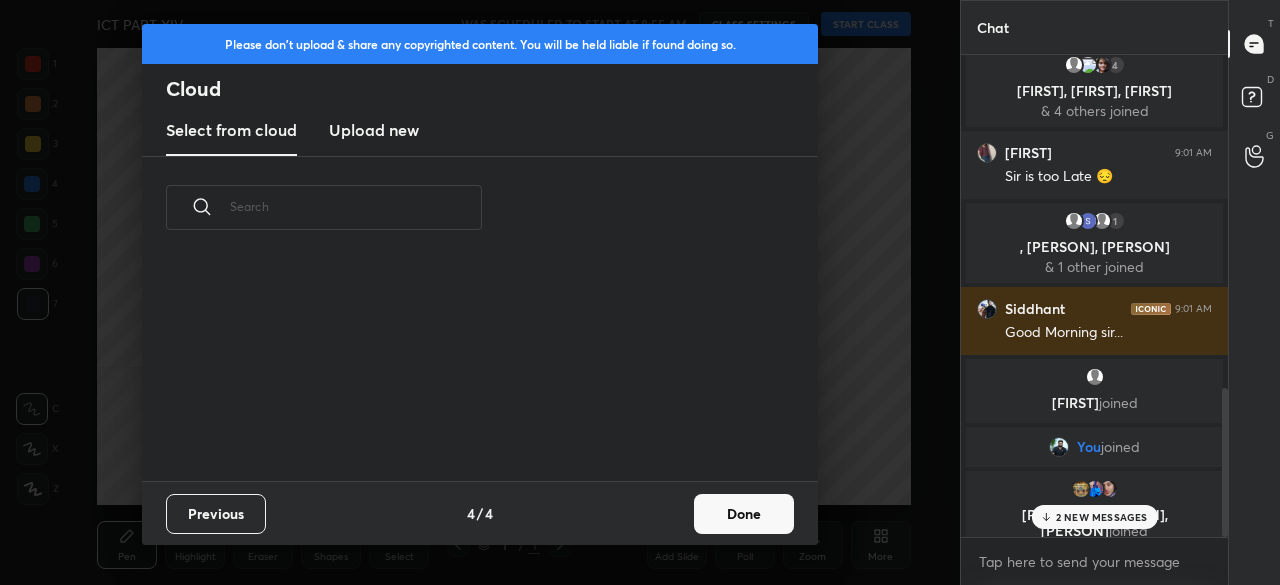 scroll, scrollTop: 0, scrollLeft: 0, axis: both 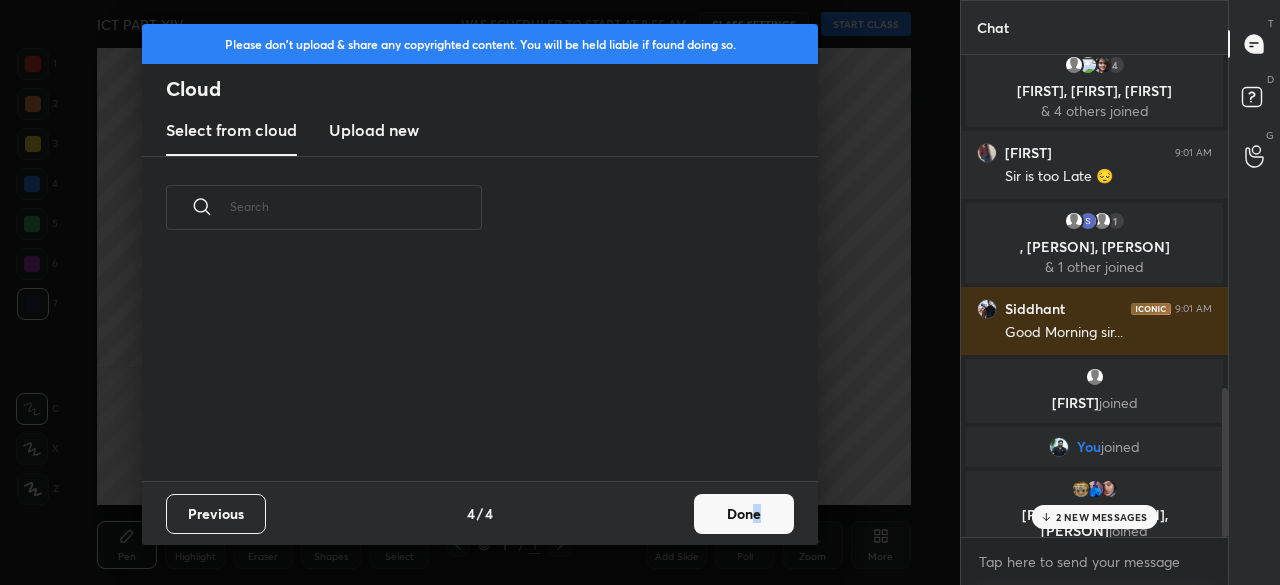 drag, startPoint x: 758, startPoint y: 521, endPoint x: 762, endPoint y: 507, distance: 14.56022 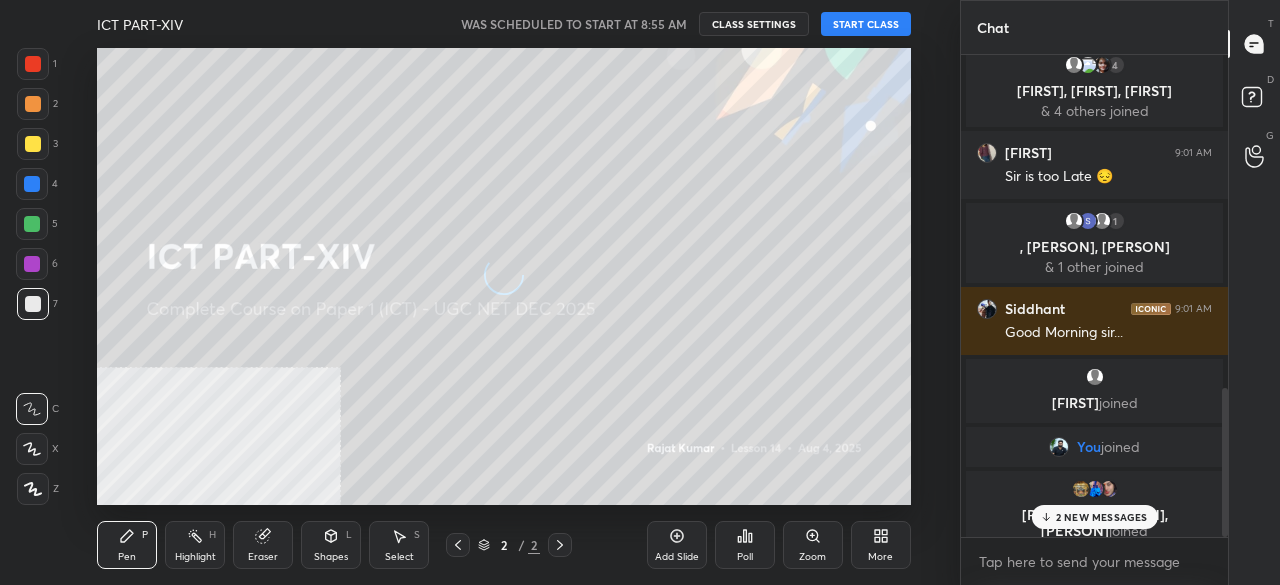 click on "START CLASS" at bounding box center (866, 24) 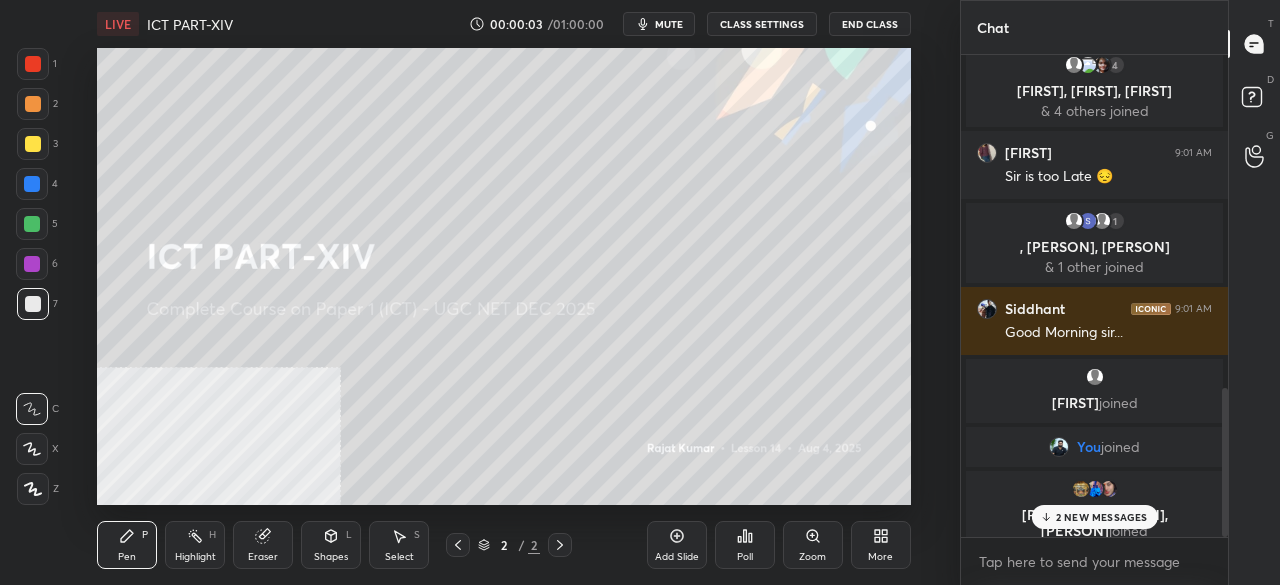 click 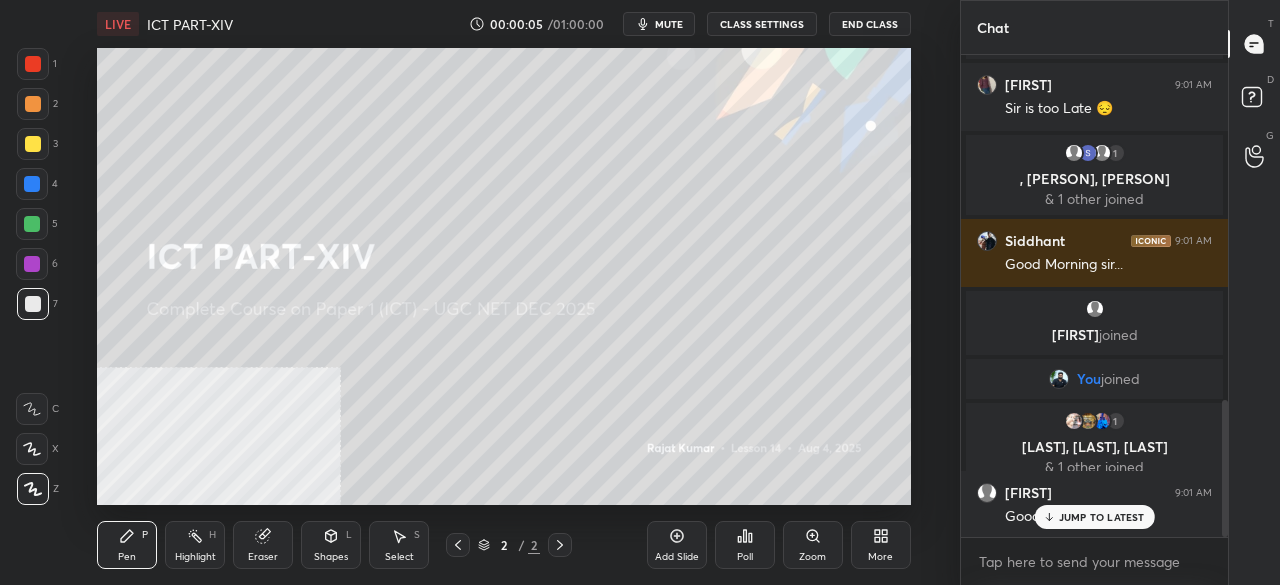 scroll, scrollTop: 1222, scrollLeft: 0, axis: vertical 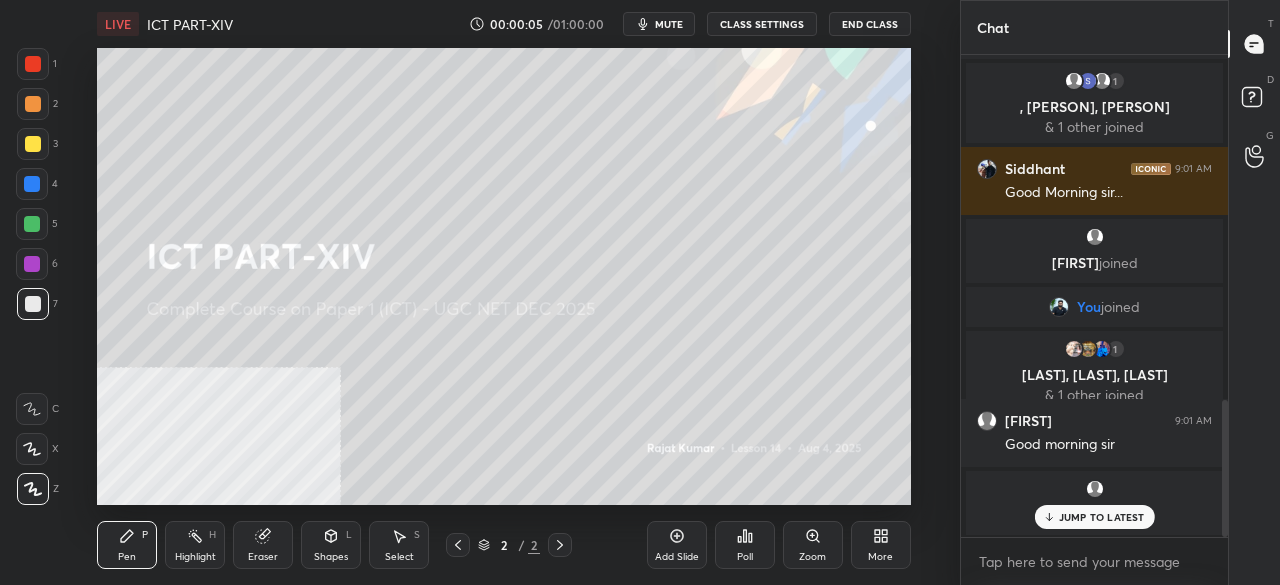 click 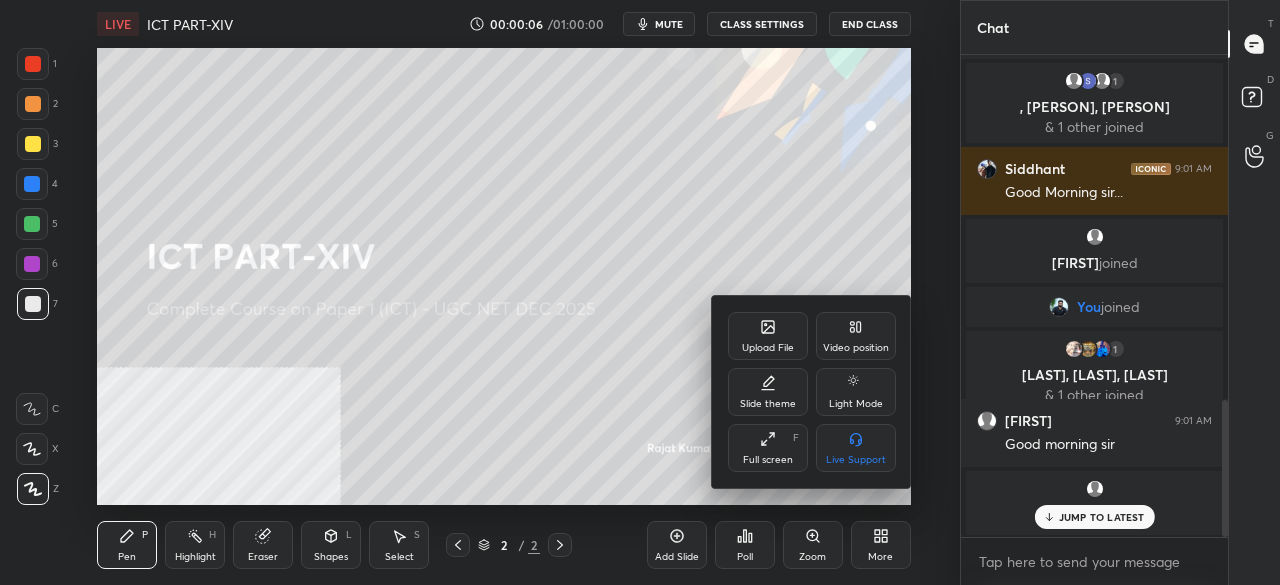 drag, startPoint x: 864, startPoint y: 326, endPoint x: 848, endPoint y: 409, distance: 84.5281 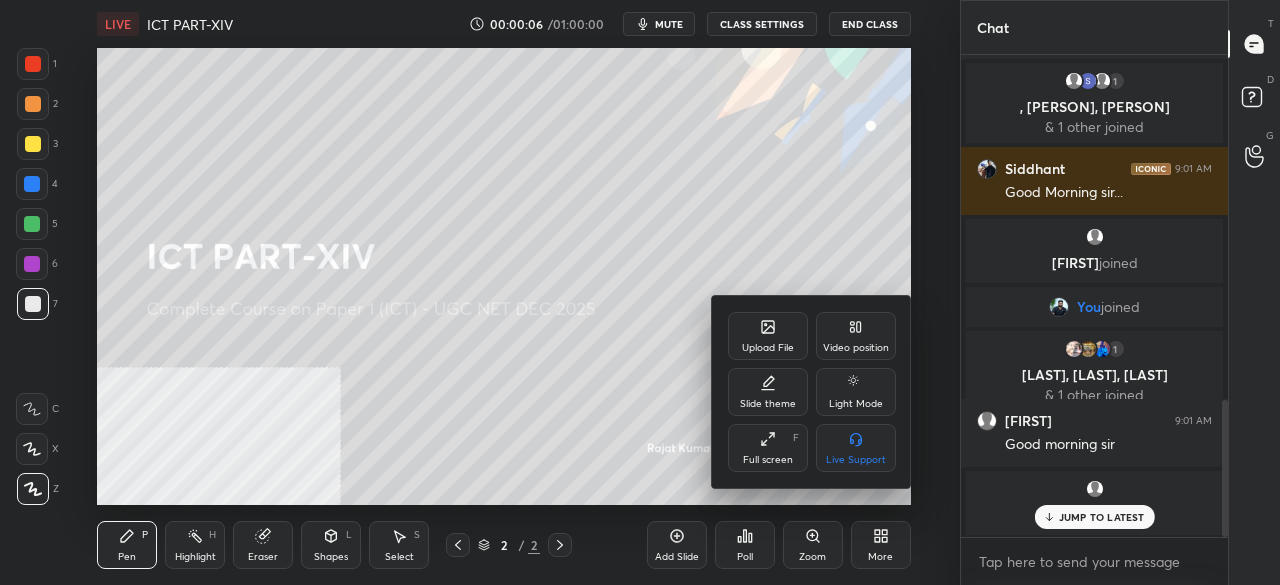 click on "Video position" at bounding box center (856, 336) 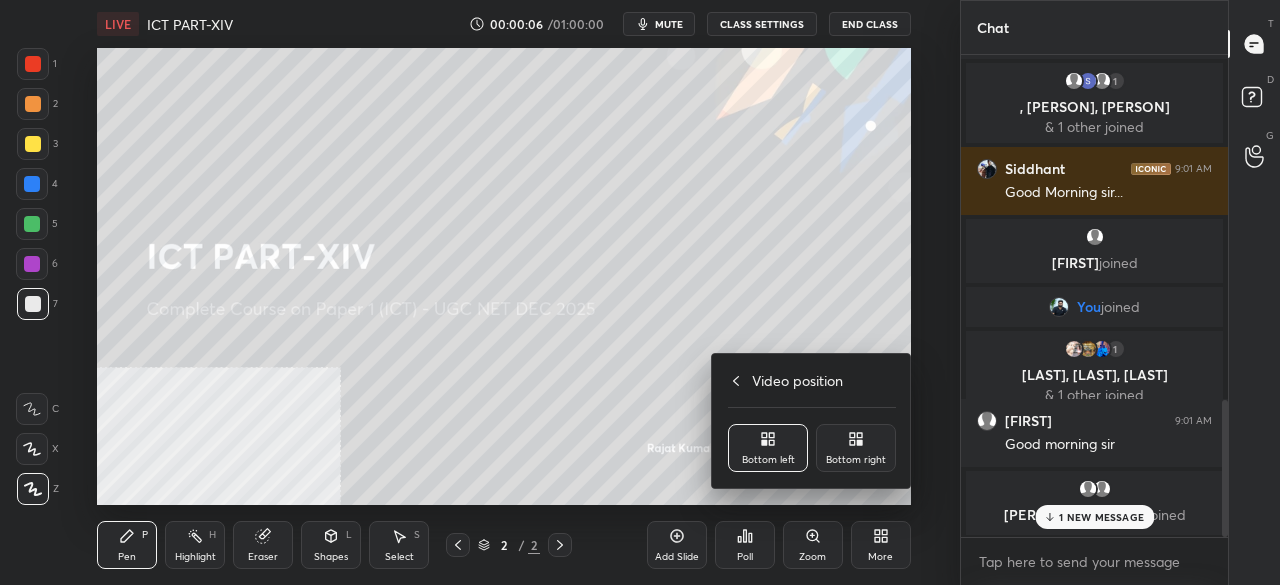click on "Bottom right" at bounding box center [856, 448] 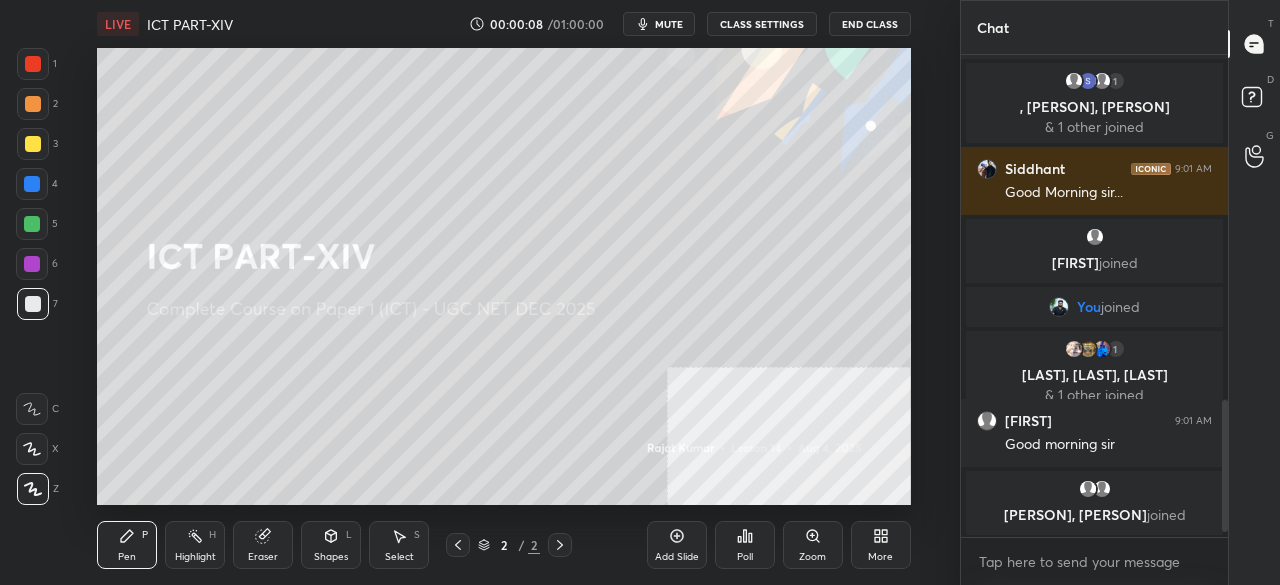click at bounding box center (33, 64) 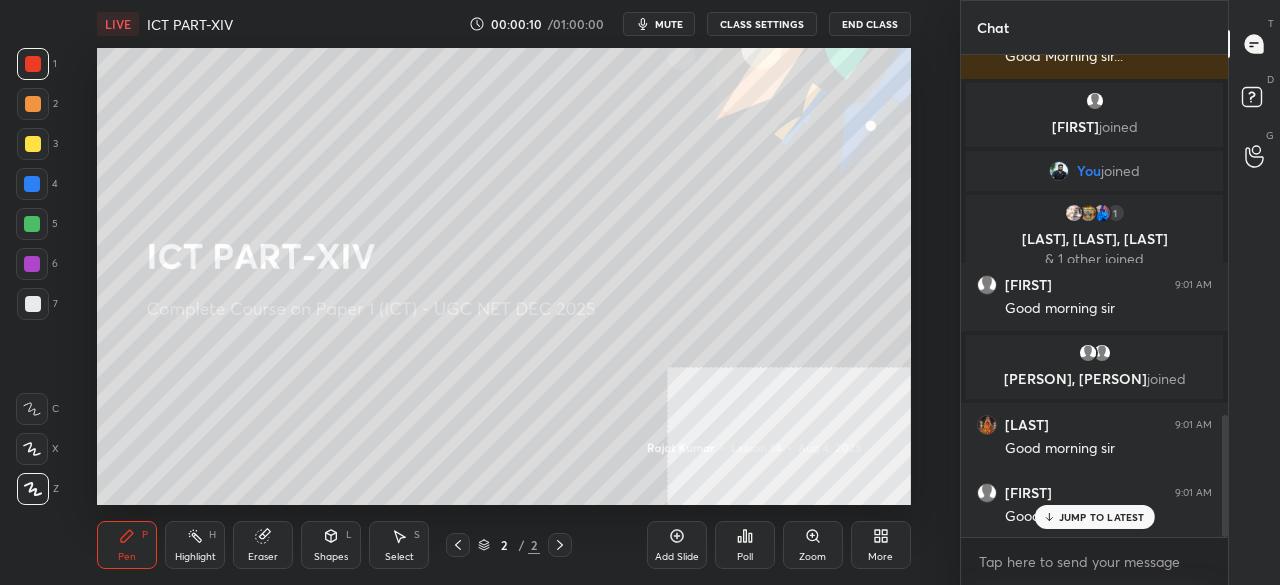 scroll, scrollTop: 1430, scrollLeft: 0, axis: vertical 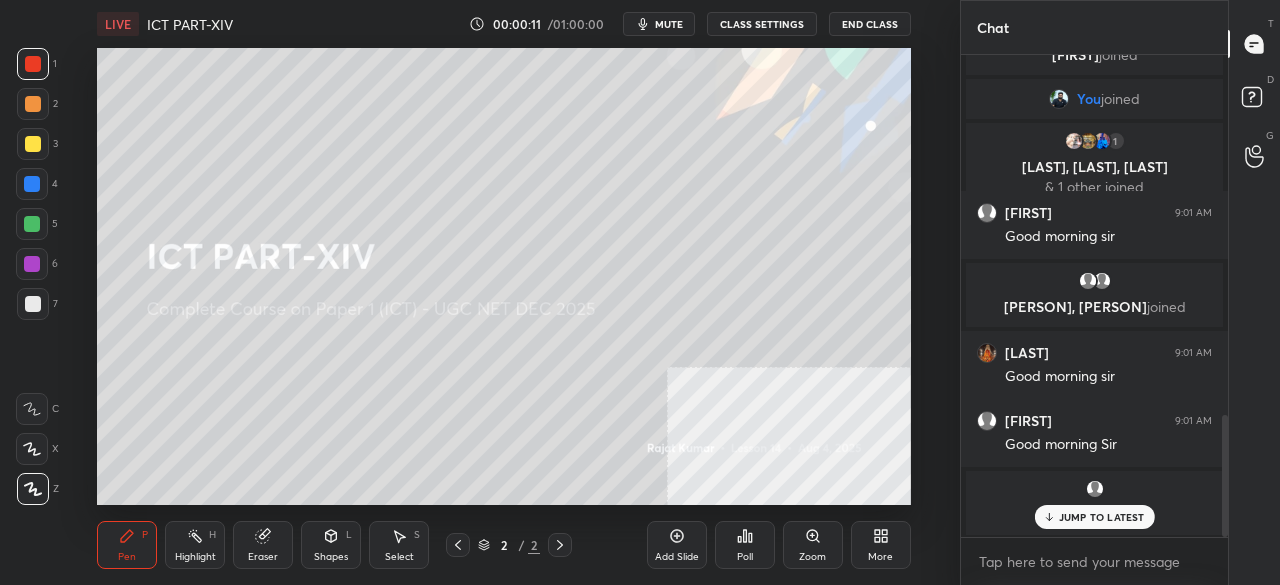 click on "1 2 3 4 5 6 7 C X Z C X Z E E Erase all   H H LIVE ICT PART-XIV 00:00:11 /  01:00:00 mute CLASS SETTINGS End Class Setting up your live class Poll for   secs No correct answer Start poll Back ICT PART-XIV • L14 of Complete Course on Paper 1 (ICT) - UGC NET DEC 2025 Rajat Kumar Pen P Highlight H Eraser Shapes L Select S 2 / 2 Add Slide Poll Zoom More" at bounding box center [480, 292] 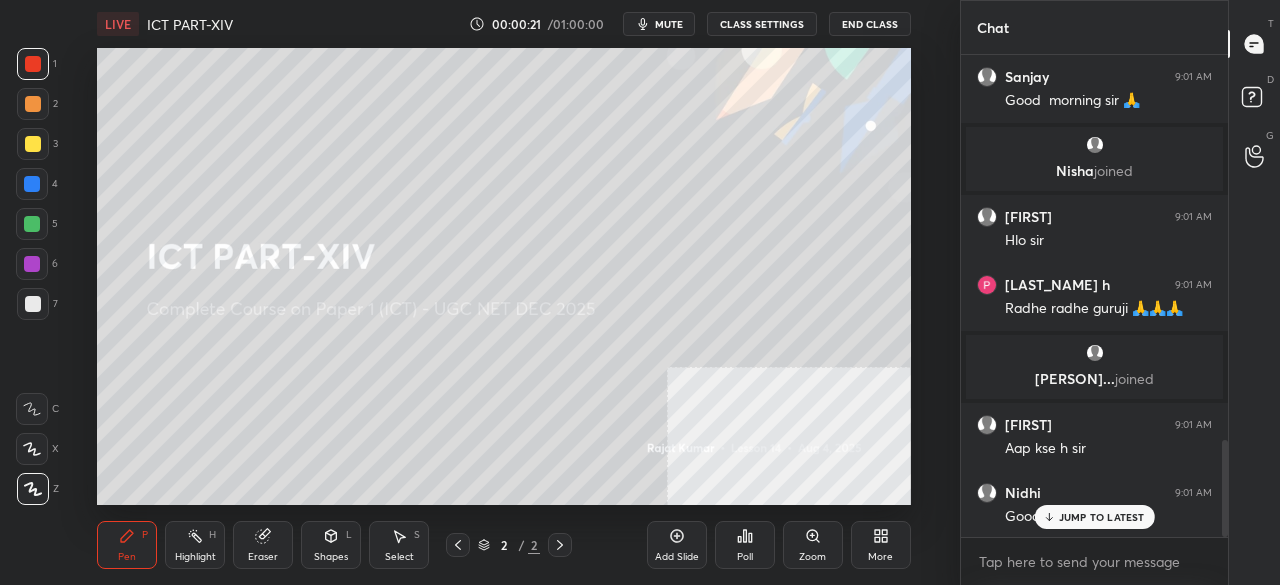 scroll, scrollTop: 1982, scrollLeft: 0, axis: vertical 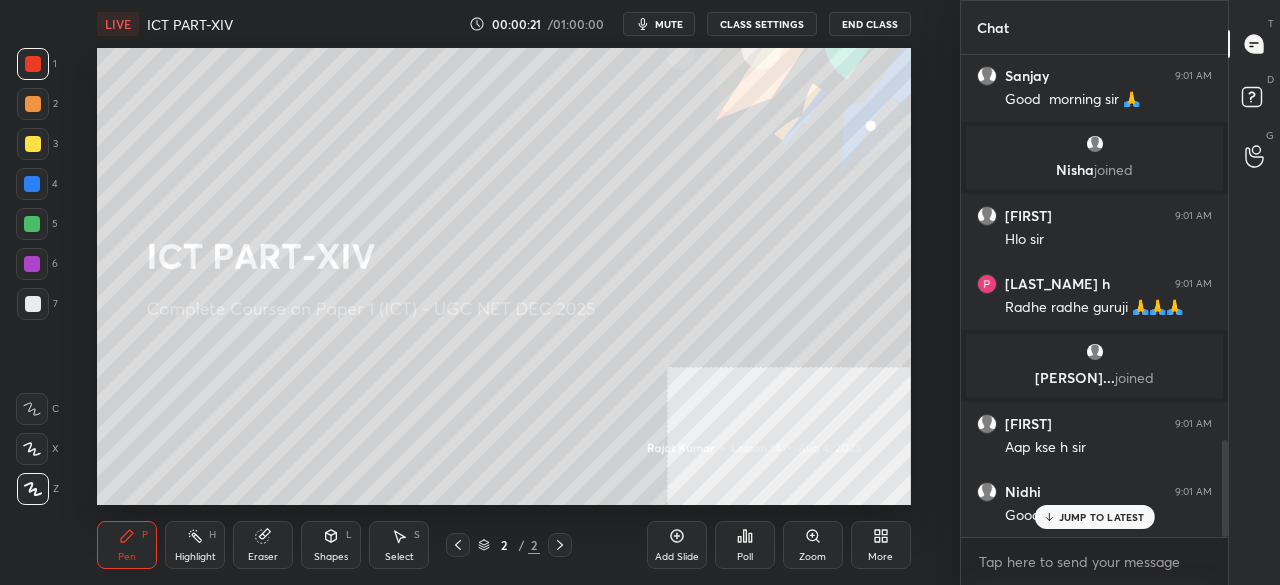 click on "Eraser" at bounding box center [263, 545] 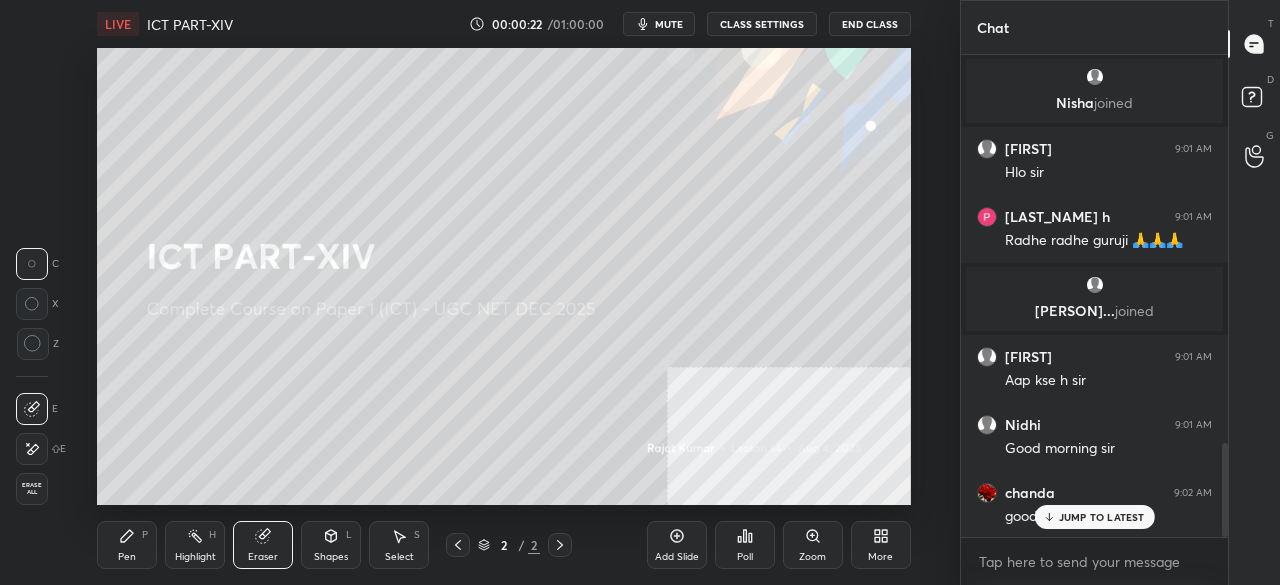 click on "Erase all" at bounding box center [32, 489] 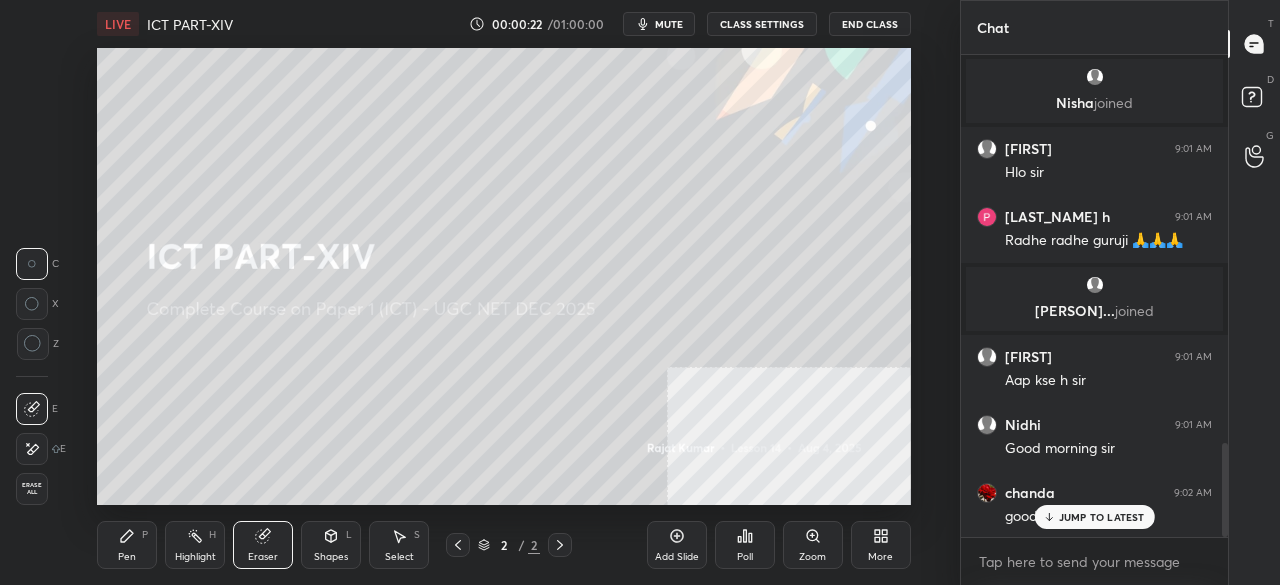 scroll, scrollTop: 2050, scrollLeft: 0, axis: vertical 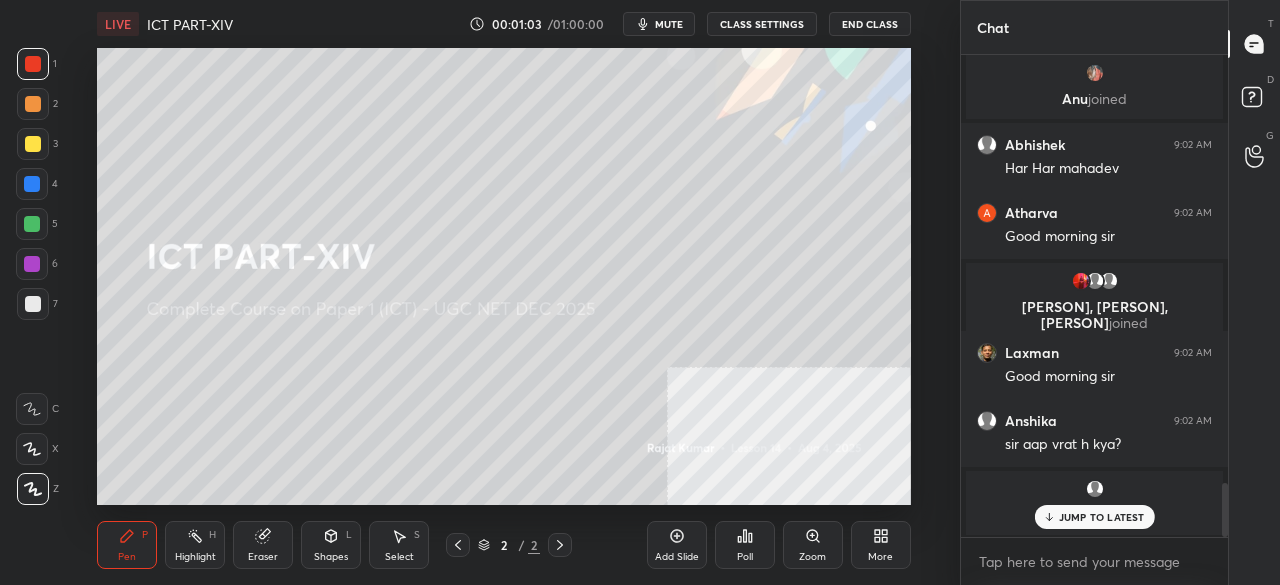 click on "More" at bounding box center (880, 557) 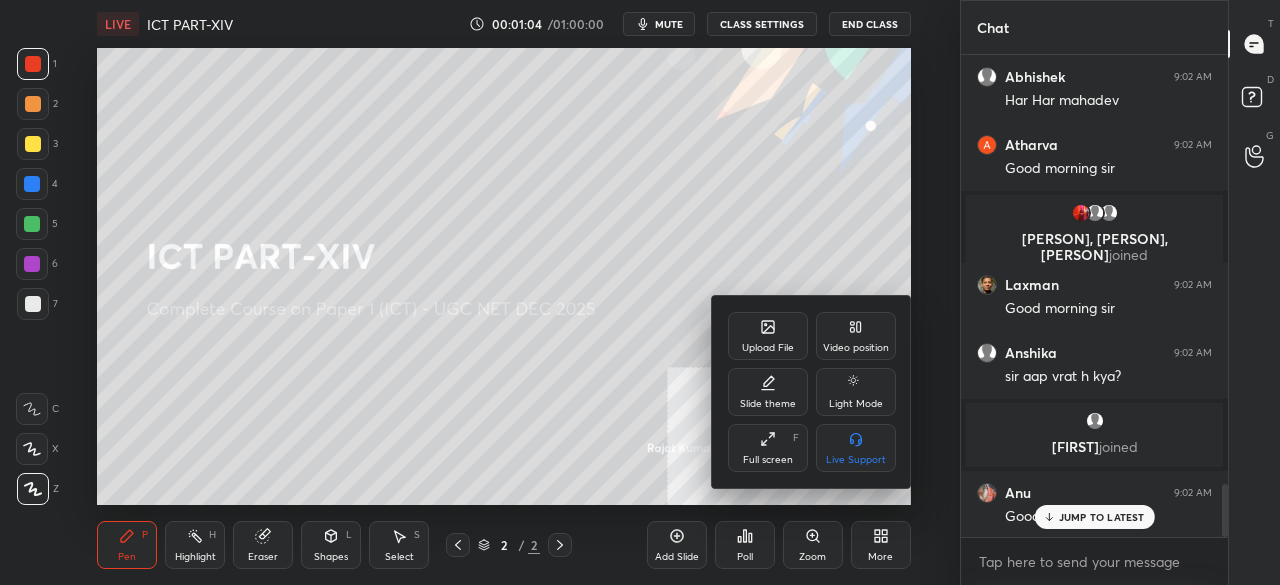 click on "Upload File" at bounding box center (768, 336) 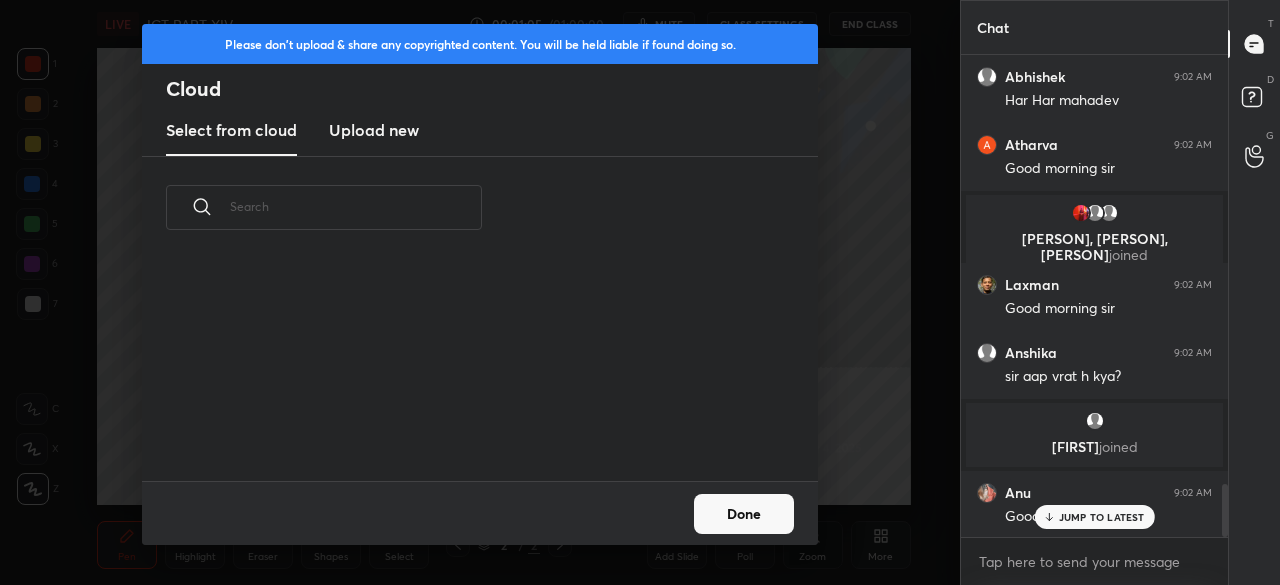 click on "Upload new" at bounding box center (374, 130) 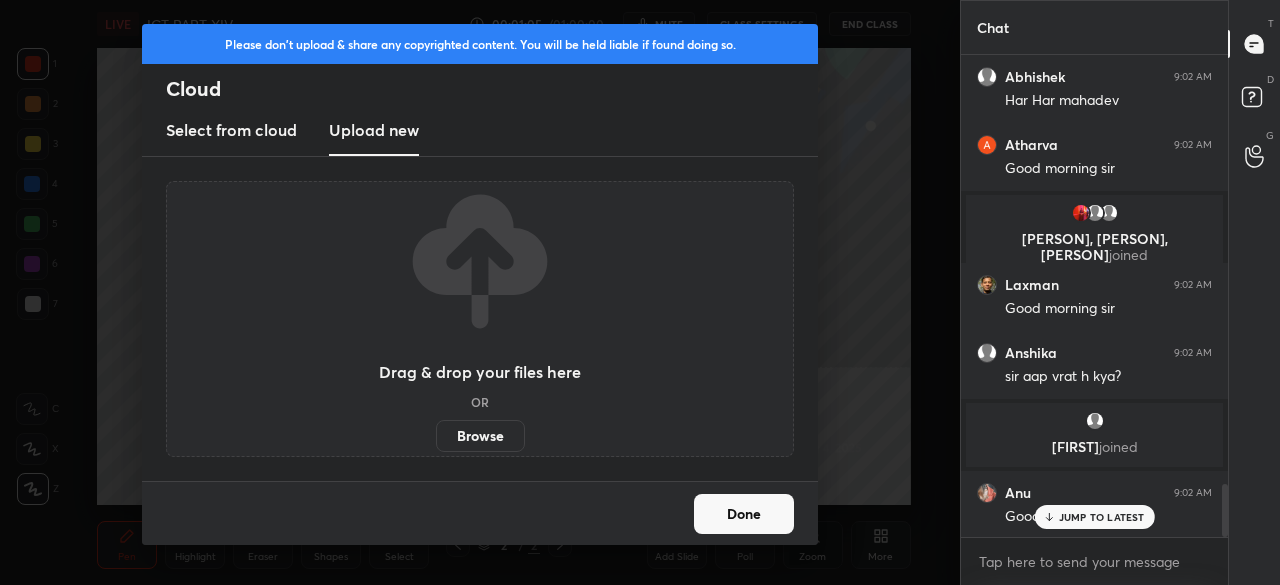 click on "Browse" at bounding box center (480, 436) 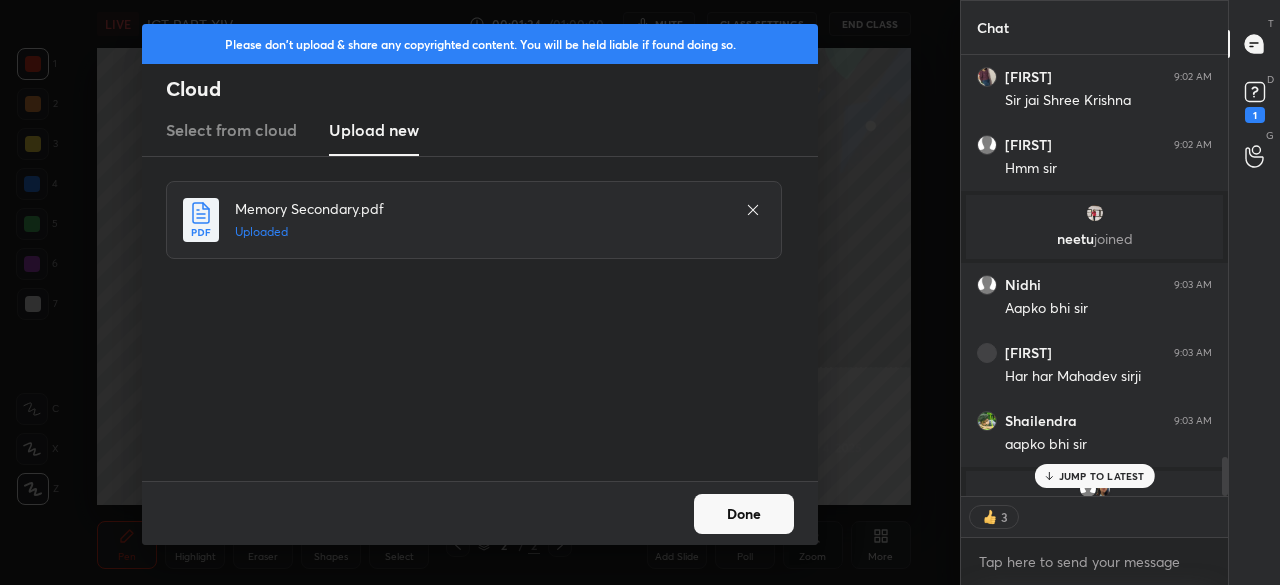 scroll, scrollTop: 4942, scrollLeft: 0, axis: vertical 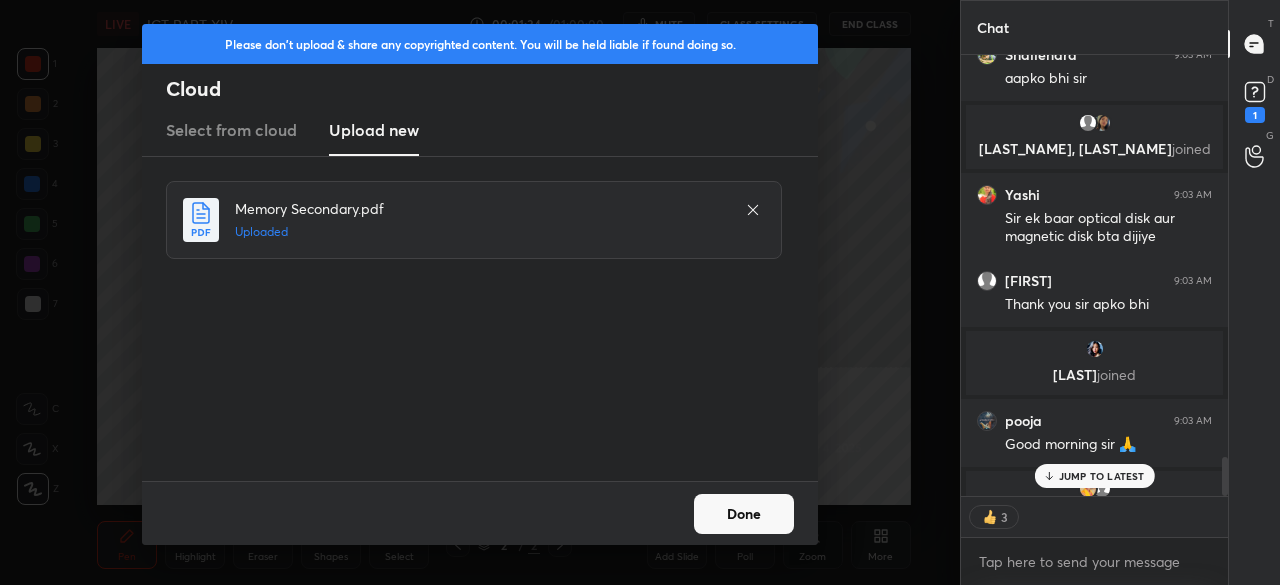drag, startPoint x: 746, startPoint y: 514, endPoint x: 766, endPoint y: 531, distance: 26.24881 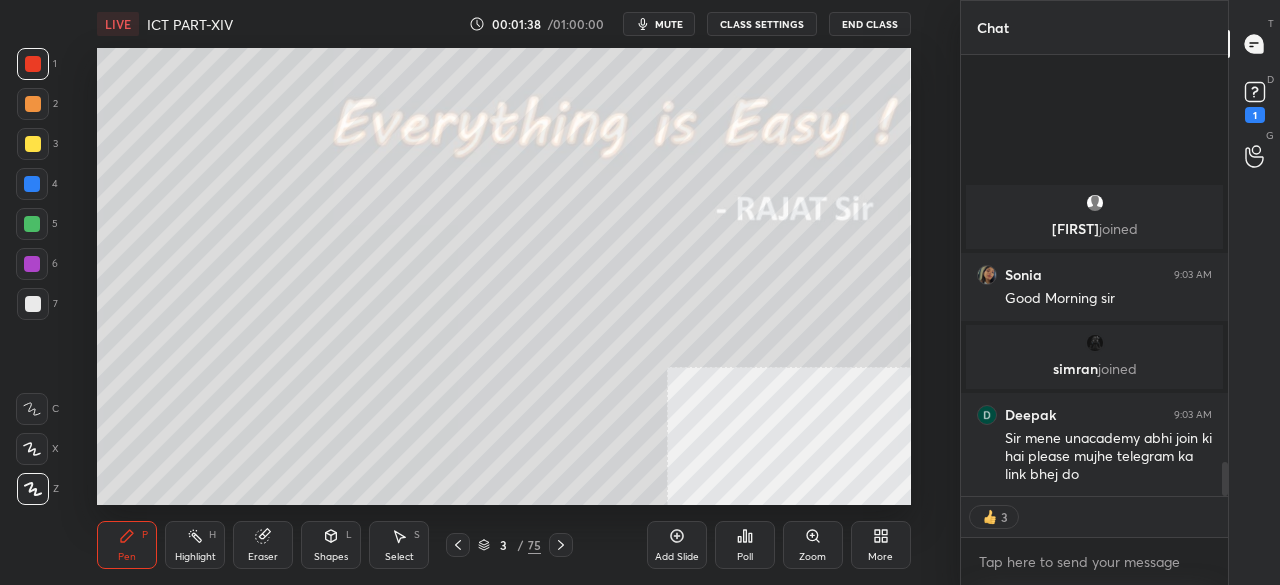 scroll, scrollTop: 5258, scrollLeft: 0, axis: vertical 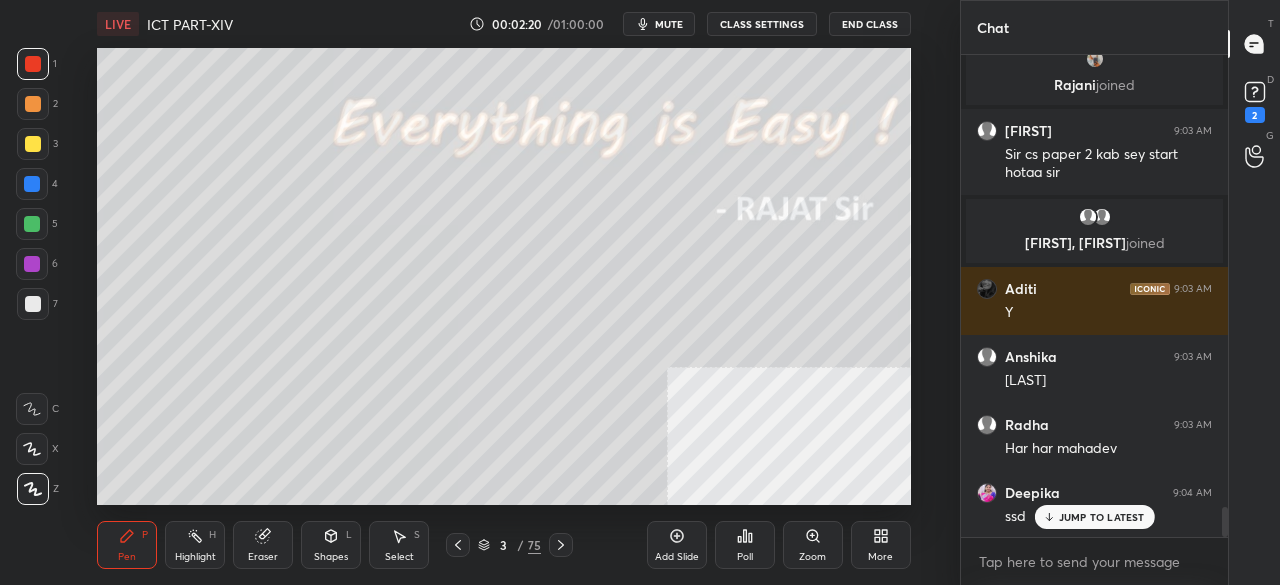 click on "JUMP TO LATEST" at bounding box center [1102, 517] 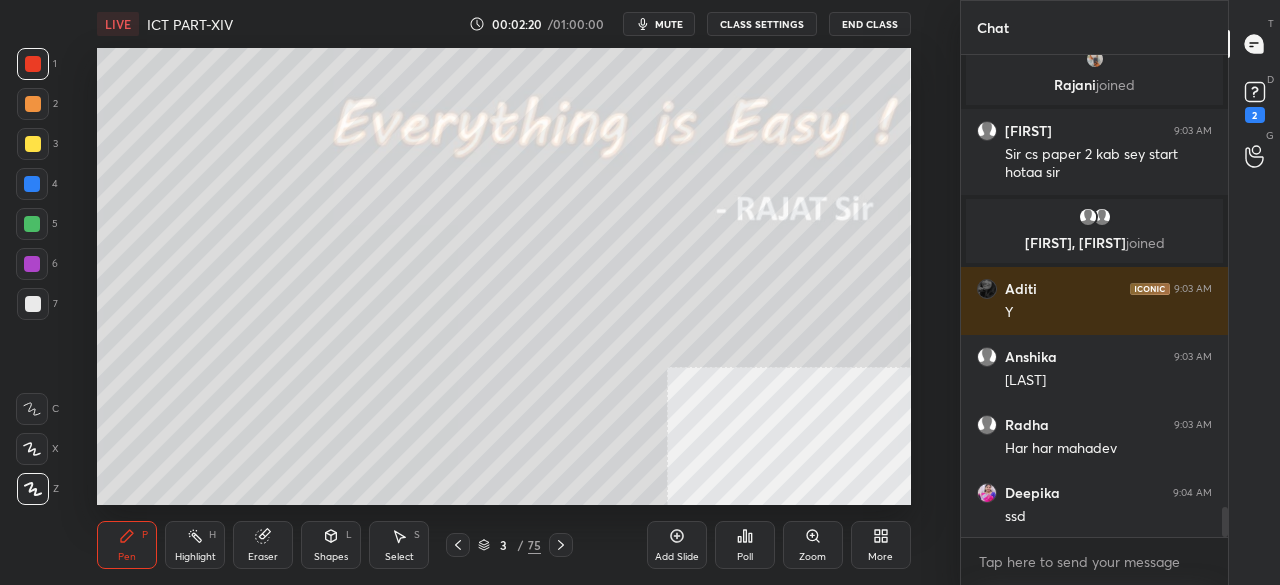 scroll, scrollTop: 7344, scrollLeft: 0, axis: vertical 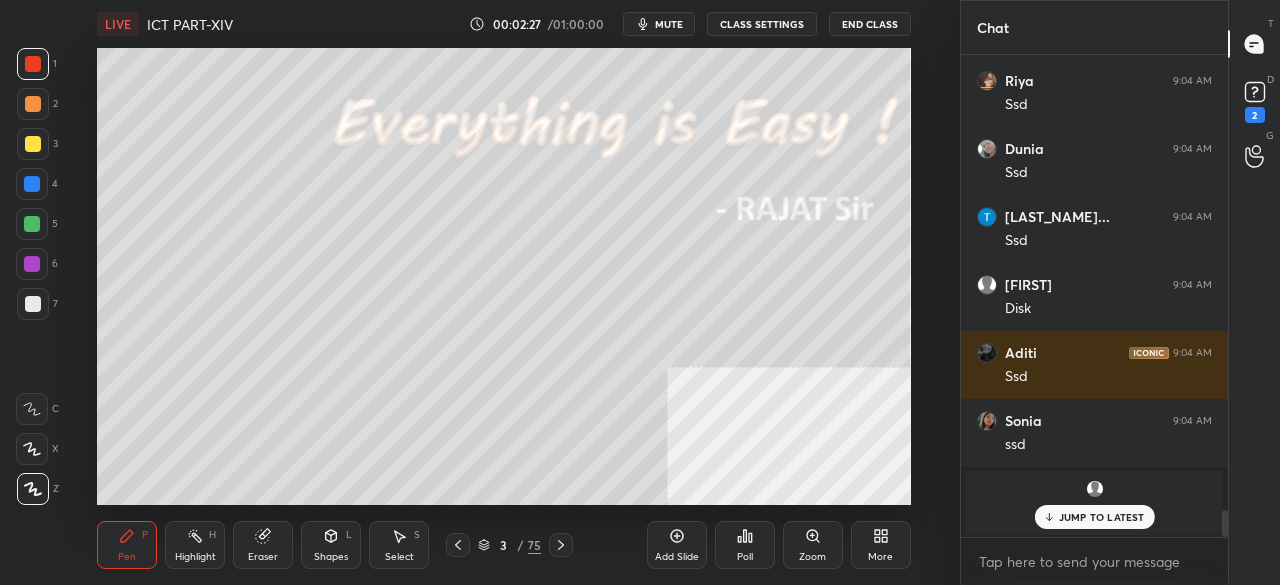 click on "More" at bounding box center (880, 557) 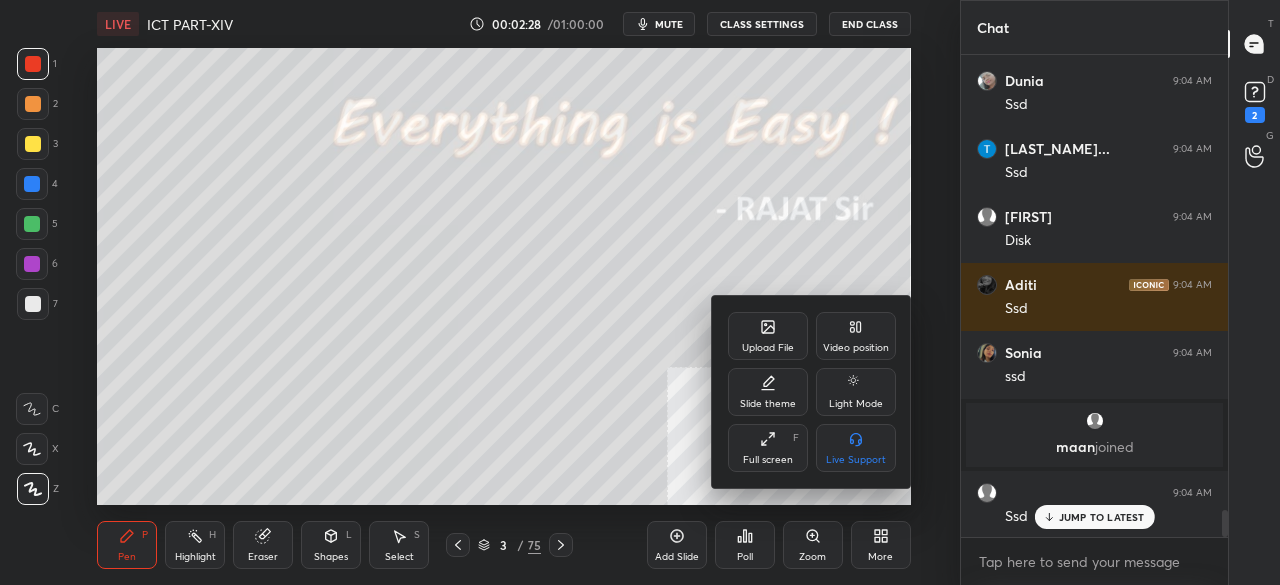 scroll, scrollTop: 8344, scrollLeft: 0, axis: vertical 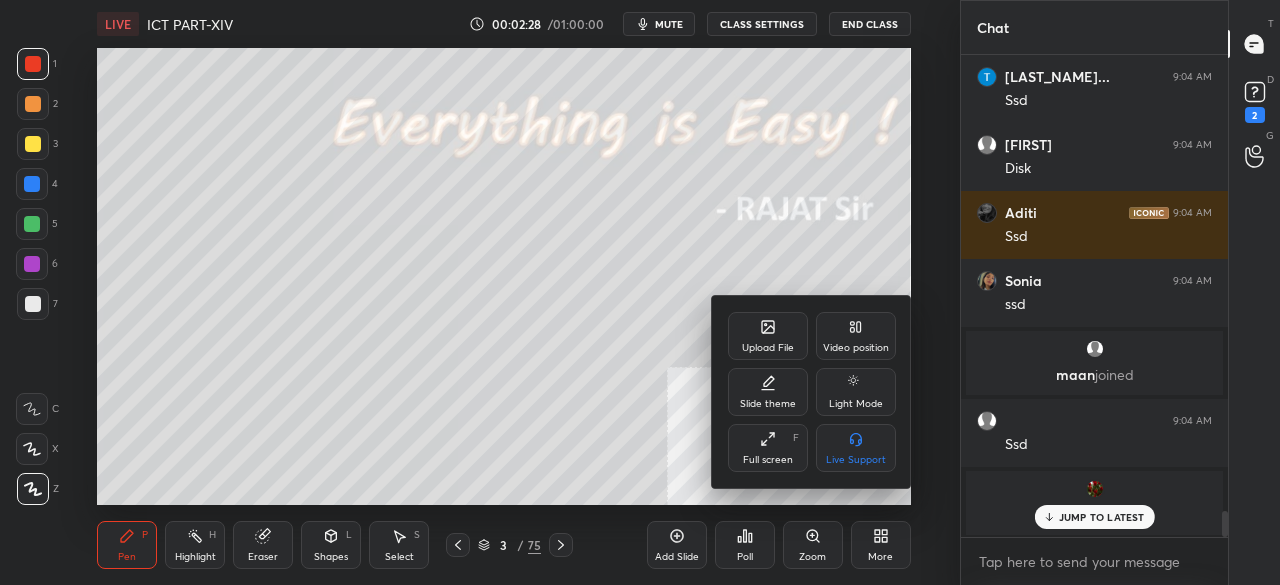 click on "Upload File" at bounding box center (768, 348) 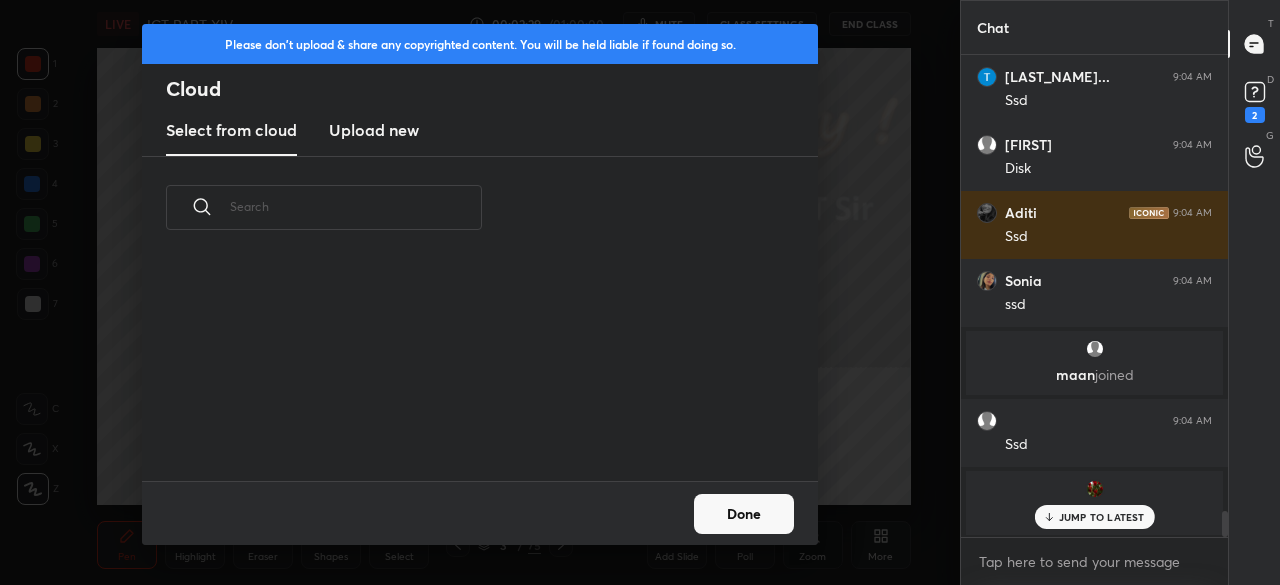 drag, startPoint x: 360, startPoint y: 125, endPoint x: 368, endPoint y: 138, distance: 15.264338 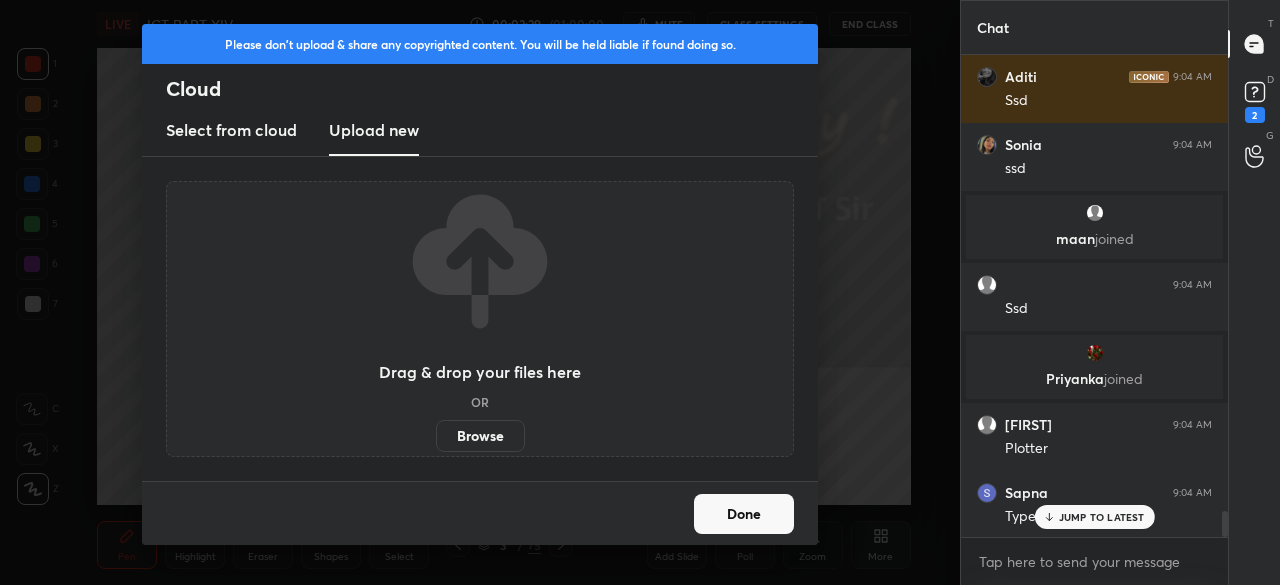 click on "Browse" at bounding box center [480, 436] 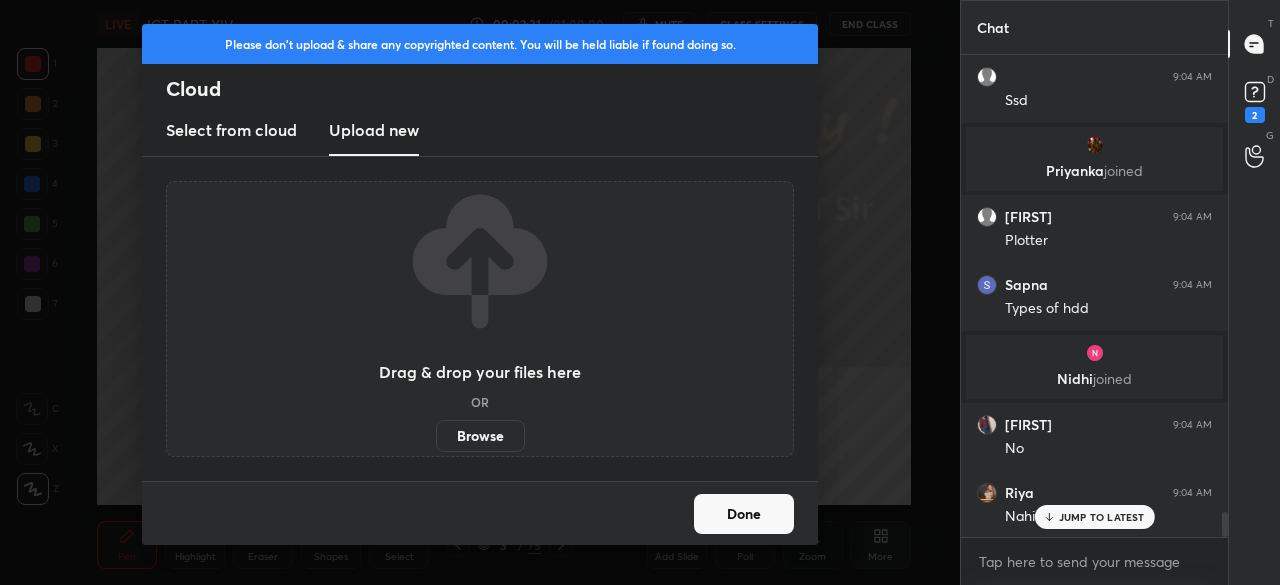 scroll, scrollTop: 8892, scrollLeft: 0, axis: vertical 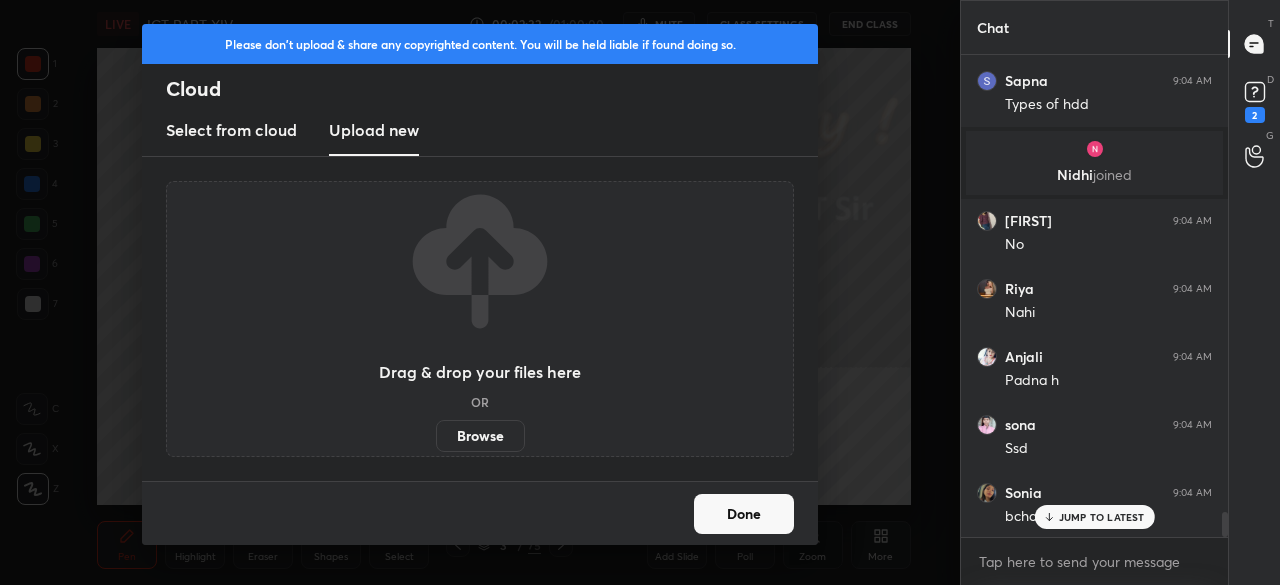 click on "Done" at bounding box center (744, 514) 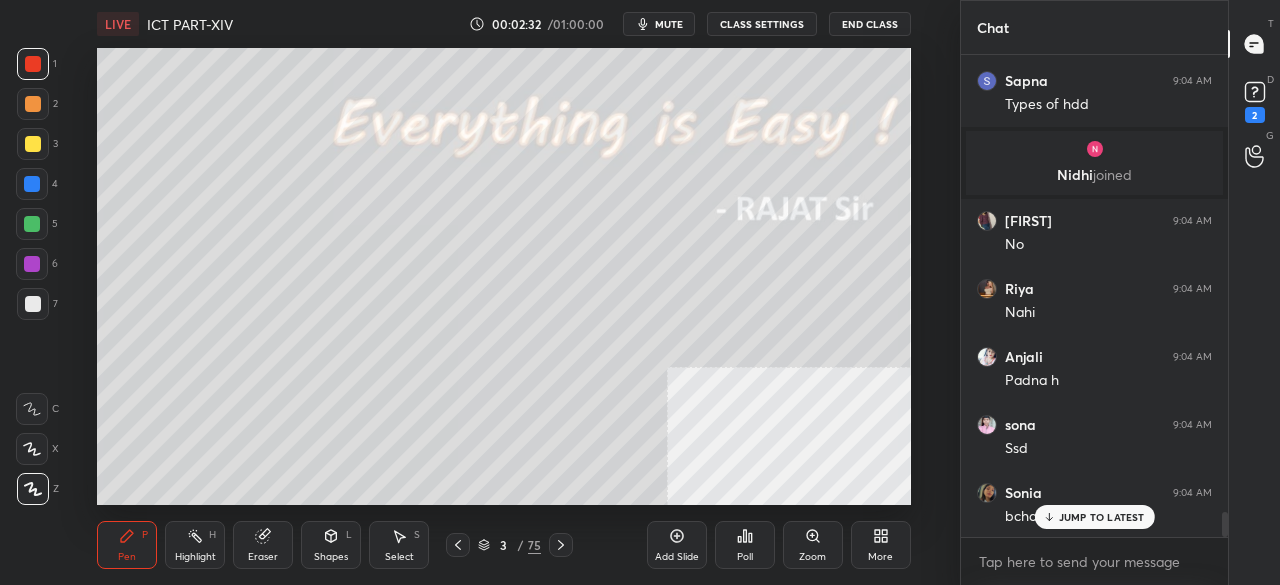 scroll, scrollTop: 8960, scrollLeft: 0, axis: vertical 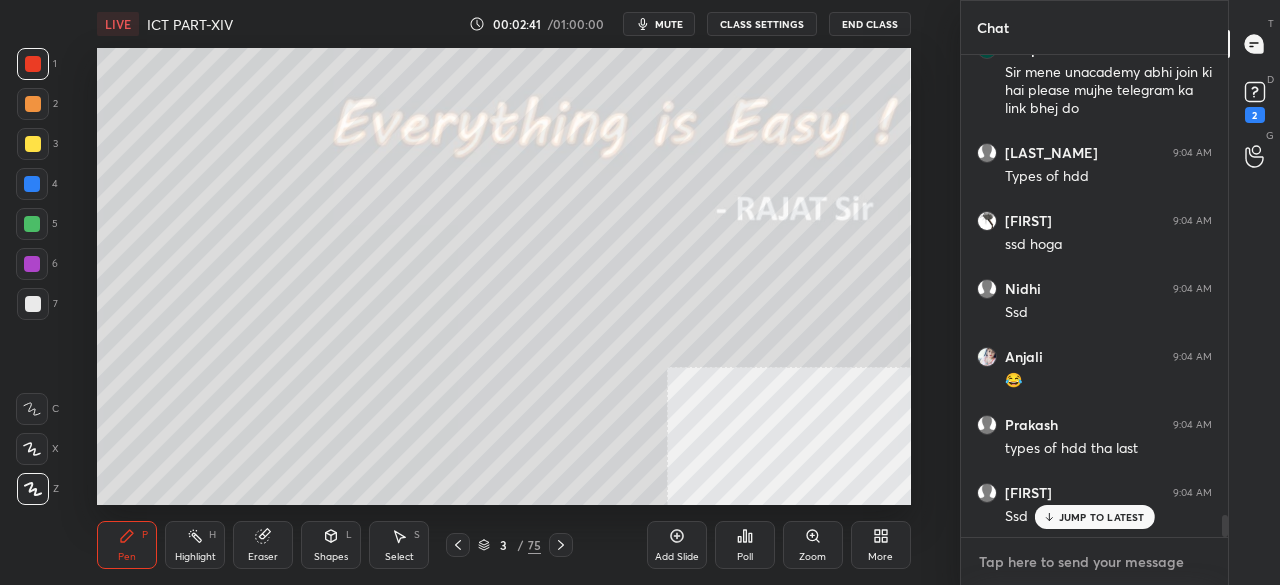 type on "x" 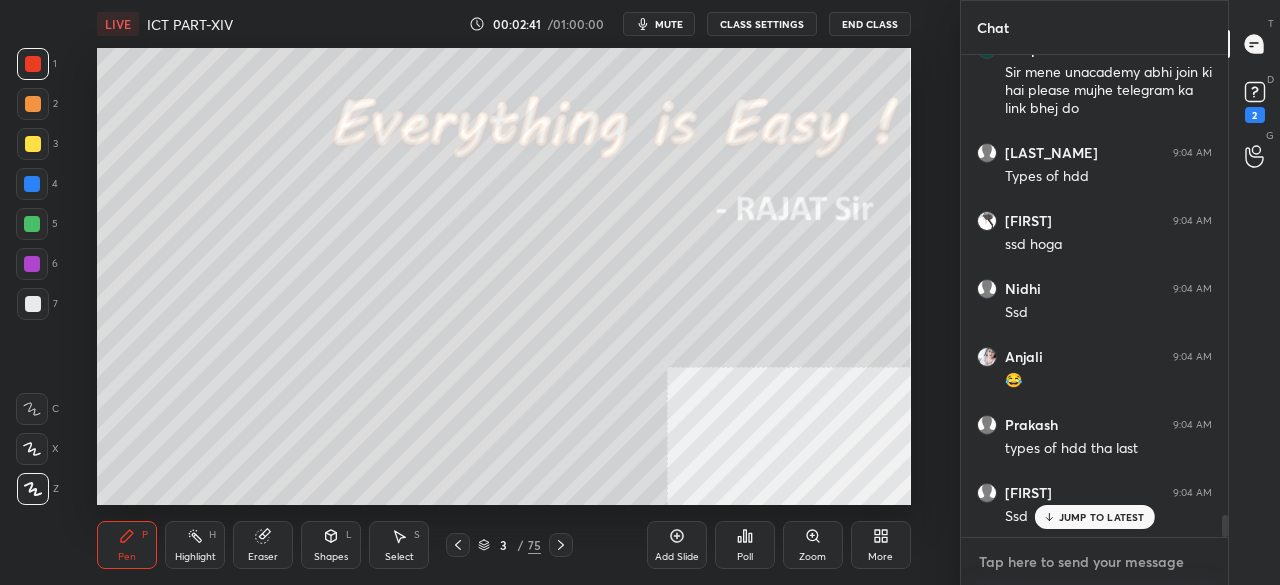drag, startPoint x: 1110, startPoint y: 568, endPoint x: 1116, endPoint y: 550, distance: 18.973665 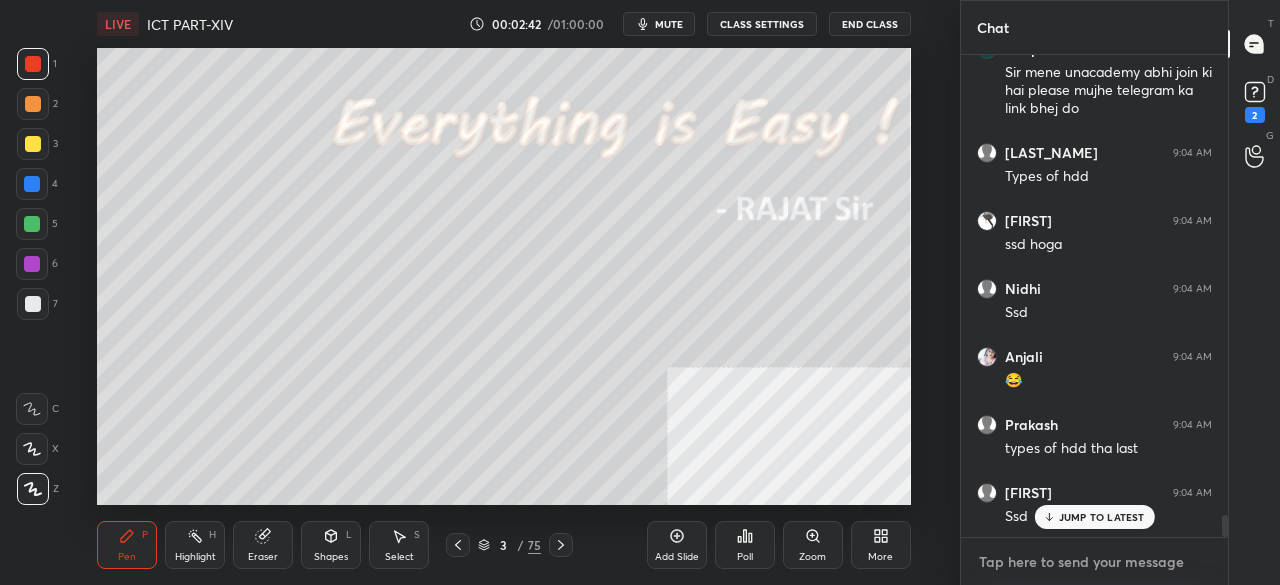 type on "https://t.me/+-ScvgQmzMWMzNmQ1" 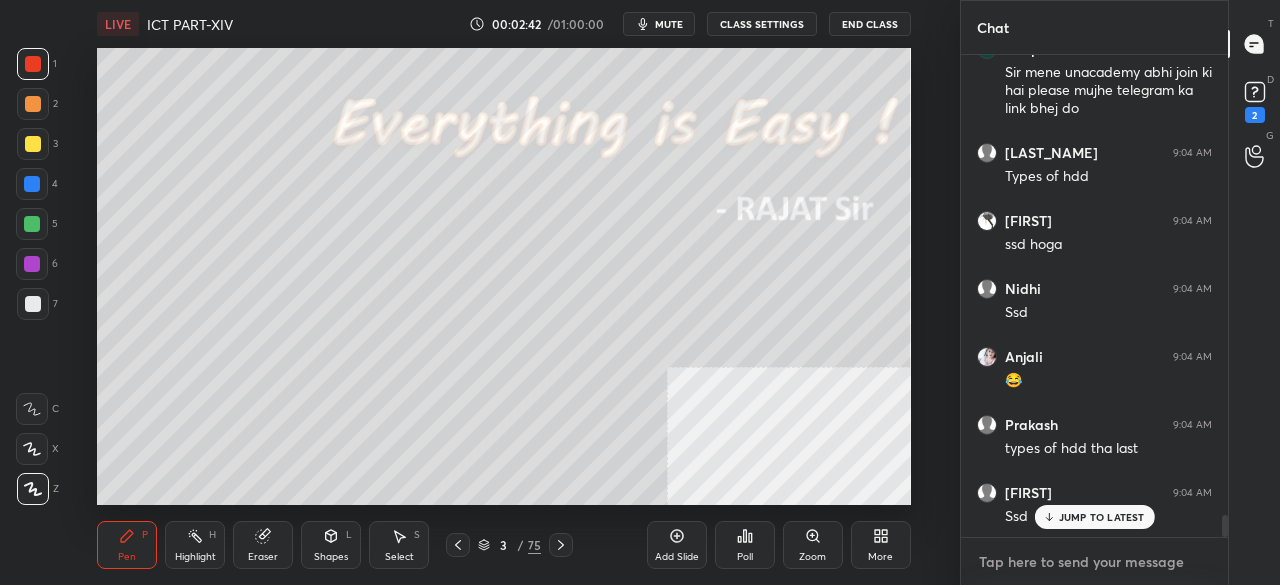 type on "x" 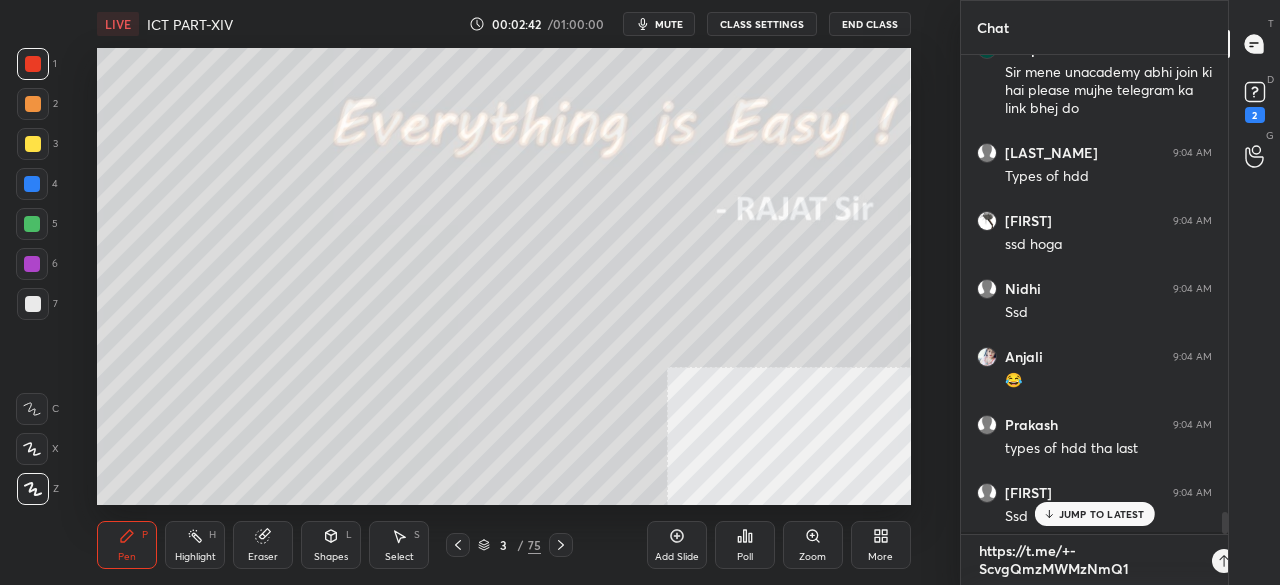 scroll, scrollTop: 0, scrollLeft: 0, axis: both 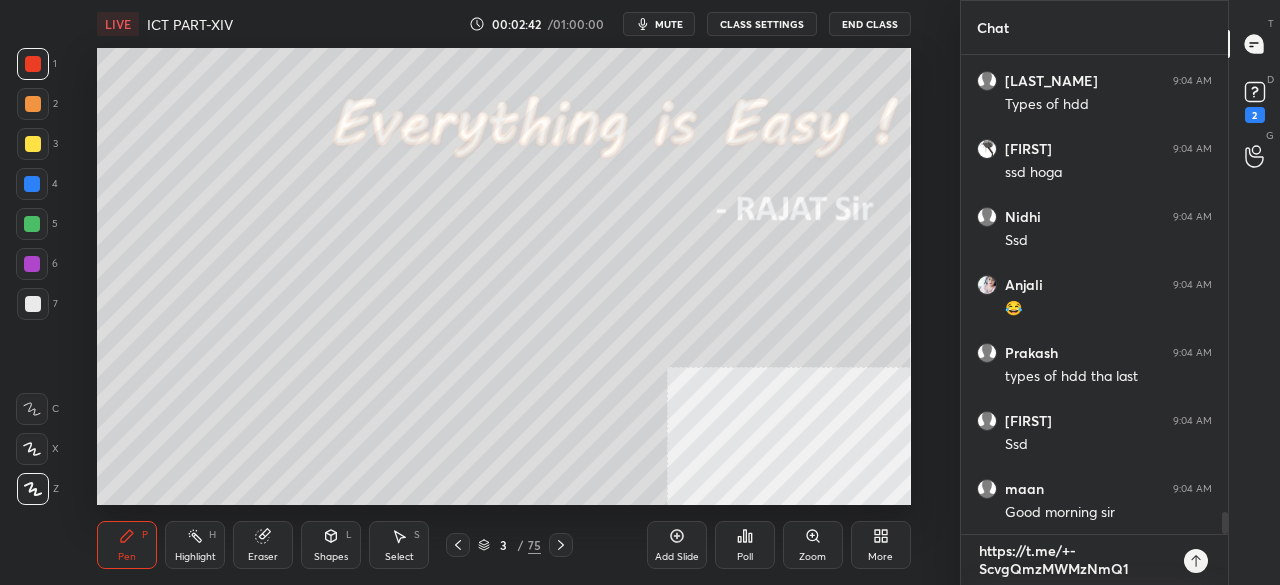 type on "https://t.me/+-ScvgQmzMWMzNmQ1" 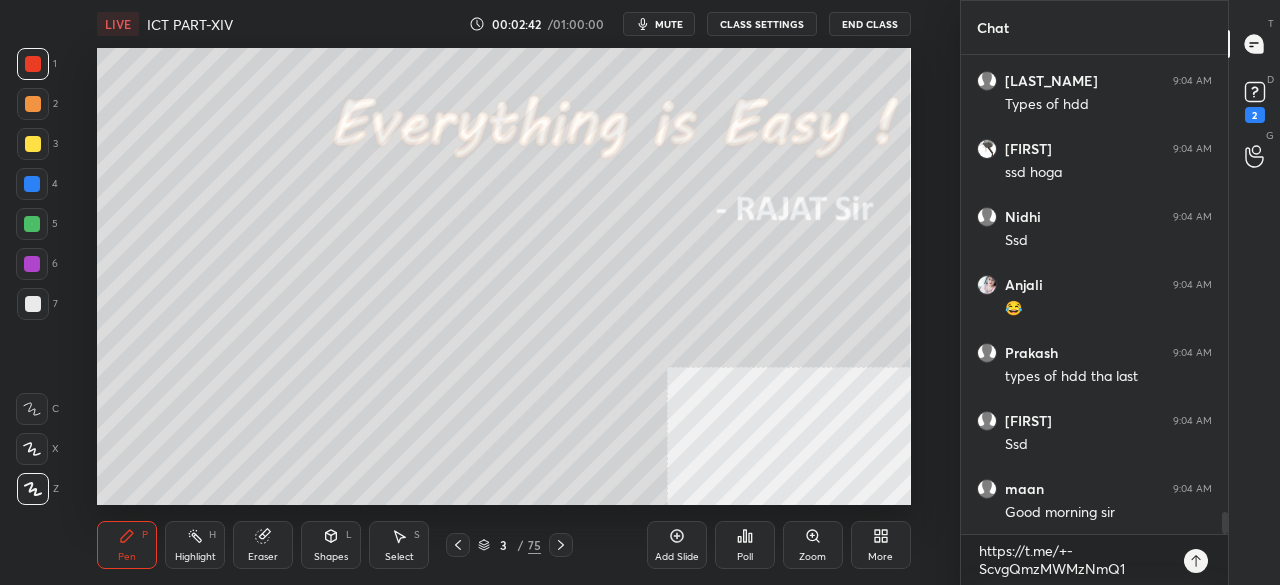 type on "x" 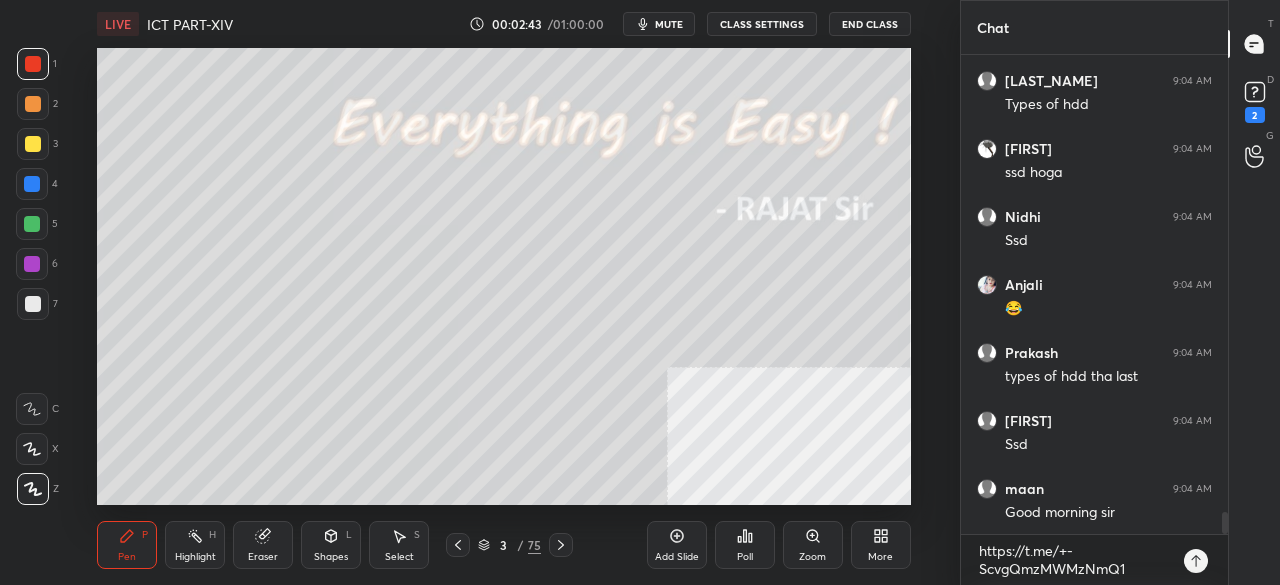 drag, startPoint x: 1195, startPoint y: 566, endPoint x: 1168, endPoint y: 535, distance: 41.109608 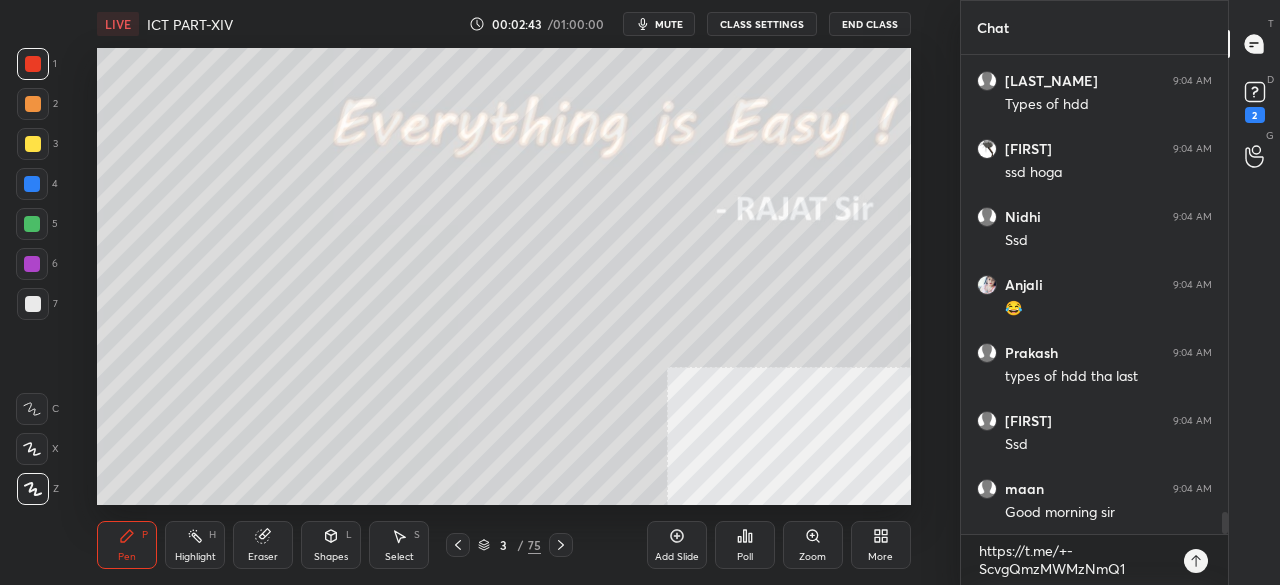 click 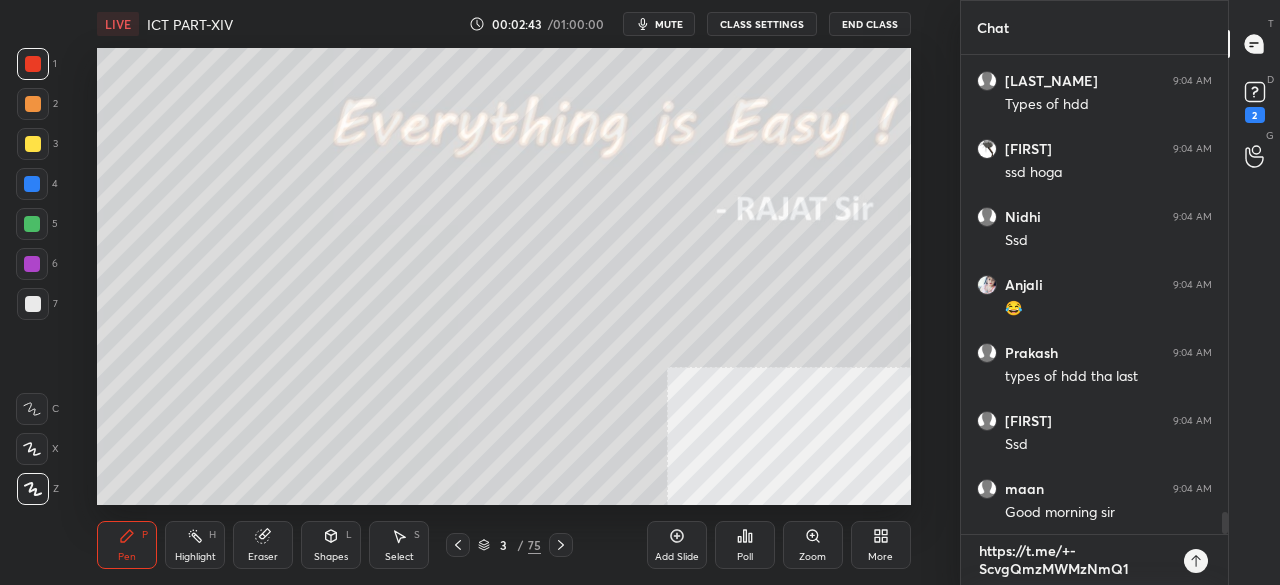 type 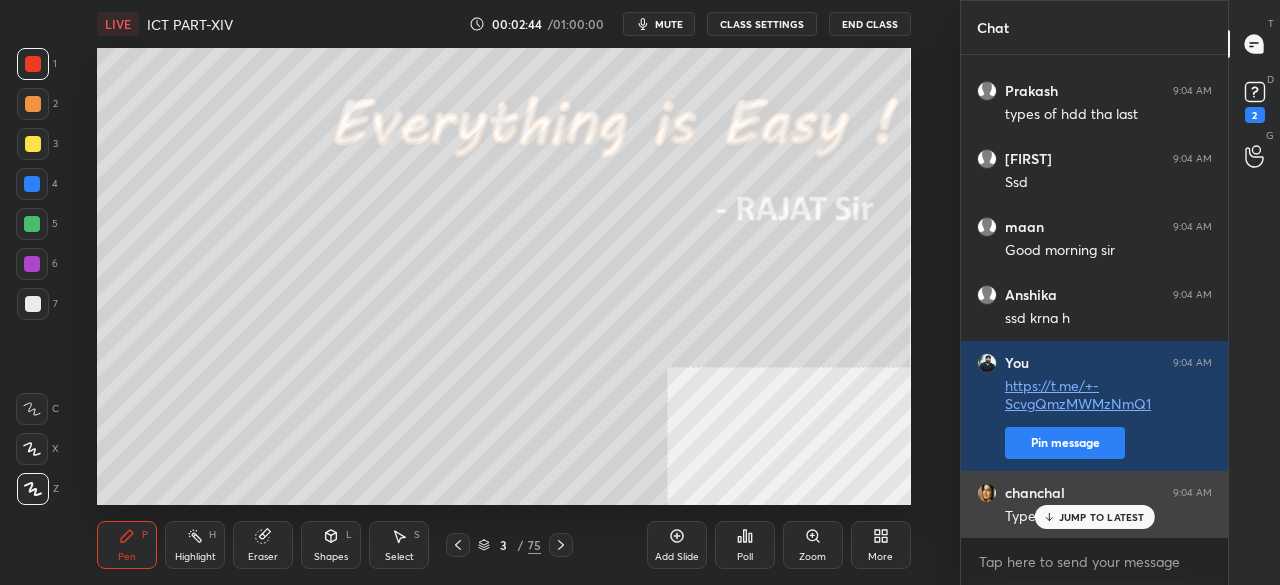 click on "[PERSON] 9:04 AM ssd karna hai [PERSON], [PERSON] joined [PERSON] 9:04 AM Ssd padhana hai [PERSON] 9:04 AM SSD SE SHURU HOGA [PERSON] 9:04 AM No [PERSON] 9:04 AM ssd start krna h [PERSON] 9:04 AM Sir mene unacademy abhi join ki hai please mujhe telegram ka link bhej do [PERSON] 9:04 AM Types of hdd [PERSON] 9:04 AM ssd hoga [PERSON] 9:04 AM Ssd [PERSON] 9:04 AM 😂 [PERSON] 9:04 AM types of hdd tha last [PERSON] 9:04 AM Ssd maan [PERSON] 9:04 AM Good morning sir [PERSON] 9:04 AM ssd krna h You 9:04 AM https://t.me/+-ScvgQmzMWMzNmQ1 Pin message [PERSON] 9:04 AM Types of hard disc" at bounding box center [1094, 296] 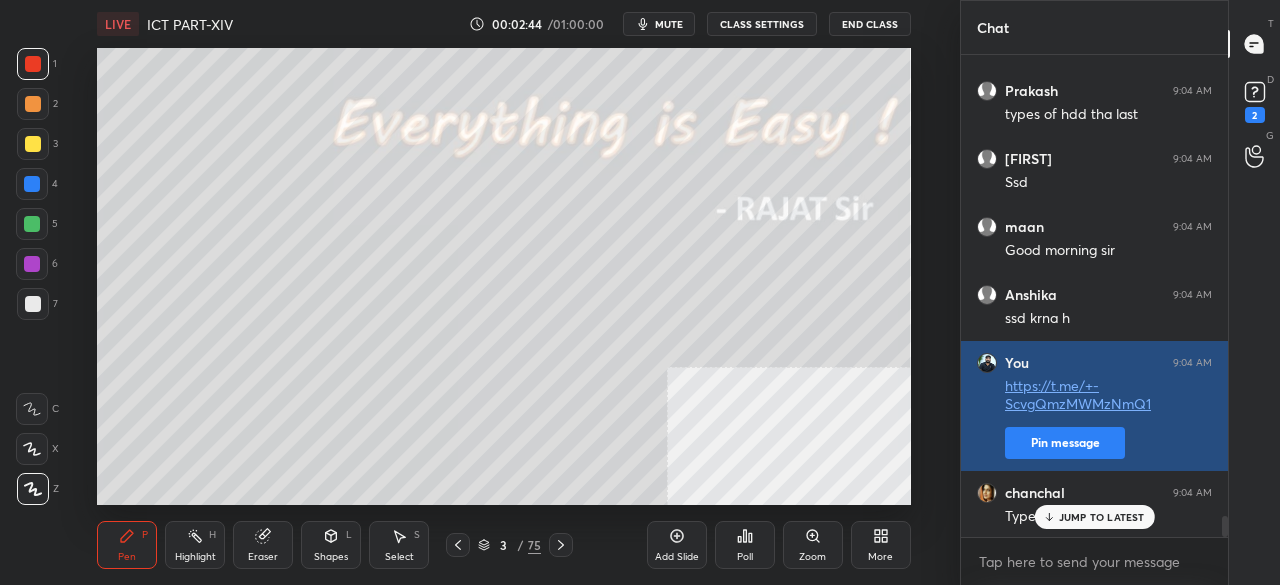 click on "Pin message" at bounding box center [1065, 443] 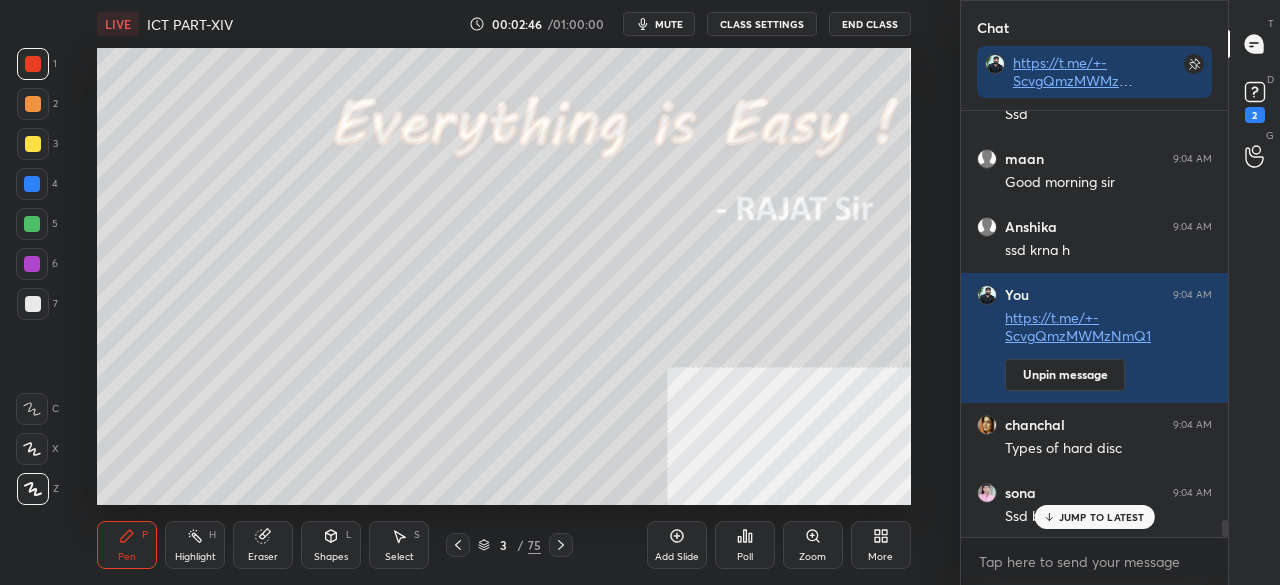 click 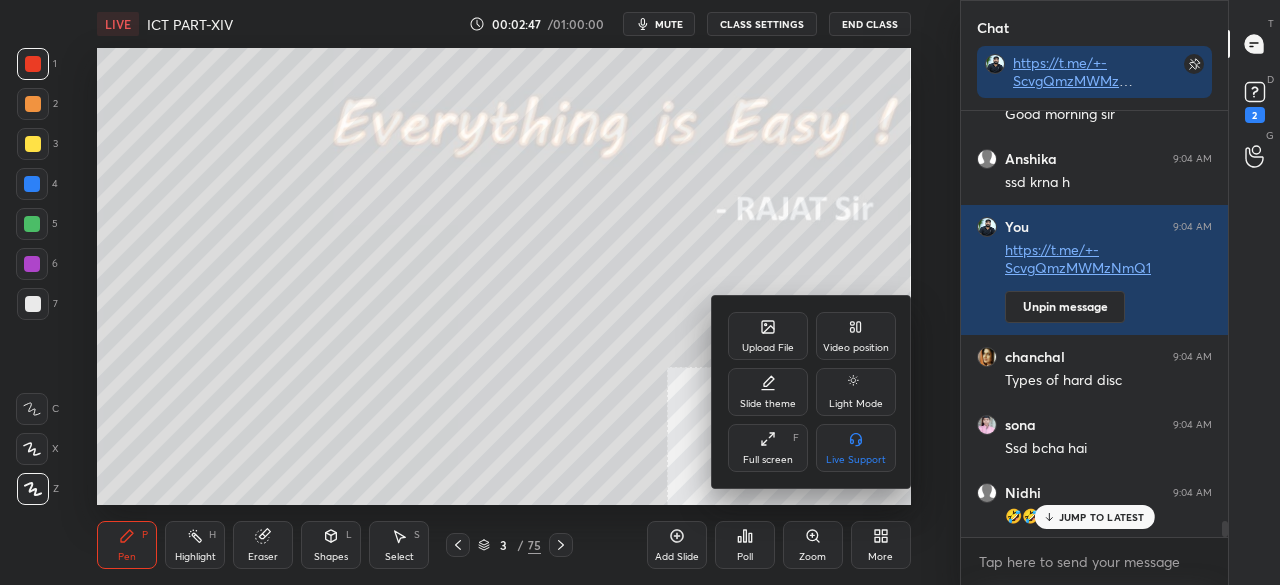click on "Full screen" at bounding box center (768, 460) 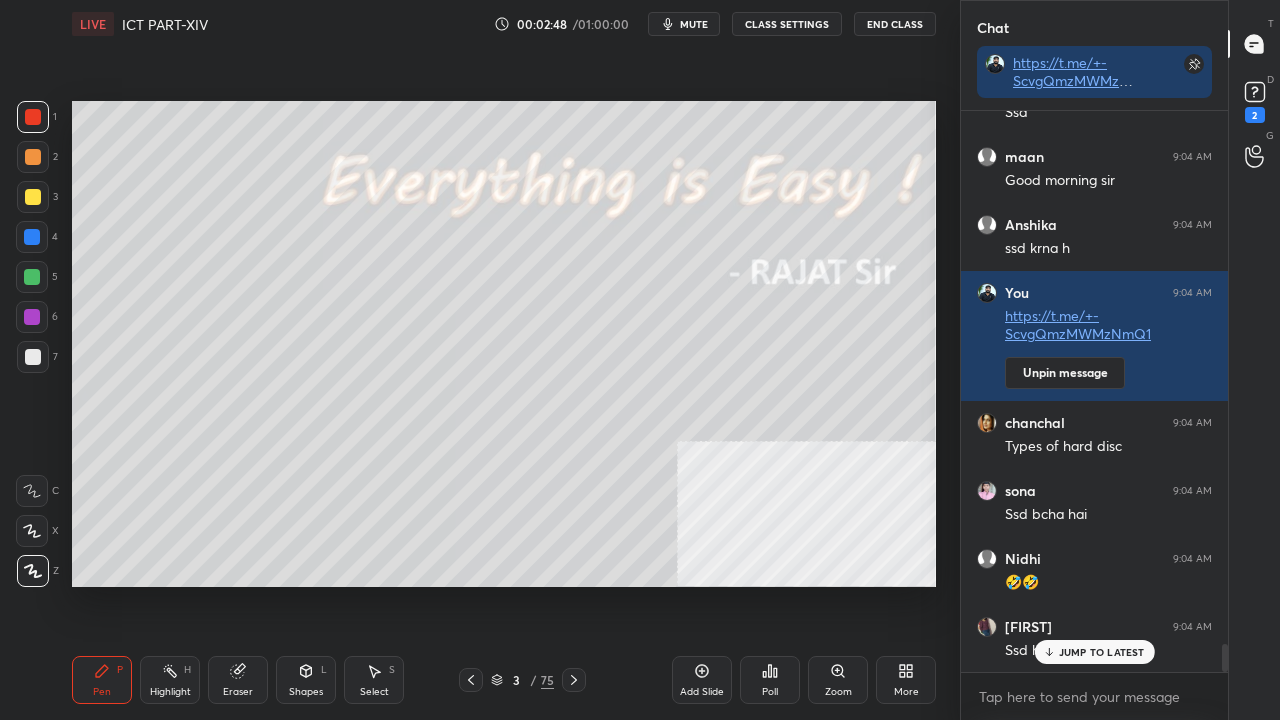 click 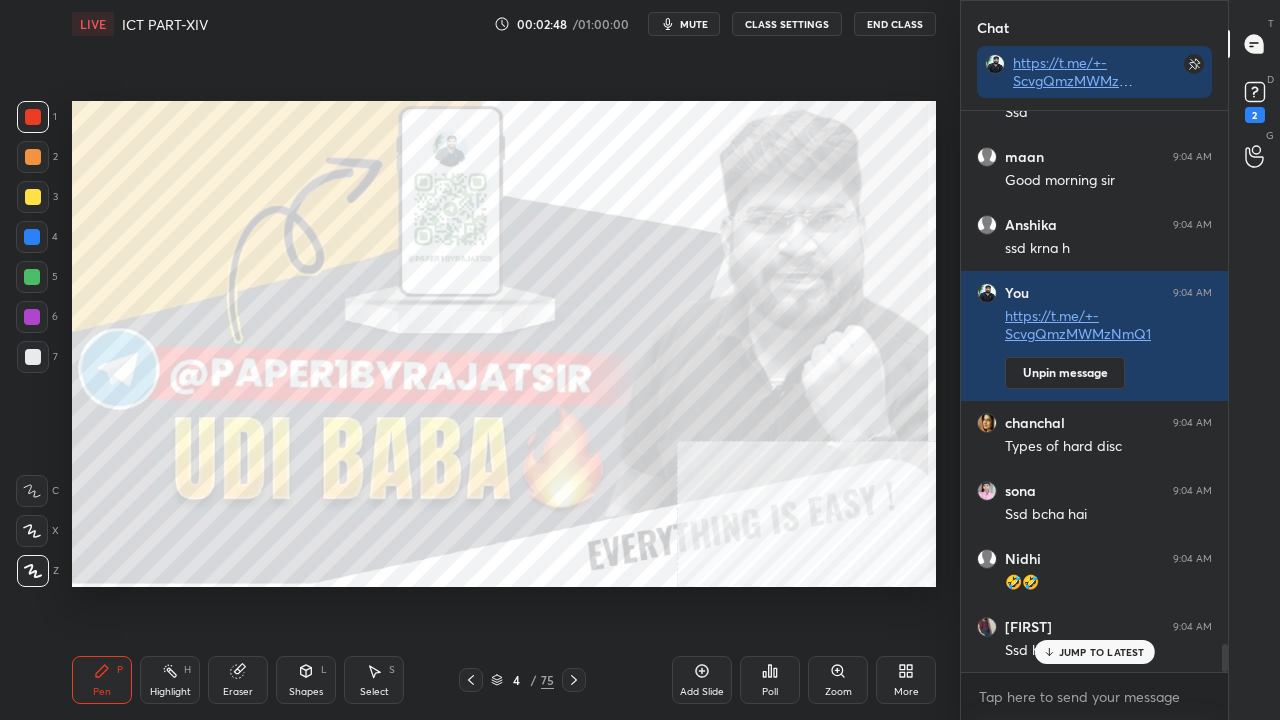 click 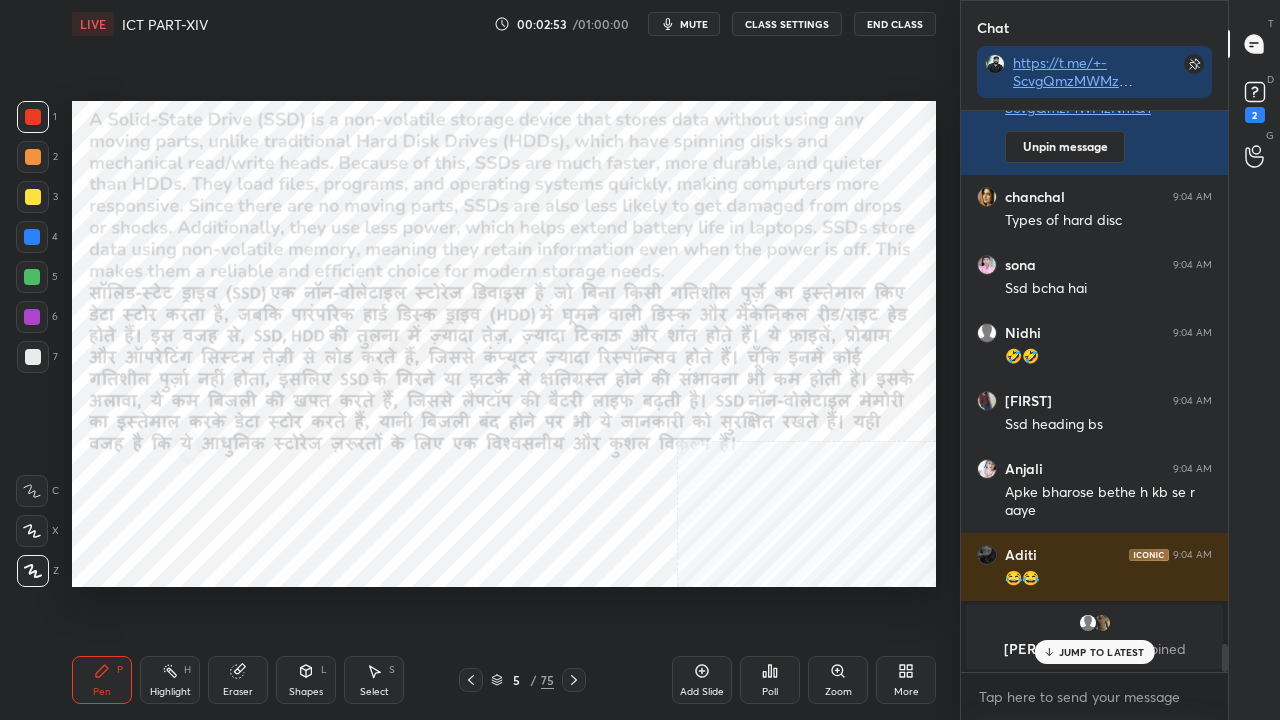 click 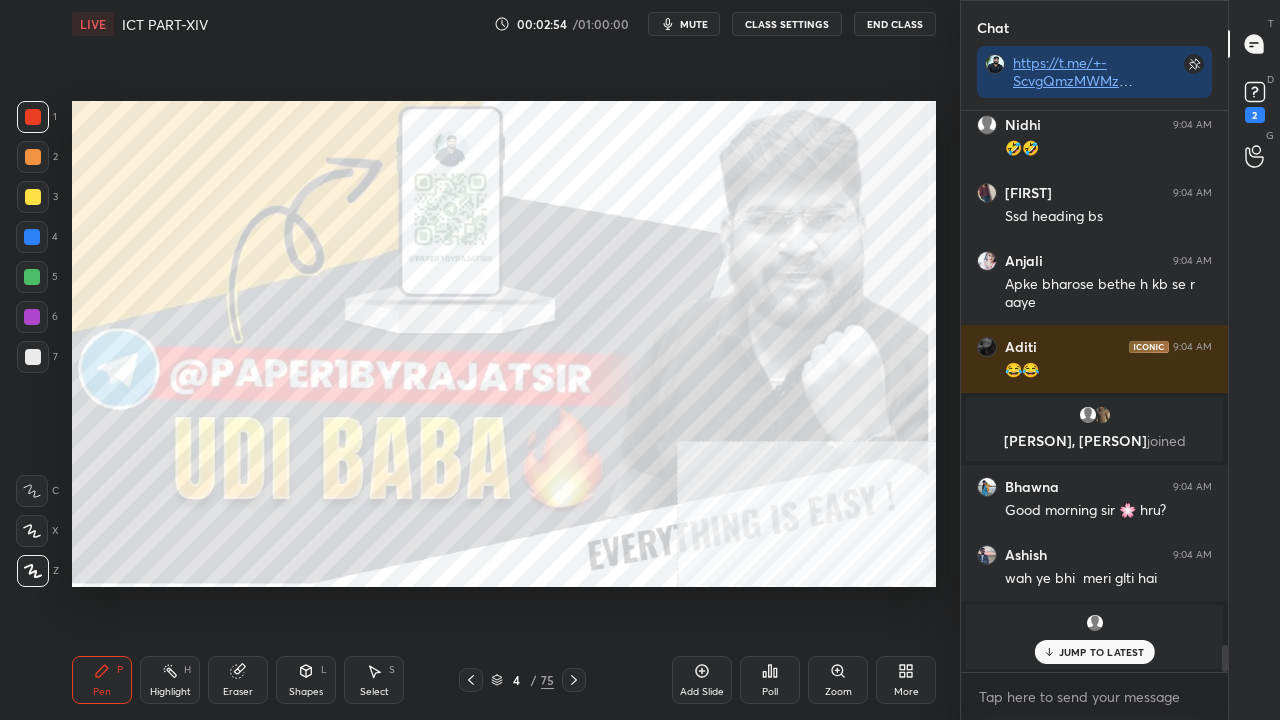 click 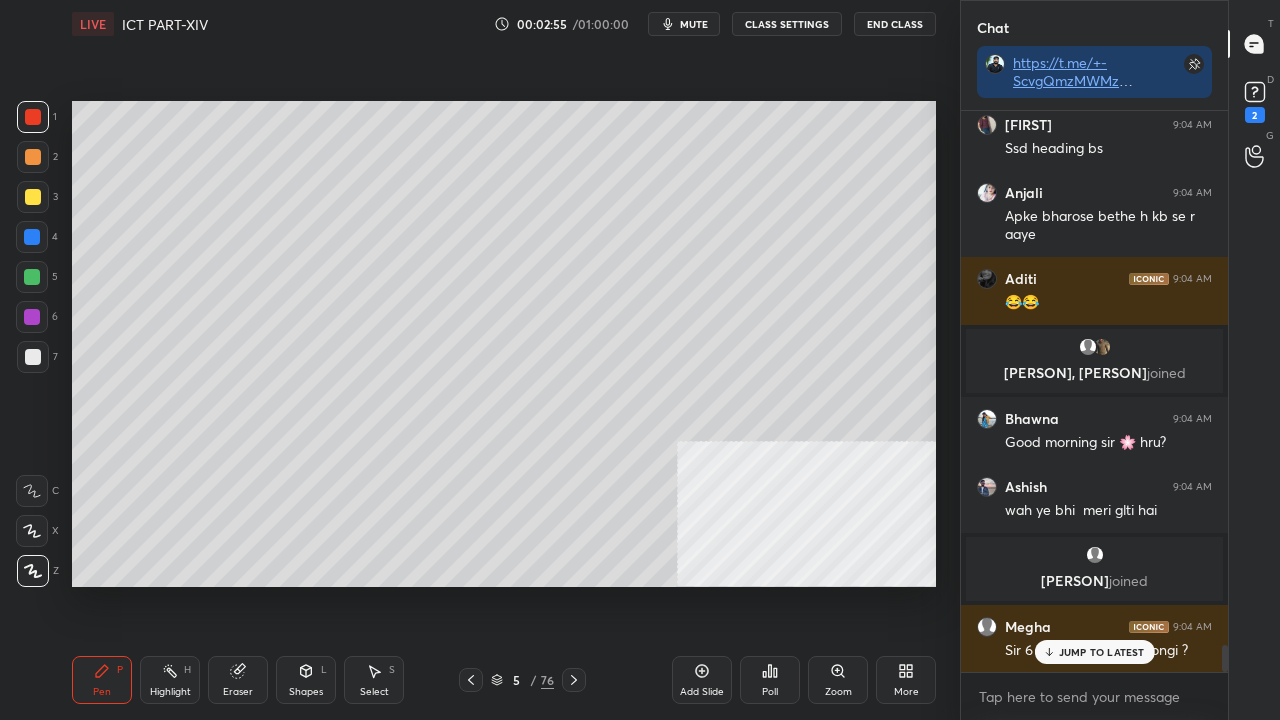 click at bounding box center (33, 197) 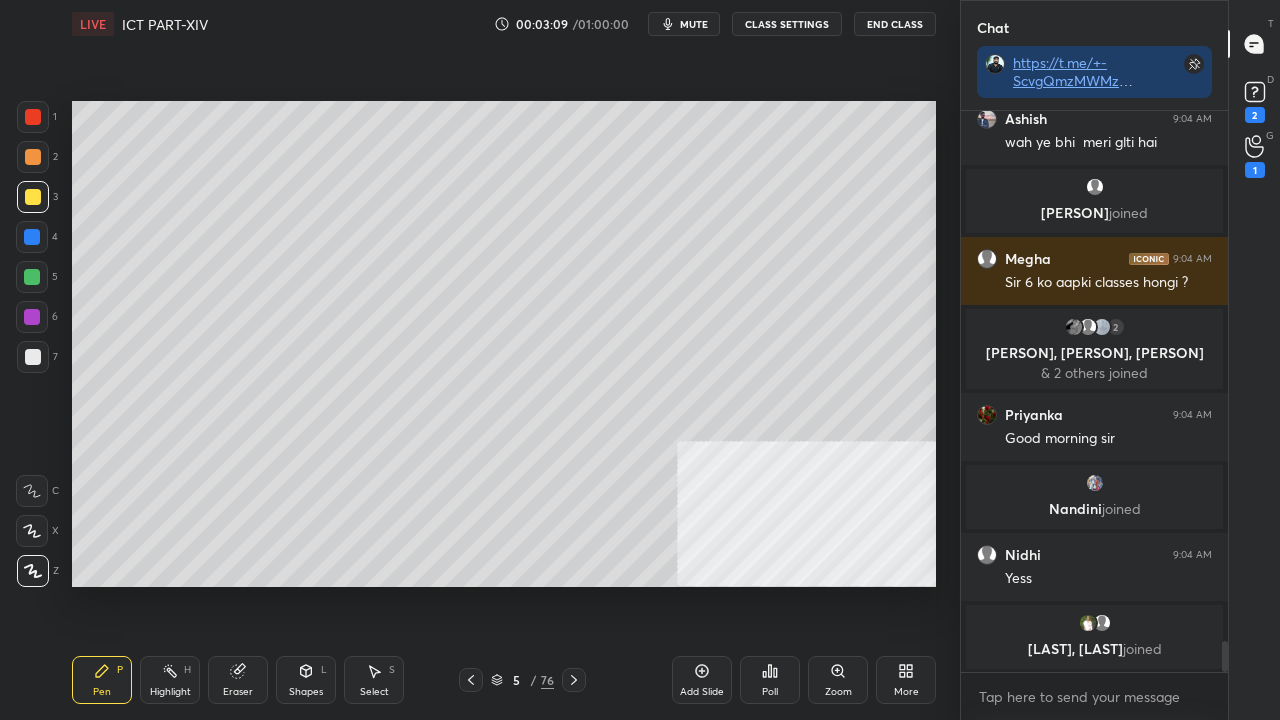 click at bounding box center (33, 117) 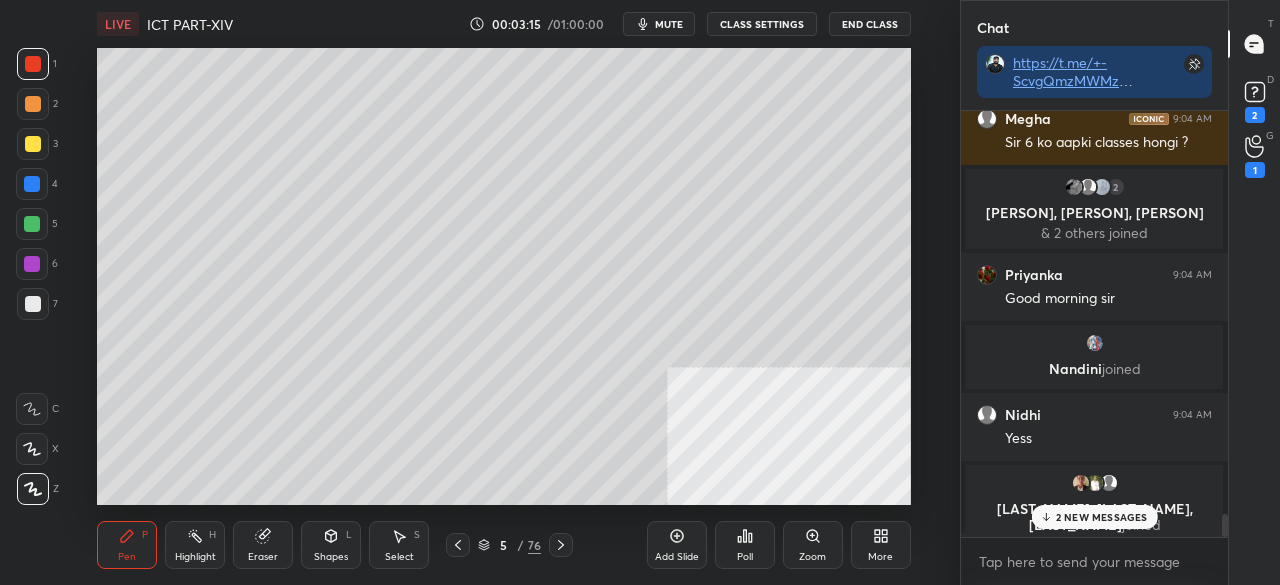 click 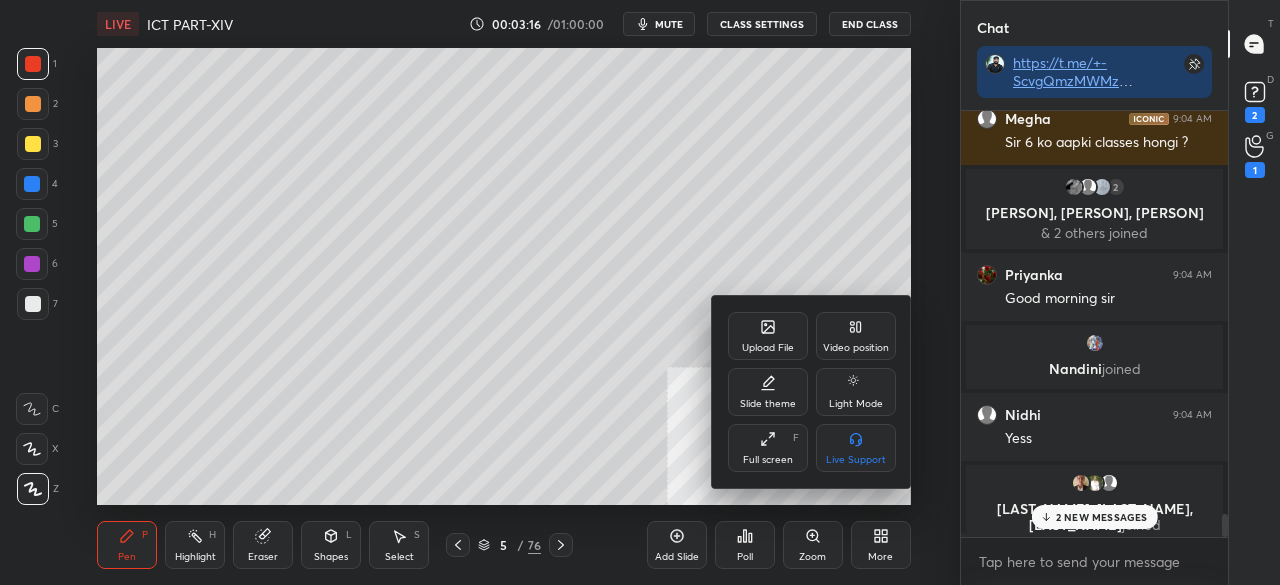 drag, startPoint x: 760, startPoint y: 441, endPoint x: 776, endPoint y: 478, distance: 40.311287 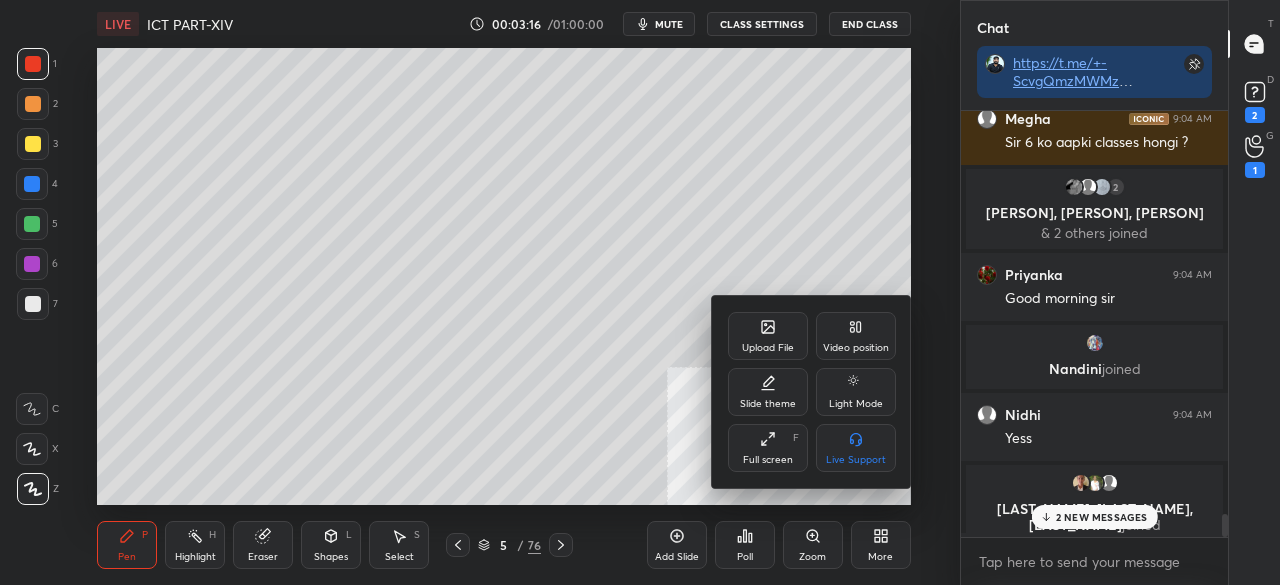 click on "Full screen F" at bounding box center (768, 448) 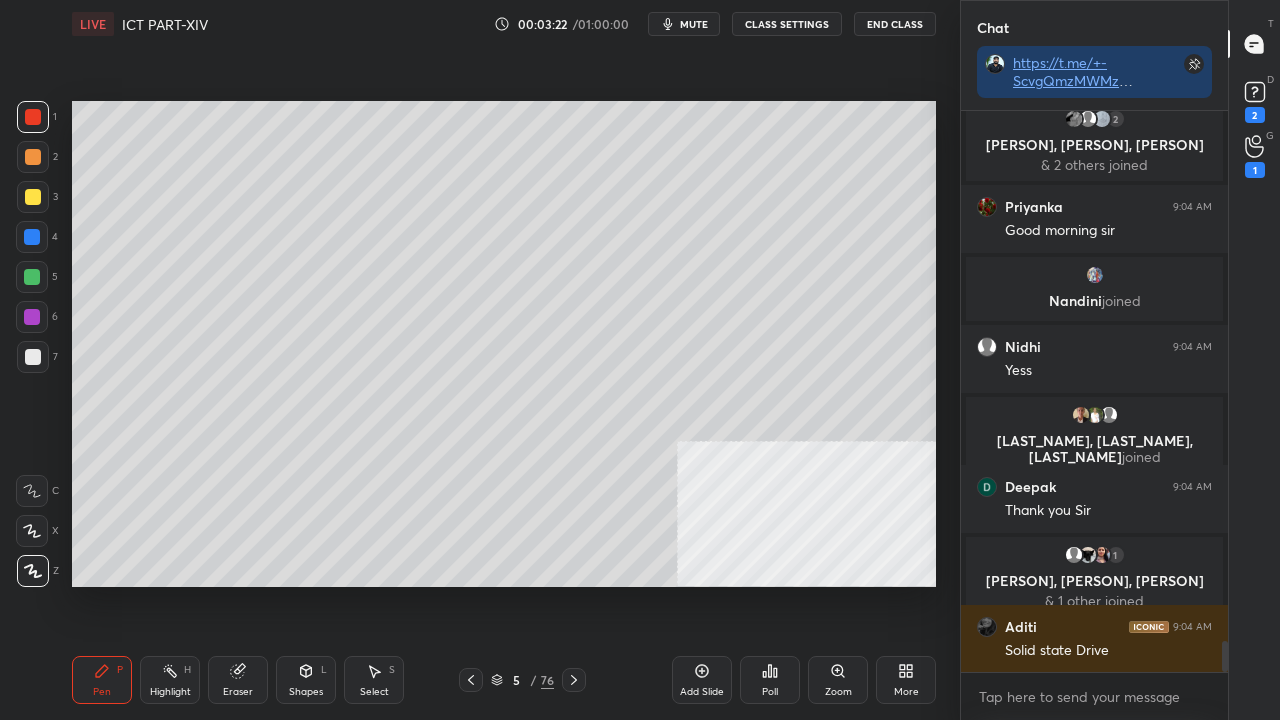 drag, startPoint x: 30, startPoint y: 240, endPoint x: 60, endPoint y: 240, distance: 30 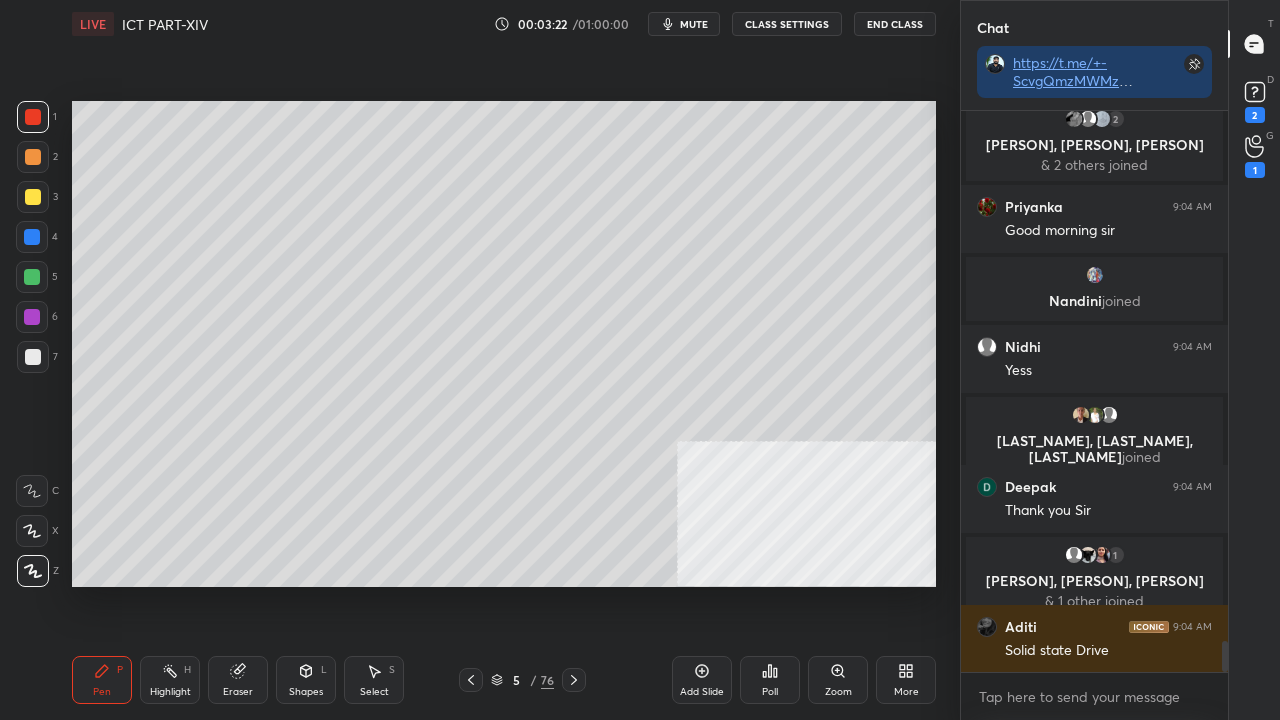 click at bounding box center (32, 237) 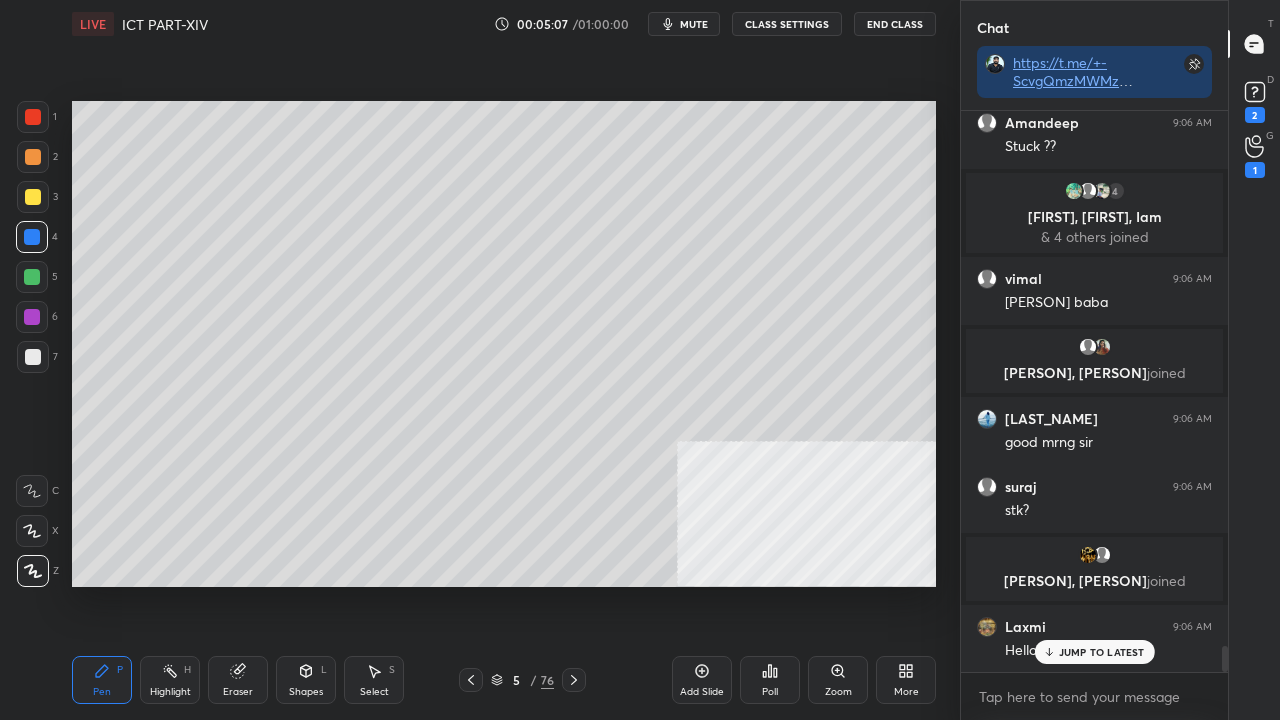 scroll, scrollTop: 11406, scrollLeft: 0, axis: vertical 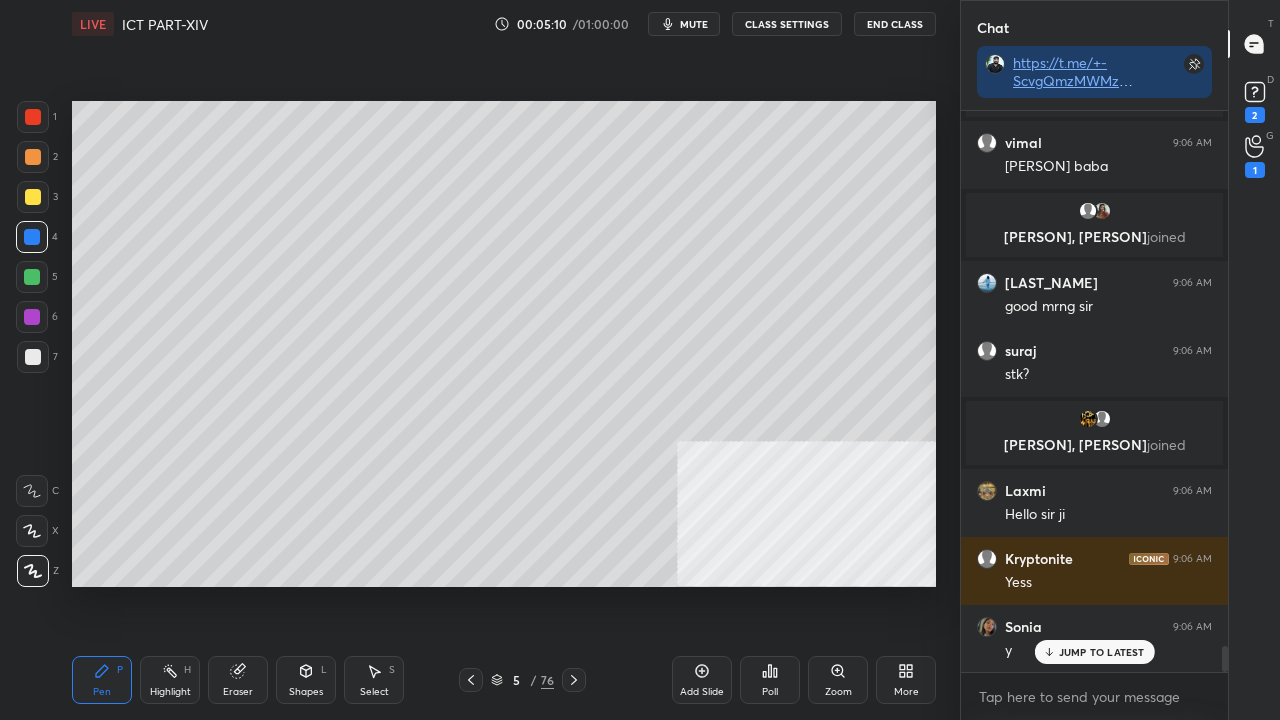 click at bounding box center [33, 357] 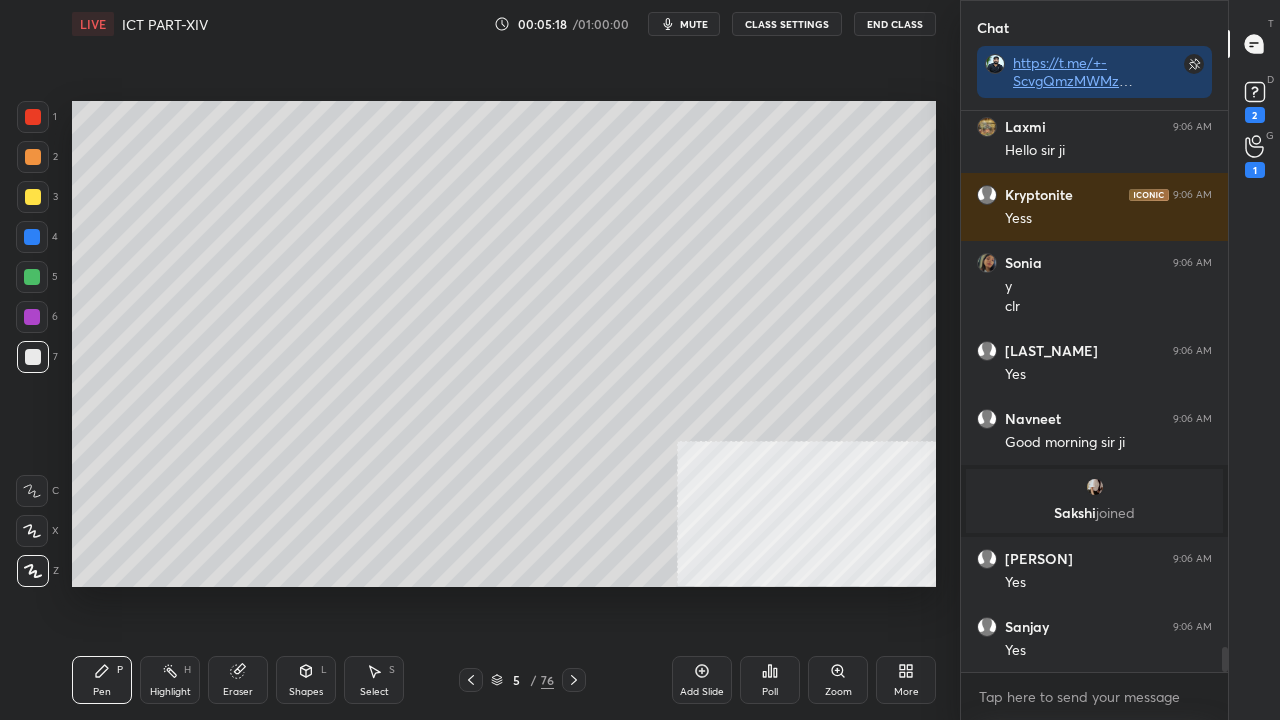 scroll, scrollTop: 11910, scrollLeft: 0, axis: vertical 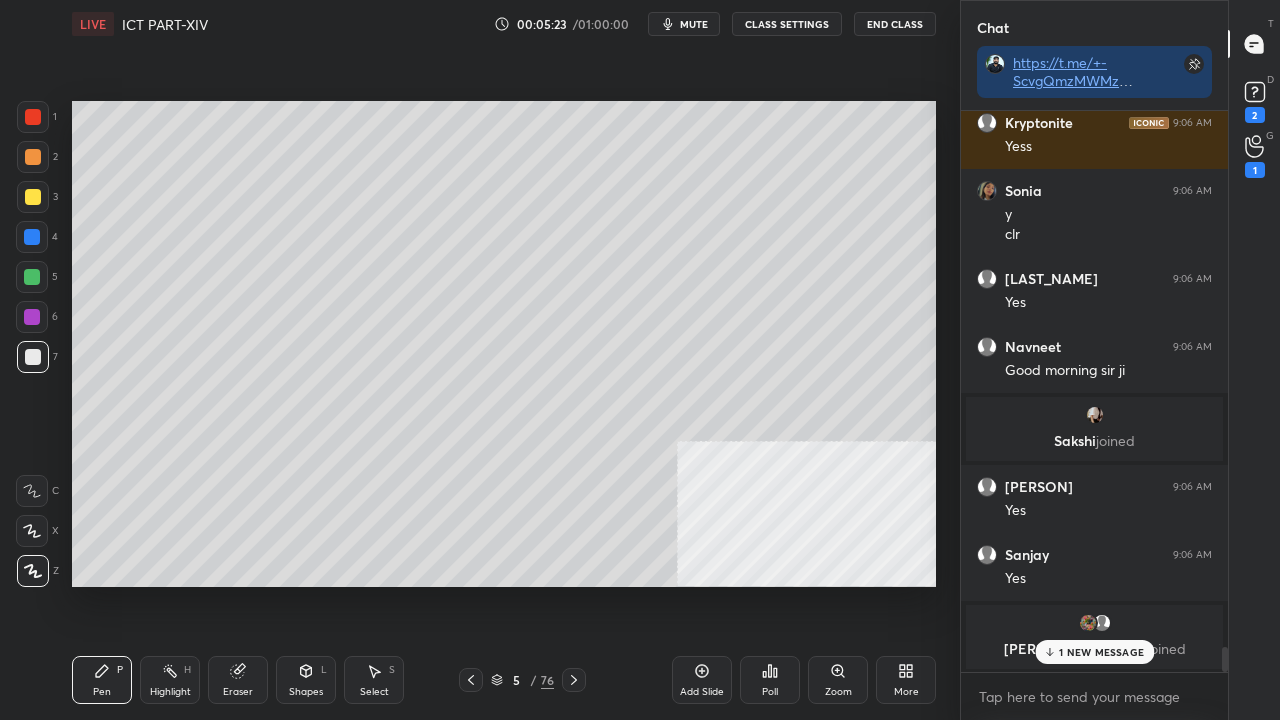 drag, startPoint x: 28, startPoint y: 198, endPoint x: 59, endPoint y: 233, distance: 46.75468 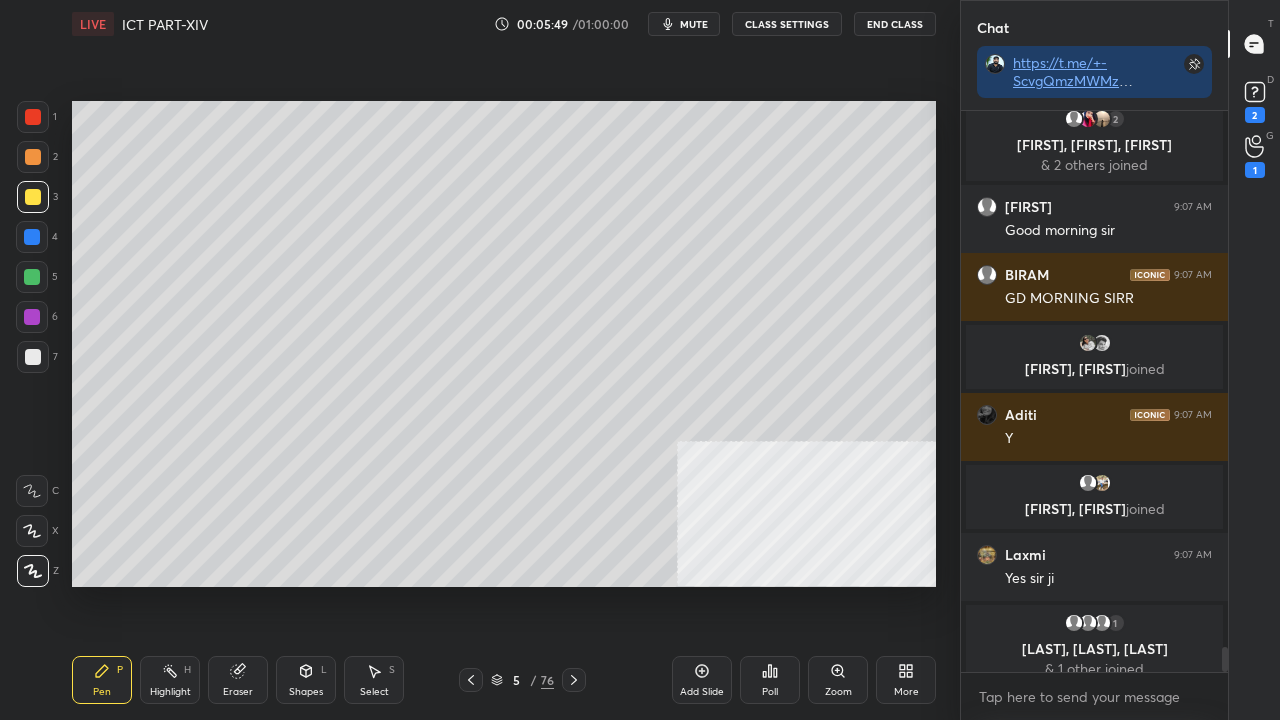 scroll, scrollTop: 12028, scrollLeft: 0, axis: vertical 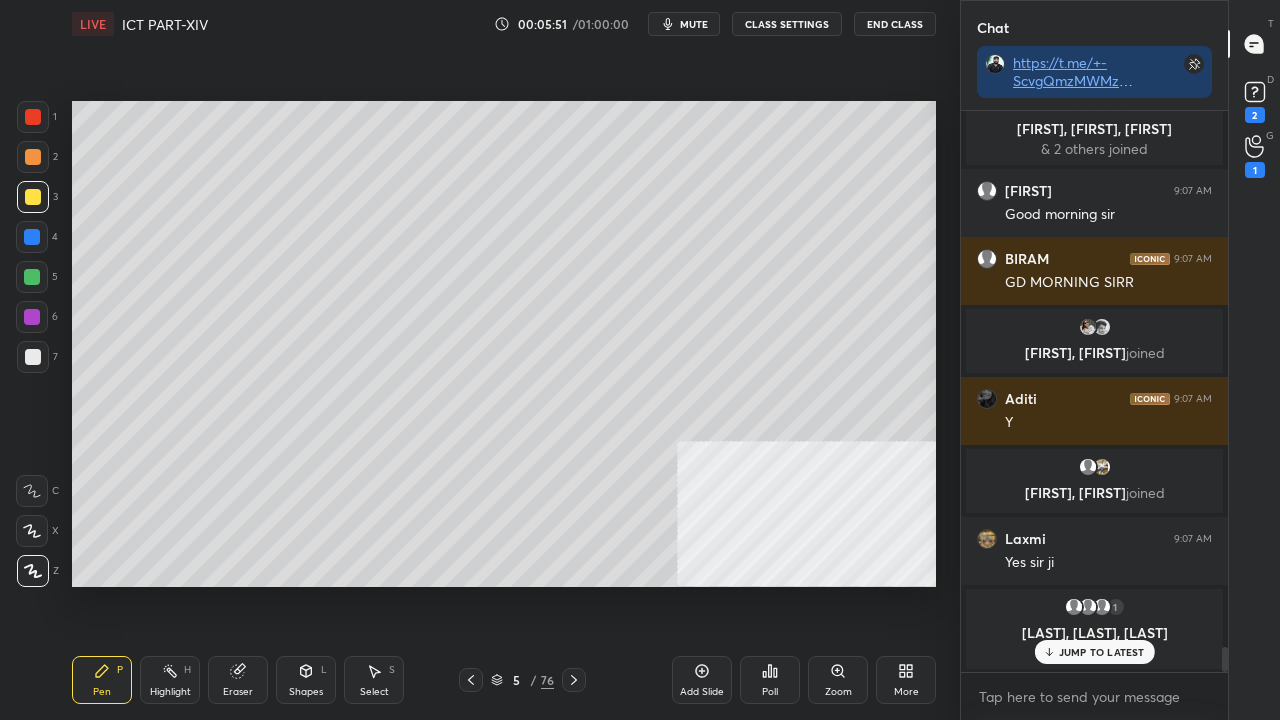 click on "5" at bounding box center [517, 680] 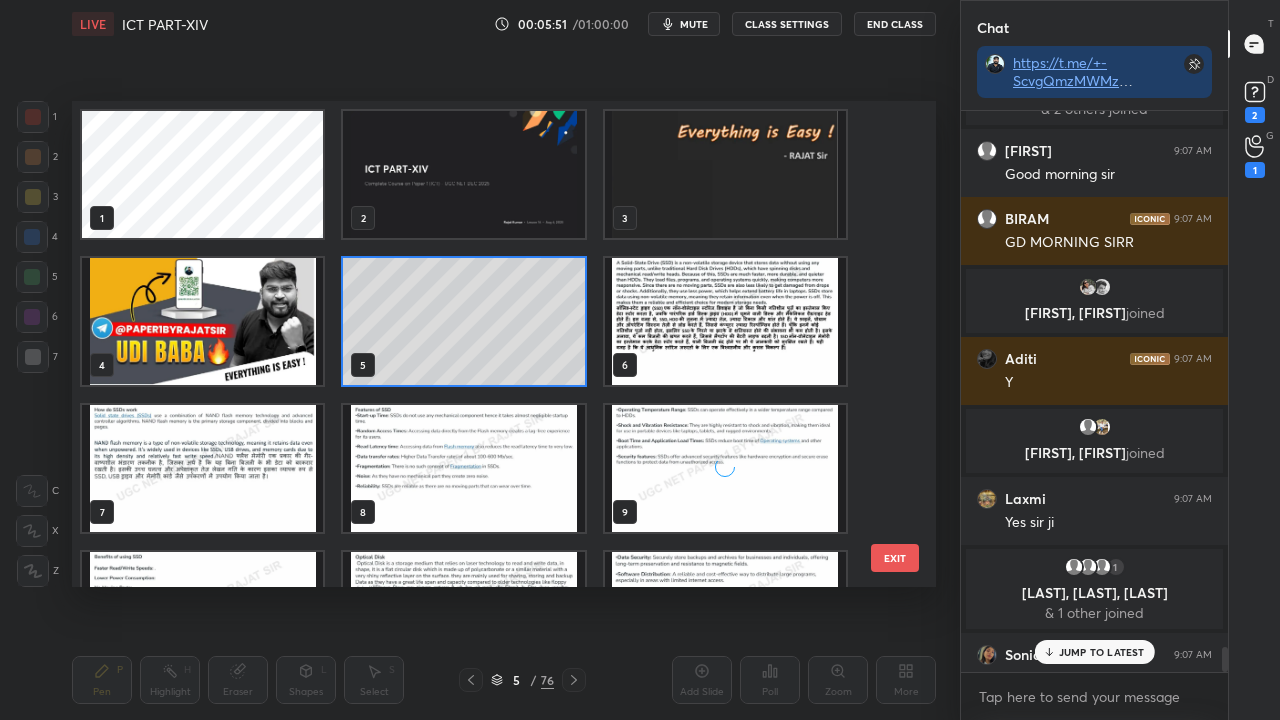 scroll, scrollTop: 12056, scrollLeft: 0, axis: vertical 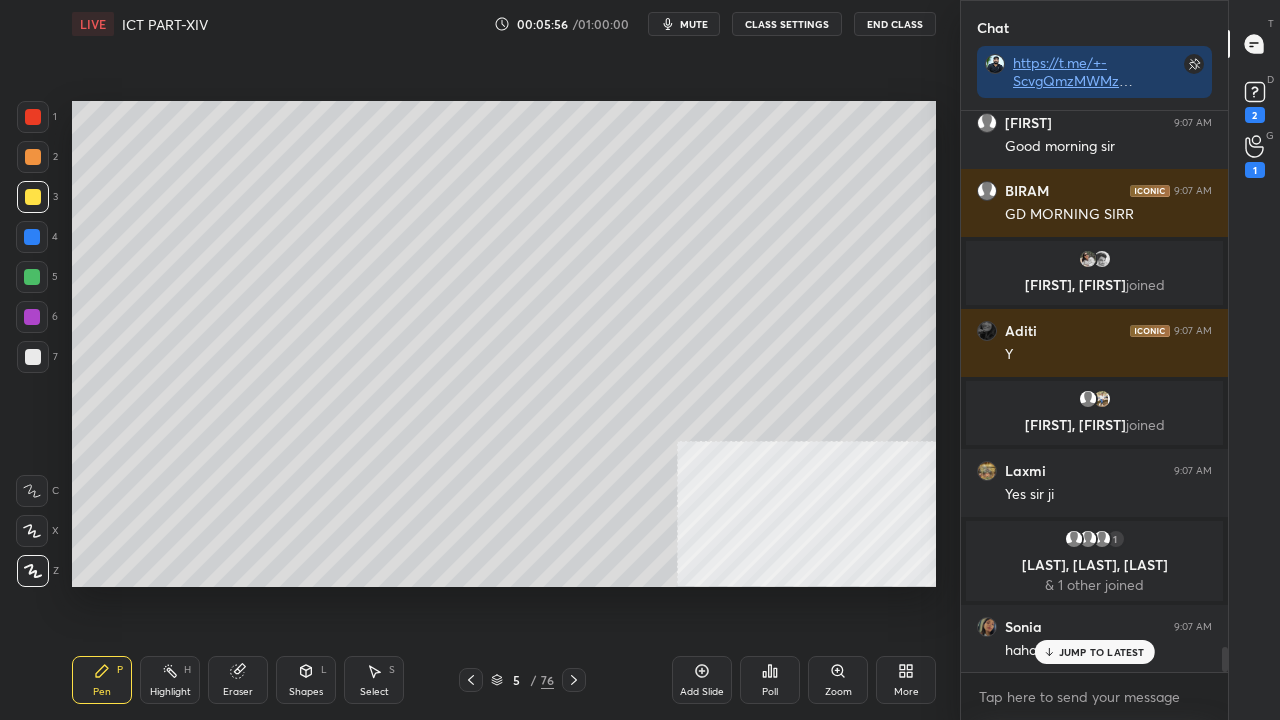 click on "JUMP TO LATEST" at bounding box center [1102, 652] 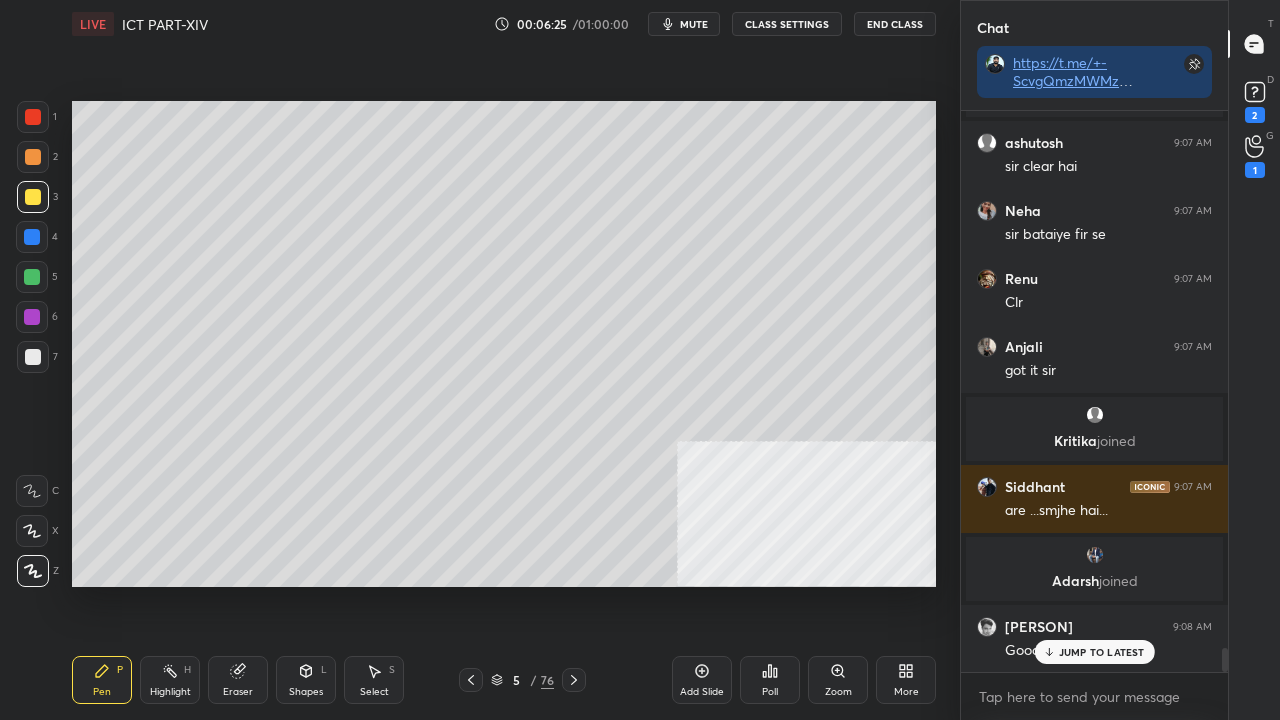 scroll, scrollTop: 12840, scrollLeft: 0, axis: vertical 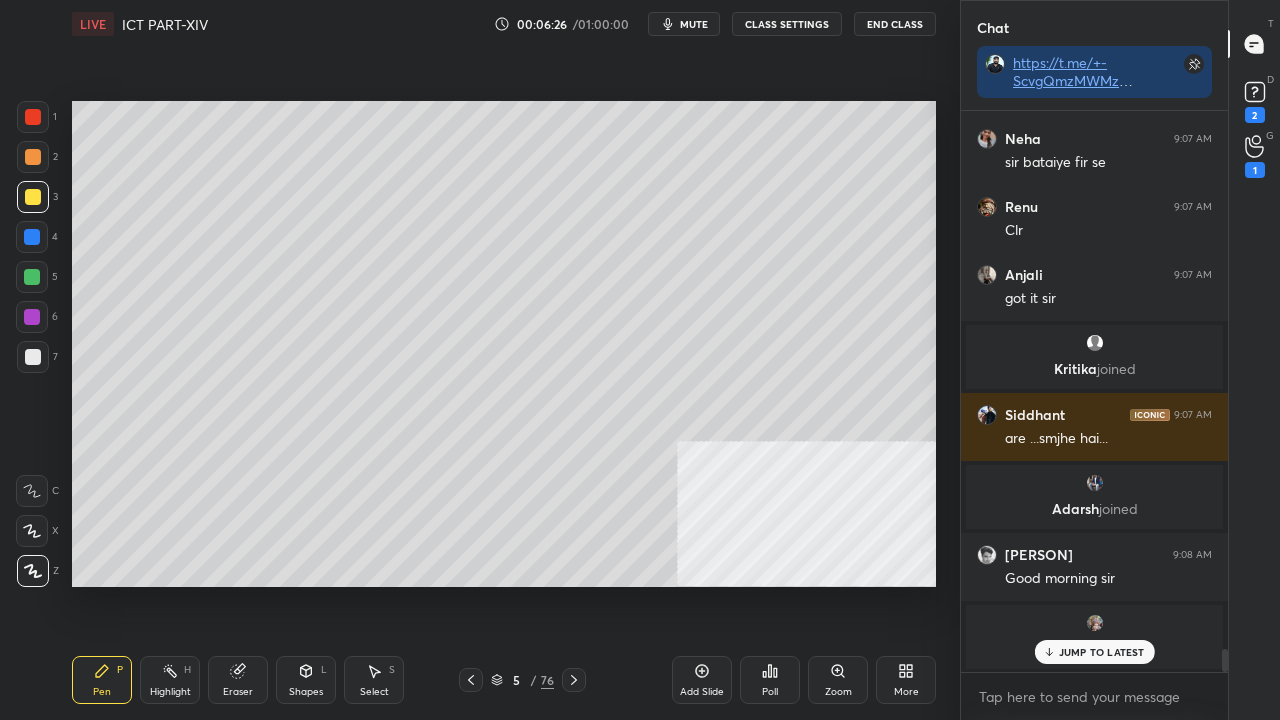 click at bounding box center [33, 357] 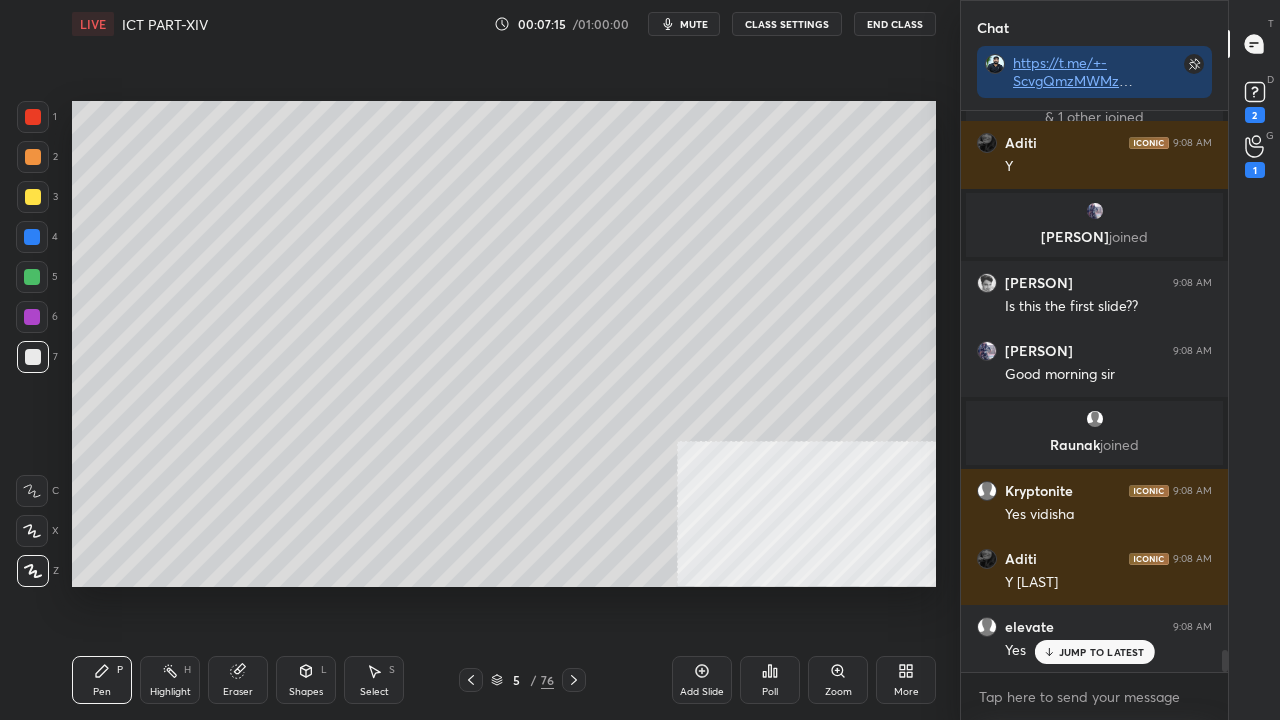 scroll, scrollTop: 13604, scrollLeft: 0, axis: vertical 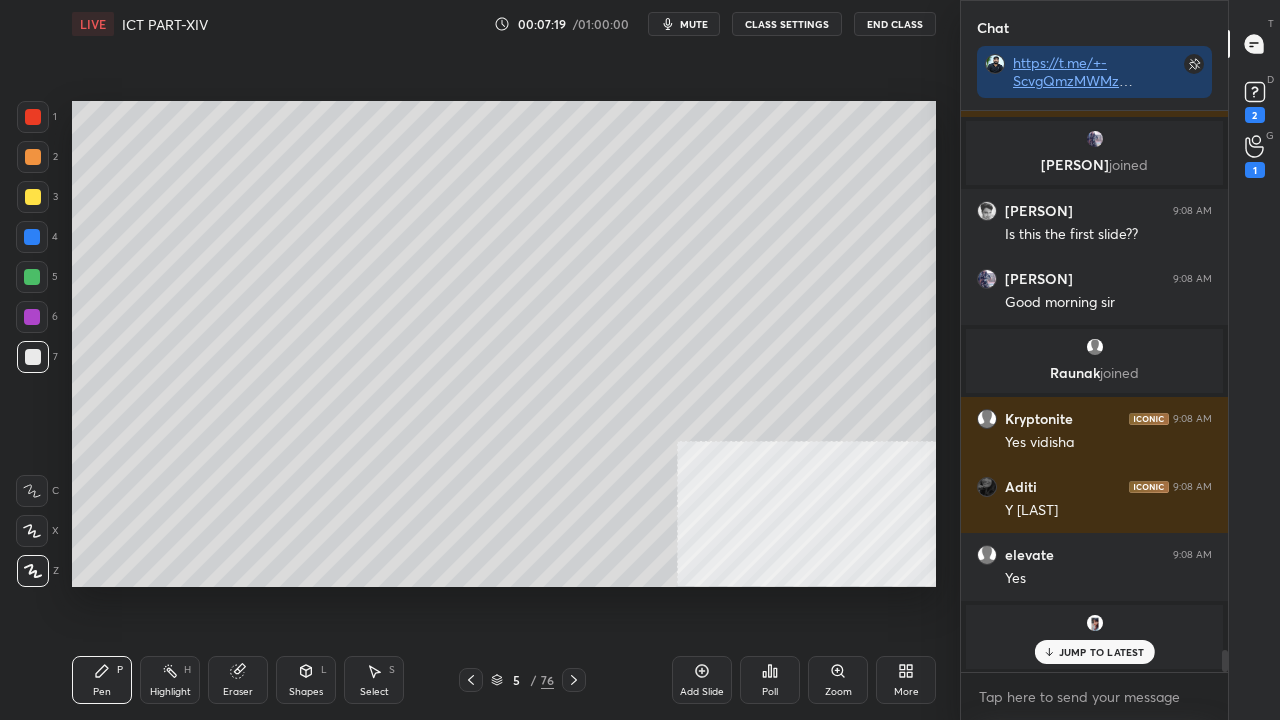 click at bounding box center [33, 117] 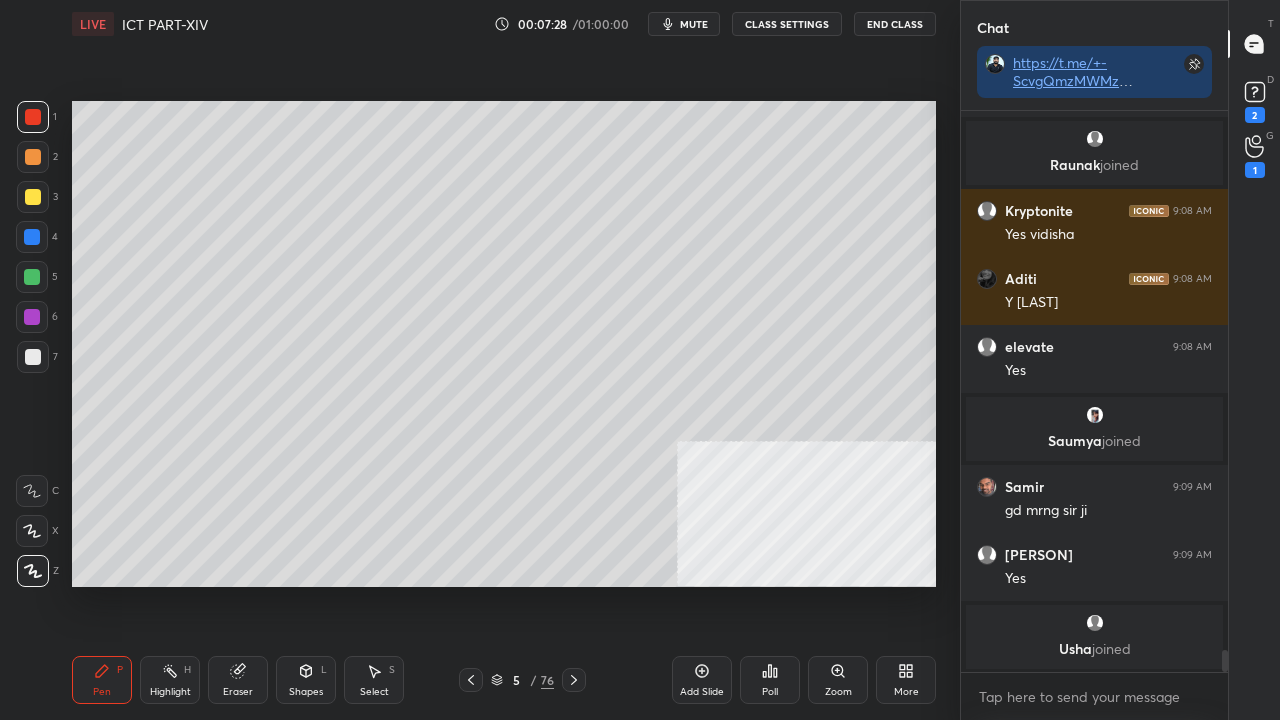 scroll, scrollTop: 13880, scrollLeft: 0, axis: vertical 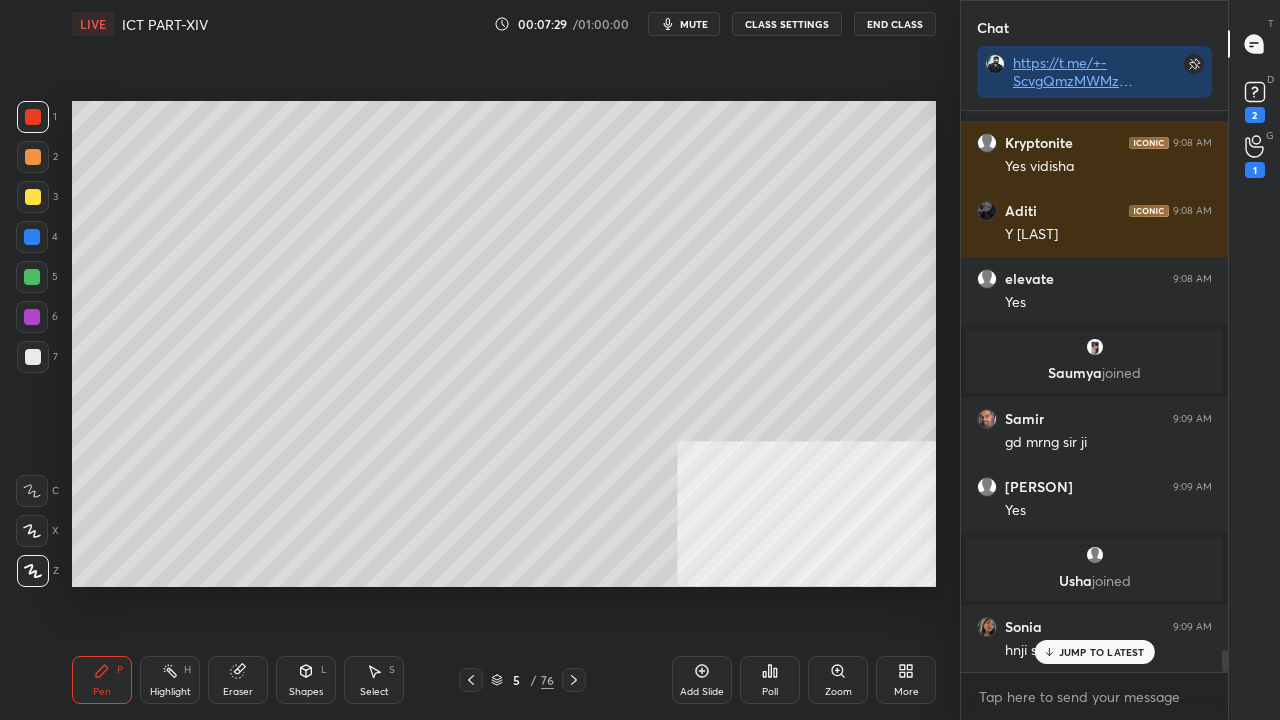 click 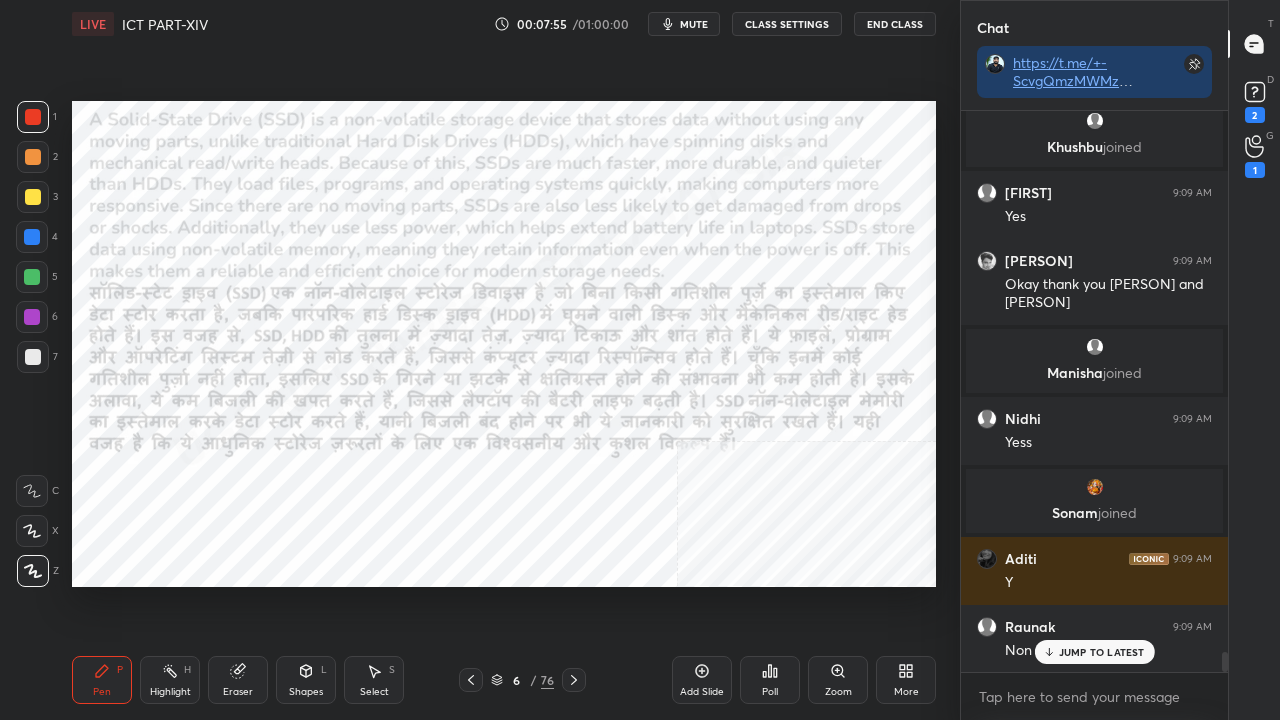 scroll, scrollTop: 15010, scrollLeft: 0, axis: vertical 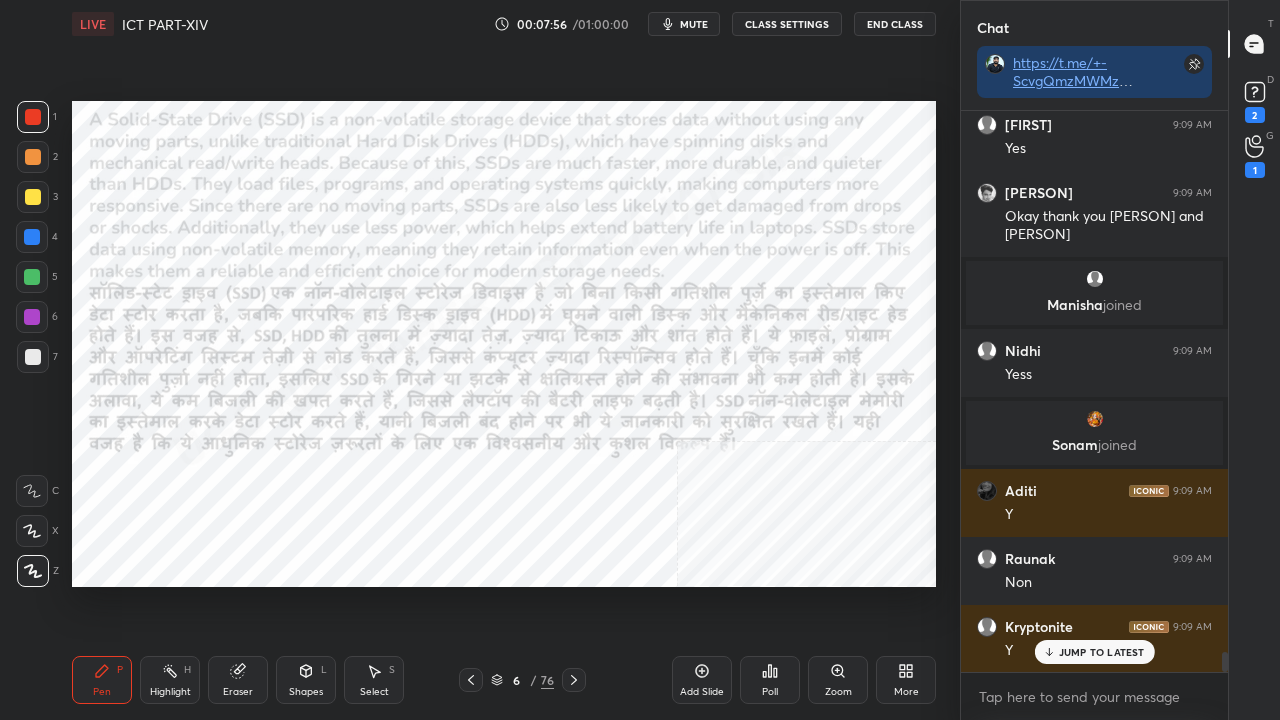 click 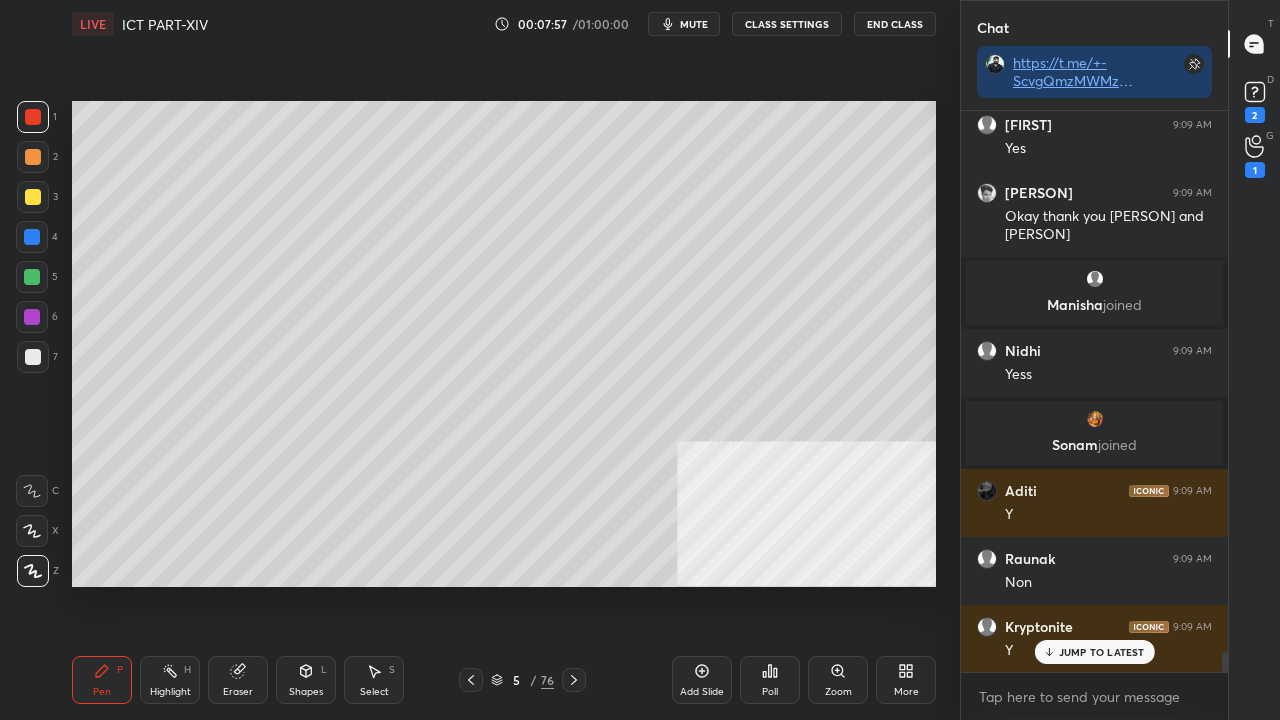click at bounding box center [33, 157] 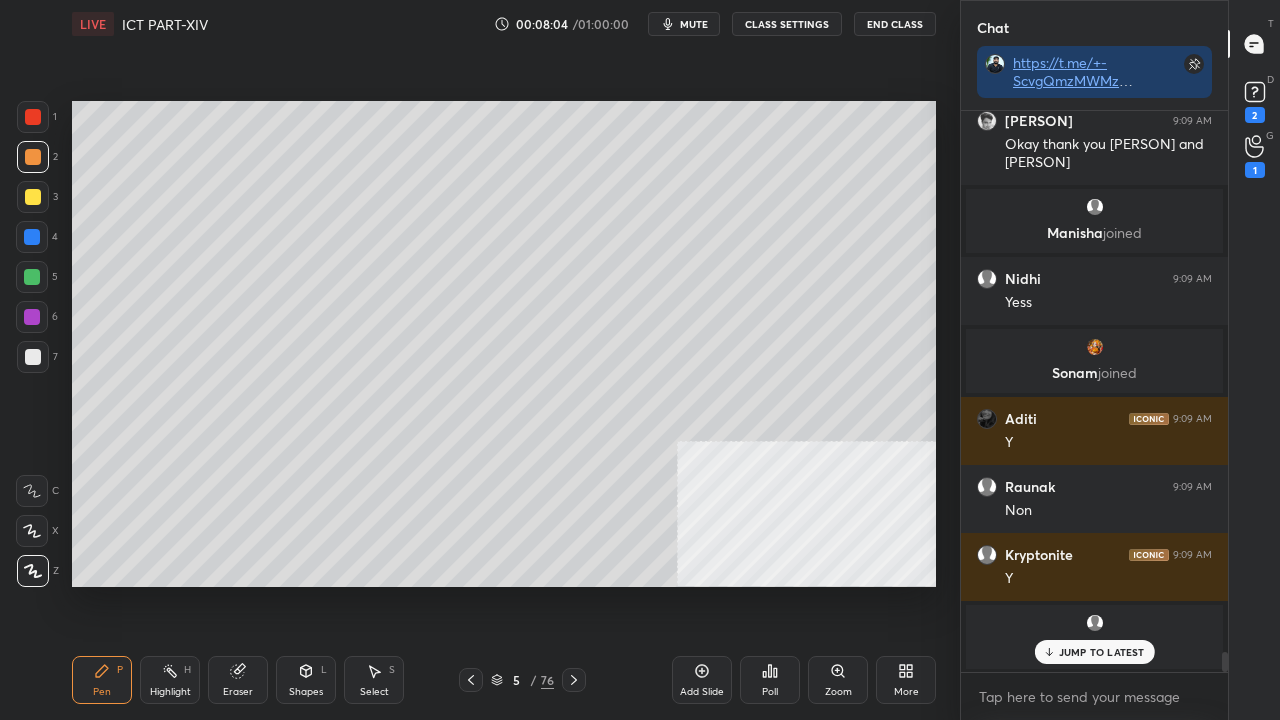 scroll, scrollTop: 15150, scrollLeft: 0, axis: vertical 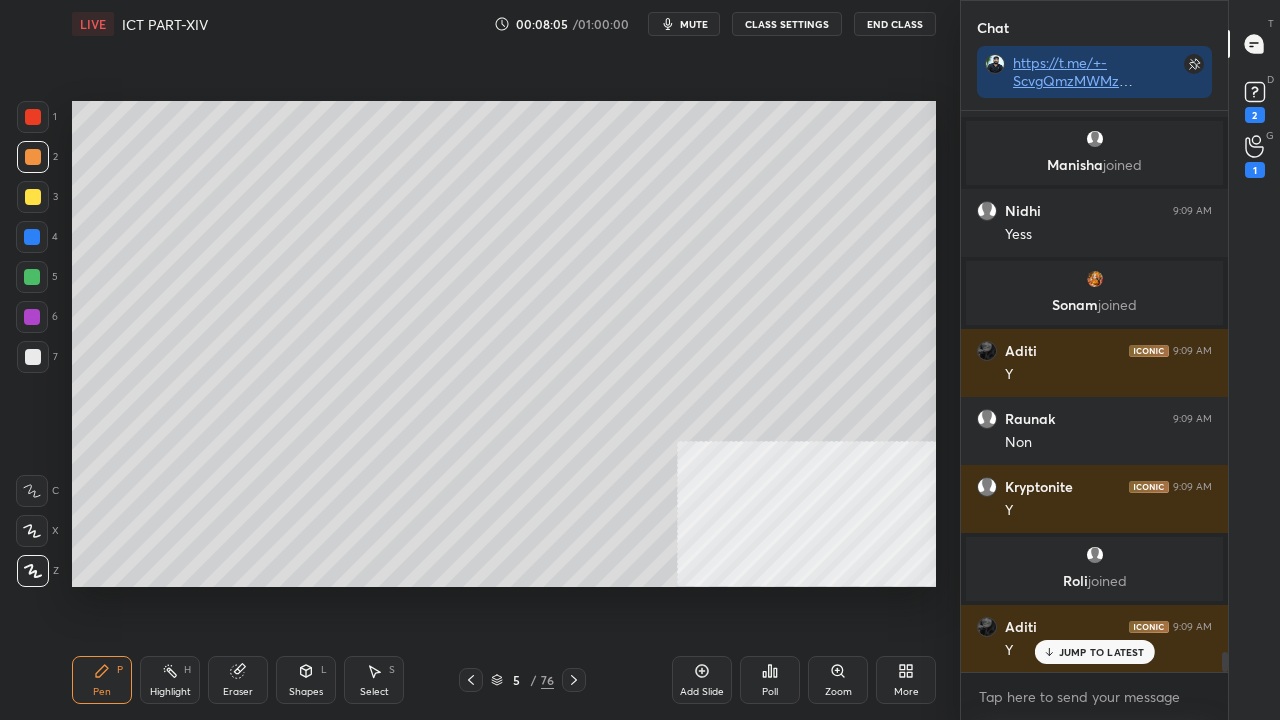 click 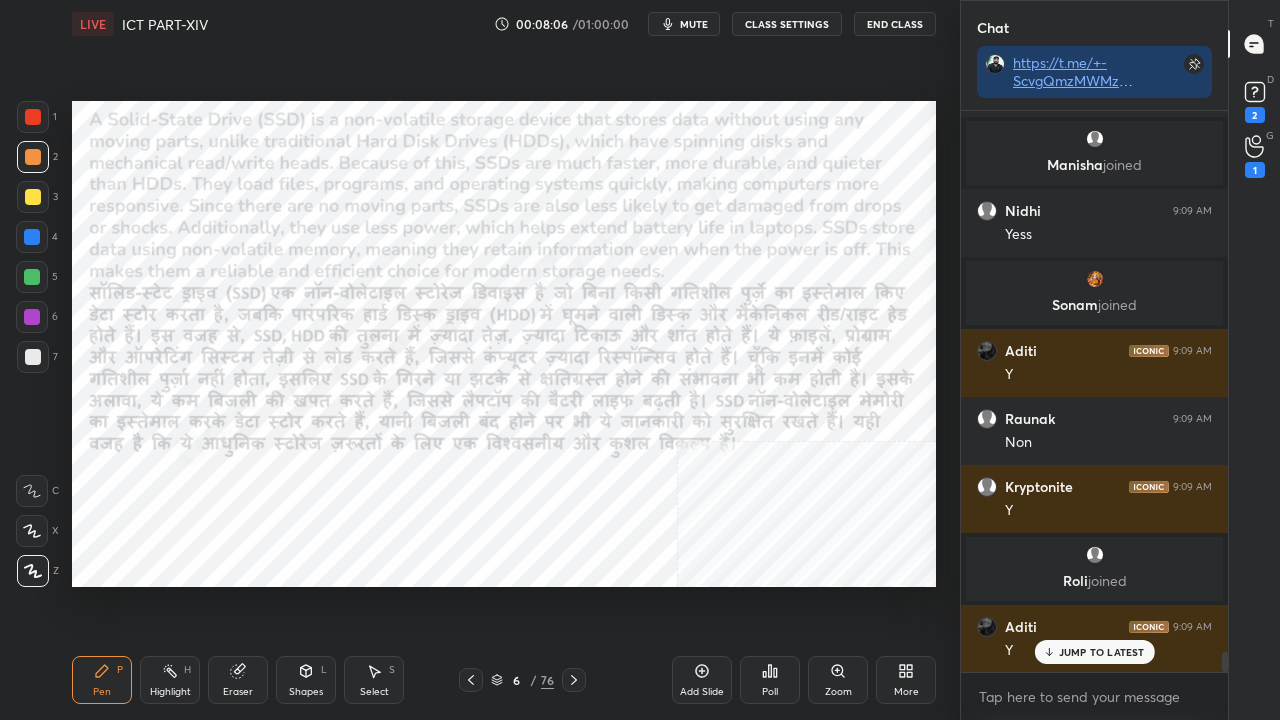 click at bounding box center (33, 117) 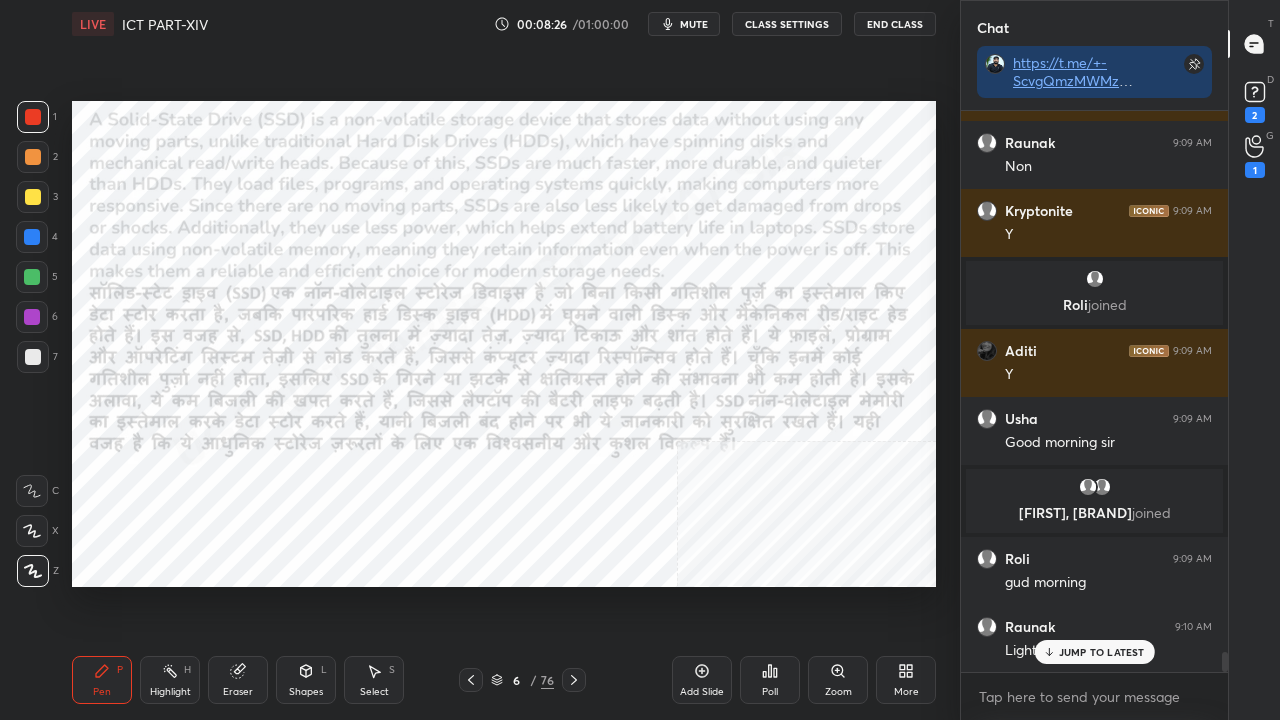 scroll, scrollTop: 15498, scrollLeft: 0, axis: vertical 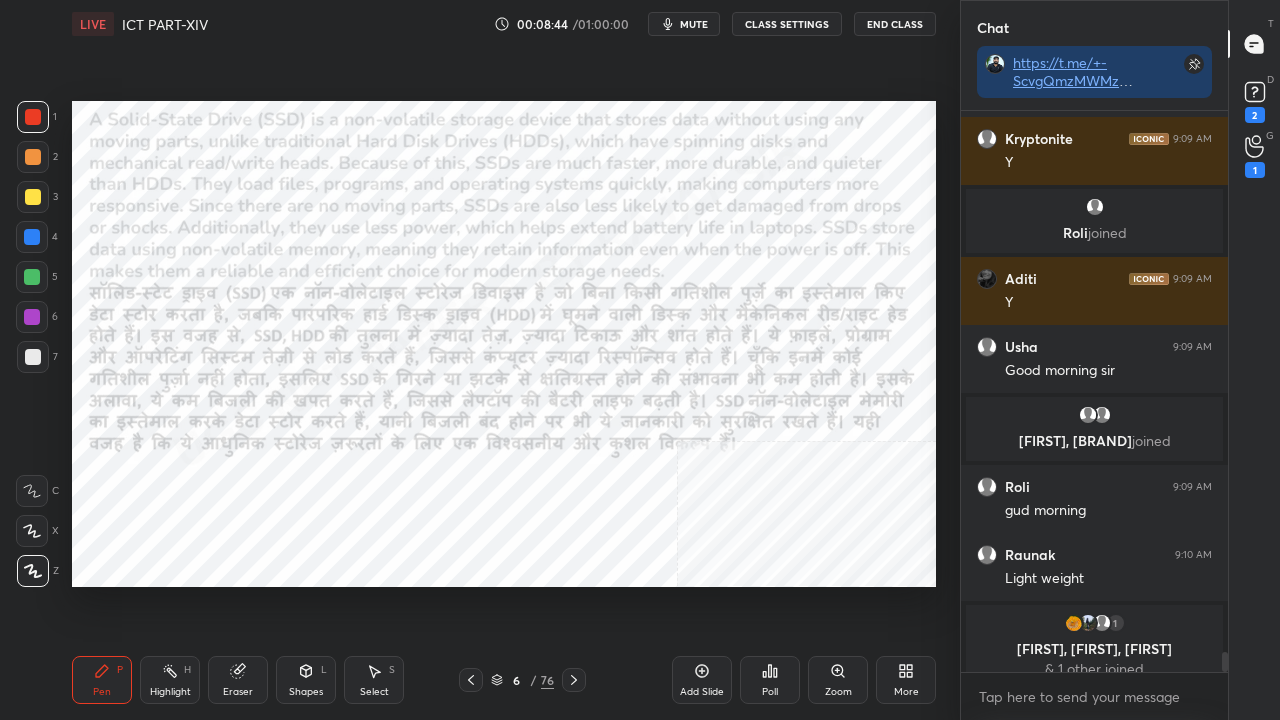 click 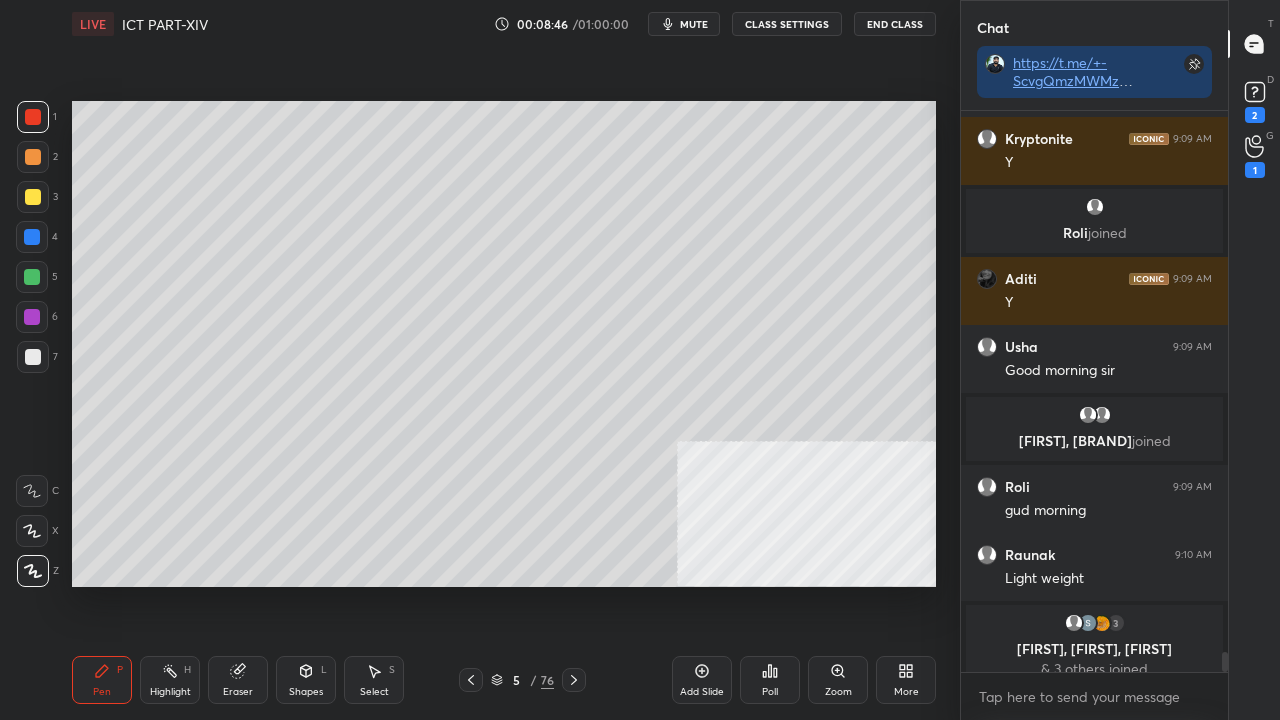 scroll, scrollTop: 15634, scrollLeft: 0, axis: vertical 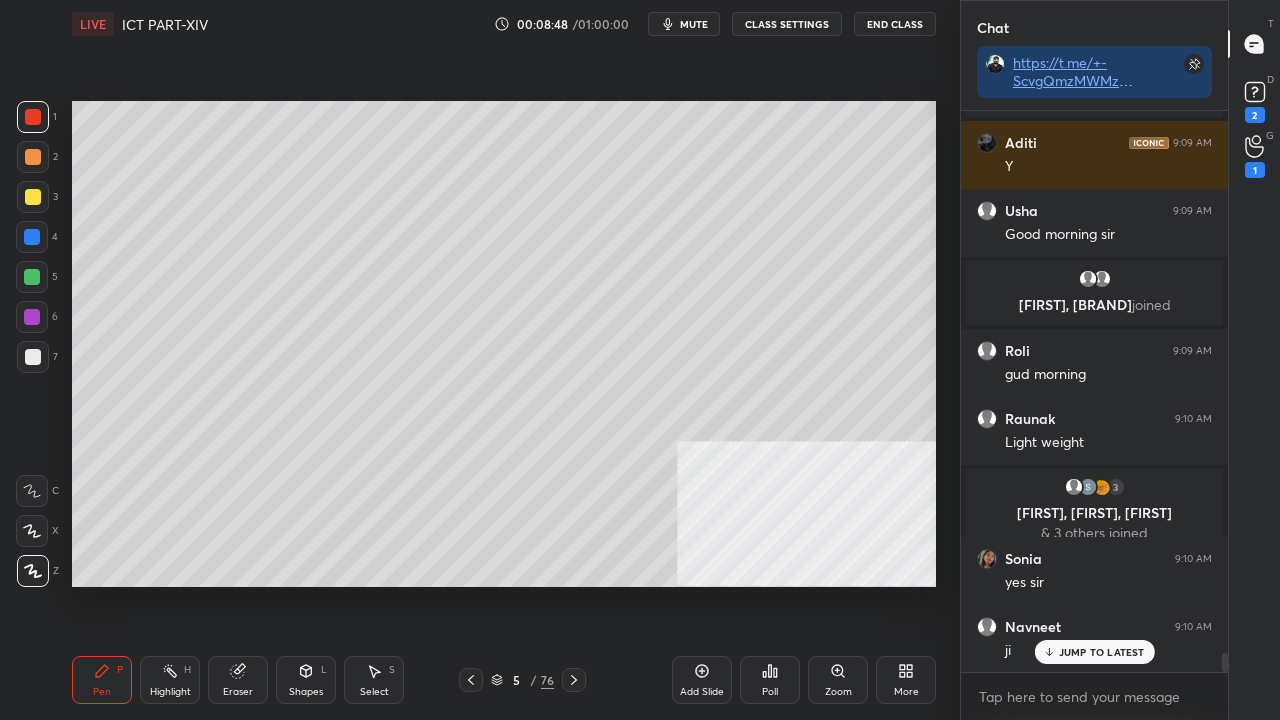 click 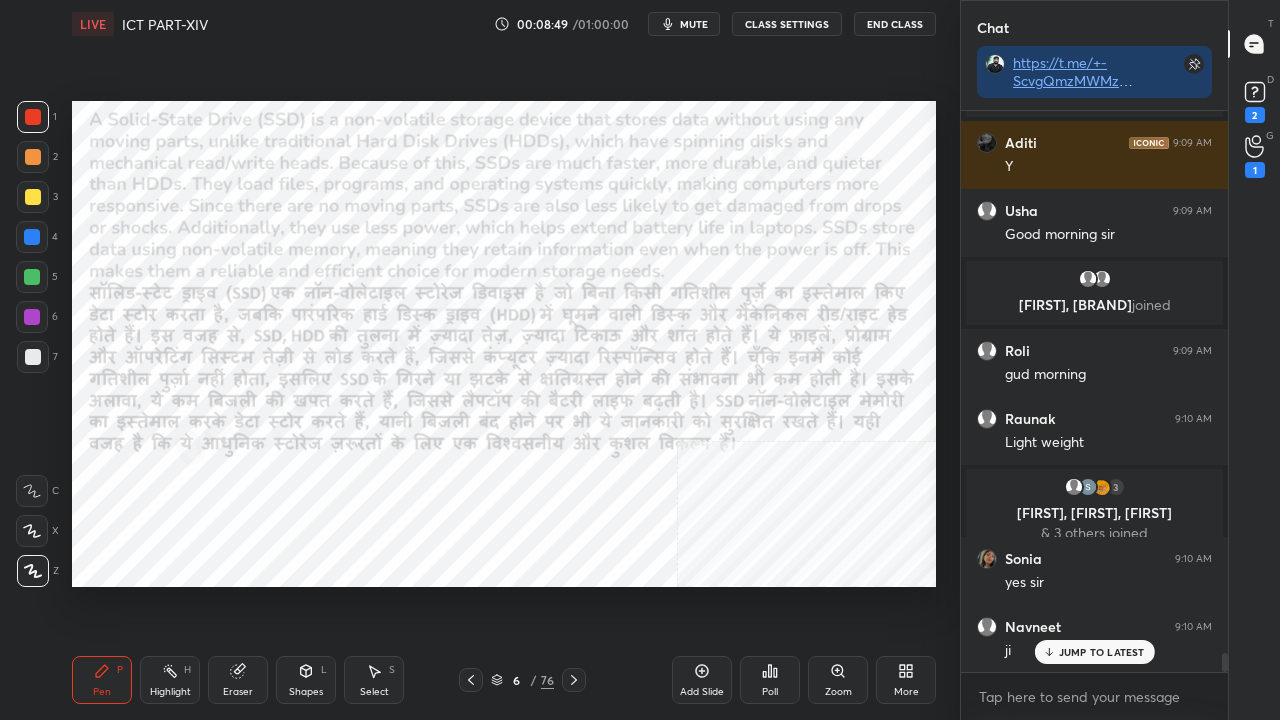 scroll, scrollTop: 15702, scrollLeft: 0, axis: vertical 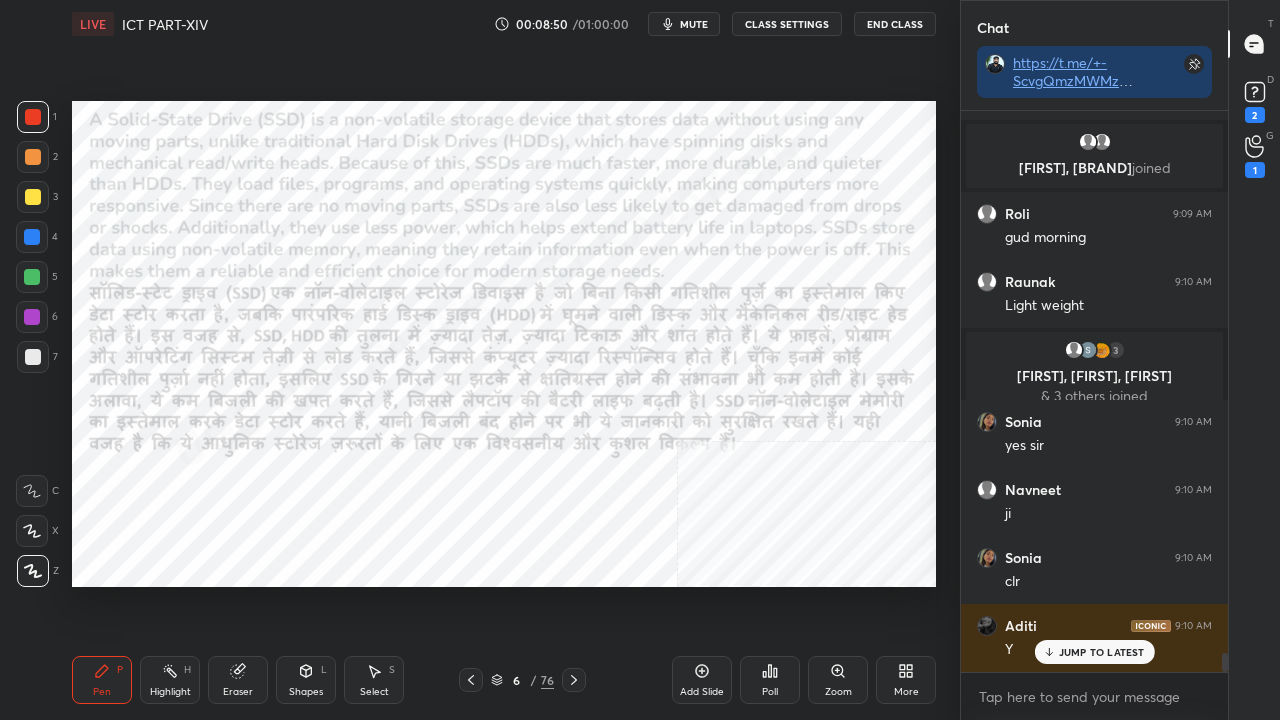 click at bounding box center (574, 680) 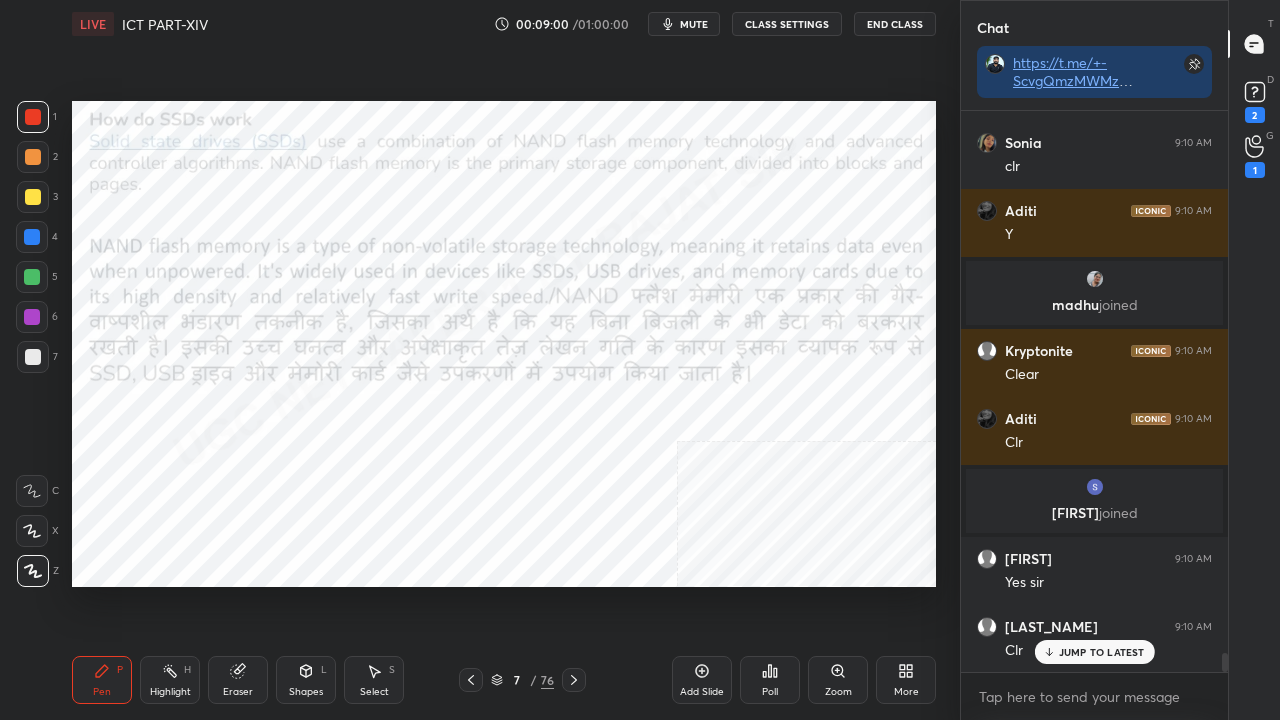 scroll, scrollTop: 16258, scrollLeft: 0, axis: vertical 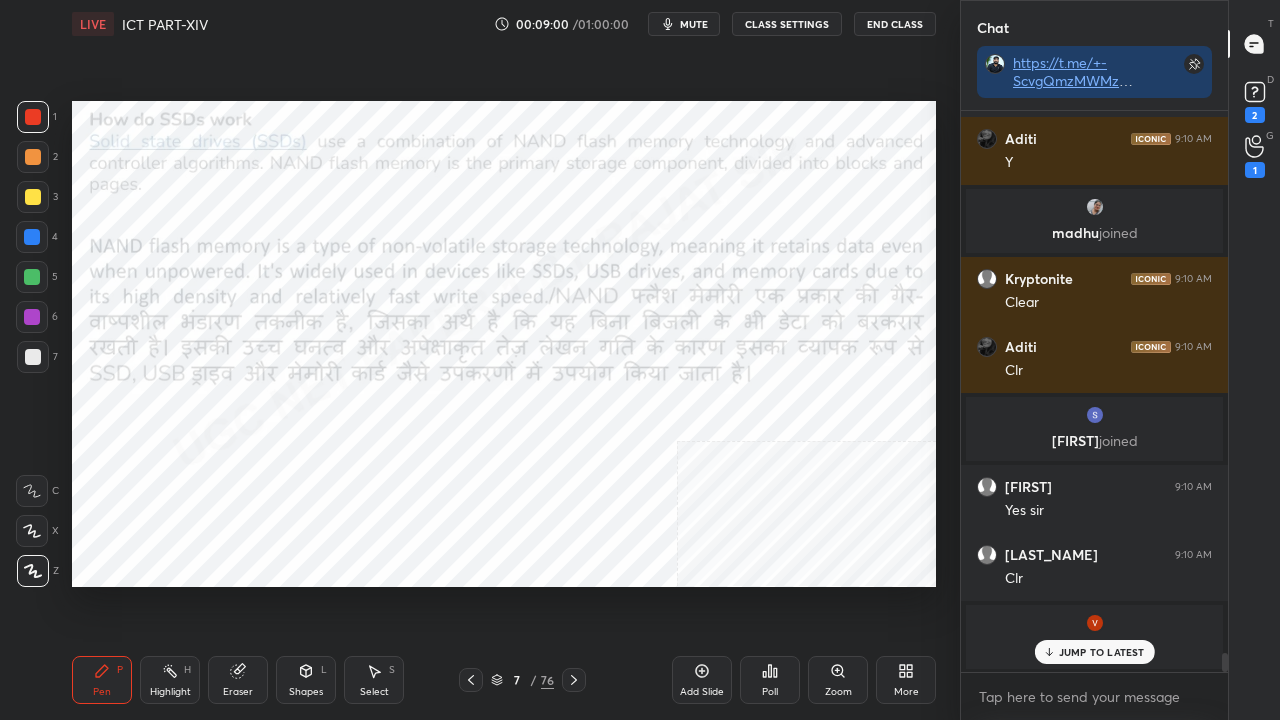 click 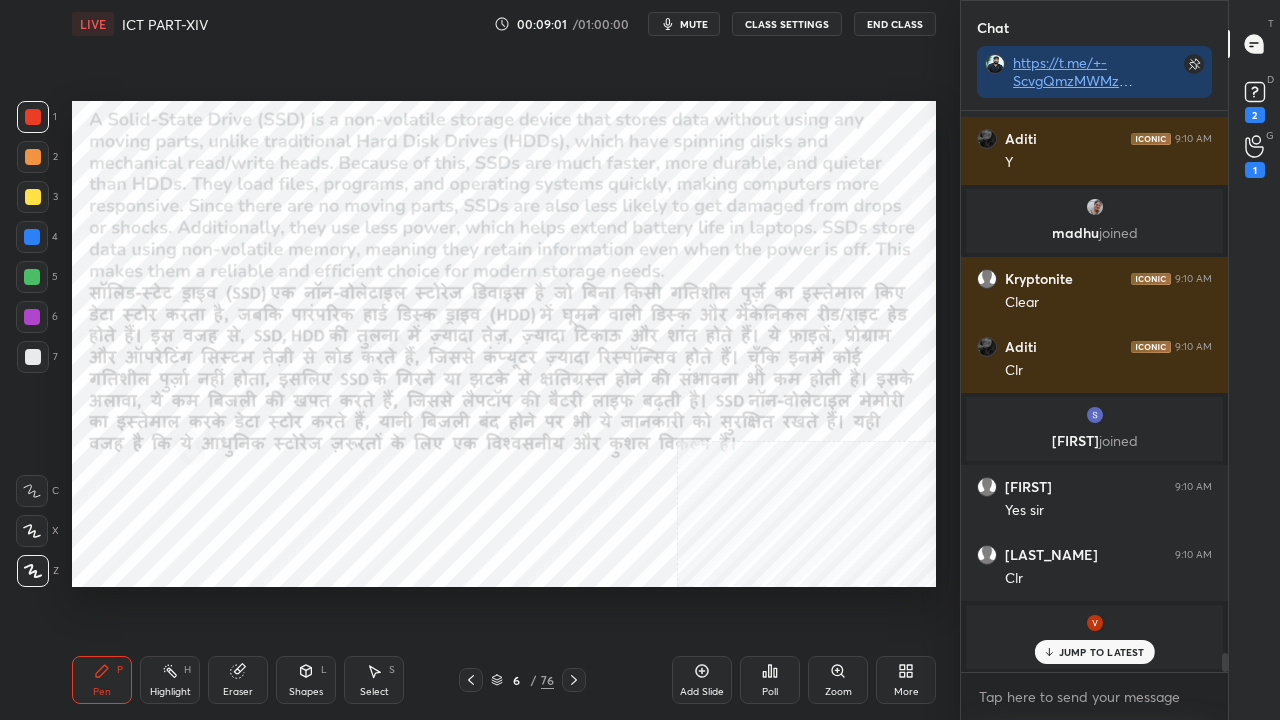 click 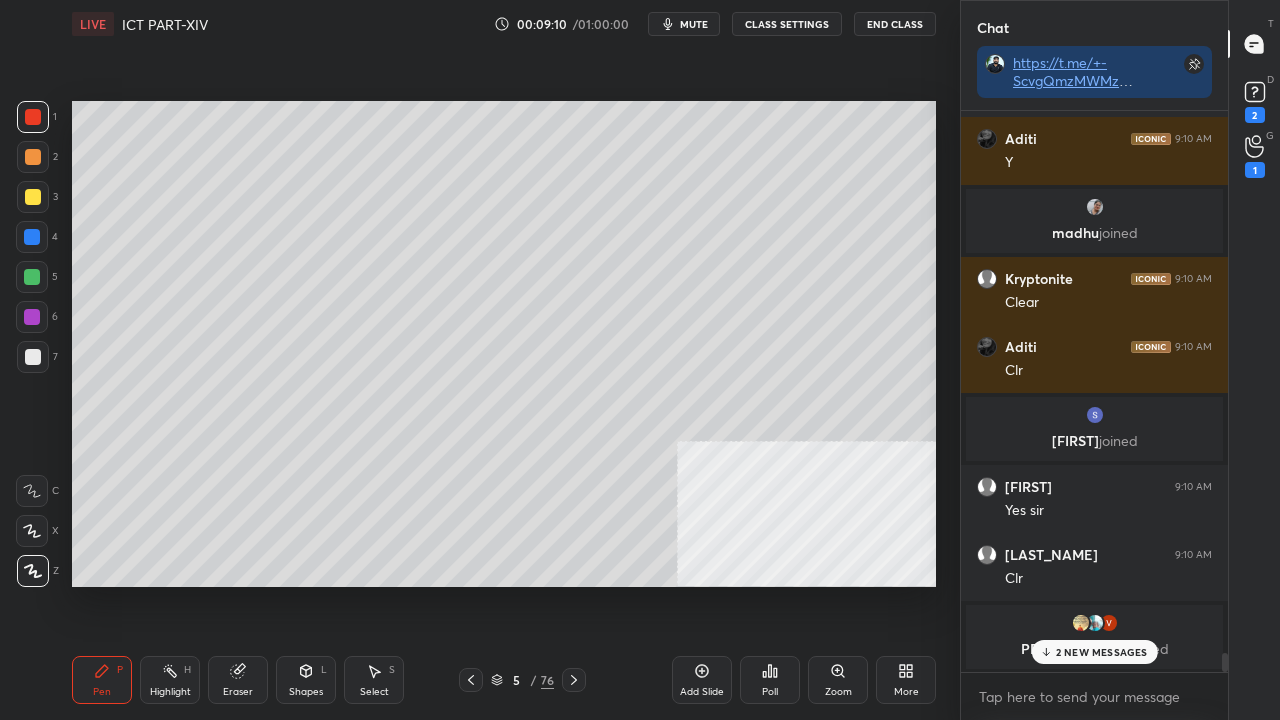 click 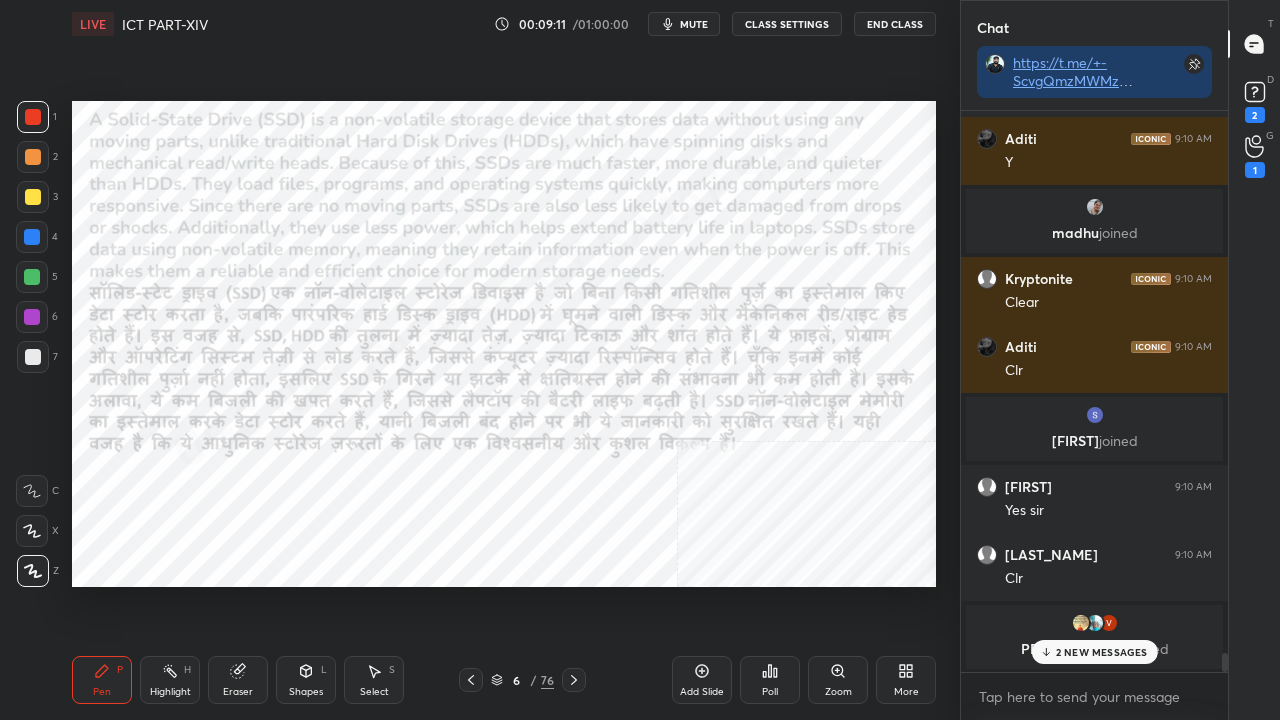 click 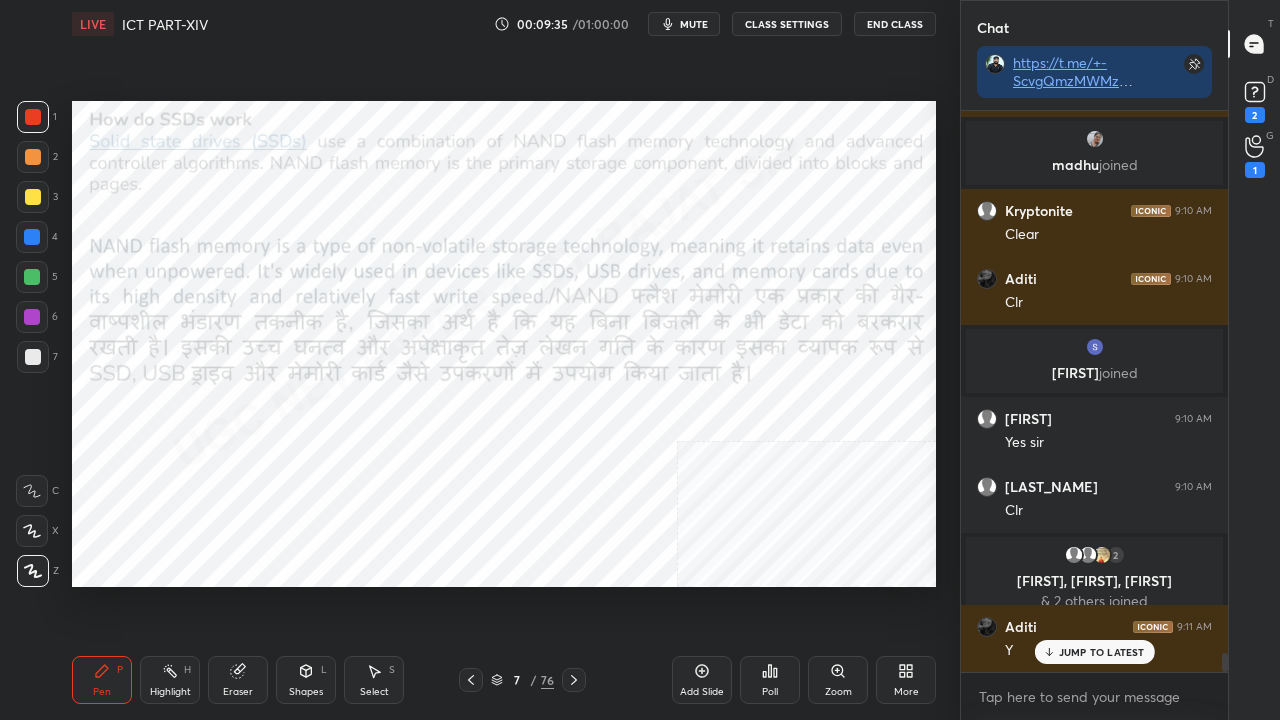 scroll, scrollTop: 16398, scrollLeft: 0, axis: vertical 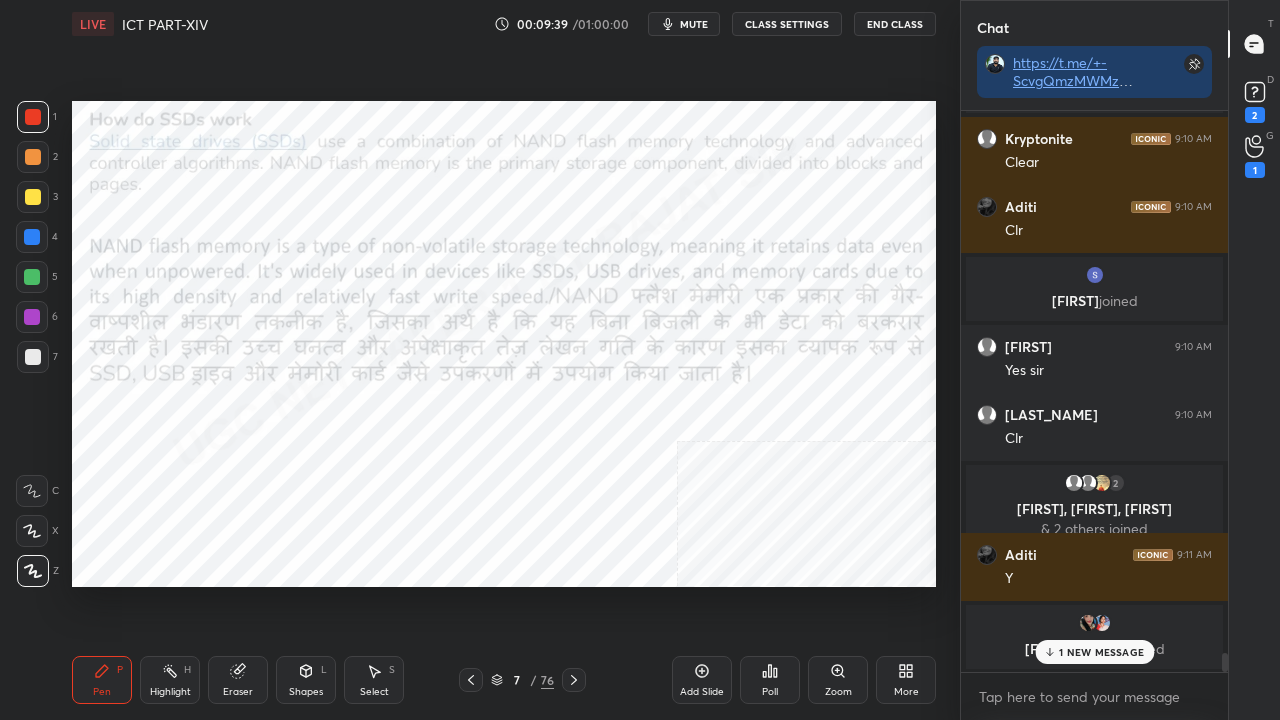 click on "1 NEW MESSAGE" at bounding box center [1101, 652] 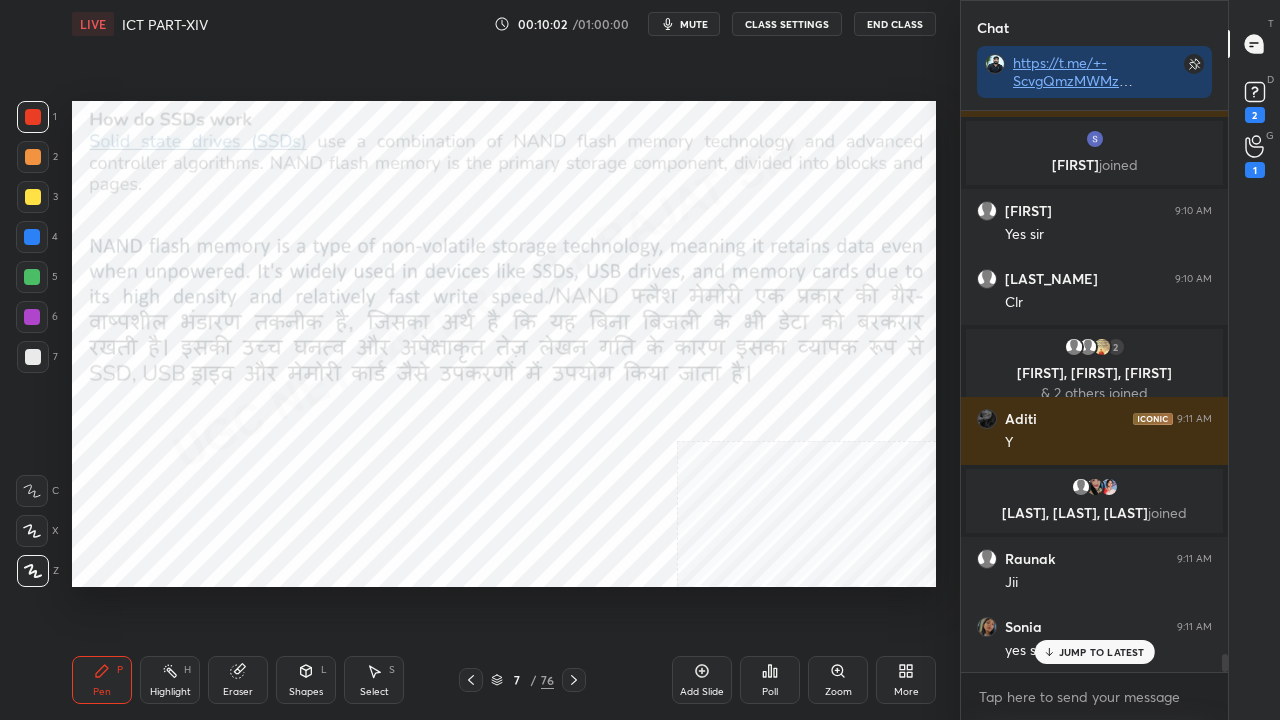 scroll, scrollTop: 16606, scrollLeft: 0, axis: vertical 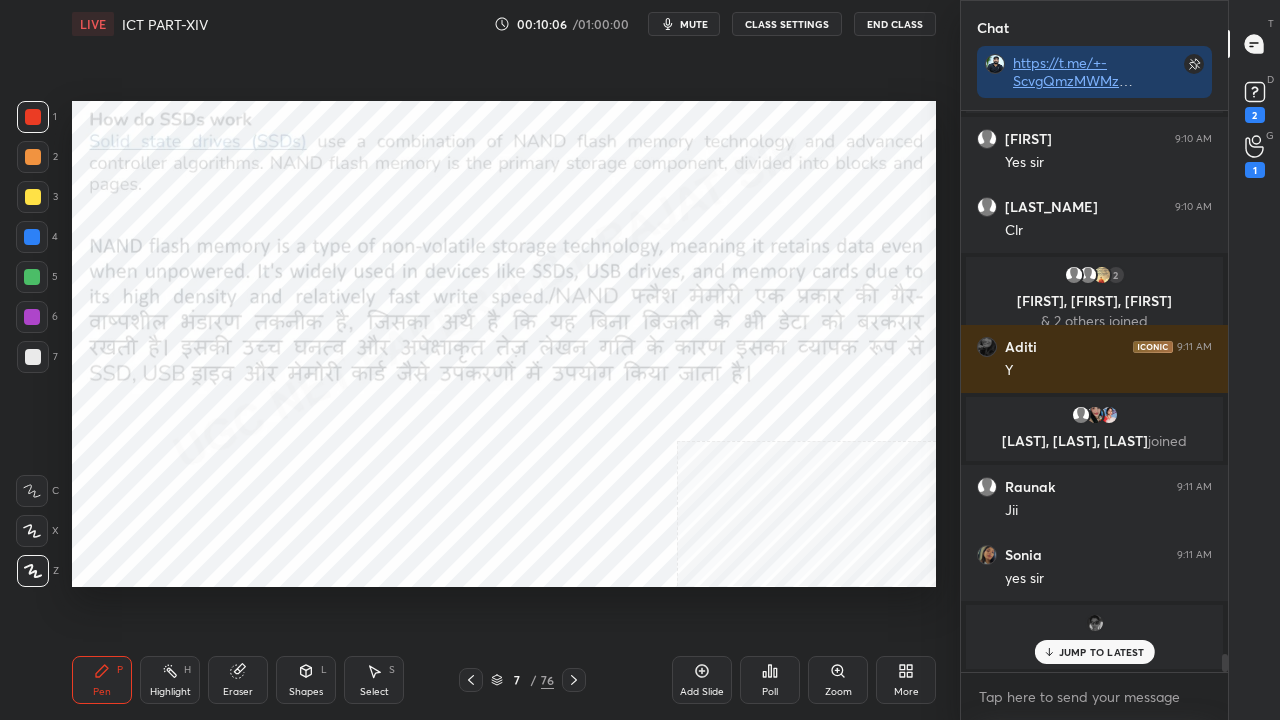 click at bounding box center (32, 317) 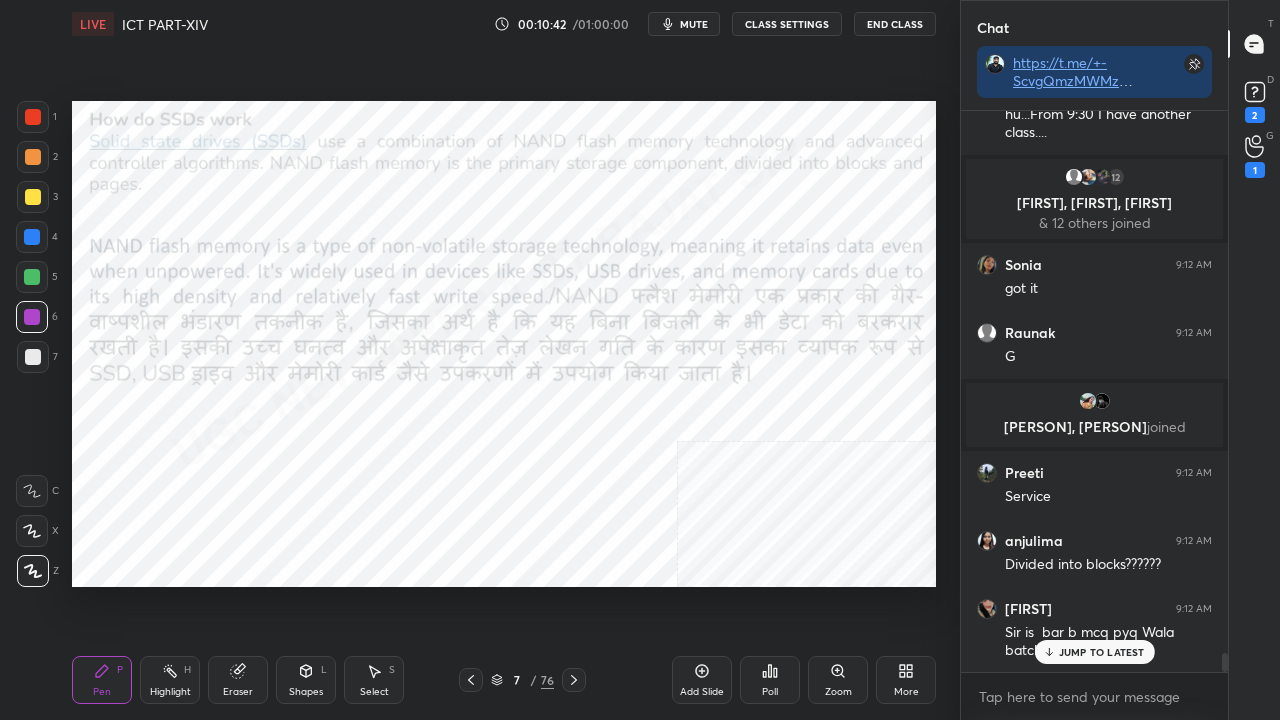 scroll, scrollTop: 16130, scrollLeft: 0, axis: vertical 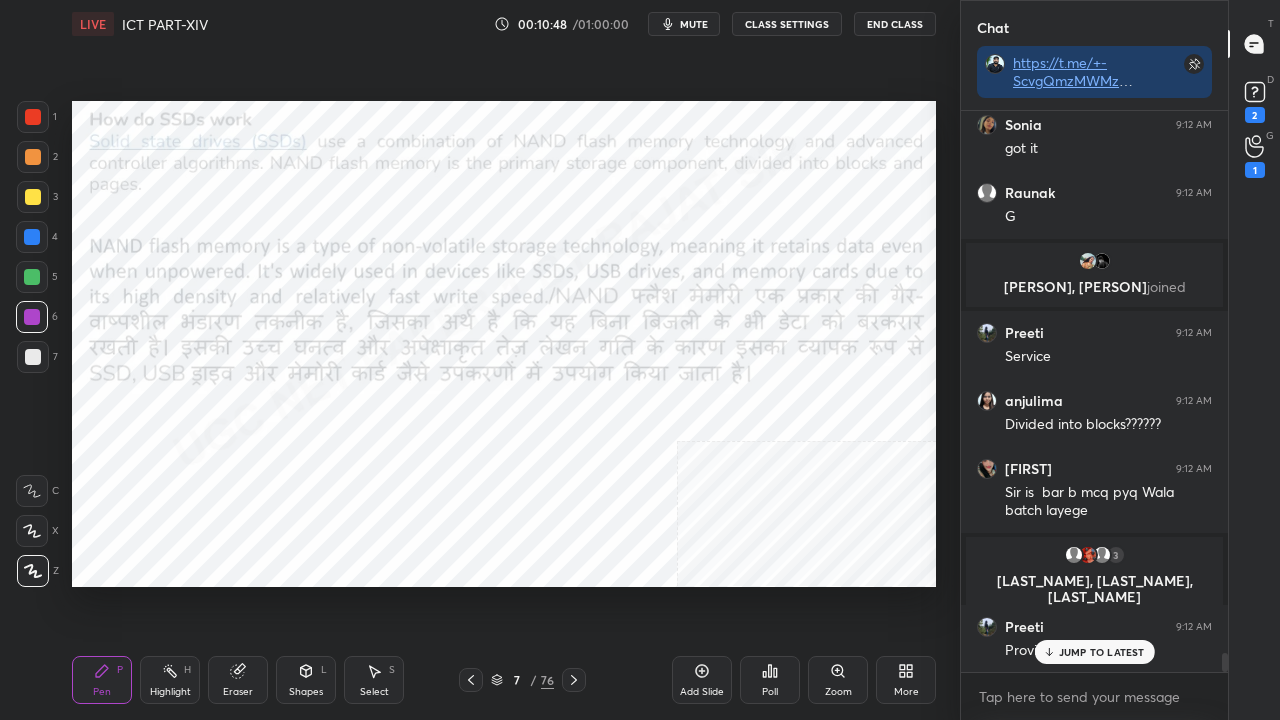 click at bounding box center (33, 117) 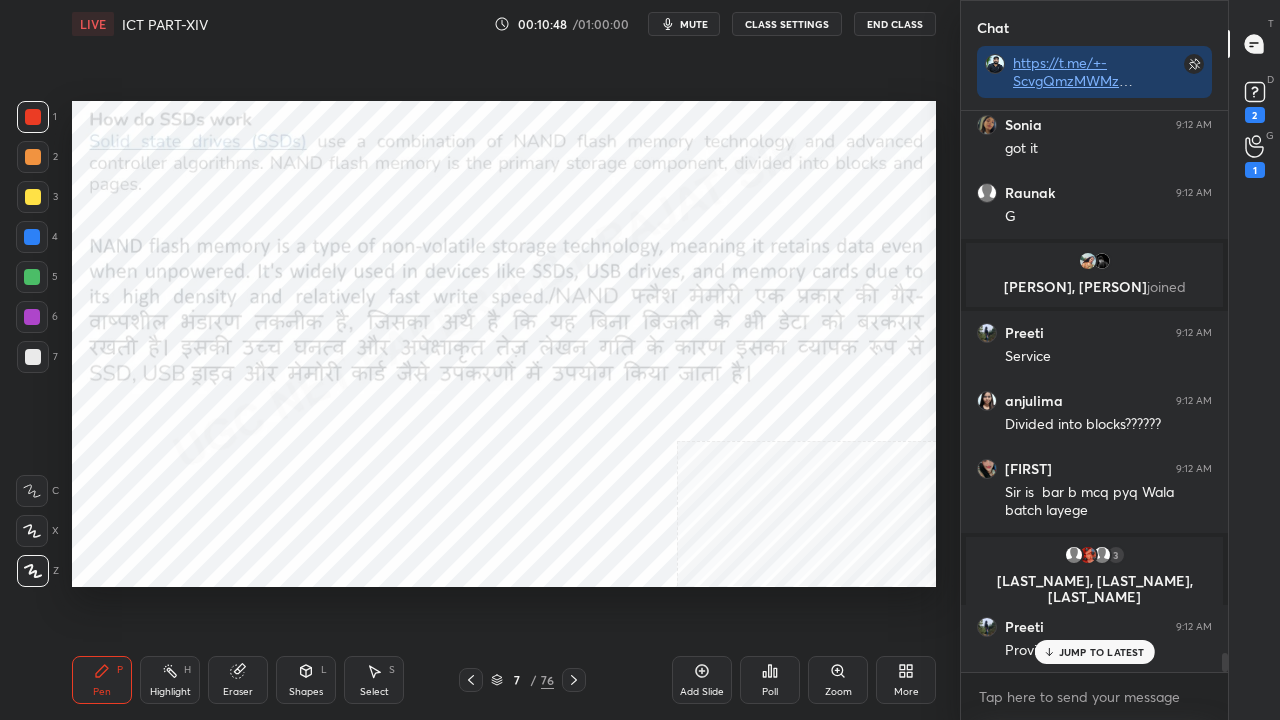scroll, scrollTop: 16266, scrollLeft: 0, axis: vertical 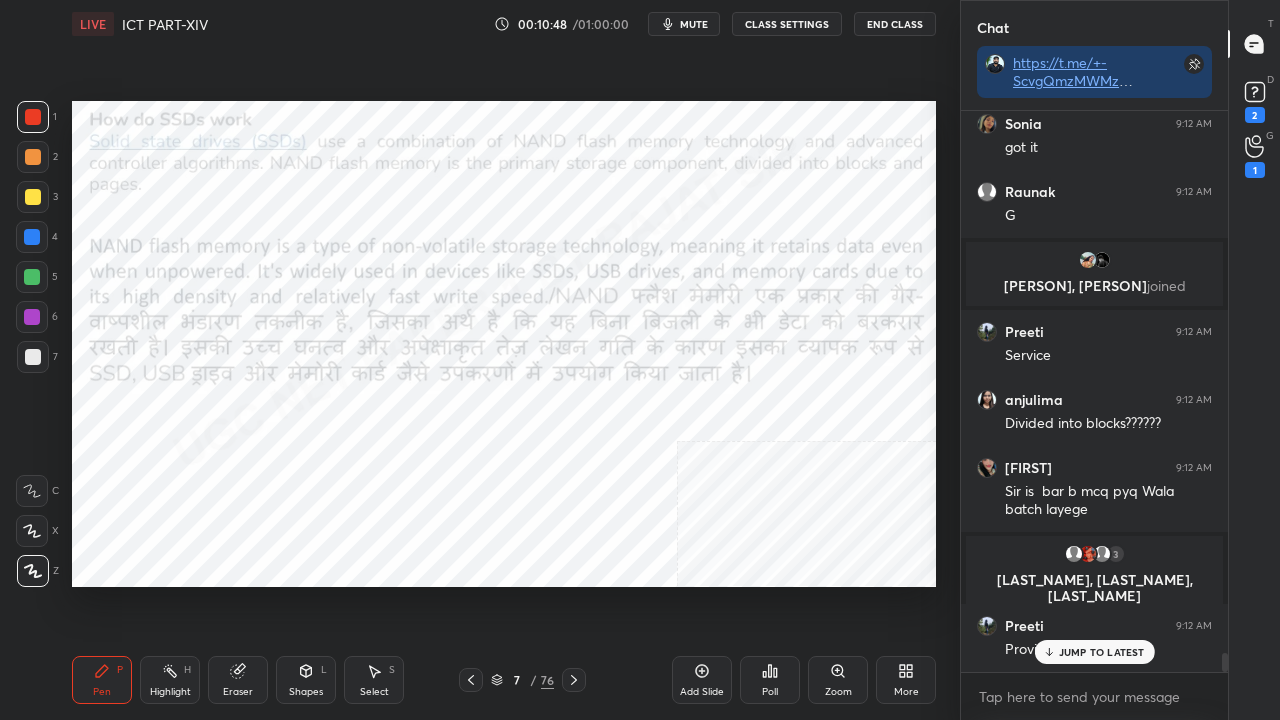 click at bounding box center (33, 117) 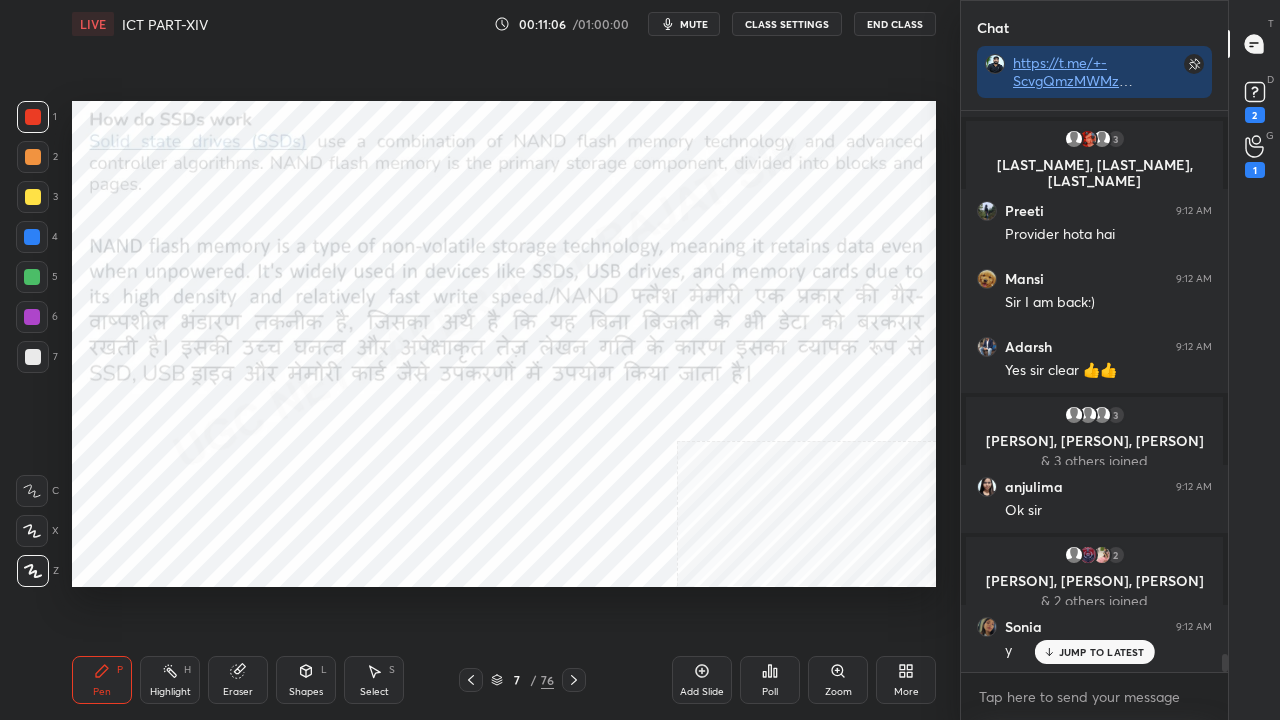 scroll, scrollTop: 16750, scrollLeft: 0, axis: vertical 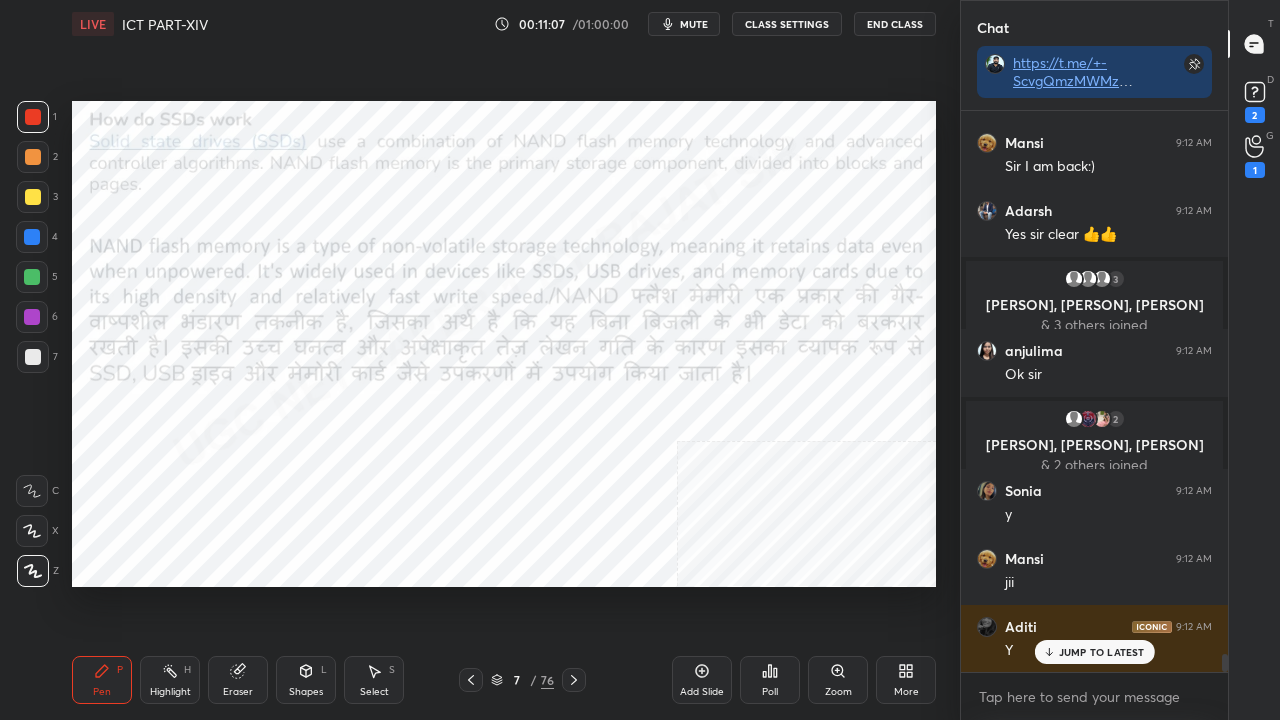 click 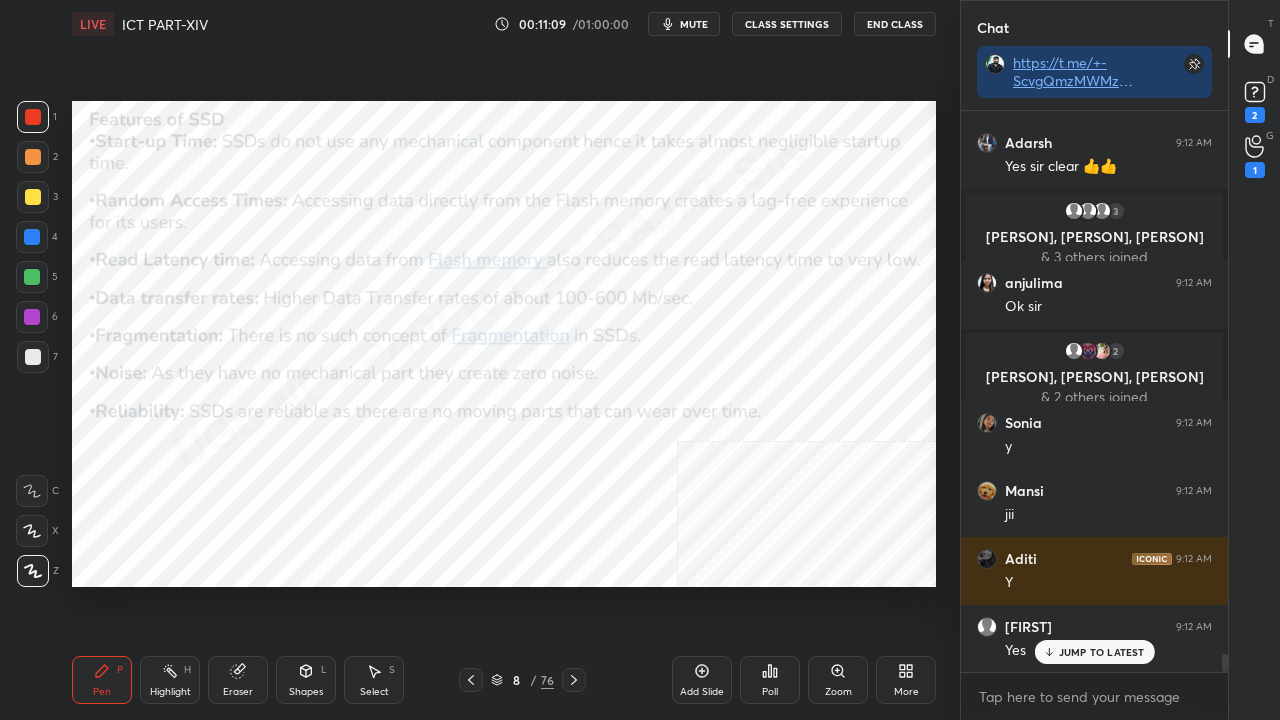 scroll, scrollTop: 16954, scrollLeft: 0, axis: vertical 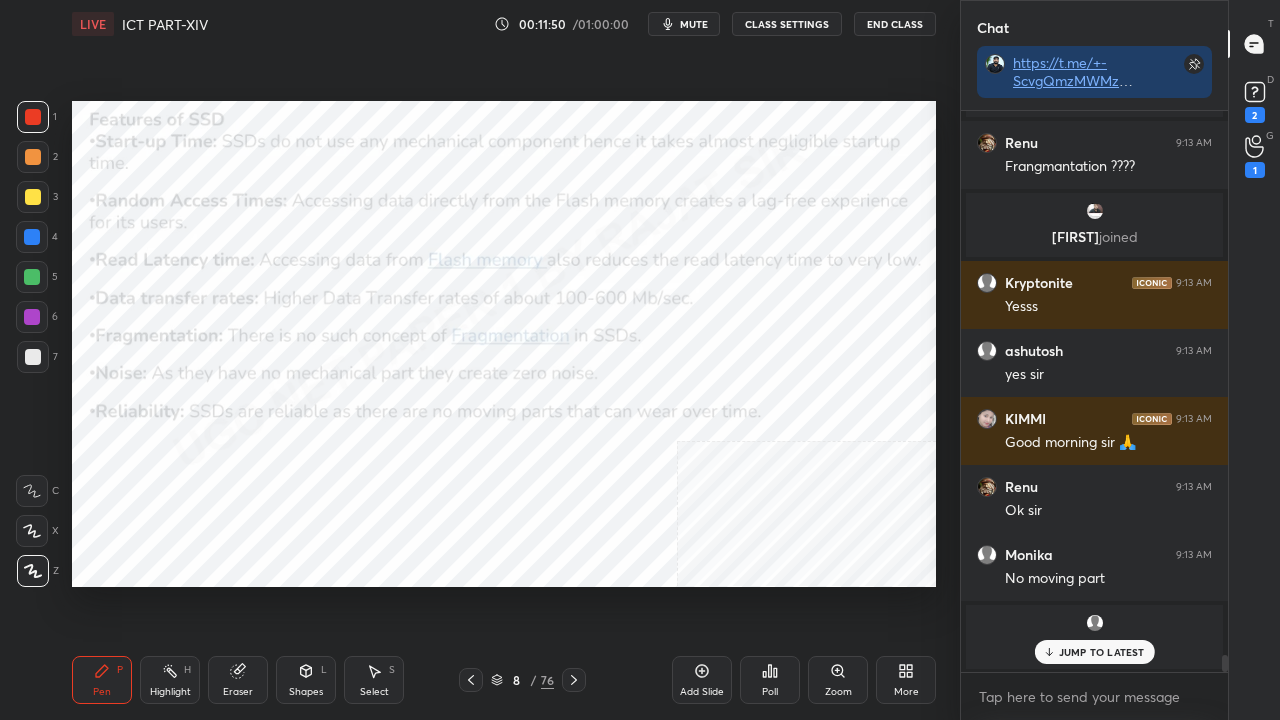 click on "8" at bounding box center [517, 680] 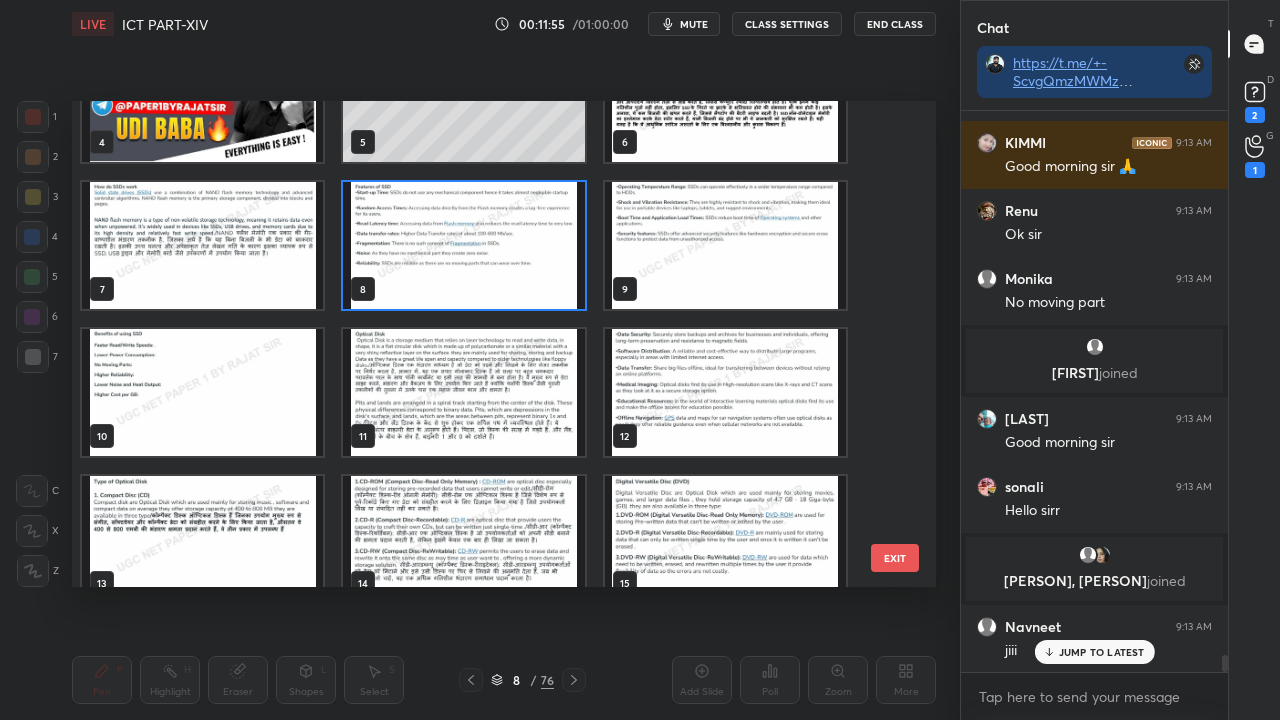 click at bounding box center (202, 392) 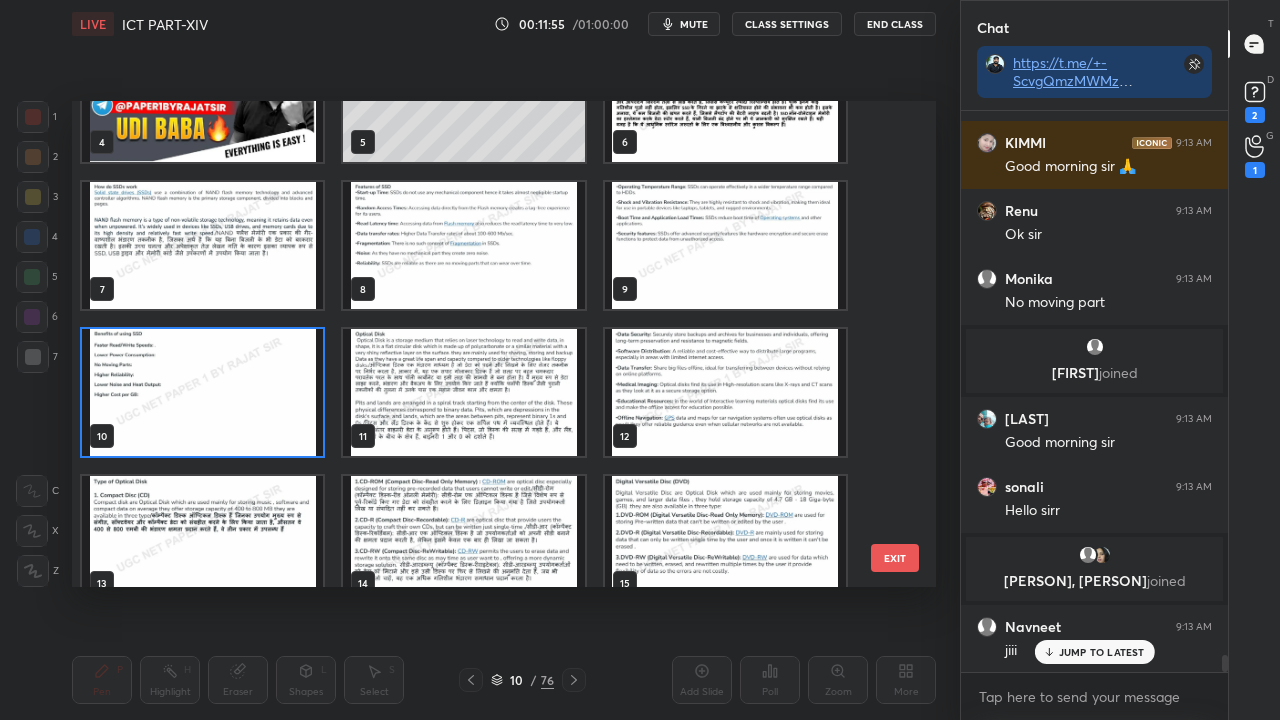 click at bounding box center (202, 392) 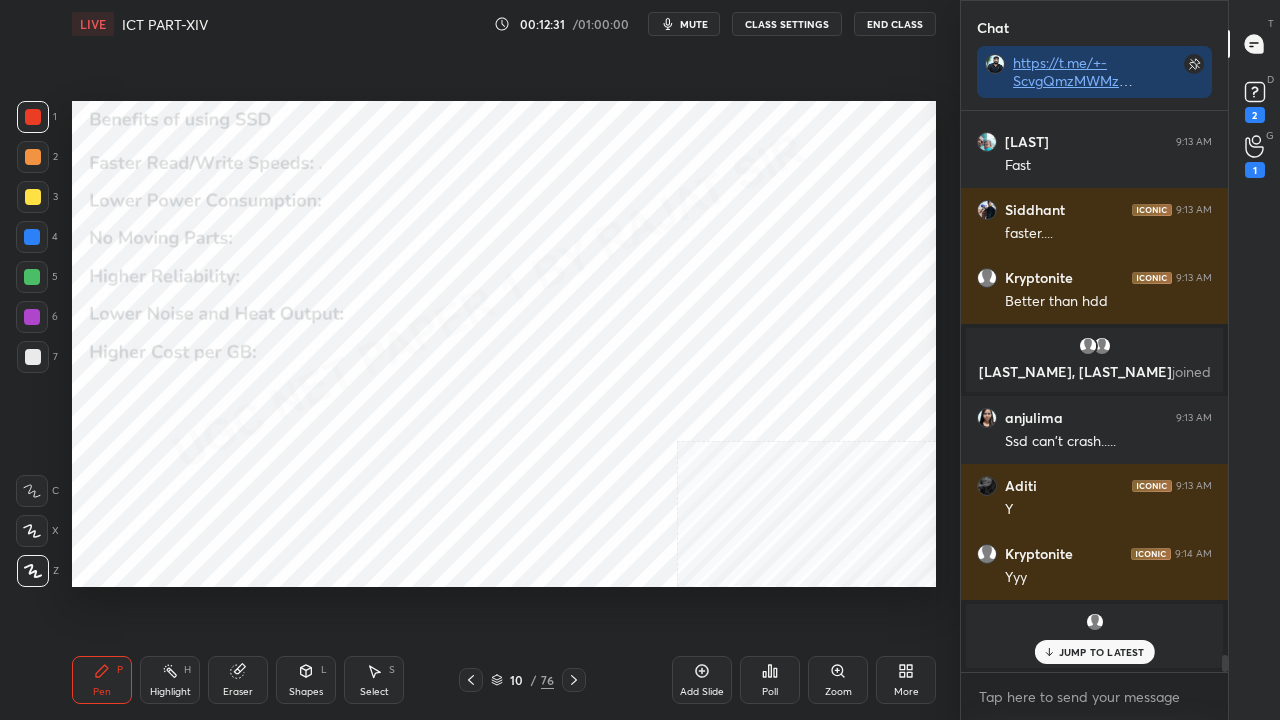 click at bounding box center [33, 117] 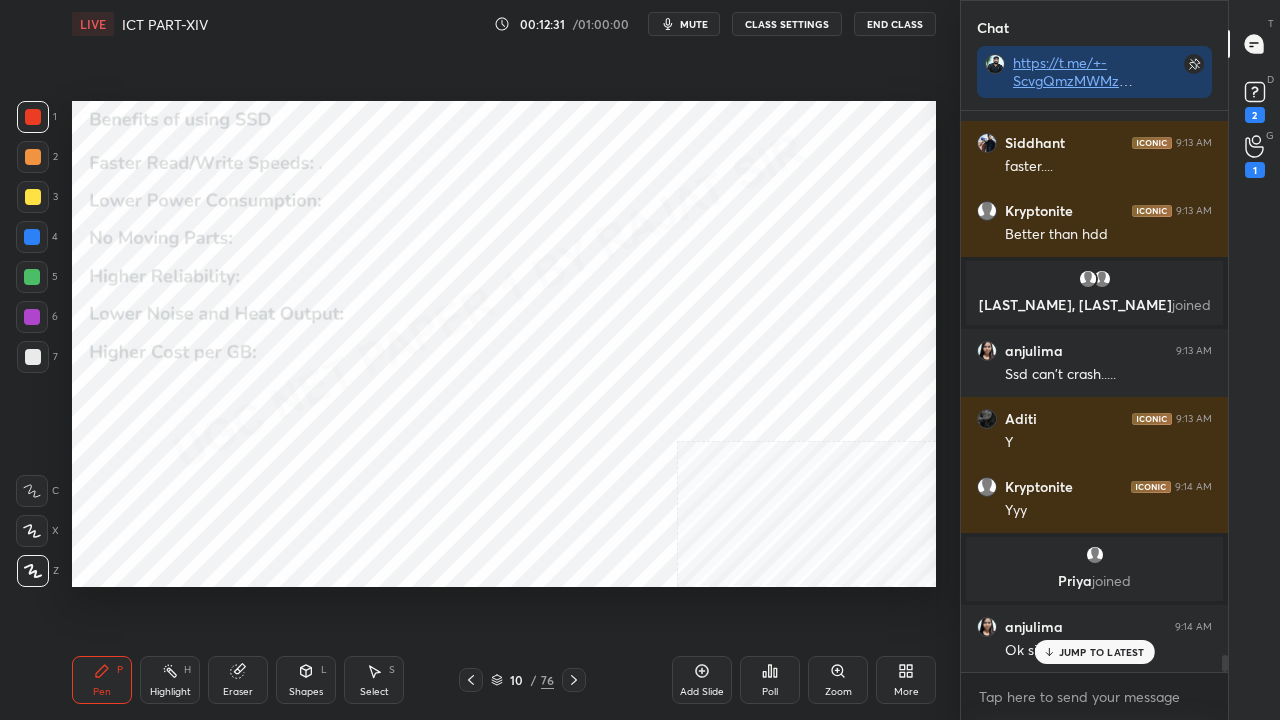 click at bounding box center [32, 237] 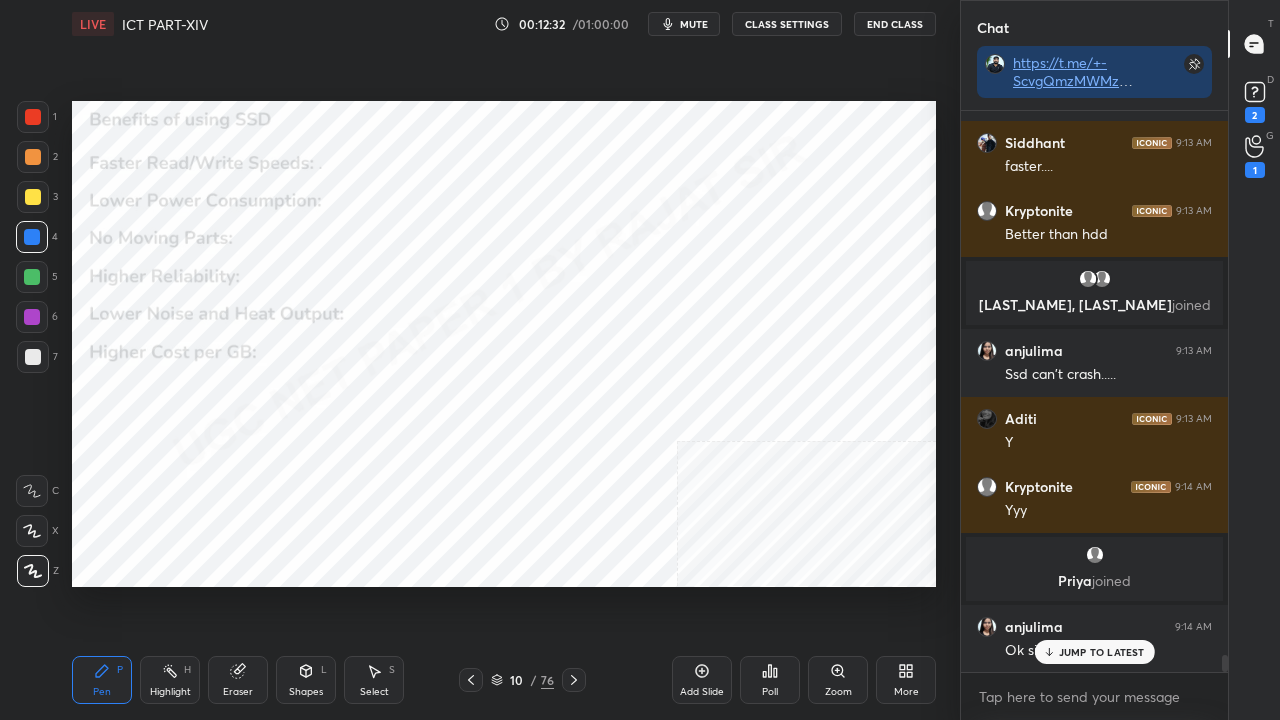 click at bounding box center [33, 117] 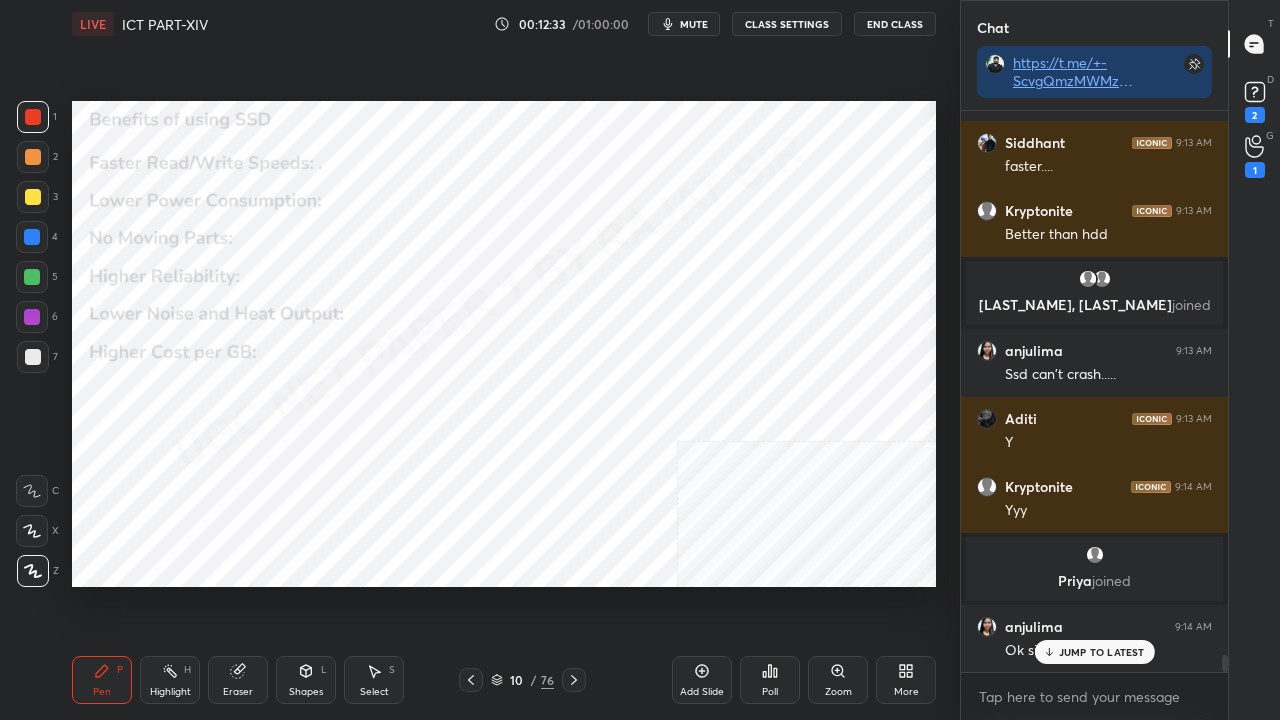 click on "JUMP TO LATEST" at bounding box center [1102, 652] 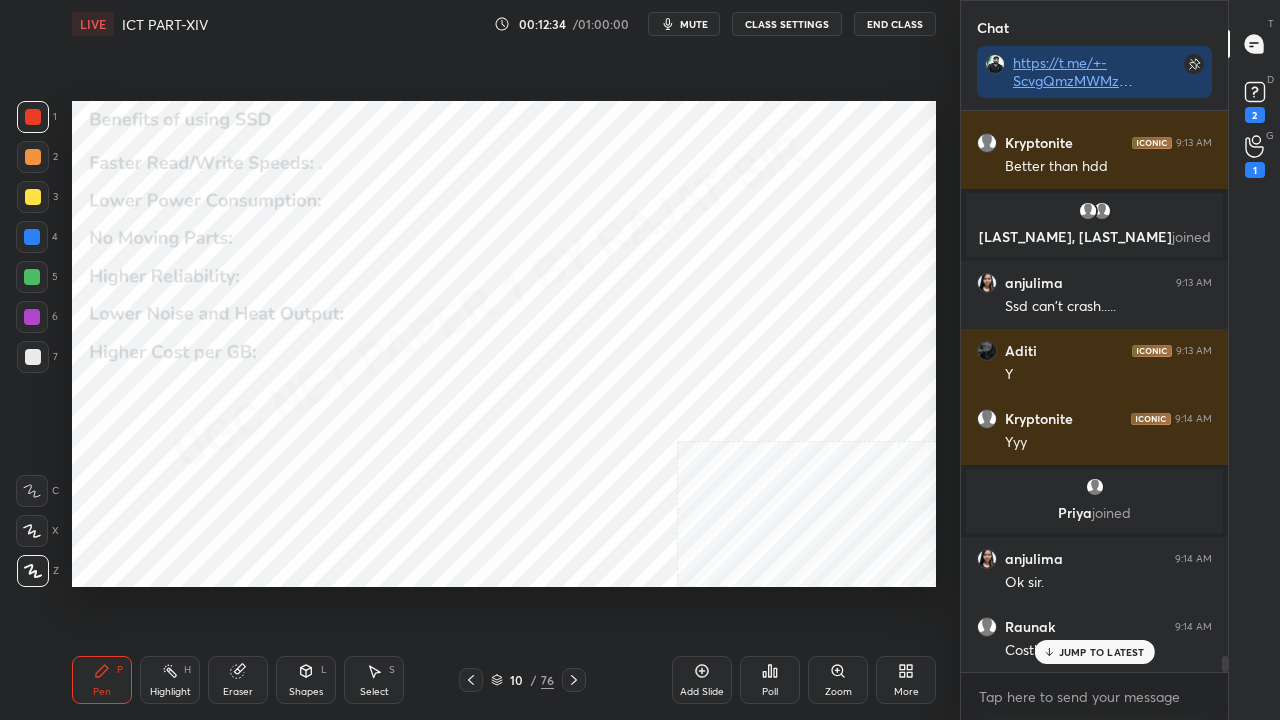 click on "10" at bounding box center [517, 680] 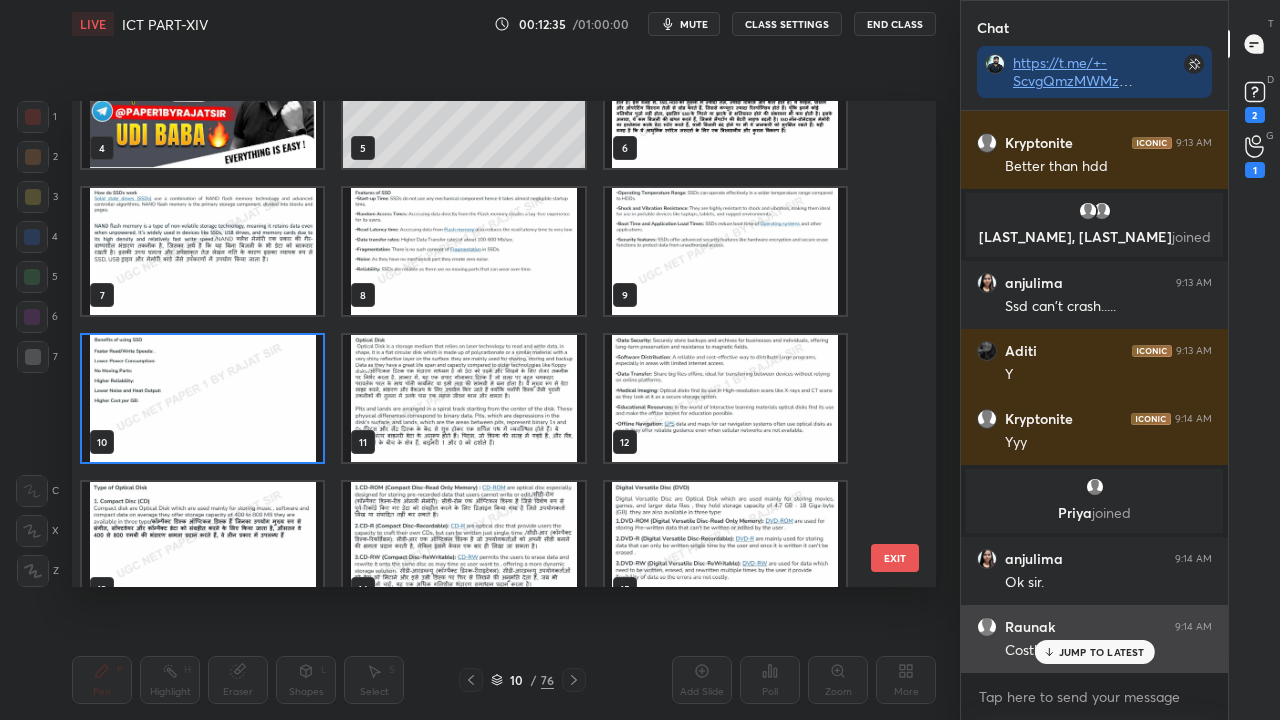 click 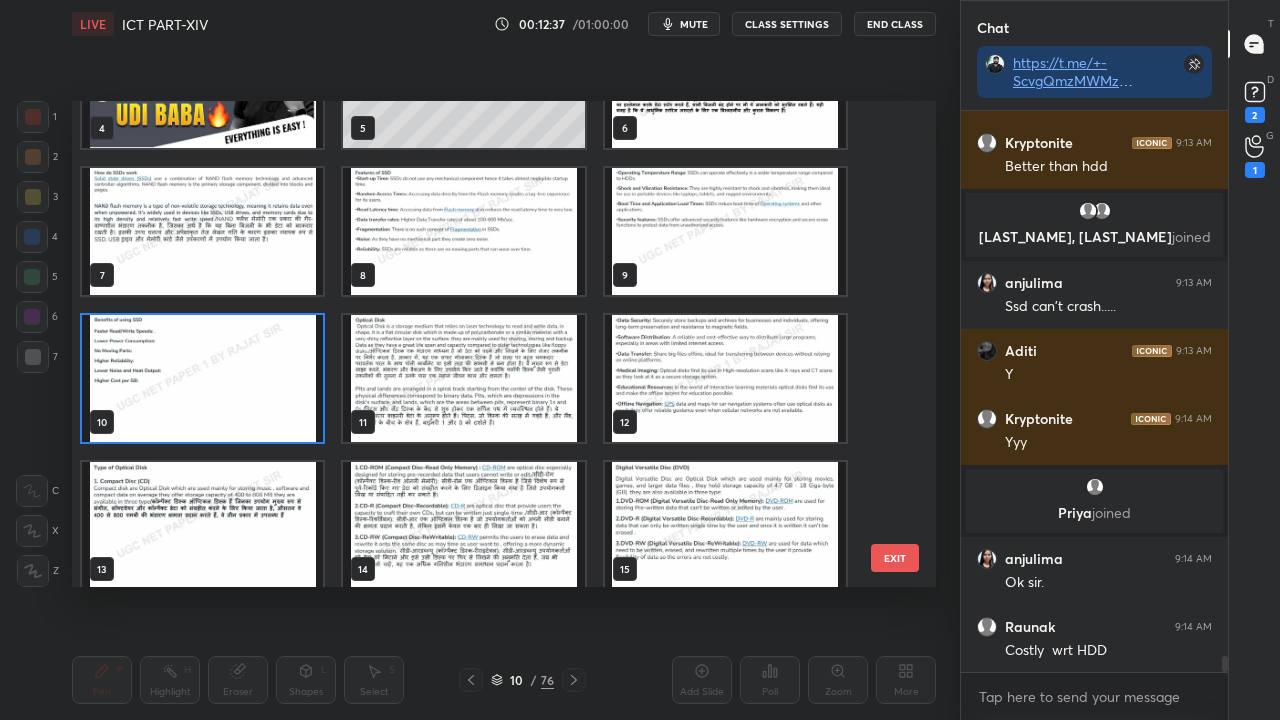 click at bounding box center (463, 378) 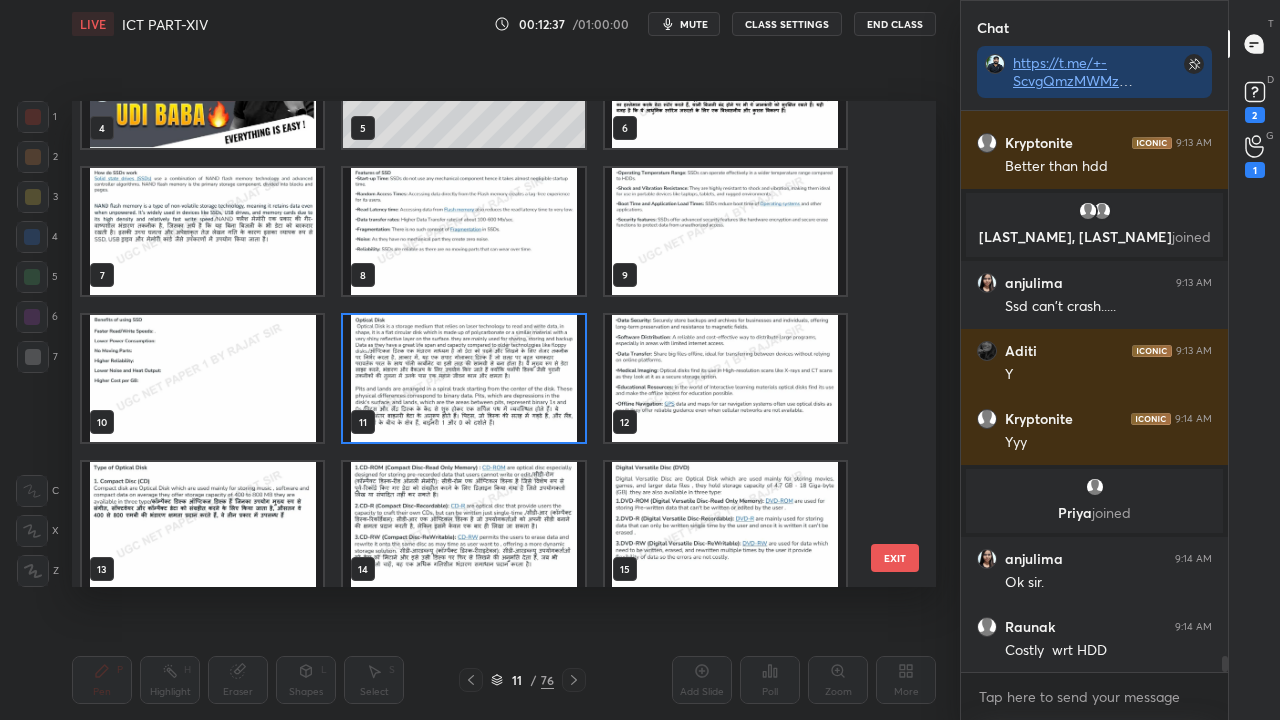 click at bounding box center [463, 378] 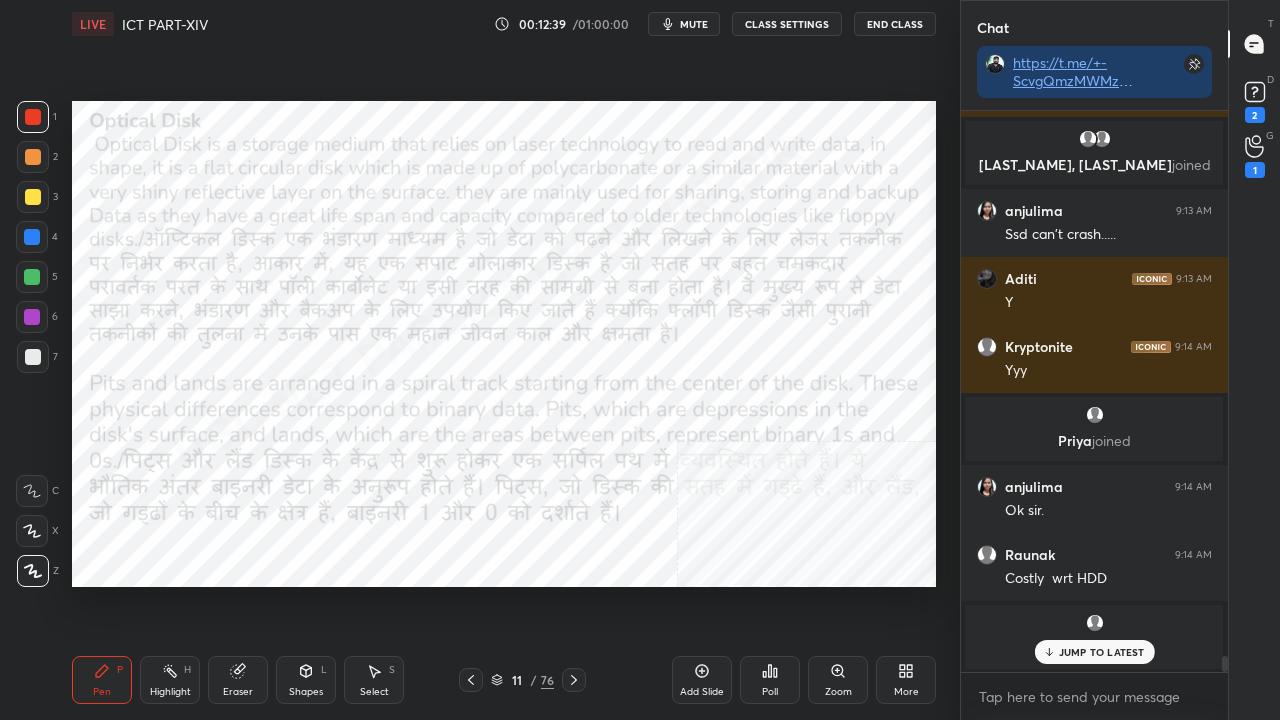 click 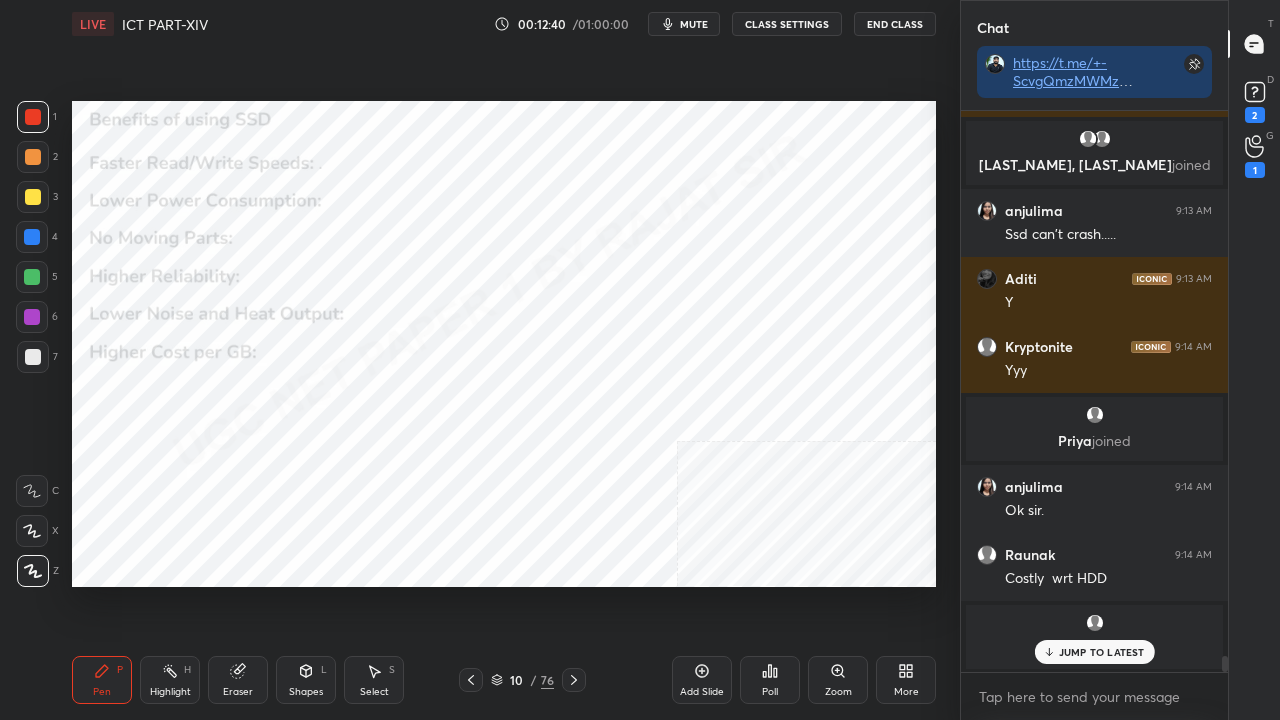 drag, startPoint x: 515, startPoint y: 679, endPoint x: 528, endPoint y: 652, distance: 29.966648 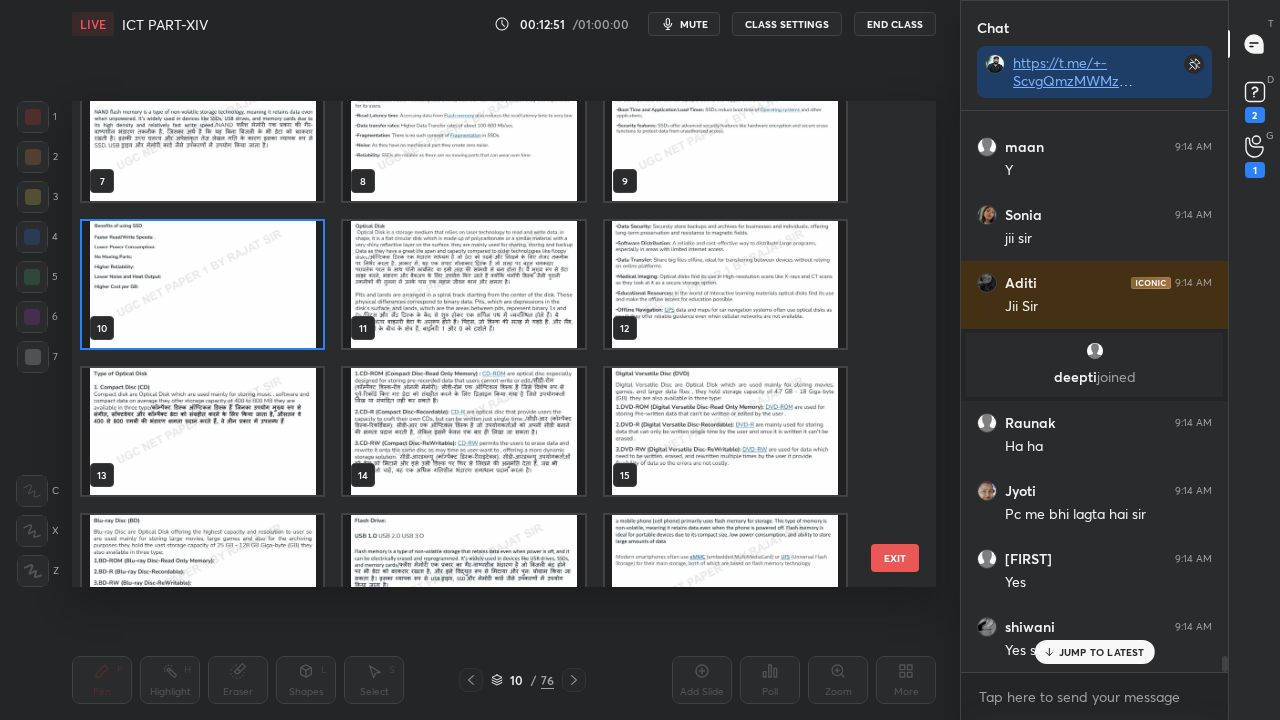 click at bounding box center (463, 284) 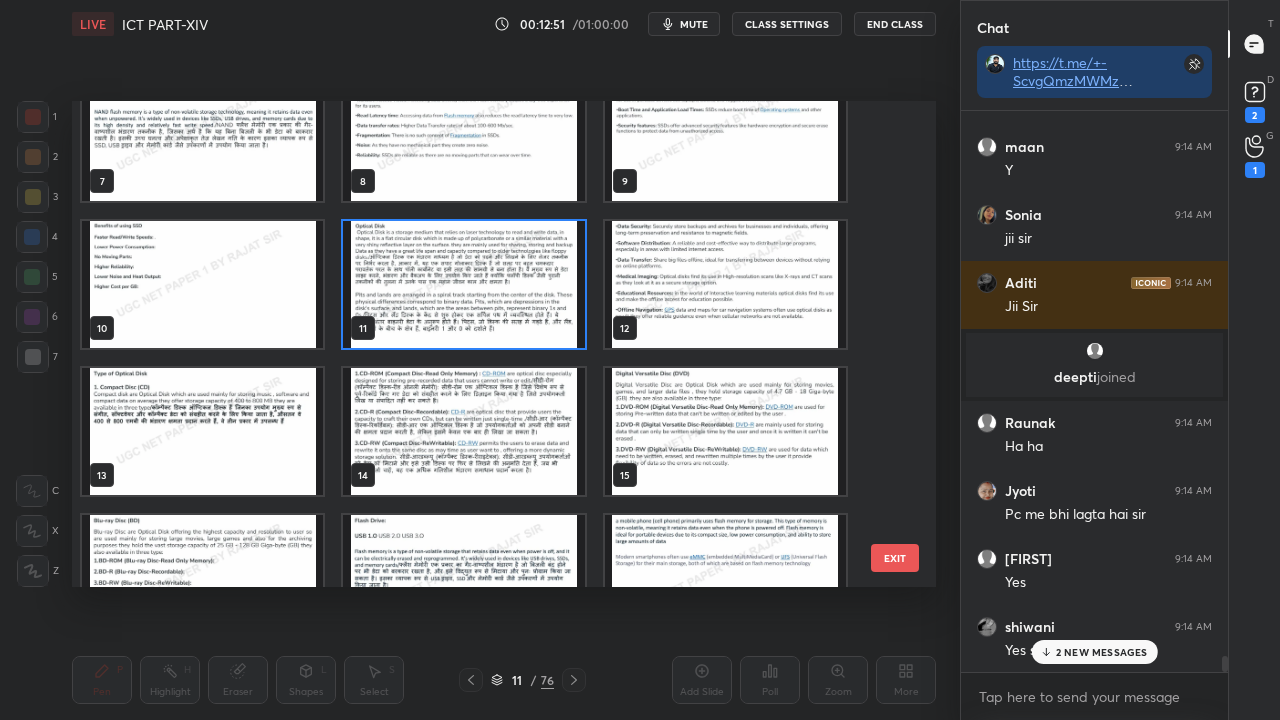 click at bounding box center [463, 284] 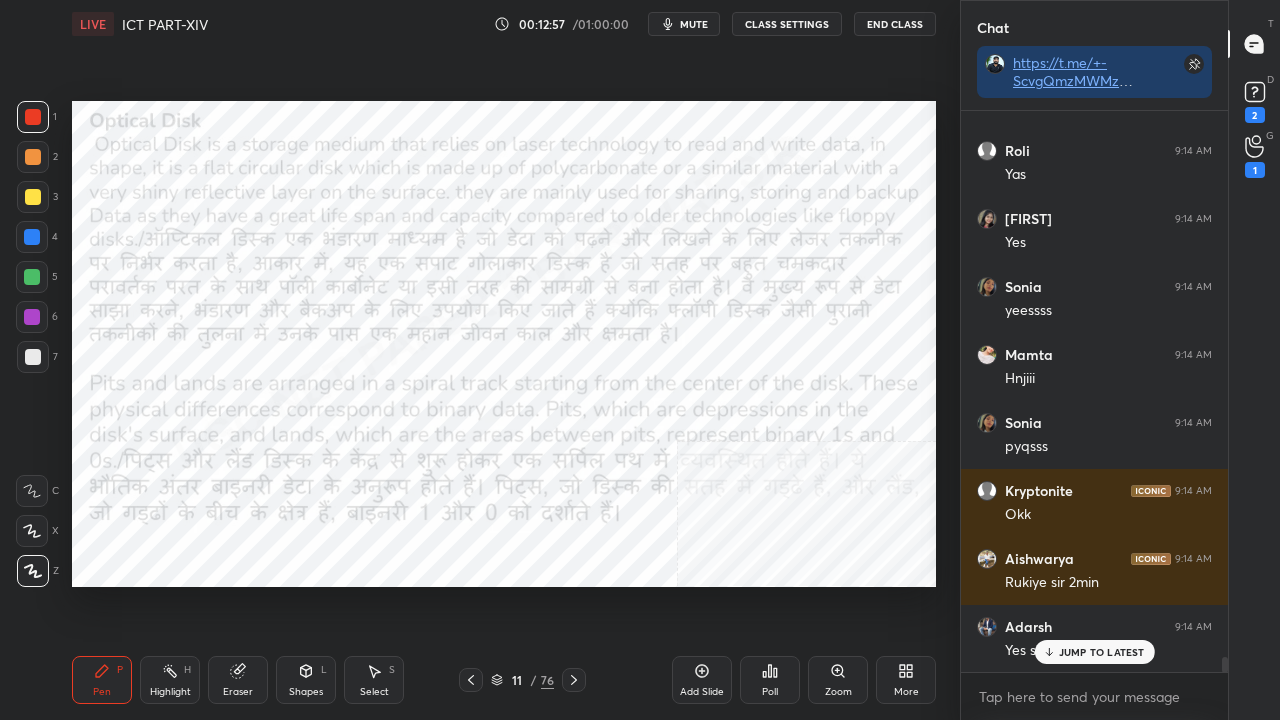 click at bounding box center (32, 237) 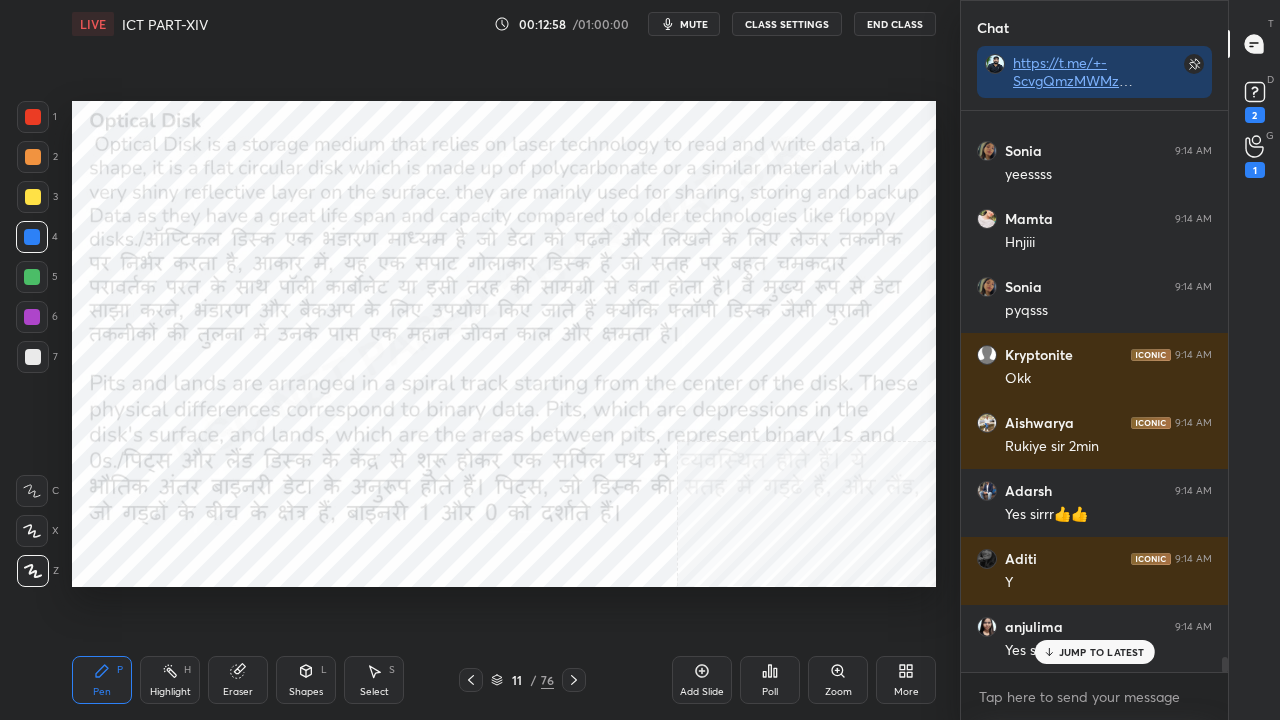 click on "Shapes L" at bounding box center [306, 680] 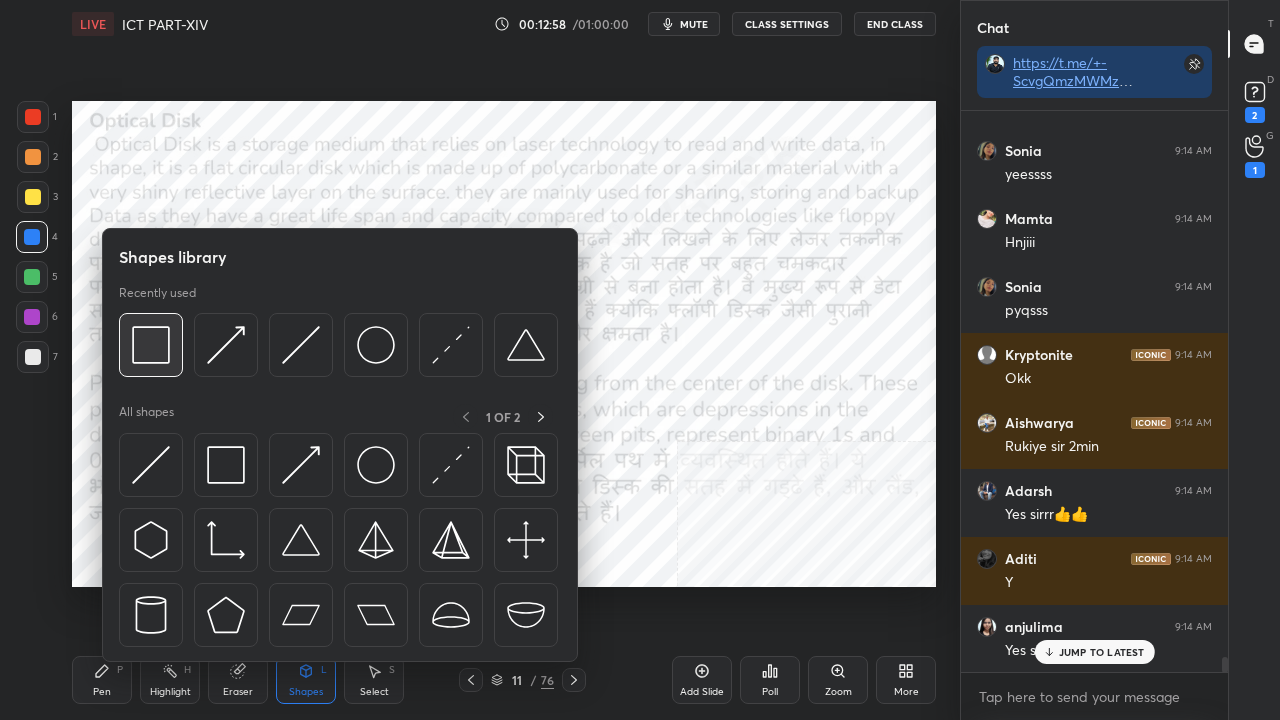 click at bounding box center [151, 345] 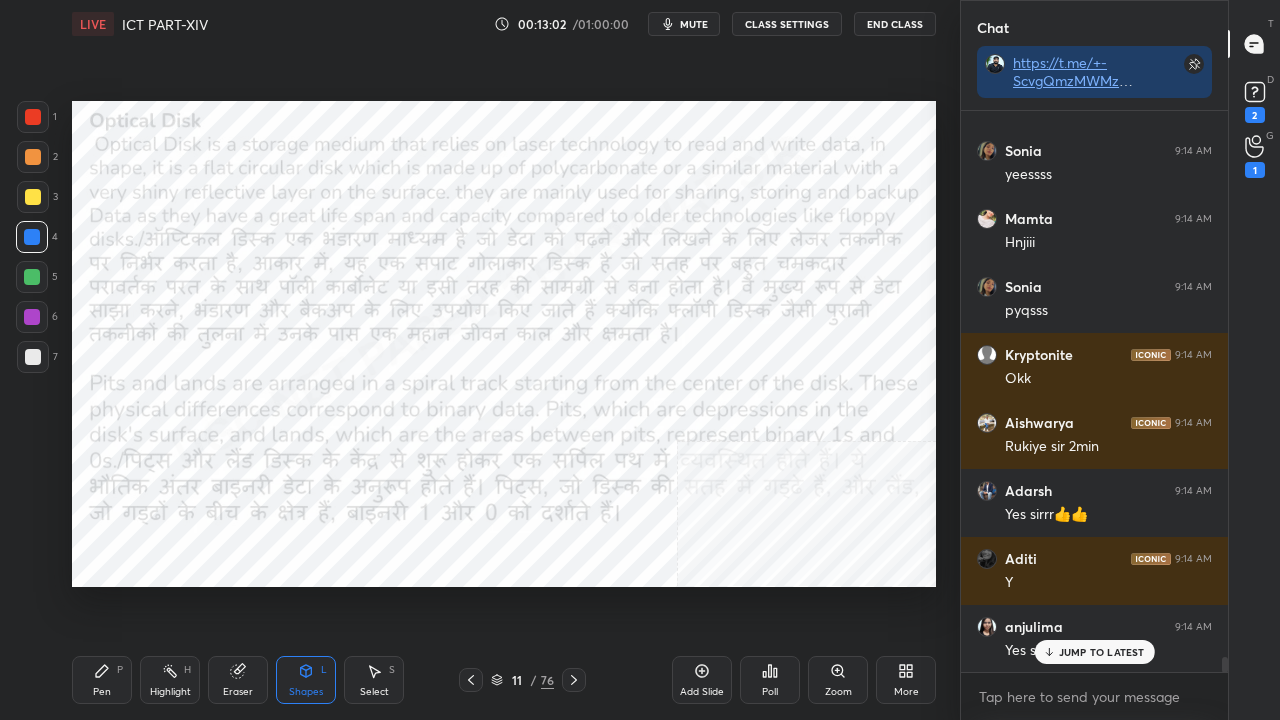 click on "Pen" at bounding box center [102, 692] 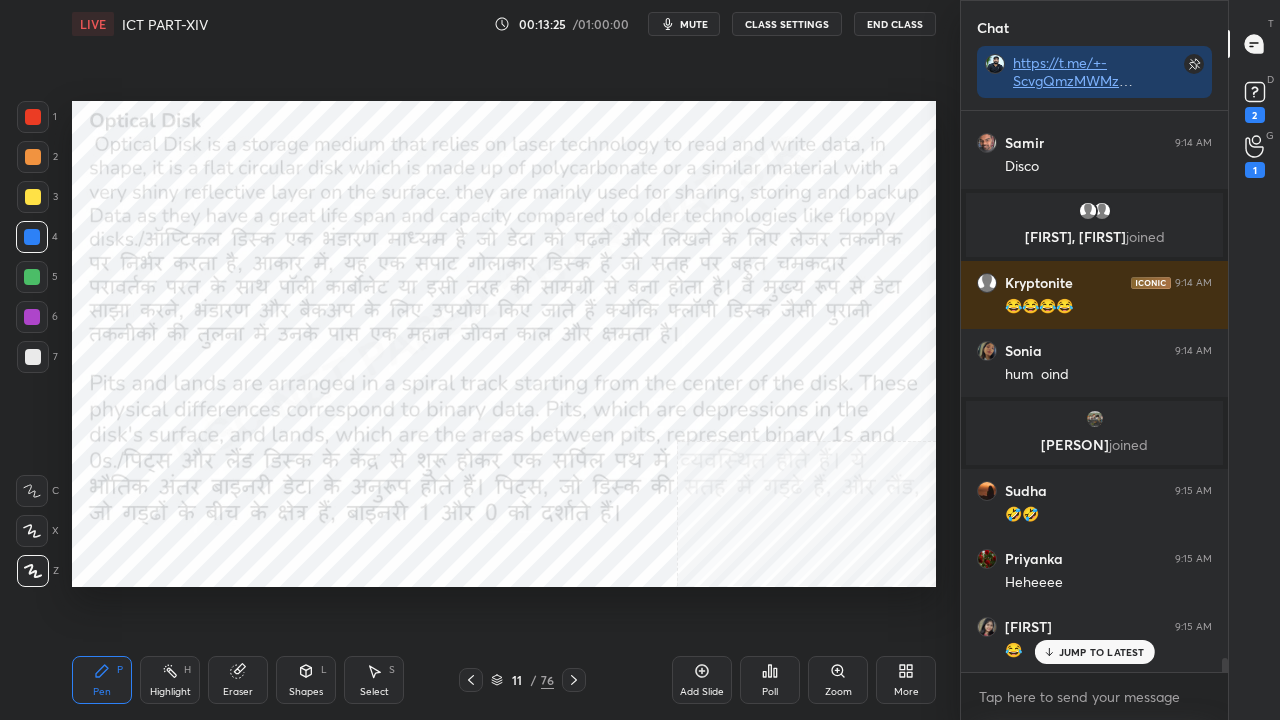 click 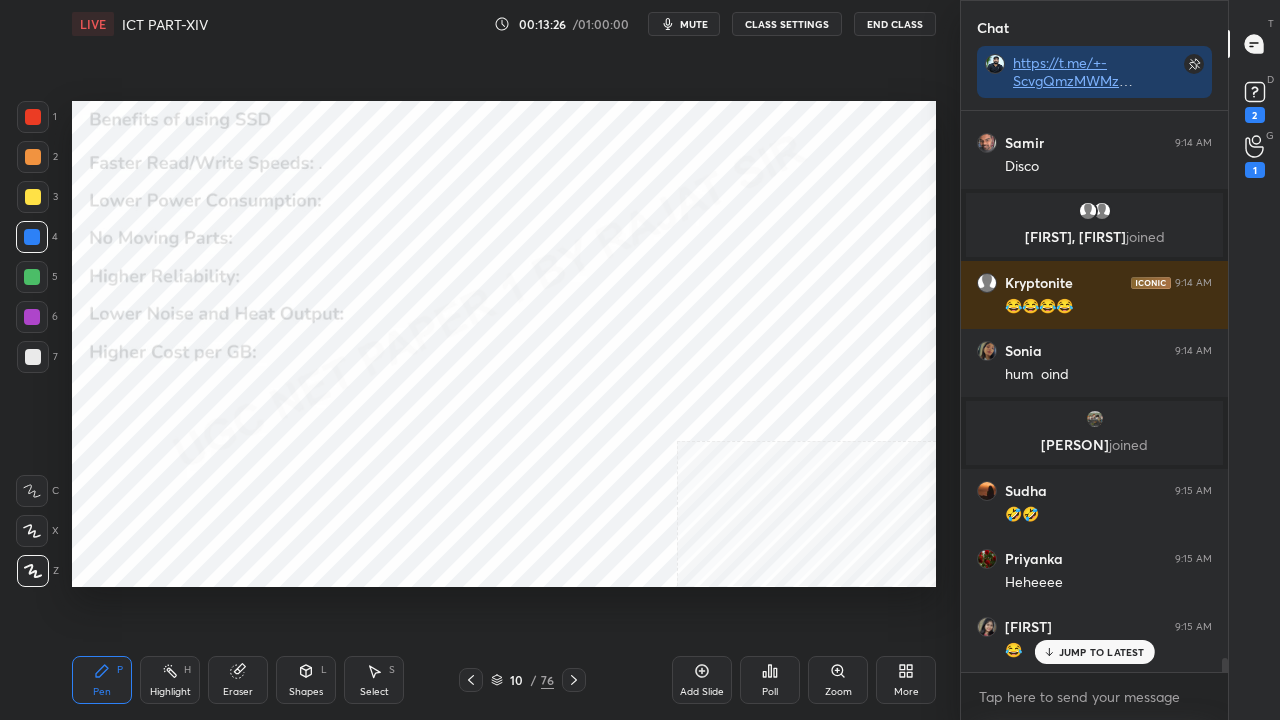 drag, startPoint x: 702, startPoint y: 666, endPoint x: 689, endPoint y: 643, distance: 26.41969 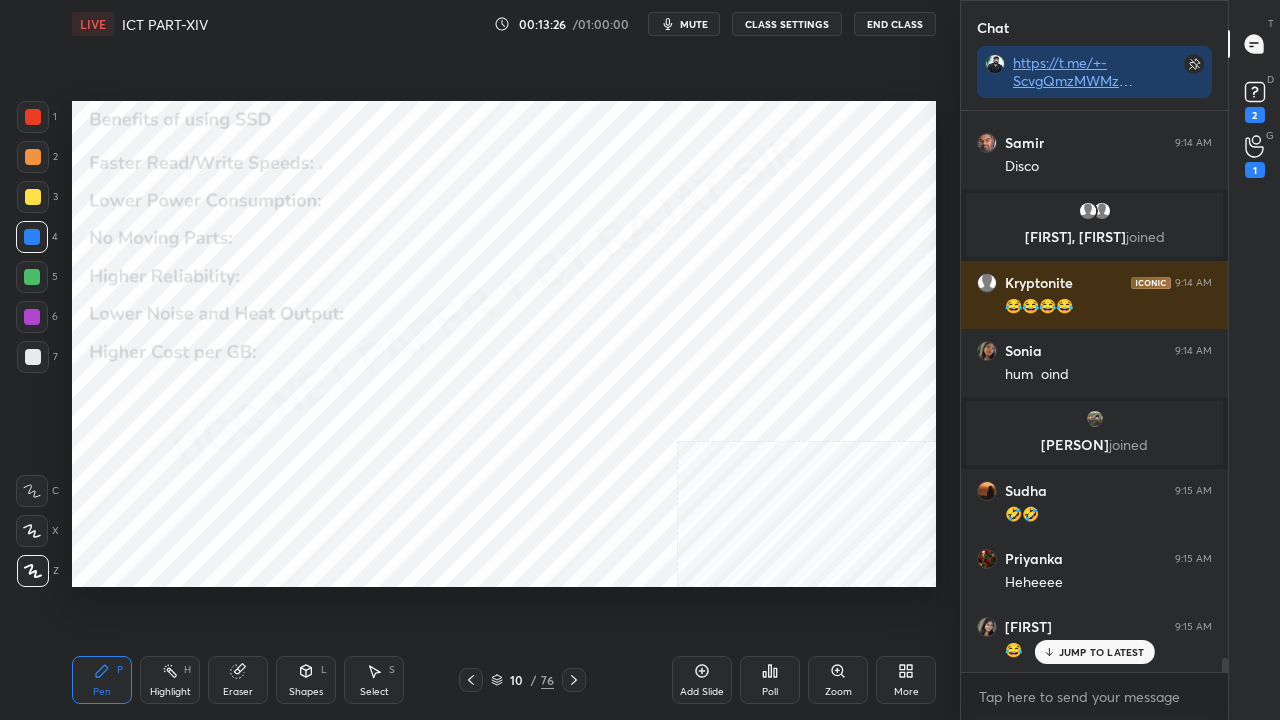 click 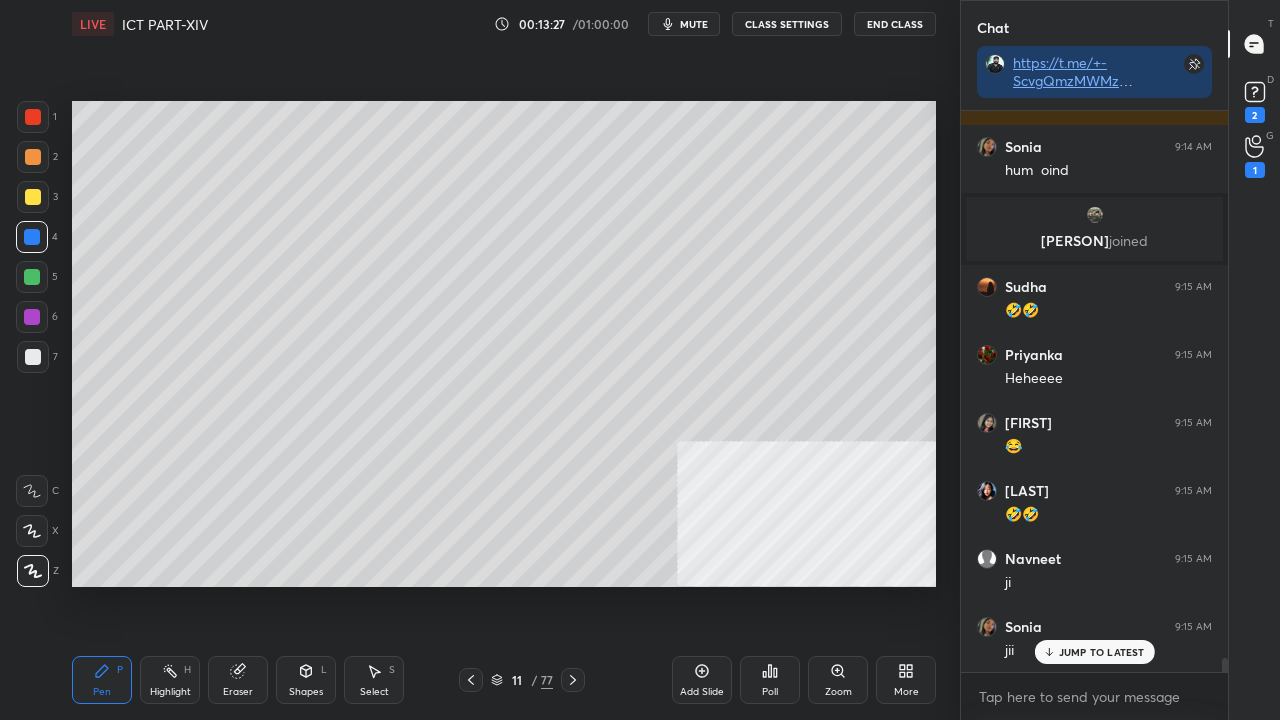 drag, startPoint x: 35, startPoint y: 191, endPoint x: 63, endPoint y: 192, distance: 28.01785 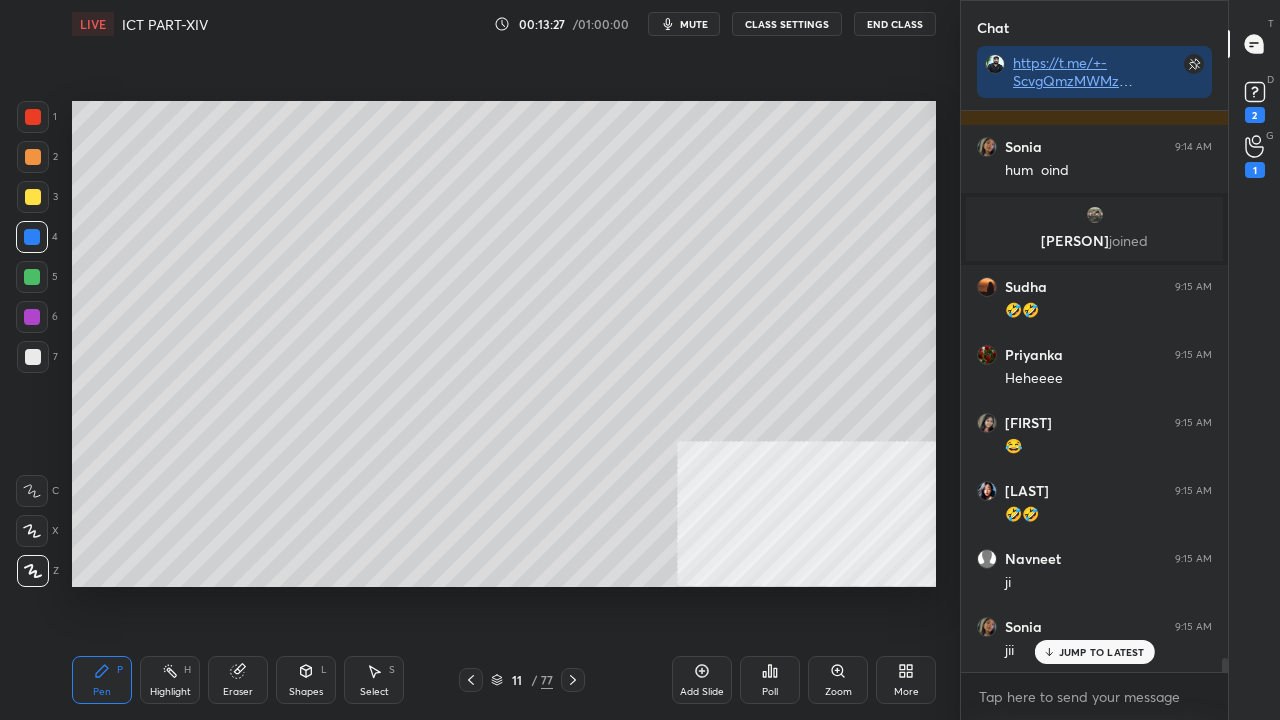click at bounding box center (33, 197) 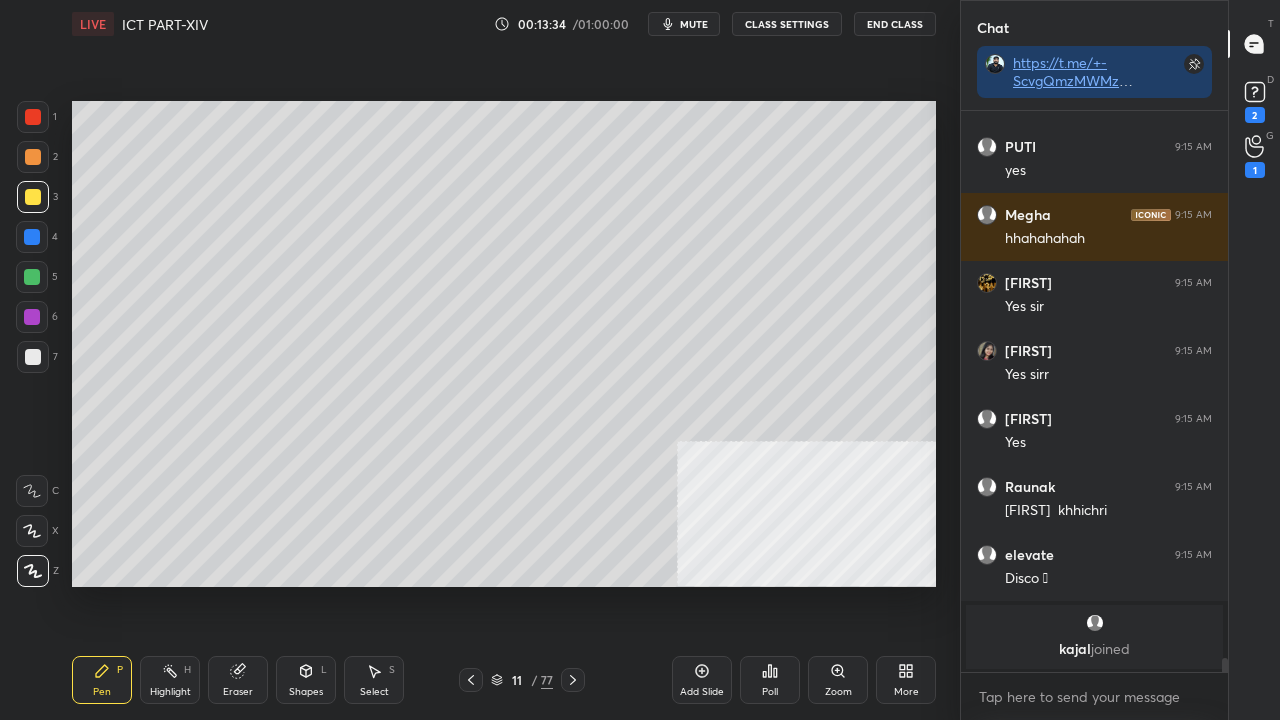 click on "Shapes L" at bounding box center (306, 680) 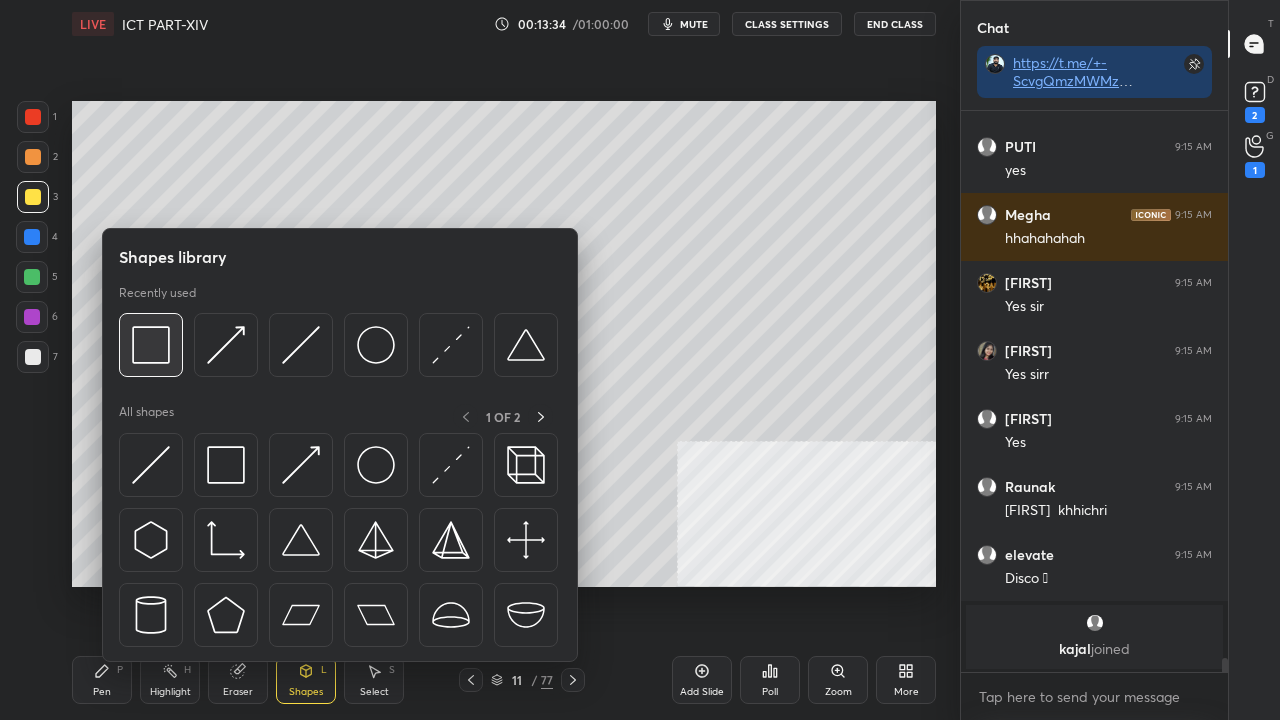 click at bounding box center (151, 345) 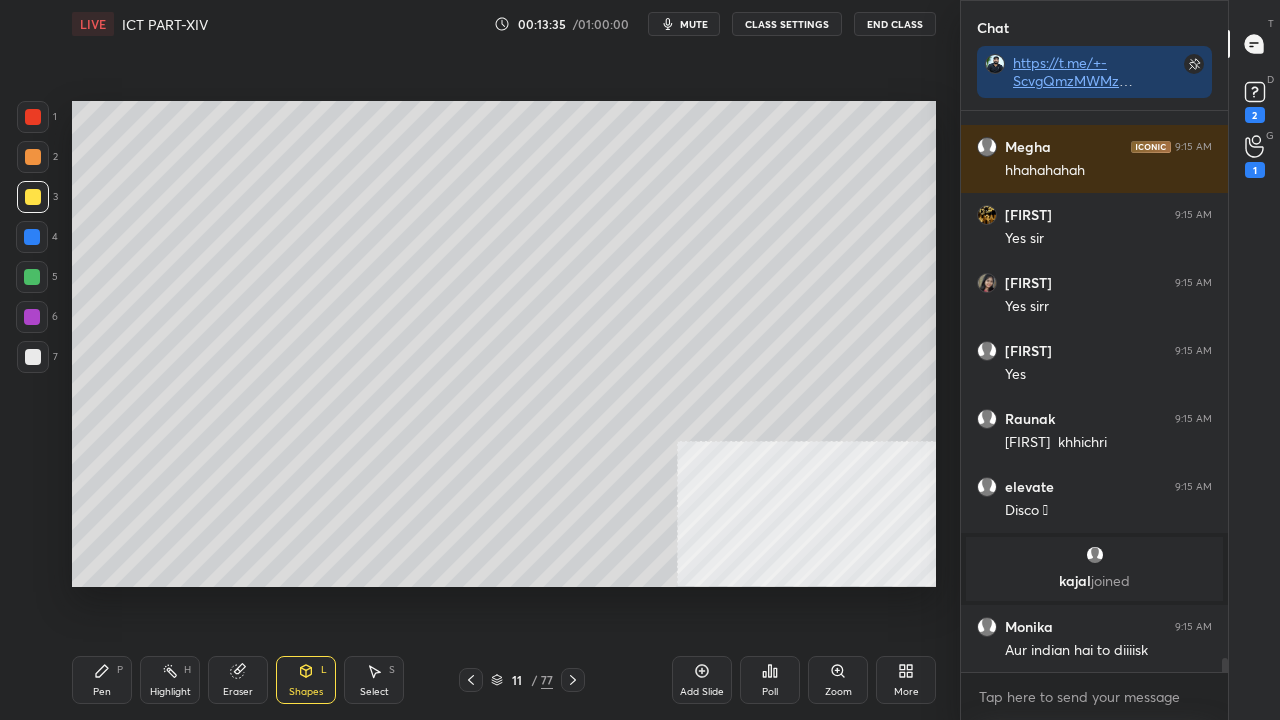 click at bounding box center [32, 237] 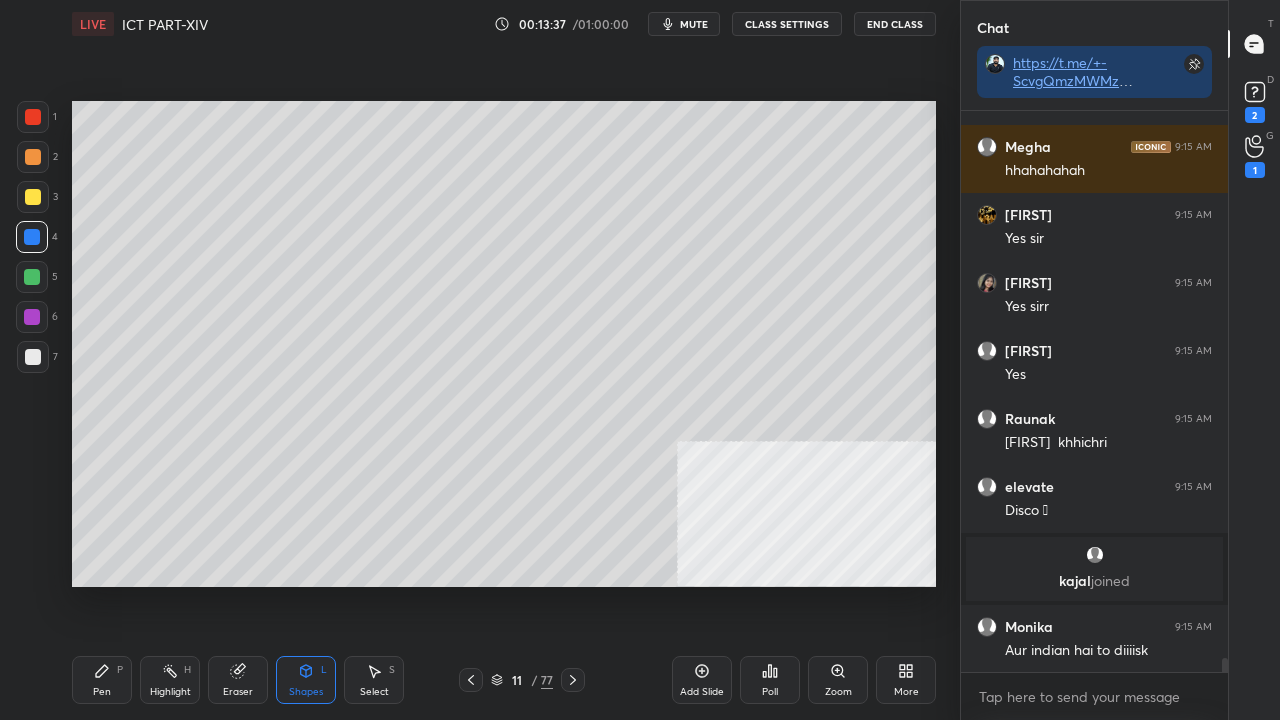 click on "Pen P" at bounding box center [102, 680] 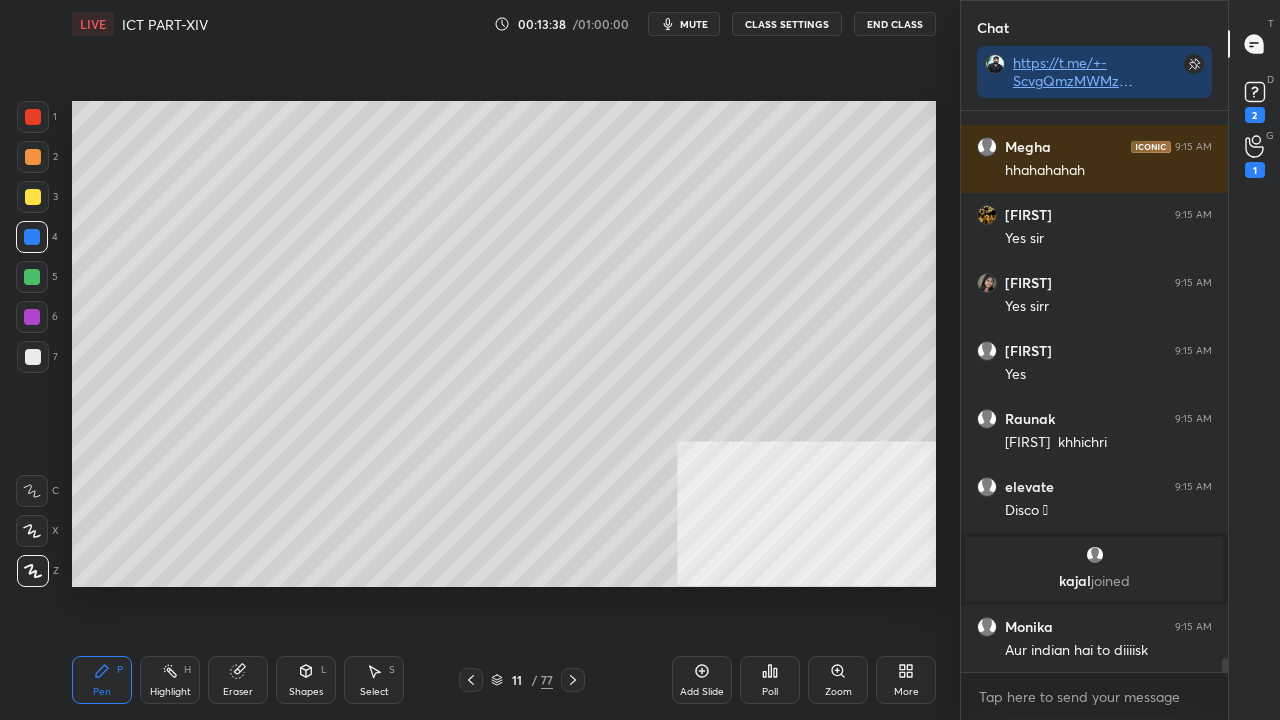 drag, startPoint x: 22, startPoint y: 352, endPoint x: 68, endPoint y: 362, distance: 47.07441 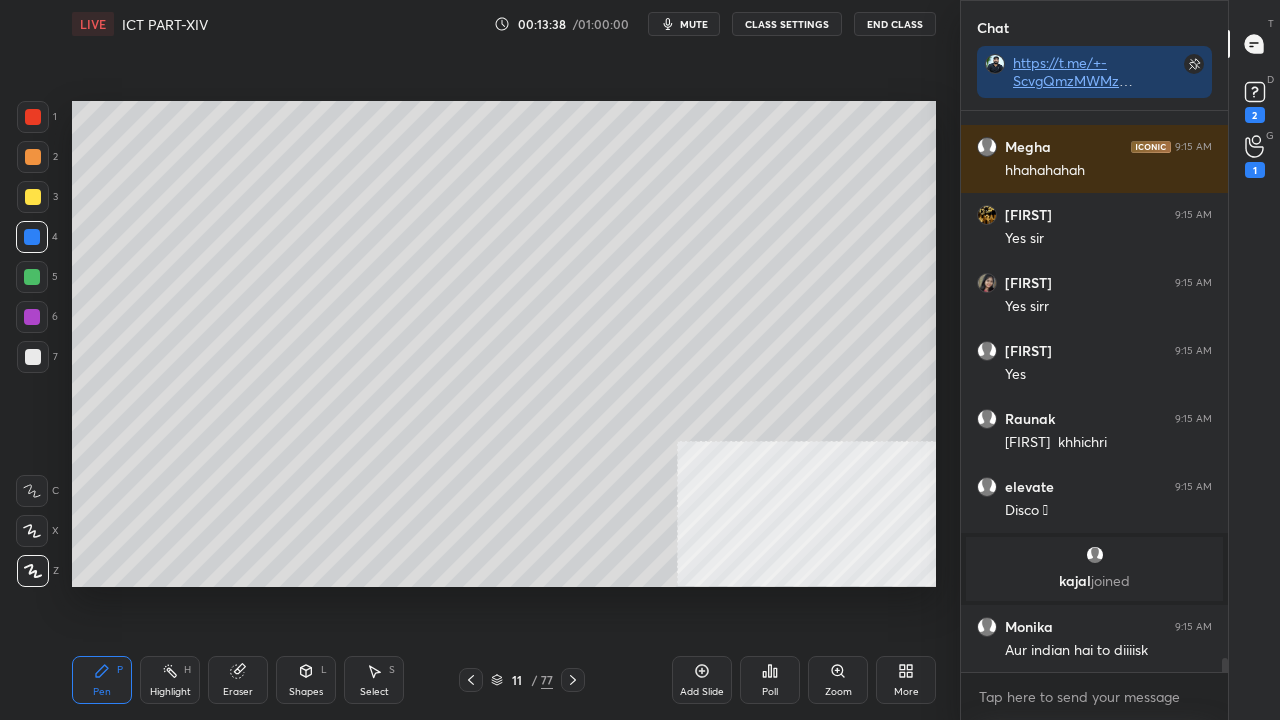 click at bounding box center (33, 357) 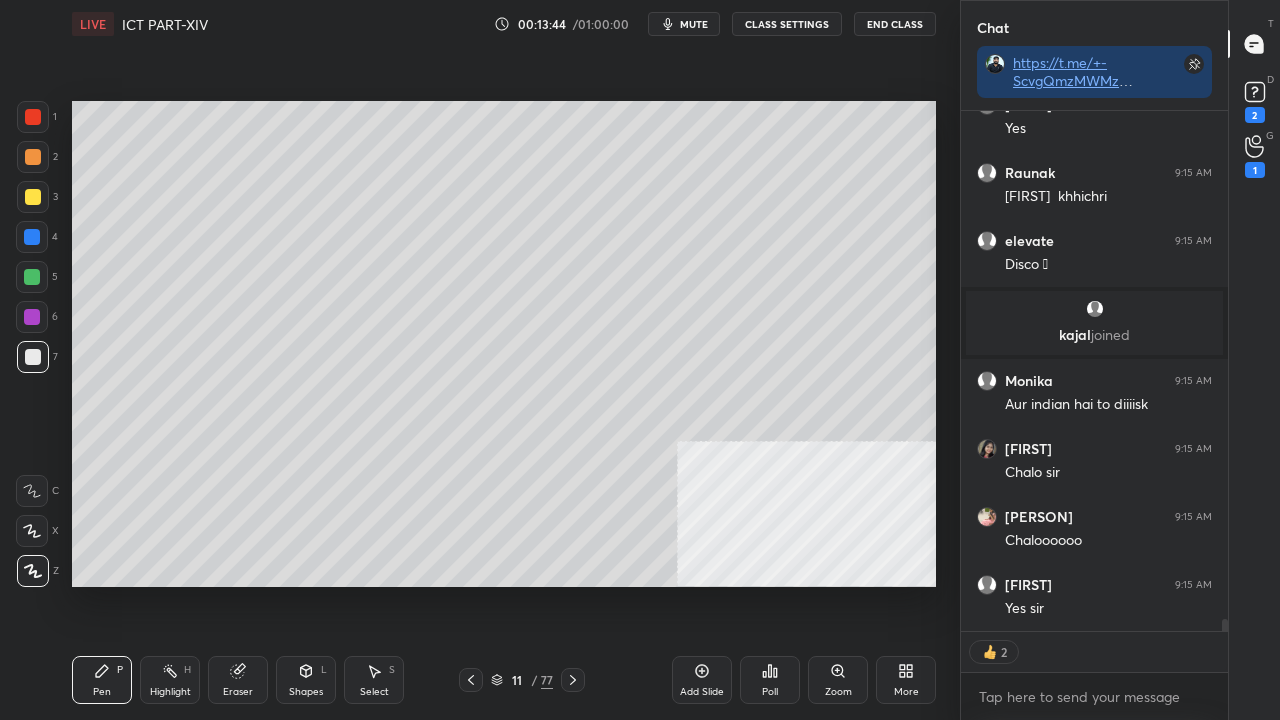 click at bounding box center [32, 237] 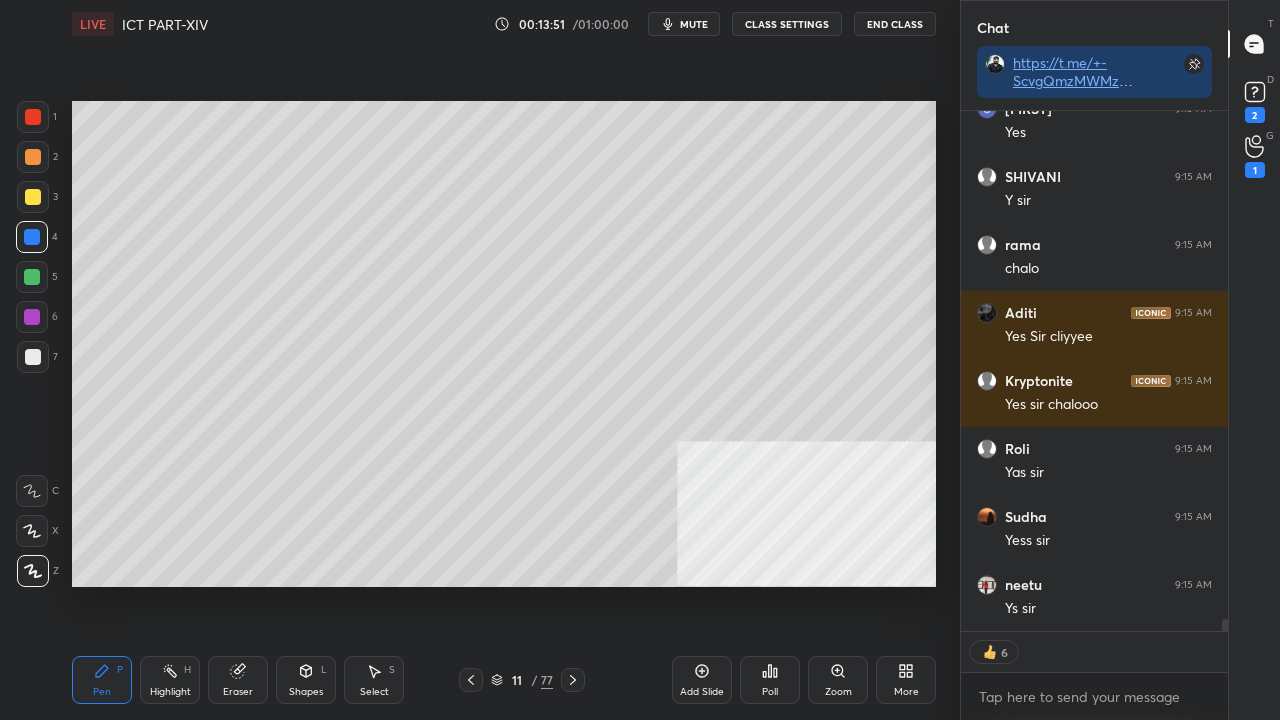 scroll, scrollTop: 22476, scrollLeft: 0, axis: vertical 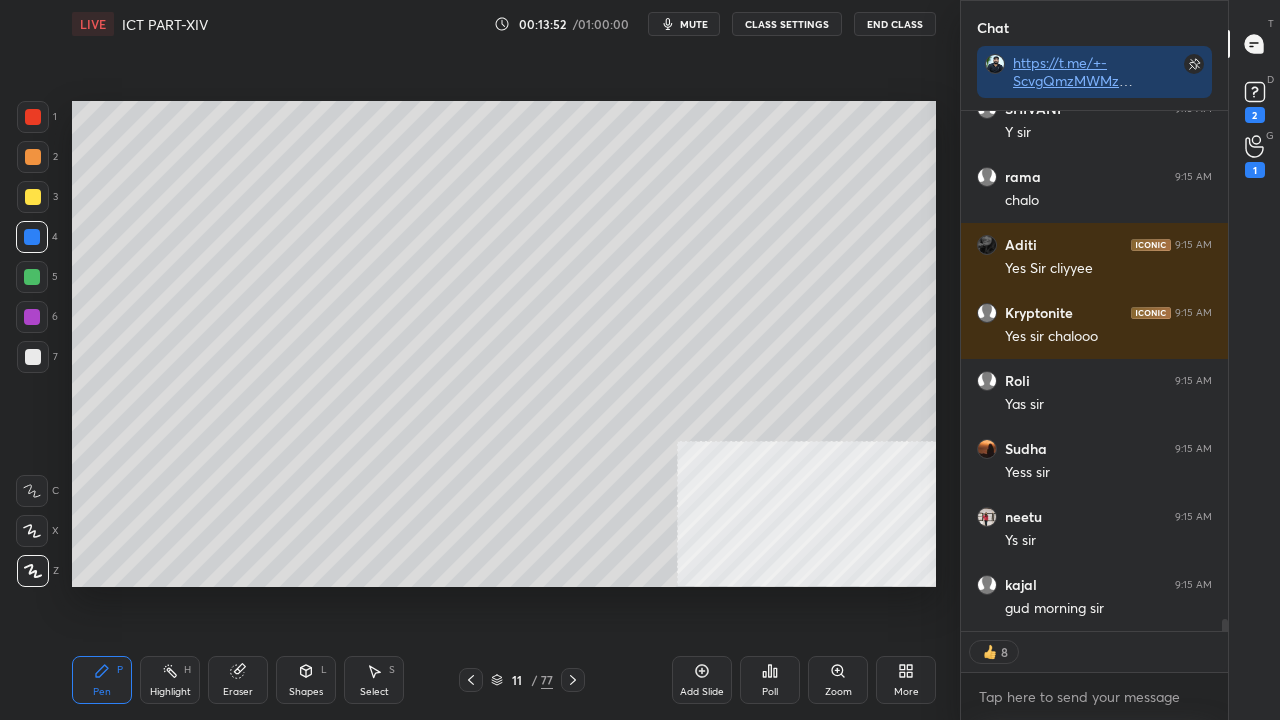 drag, startPoint x: 306, startPoint y: 687, endPoint x: 303, endPoint y: 663, distance: 24.186773 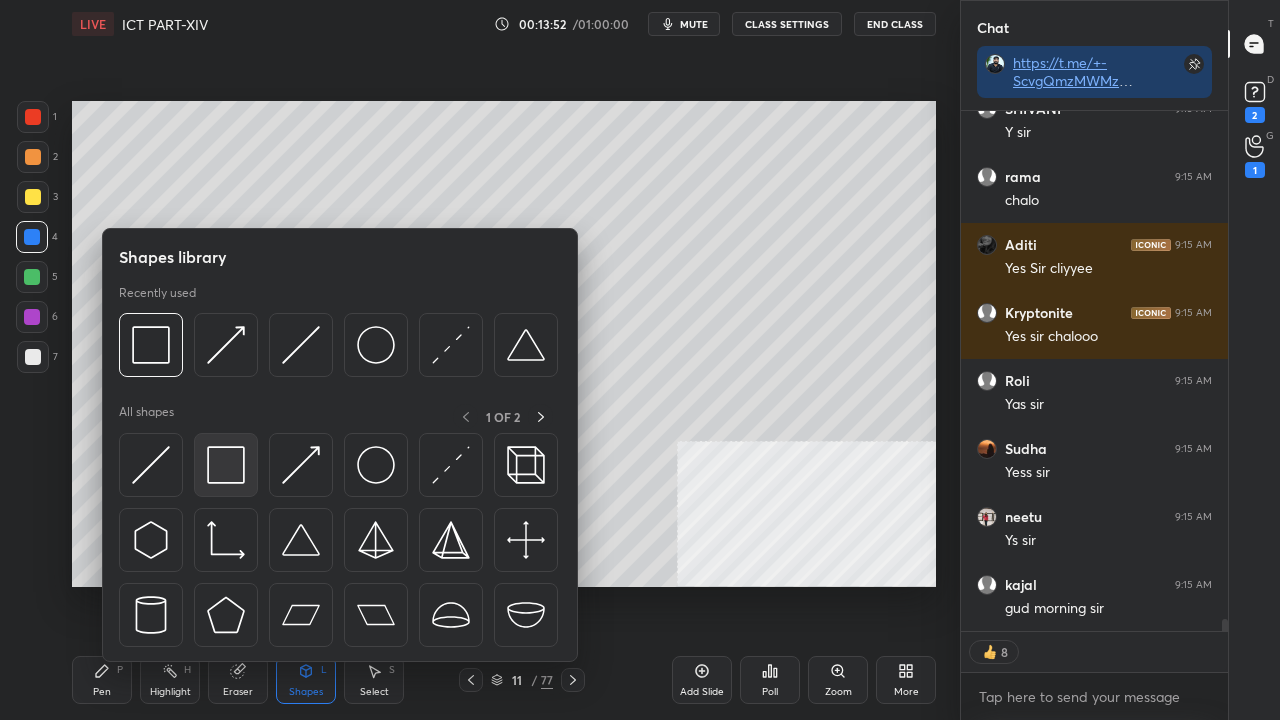 scroll, scrollTop: 22544, scrollLeft: 0, axis: vertical 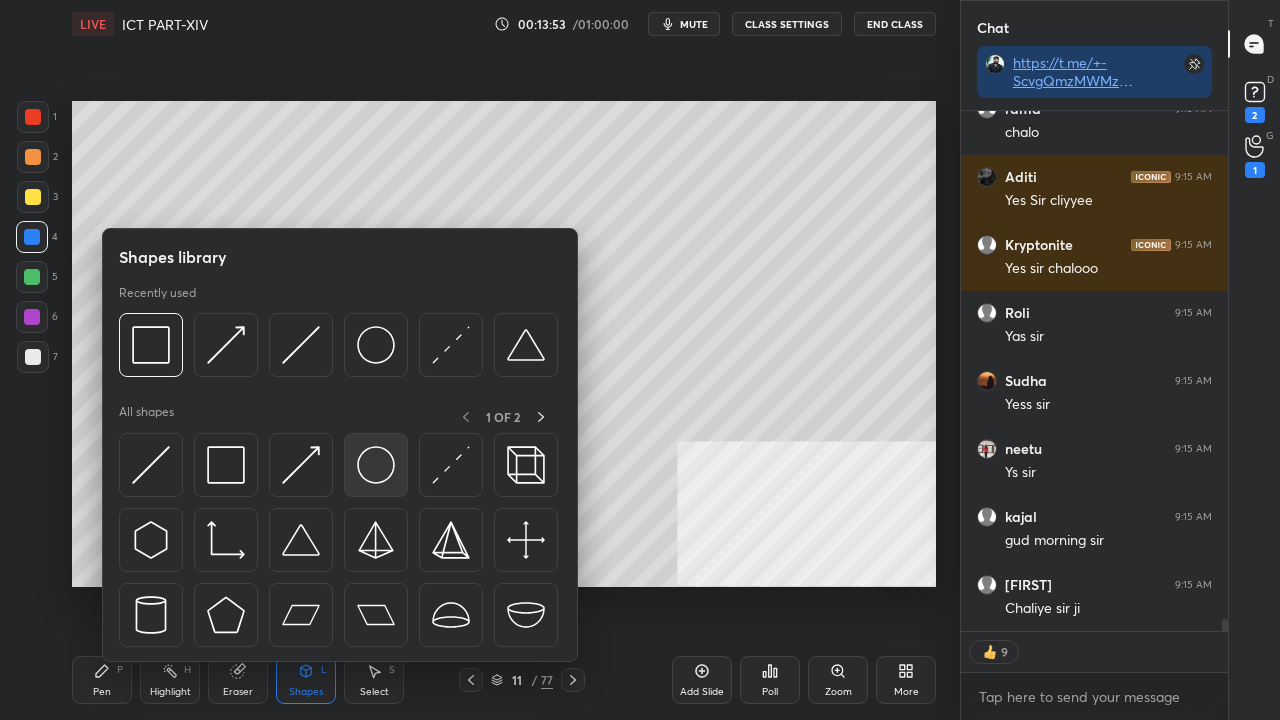 click at bounding box center [376, 465] 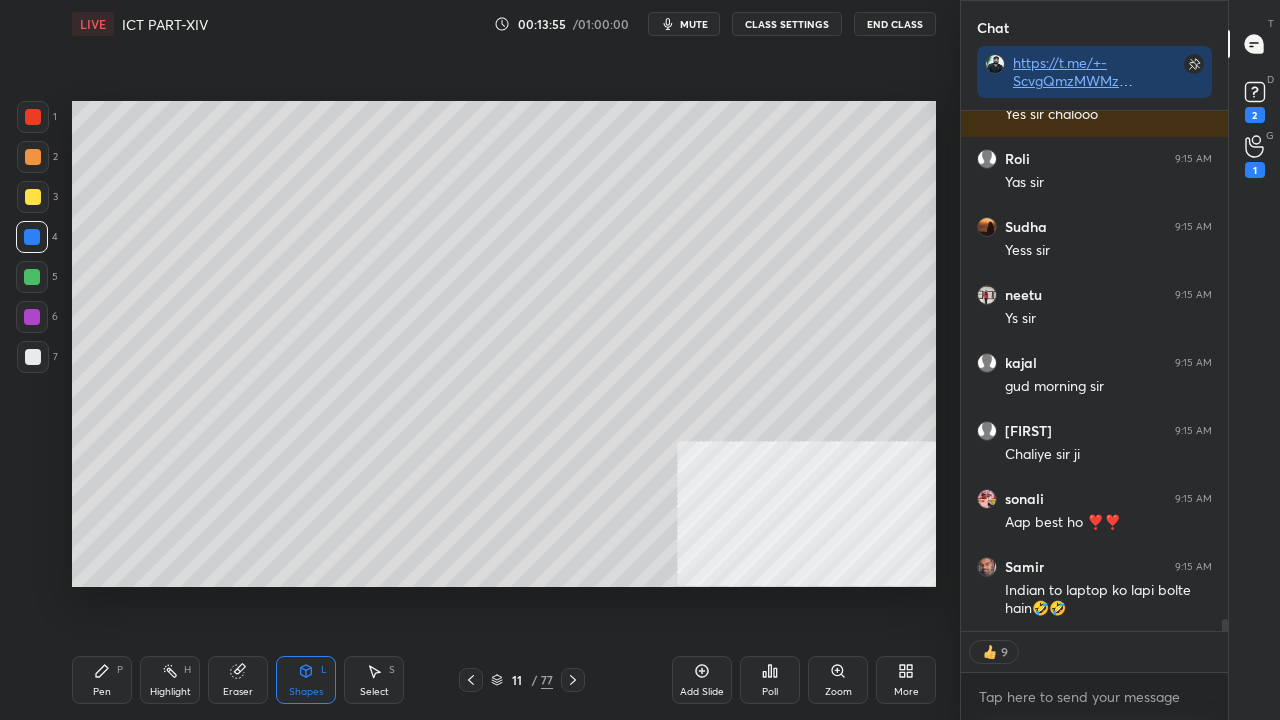 scroll, scrollTop: 22766, scrollLeft: 0, axis: vertical 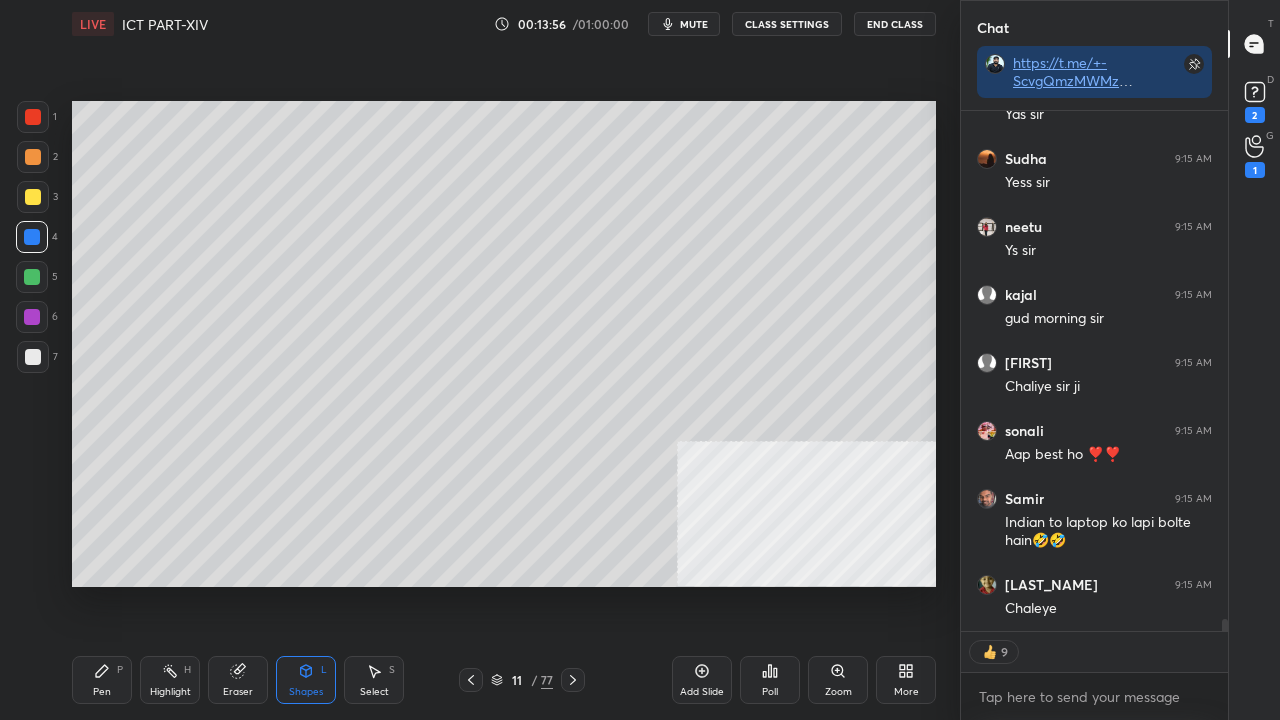 click on "Pen P" at bounding box center [102, 680] 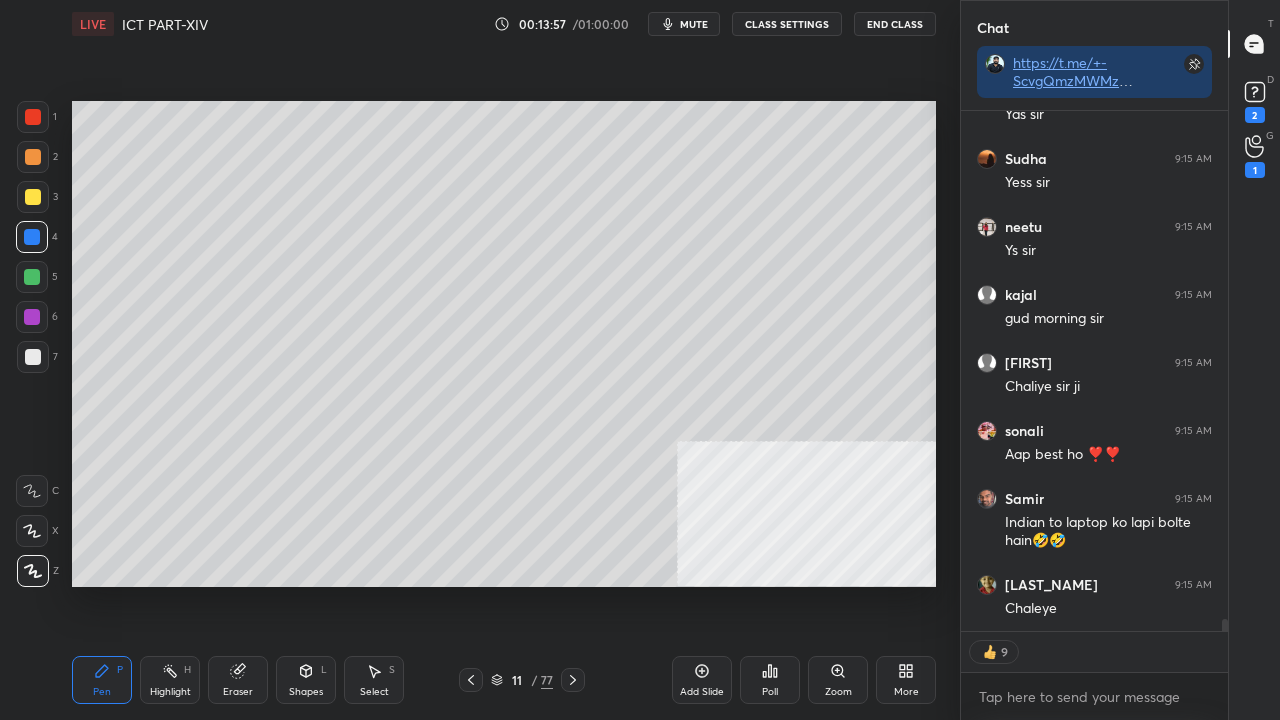 click at bounding box center (33, 357) 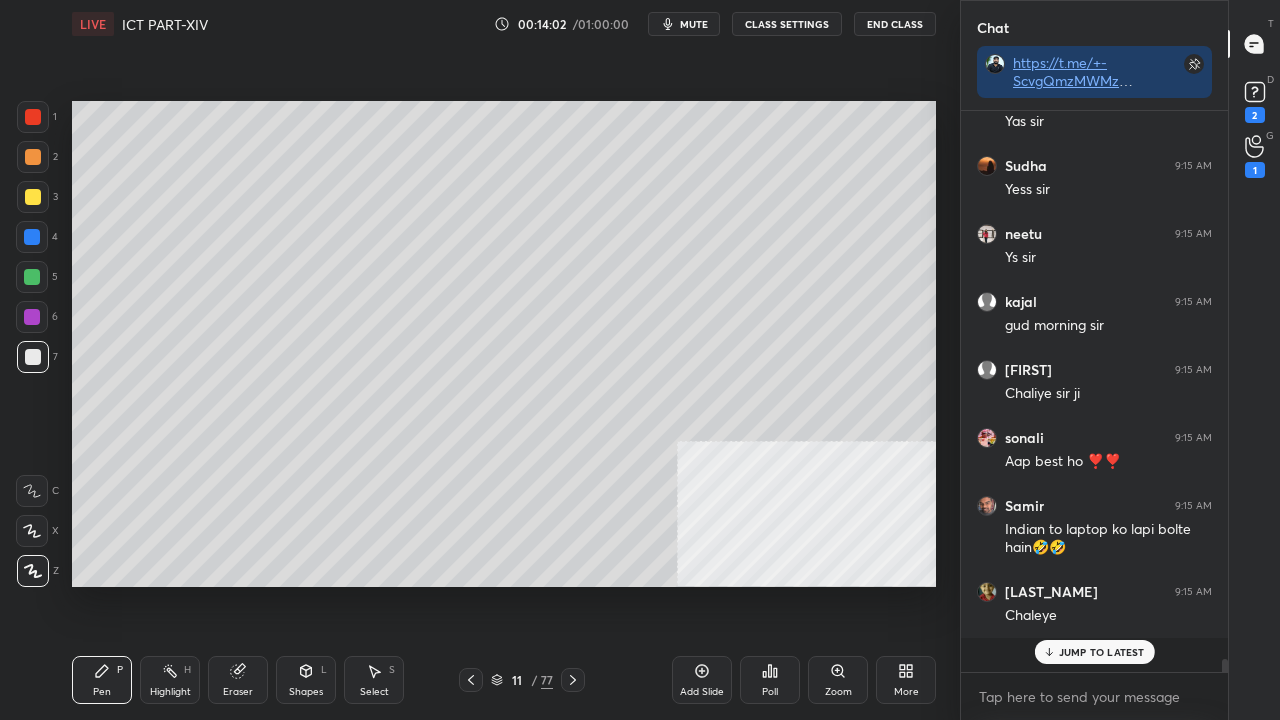 scroll, scrollTop: 6, scrollLeft: 6, axis: both 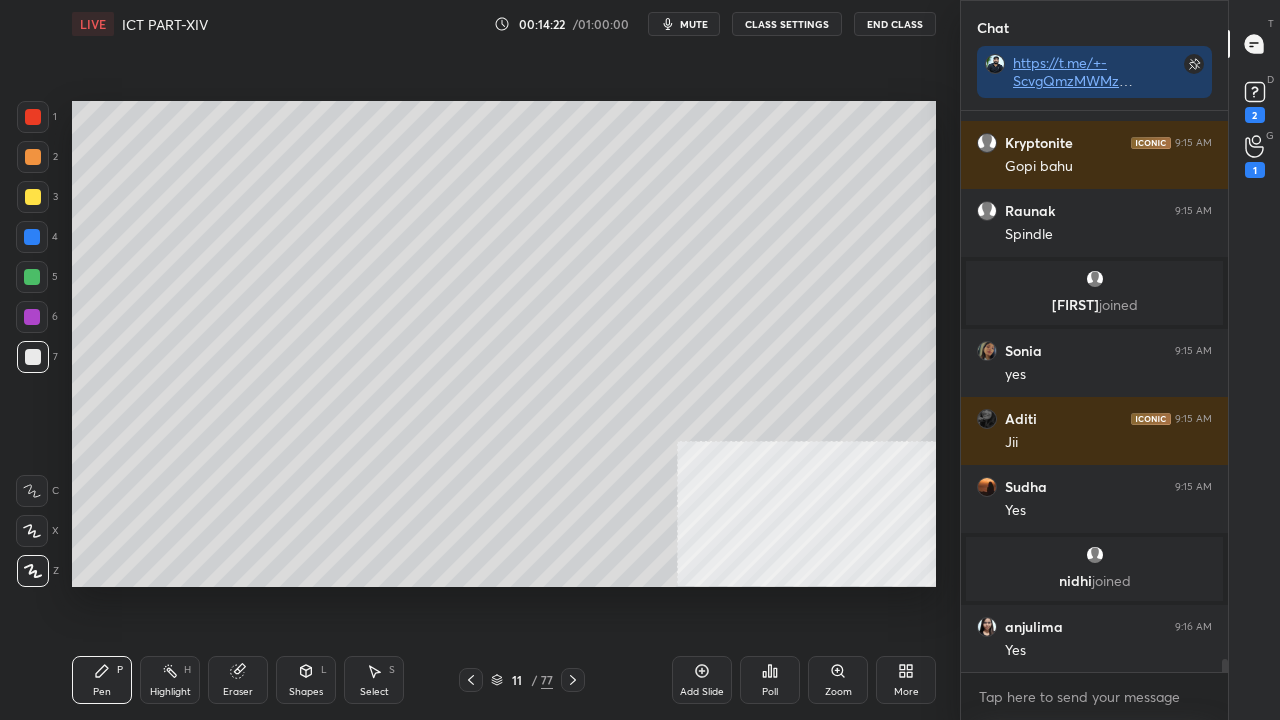 drag, startPoint x: 31, startPoint y: 200, endPoint x: 46, endPoint y: 208, distance: 17 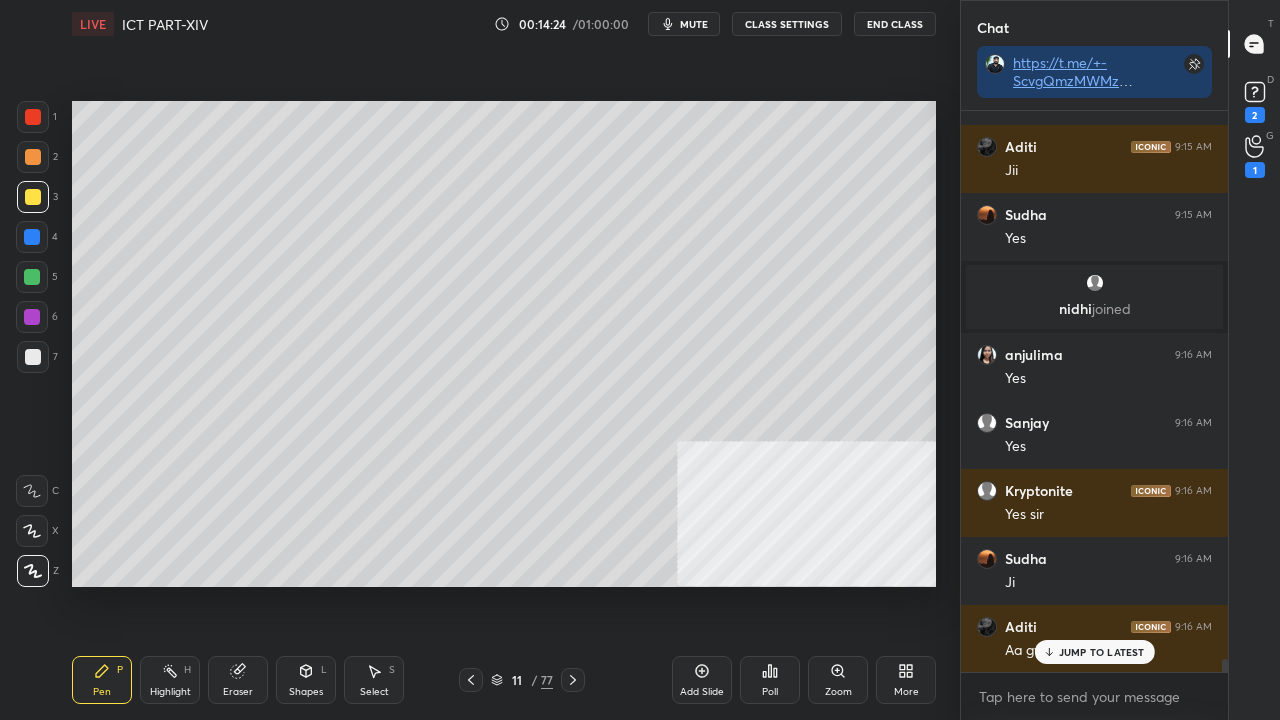 scroll, scrollTop: 24064, scrollLeft: 0, axis: vertical 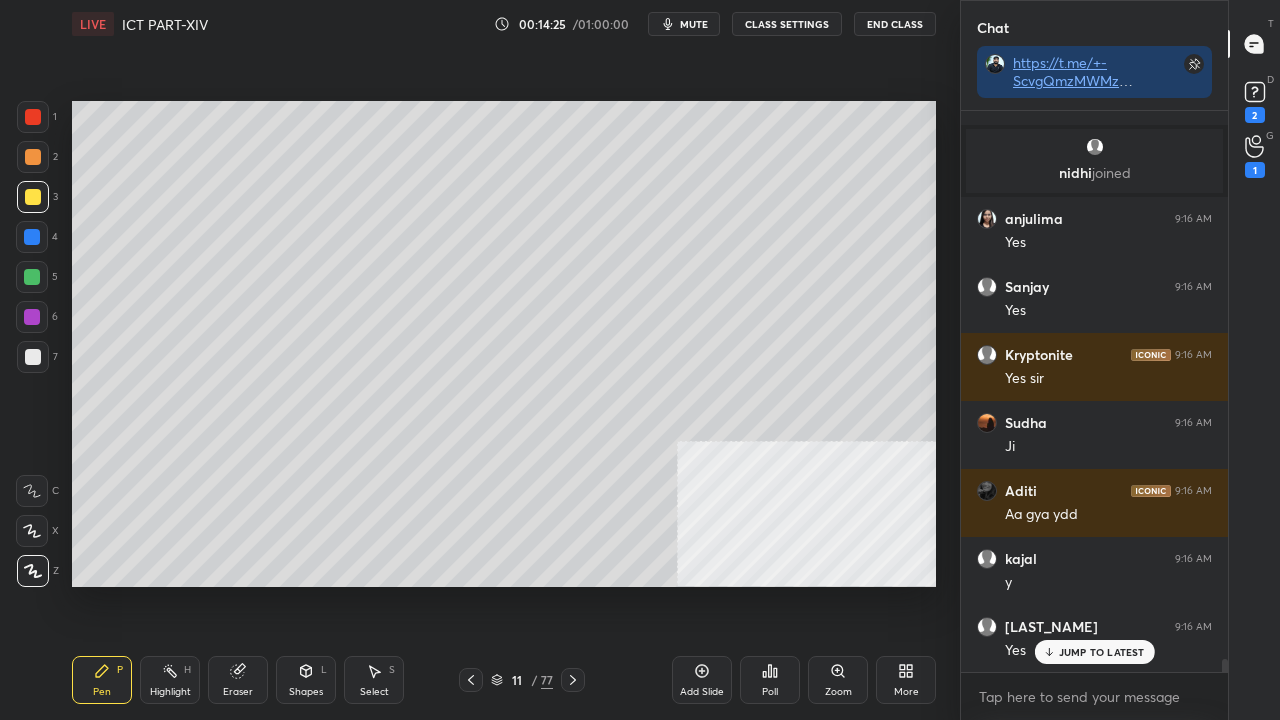 click on "Shapes L" at bounding box center (306, 680) 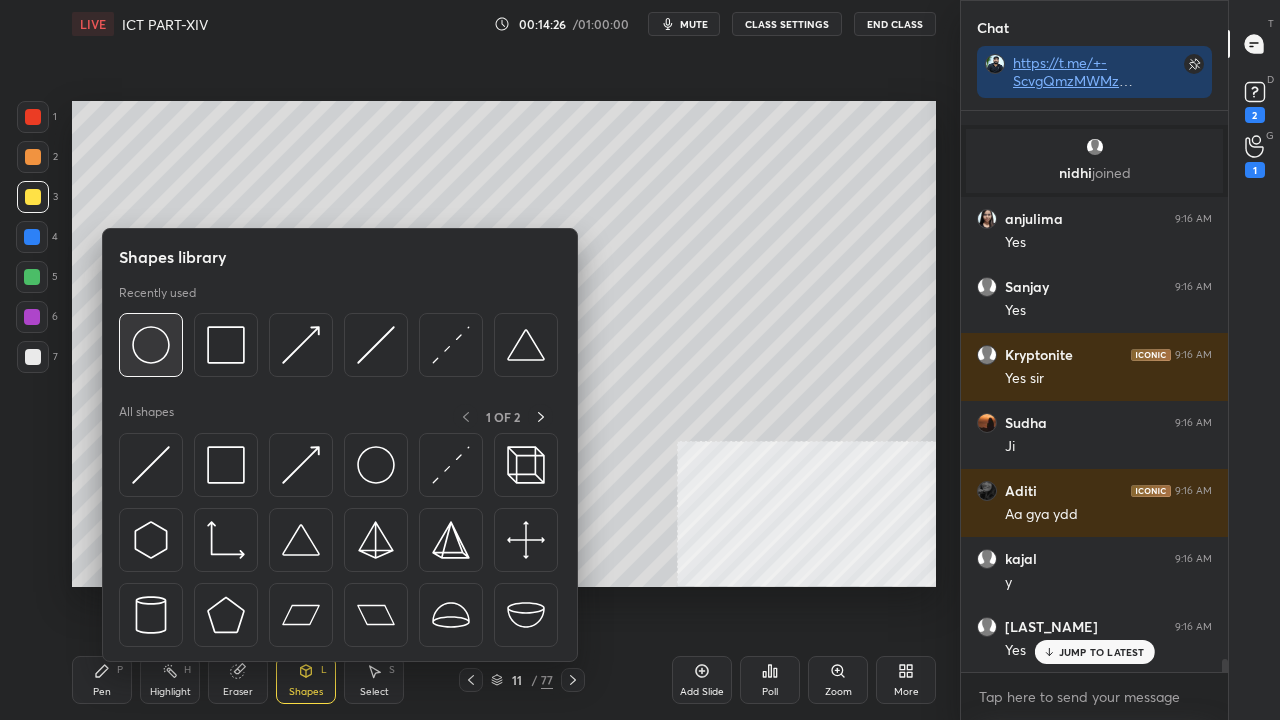 click at bounding box center [151, 345] 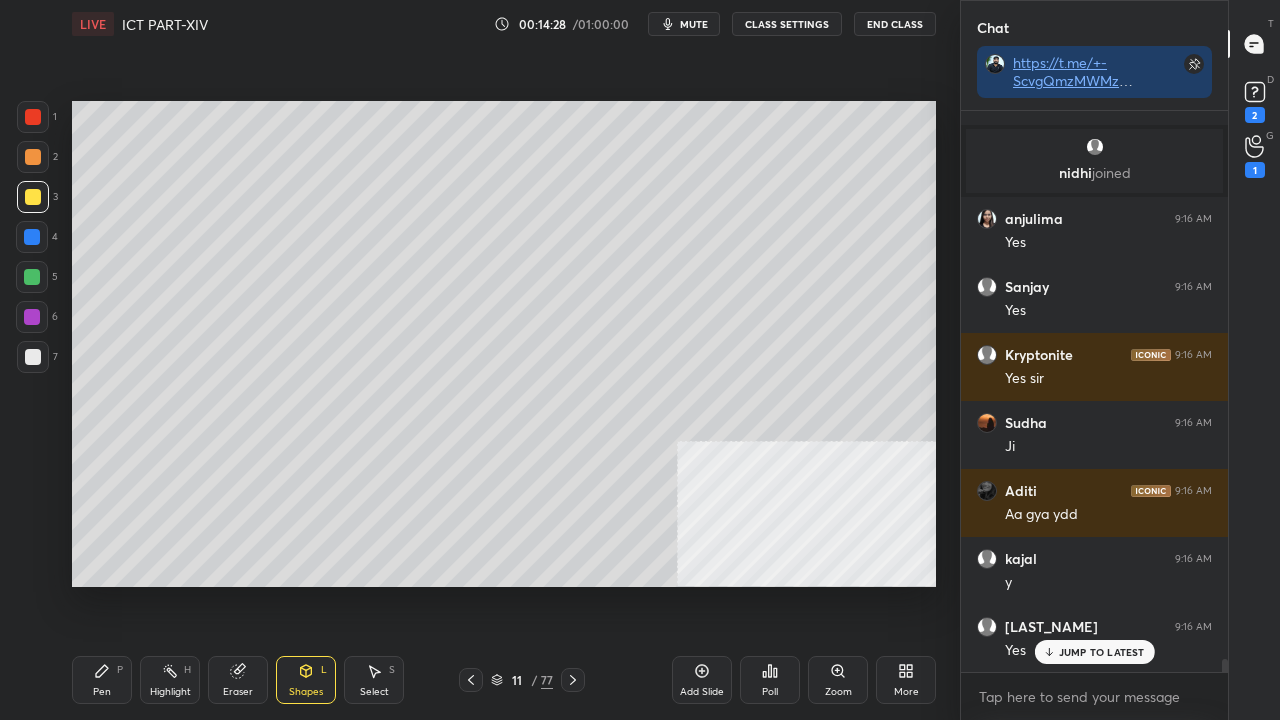 click on "Pen P" at bounding box center (102, 680) 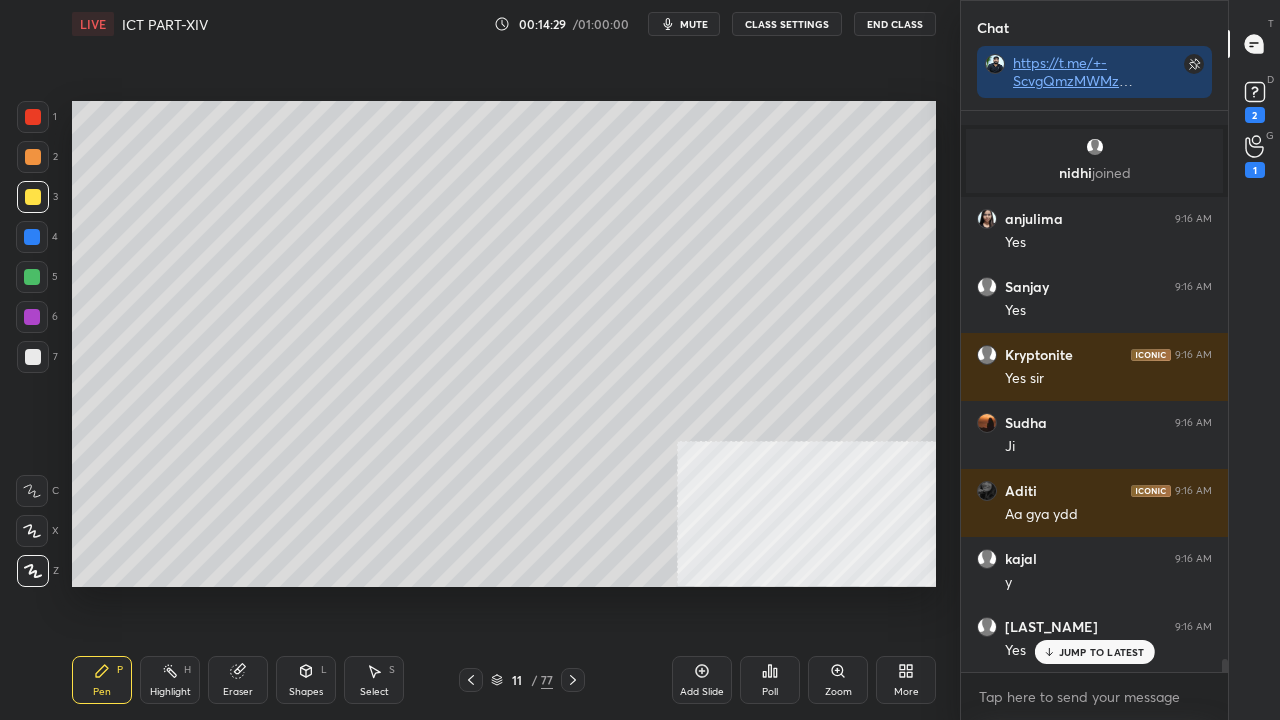 scroll, scrollTop: 24132, scrollLeft: 0, axis: vertical 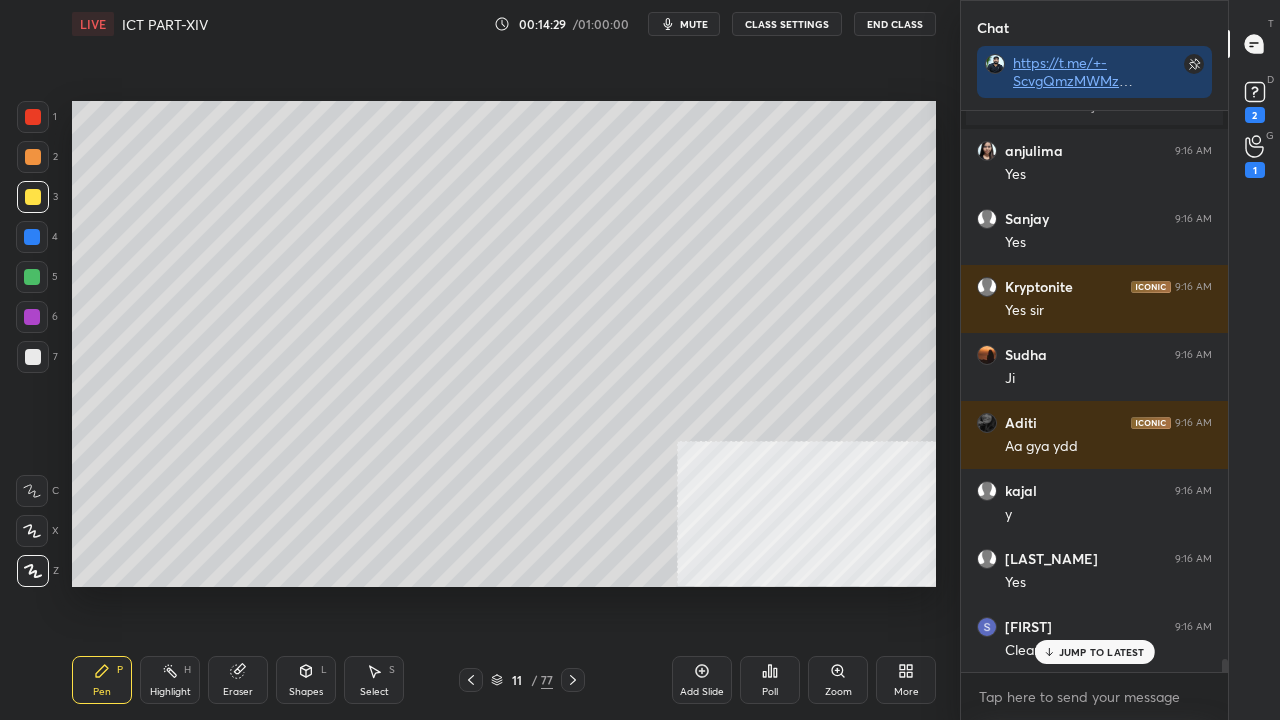 click at bounding box center [33, 357] 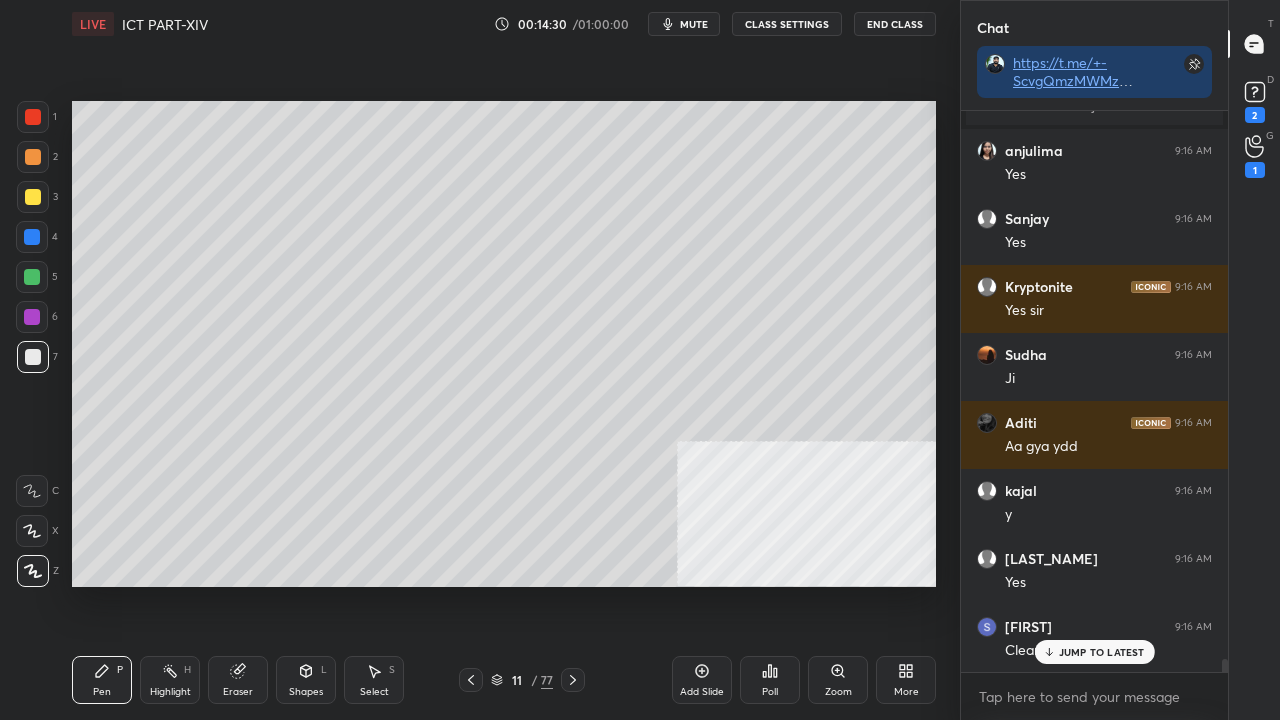 scroll, scrollTop: 24200, scrollLeft: 0, axis: vertical 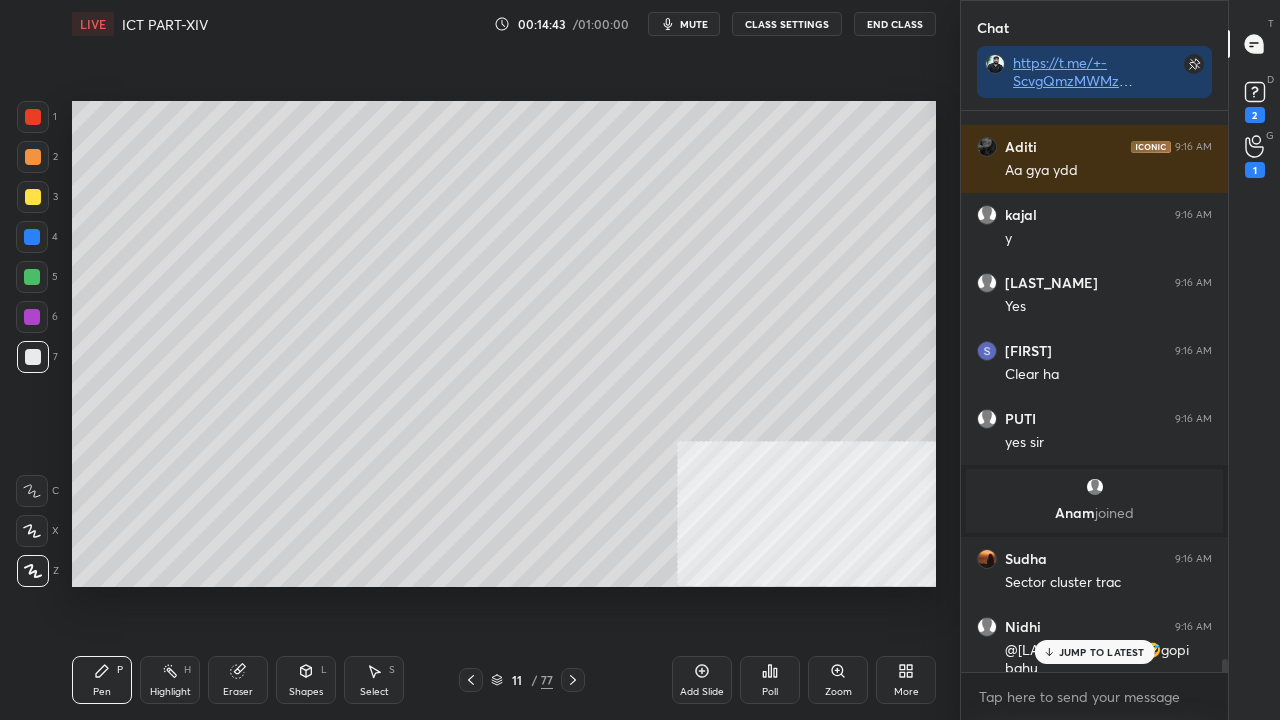 click at bounding box center (33, 197) 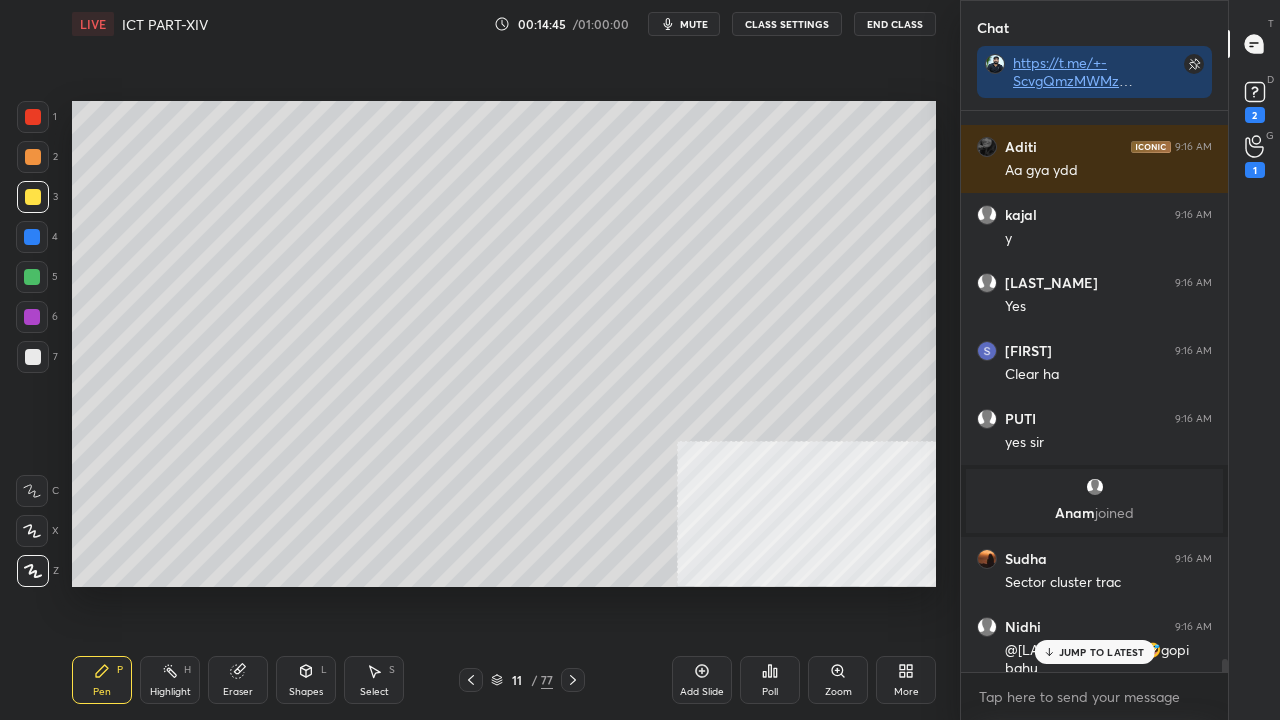 click at bounding box center (33, 357) 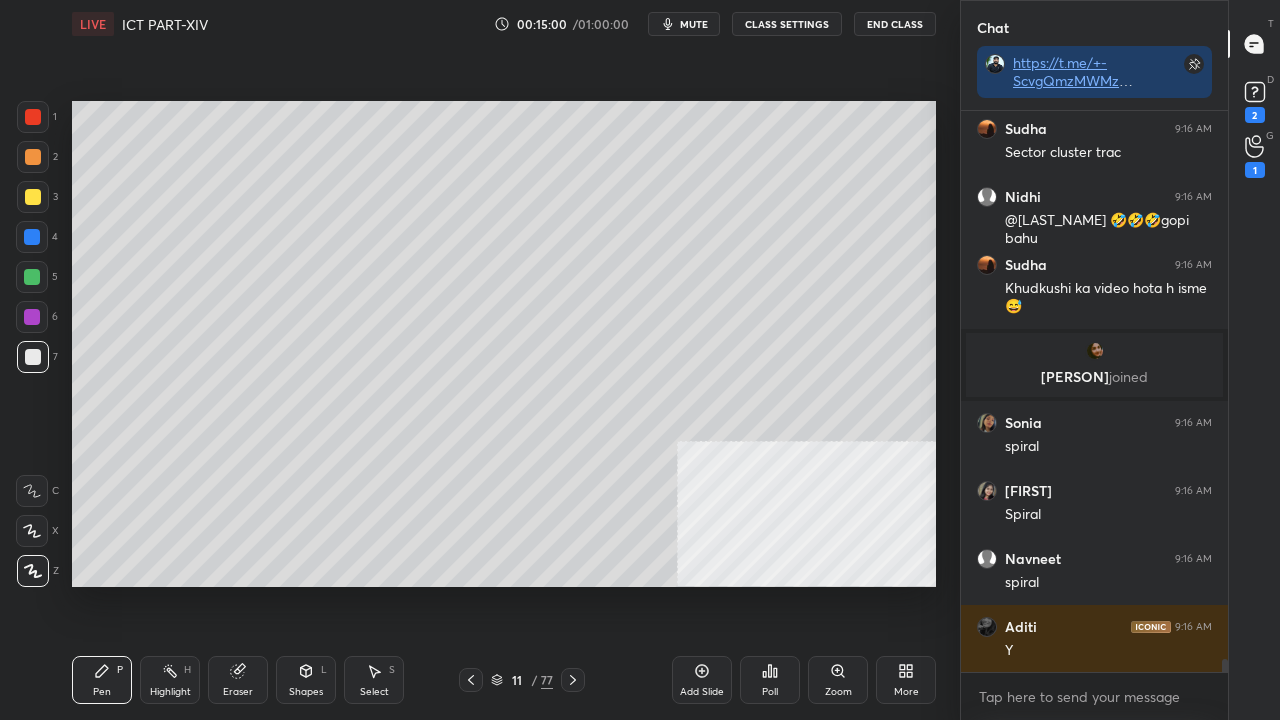 scroll, scrollTop: 23932, scrollLeft: 0, axis: vertical 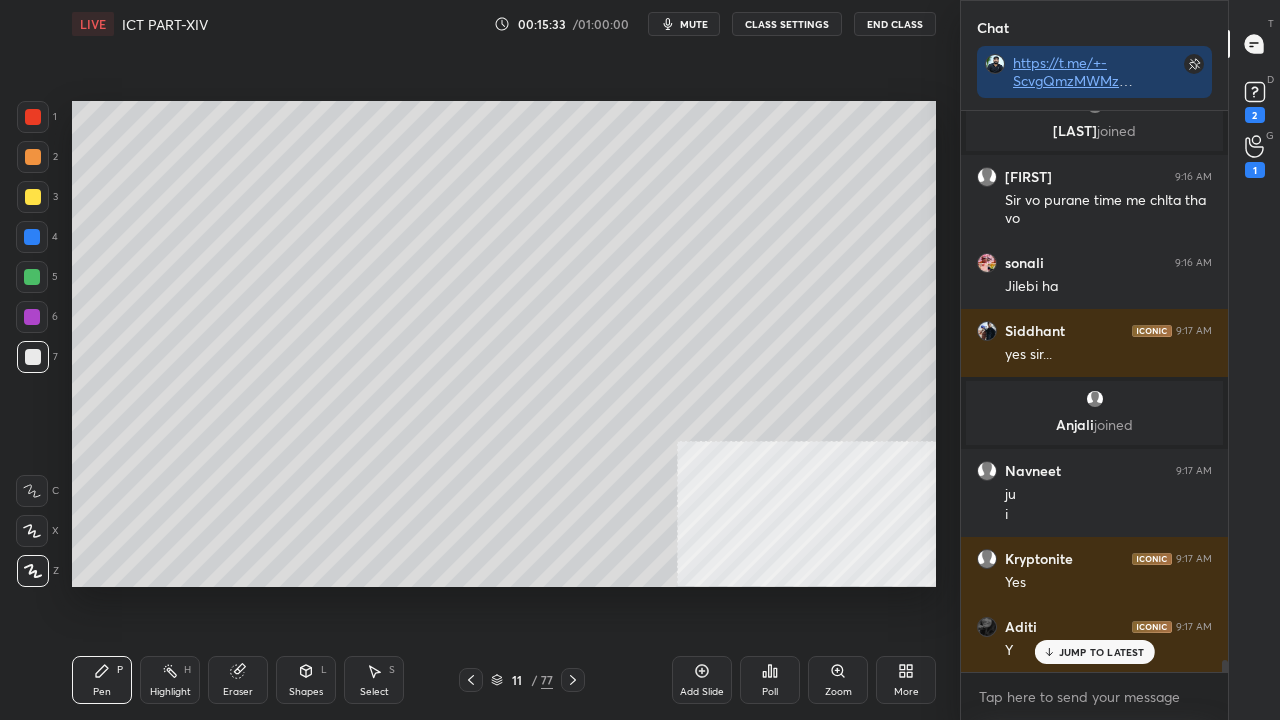click at bounding box center (32, 237) 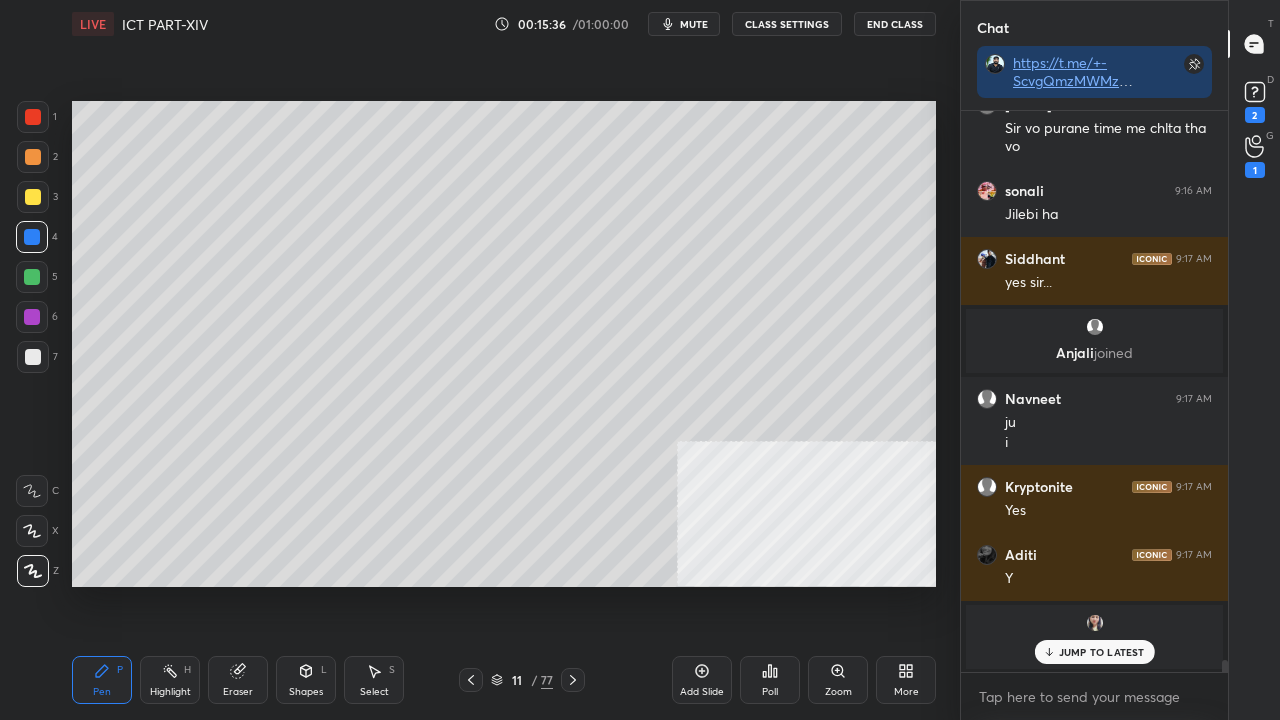 scroll, scrollTop: 24866, scrollLeft: 0, axis: vertical 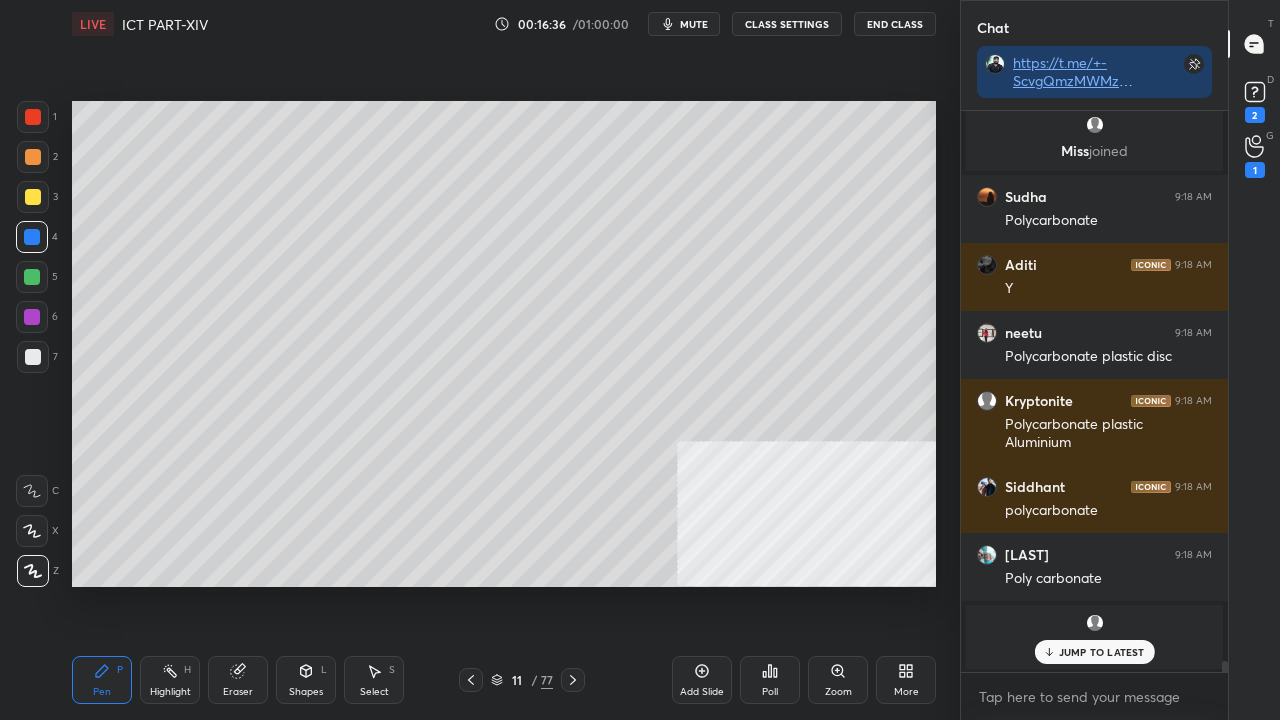 click at bounding box center (33, 357) 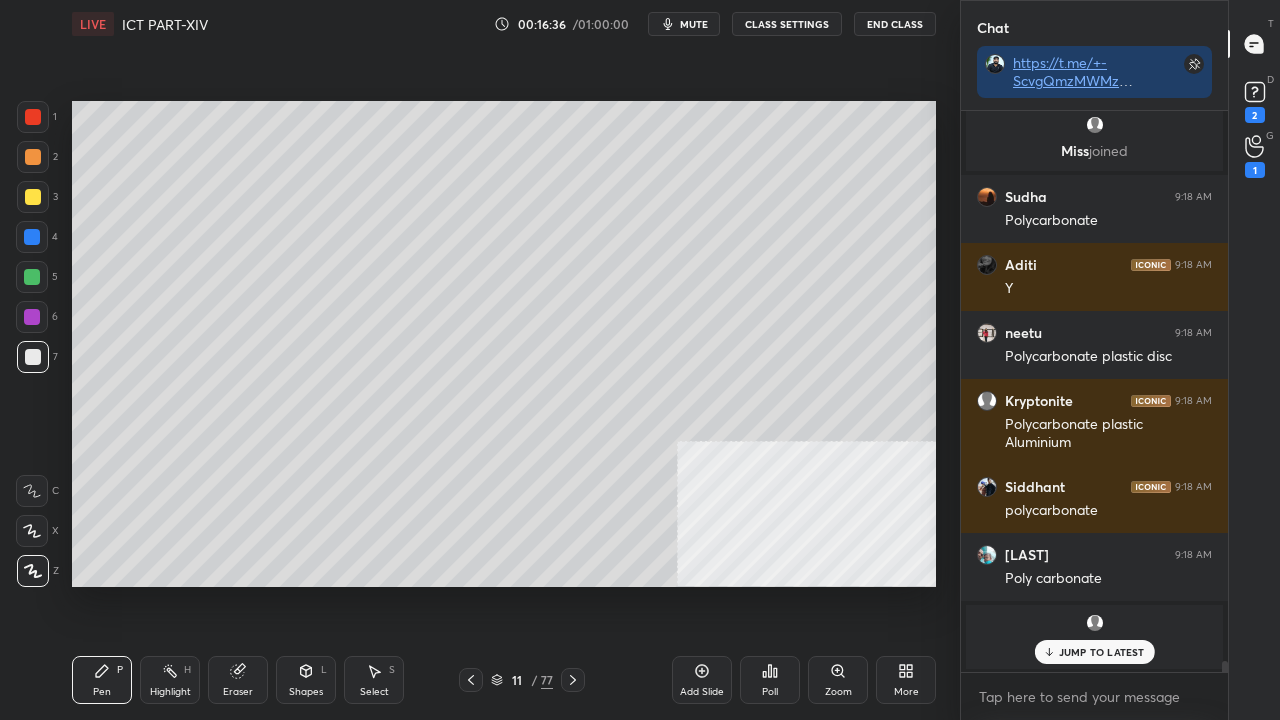 click at bounding box center [33, 357] 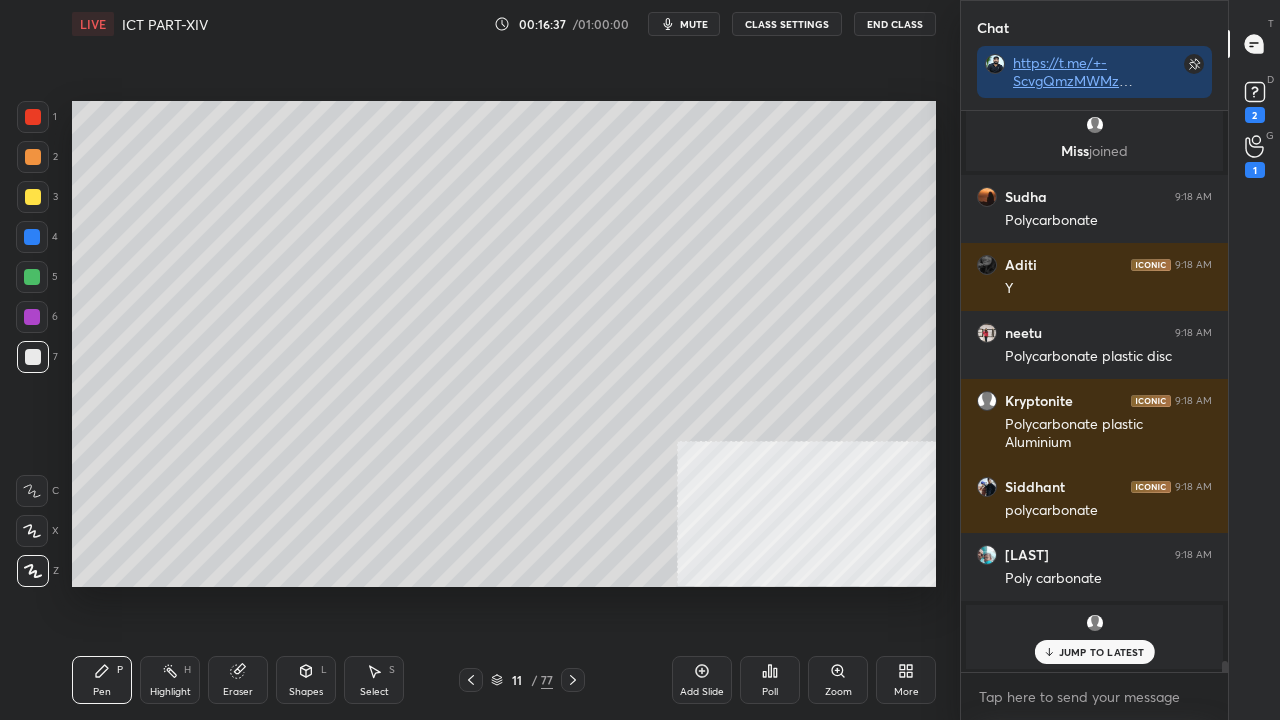 click at bounding box center [33, 117] 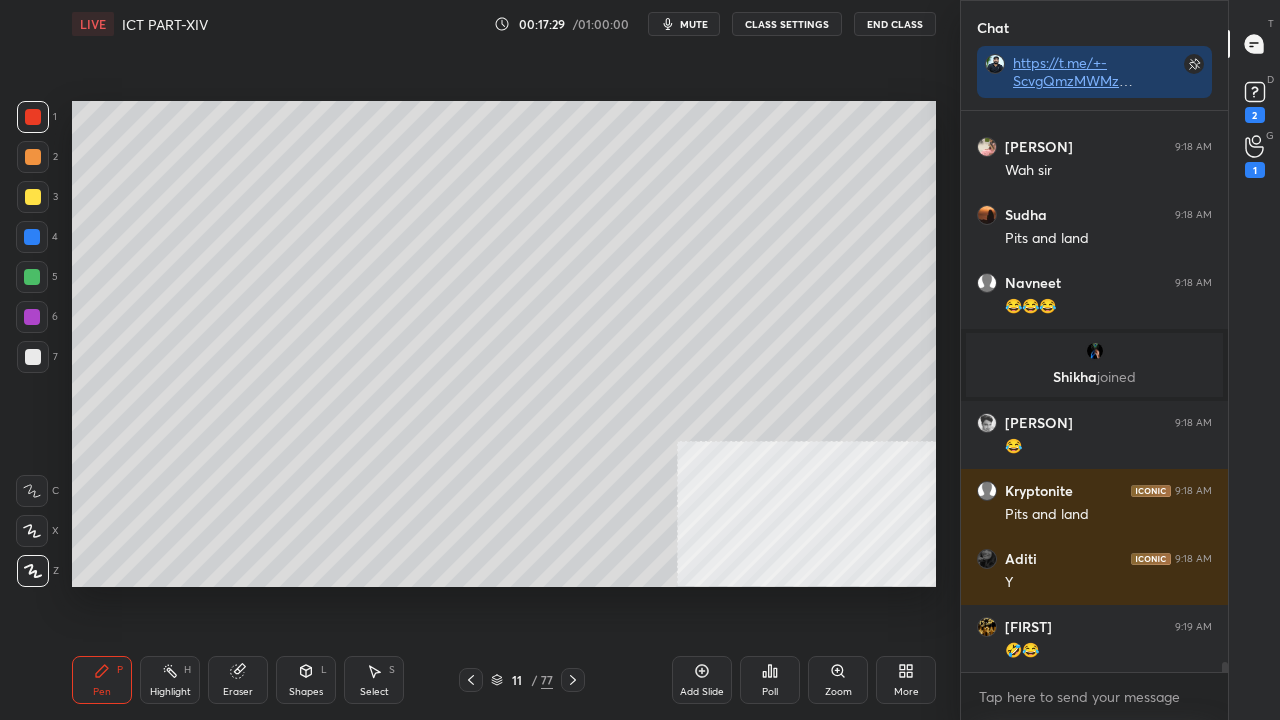 scroll, scrollTop: 29772, scrollLeft: 0, axis: vertical 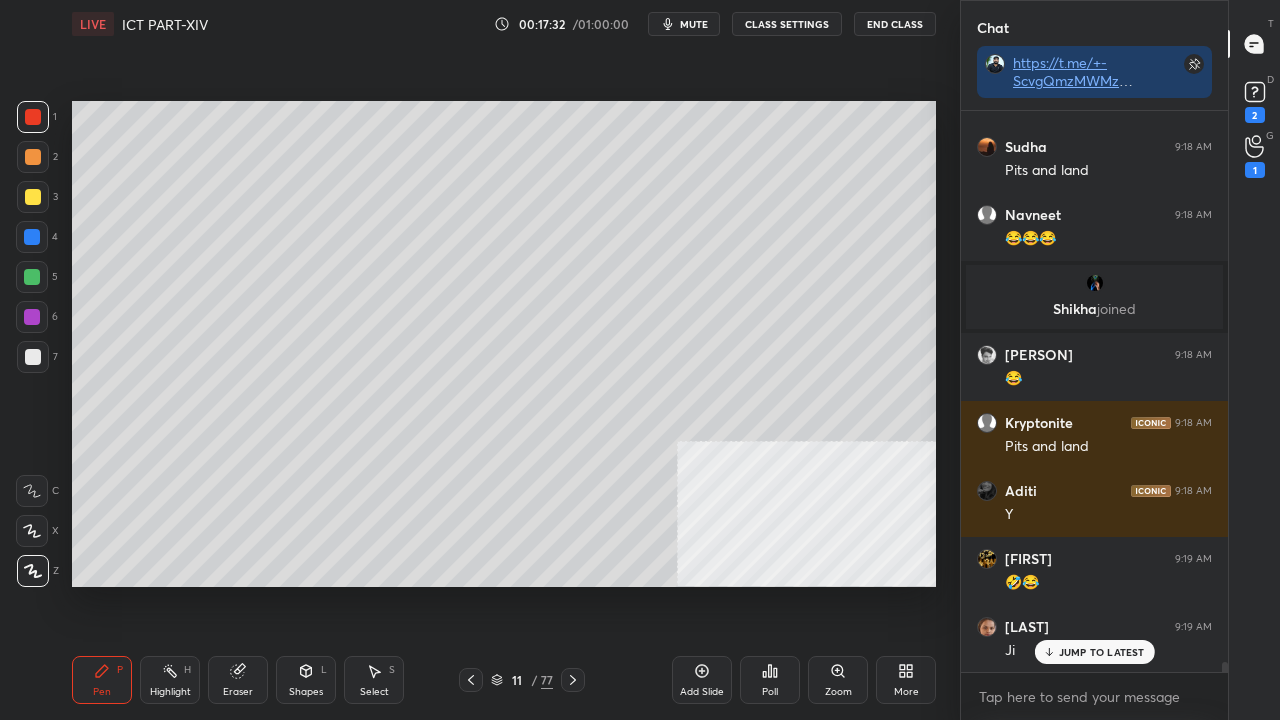 click at bounding box center (32, 317) 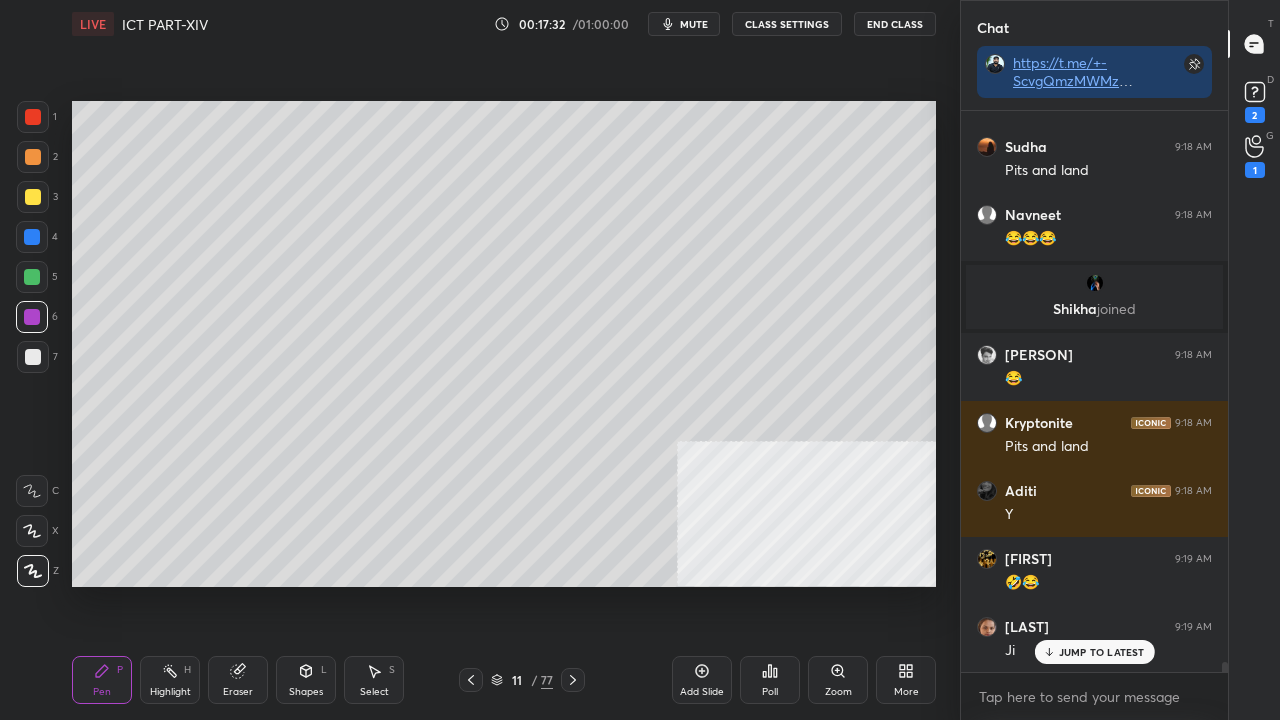 drag, startPoint x: 34, startPoint y: 320, endPoint x: 50, endPoint y: 322, distance: 16.124516 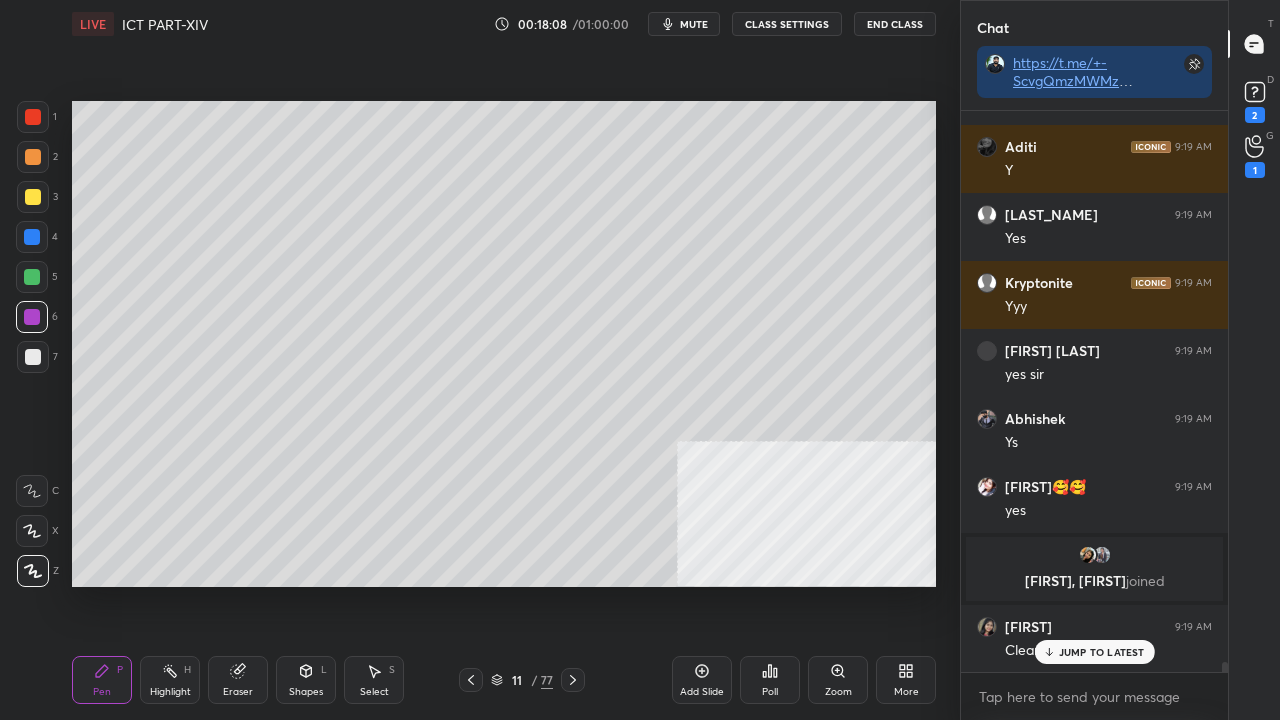 scroll, scrollTop: 30728, scrollLeft: 0, axis: vertical 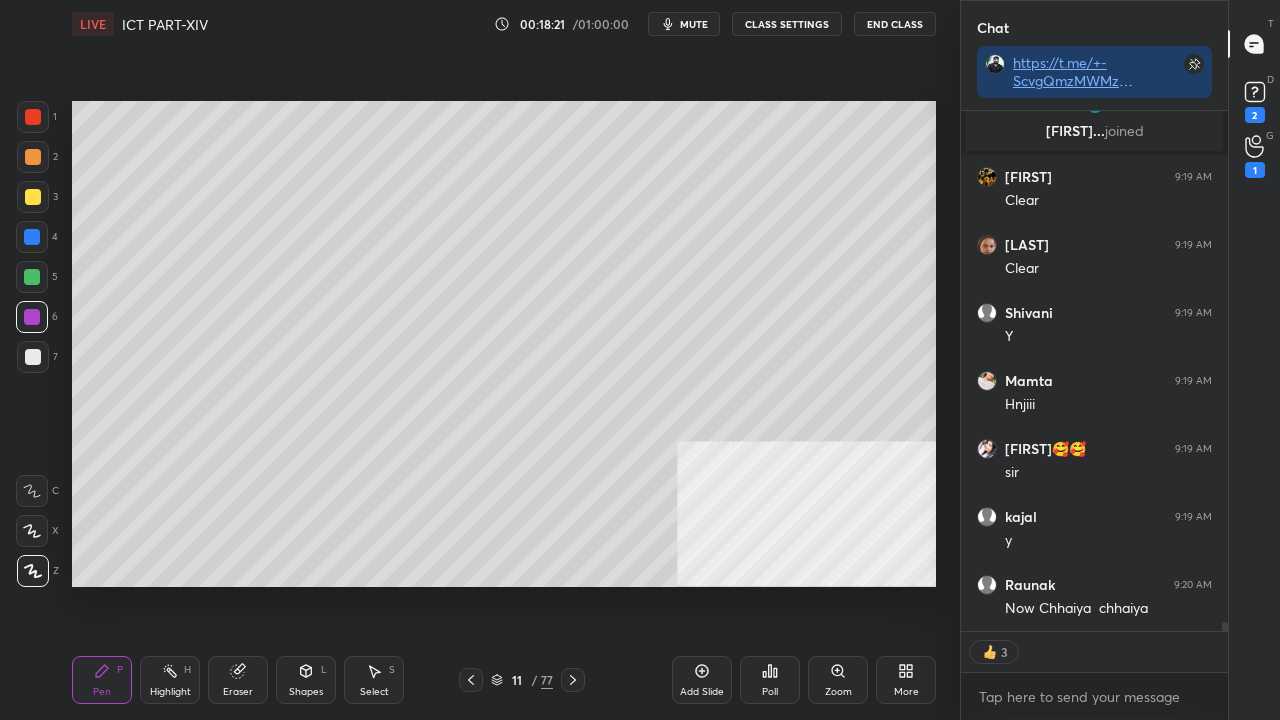 click 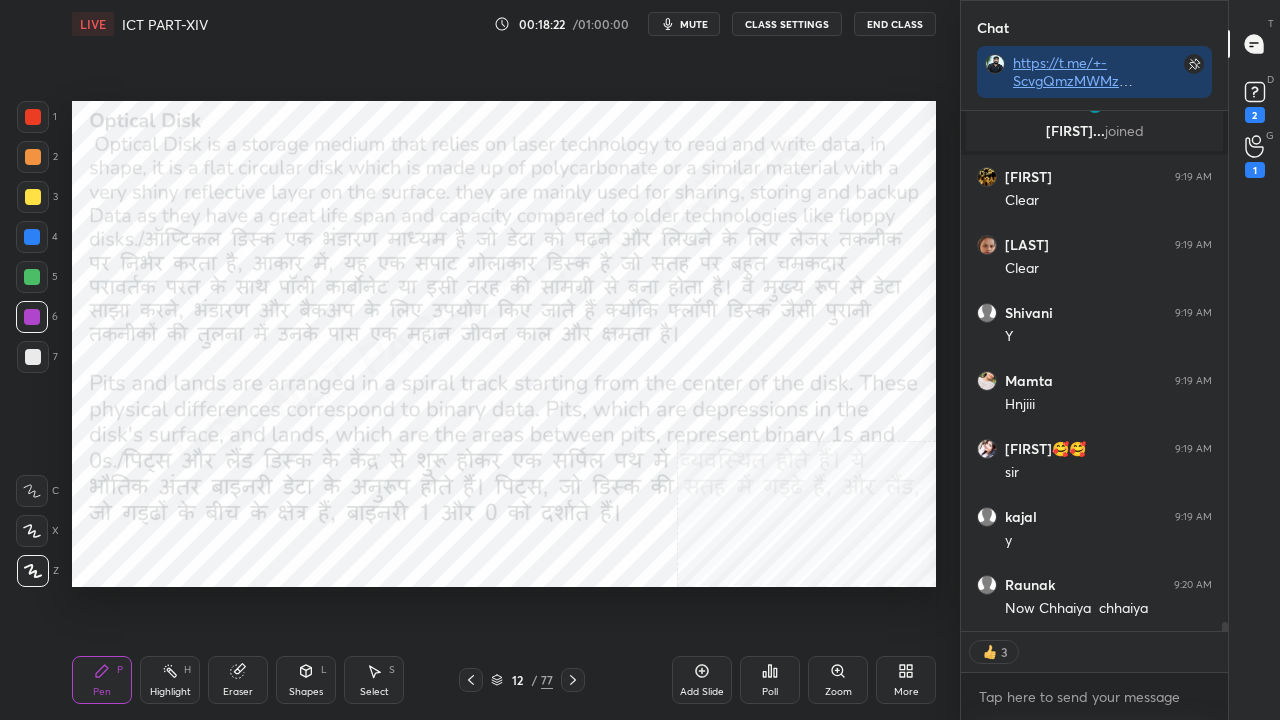 scroll, scrollTop: 6, scrollLeft: 6, axis: both 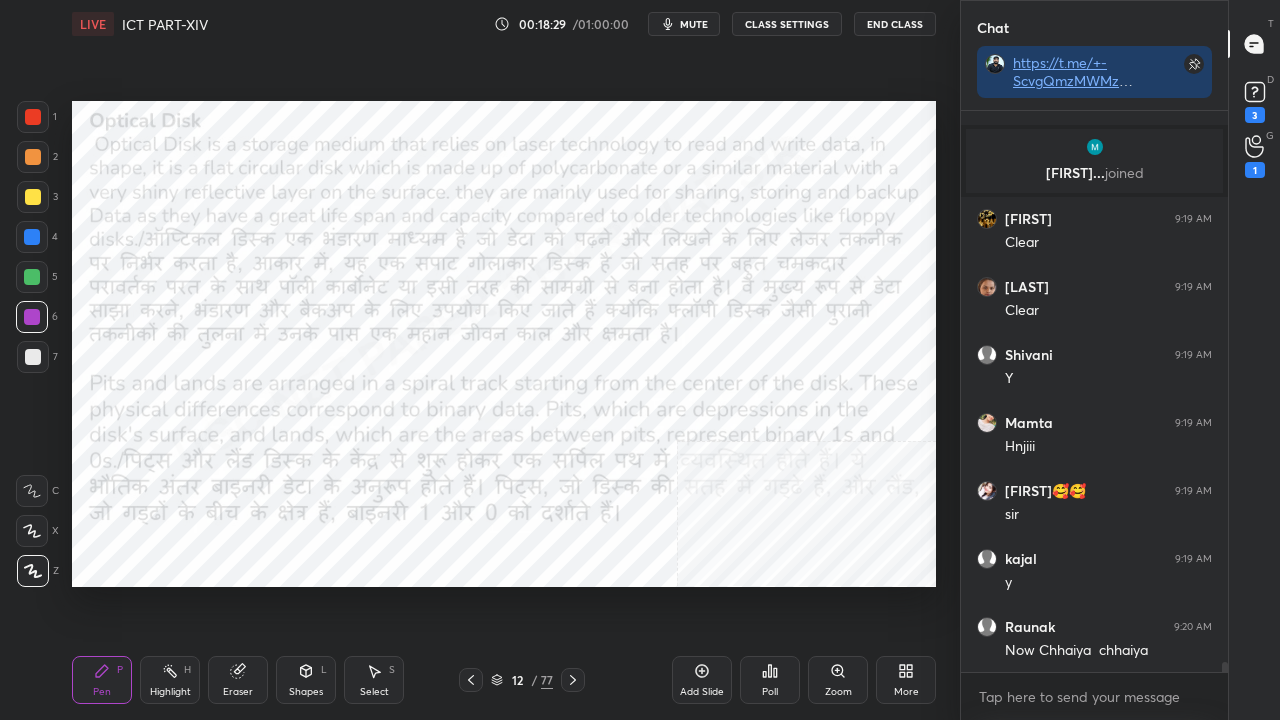 click 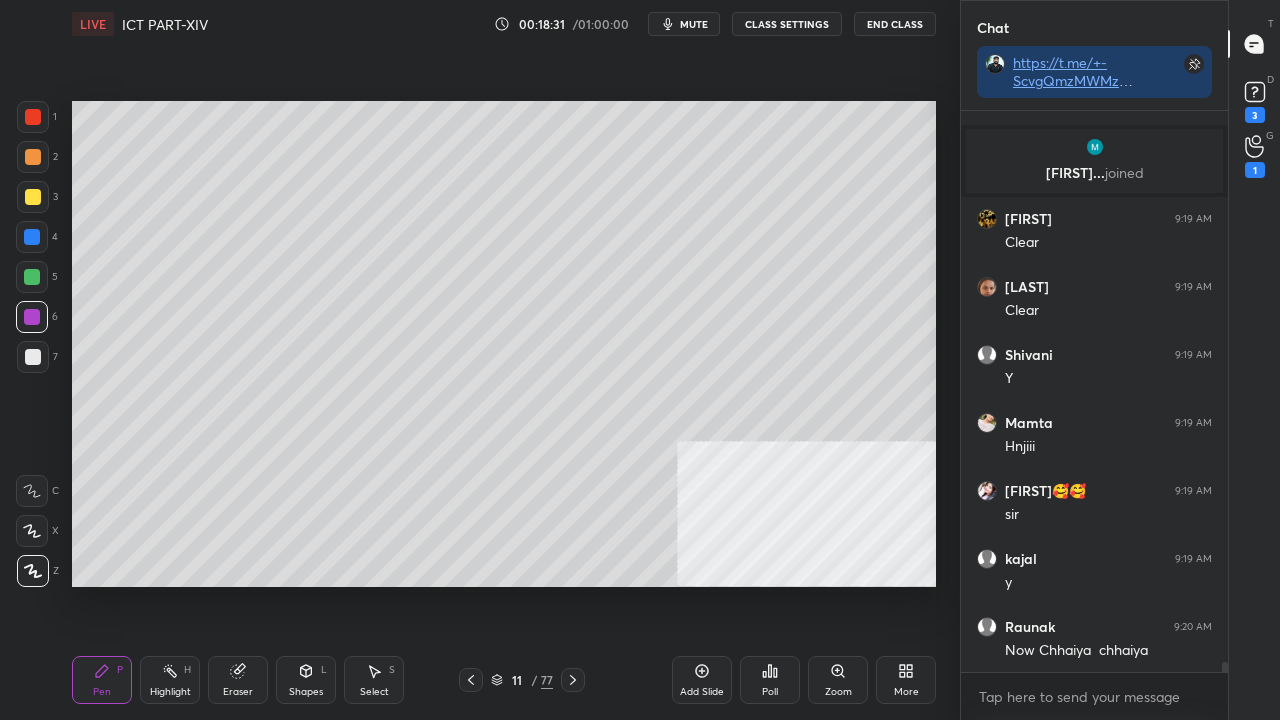 click 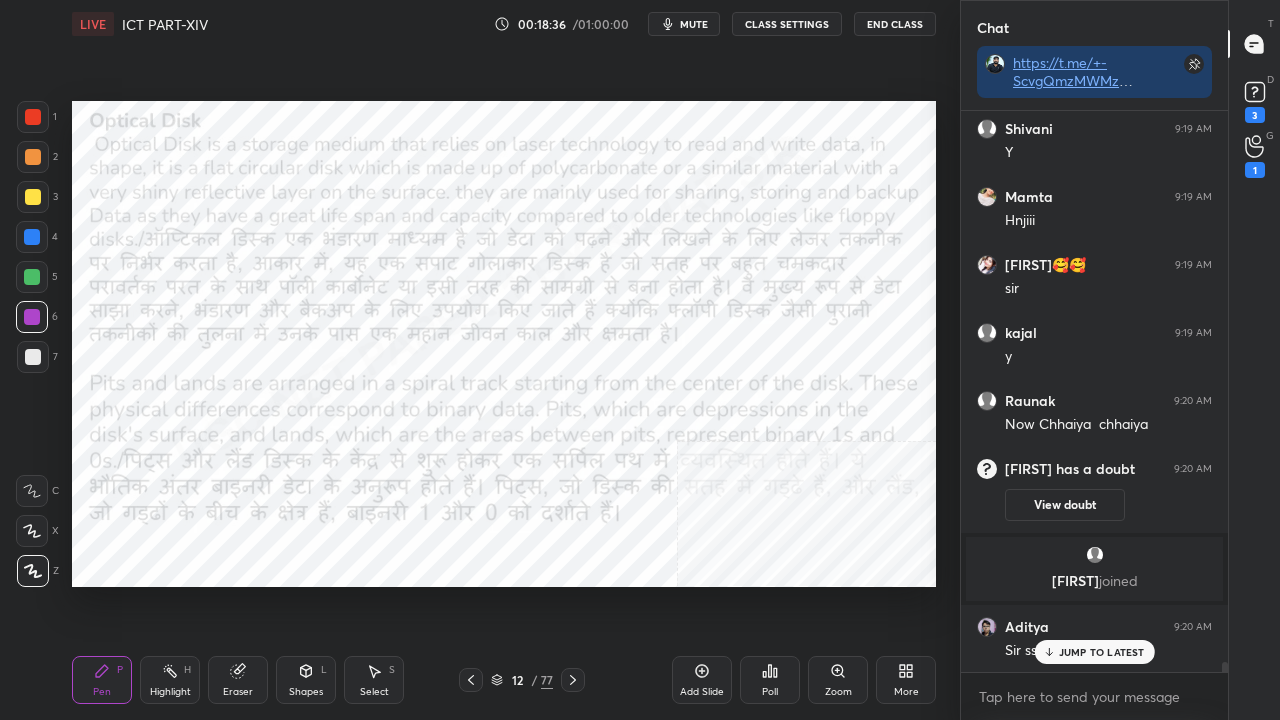 scroll, scrollTop: 30874, scrollLeft: 0, axis: vertical 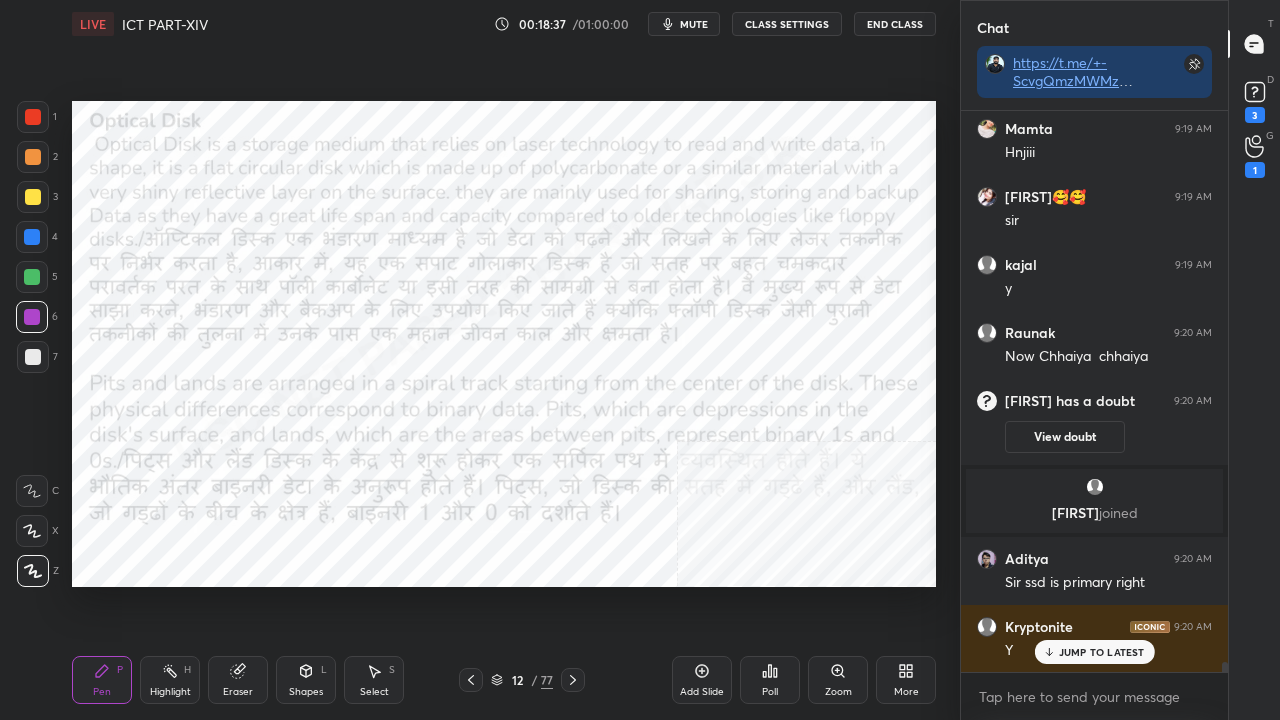 click on "JUMP TO LATEST" at bounding box center [1102, 652] 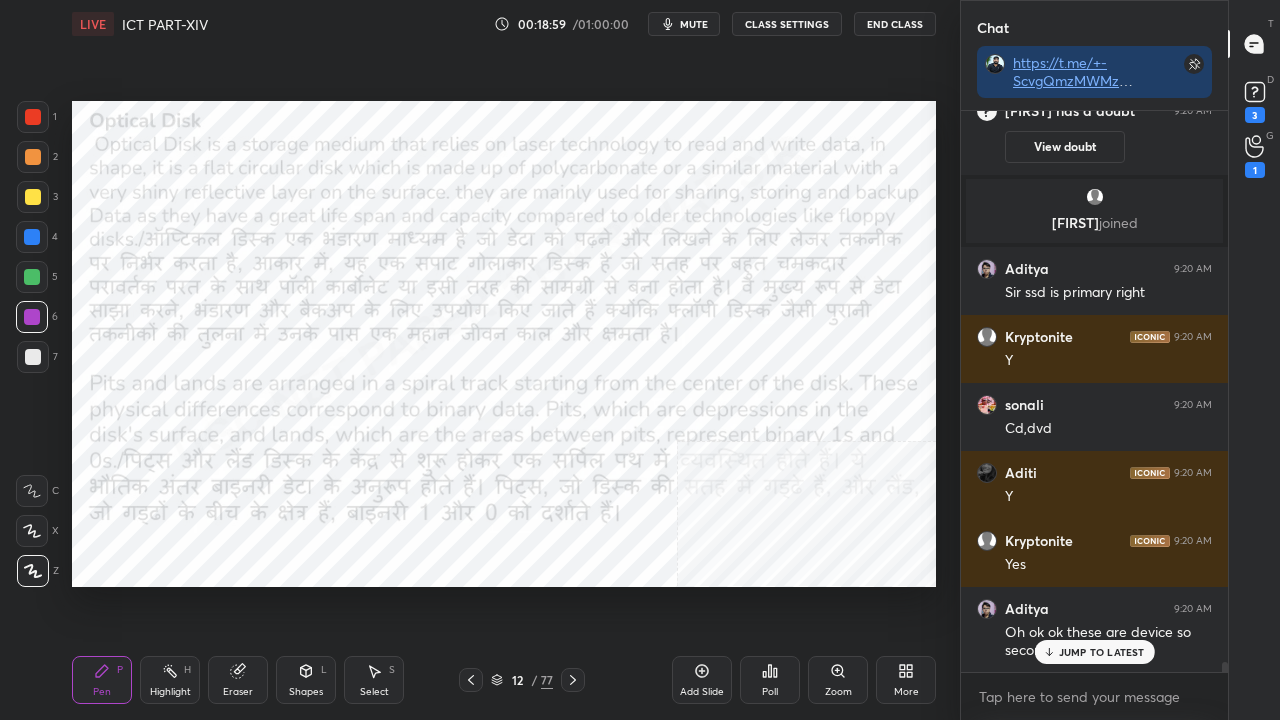 scroll, scrollTop: 31232, scrollLeft: 0, axis: vertical 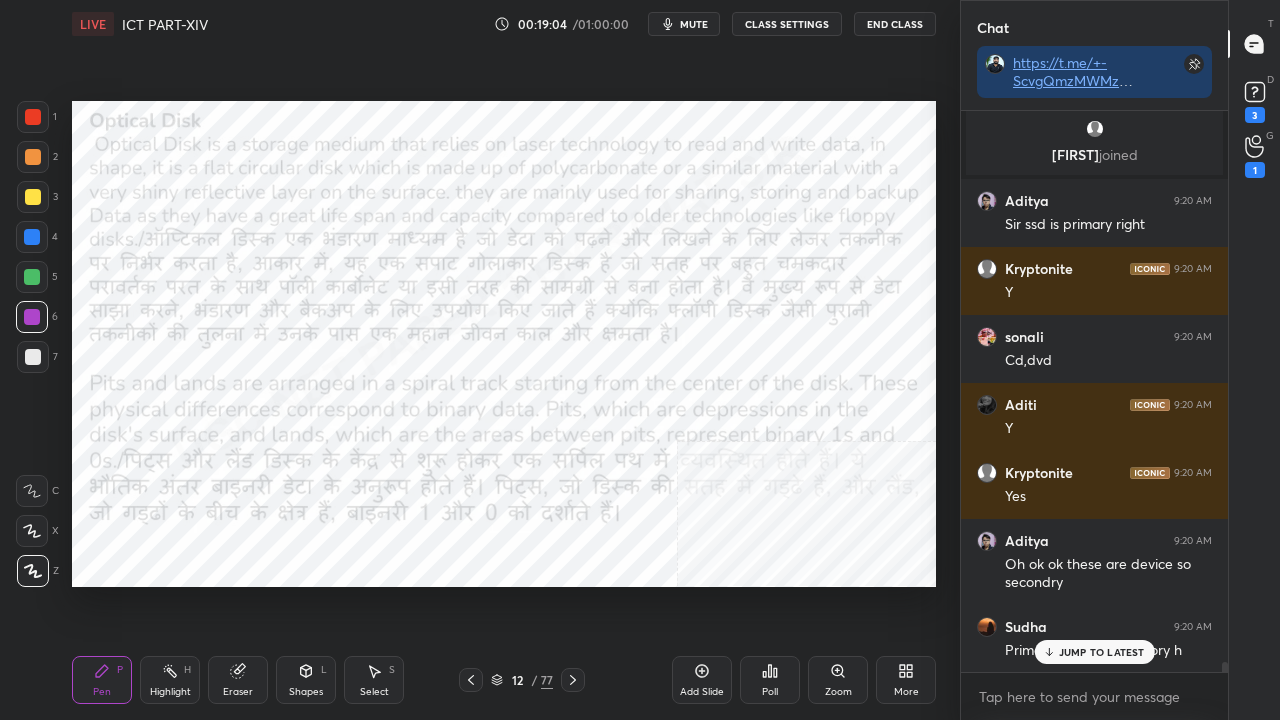 click on "JUMP TO LATEST" at bounding box center (1102, 652) 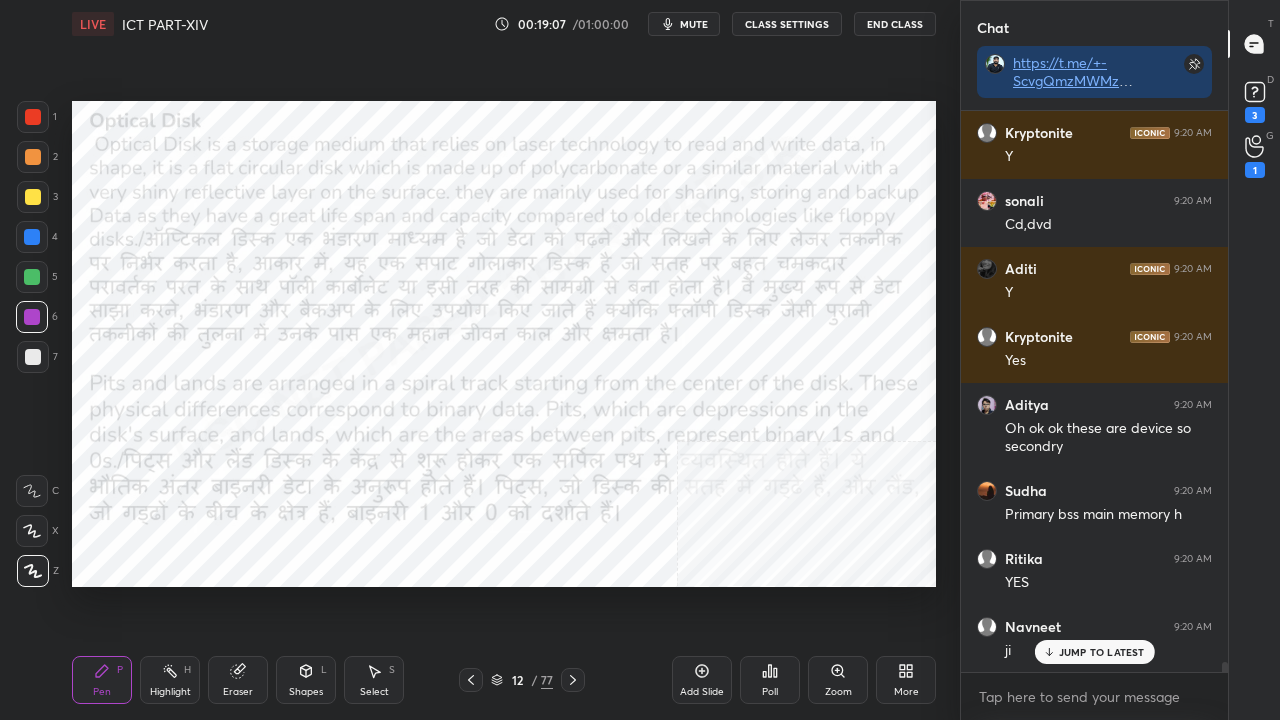 scroll, scrollTop: 31436, scrollLeft: 0, axis: vertical 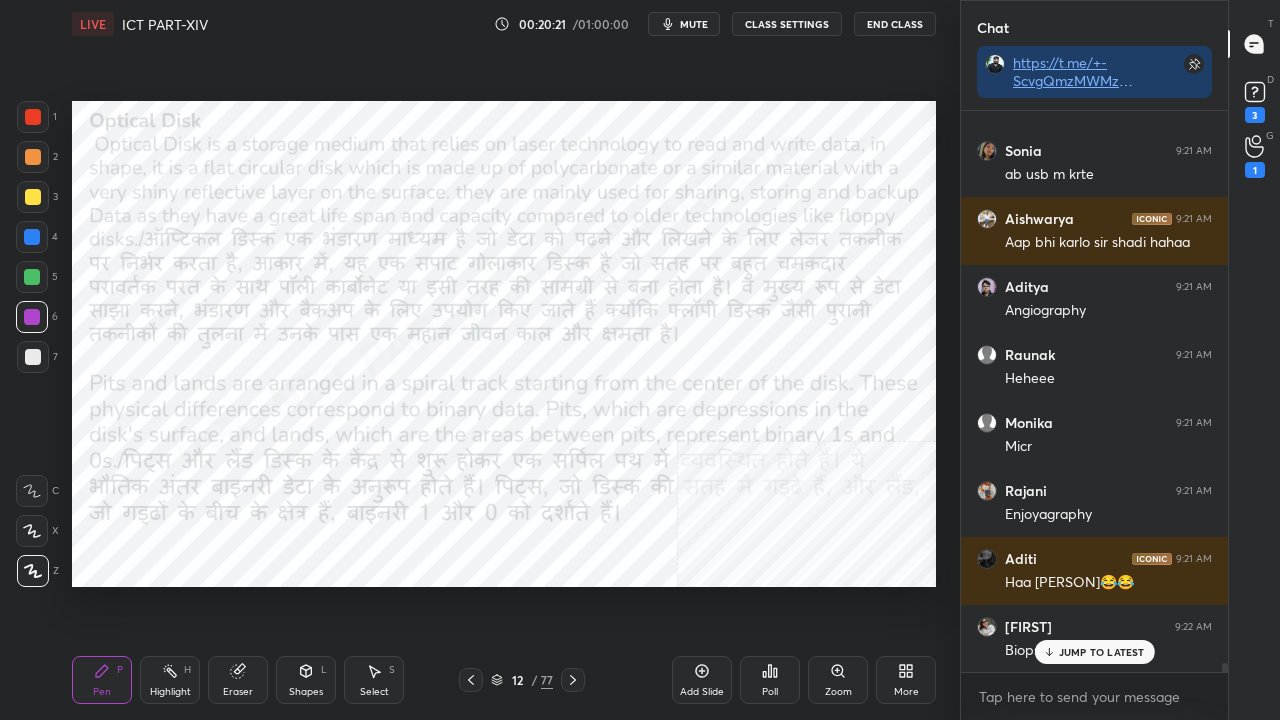 click on "JUMP TO LATEST" at bounding box center (1102, 652) 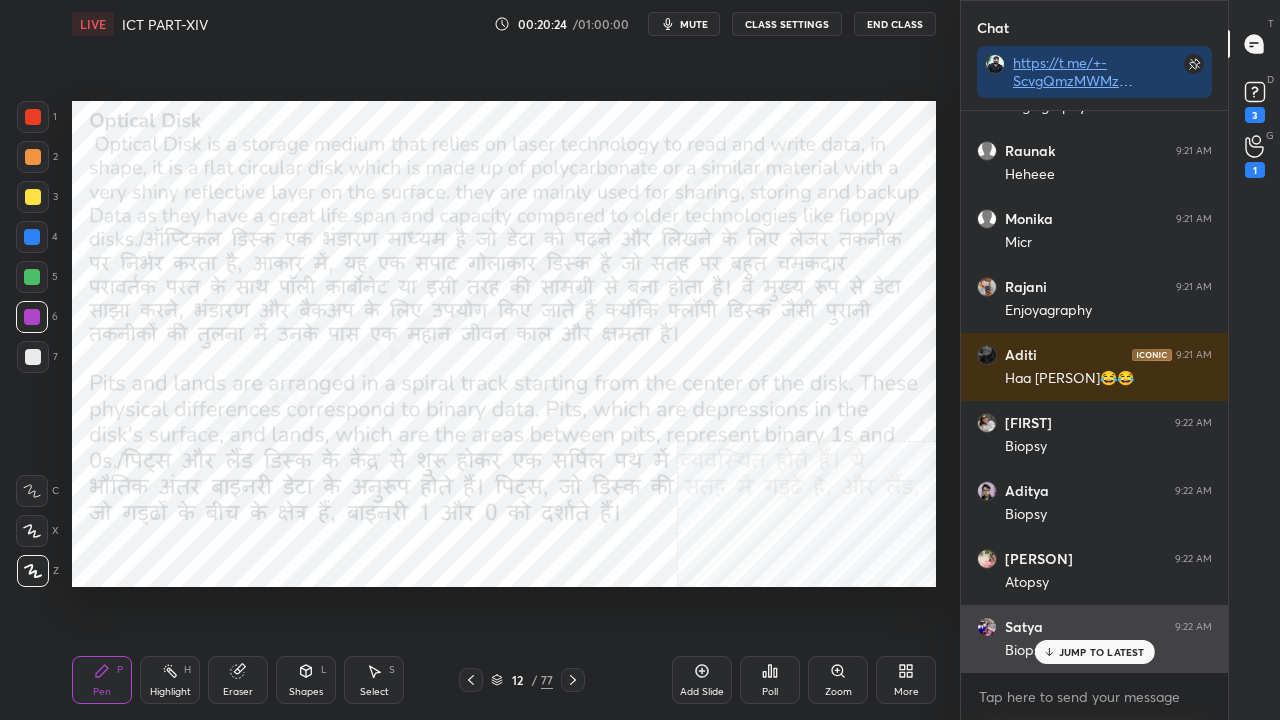 click 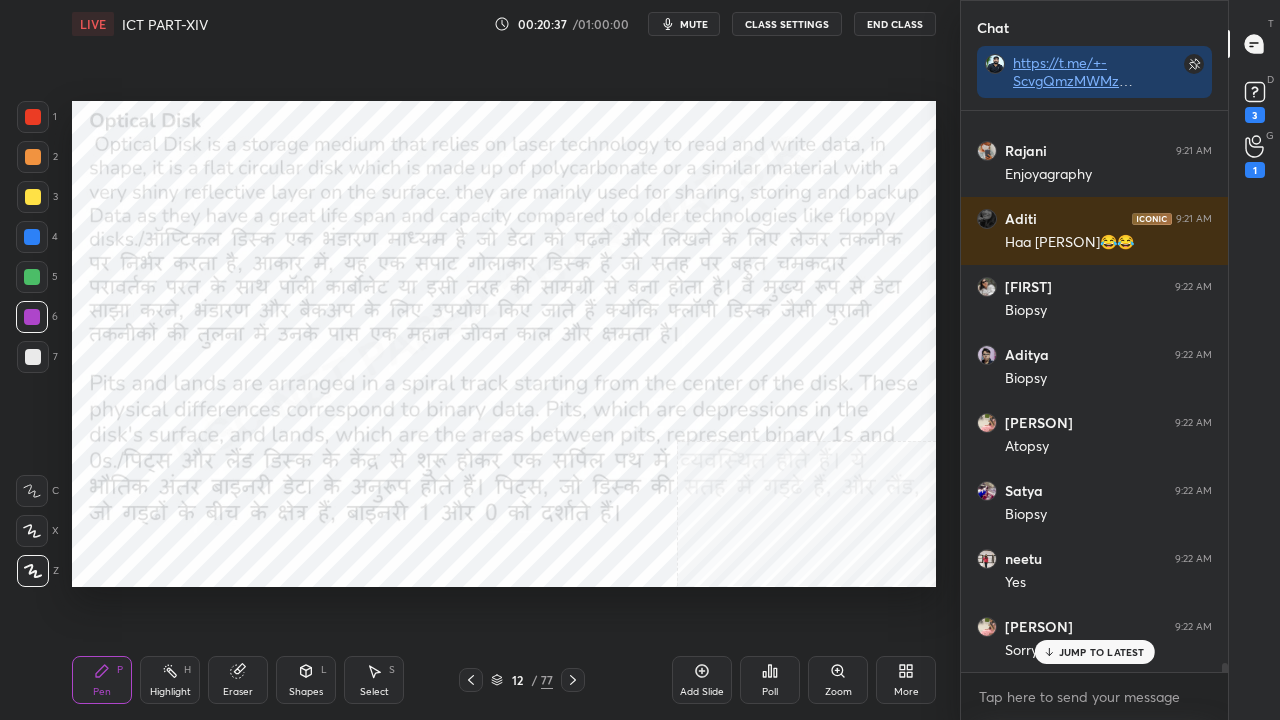 scroll, scrollTop: 33466, scrollLeft: 0, axis: vertical 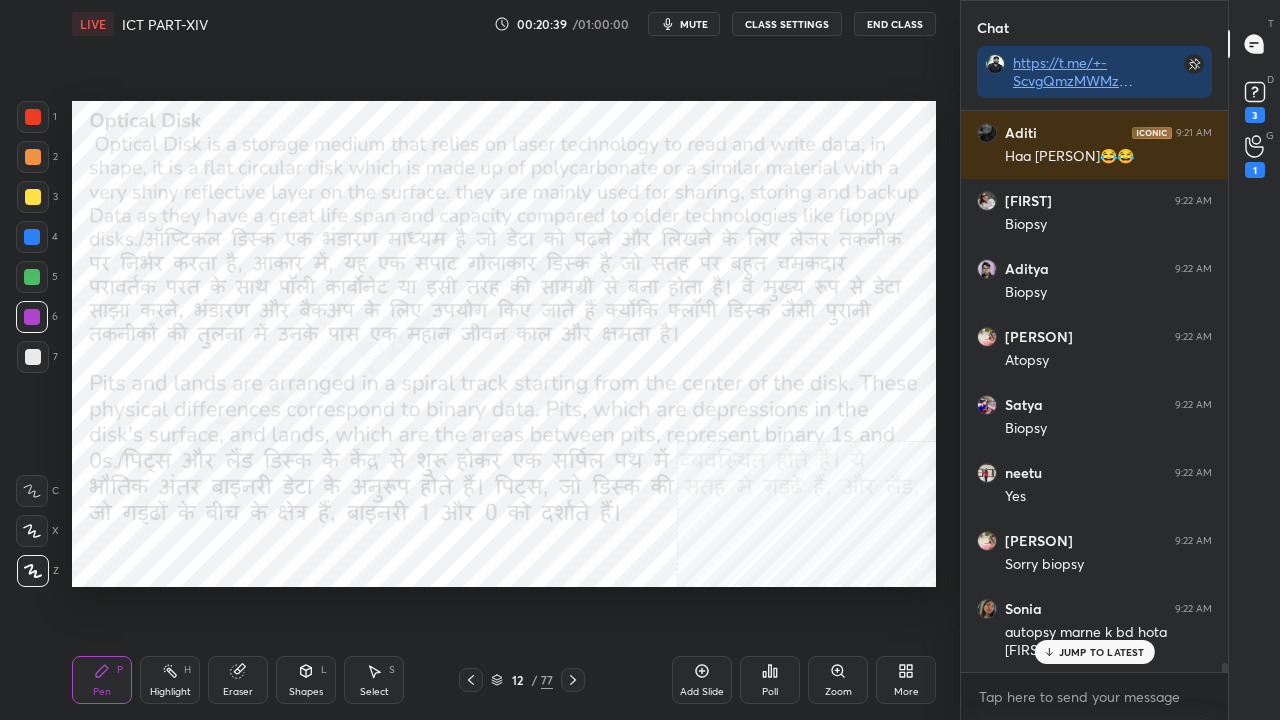 click on "JUMP TO LATEST" at bounding box center (1102, 652) 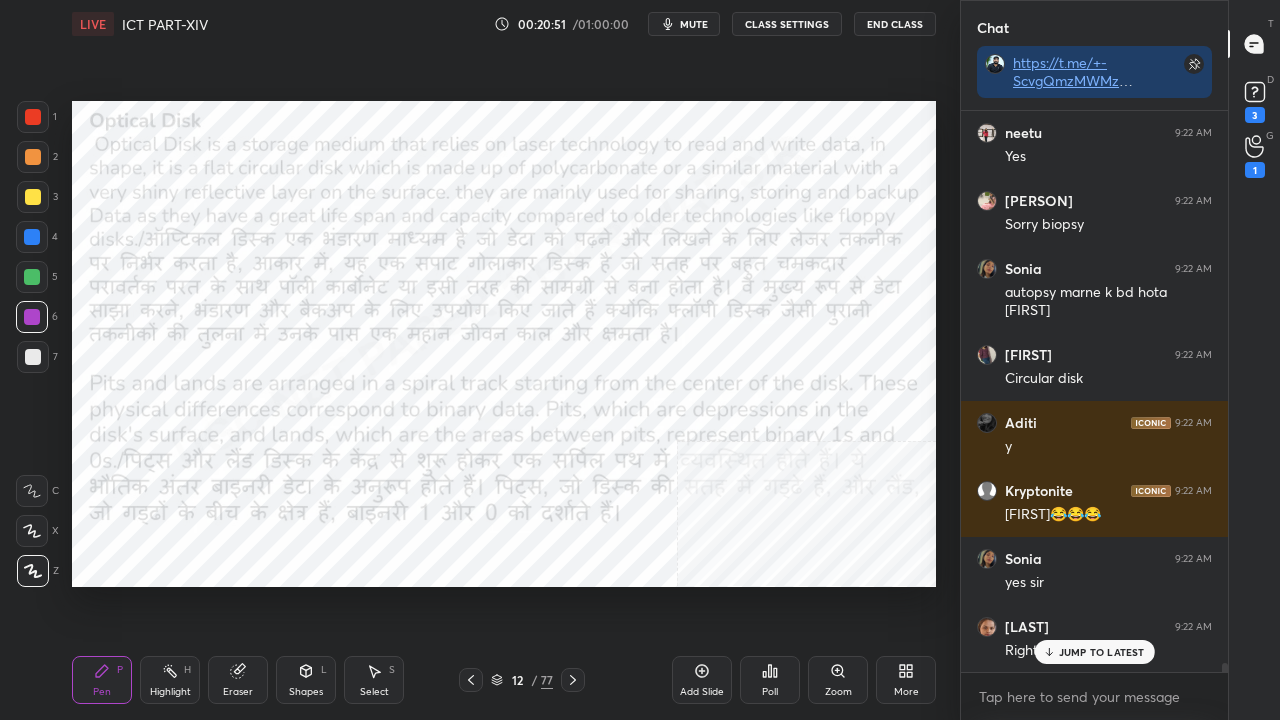 scroll, scrollTop: 33878, scrollLeft: 0, axis: vertical 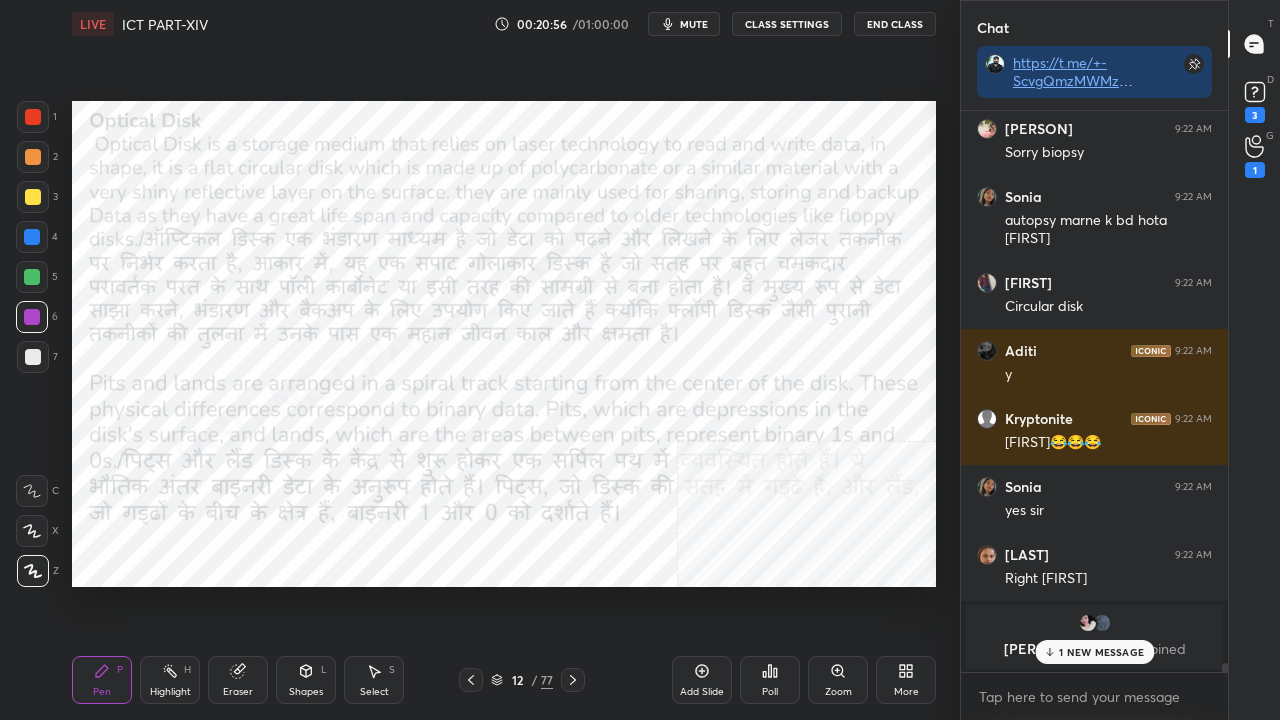 click 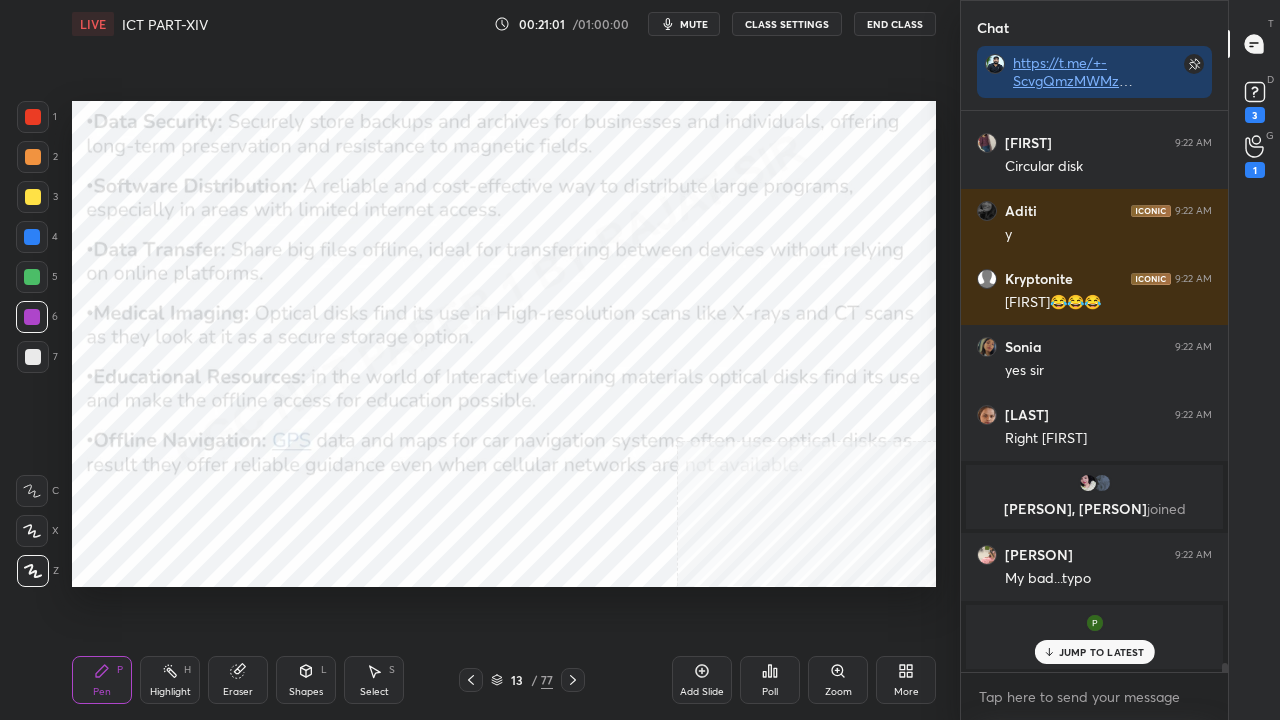 scroll, scrollTop: 34104, scrollLeft: 0, axis: vertical 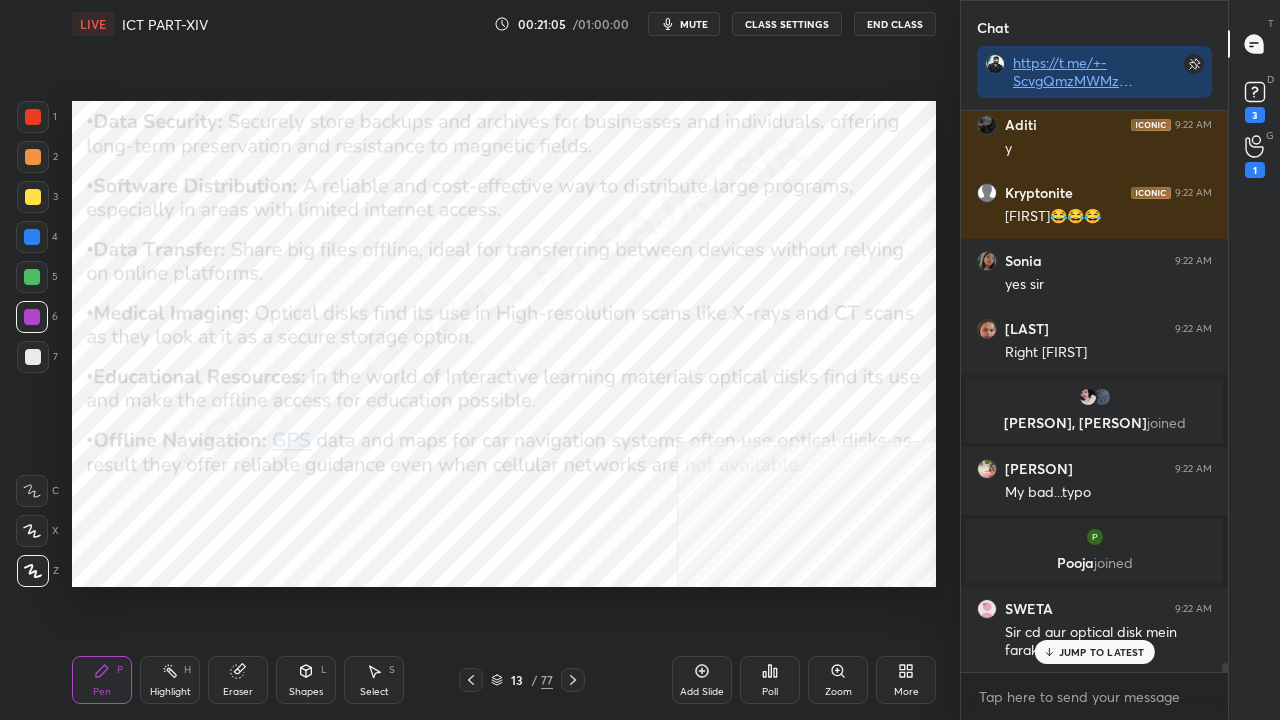drag, startPoint x: 1068, startPoint y: 656, endPoint x: 872, endPoint y: 592, distance: 206.18439 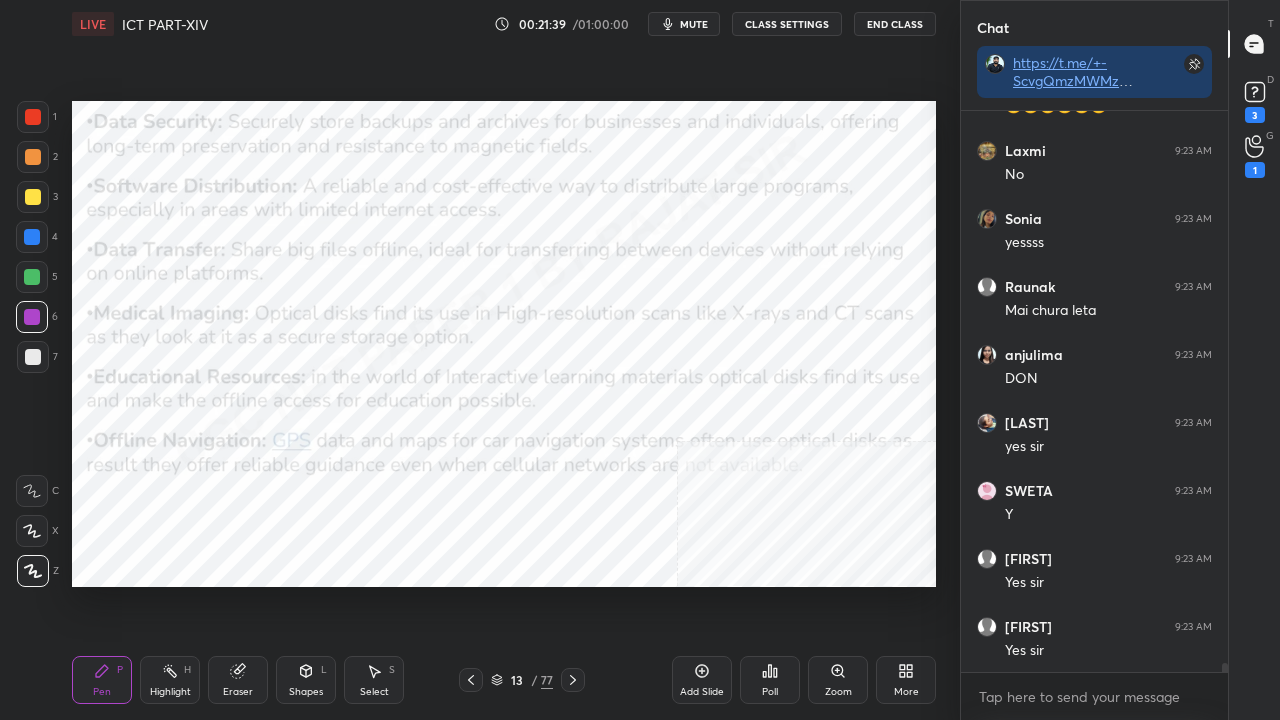 scroll, scrollTop: 35370, scrollLeft: 0, axis: vertical 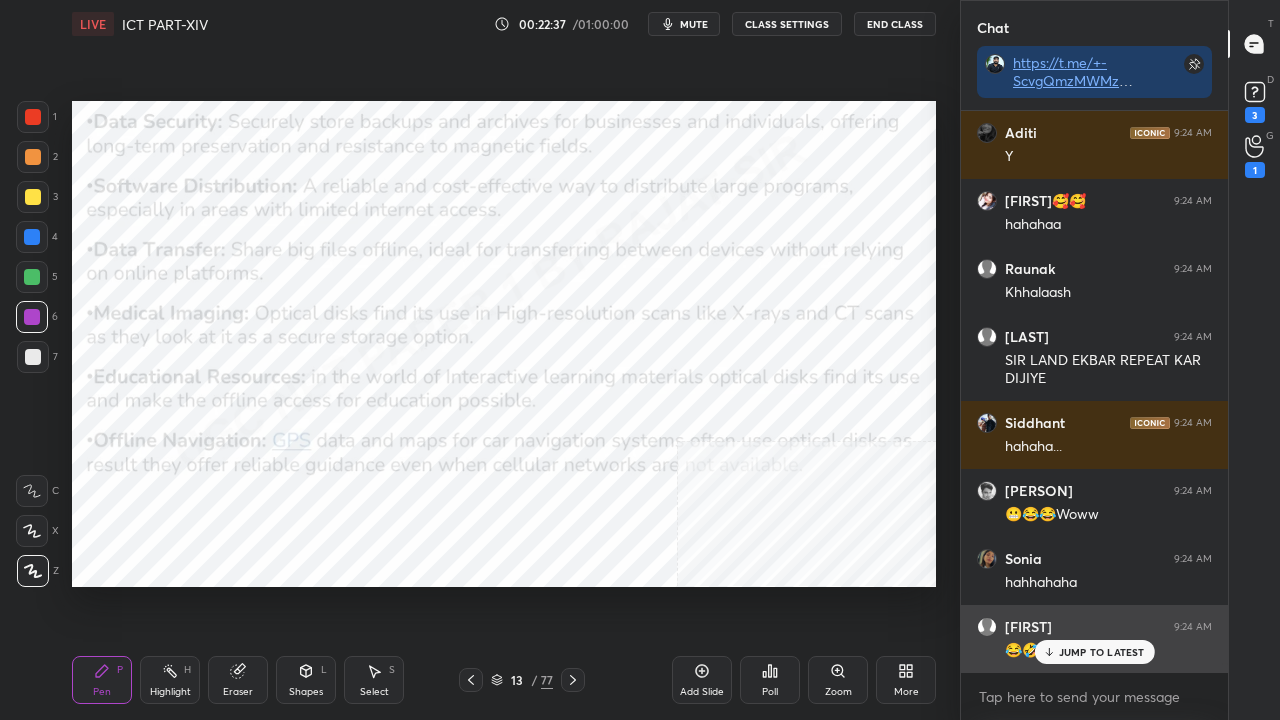 click on "JUMP TO LATEST" at bounding box center [1102, 652] 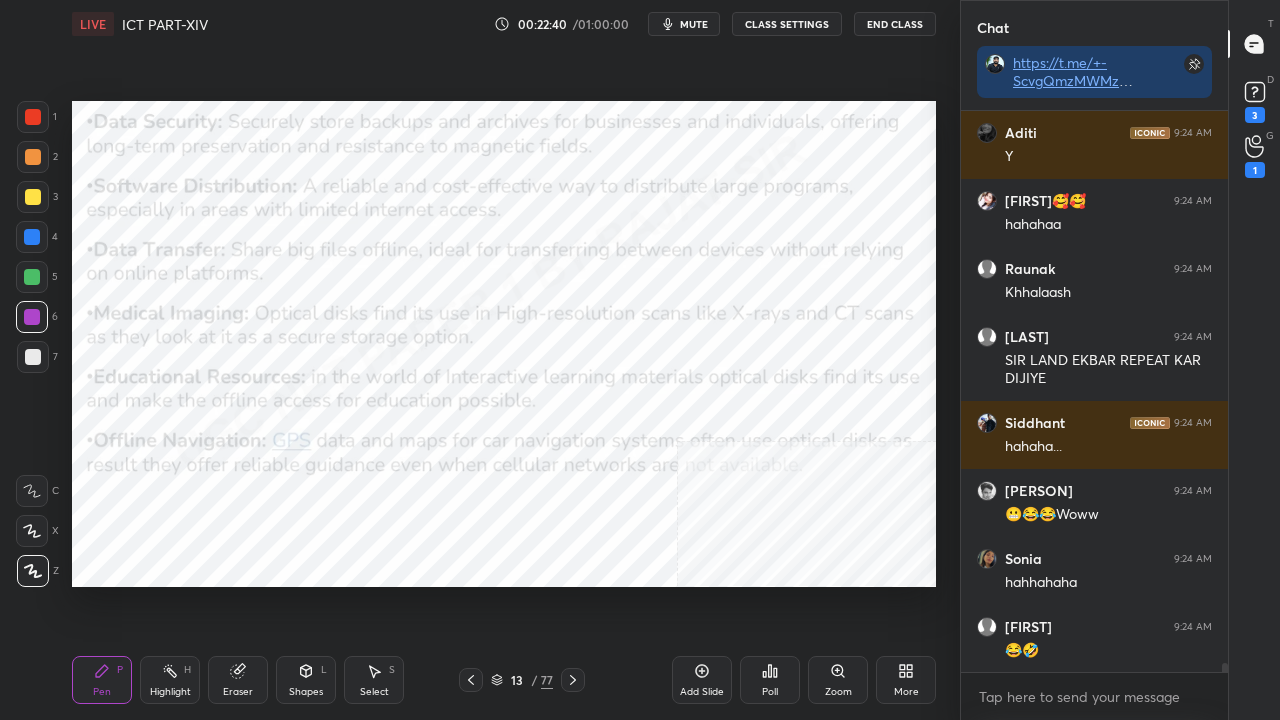 scroll, scrollTop: 35994, scrollLeft: 0, axis: vertical 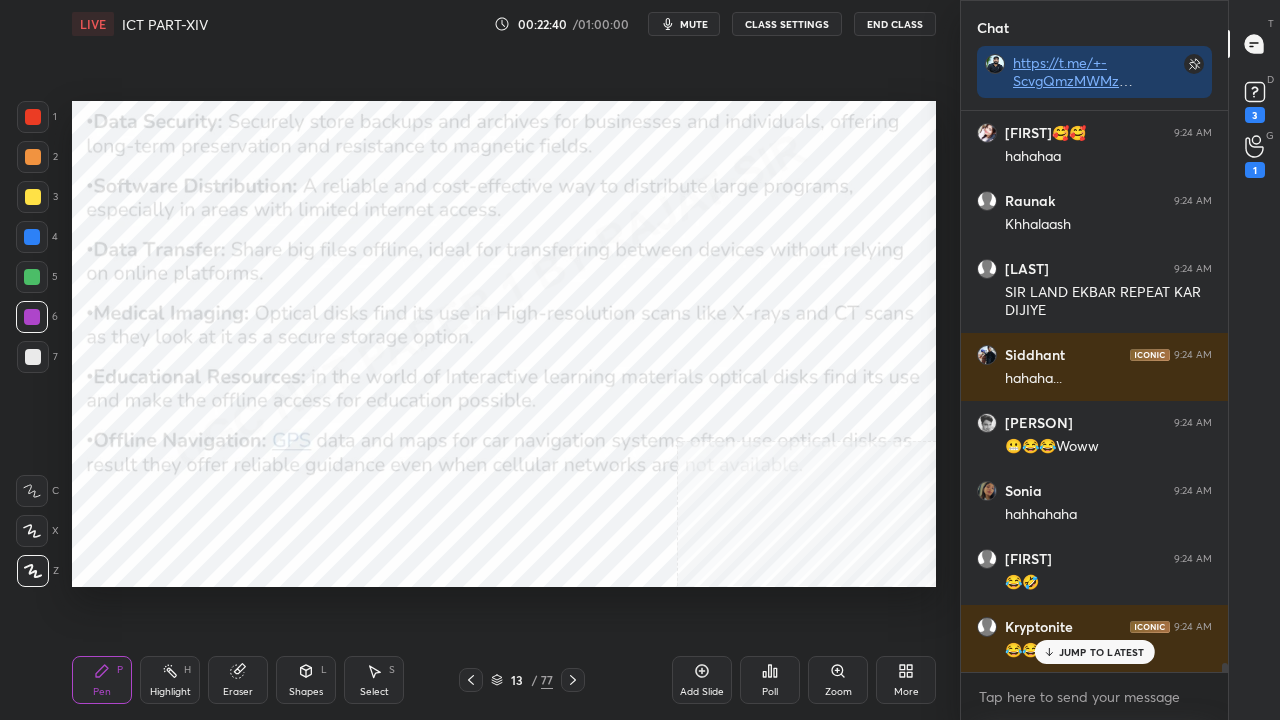 drag, startPoint x: 510, startPoint y: 684, endPoint x: 510, endPoint y: 668, distance: 16 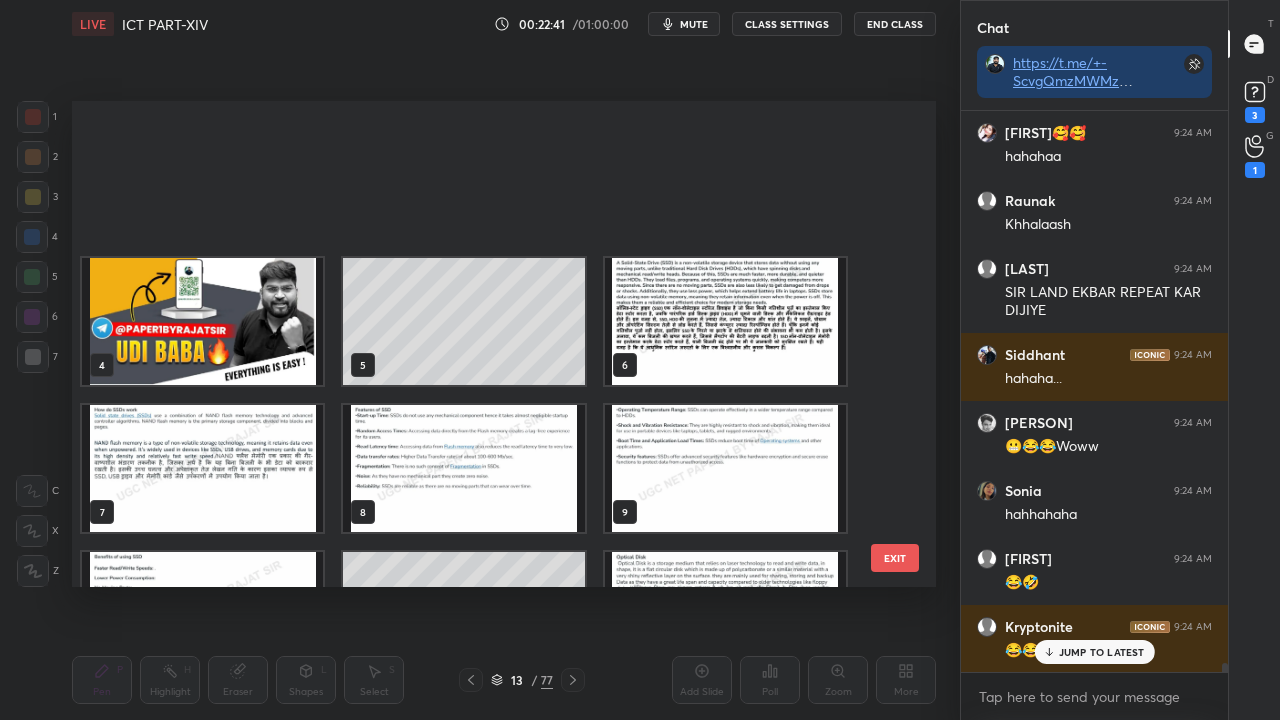 scroll, scrollTop: 249, scrollLeft: 0, axis: vertical 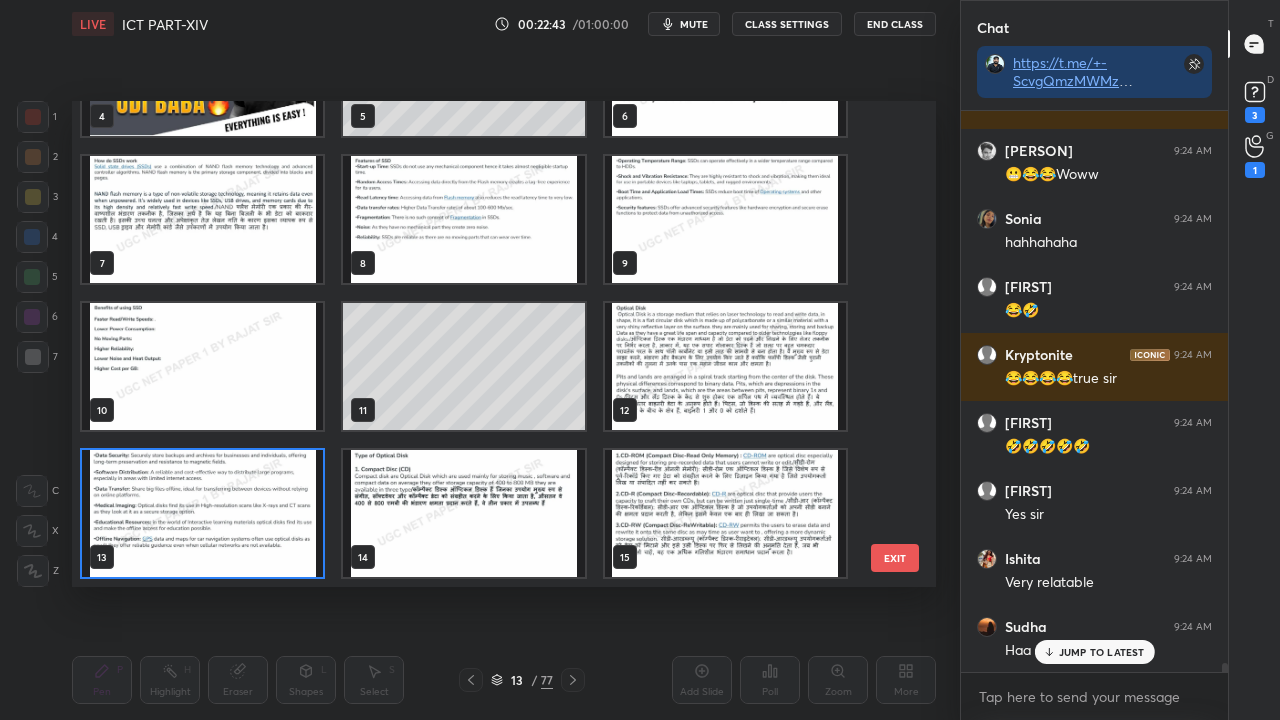 click at bounding box center (725, 366) 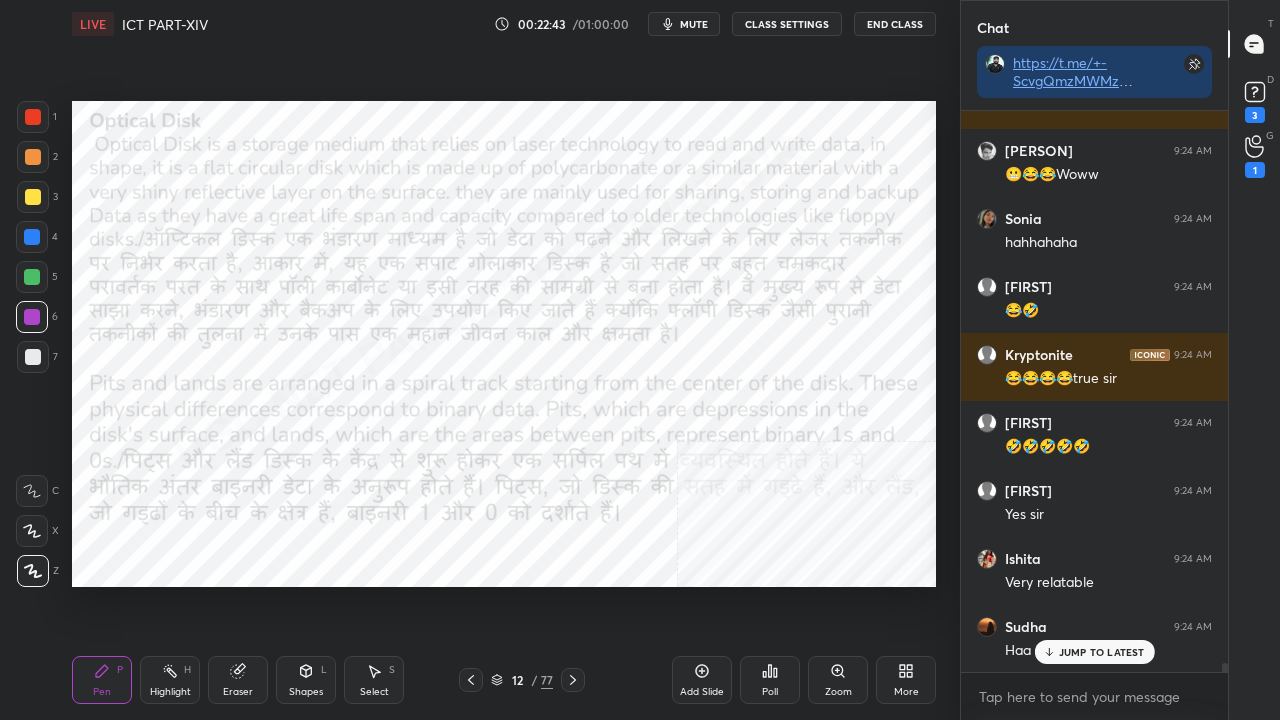 scroll, scrollTop: 36402, scrollLeft: 0, axis: vertical 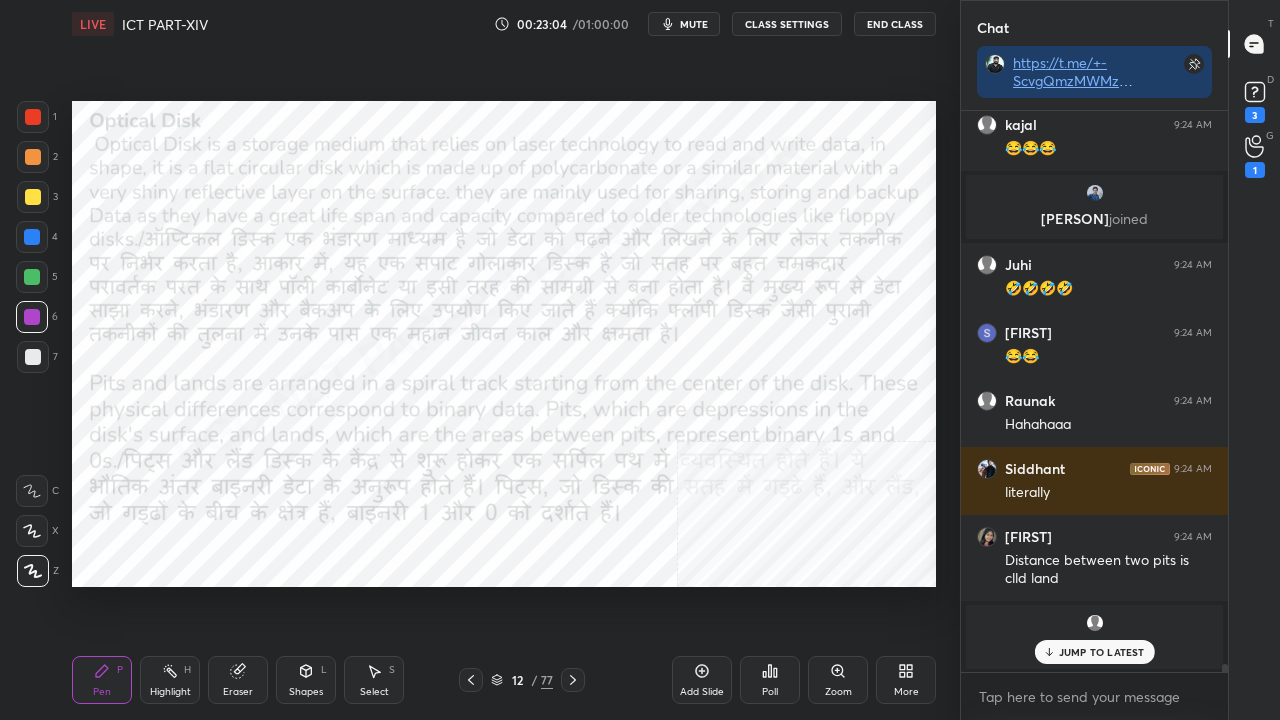drag, startPoint x: 525, startPoint y: 680, endPoint x: 536, endPoint y: 642, distance: 39.56008 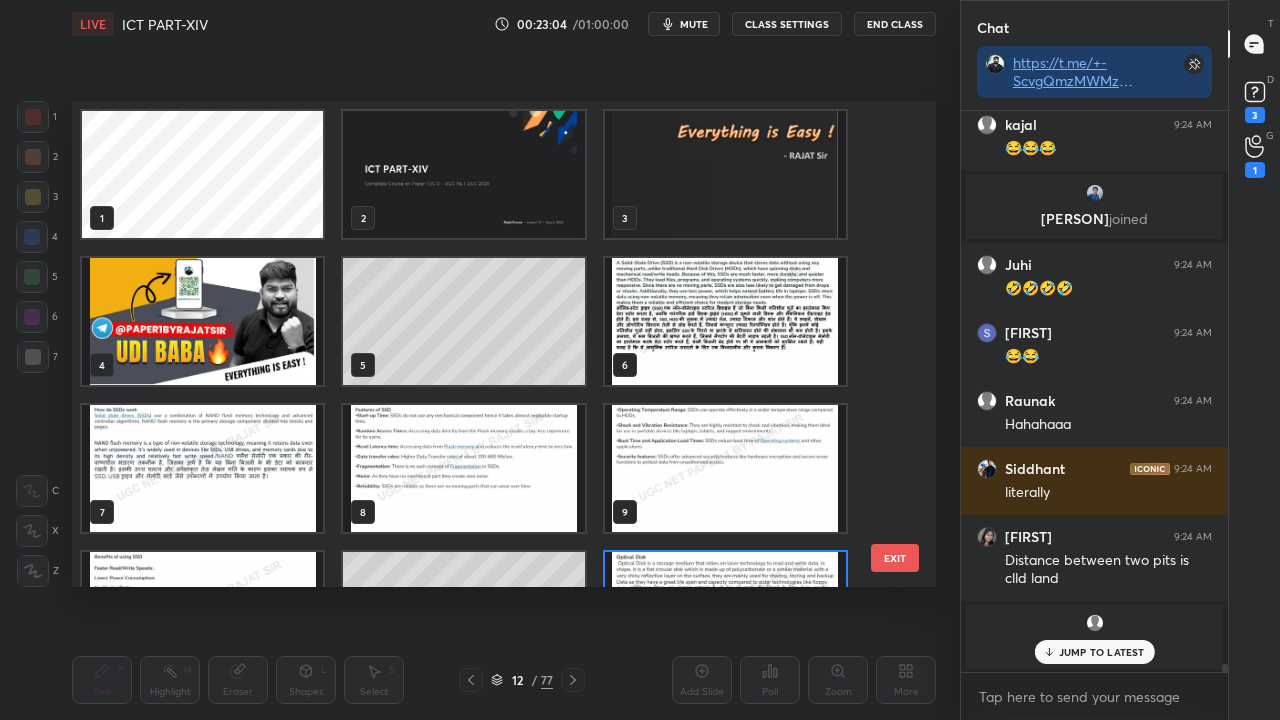 scroll, scrollTop: 102, scrollLeft: 0, axis: vertical 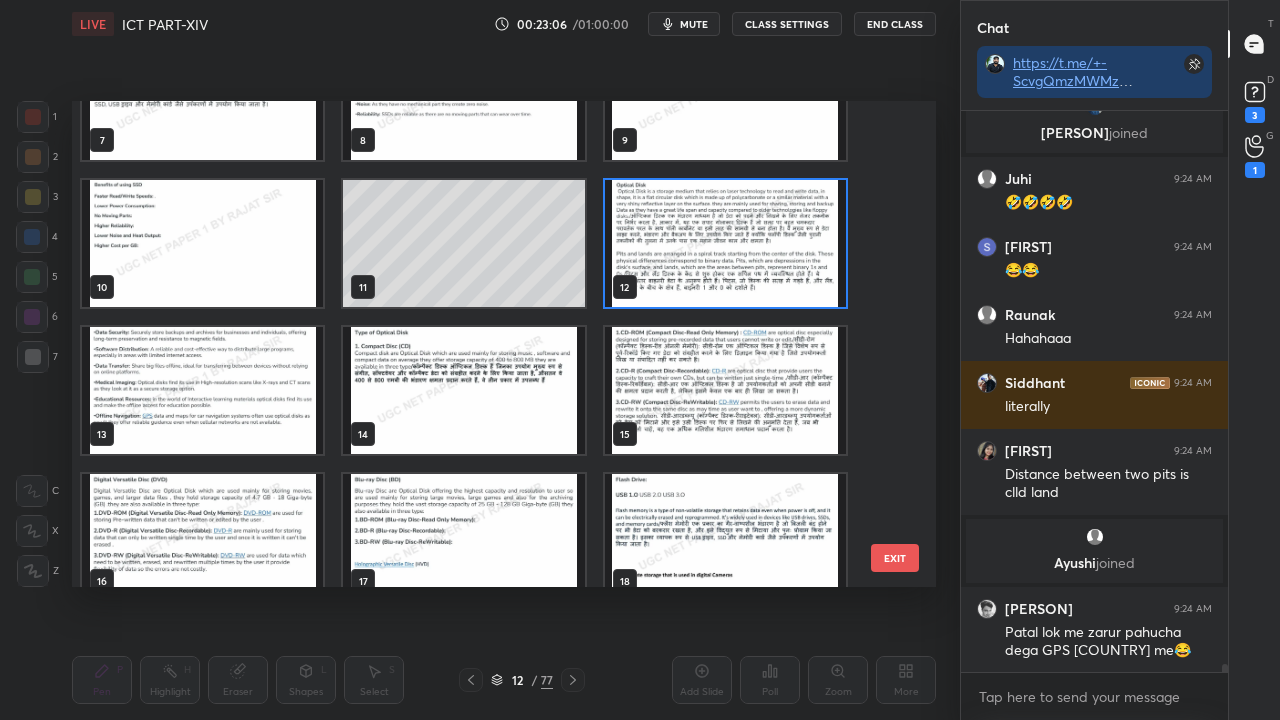 click at bounding box center (202, 390) 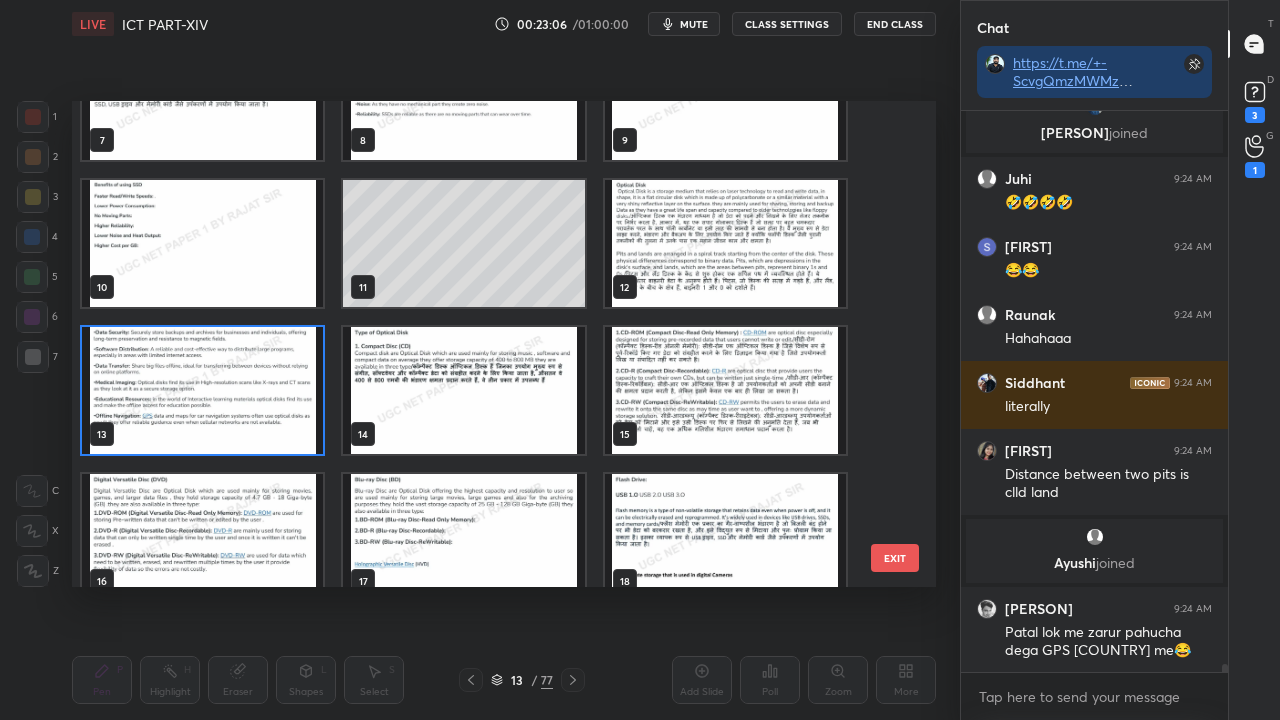 click at bounding box center (202, 390) 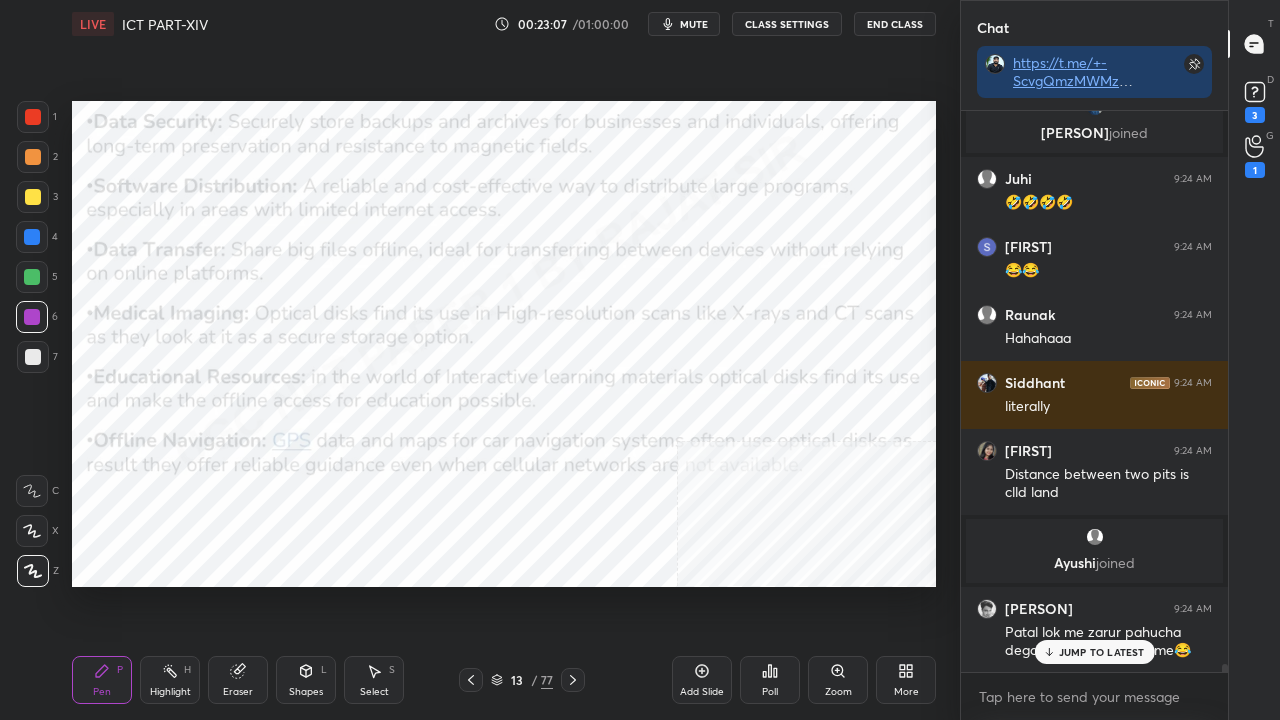 scroll, scrollTop: 37194, scrollLeft: 0, axis: vertical 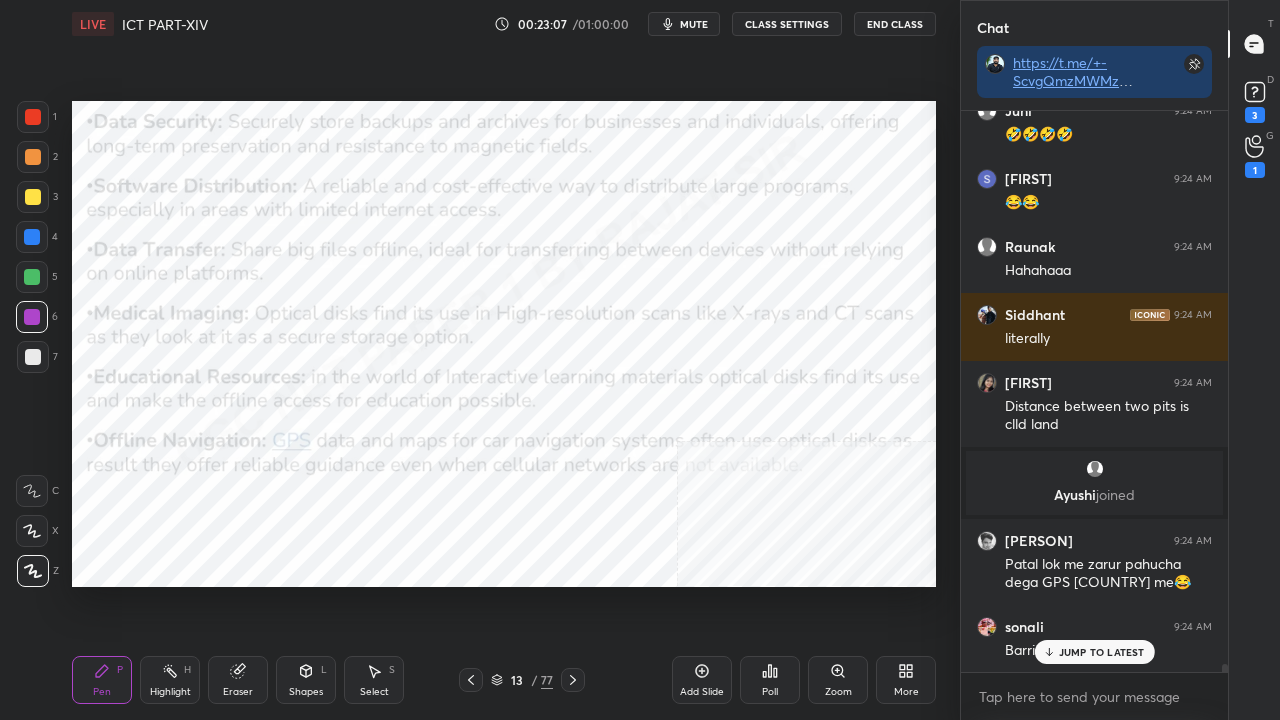 click 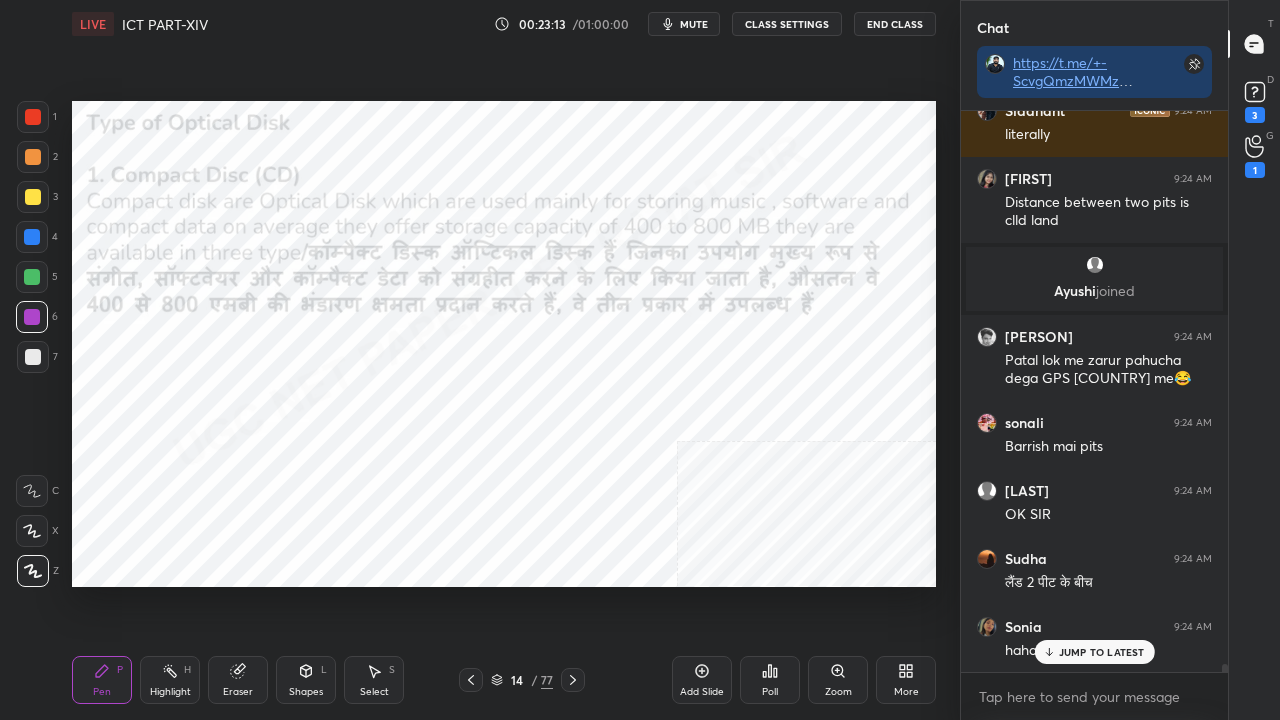 click on "14" at bounding box center [517, 680] 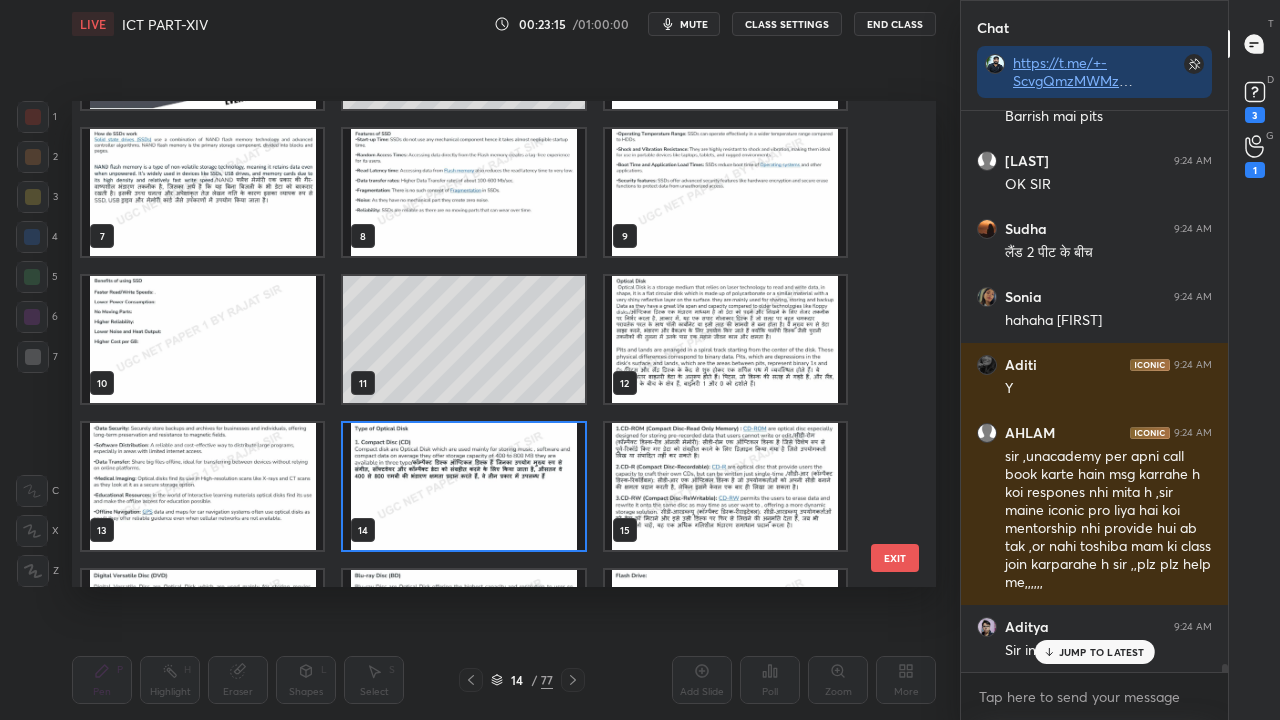 click at bounding box center (463, 486) 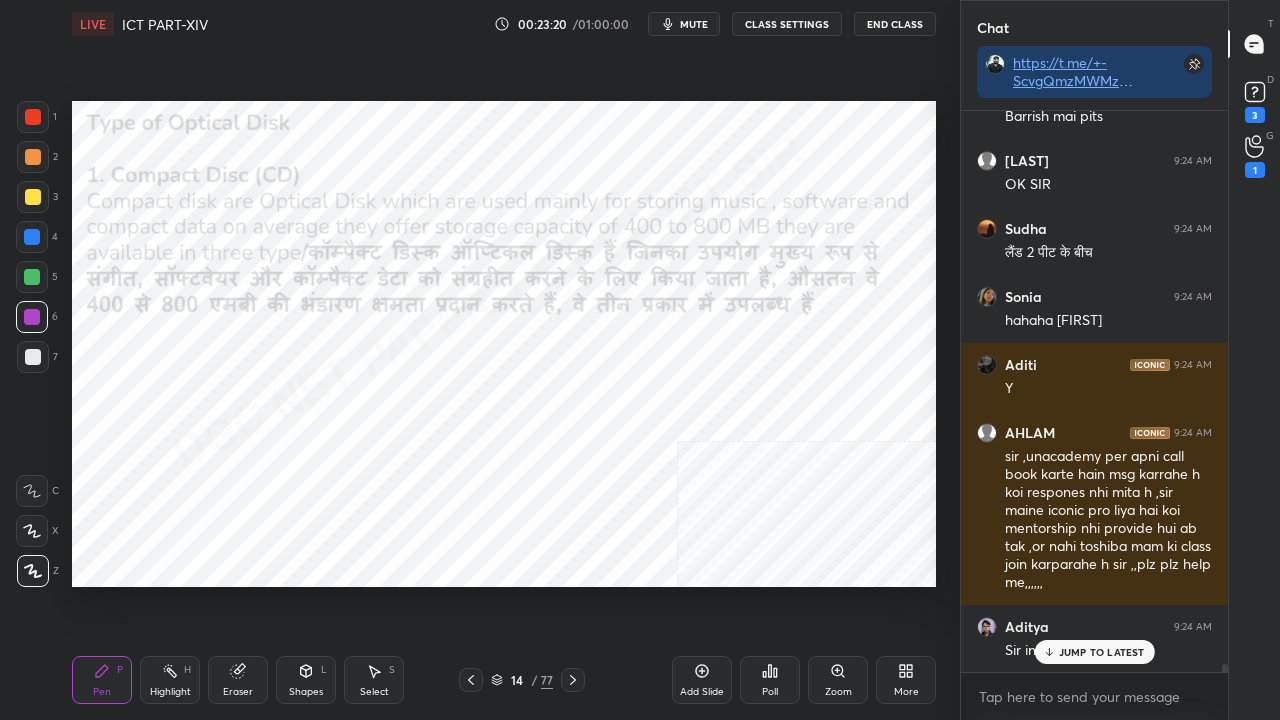 drag, startPoint x: 470, startPoint y: 681, endPoint x: 496, endPoint y: 676, distance: 26.476404 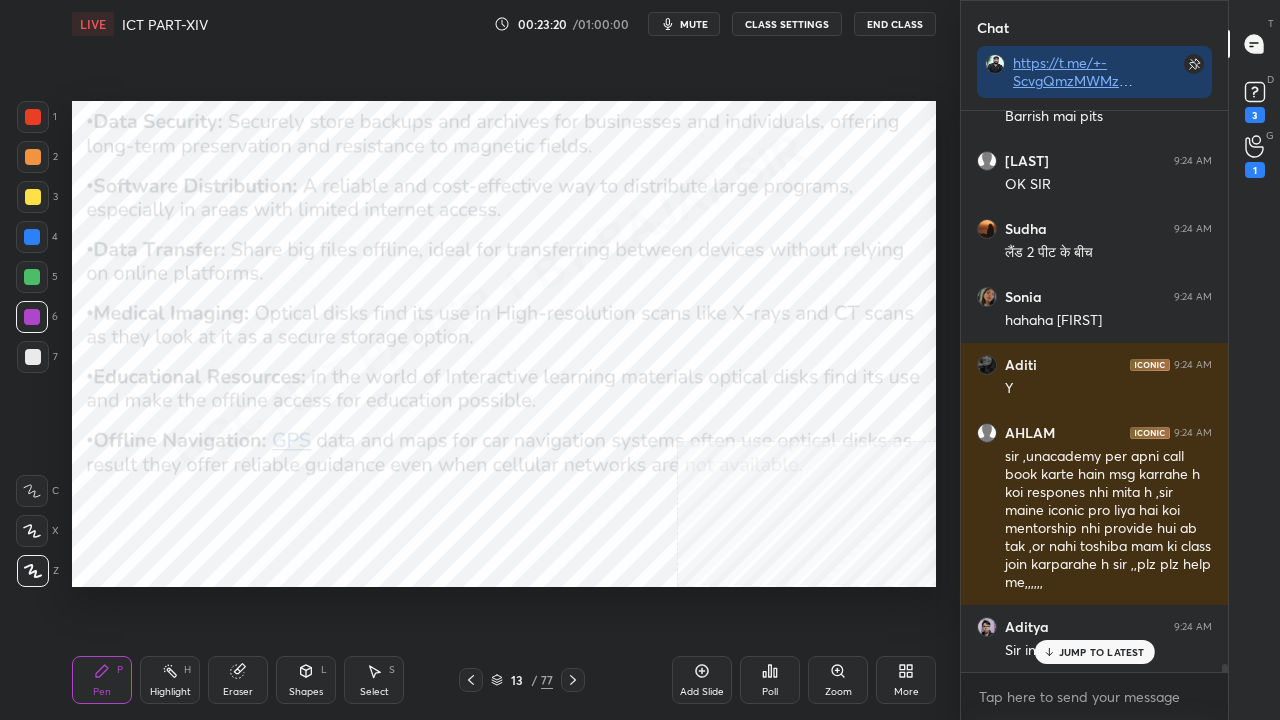 click on "Add Slide" at bounding box center [702, 680] 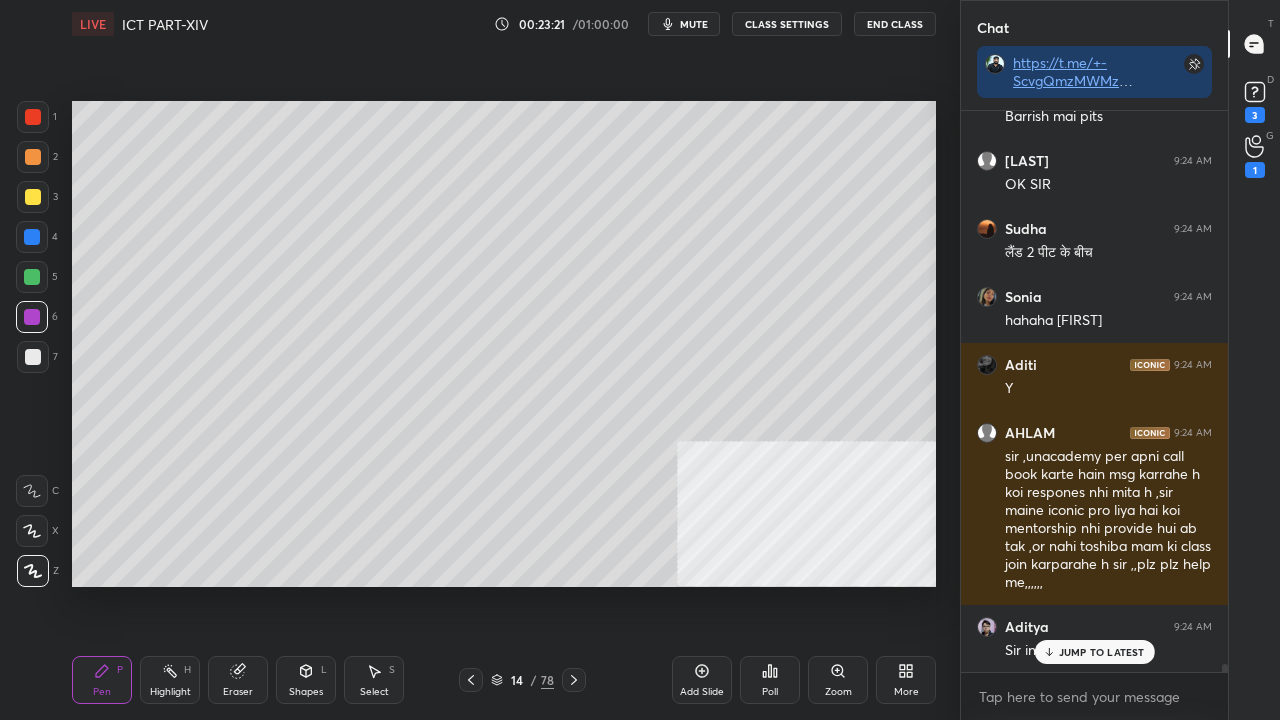 click at bounding box center [33, 197] 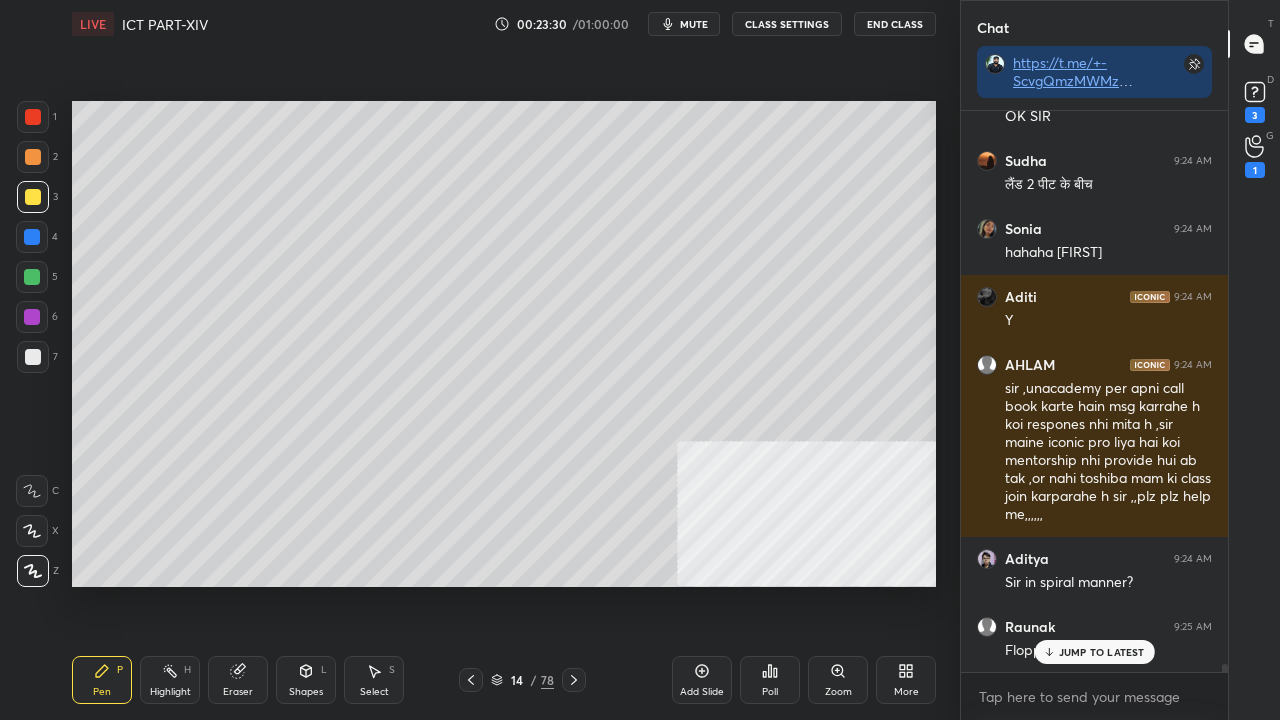 click at bounding box center (32, 237) 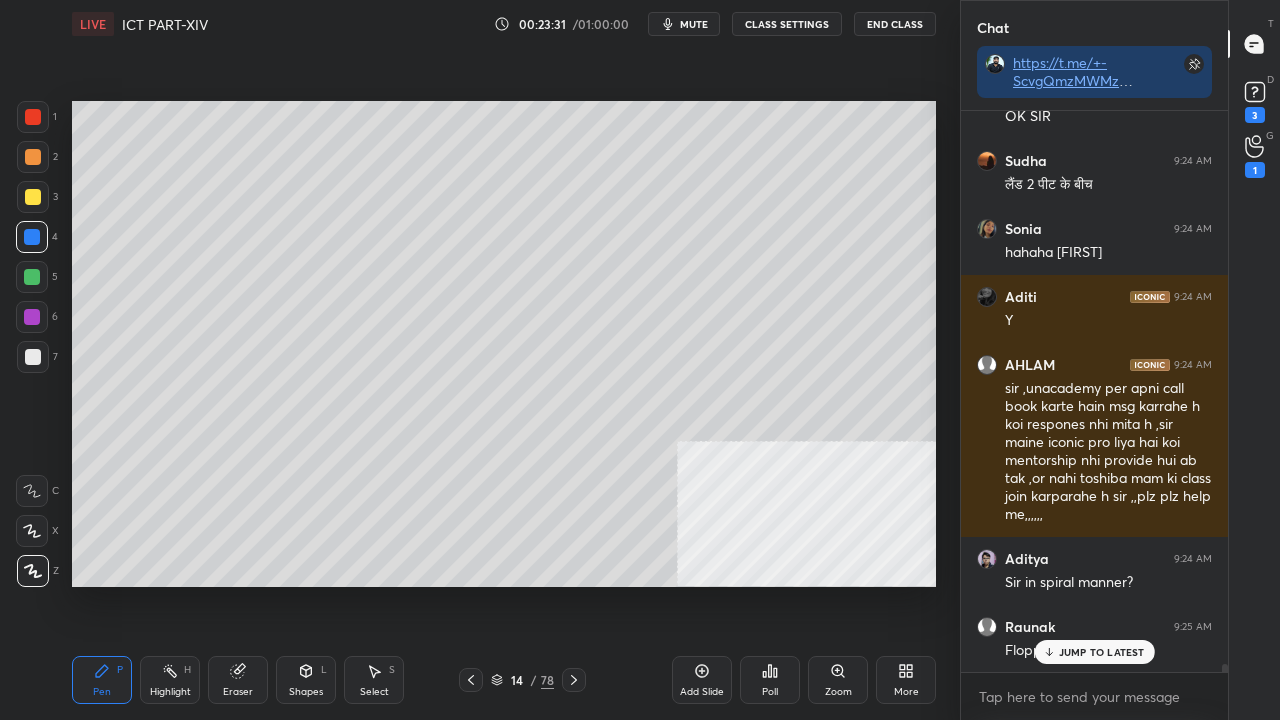 click at bounding box center (33, 197) 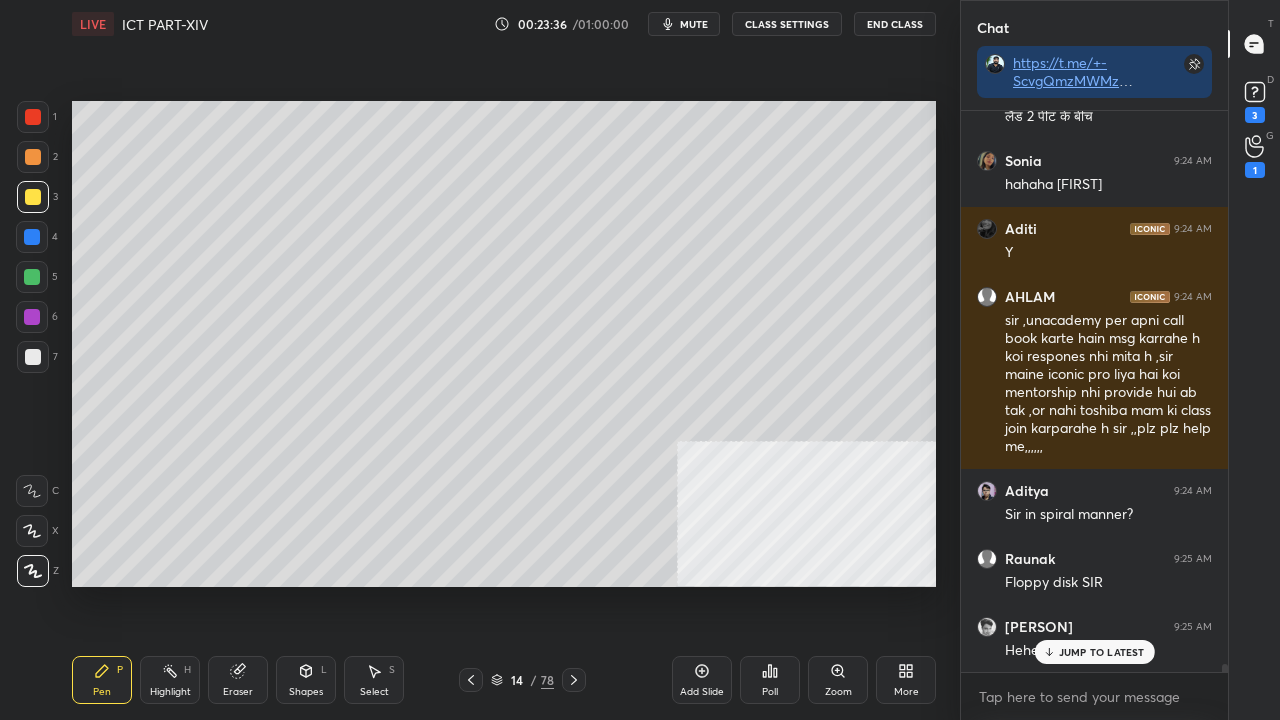 click at bounding box center [32, 237] 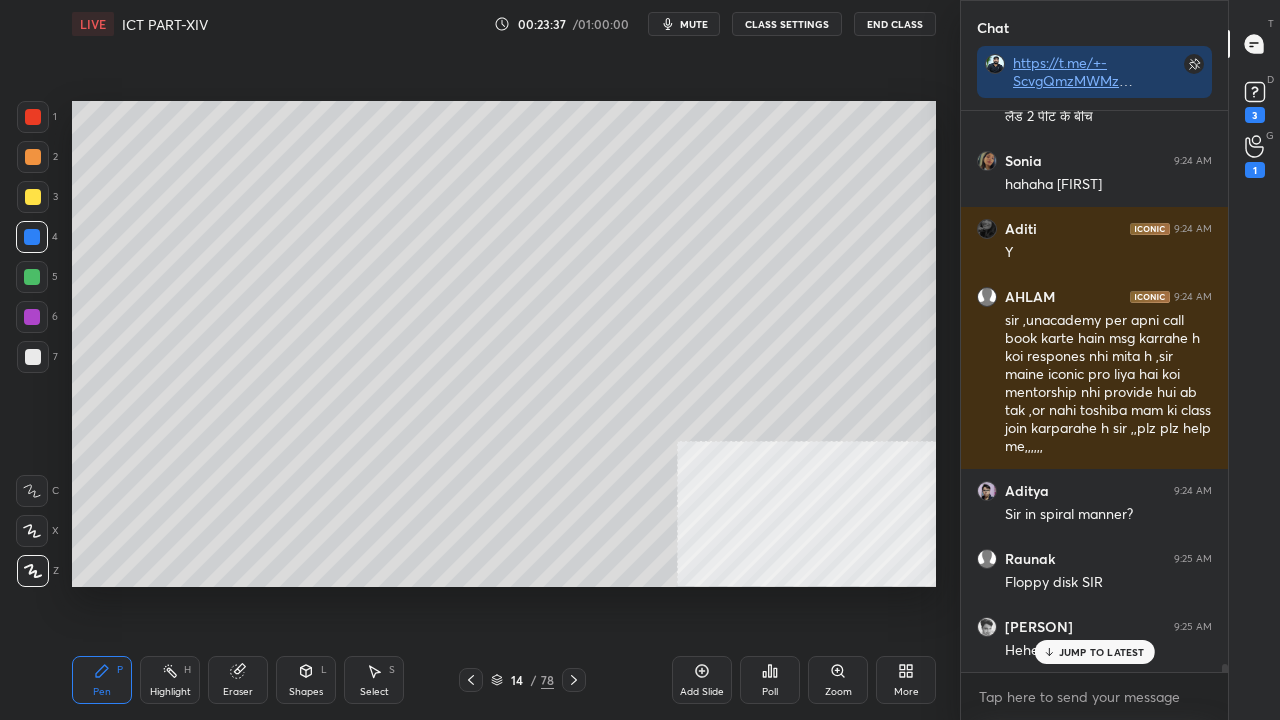 click at bounding box center [33, 197] 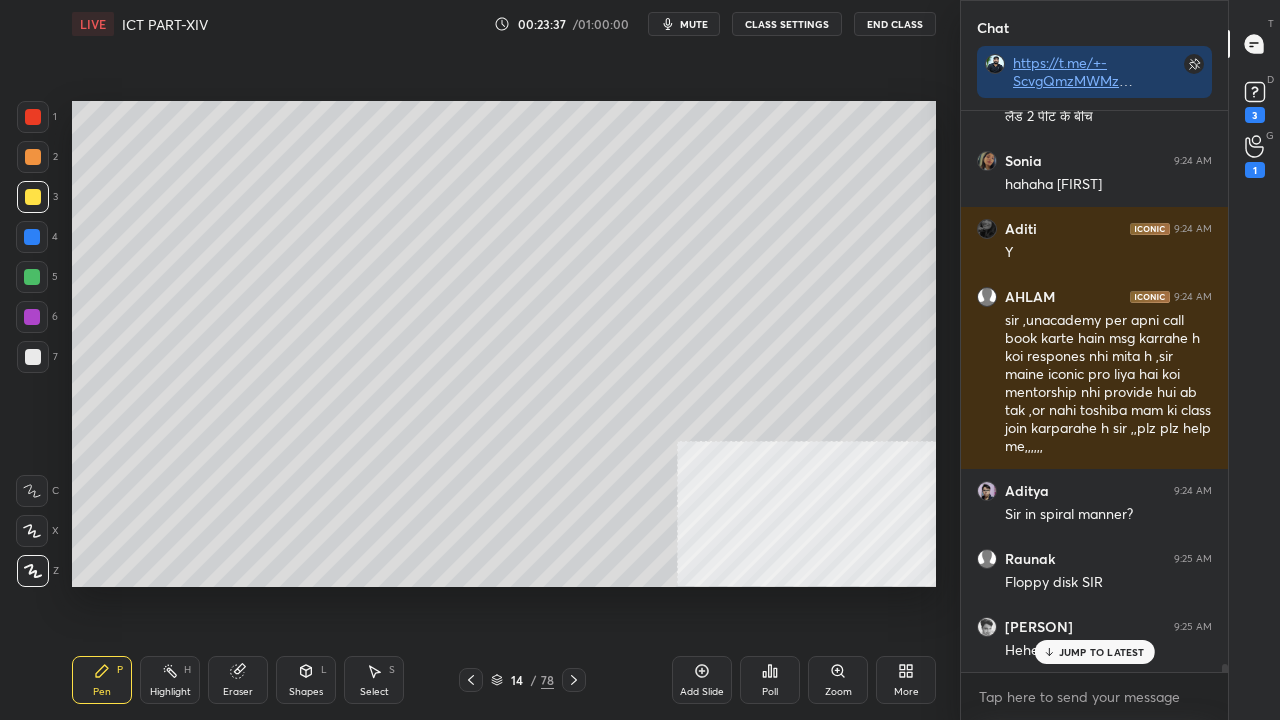 click at bounding box center [32, 237] 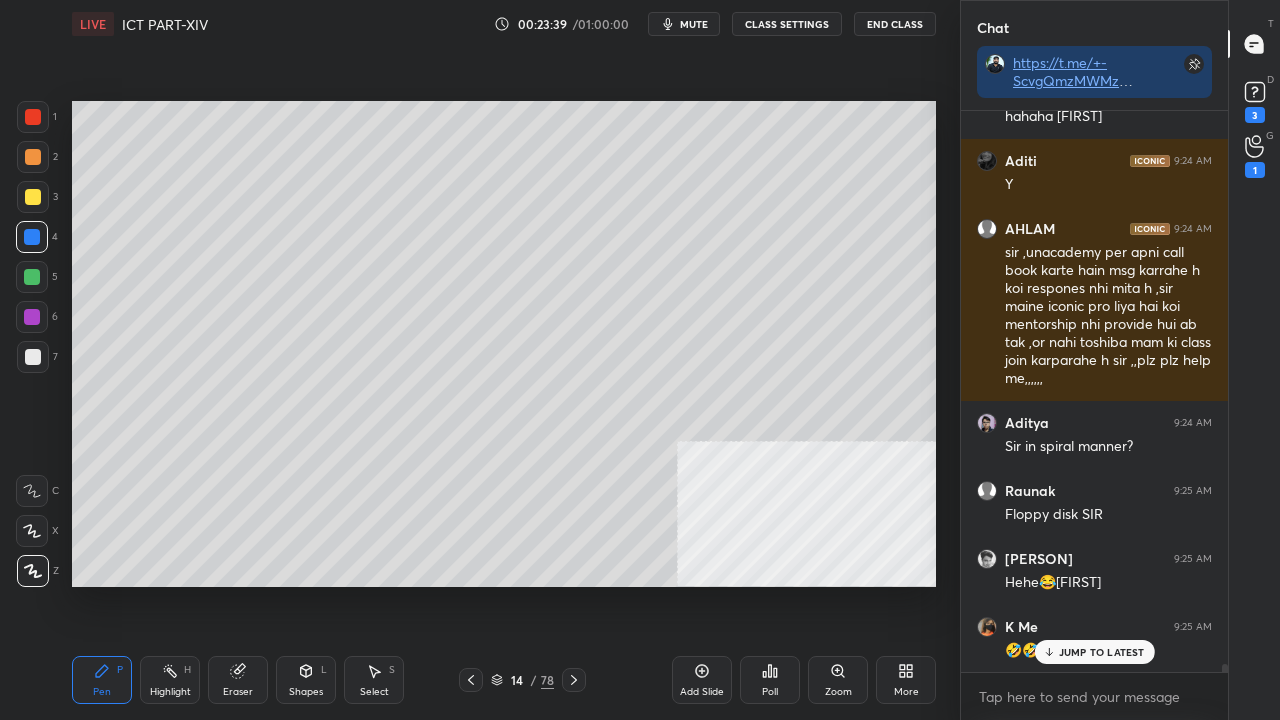 click on "JUMP TO LATEST" at bounding box center (1102, 652) 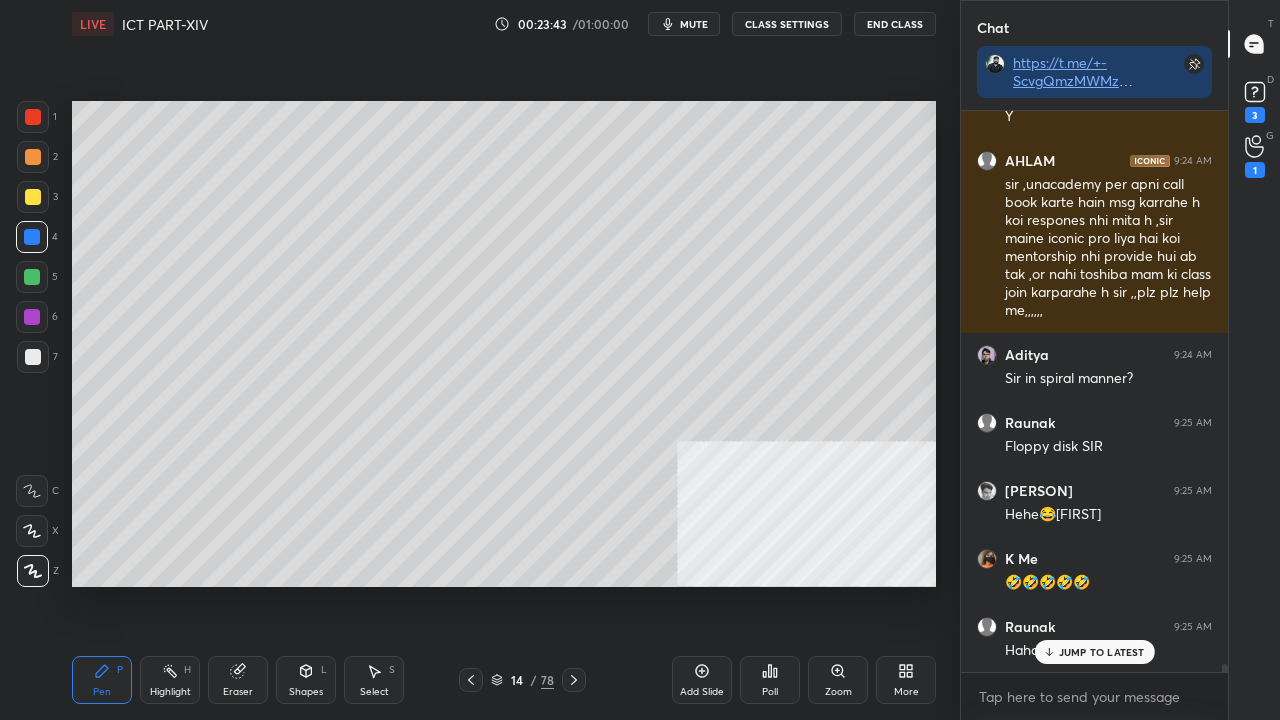 scroll, scrollTop: 38068, scrollLeft: 0, axis: vertical 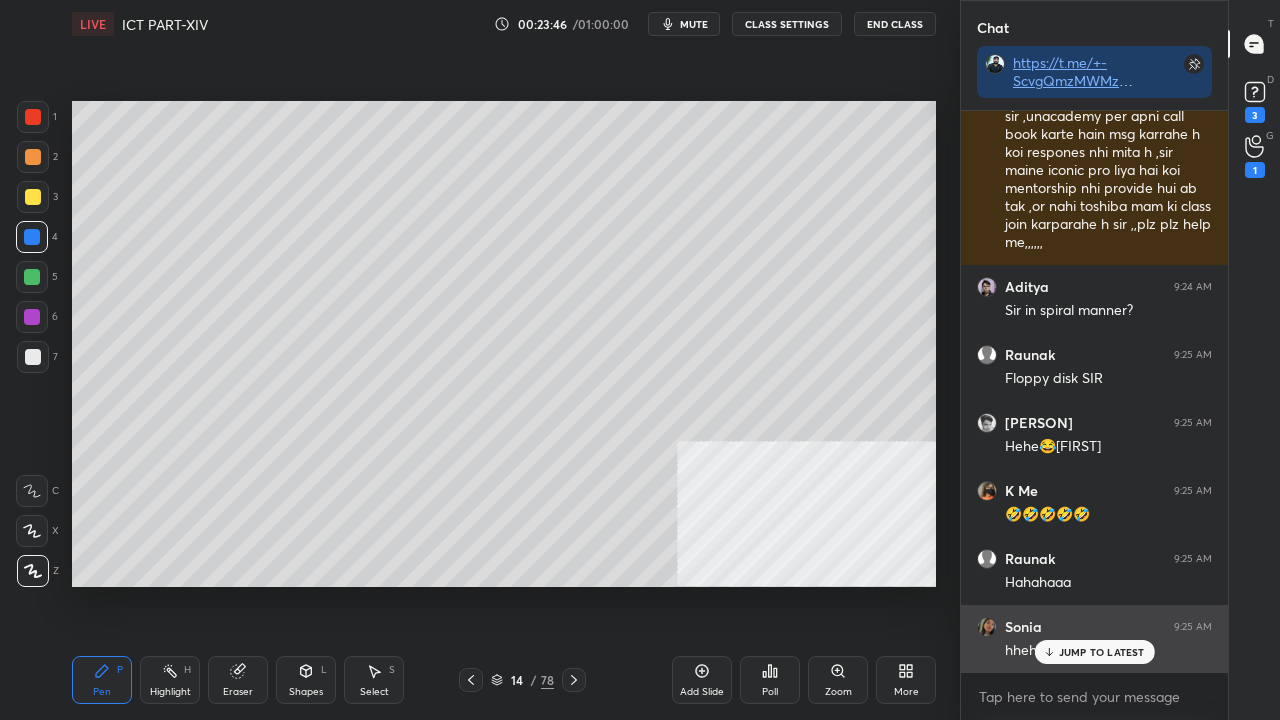 drag, startPoint x: 1083, startPoint y: 652, endPoint x: 1055, endPoint y: 642, distance: 29.732138 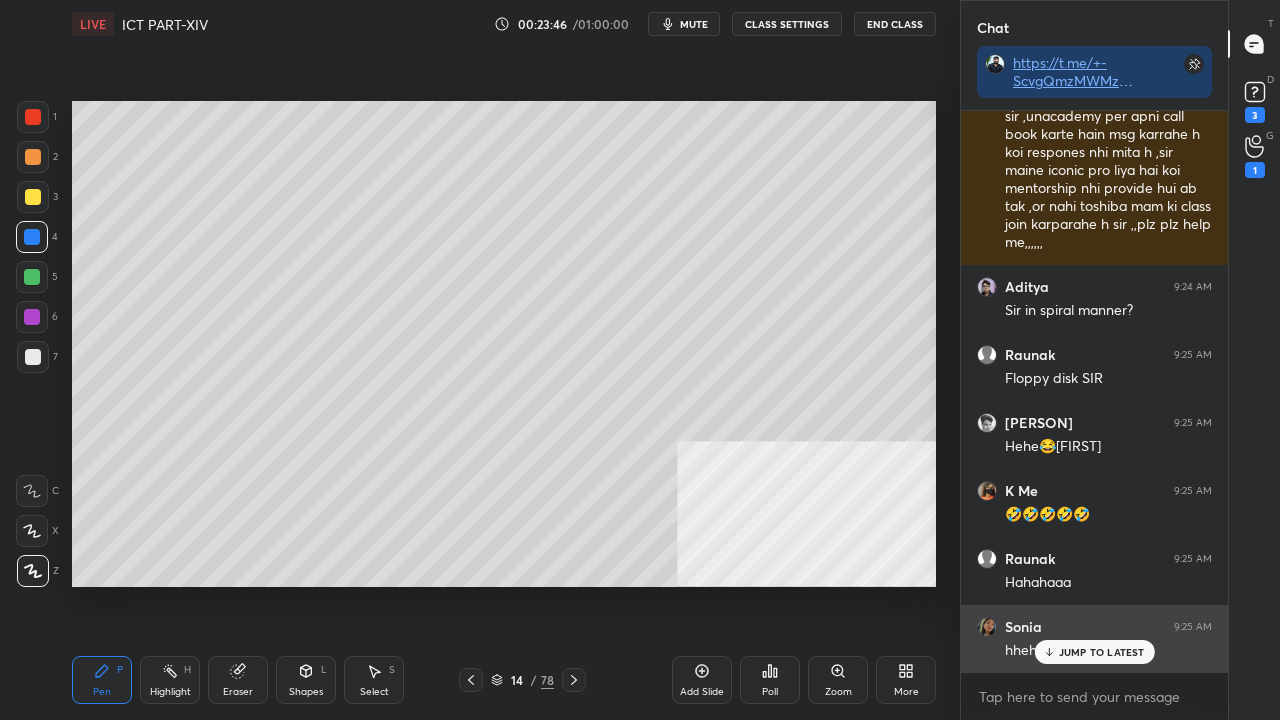 click on "JUMP TO LATEST" at bounding box center (1102, 652) 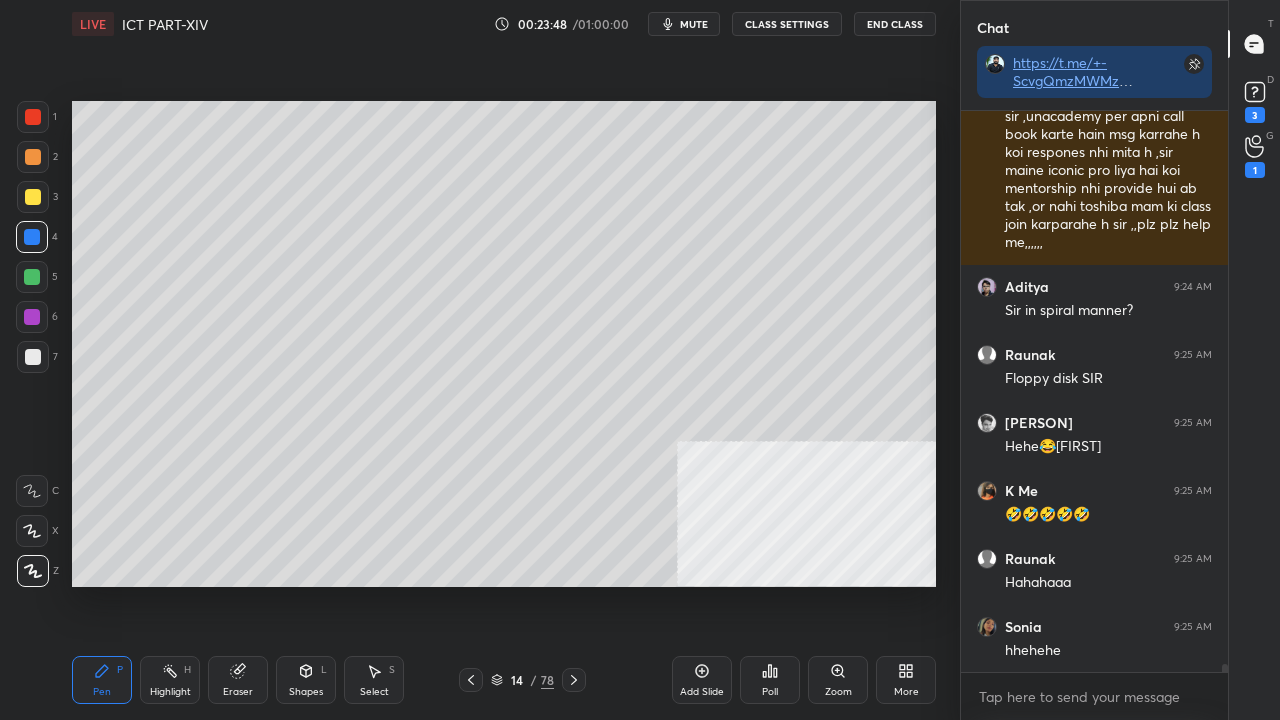 scroll, scrollTop: 38136, scrollLeft: 0, axis: vertical 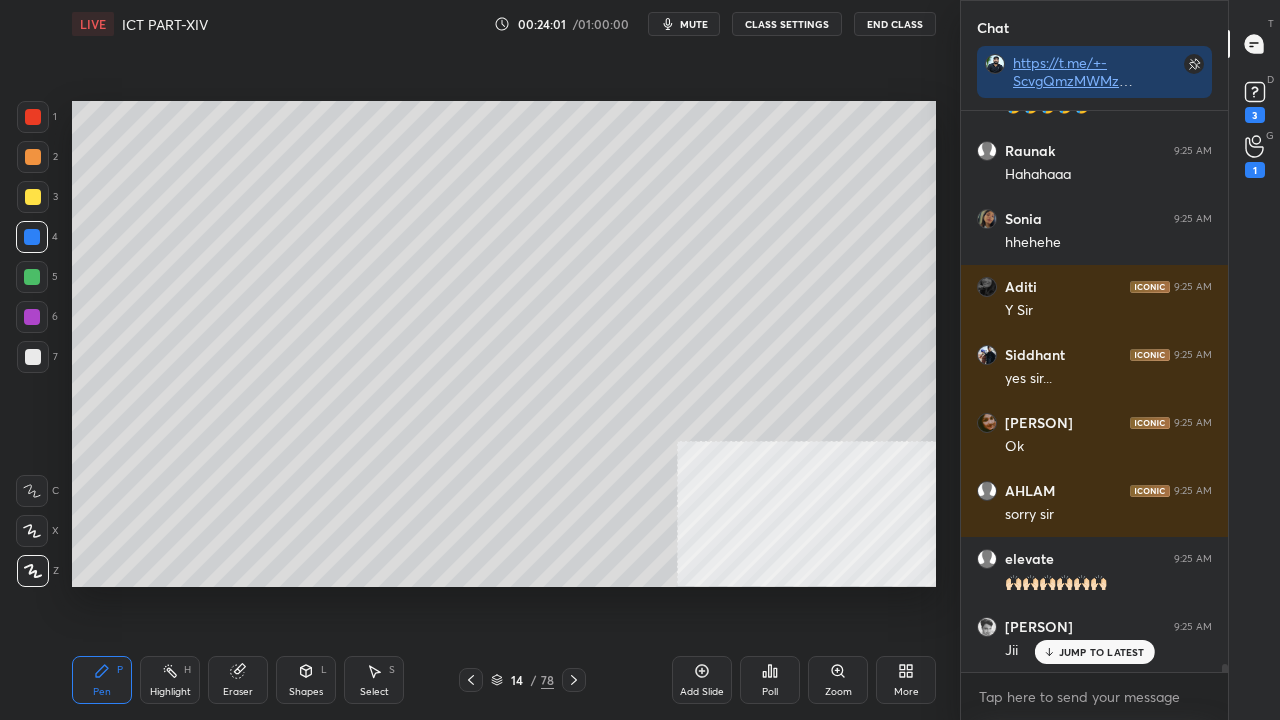 drag, startPoint x: 303, startPoint y: 682, endPoint x: 304, endPoint y: 663, distance: 19.026299 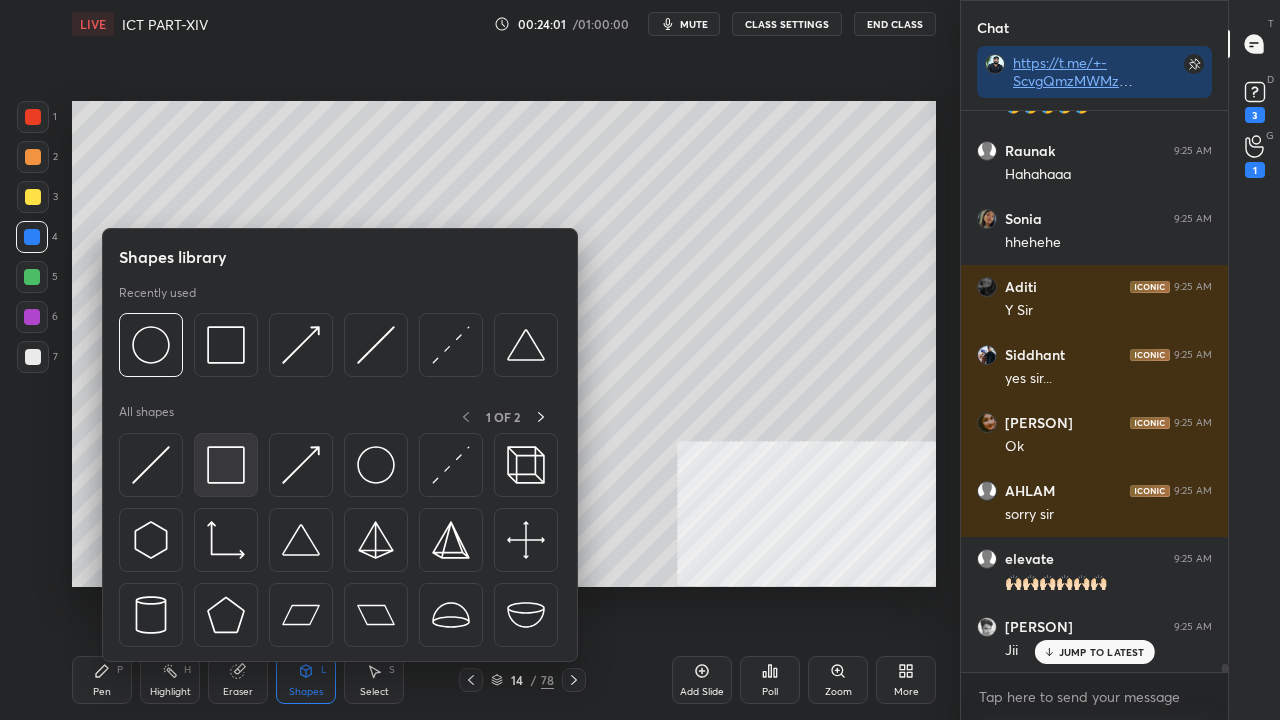 click at bounding box center [226, 465] 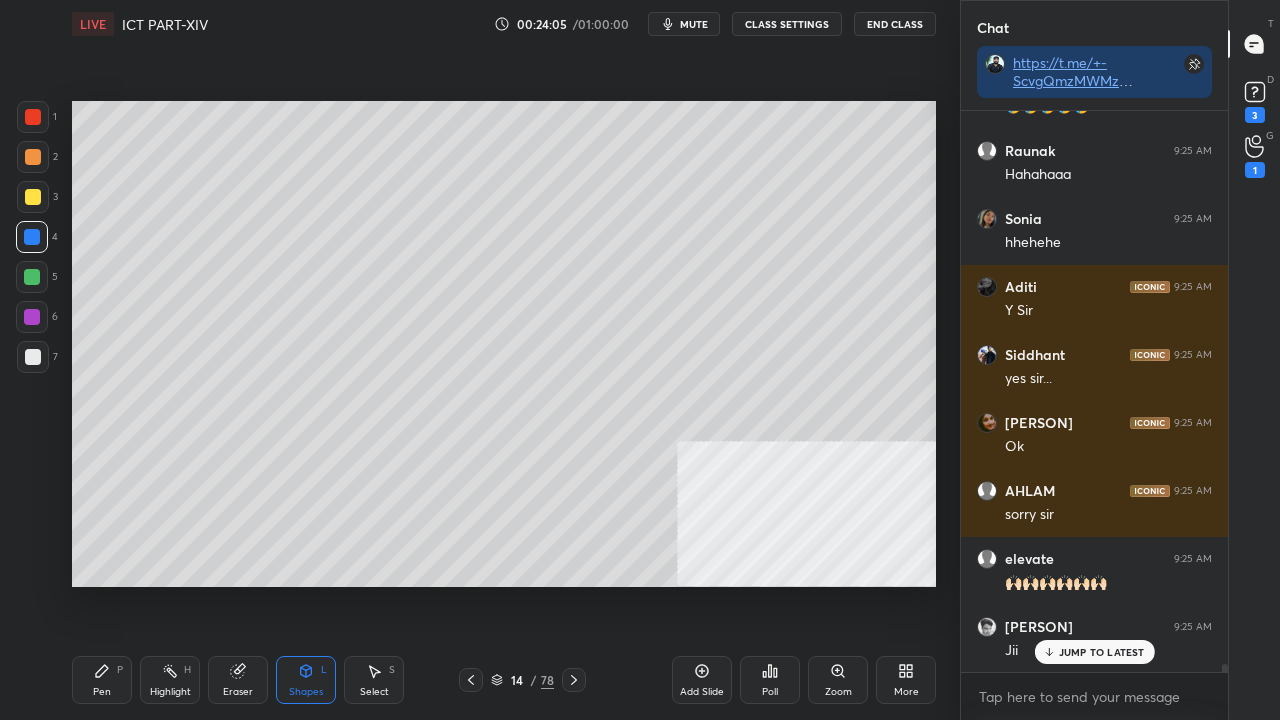scroll, scrollTop: 38548, scrollLeft: 0, axis: vertical 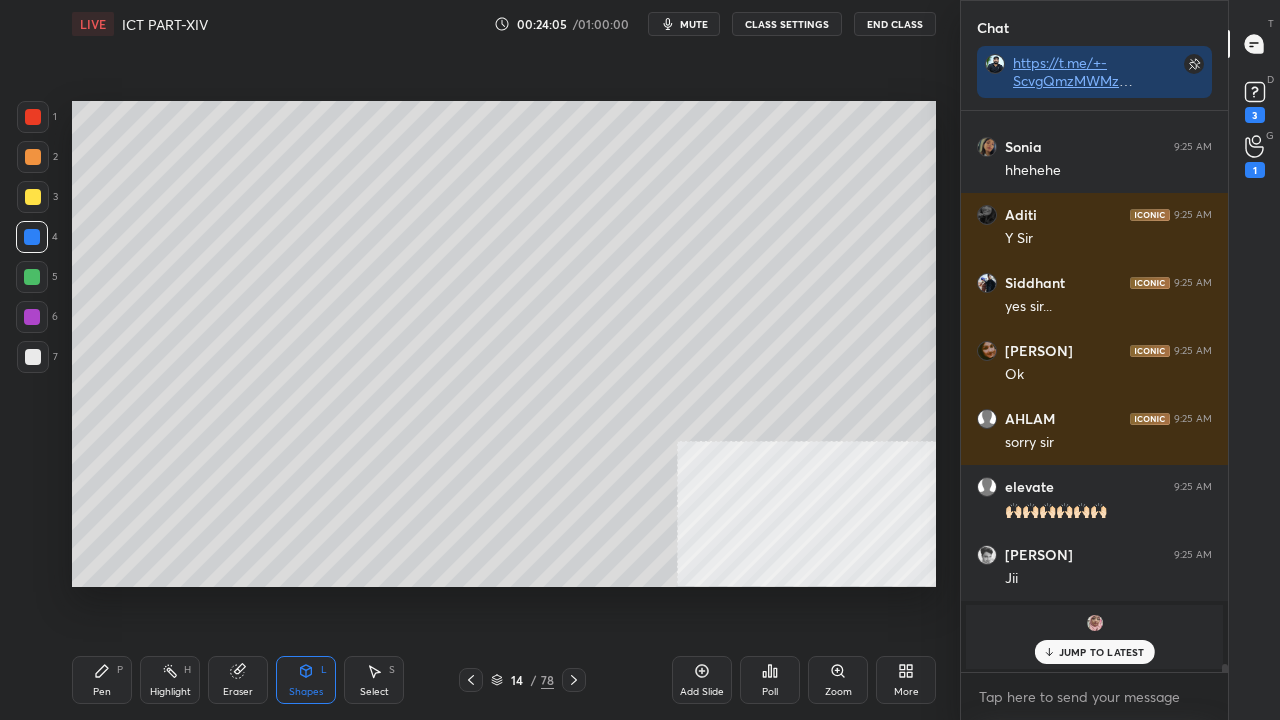 click on "Pen P" at bounding box center (102, 680) 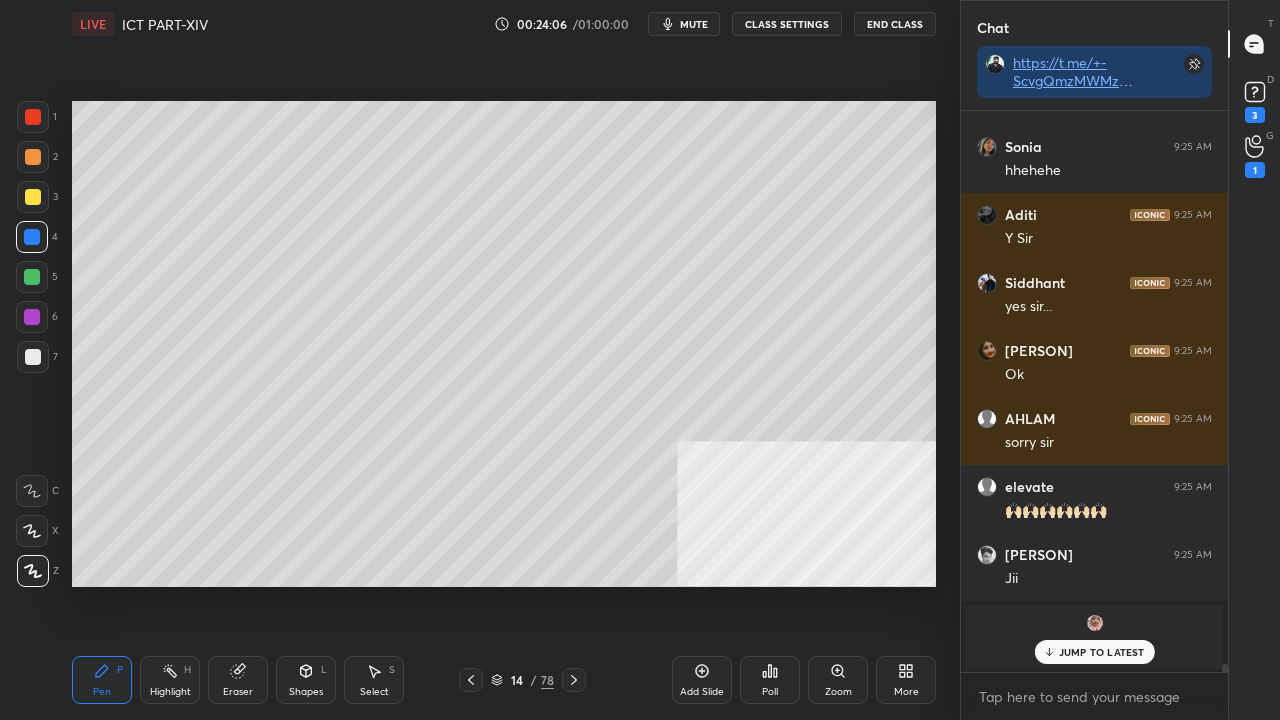 click at bounding box center [33, 357] 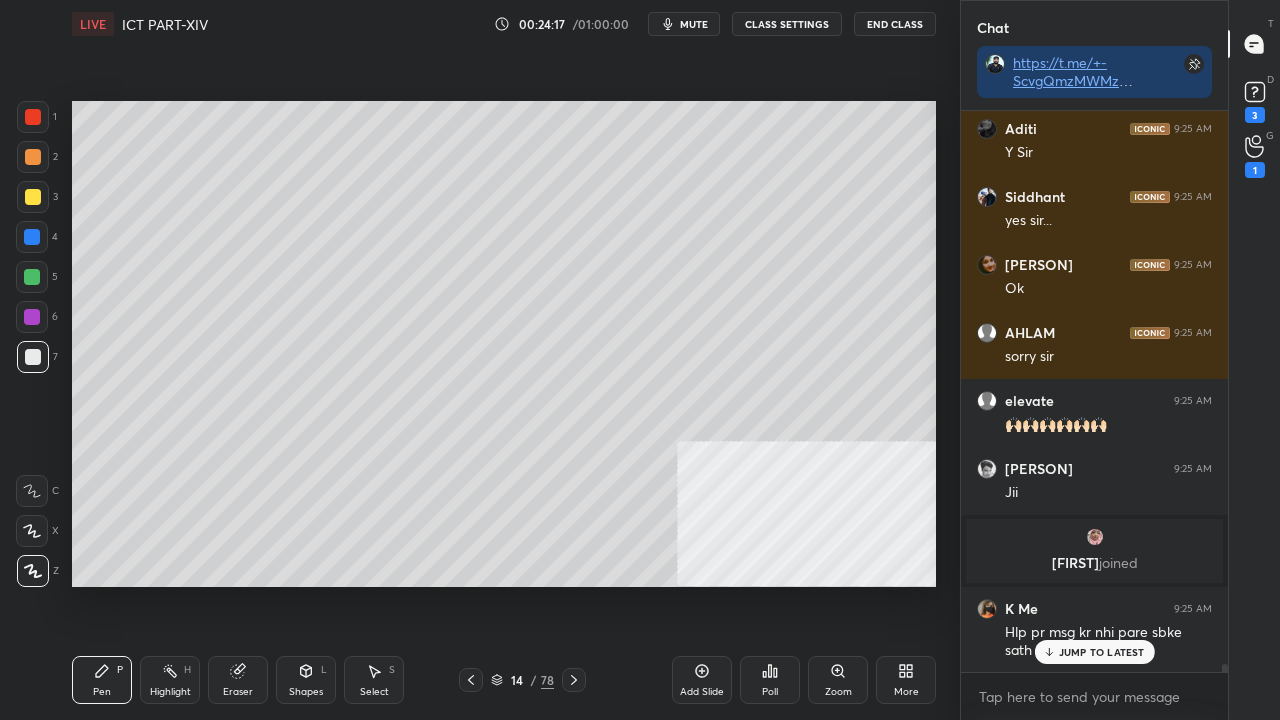 scroll, scrollTop: 38702, scrollLeft: 0, axis: vertical 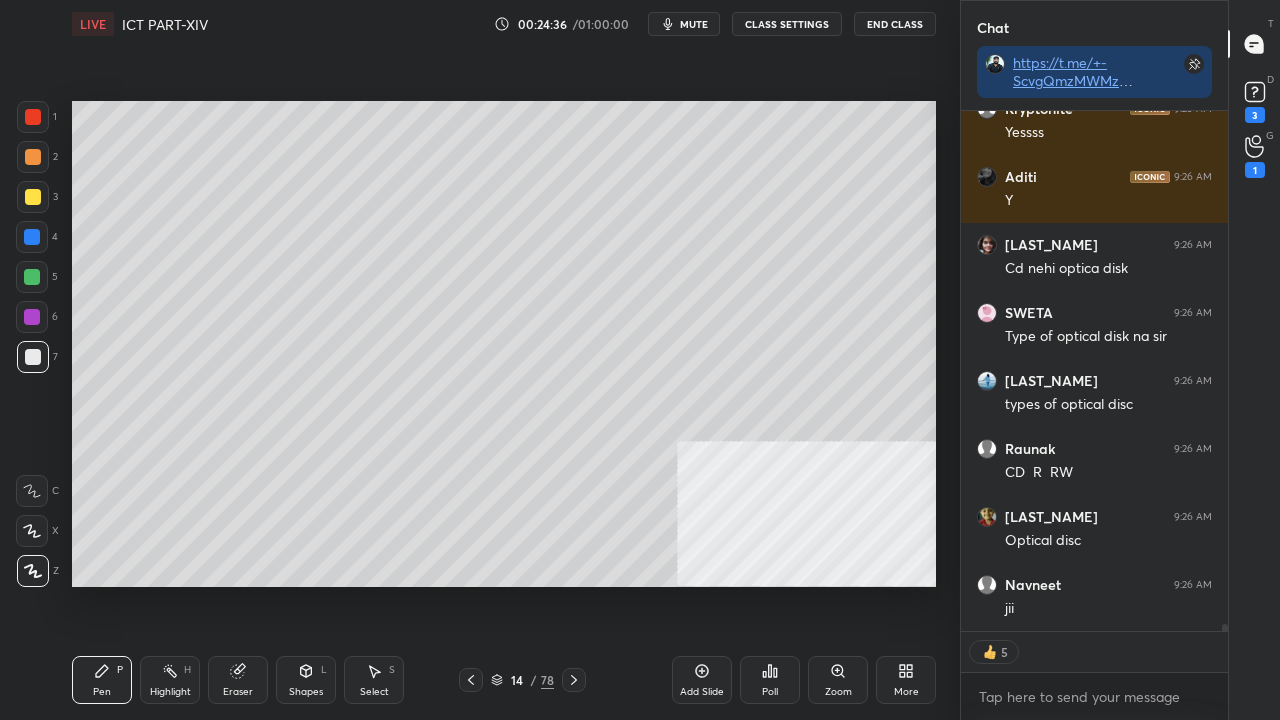 click 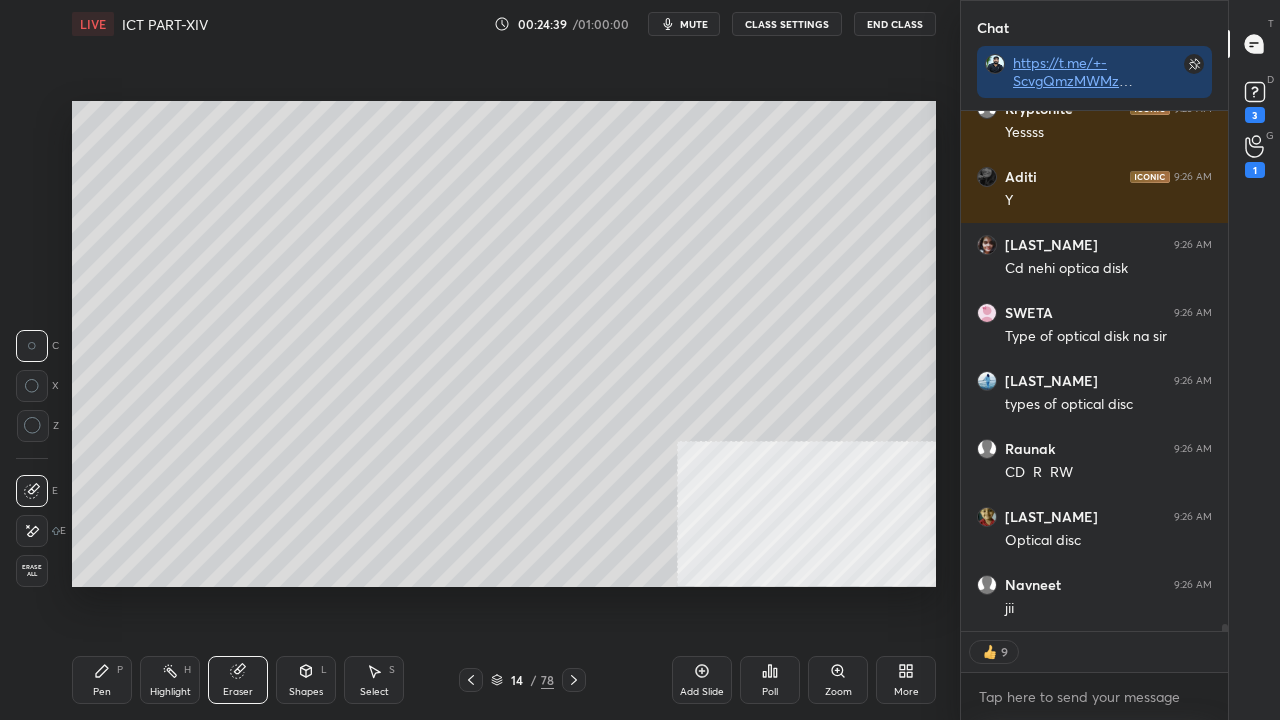 drag, startPoint x: 27, startPoint y: 425, endPoint x: 32, endPoint y: 456, distance: 31.400637 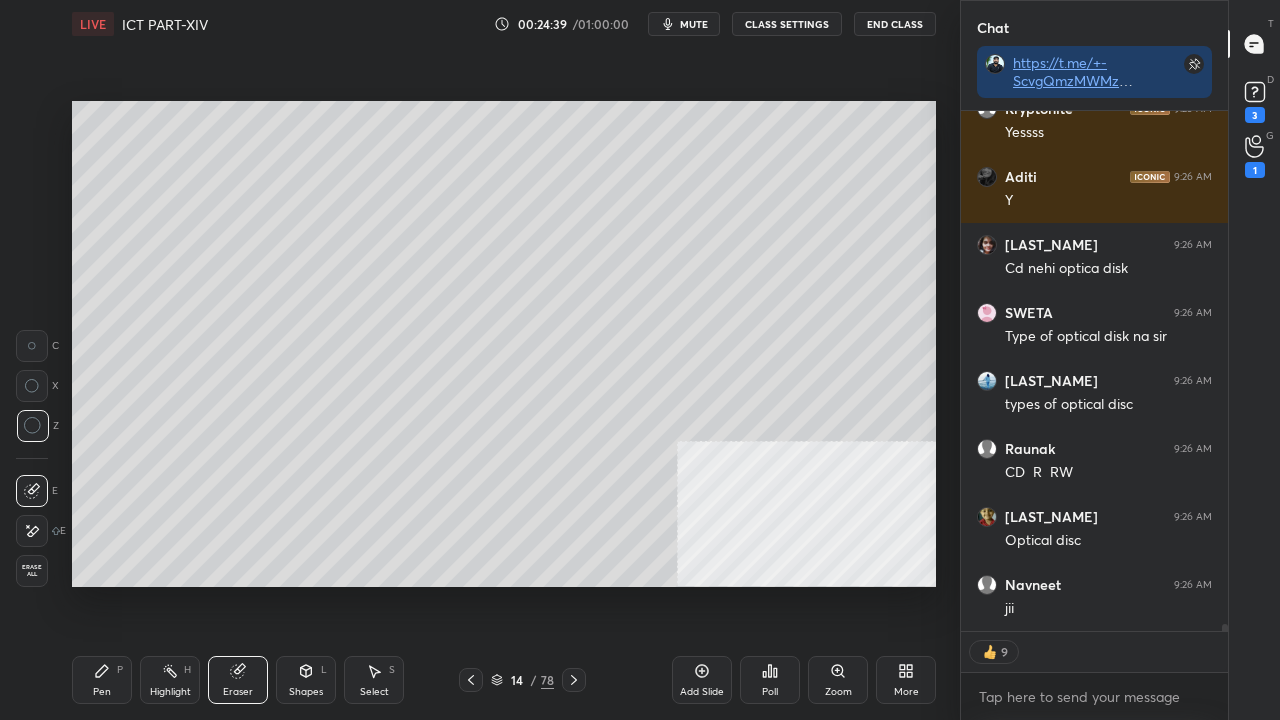 click 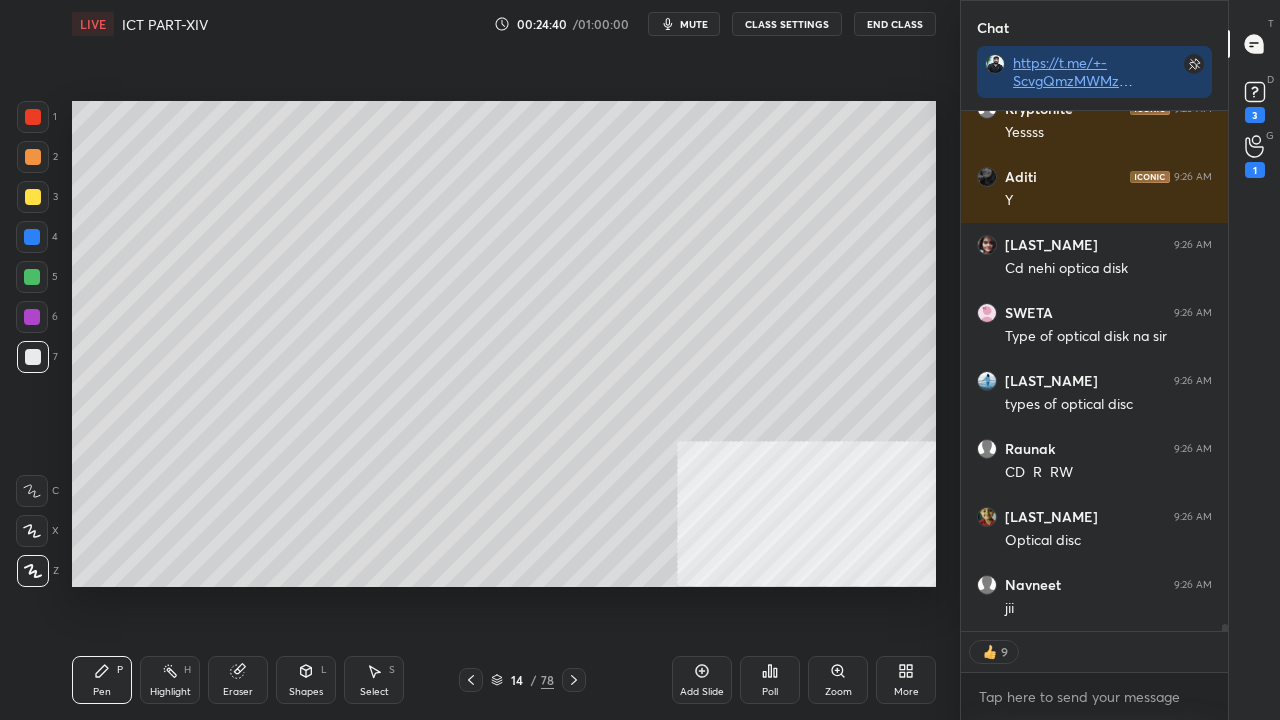 click at bounding box center (32, 237) 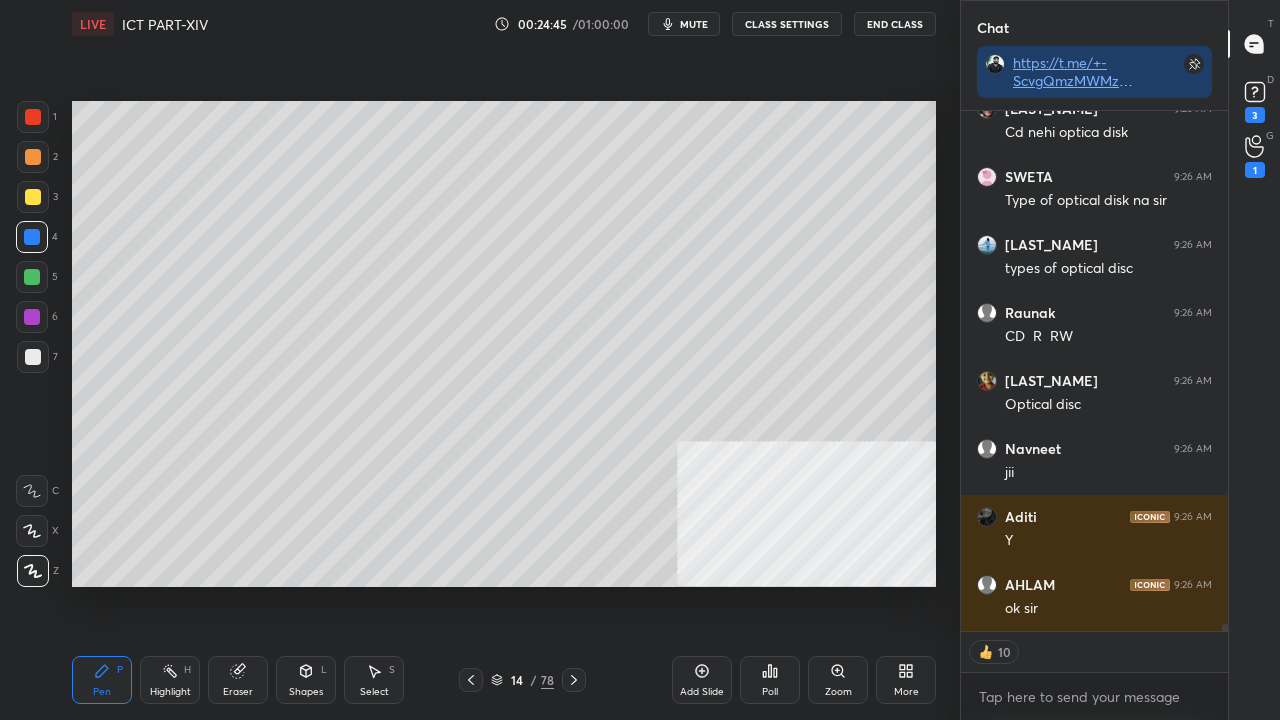 scroll, scrollTop: 39596, scrollLeft: 0, axis: vertical 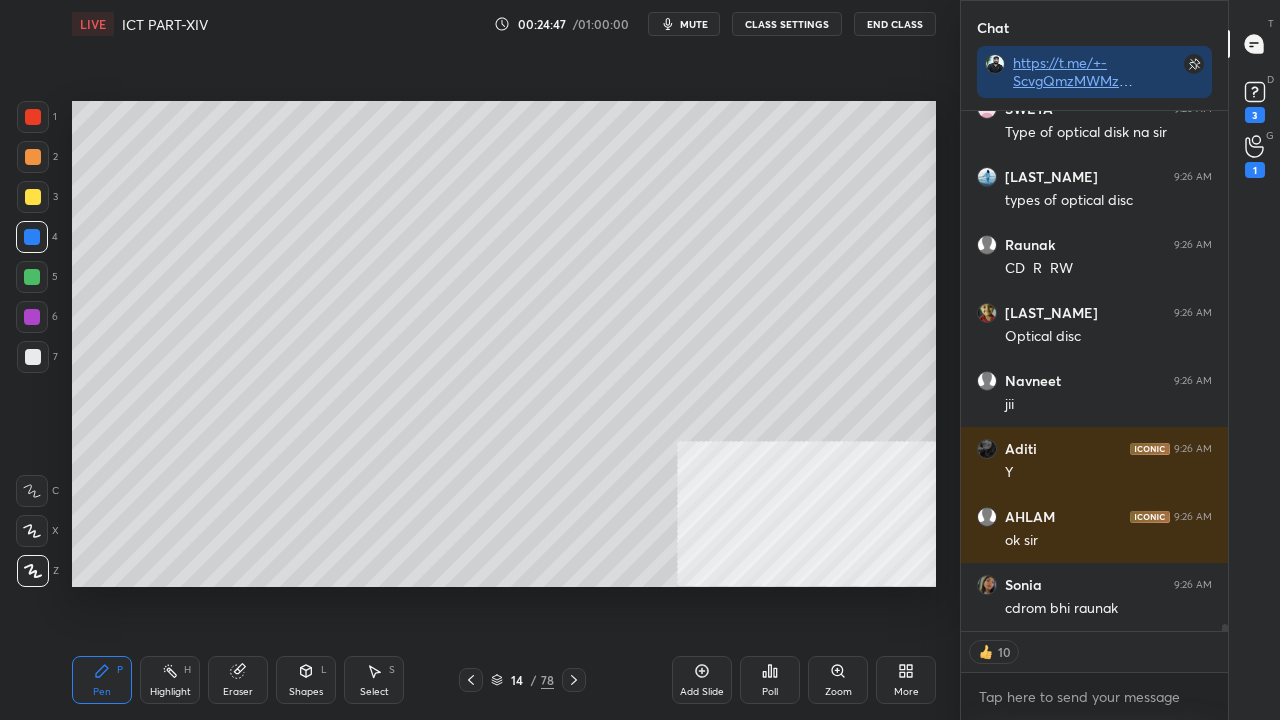 click at bounding box center [33, 197] 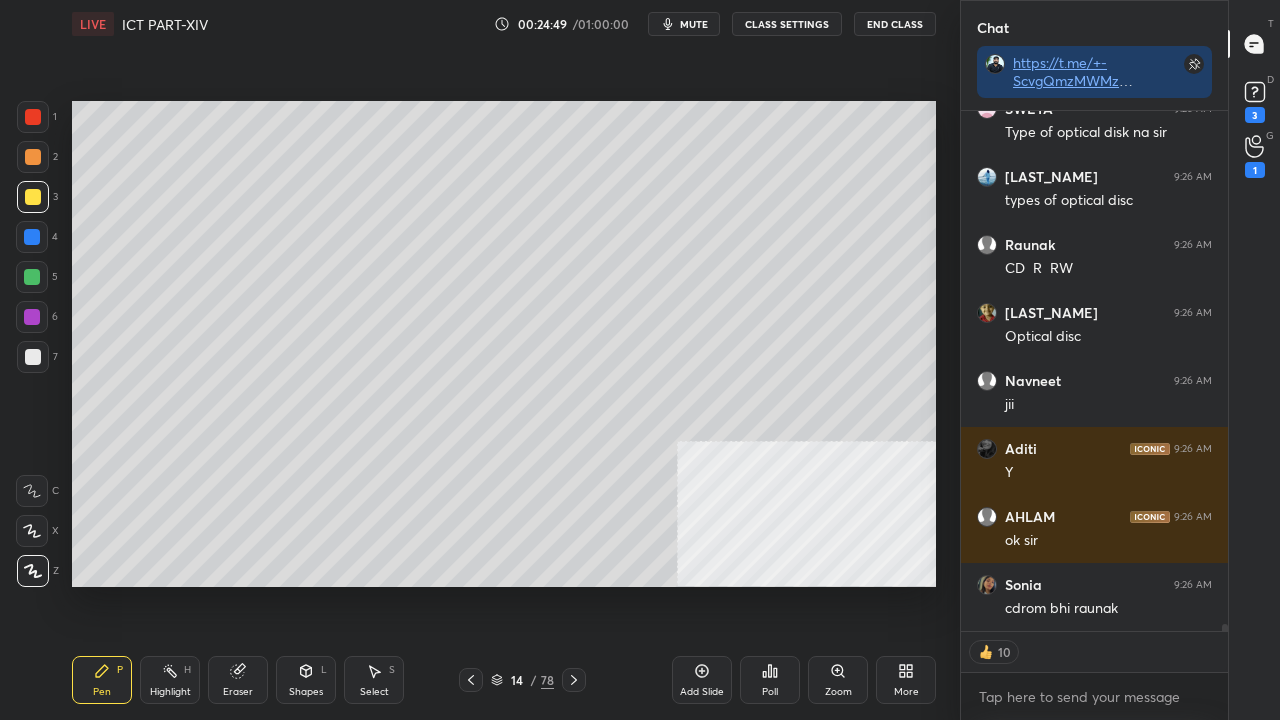 click 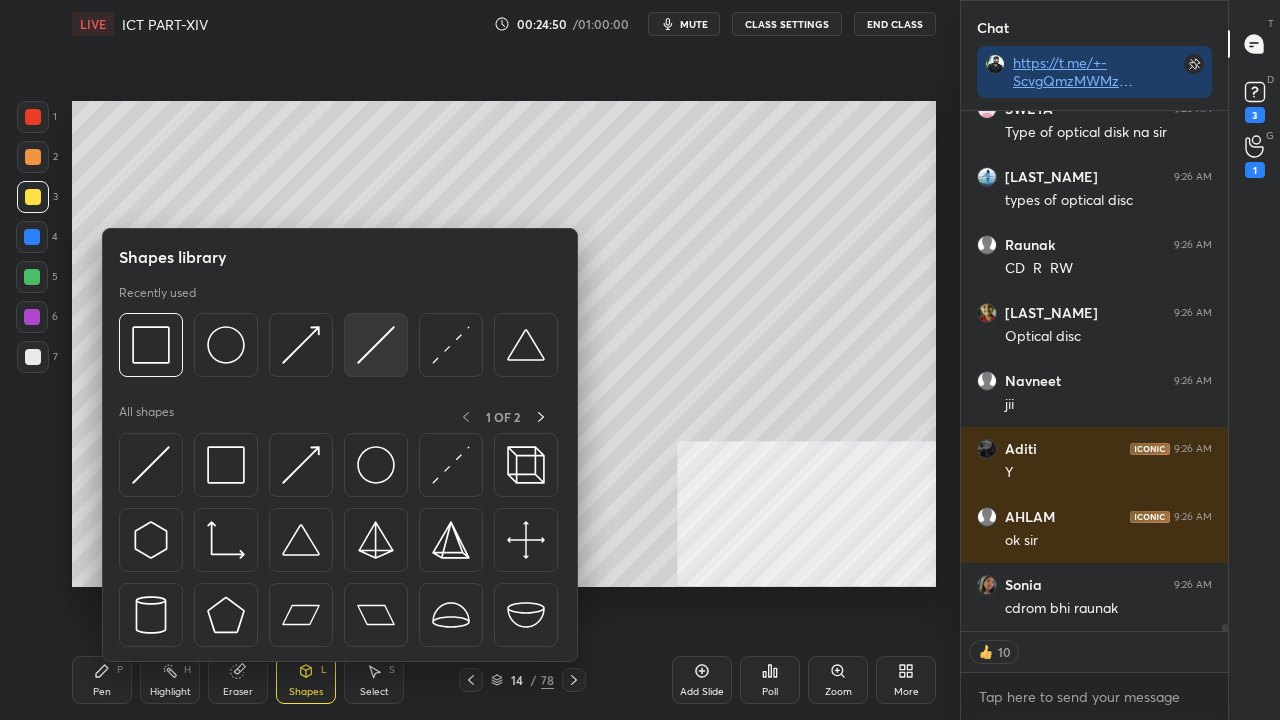 click at bounding box center (376, 345) 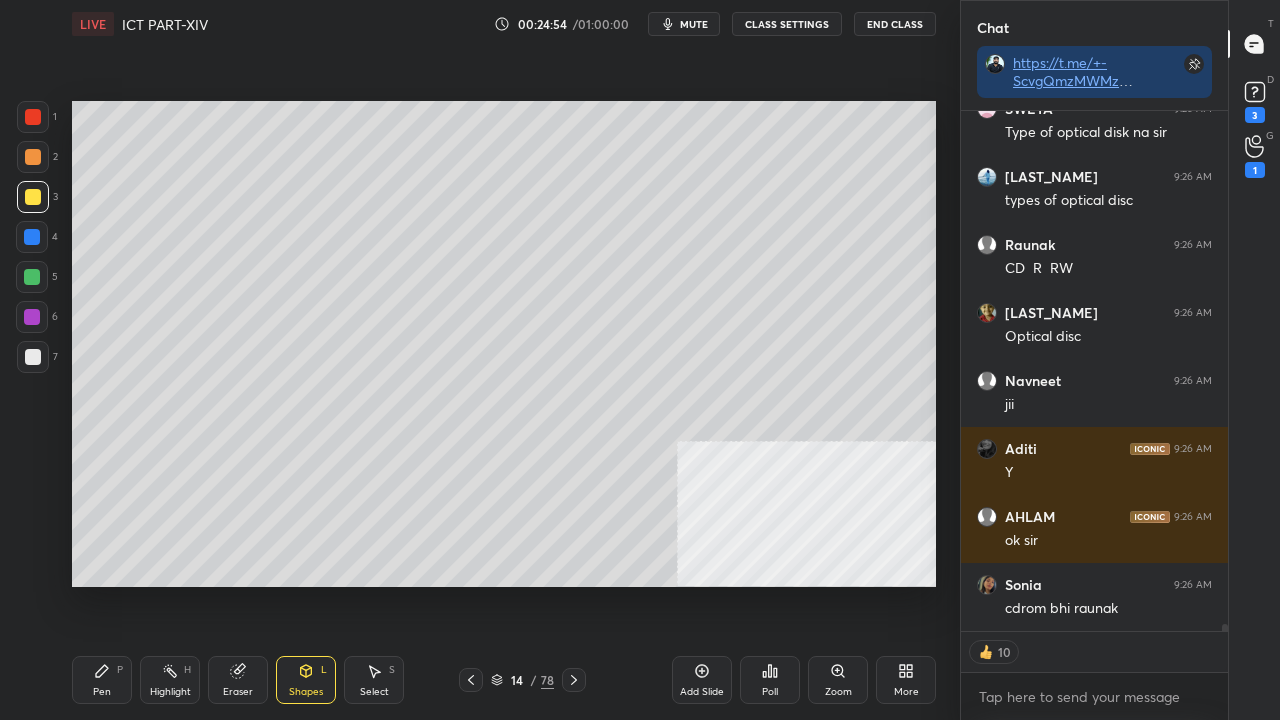 click on "Pen P" at bounding box center [102, 680] 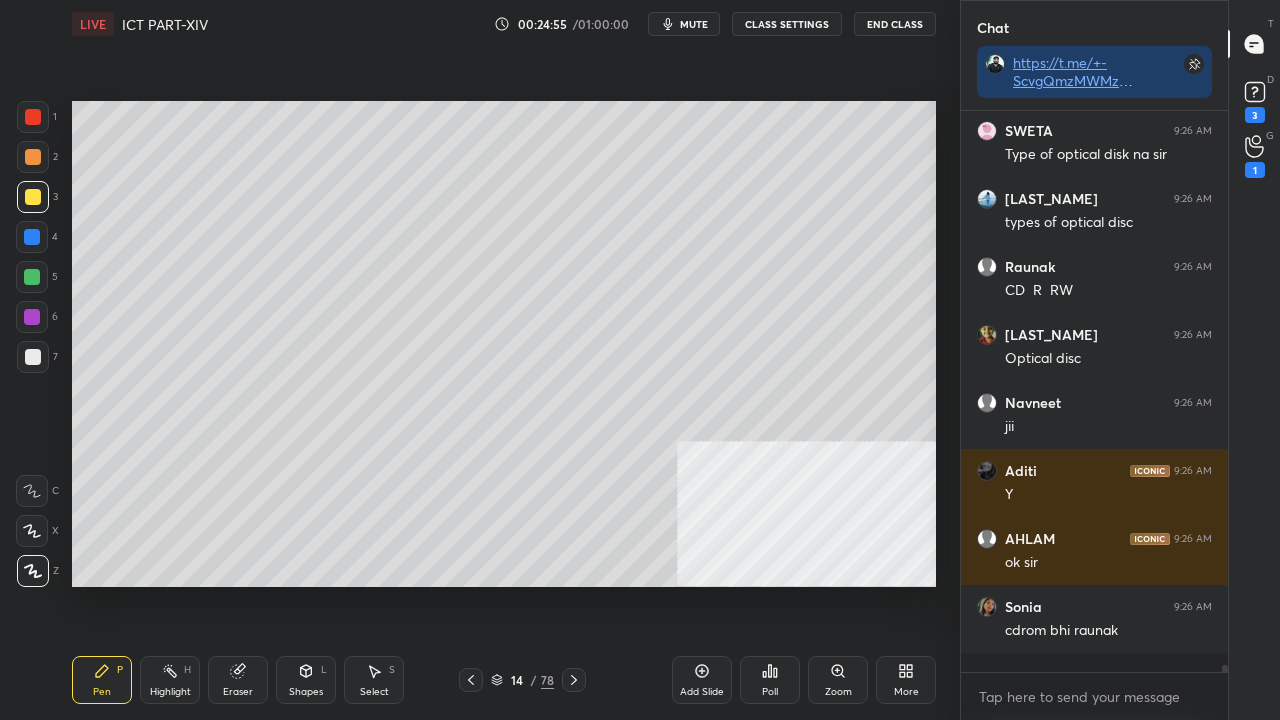 scroll, scrollTop: 6, scrollLeft: 6, axis: both 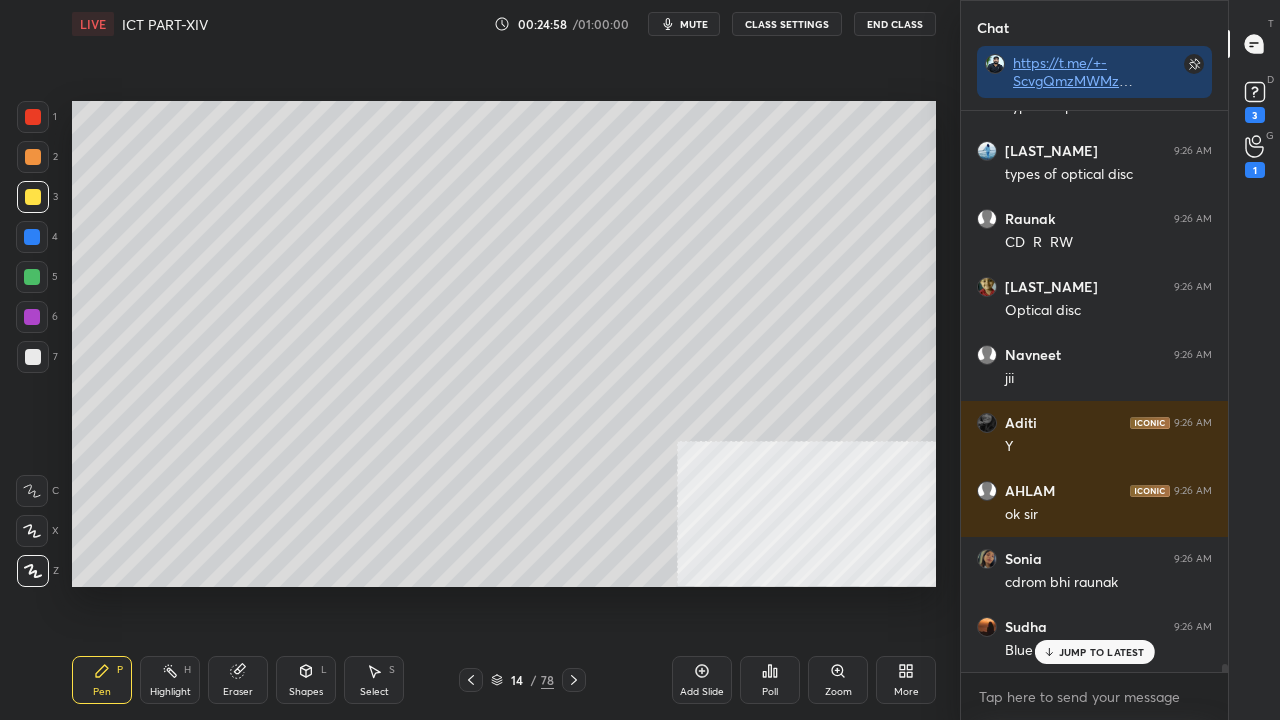 drag, startPoint x: 1052, startPoint y: 650, endPoint x: 858, endPoint y: 599, distance: 200.59163 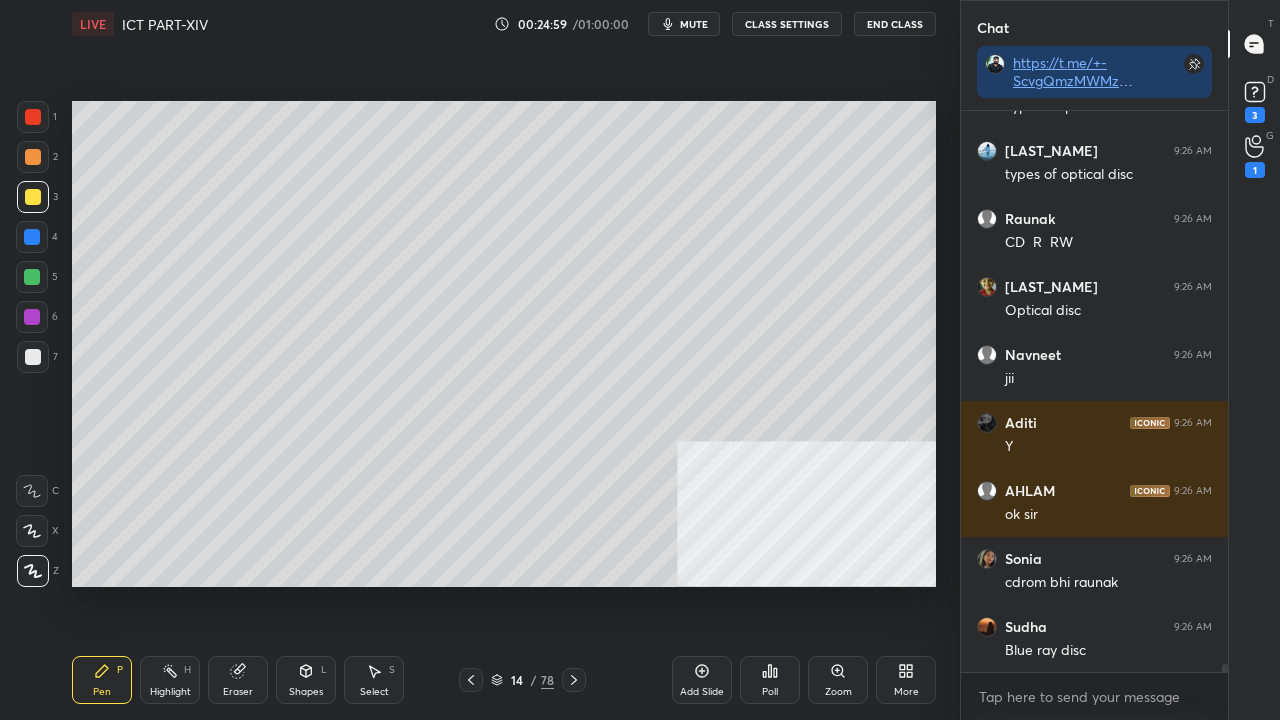 click at bounding box center [33, 117] 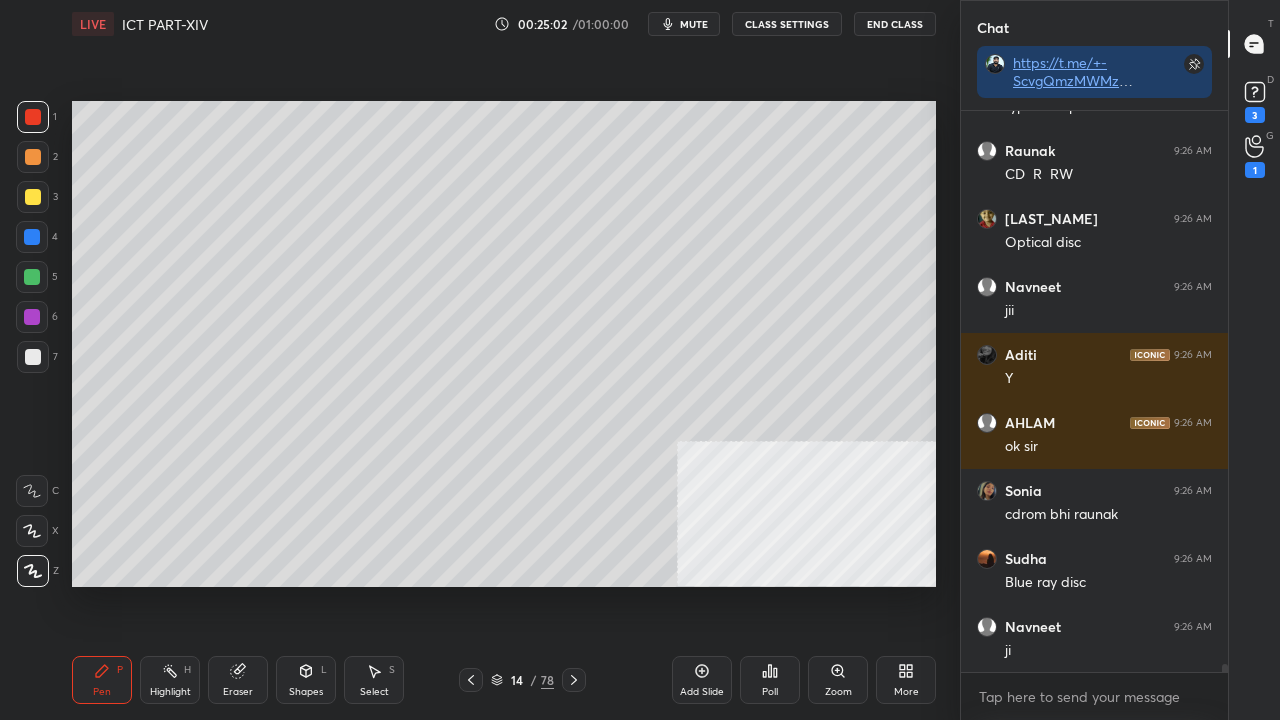 scroll, scrollTop: 39758, scrollLeft: 0, axis: vertical 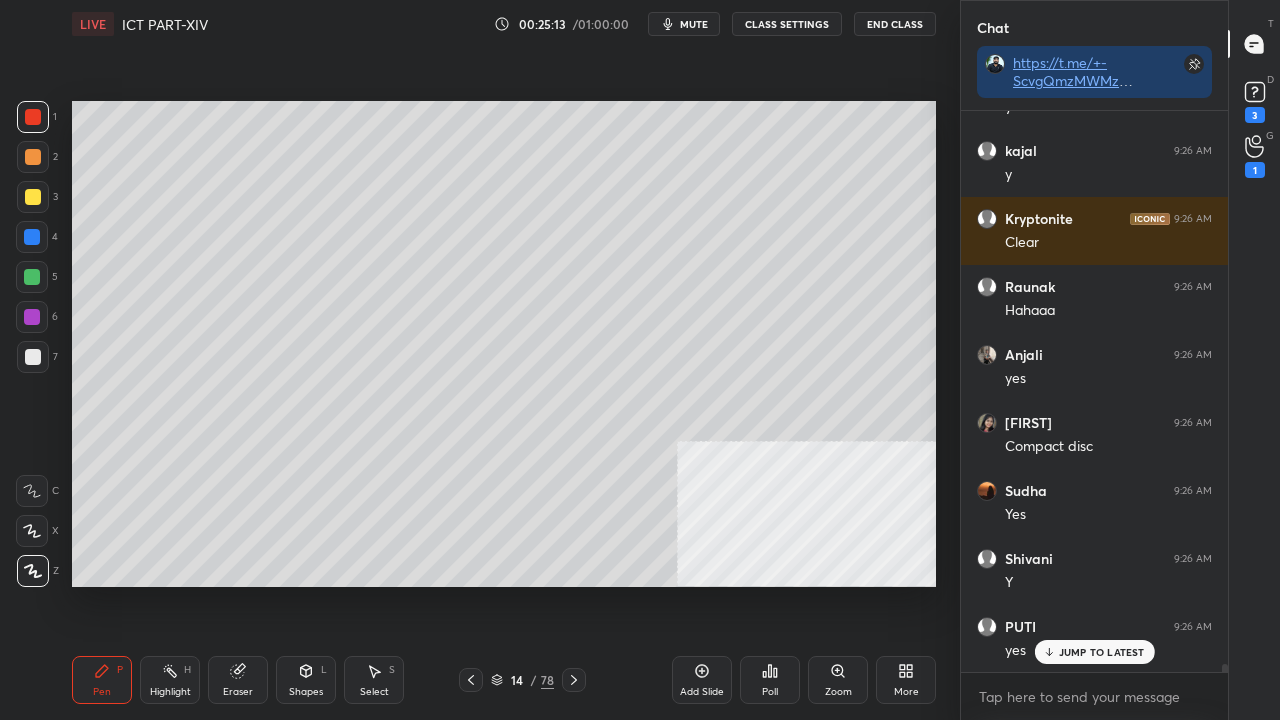 click at bounding box center [32, 277] 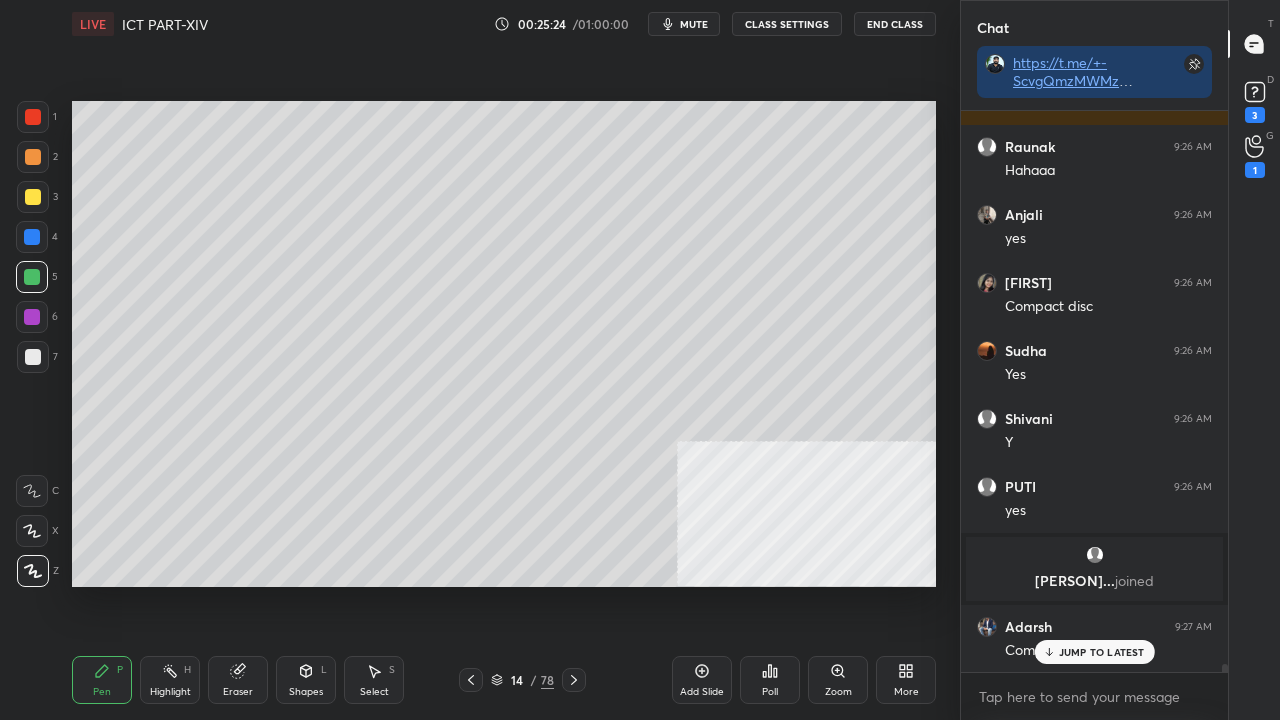 scroll, scrollTop: 40718, scrollLeft: 0, axis: vertical 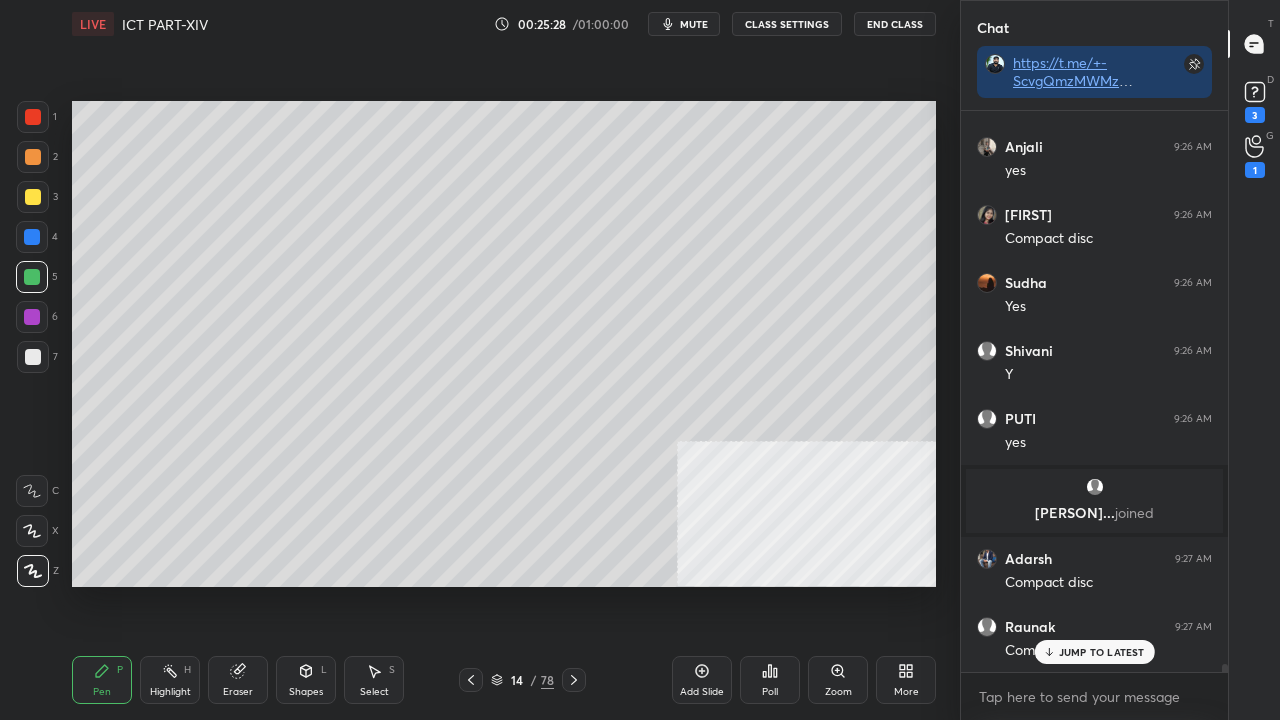 drag, startPoint x: 28, startPoint y: 360, endPoint x: 39, endPoint y: 359, distance: 11.045361 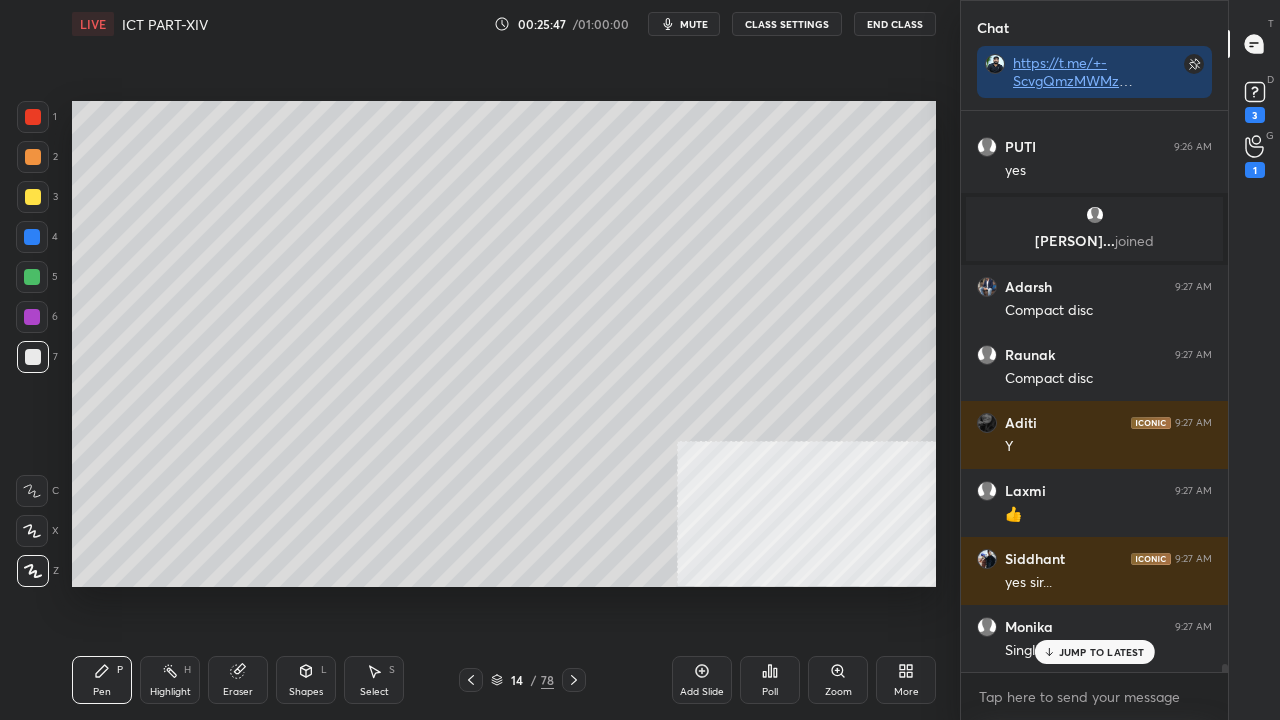 scroll, scrollTop: 41058, scrollLeft: 0, axis: vertical 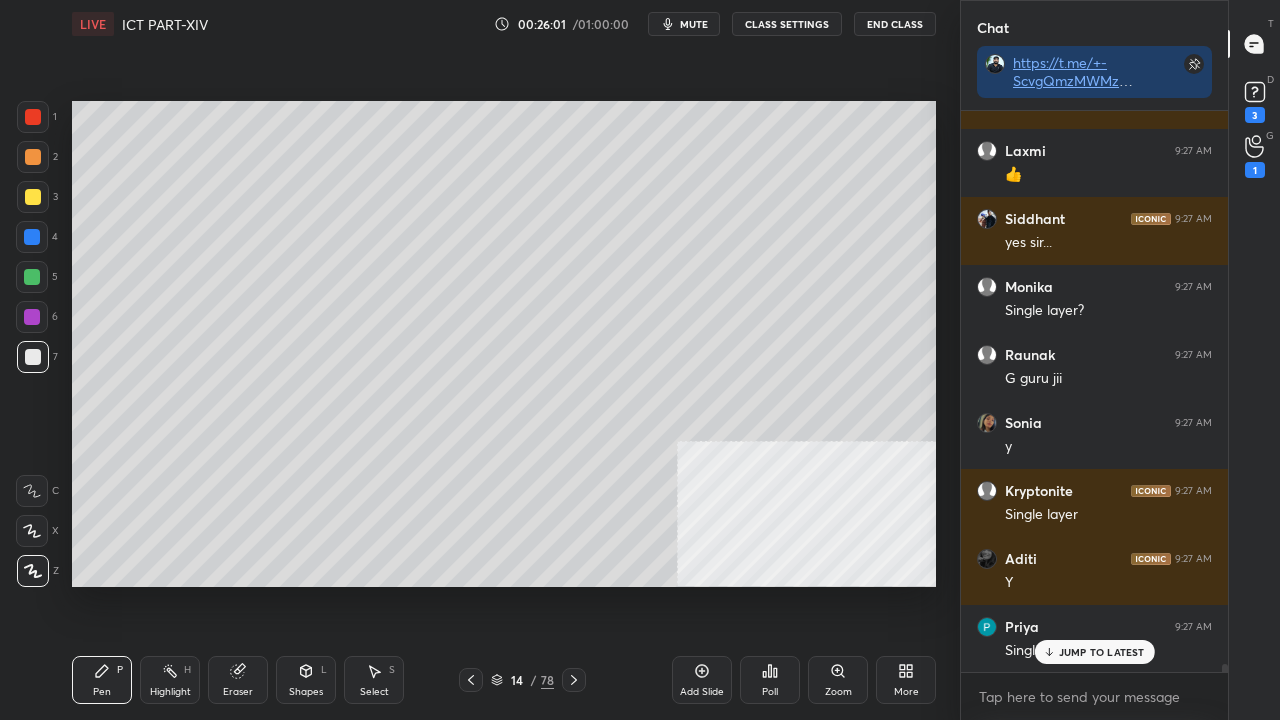 click at bounding box center (33, 117) 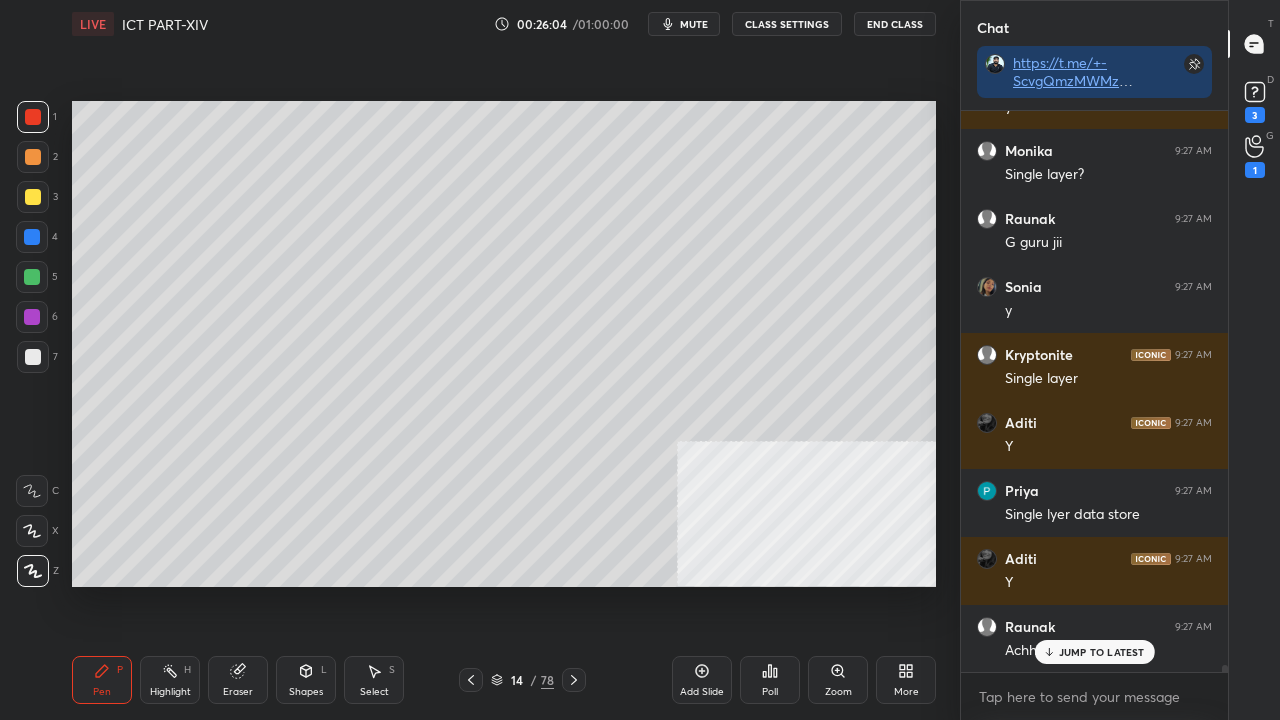 scroll, scrollTop: 41534, scrollLeft: 0, axis: vertical 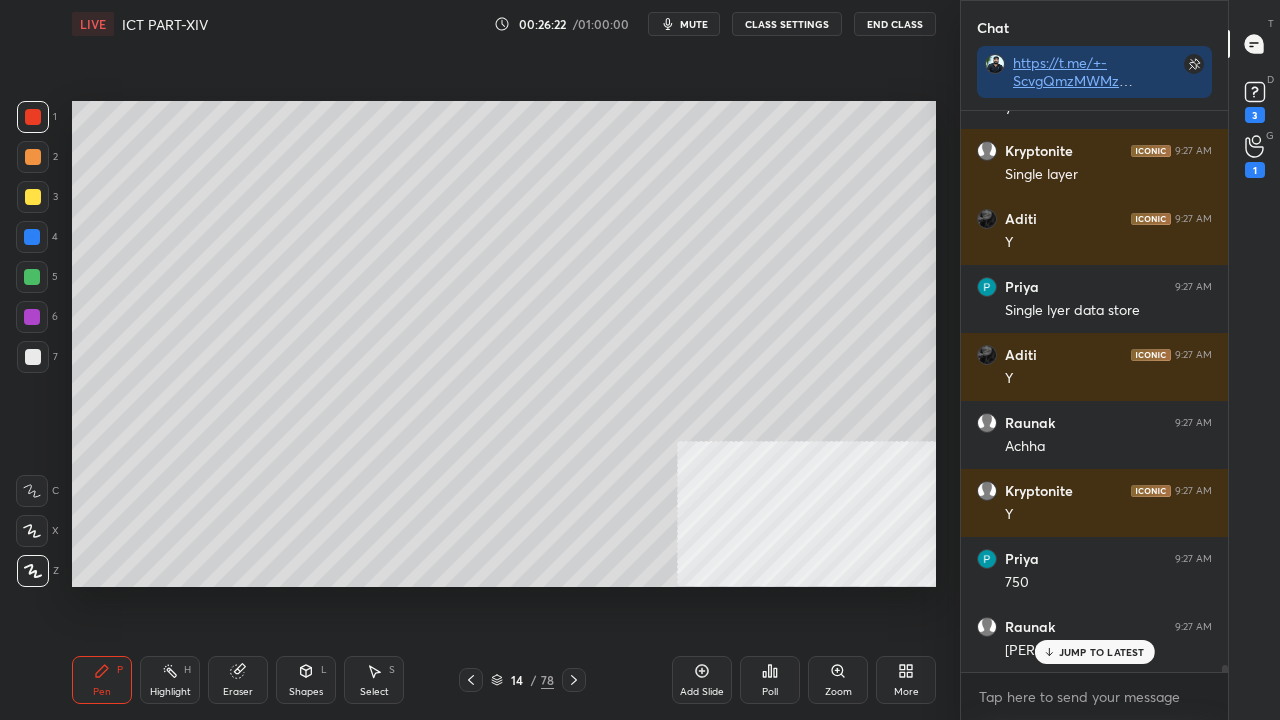 click at bounding box center [33, 357] 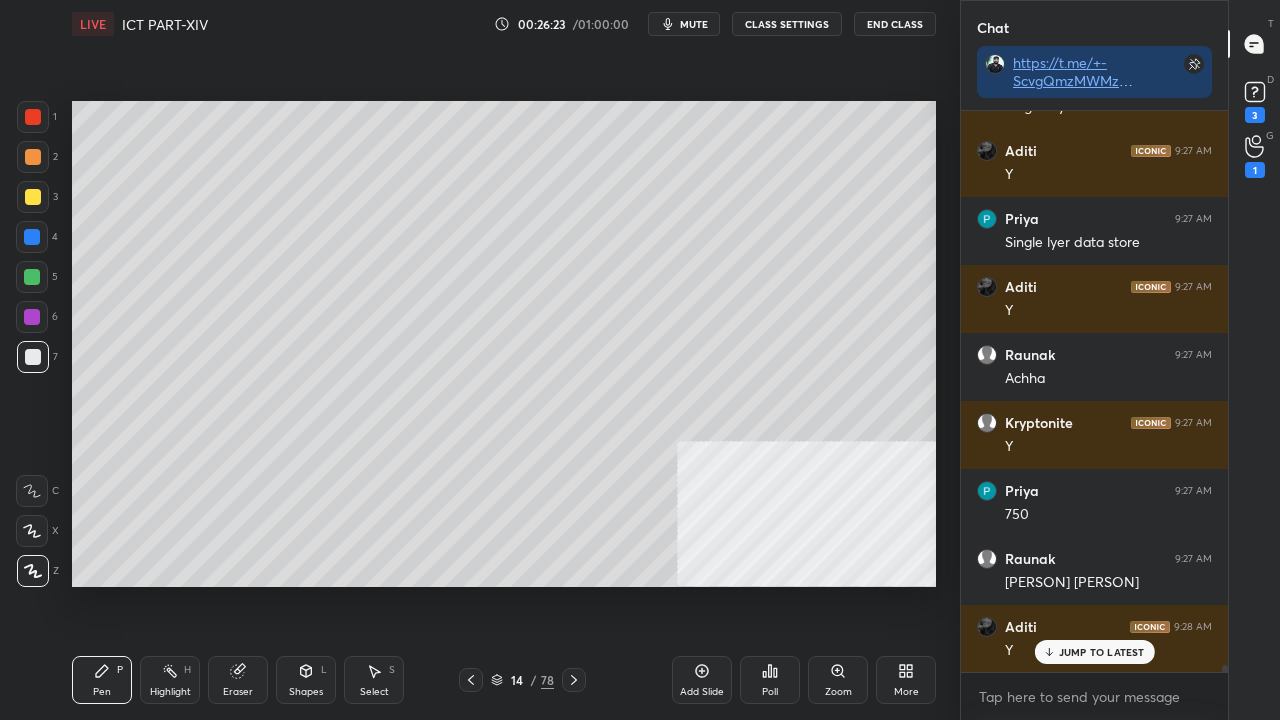 scroll, scrollTop: 41806, scrollLeft: 0, axis: vertical 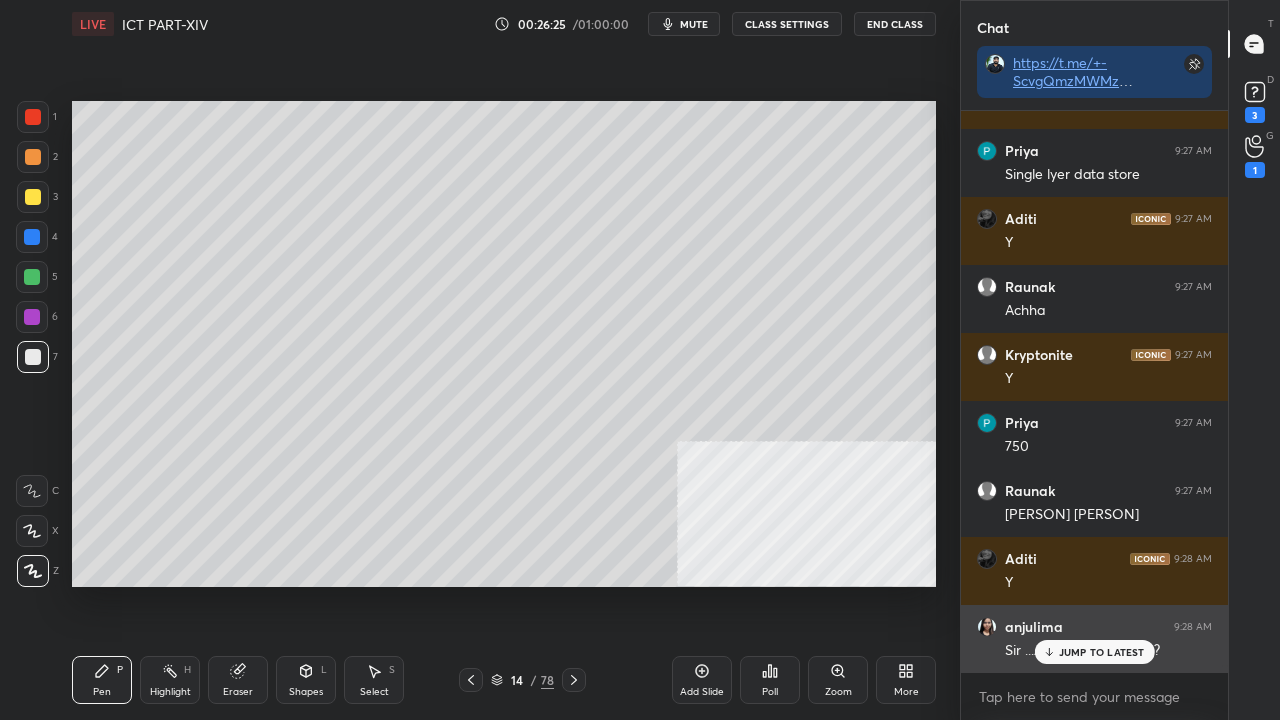drag, startPoint x: 1064, startPoint y: 648, endPoint x: 1042, endPoint y: 642, distance: 22.803509 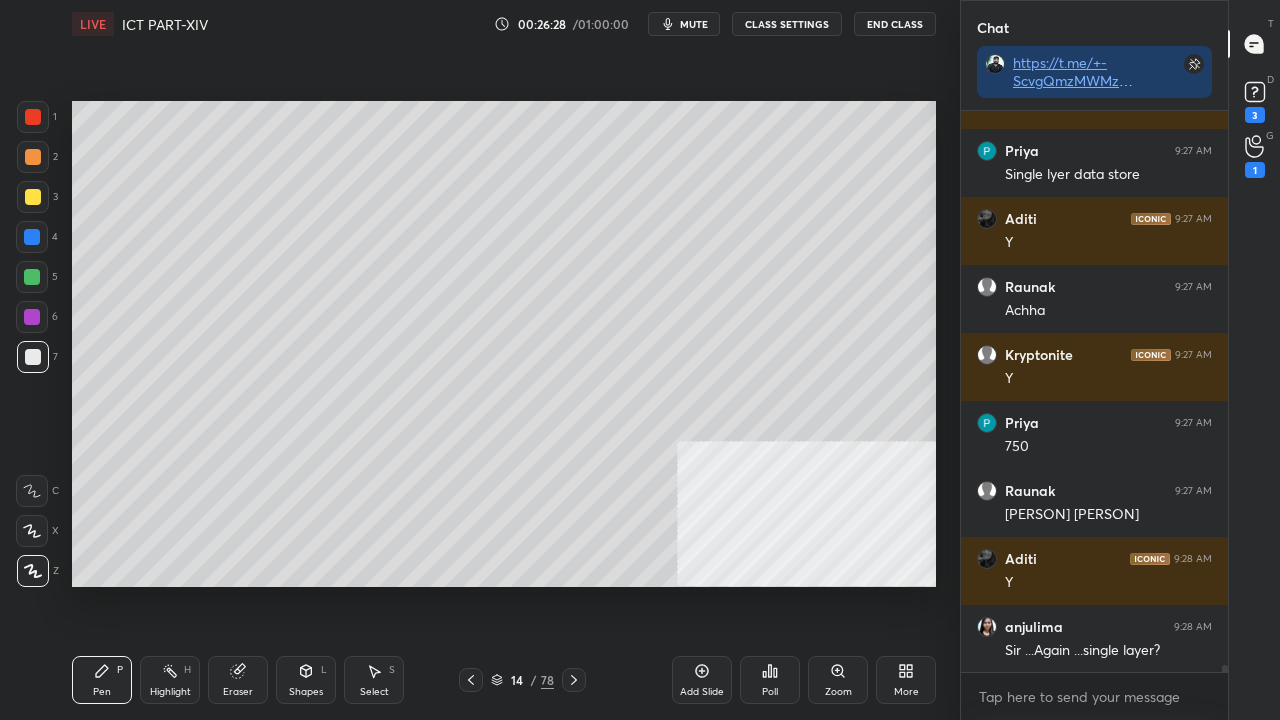 click 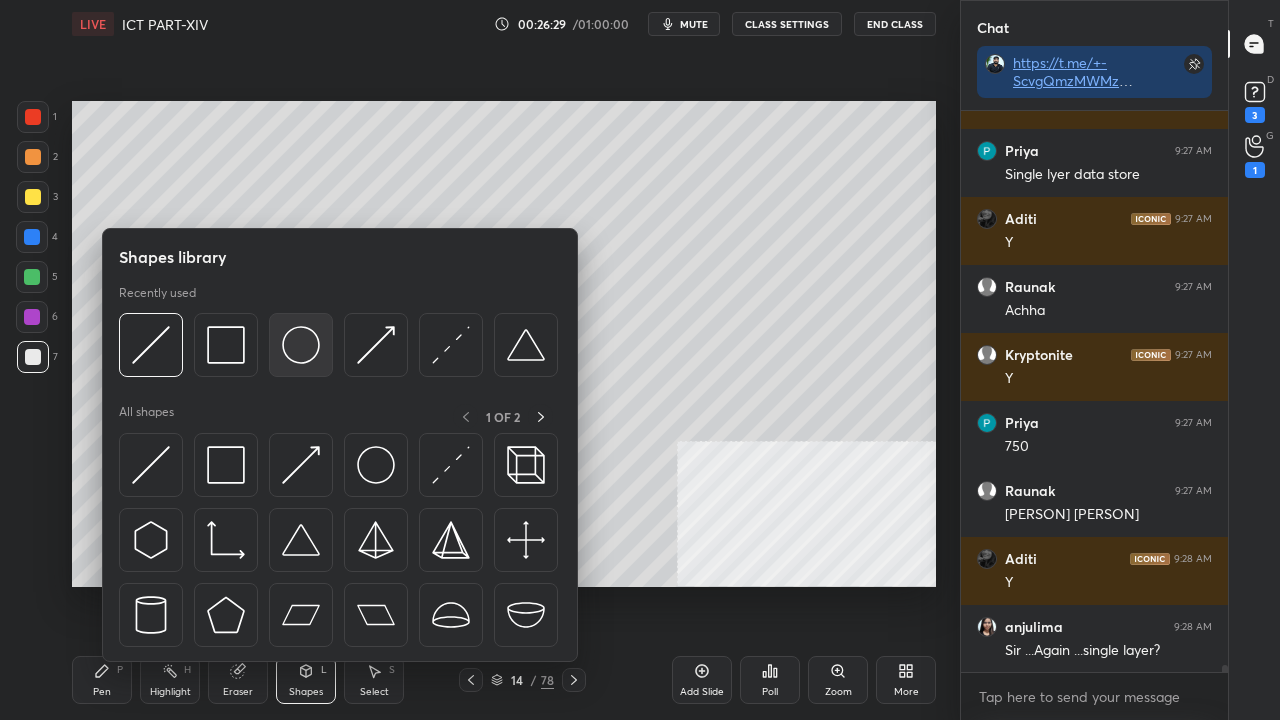 click at bounding box center [301, 345] 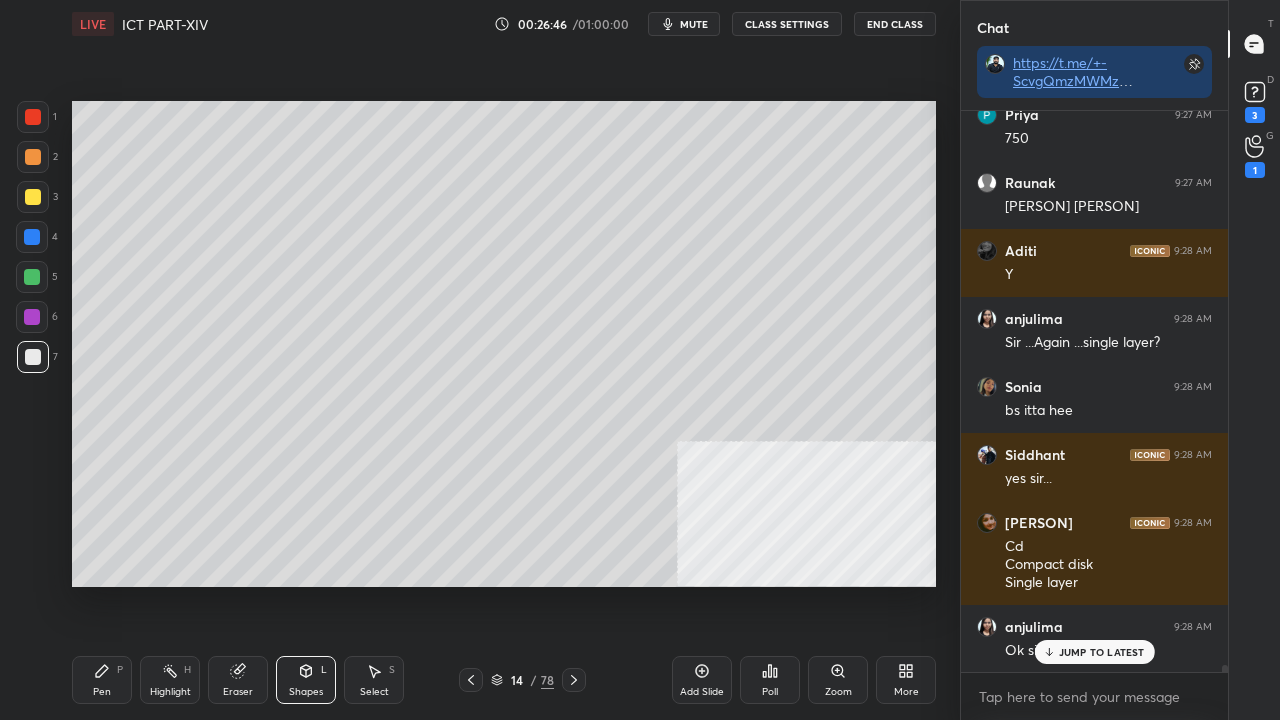 scroll, scrollTop: 42186, scrollLeft: 0, axis: vertical 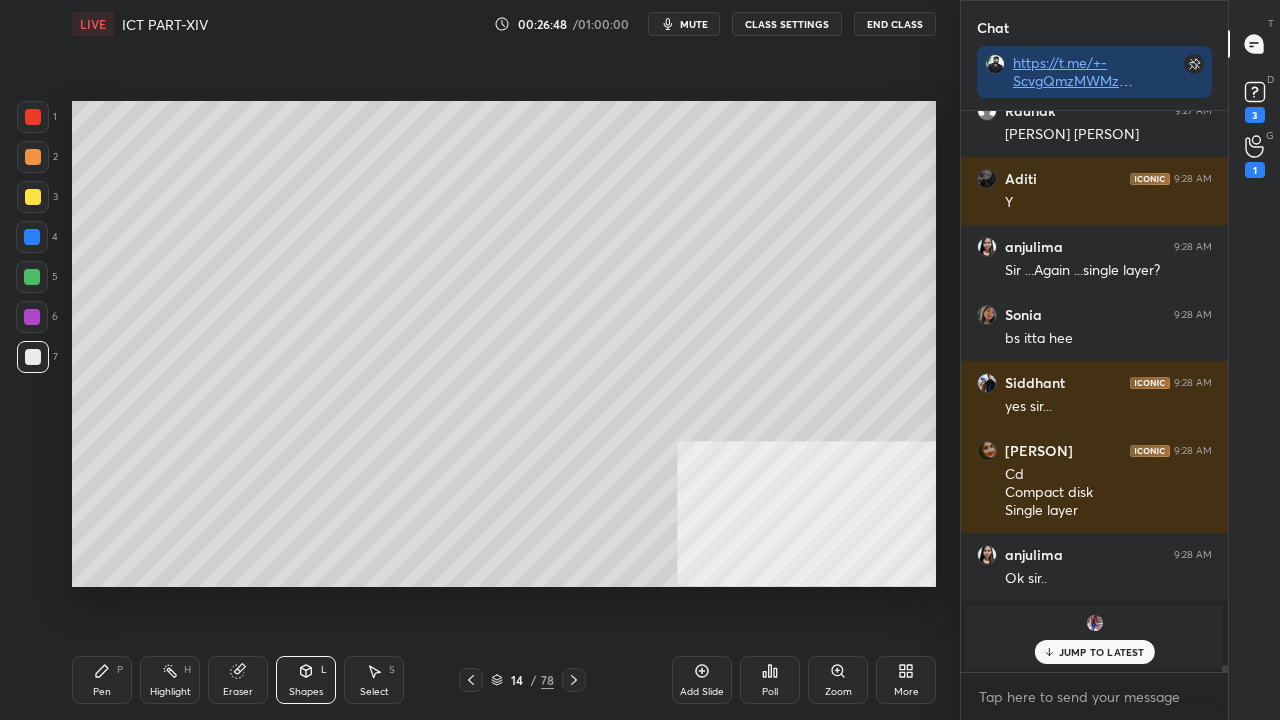 click at bounding box center (32, 237) 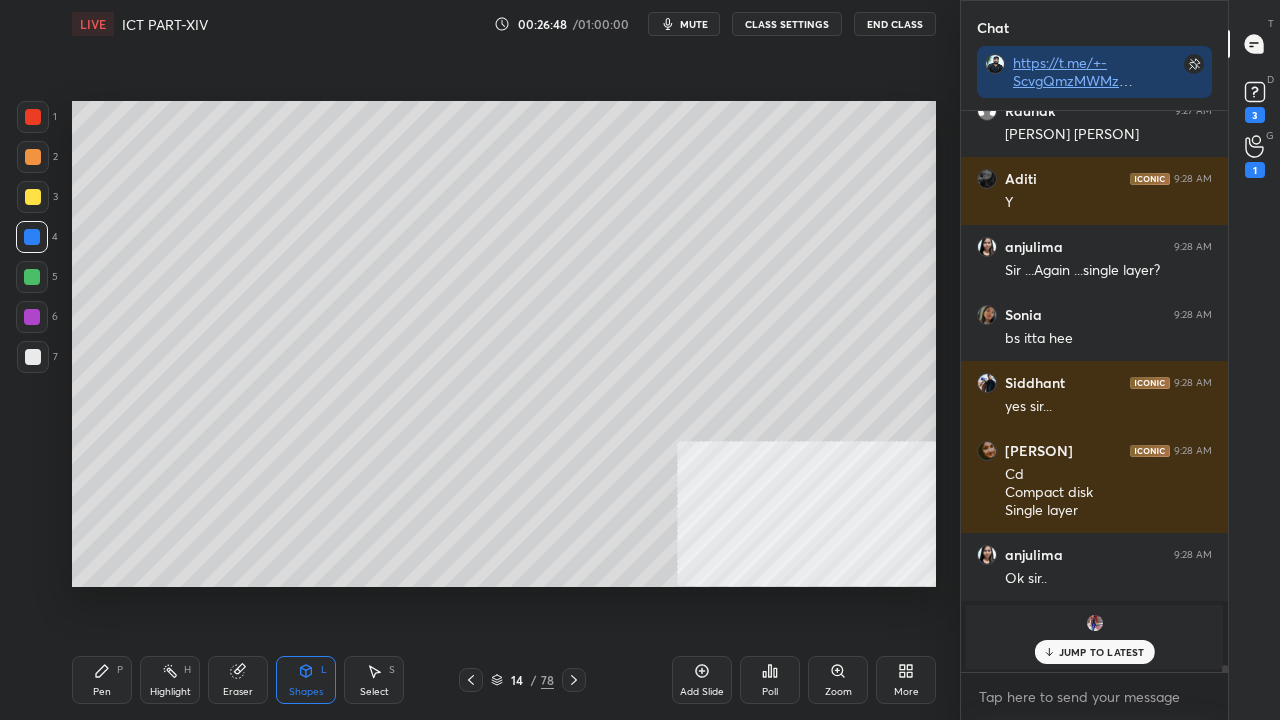 click 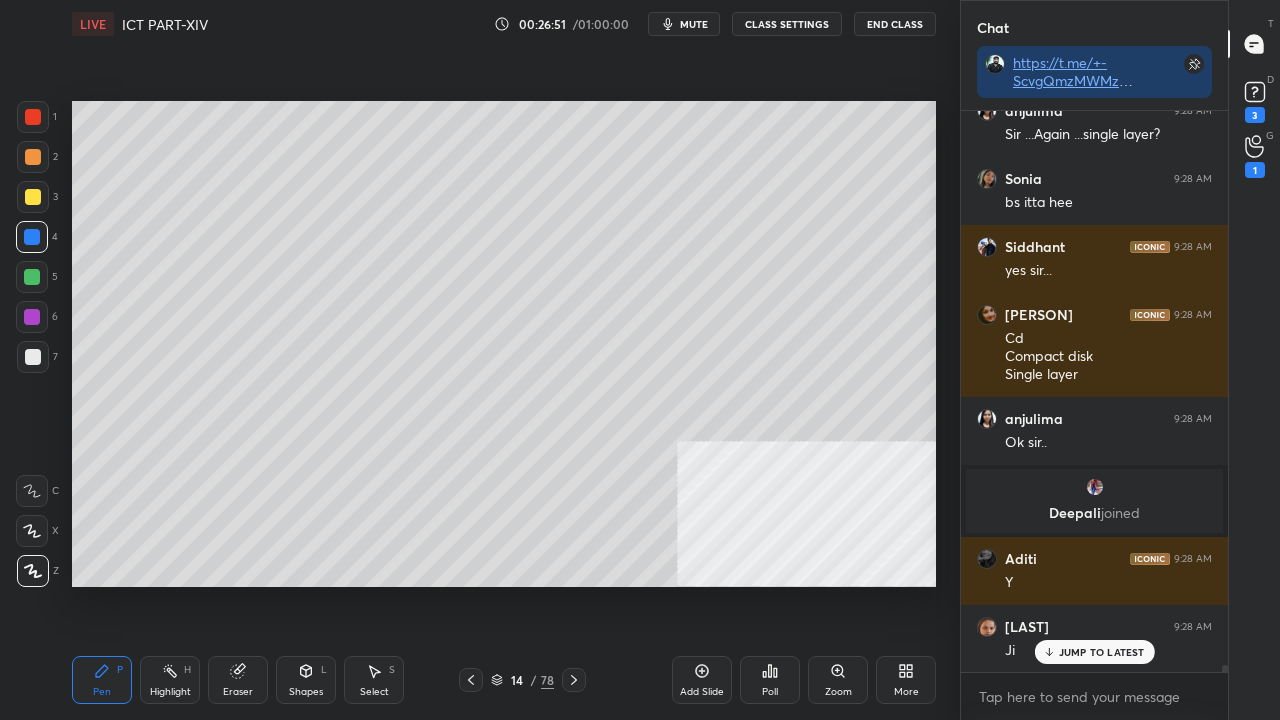 scroll, scrollTop: 42390, scrollLeft: 0, axis: vertical 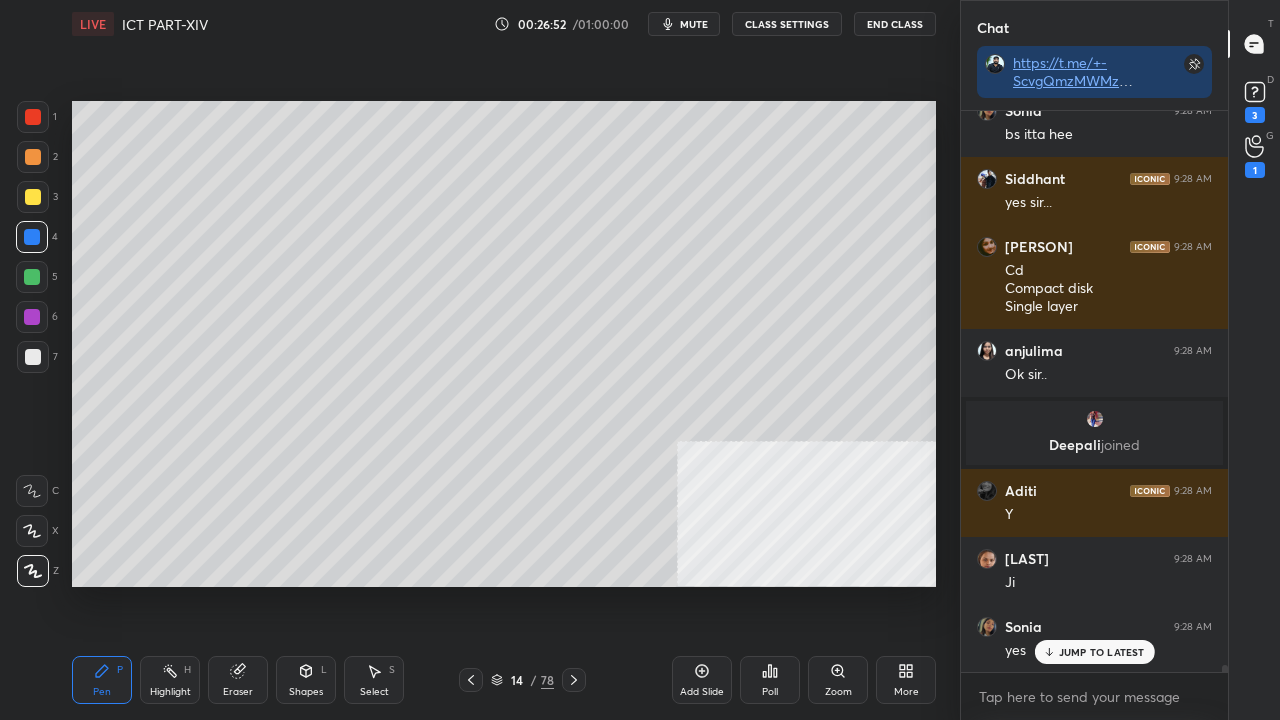 click on "JUMP TO LATEST" at bounding box center [1102, 652] 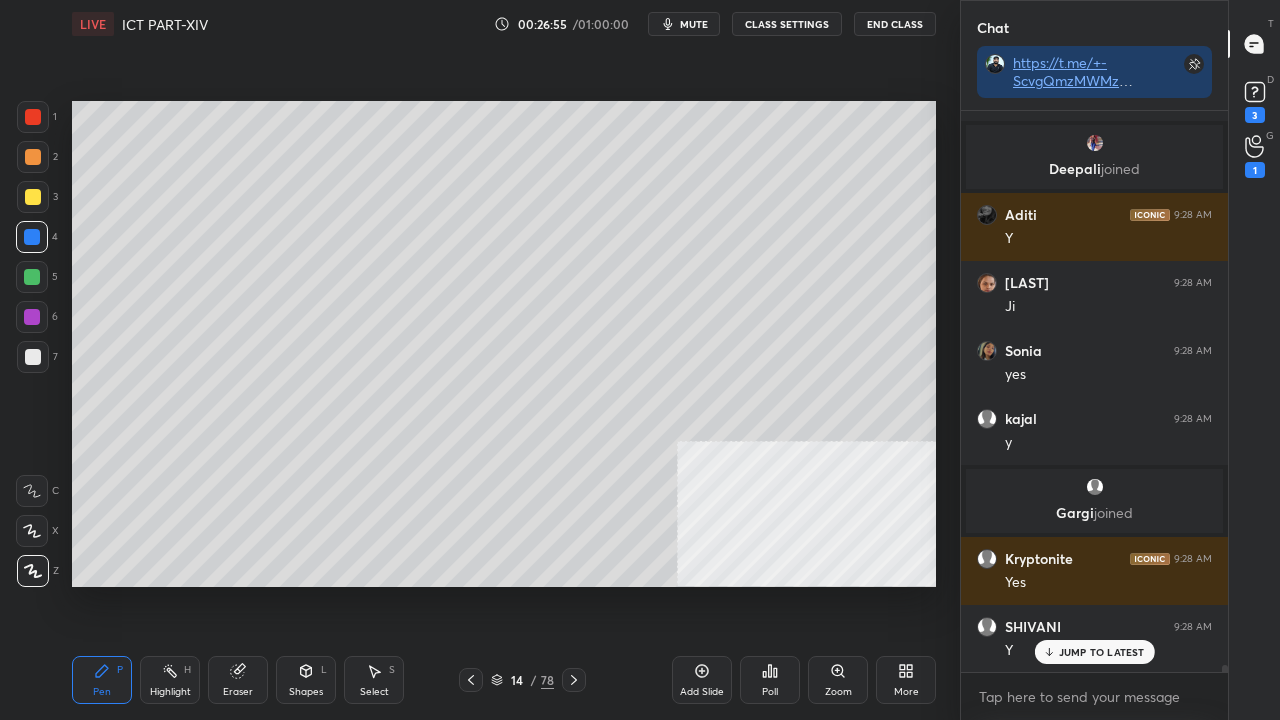 scroll, scrollTop: 42734, scrollLeft: 0, axis: vertical 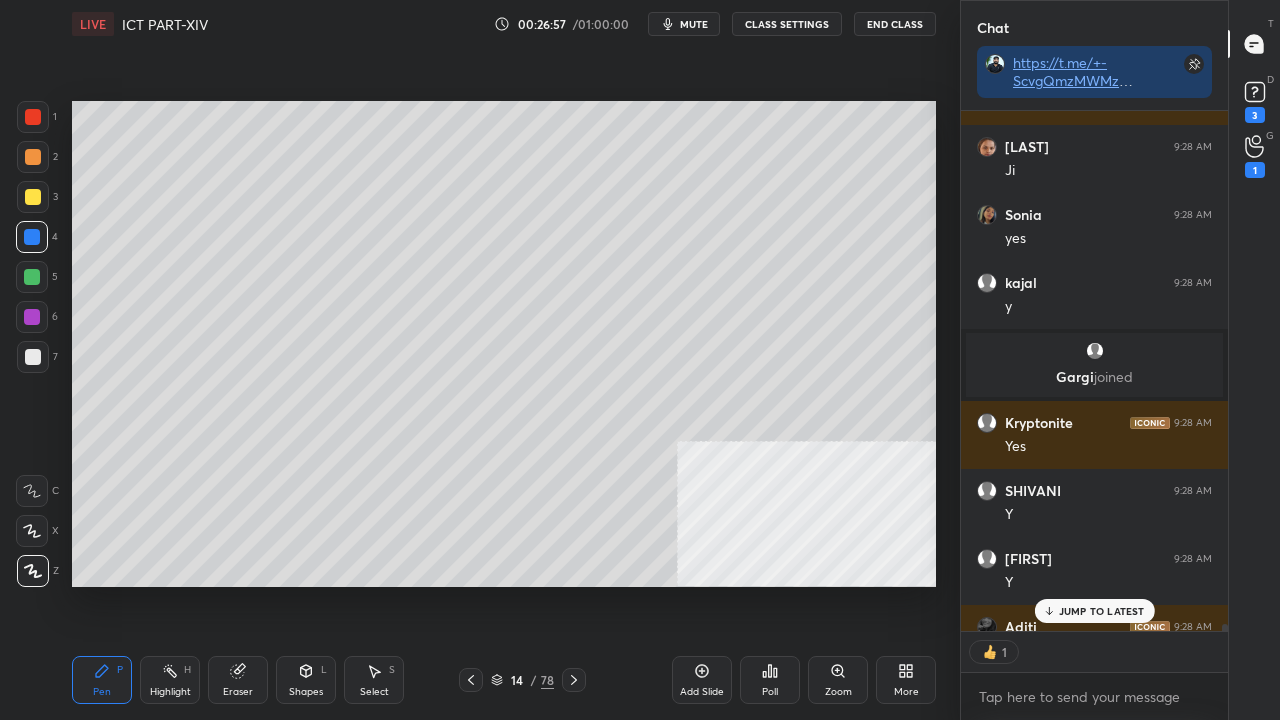 click 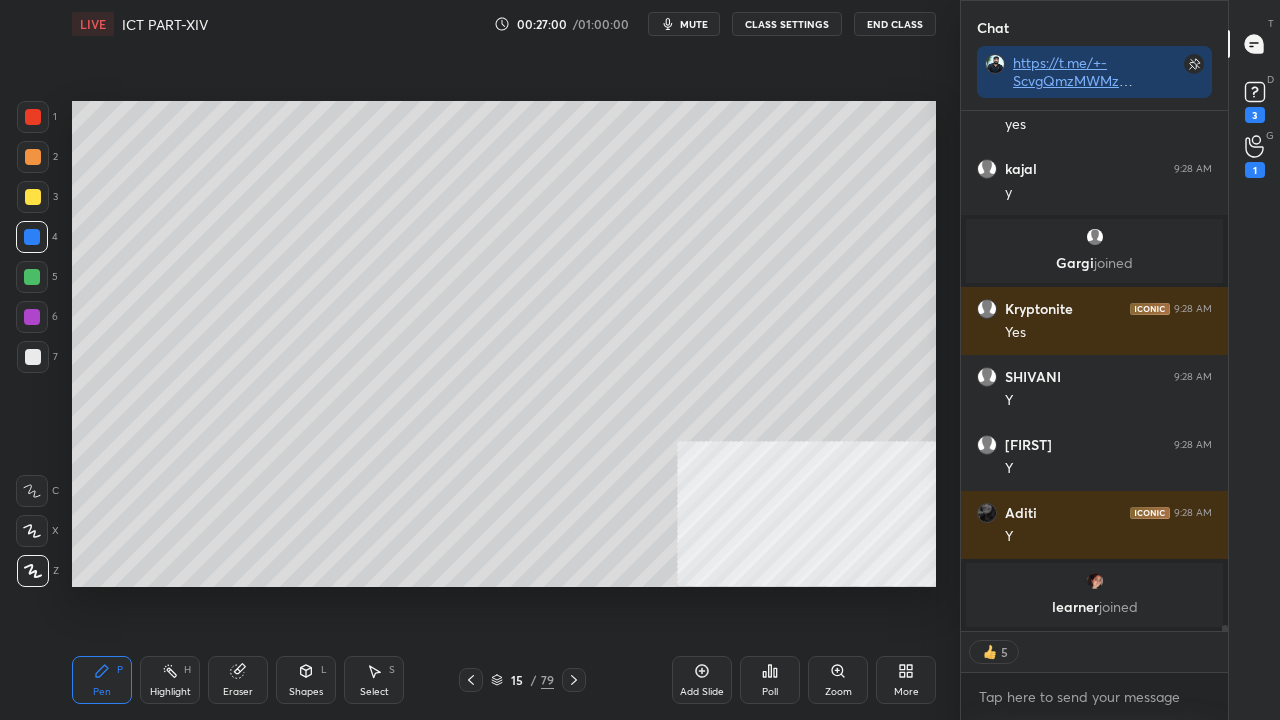 scroll, scrollTop: 42984, scrollLeft: 0, axis: vertical 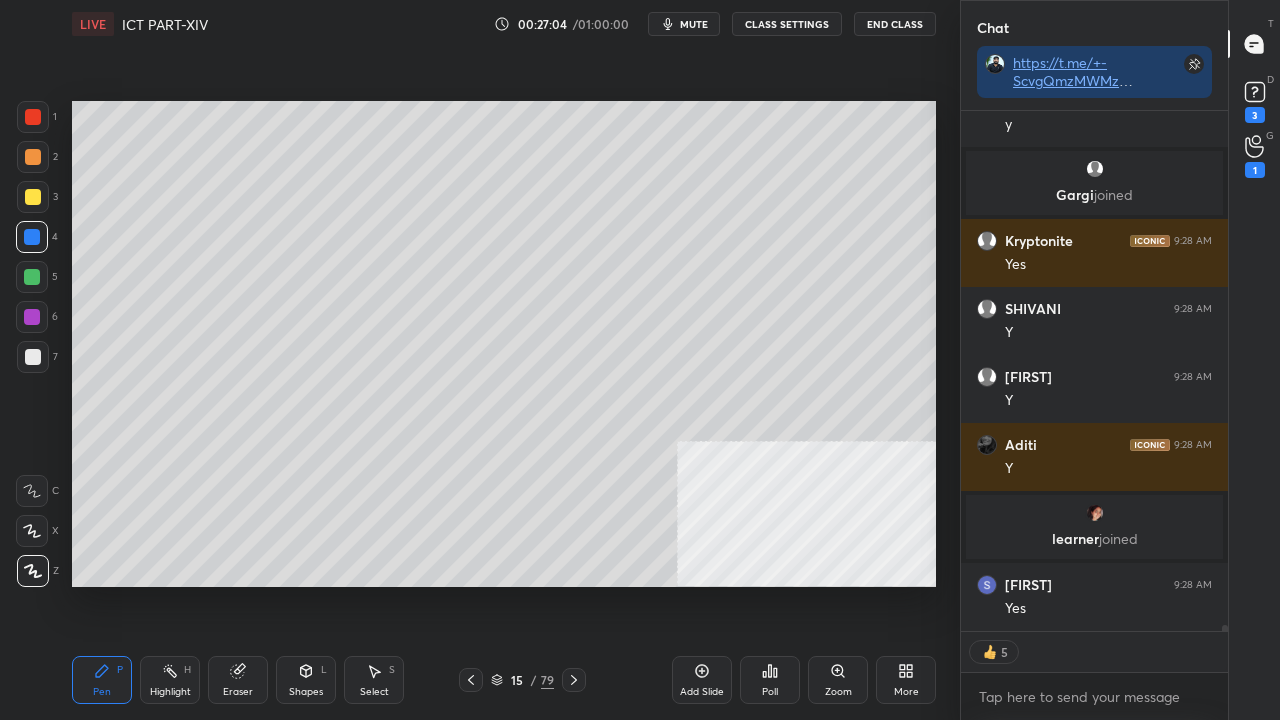 click 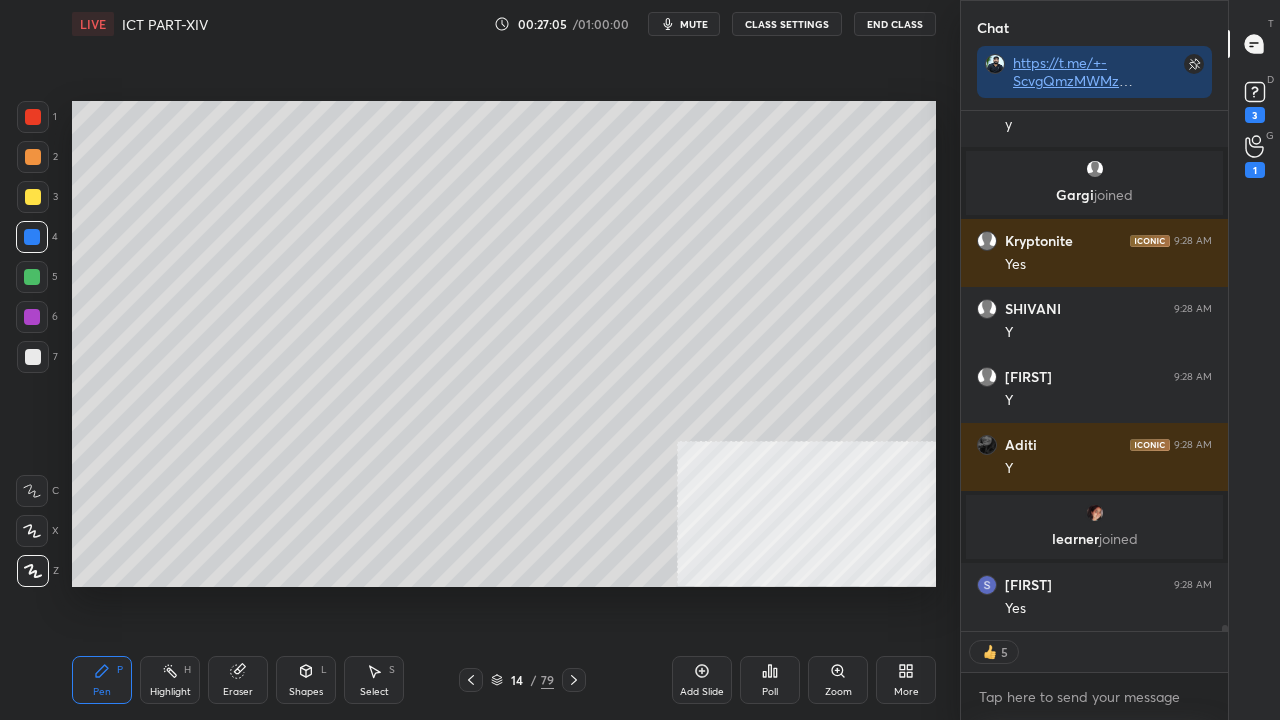 drag, startPoint x: 571, startPoint y: 676, endPoint x: 533, endPoint y: 672, distance: 38.209946 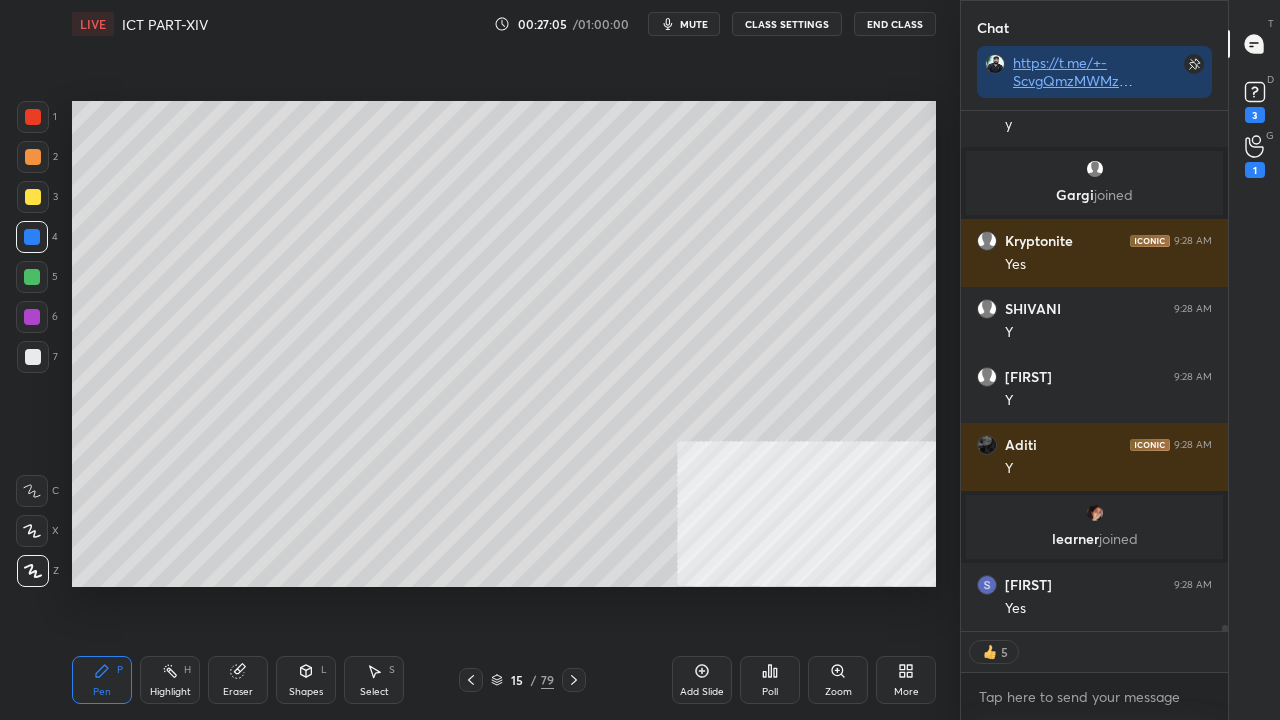 click on "Shapes" at bounding box center [306, 692] 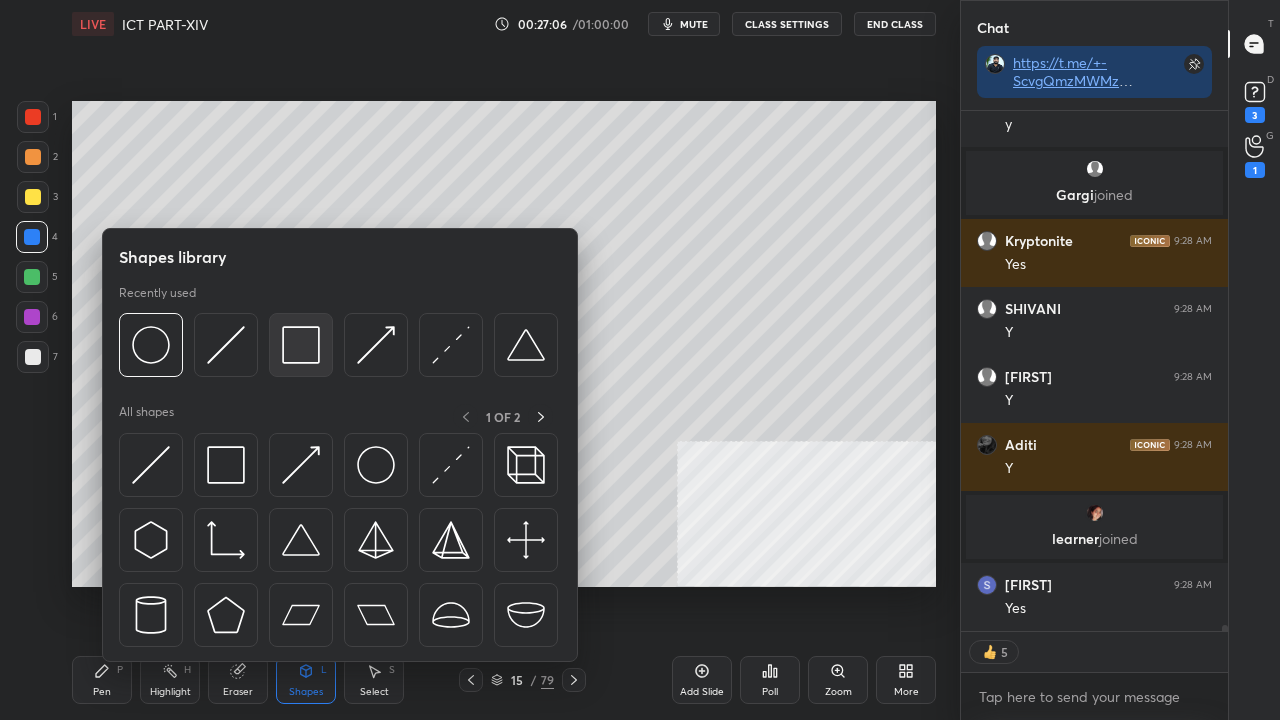 click at bounding box center (301, 345) 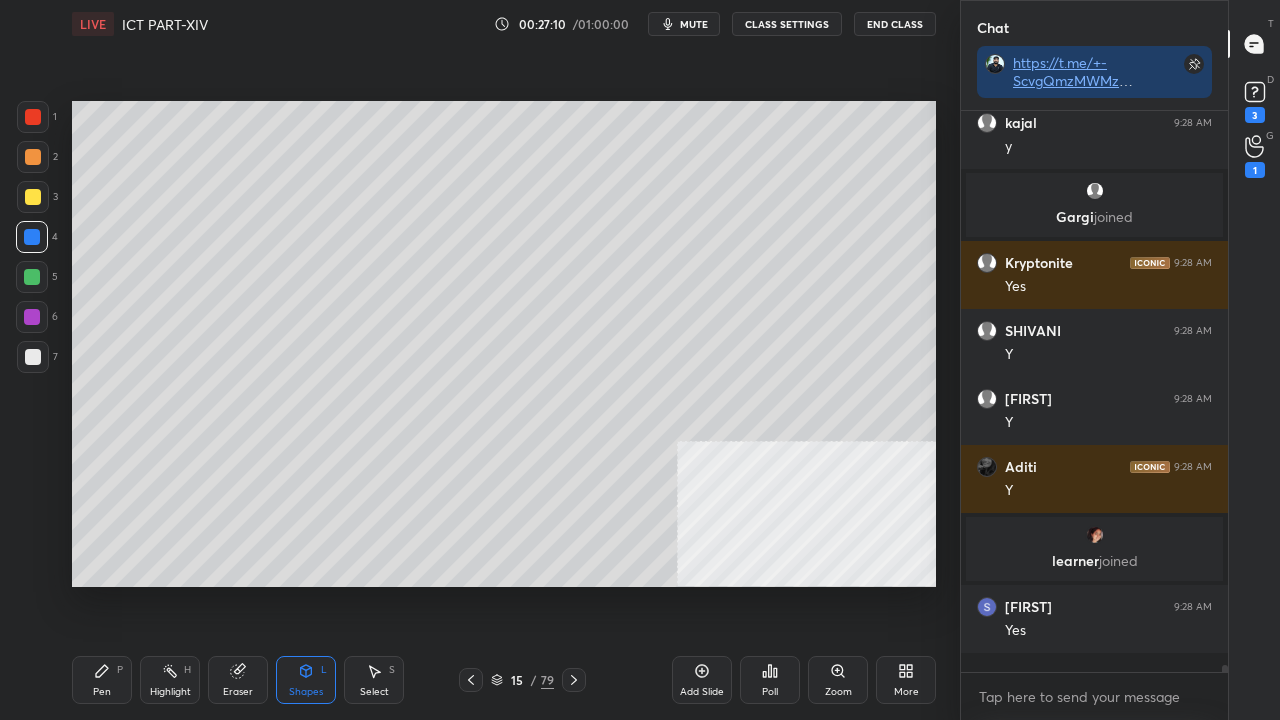 scroll, scrollTop: 6, scrollLeft: 6, axis: both 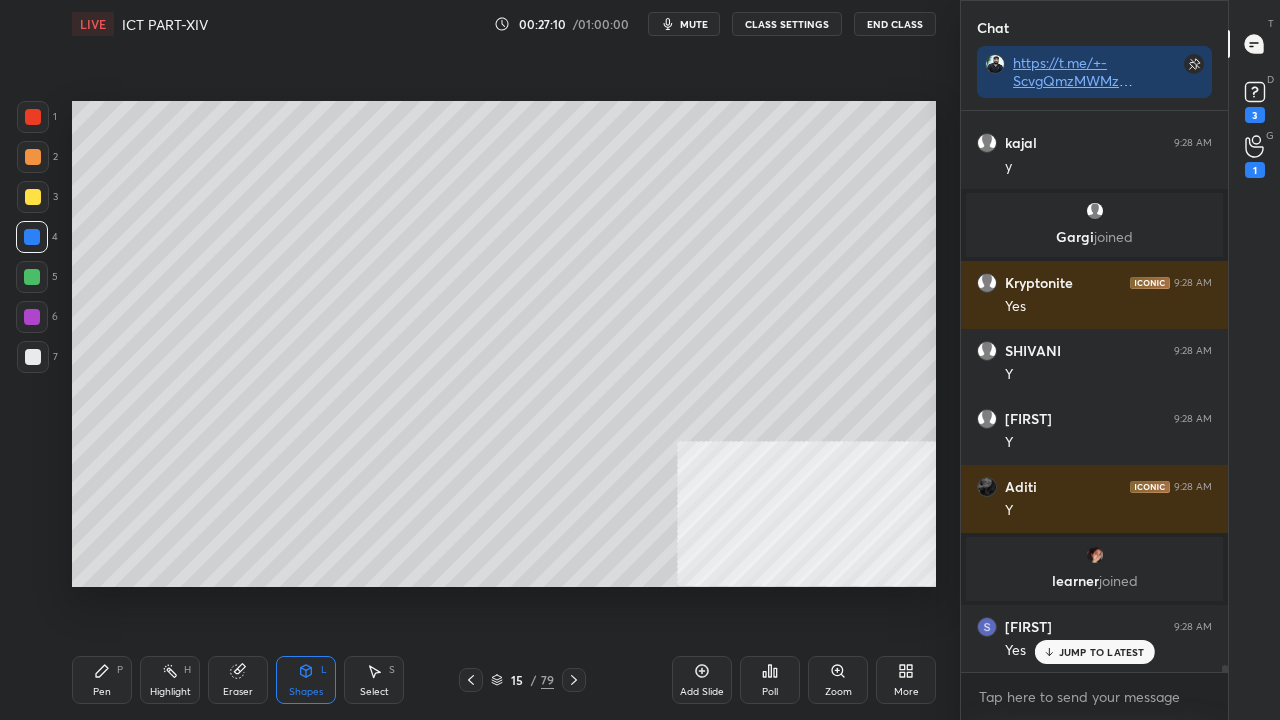 click on "Pen P" at bounding box center [102, 680] 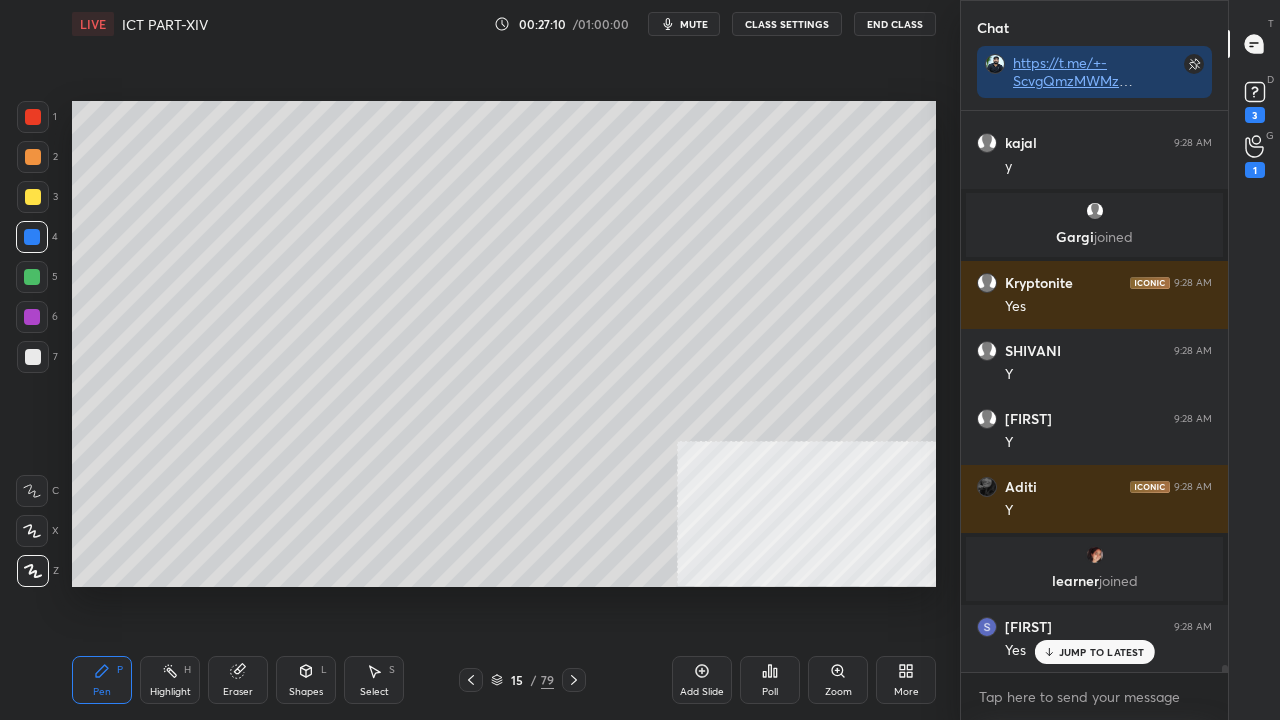 drag, startPoint x: 39, startPoint y: 359, endPoint x: 53, endPoint y: 354, distance: 14.866069 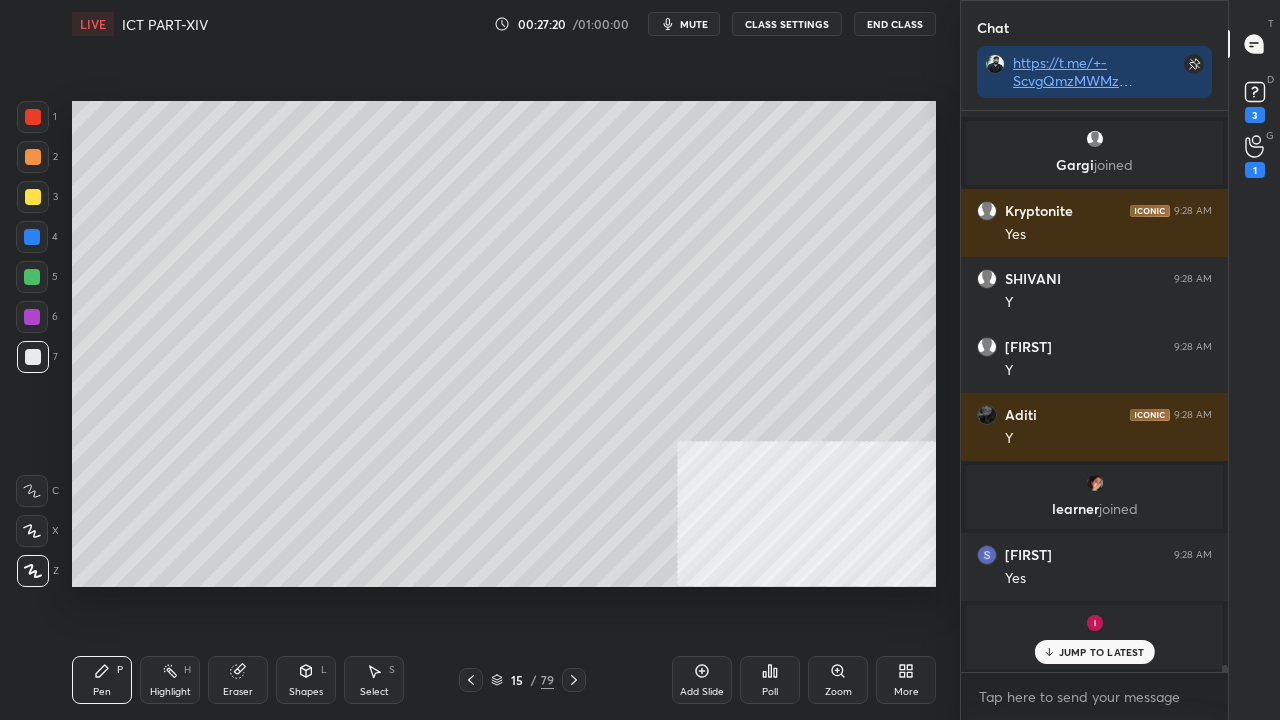 scroll, scrollTop: 43082, scrollLeft: 0, axis: vertical 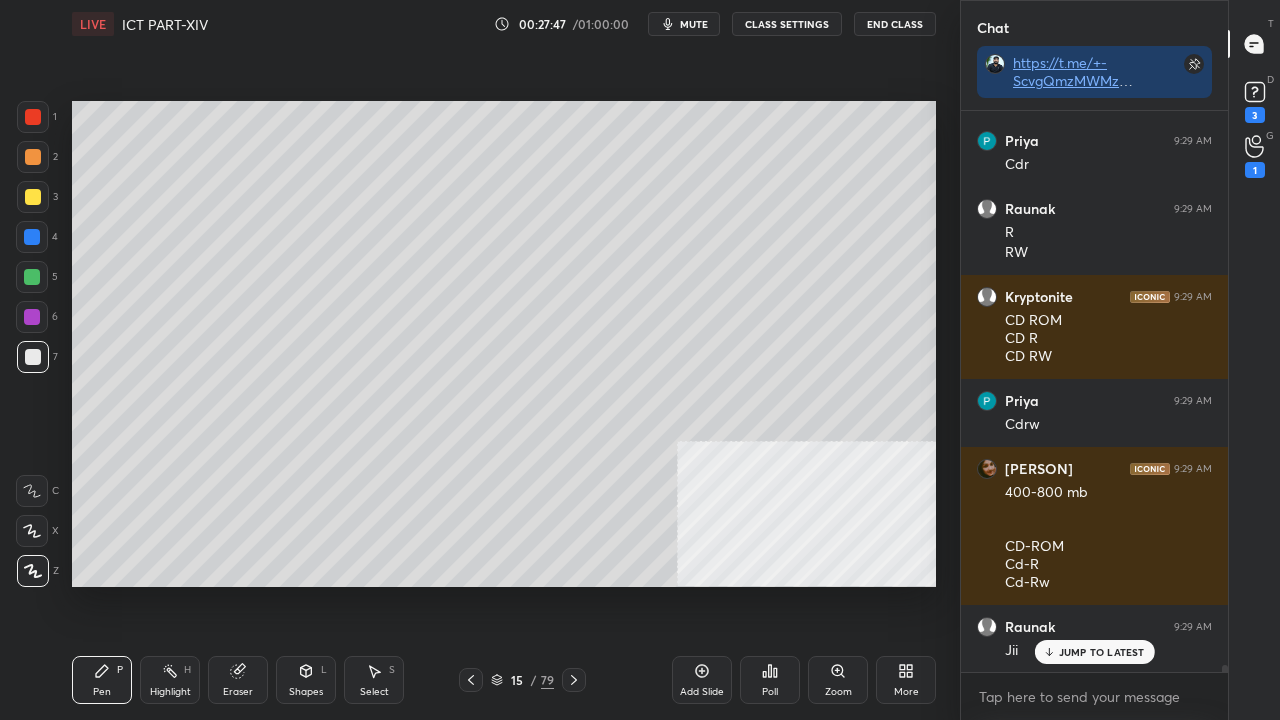 click at bounding box center (33, 197) 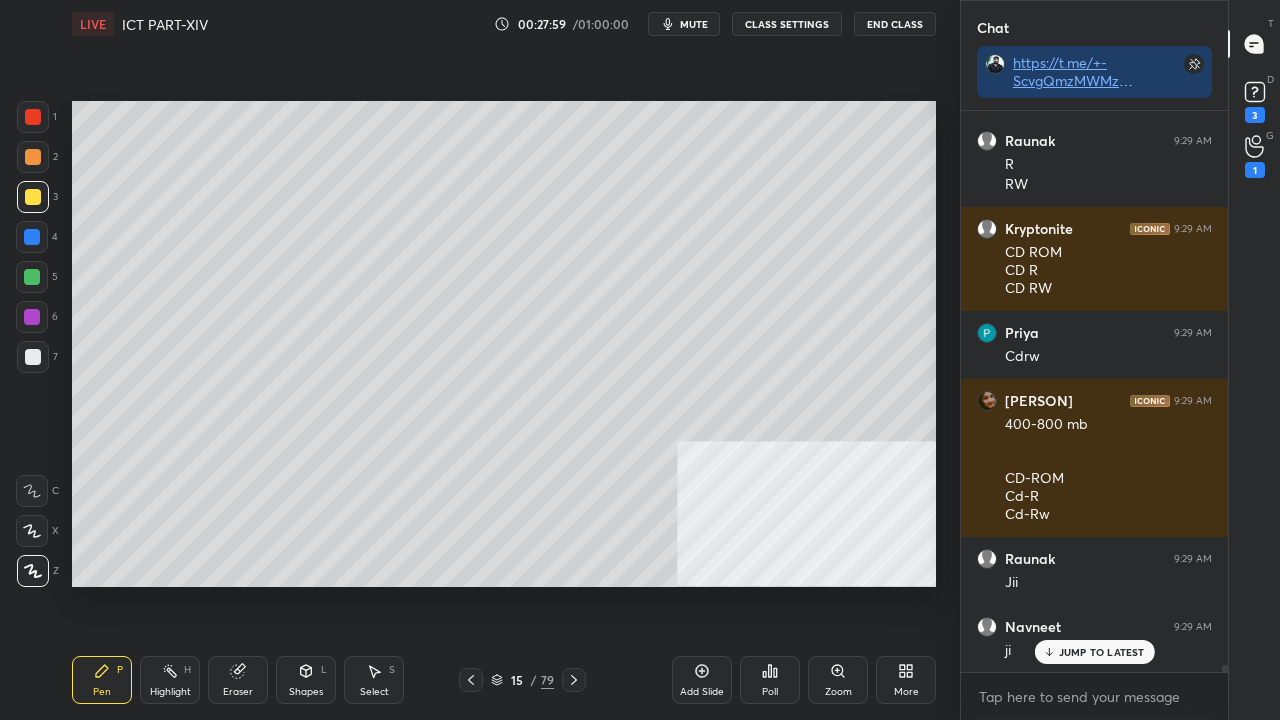 scroll, scrollTop: 44044, scrollLeft: 0, axis: vertical 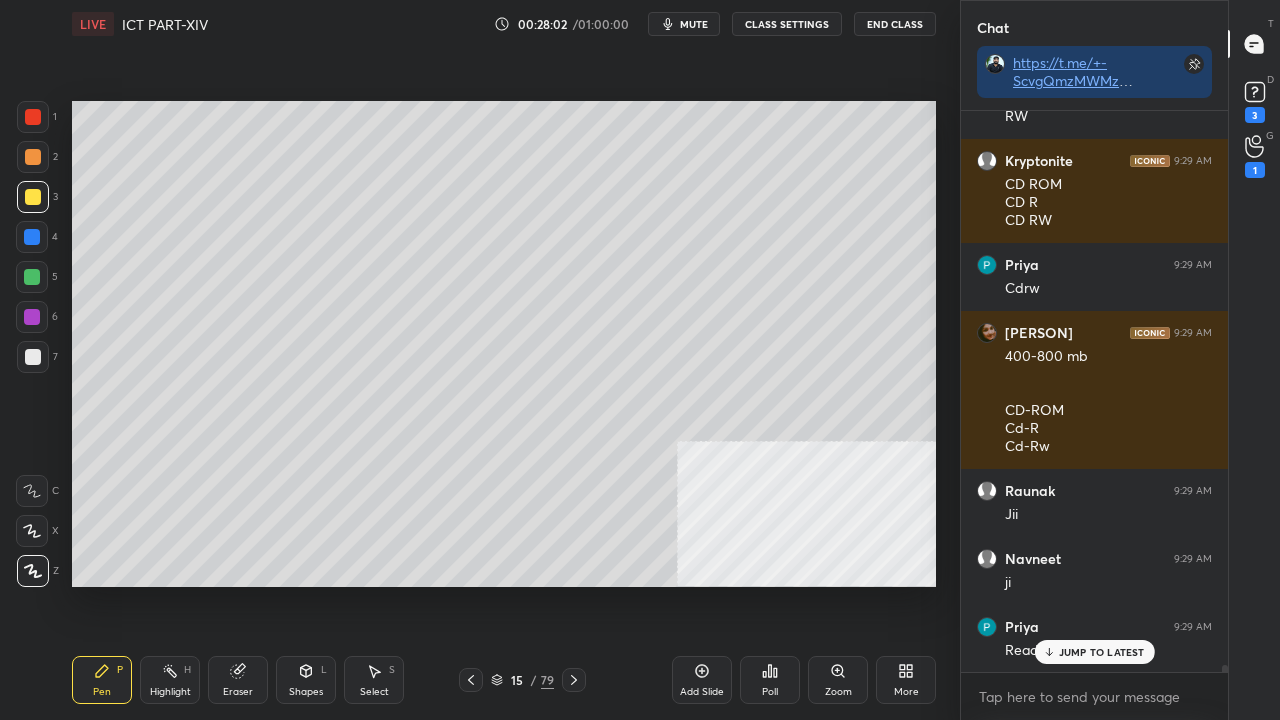 drag, startPoint x: 238, startPoint y: 672, endPoint x: 234, endPoint y: 598, distance: 74.10803 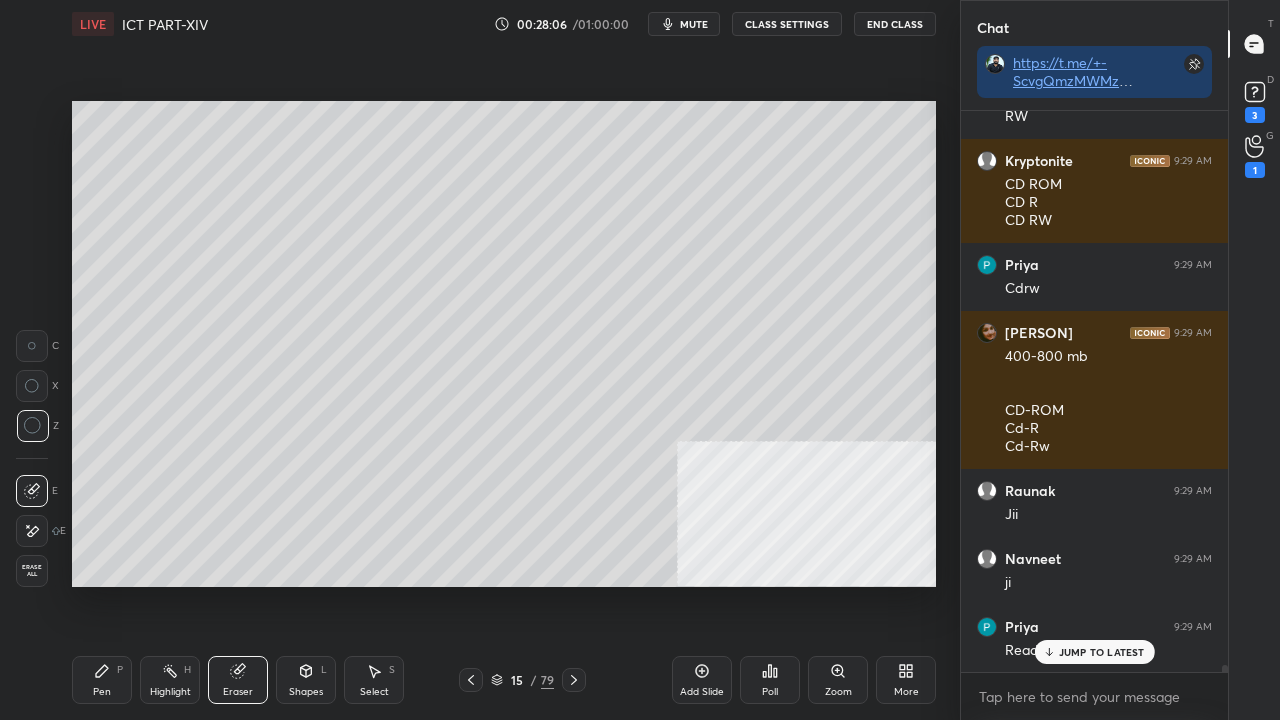 click on "Pen" at bounding box center [102, 692] 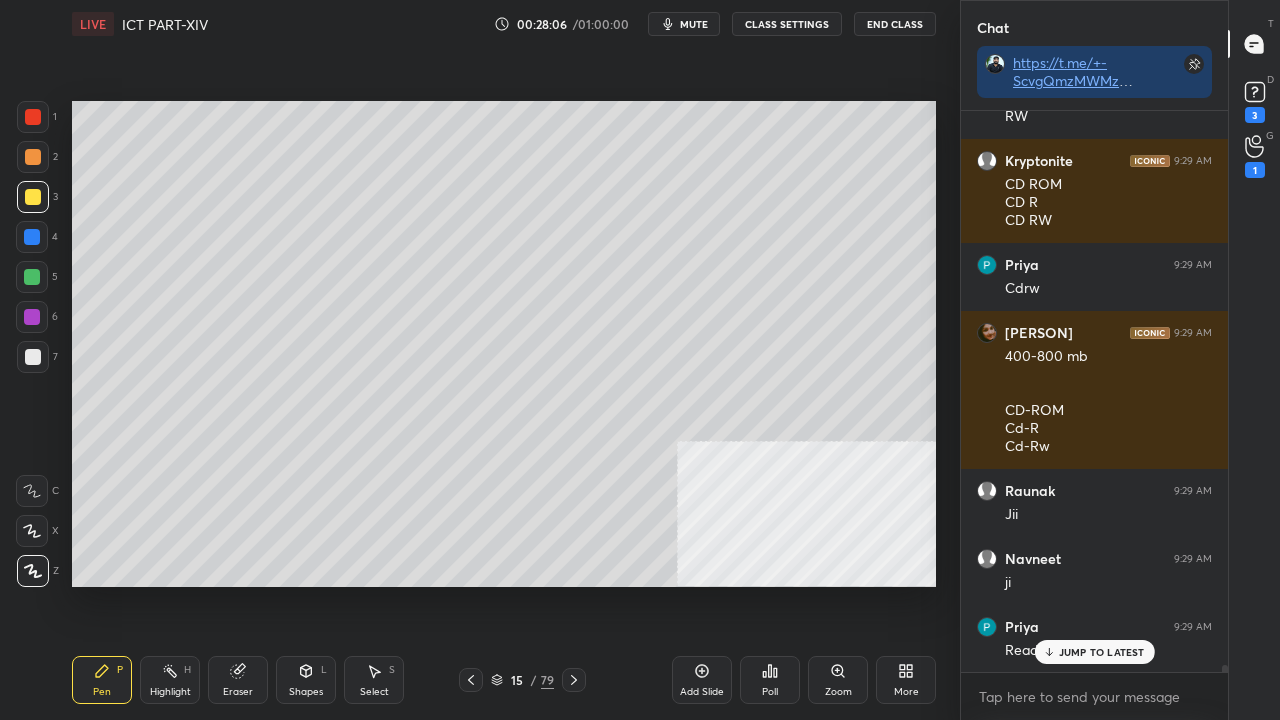 scroll, scrollTop: 44112, scrollLeft: 0, axis: vertical 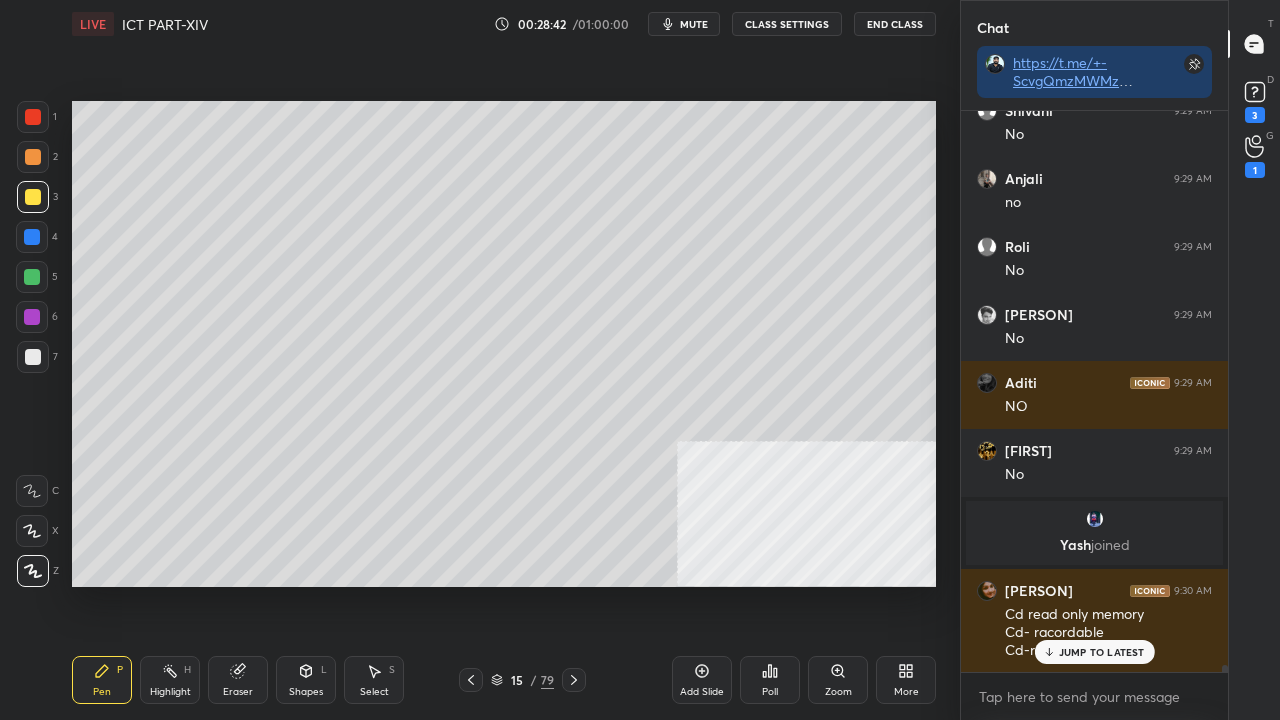 click on "Eraser" at bounding box center (238, 680) 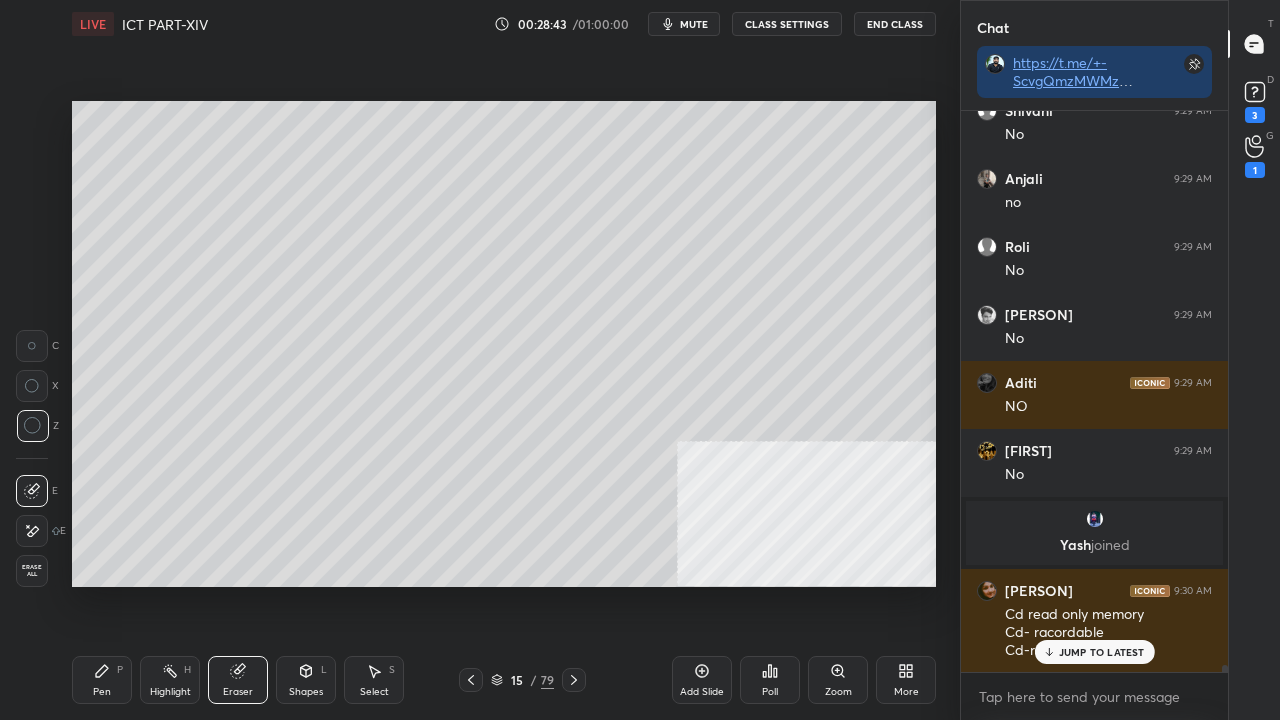 scroll, scrollTop: 42052, scrollLeft: 0, axis: vertical 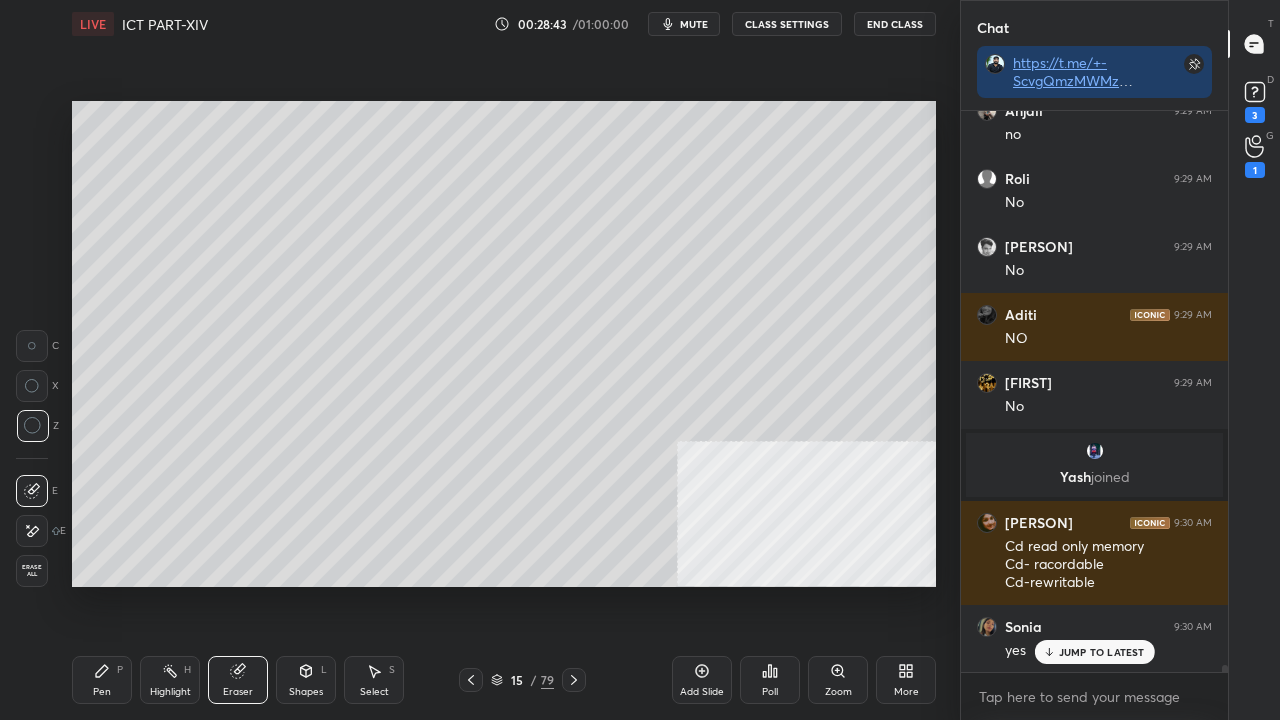 click 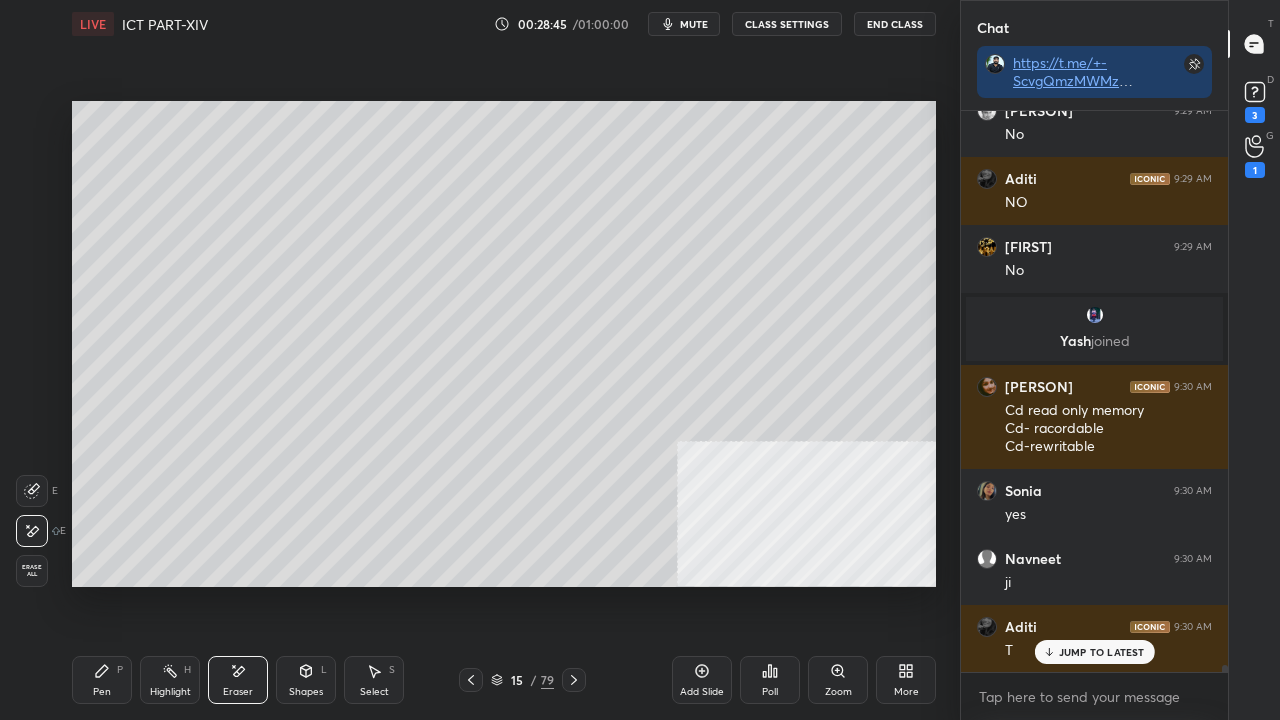 scroll, scrollTop: 42256, scrollLeft: 0, axis: vertical 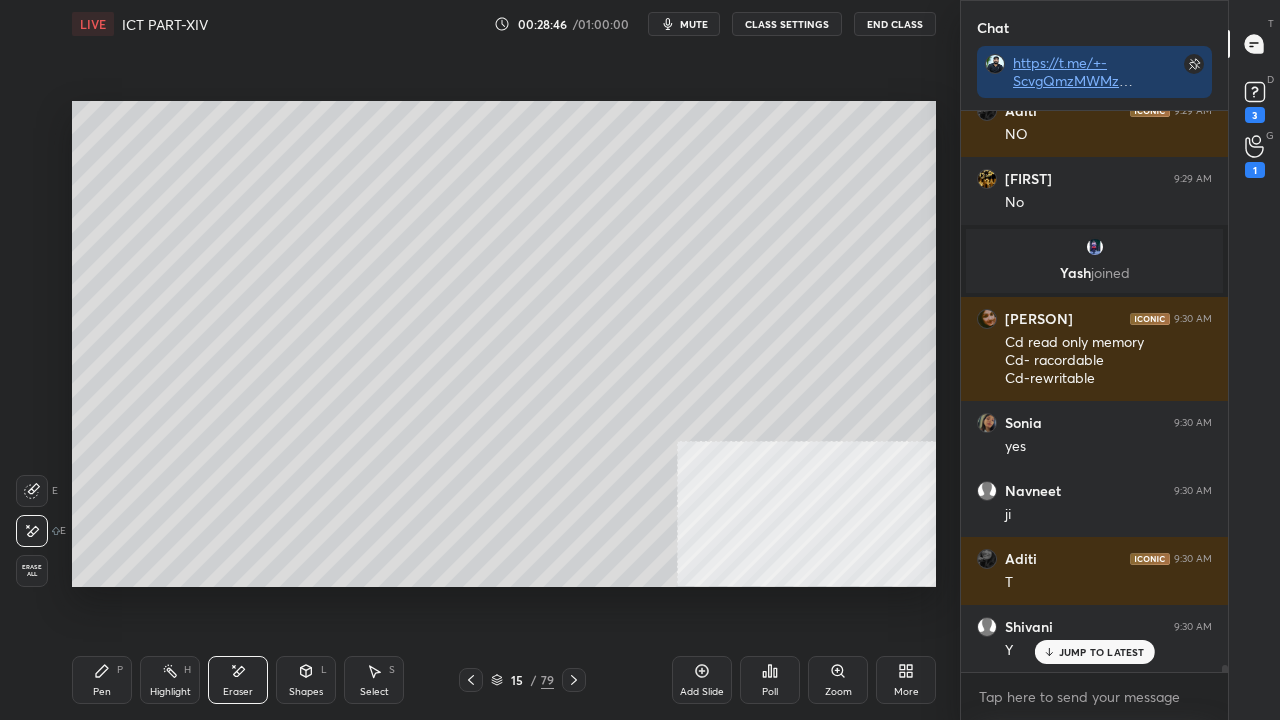click on "Pen P" at bounding box center [102, 680] 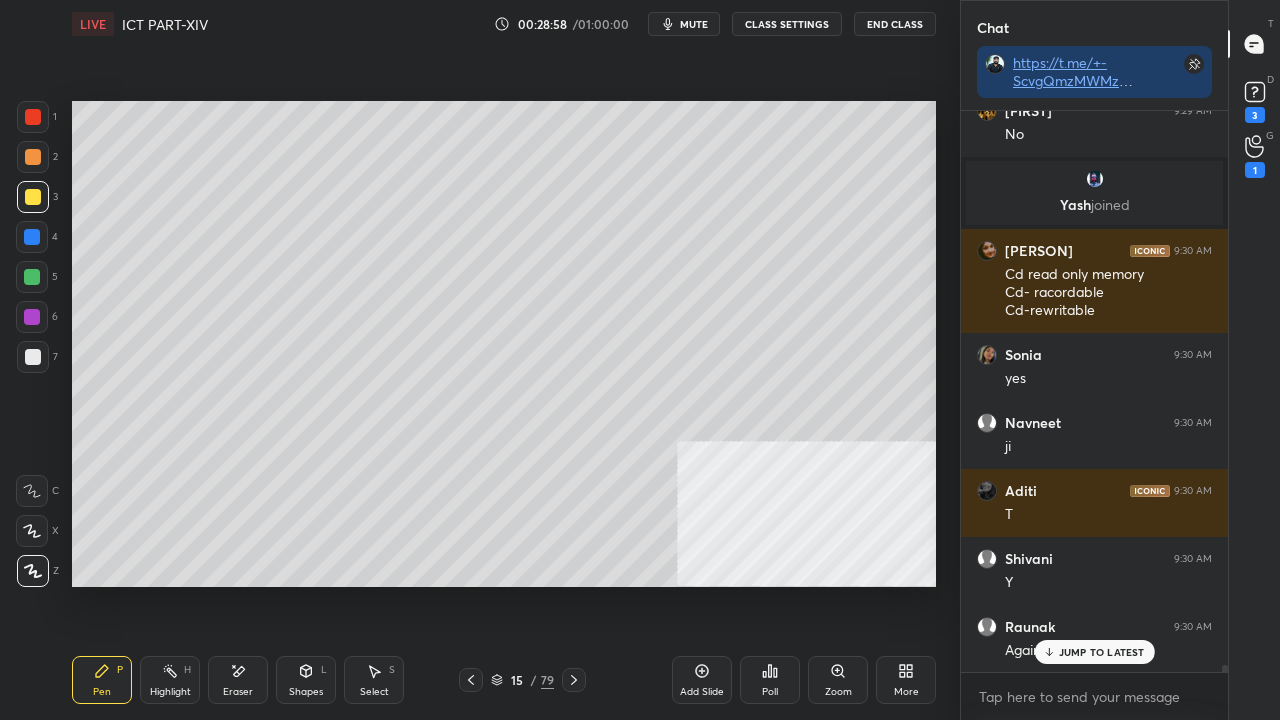 scroll, scrollTop: 42392, scrollLeft: 0, axis: vertical 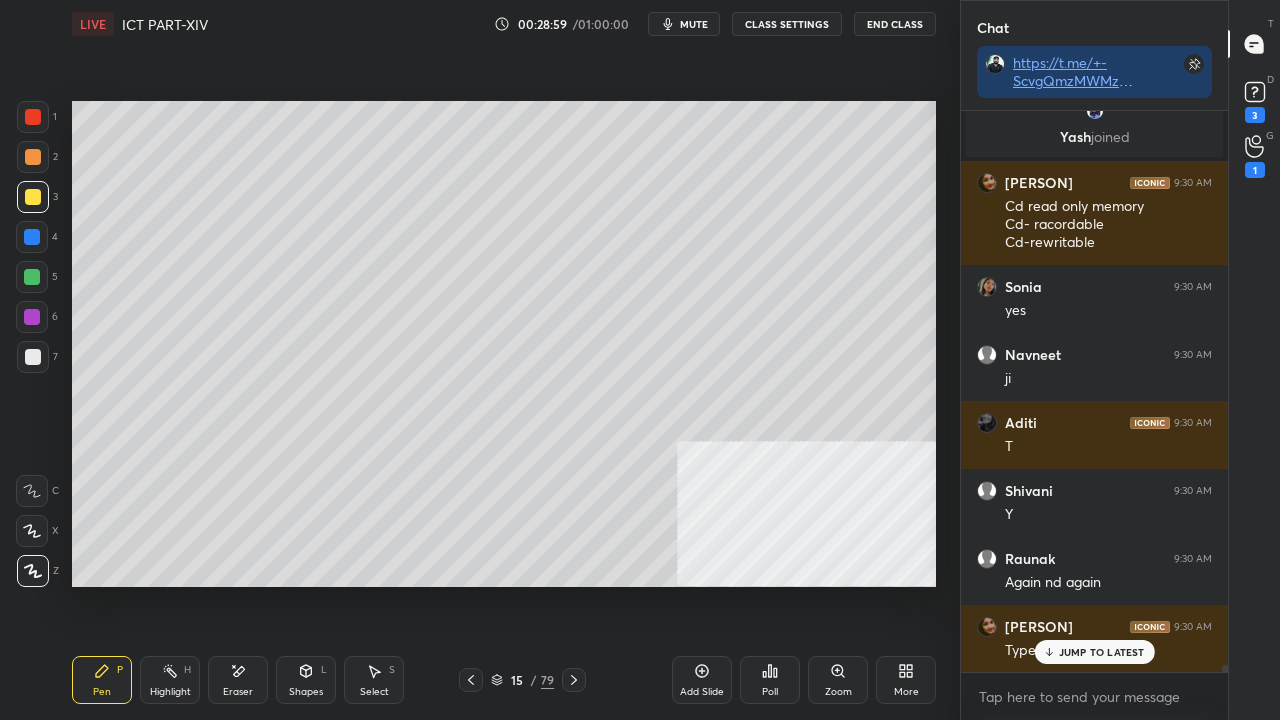 click at bounding box center [32, 277] 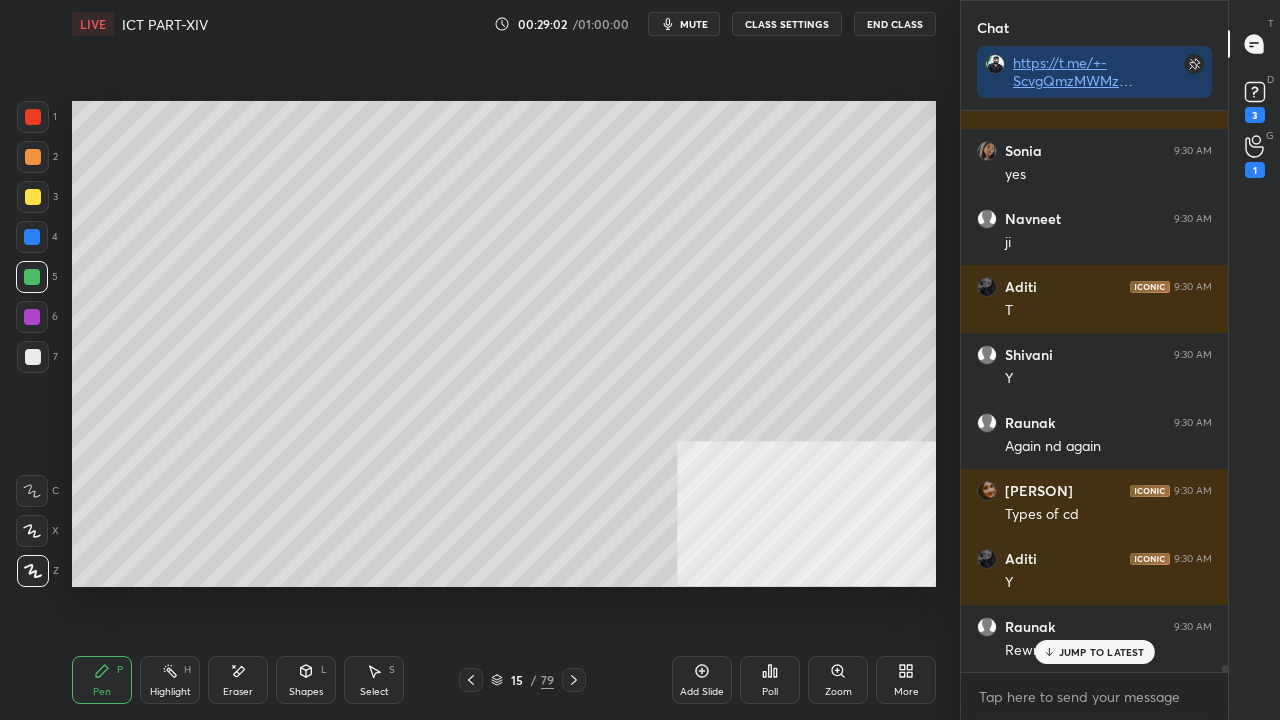 scroll, scrollTop: 42596, scrollLeft: 0, axis: vertical 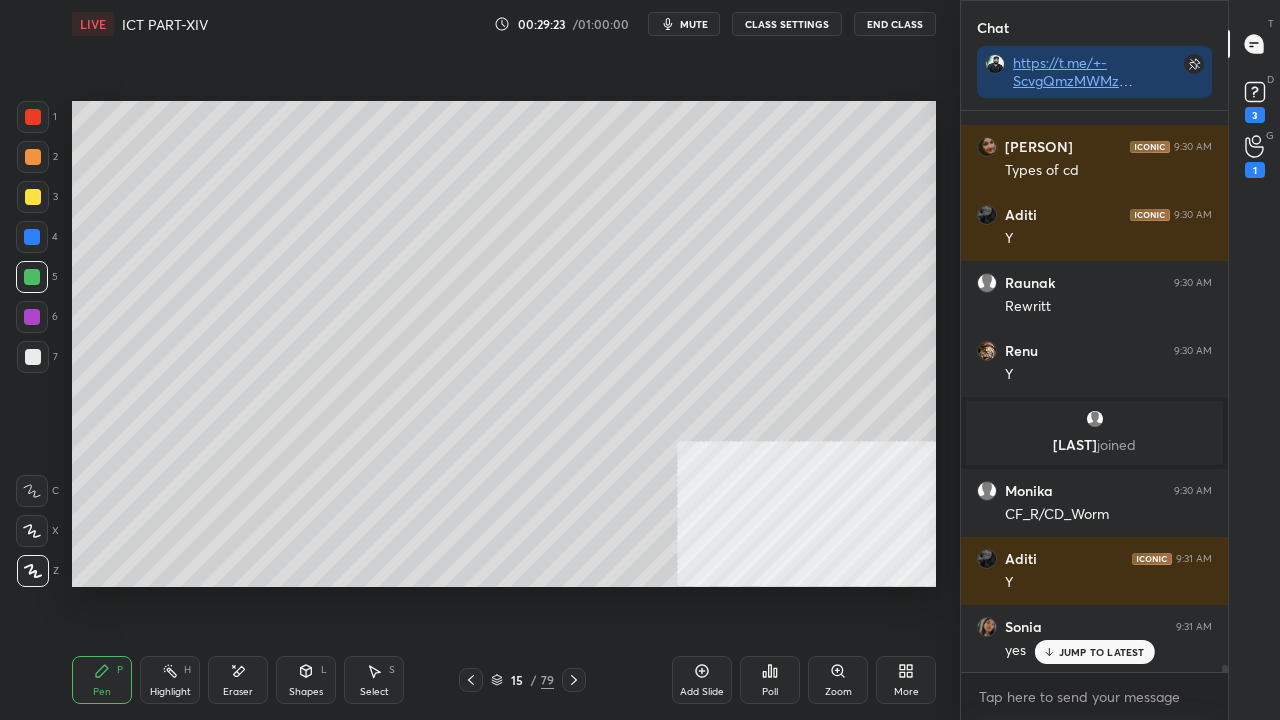 click at bounding box center (33, 117) 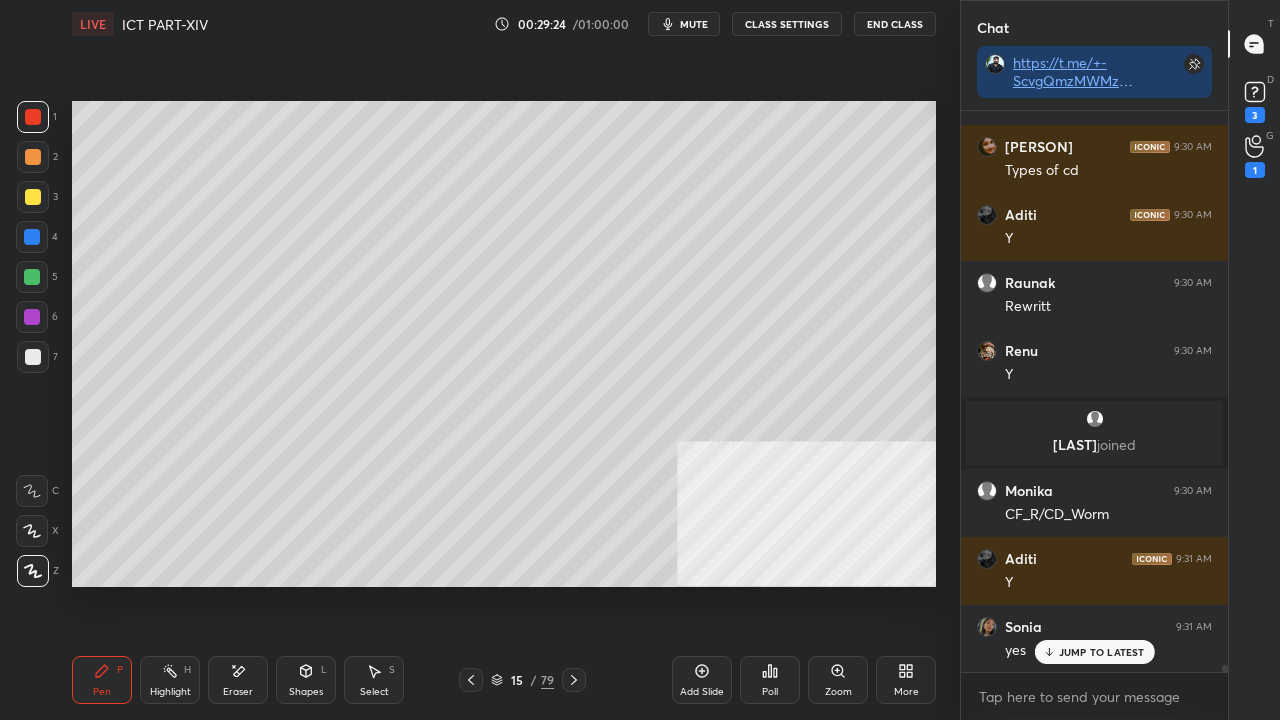 scroll, scrollTop: 42940, scrollLeft: 0, axis: vertical 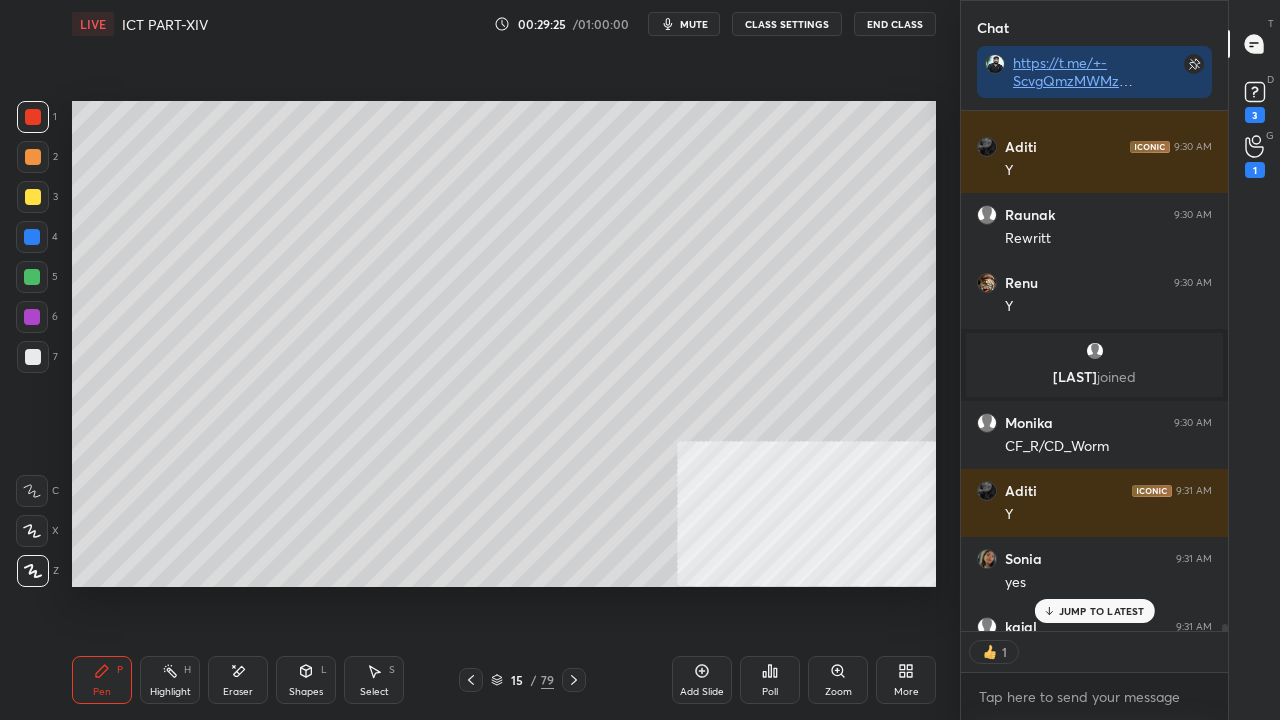 click 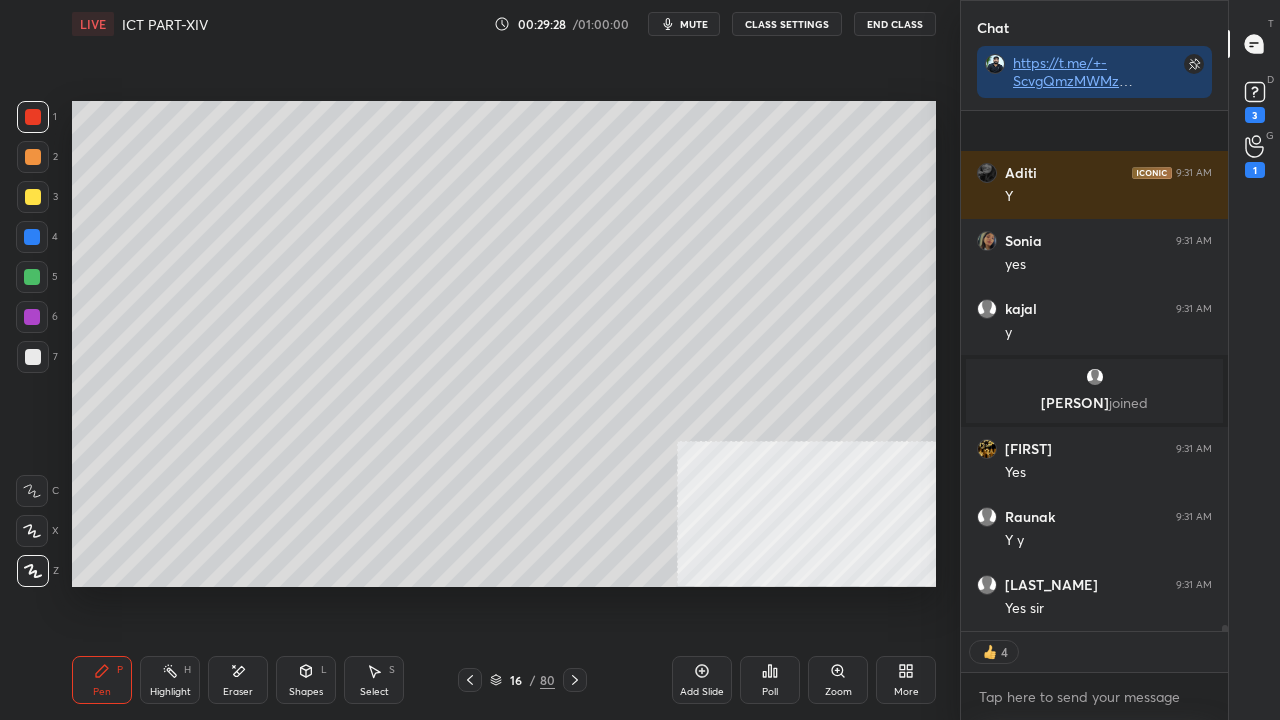 scroll, scrollTop: 43394, scrollLeft: 0, axis: vertical 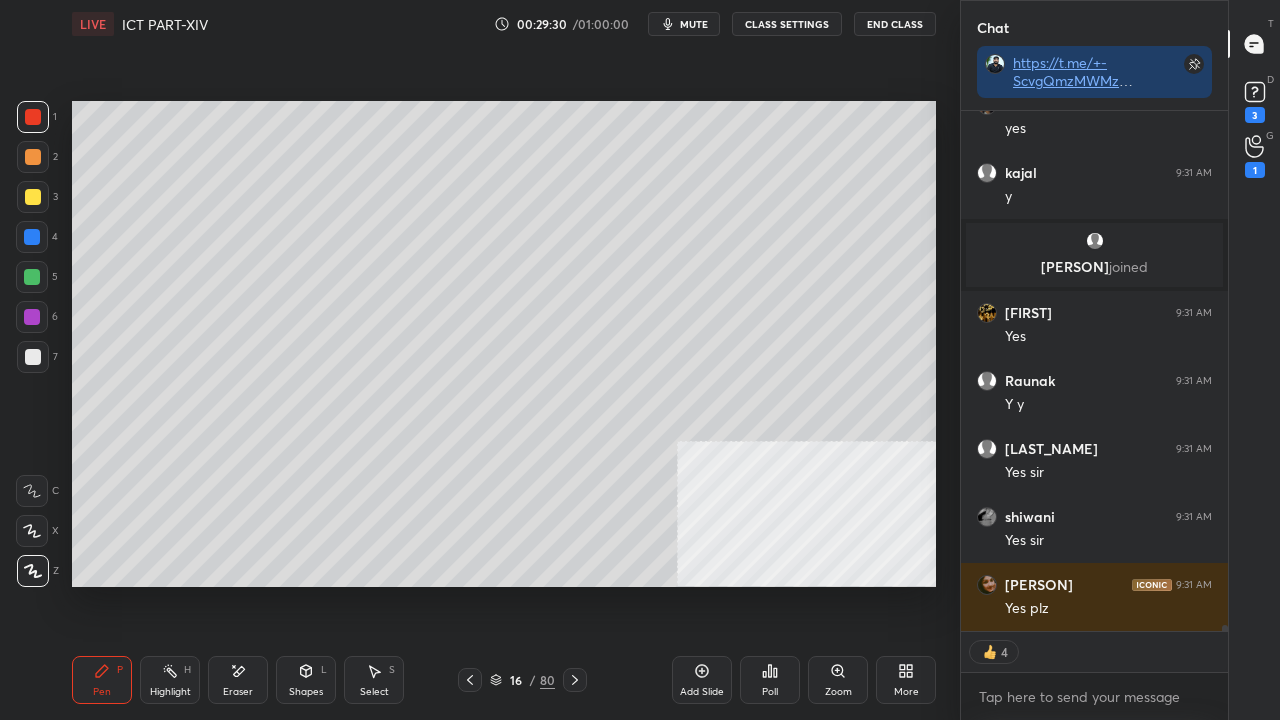 drag, startPoint x: 309, startPoint y: 683, endPoint x: 312, endPoint y: 667, distance: 16.27882 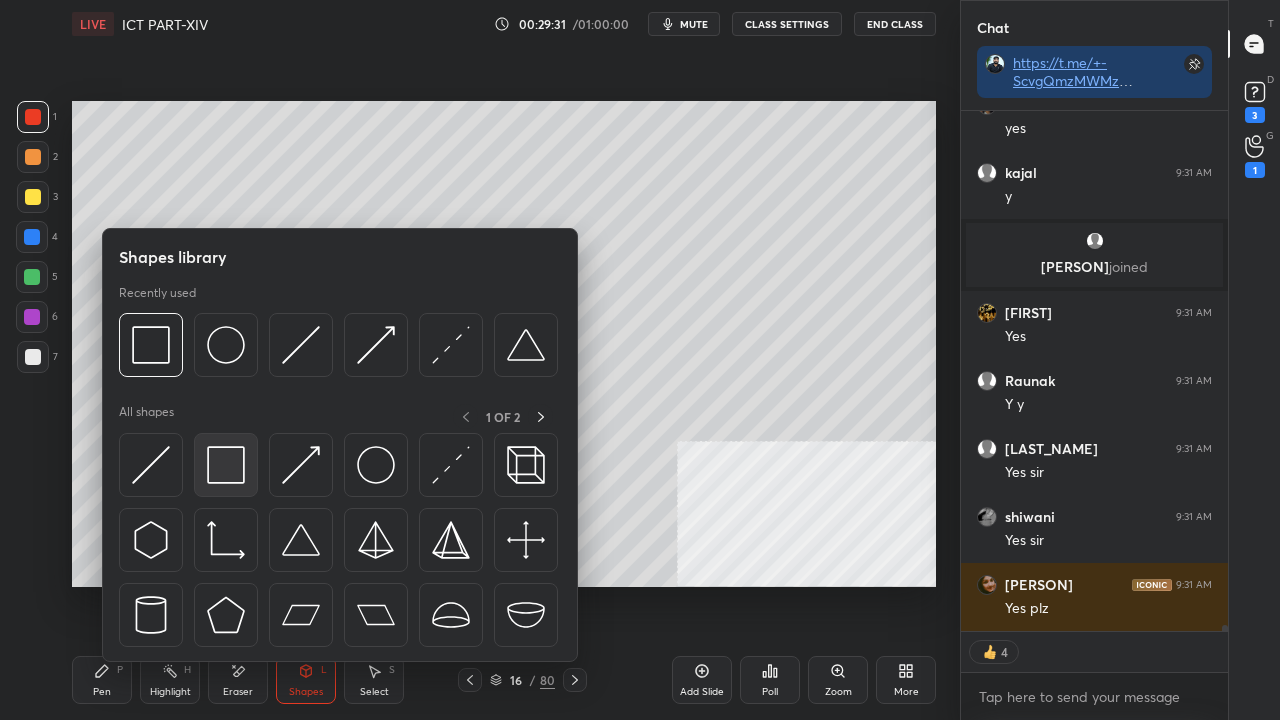 scroll, scrollTop: 43462, scrollLeft: 0, axis: vertical 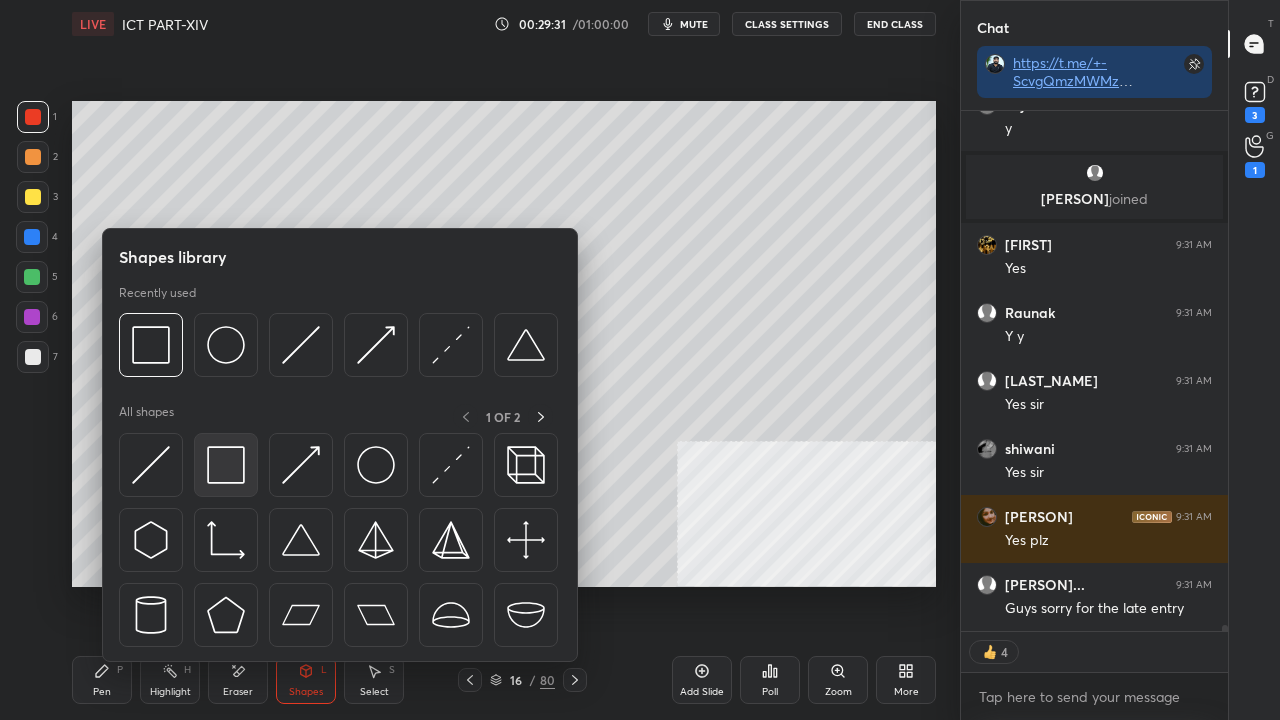 click at bounding box center (226, 465) 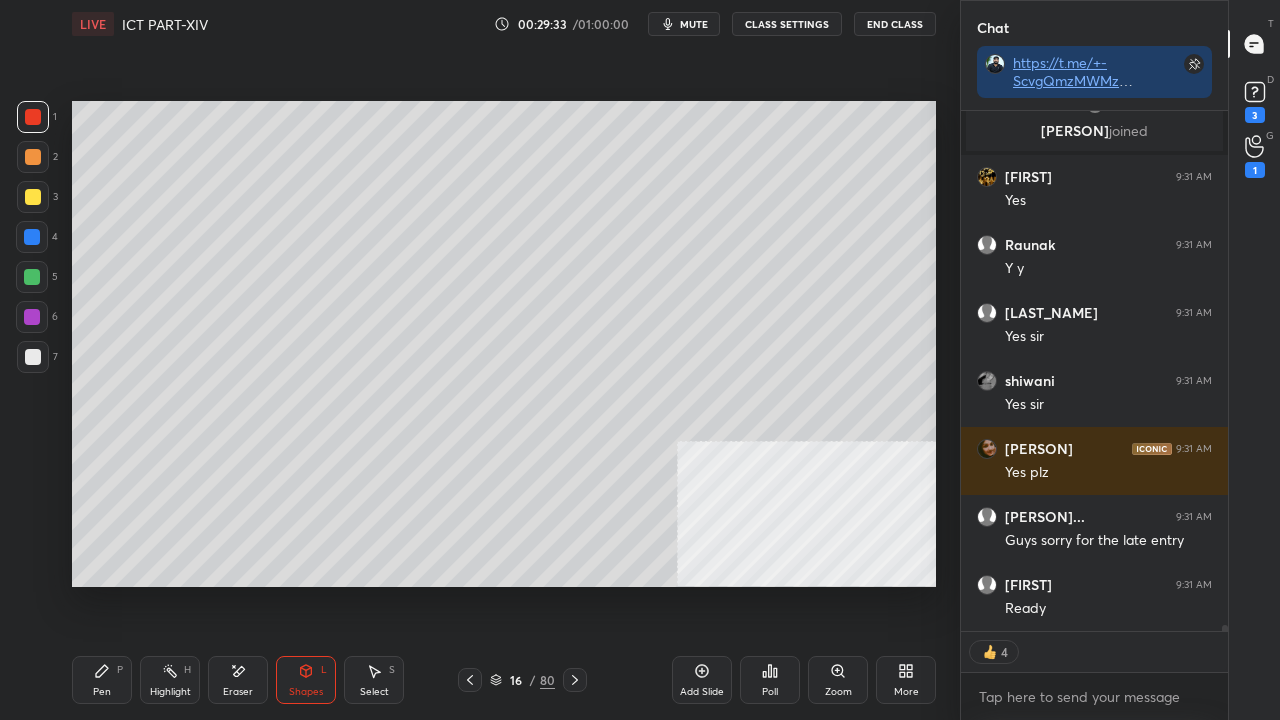 click 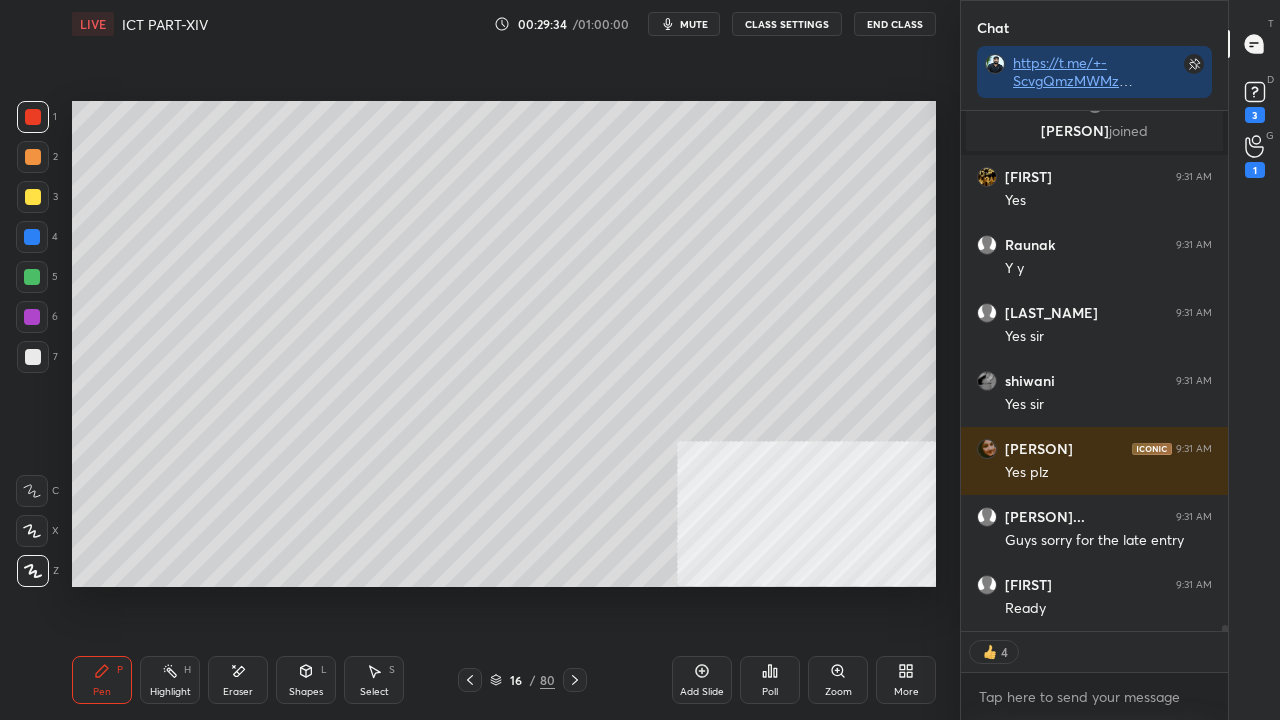click at bounding box center (33, 197) 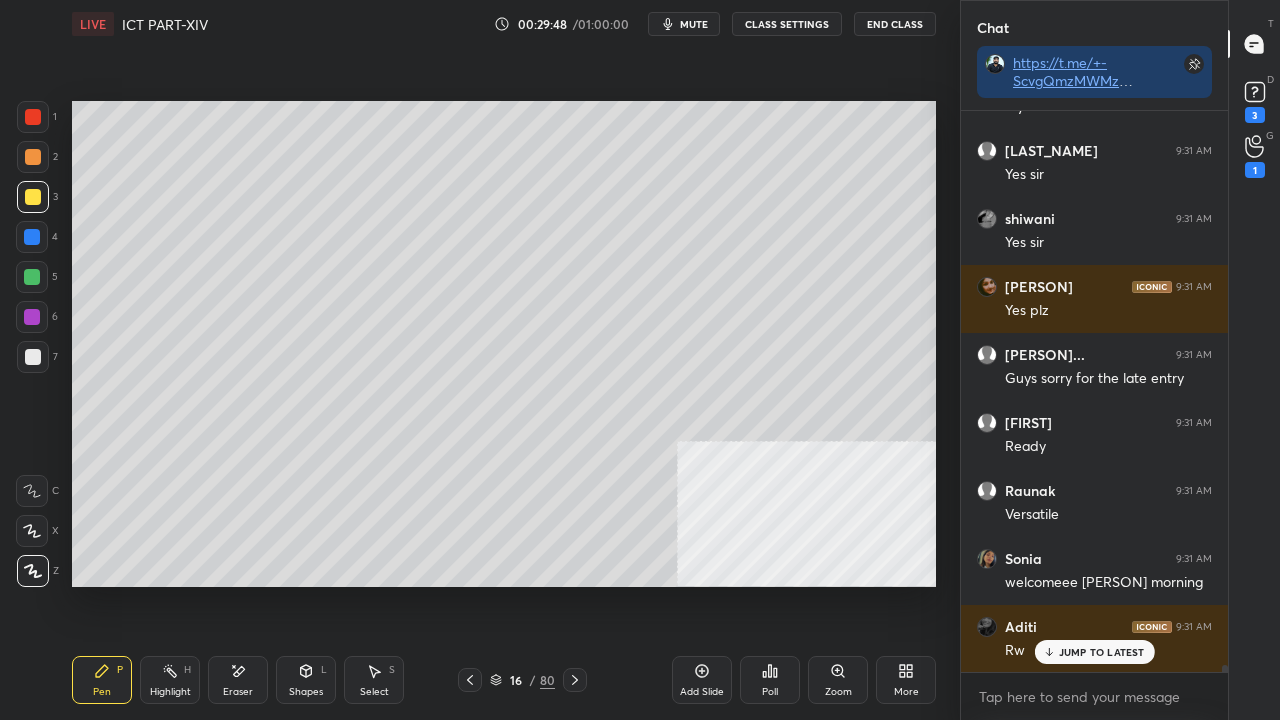 click on "Add Slide" at bounding box center [702, 680] 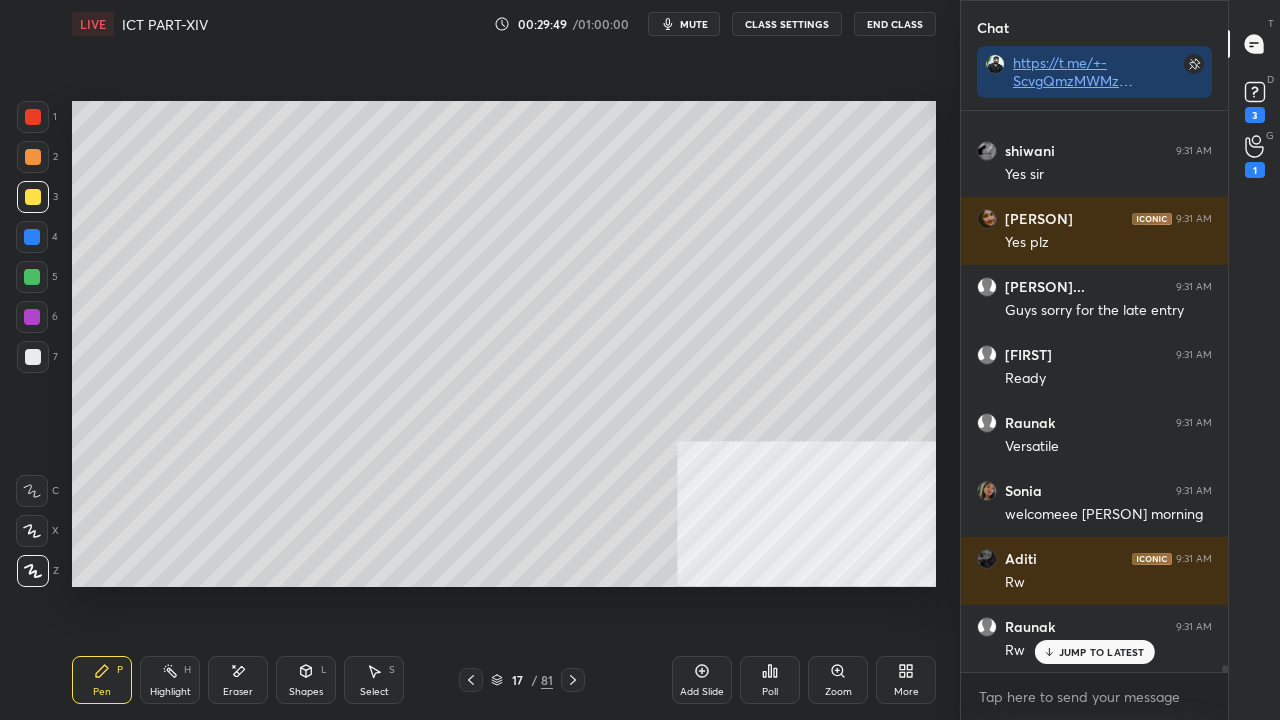 click at bounding box center (33, 117) 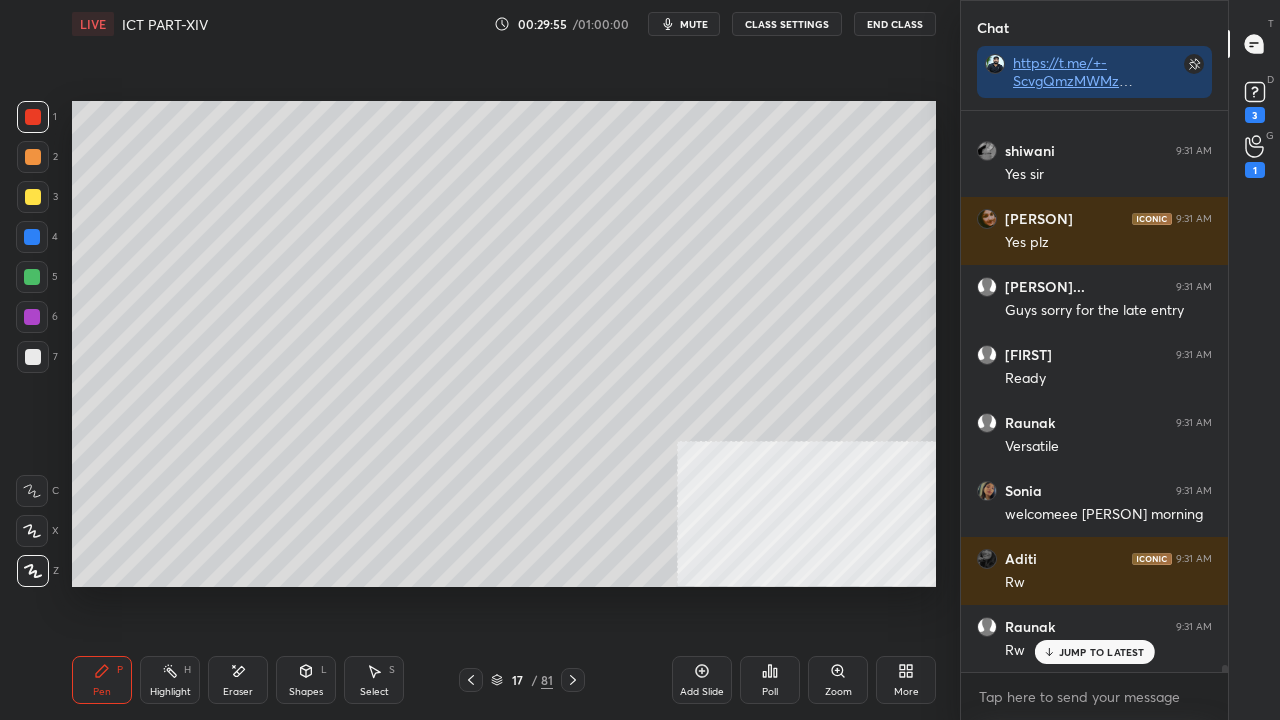 click at bounding box center [32, 237] 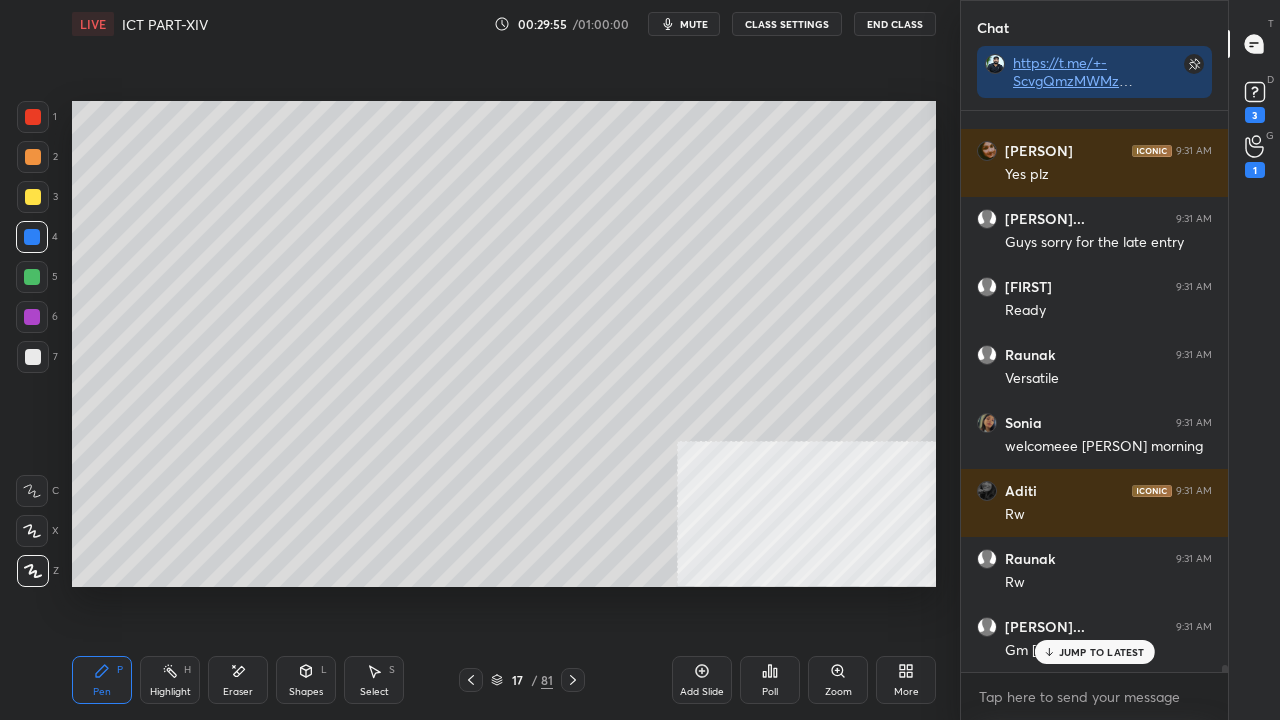 click at bounding box center (33, 197) 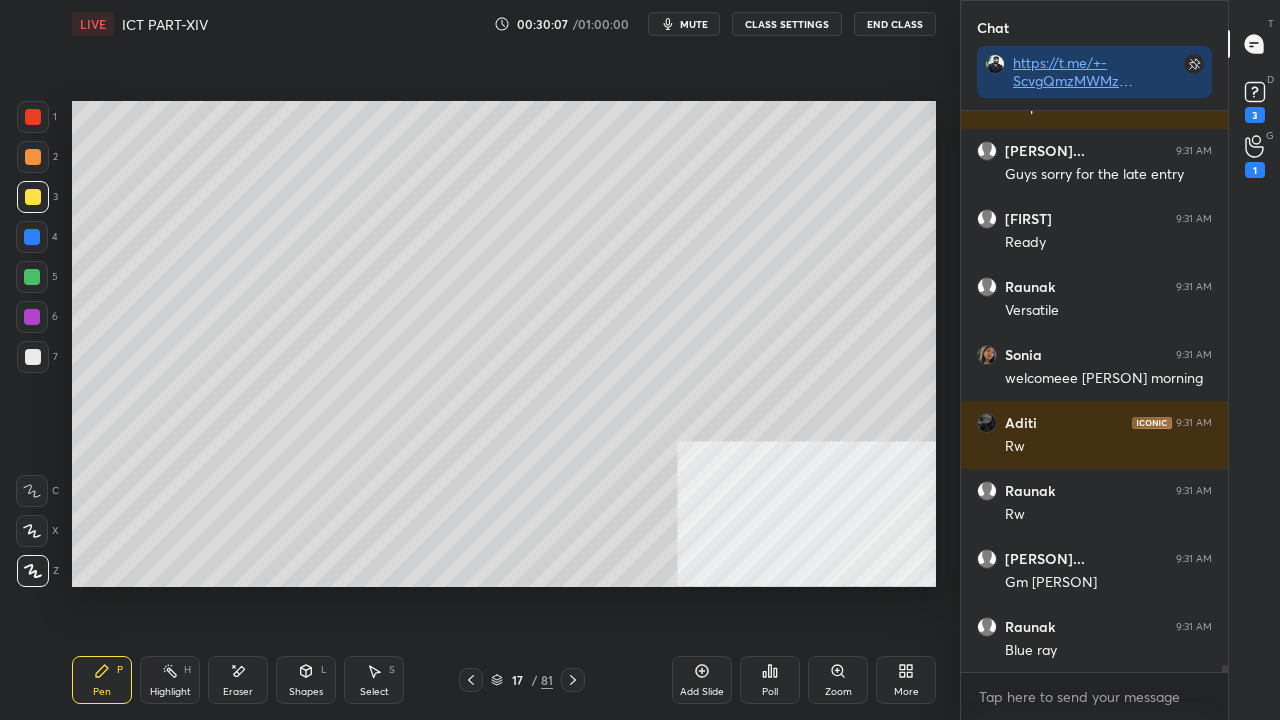 click 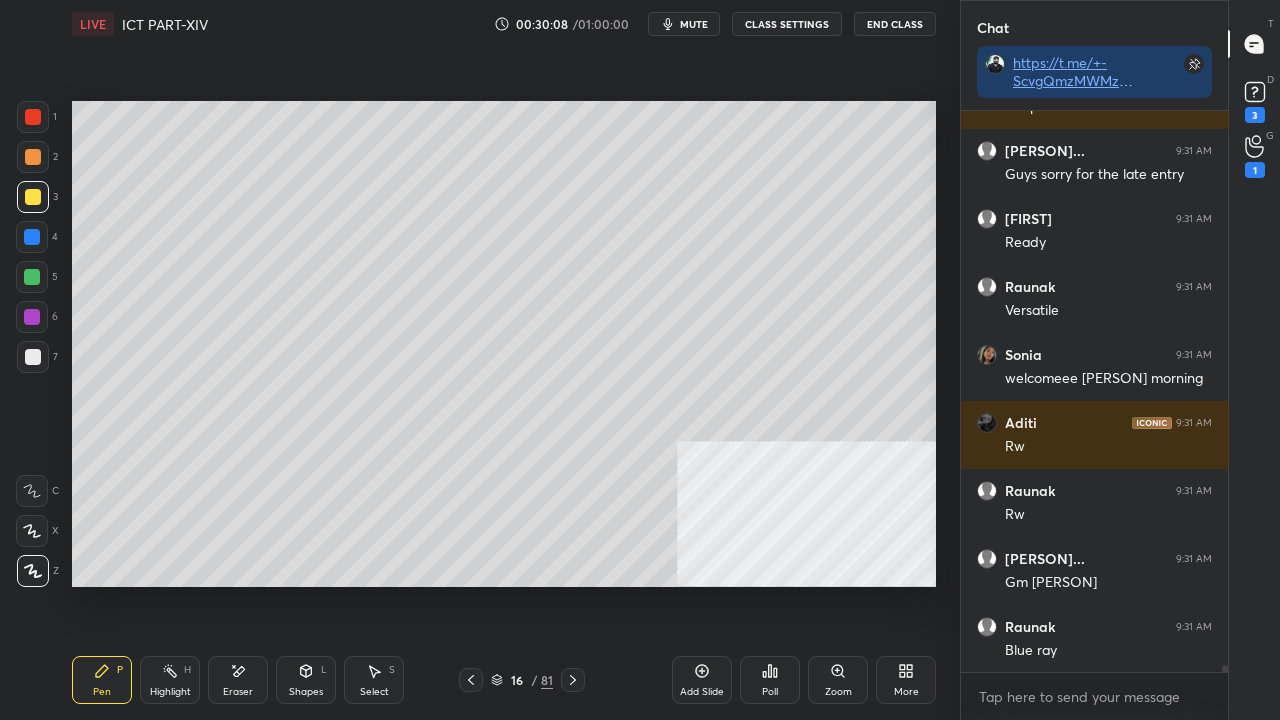 scroll, scrollTop: 43964, scrollLeft: 0, axis: vertical 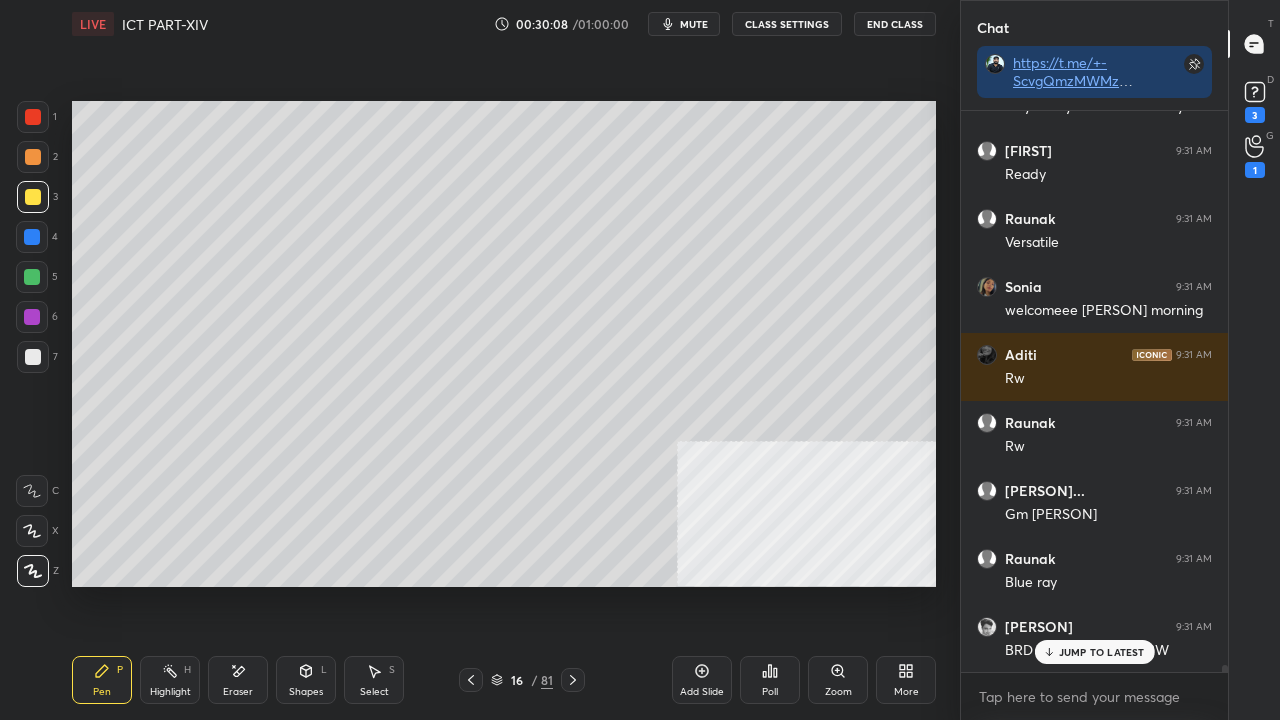 click 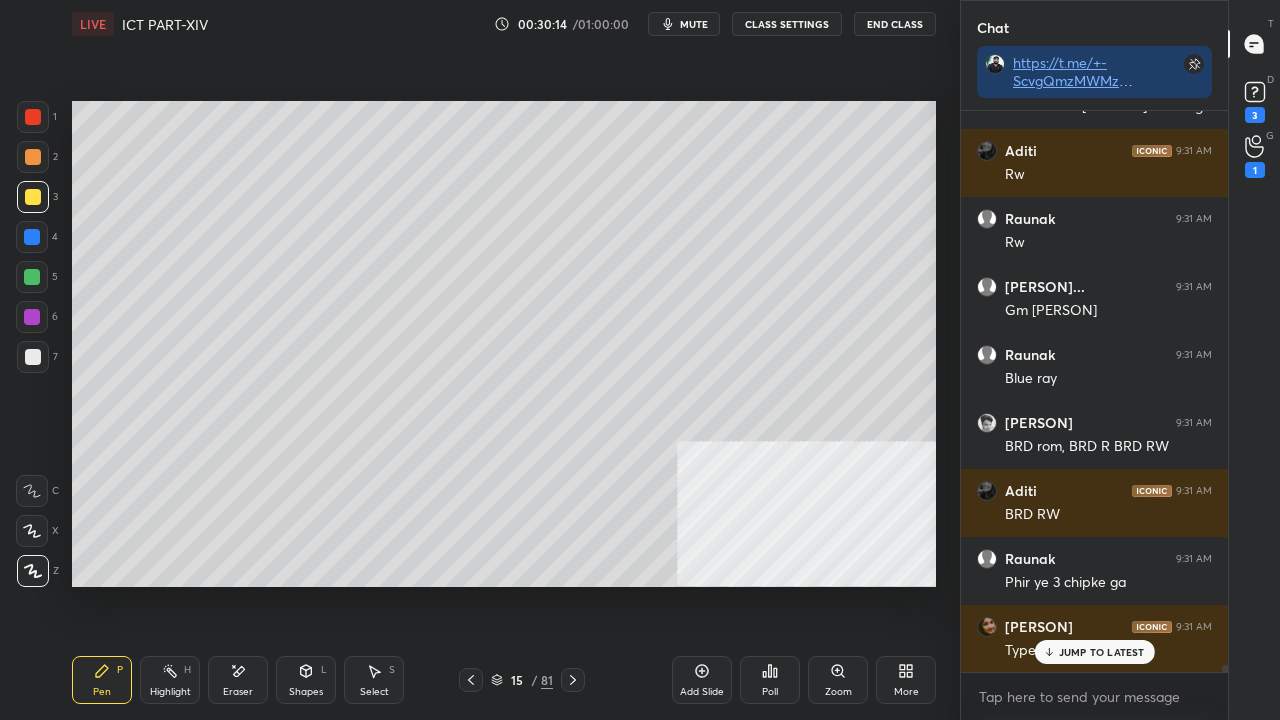 scroll, scrollTop: 44236, scrollLeft: 0, axis: vertical 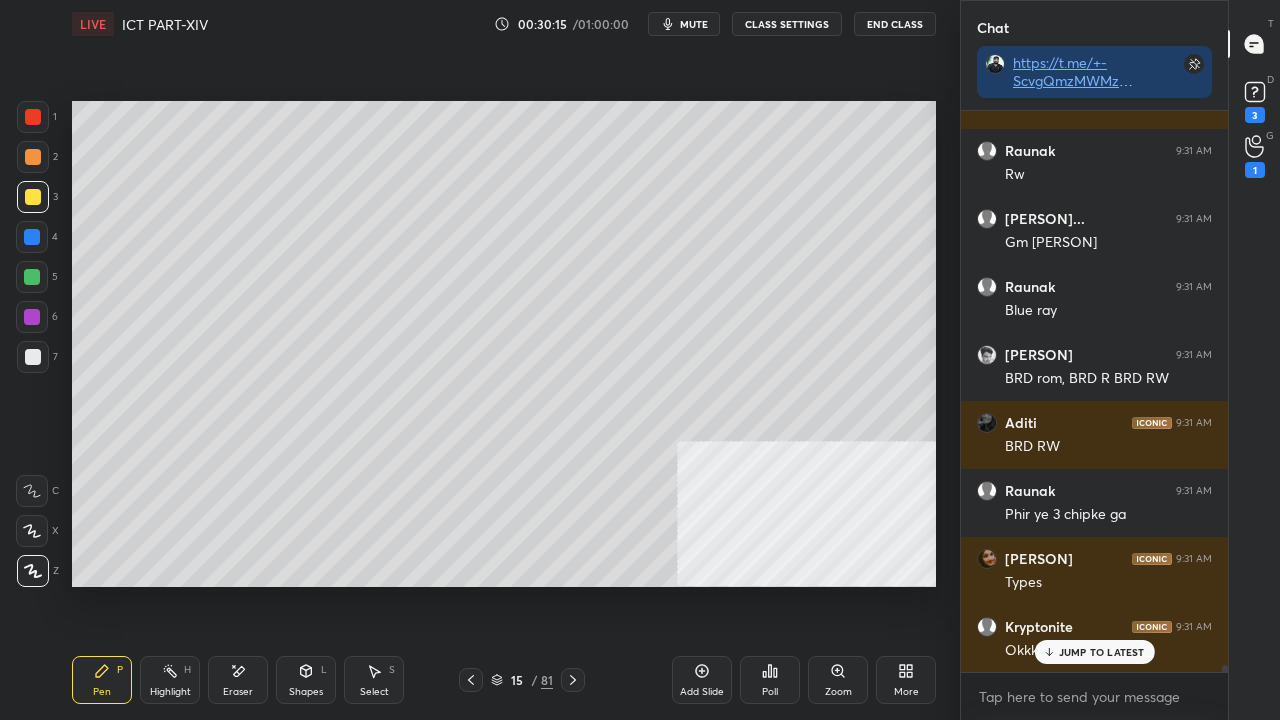 click at bounding box center [33, 357] 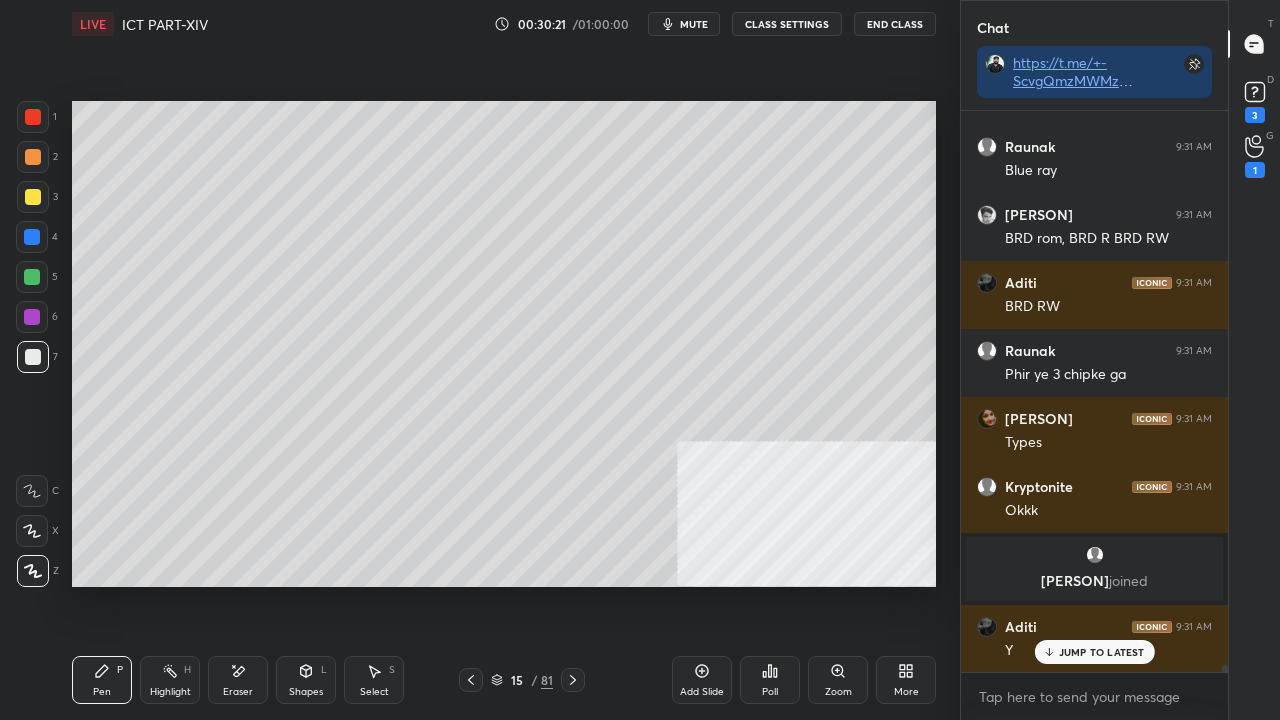 scroll, scrollTop: 44444, scrollLeft: 0, axis: vertical 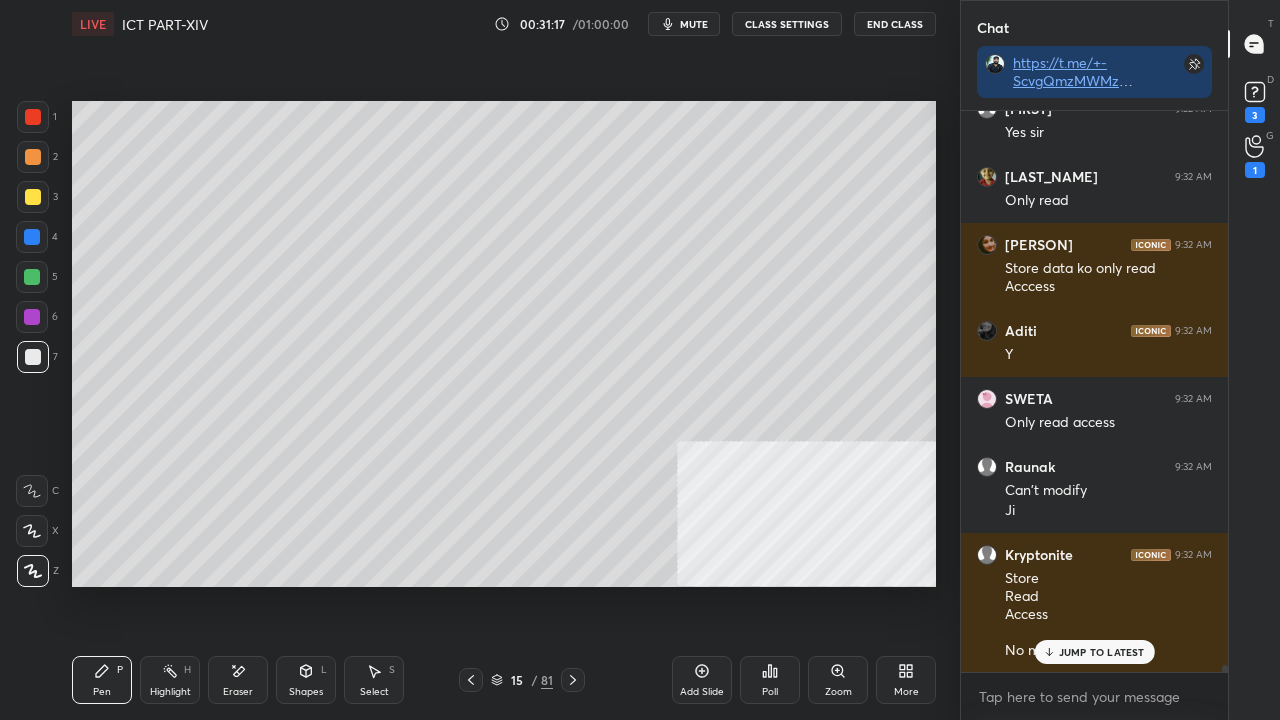 click at bounding box center [33, 117] 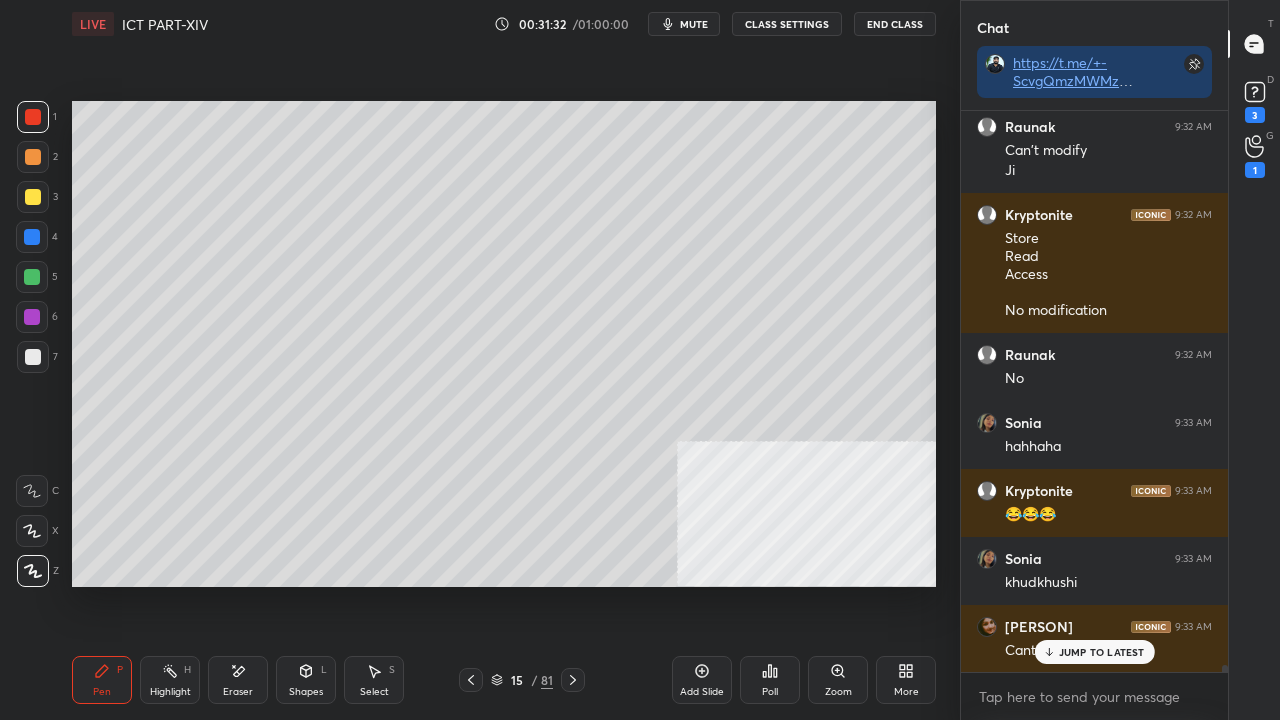 scroll, scrollTop: 46806, scrollLeft: 0, axis: vertical 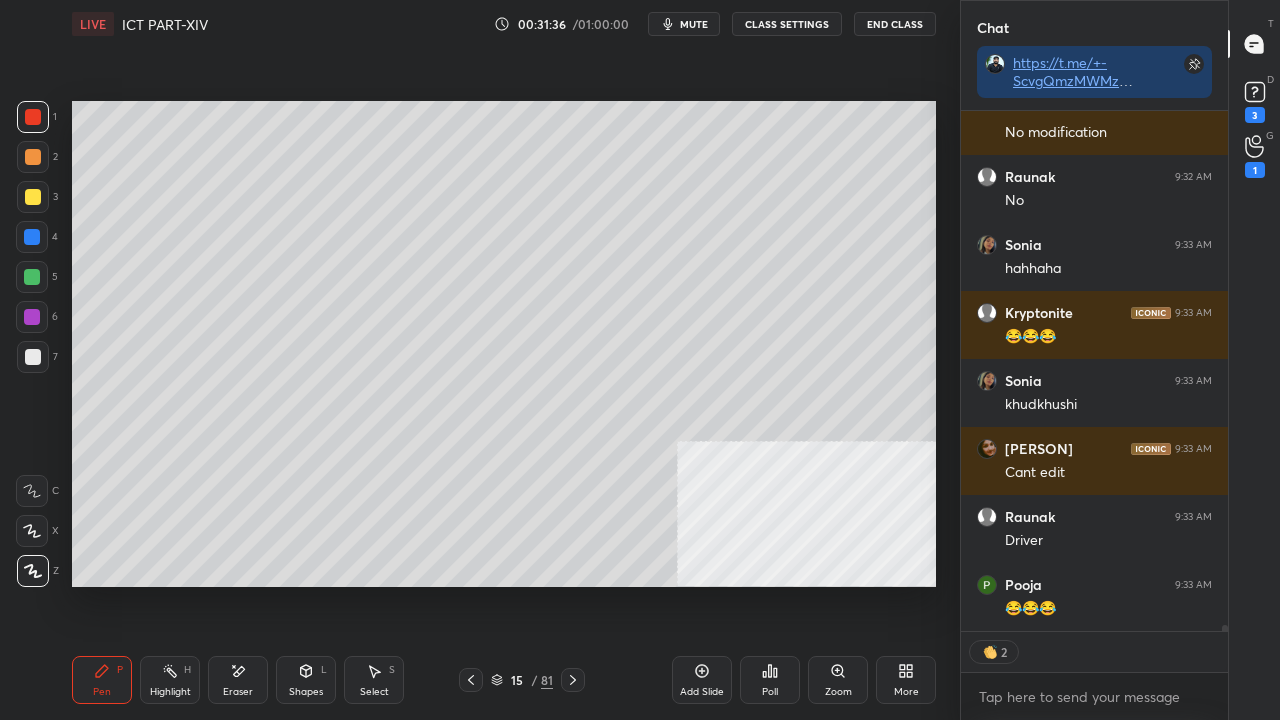click at bounding box center (32, 237) 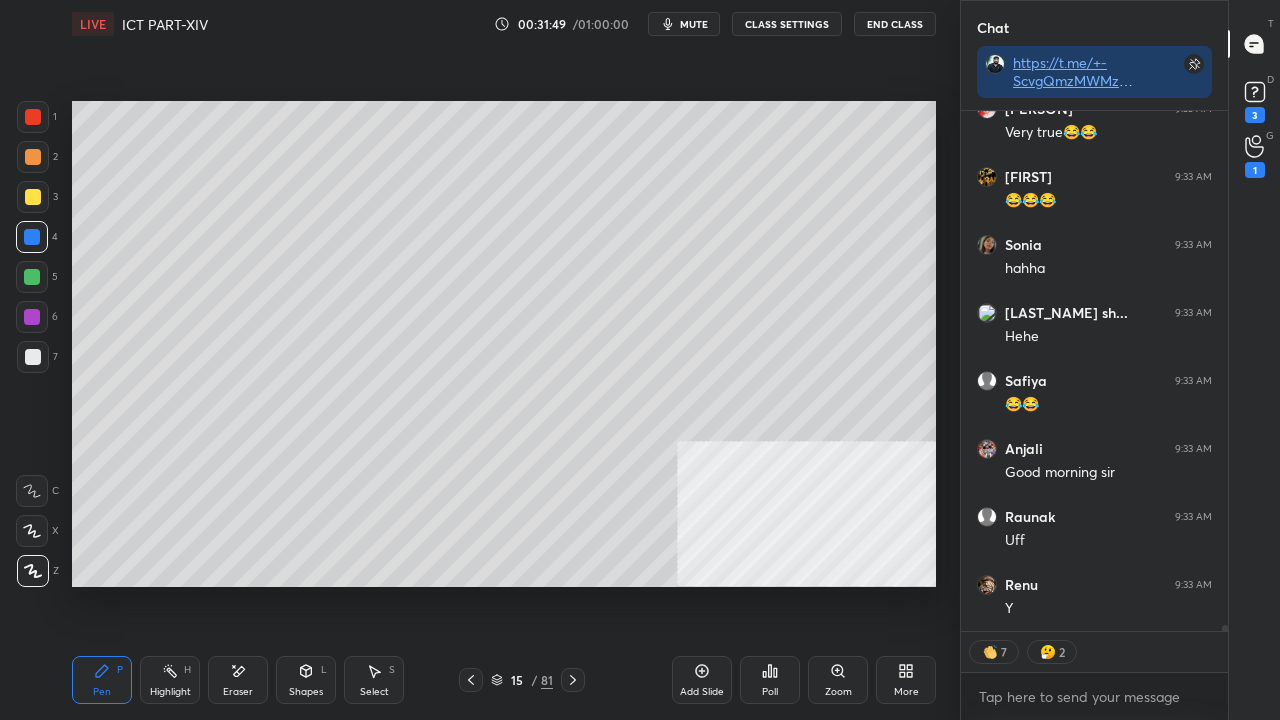 scroll, scrollTop: 46674, scrollLeft: 0, axis: vertical 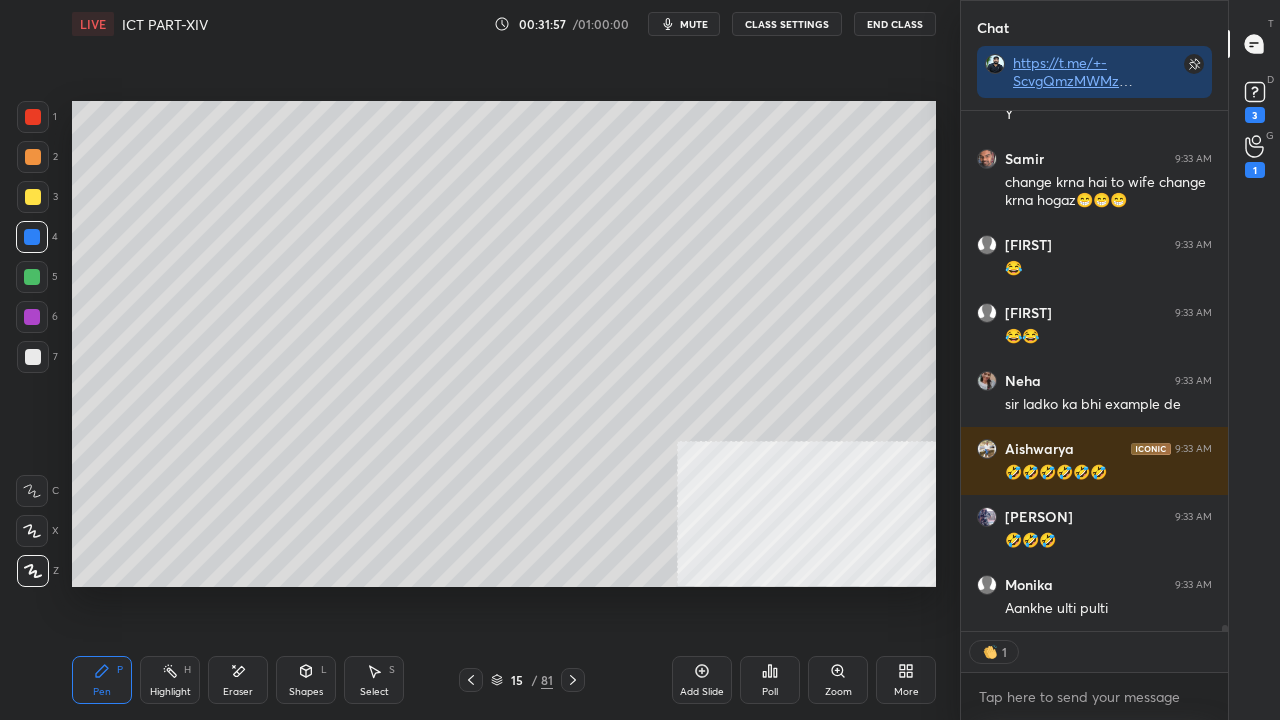 click at bounding box center (32, 277) 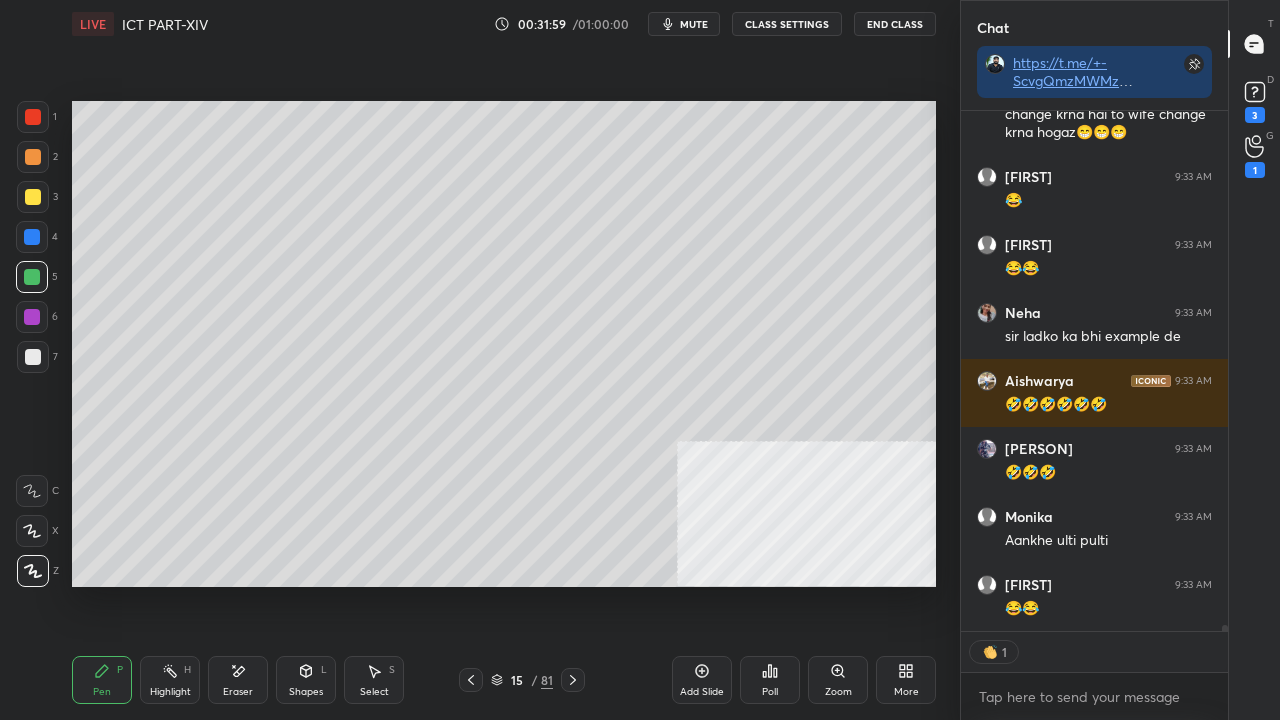 click at bounding box center (32, 237) 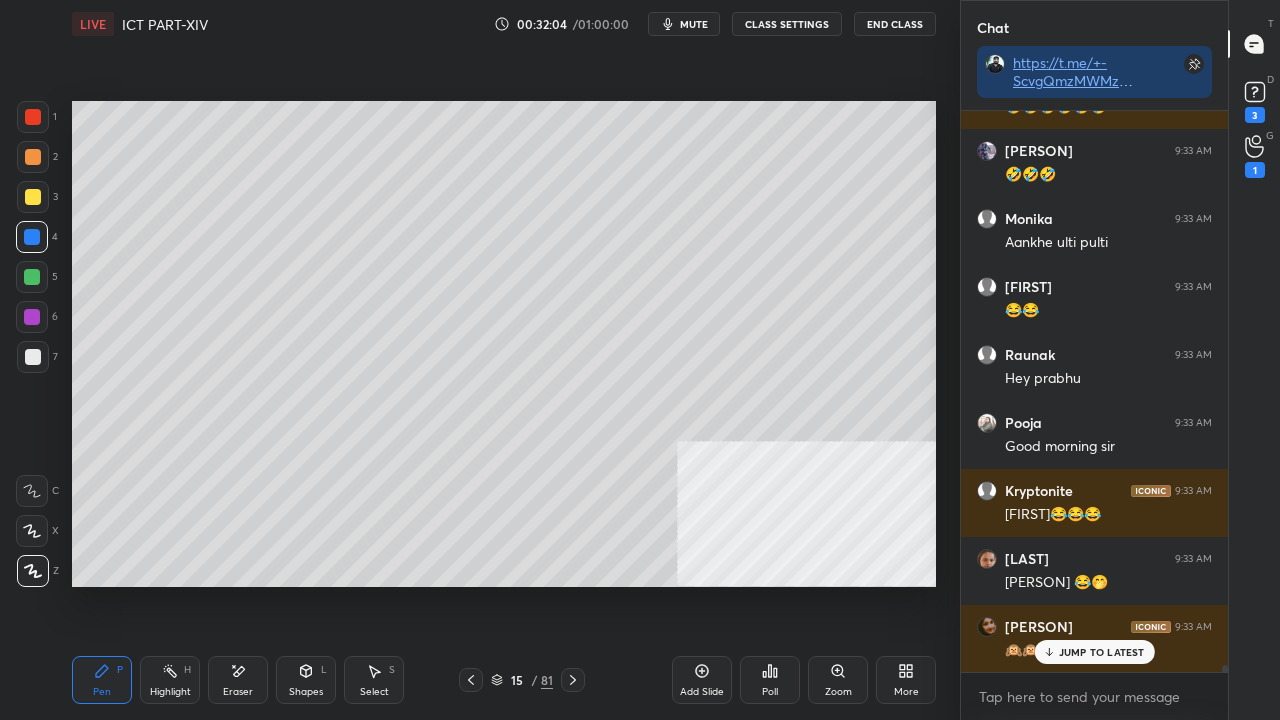 click on "JUMP TO LATEST" at bounding box center [1094, 652] 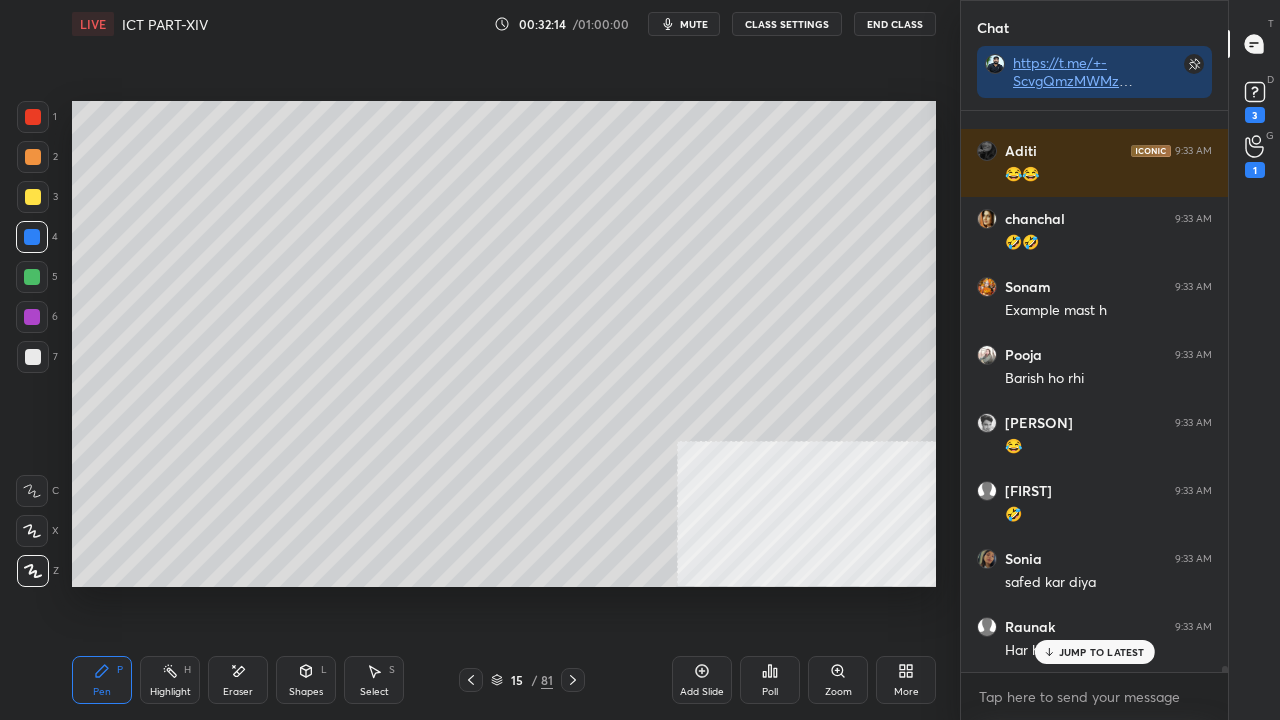 click at bounding box center (32, 317) 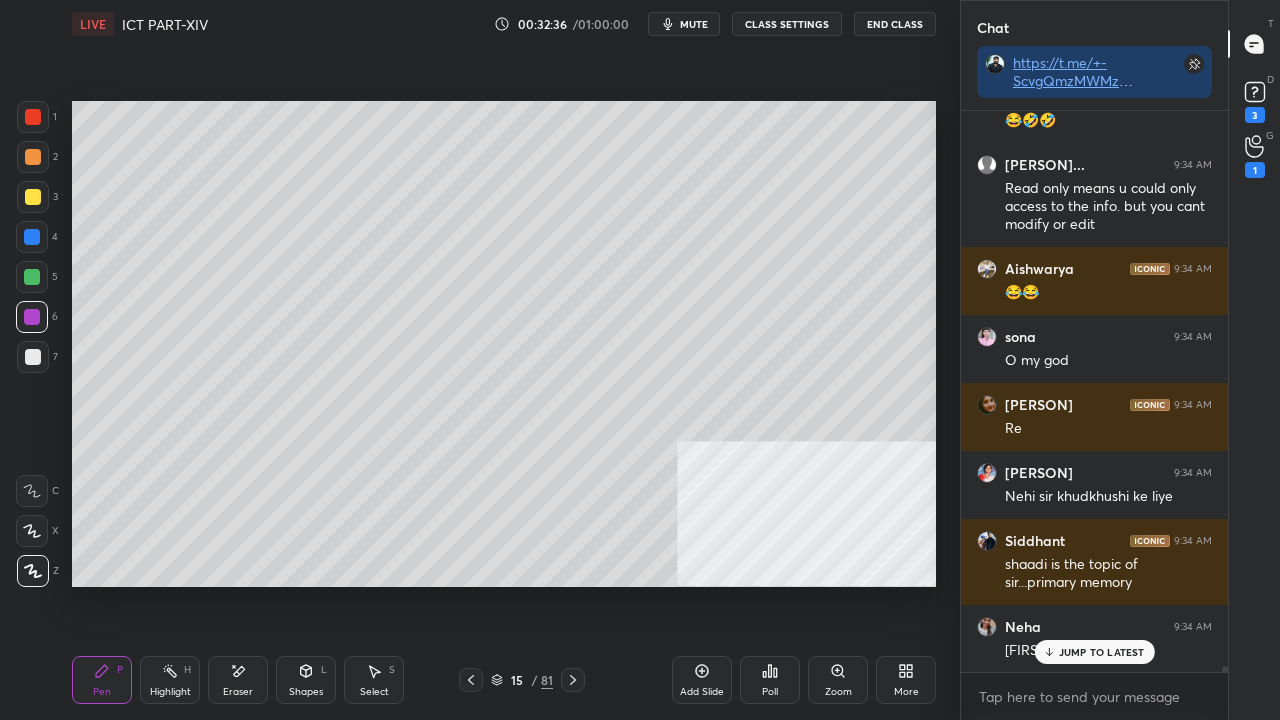 click at bounding box center [33, 357] 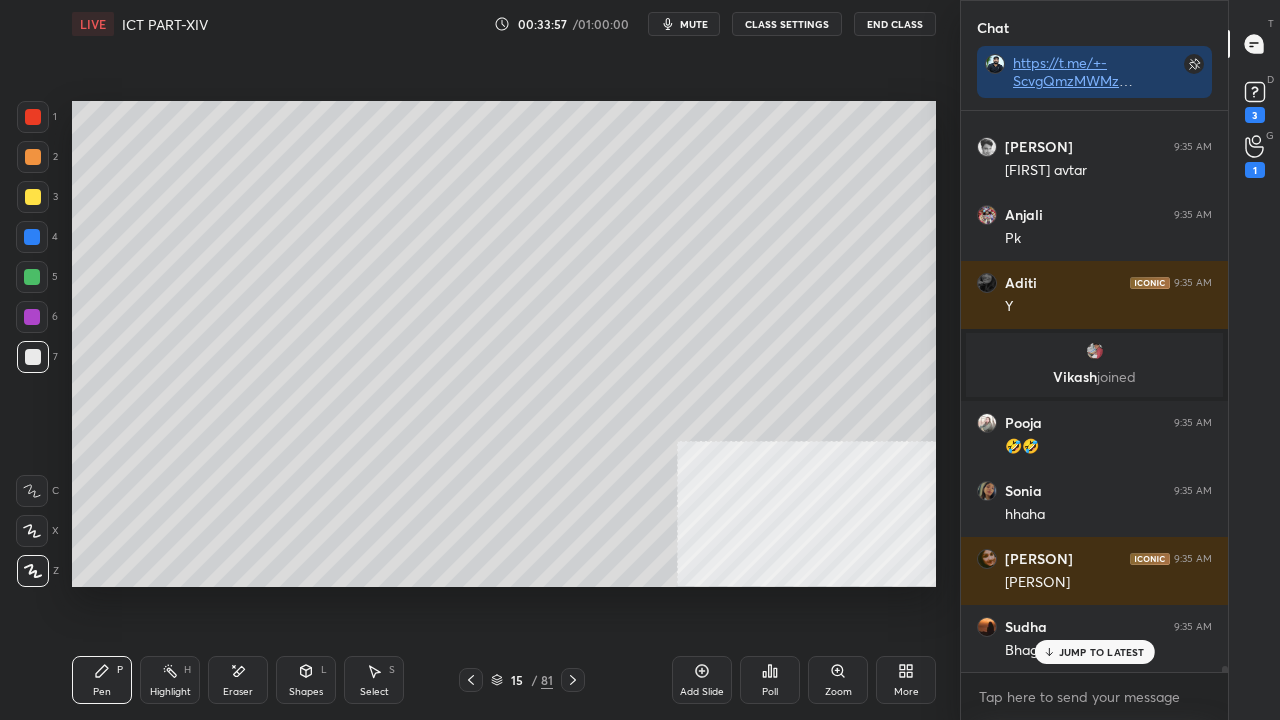 scroll, scrollTop: 50660, scrollLeft: 0, axis: vertical 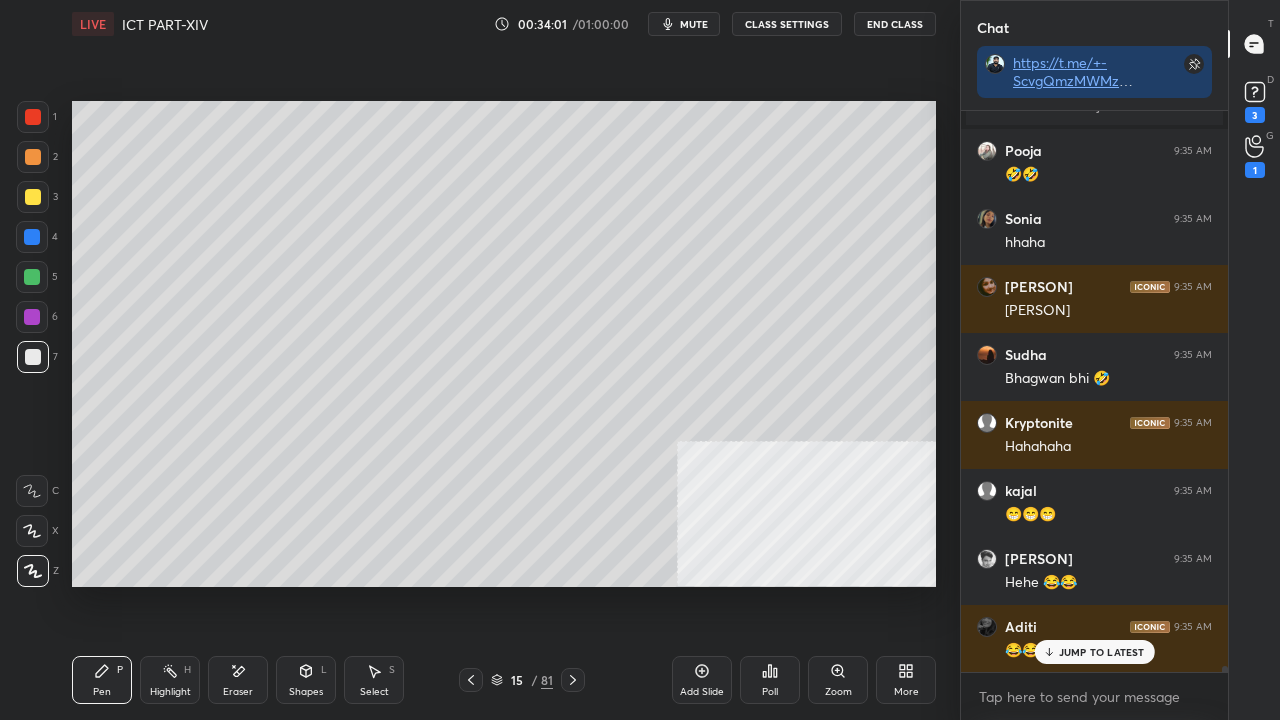 click at bounding box center [32, 277] 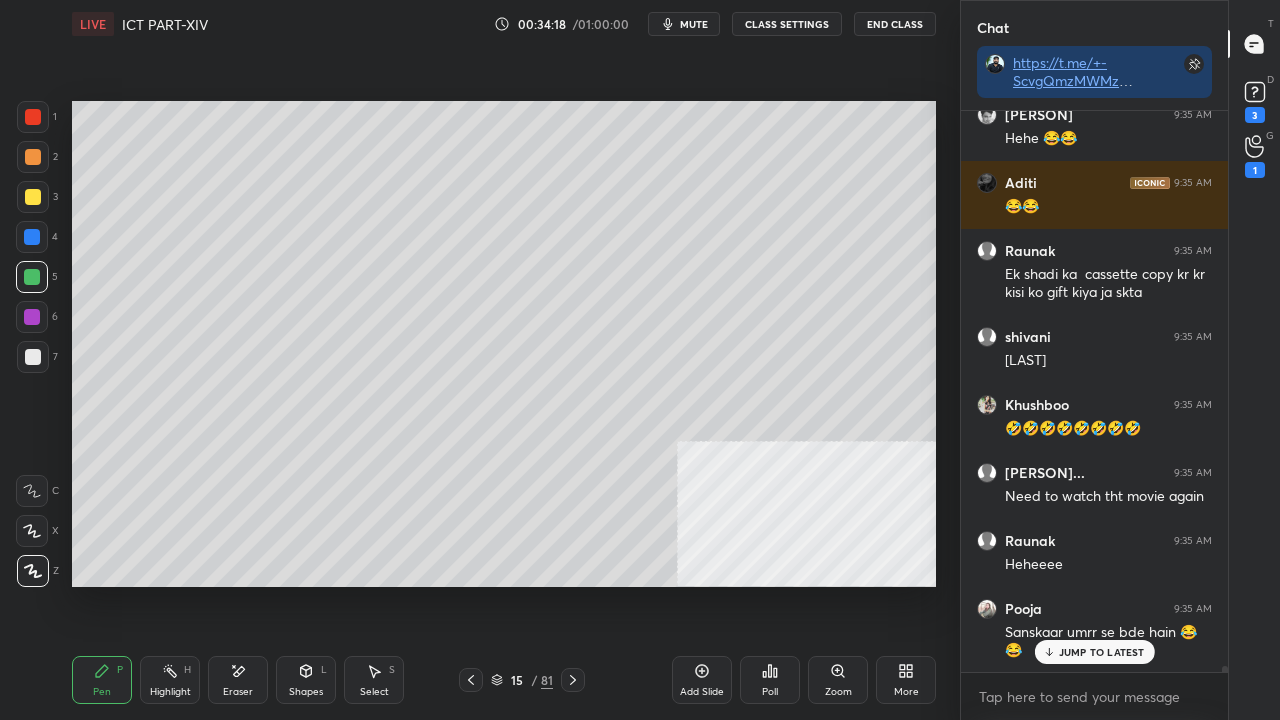 scroll, scrollTop: 51444, scrollLeft: 0, axis: vertical 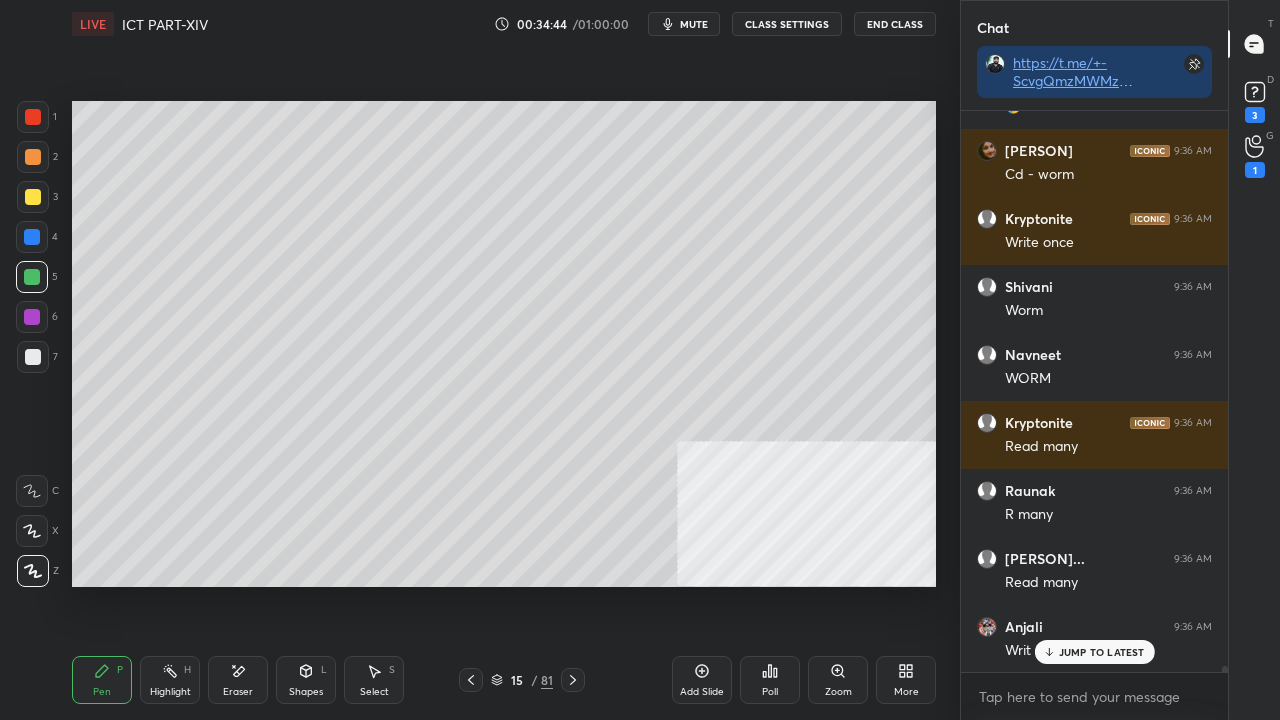 click at bounding box center [33, 357] 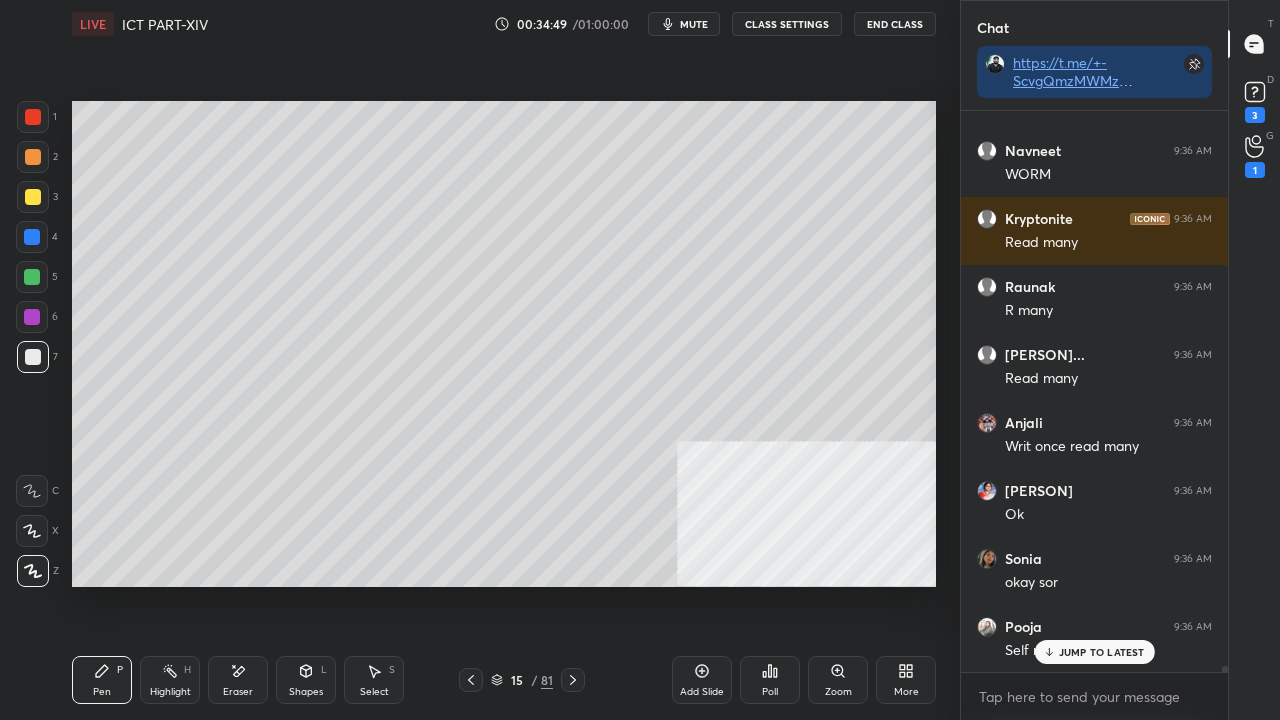 scroll, scrollTop: 52690, scrollLeft: 0, axis: vertical 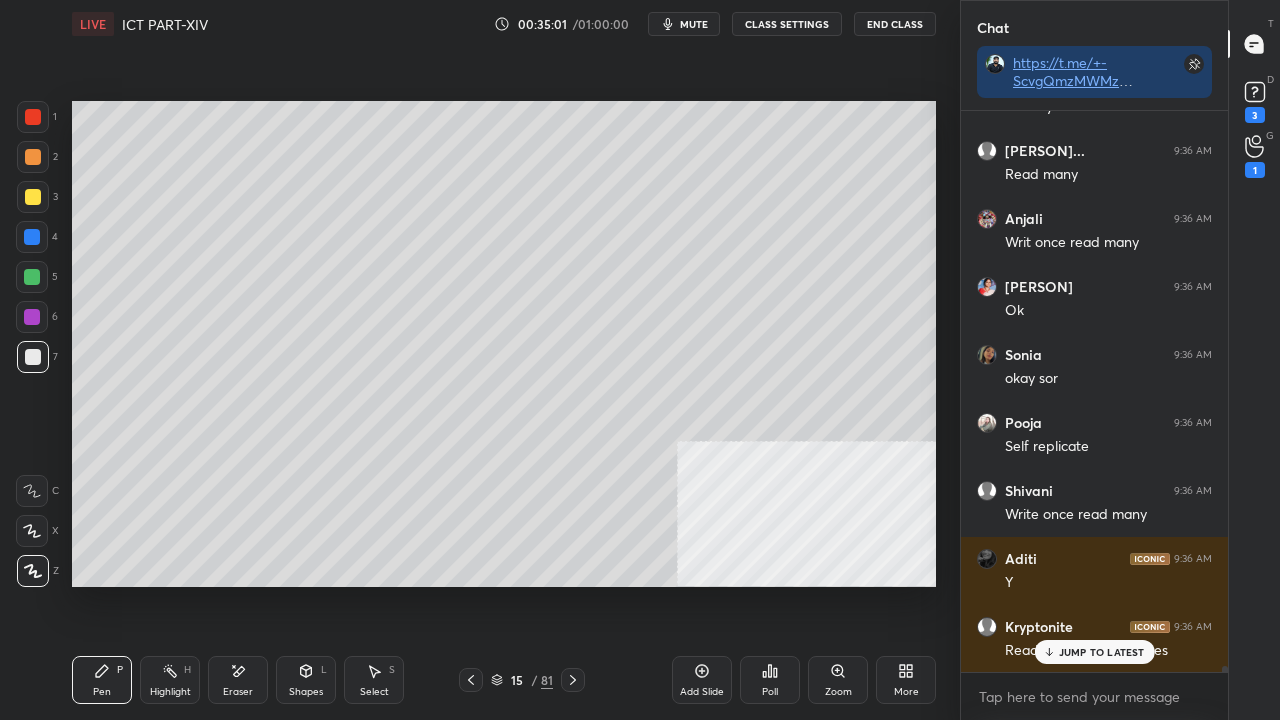 click on "Eraser" at bounding box center (238, 680) 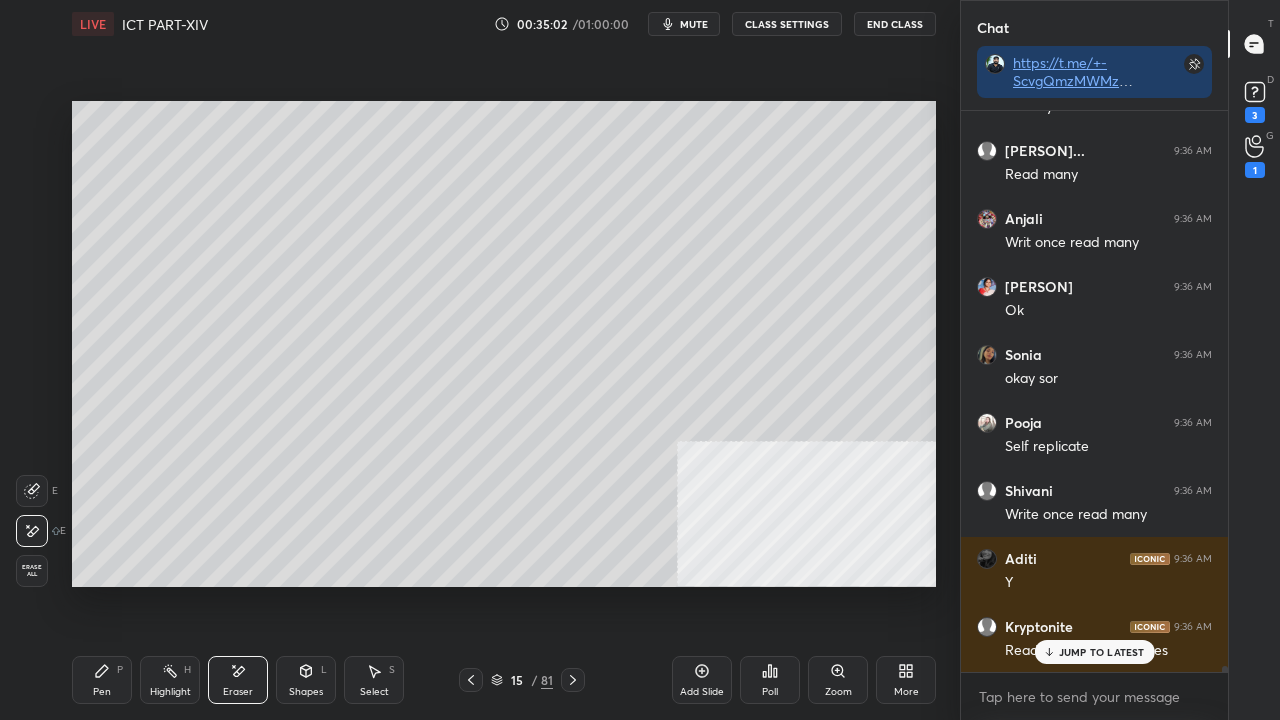 drag, startPoint x: 101, startPoint y: 680, endPoint x: 211, endPoint y: 639, distance: 117.3925 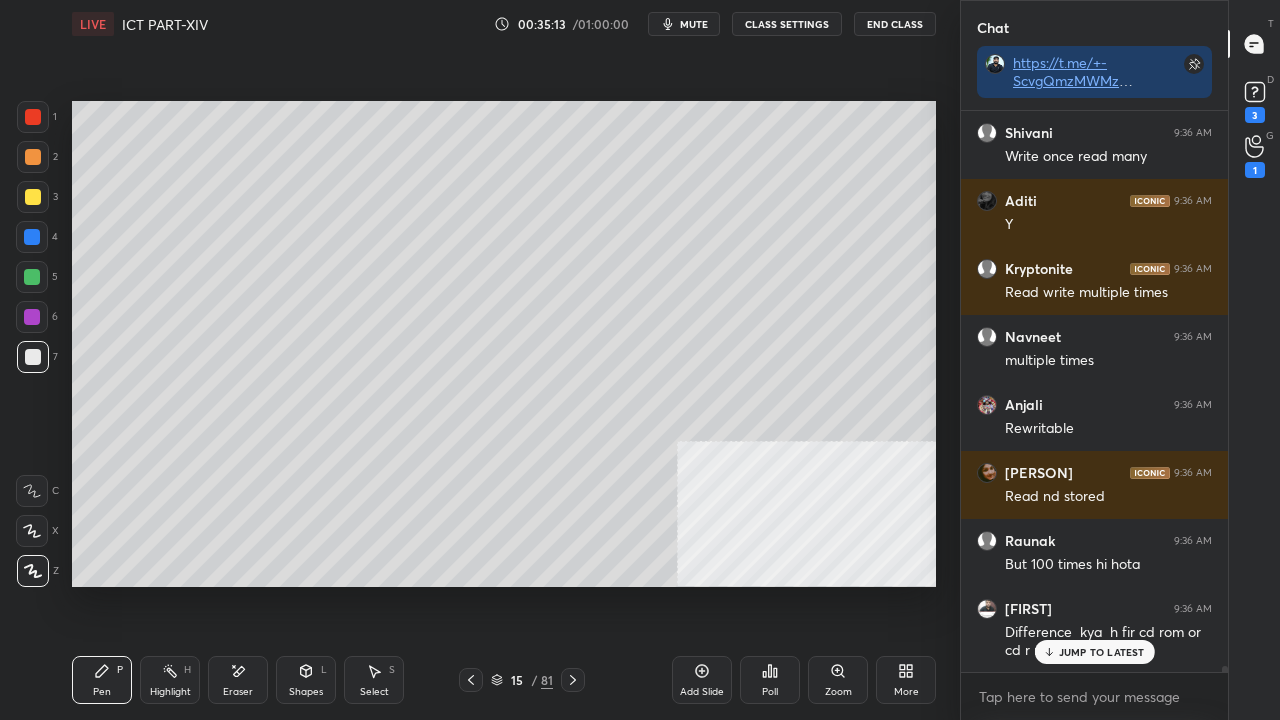 scroll, scrollTop: 53252, scrollLeft: 0, axis: vertical 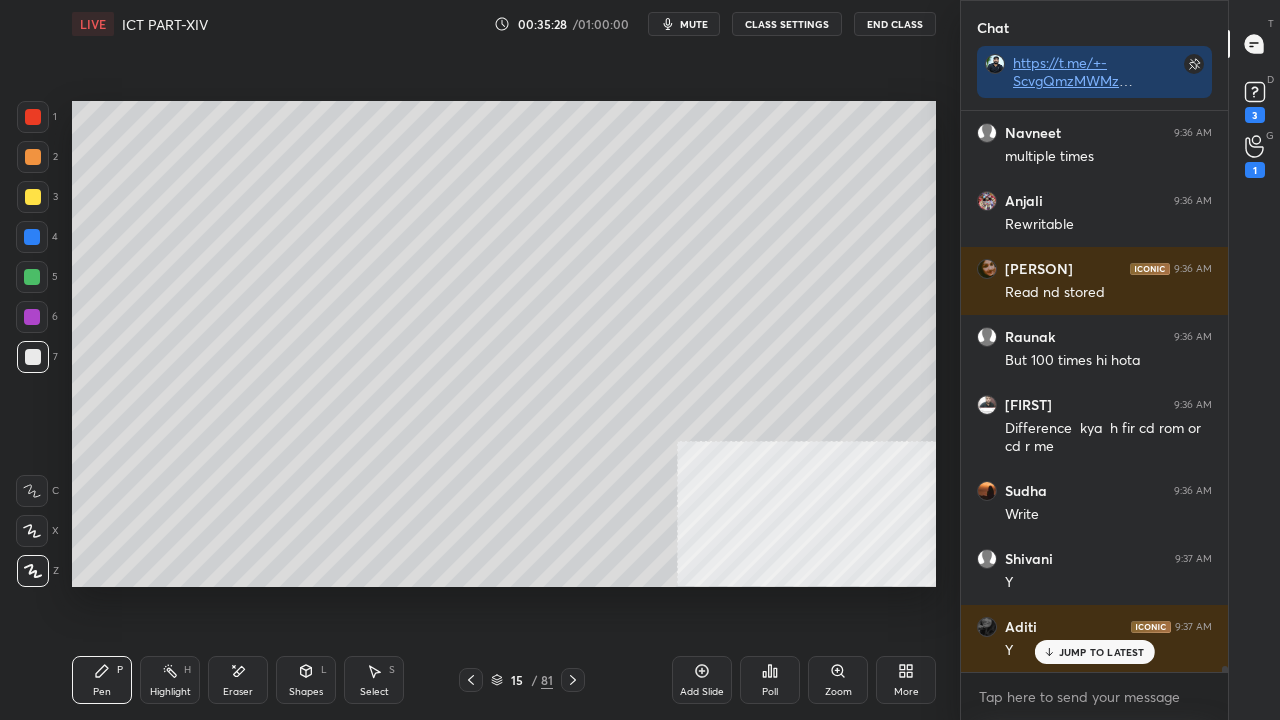 click 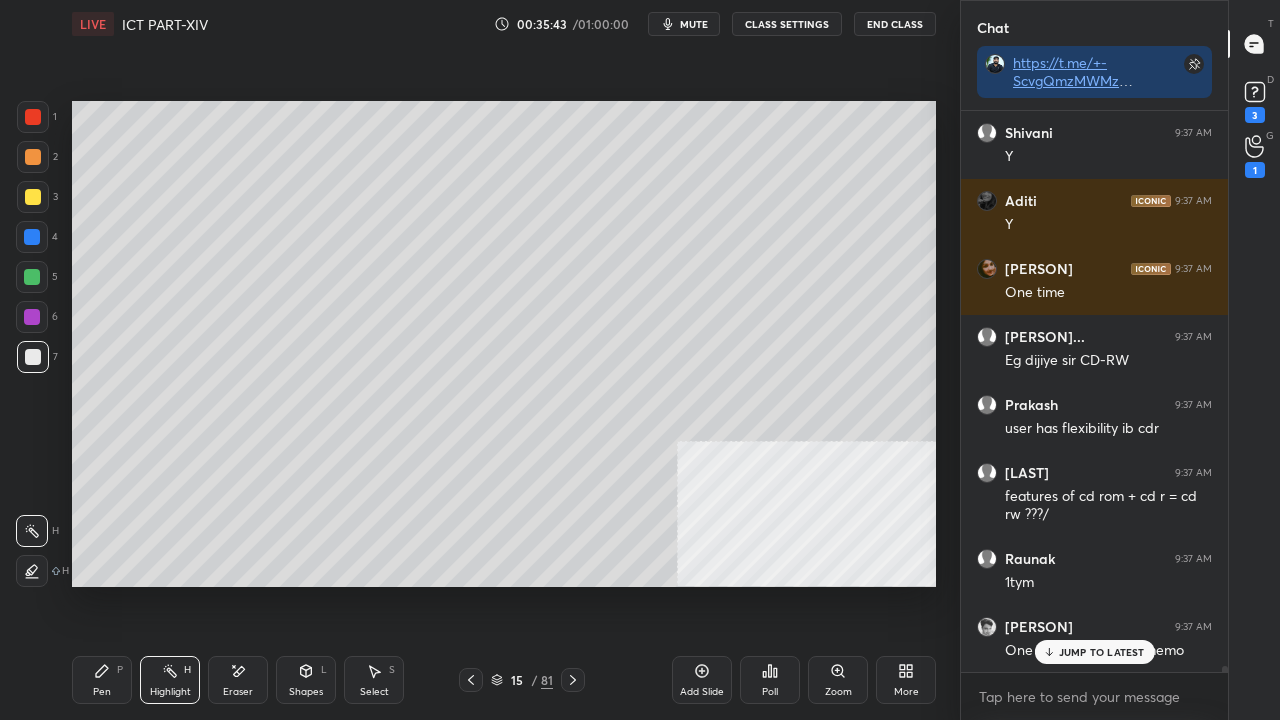 scroll, scrollTop: 53882, scrollLeft: 0, axis: vertical 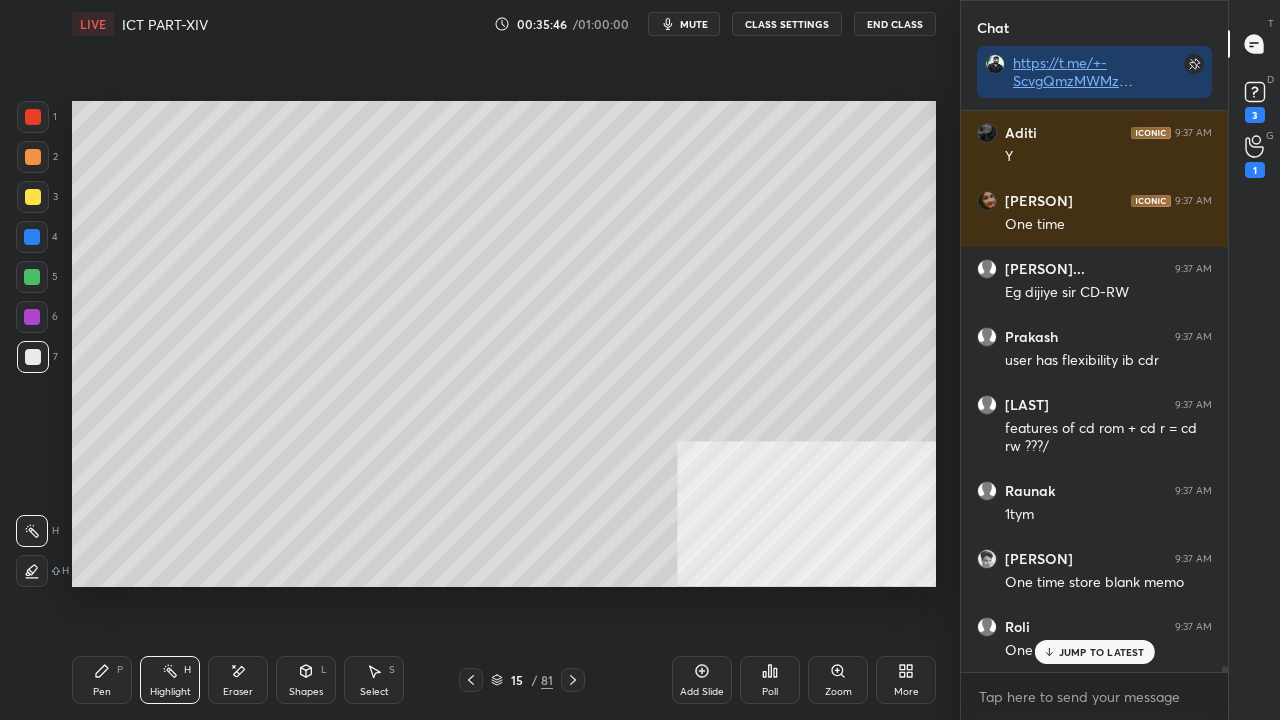 click on "JUMP TO LATEST" at bounding box center (1102, 652) 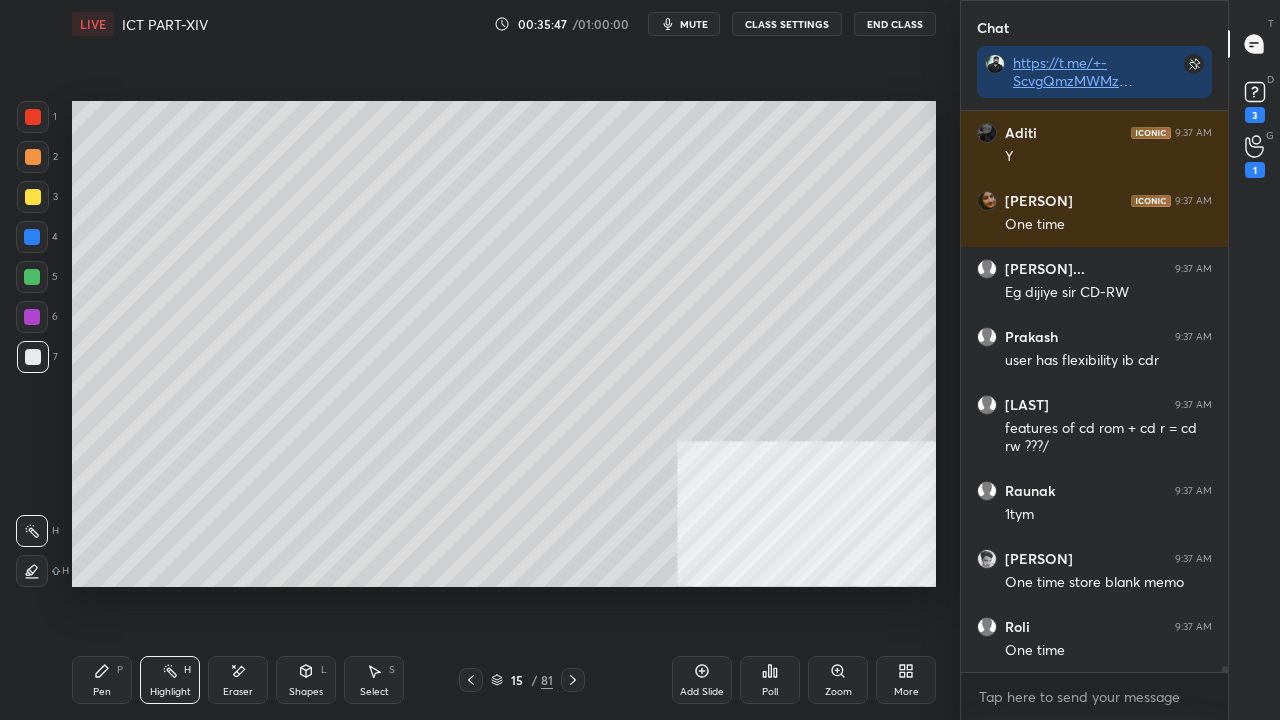 scroll, scrollTop: 53986, scrollLeft: 0, axis: vertical 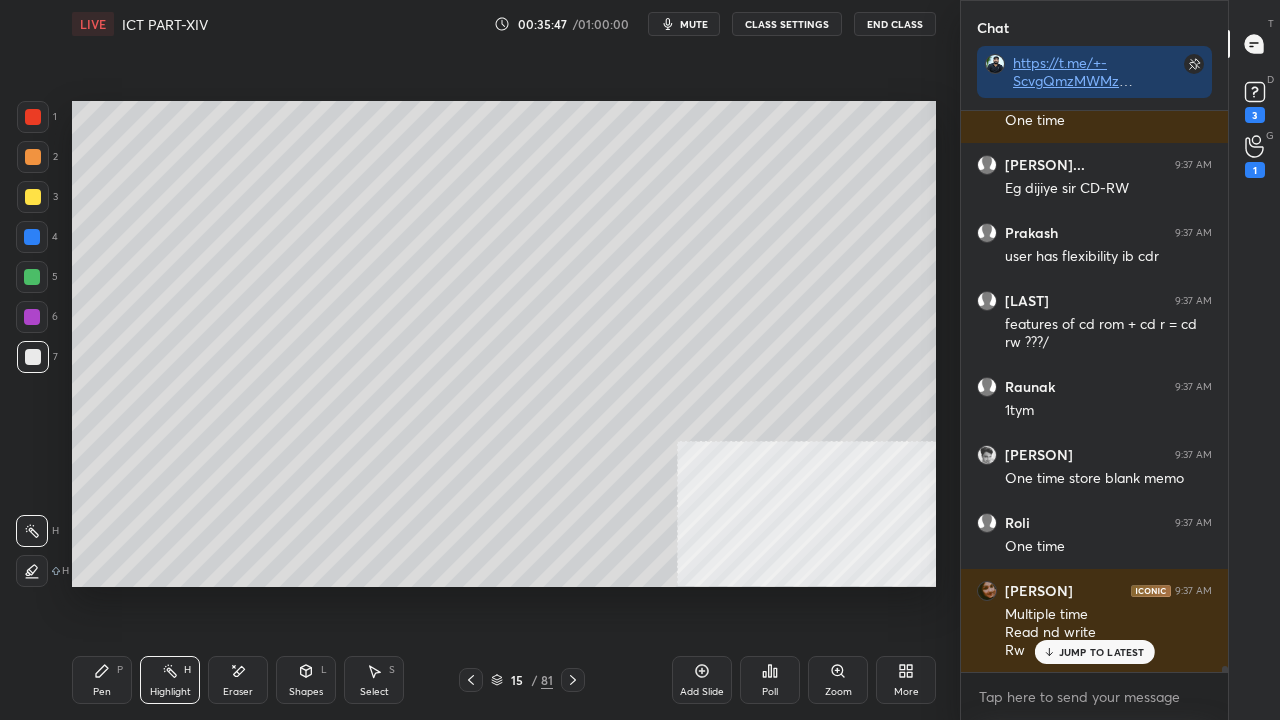 click on "Pen P" at bounding box center (102, 680) 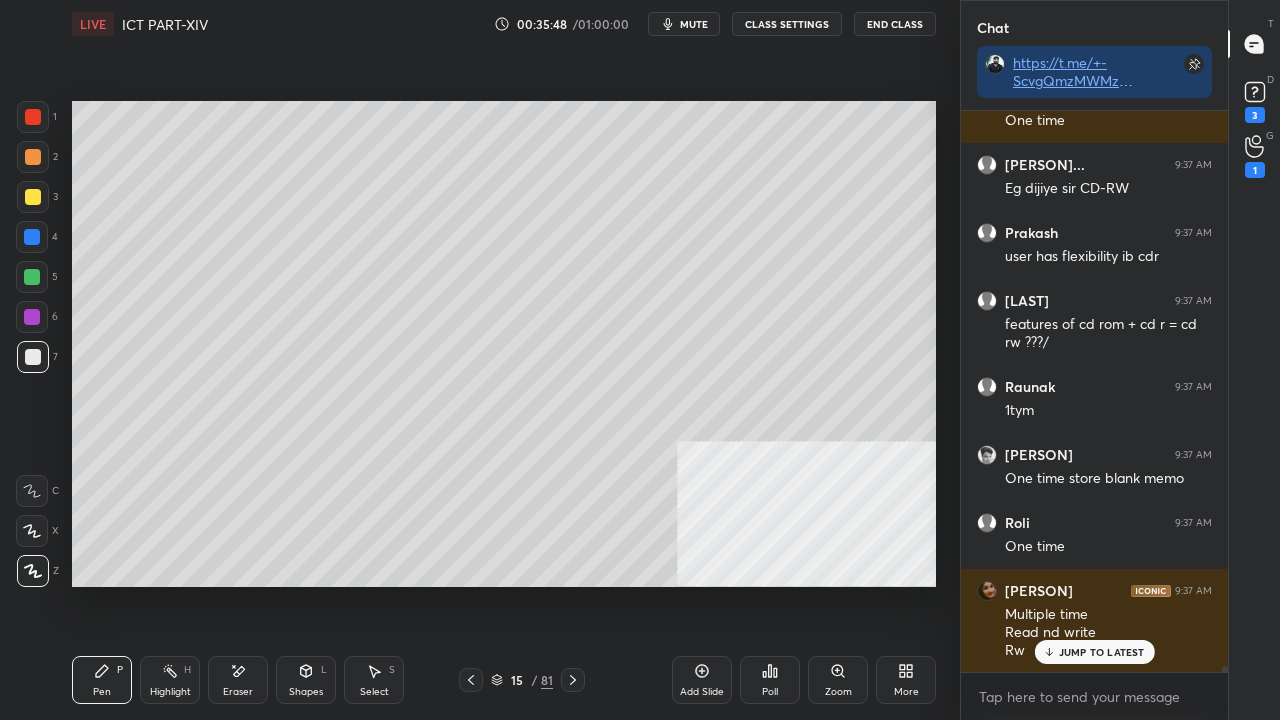 click on "JUMP TO LATEST" at bounding box center (1102, 652) 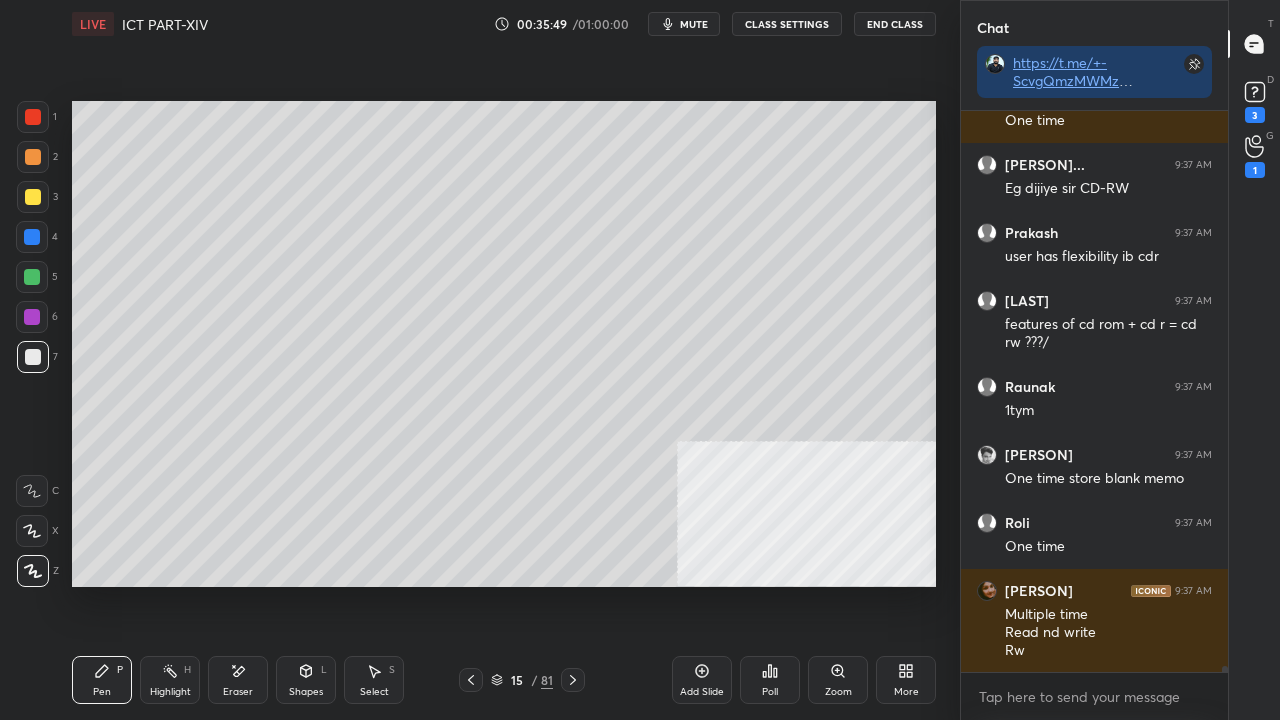 click 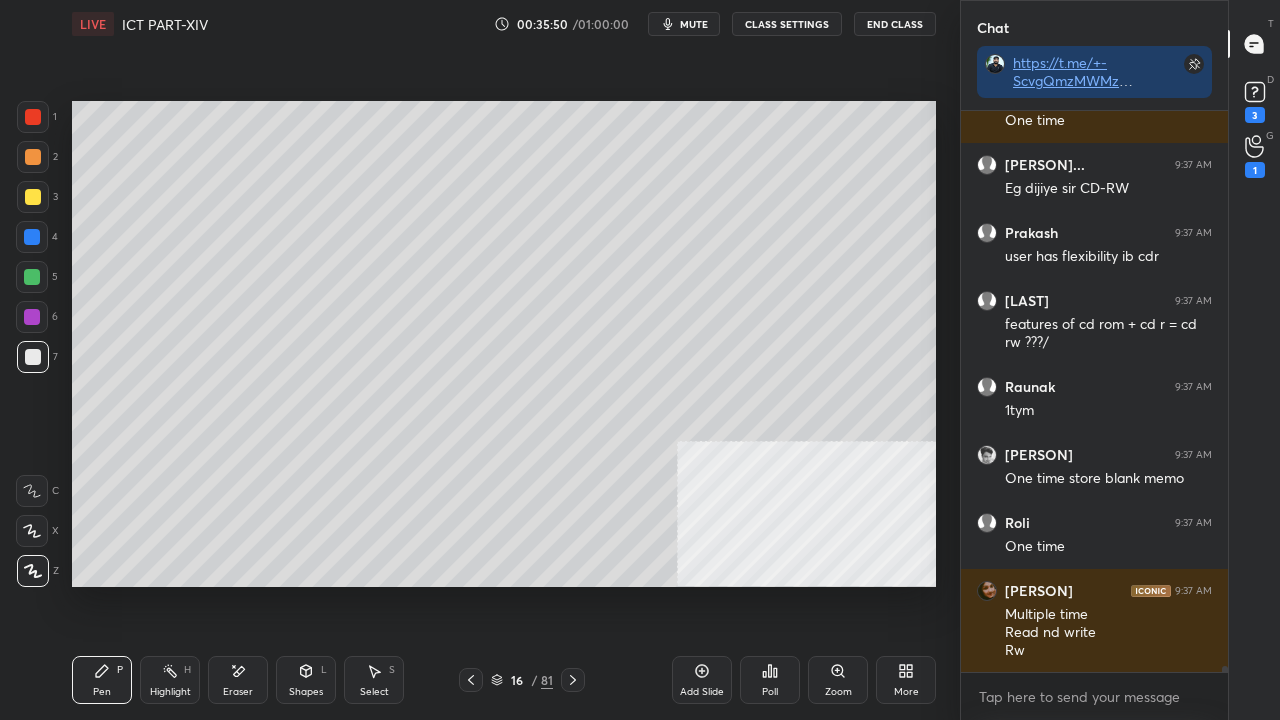 click 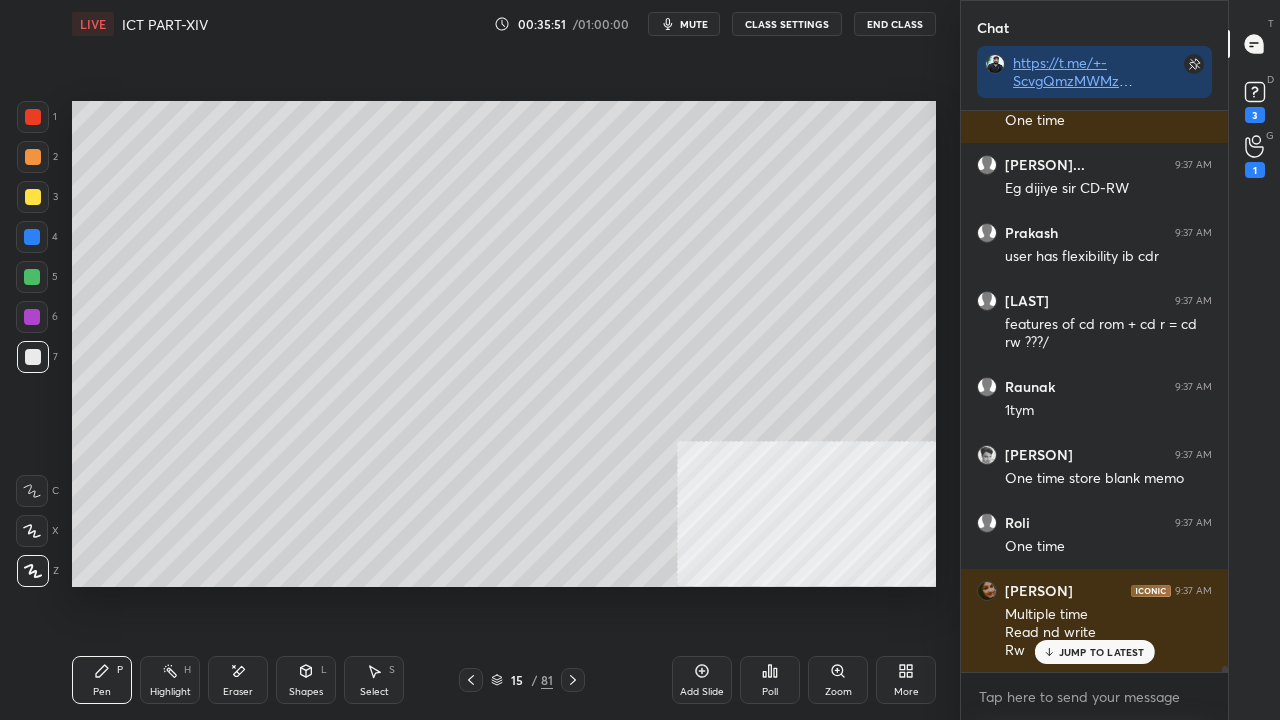 scroll, scrollTop: 54054, scrollLeft: 0, axis: vertical 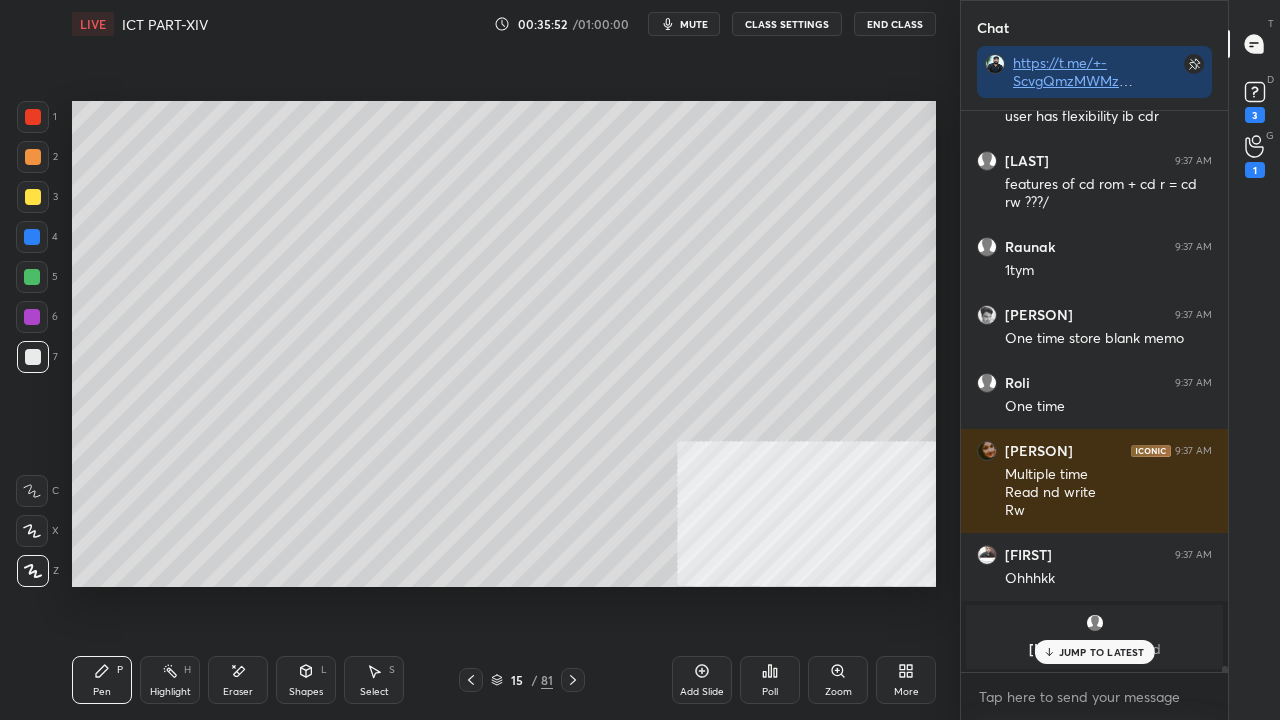 click on "15" at bounding box center (517, 680) 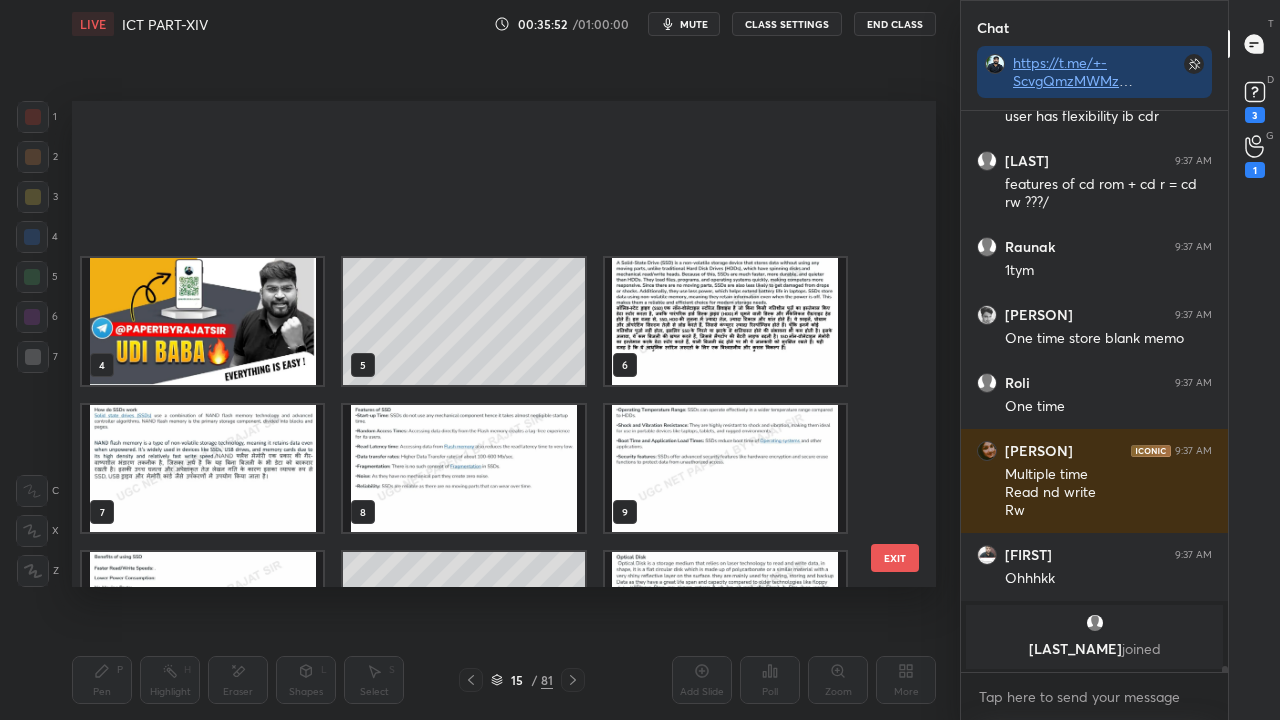 scroll, scrollTop: 54194, scrollLeft: 0, axis: vertical 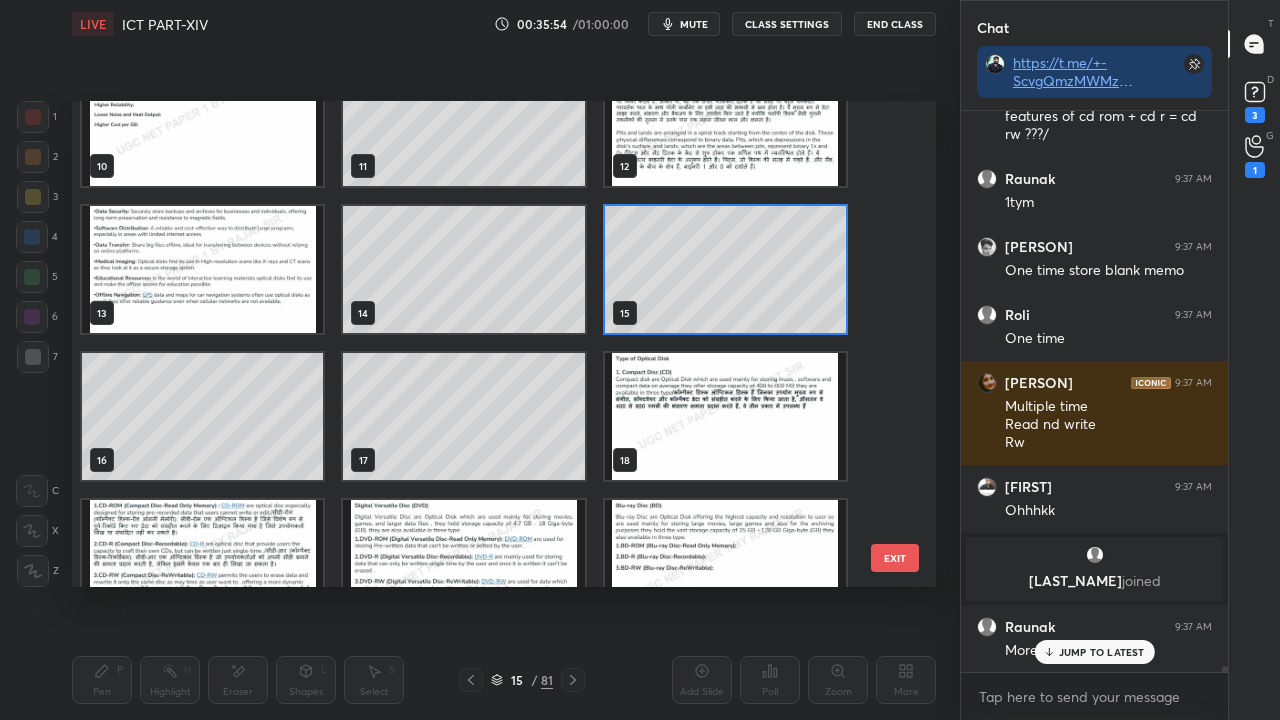 click at bounding box center (725, 416) 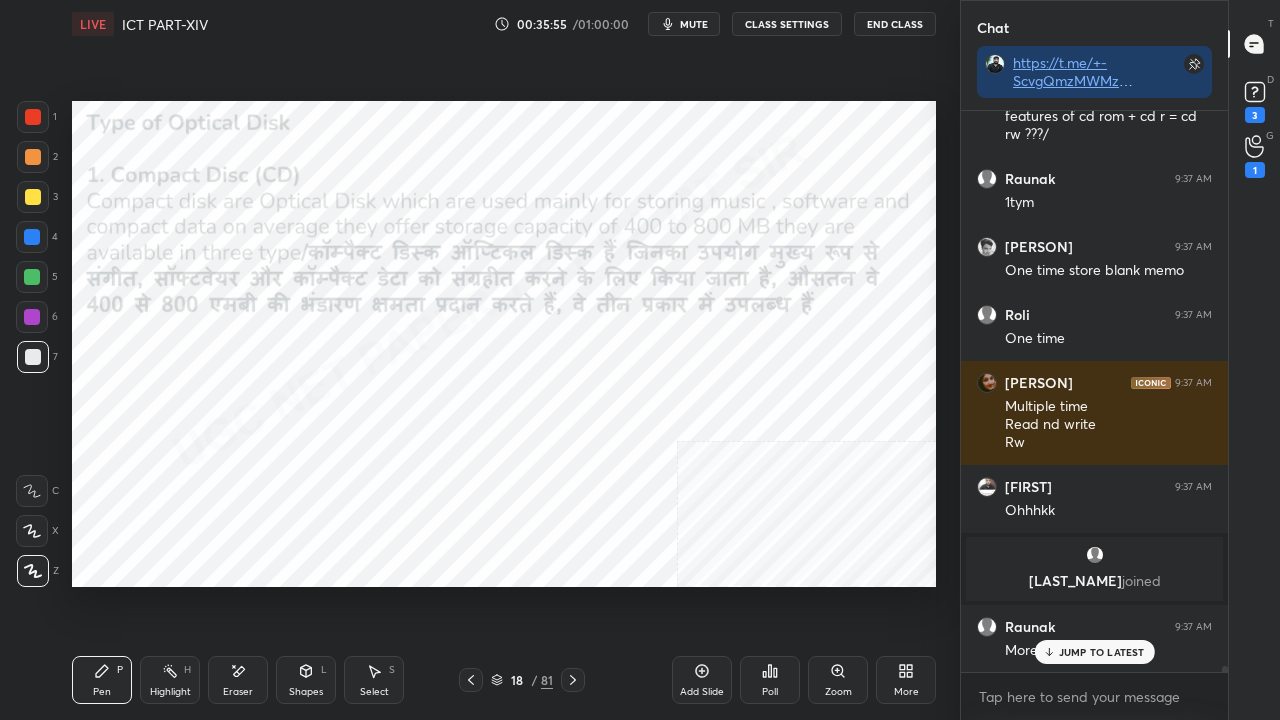 click at bounding box center [725, 416] 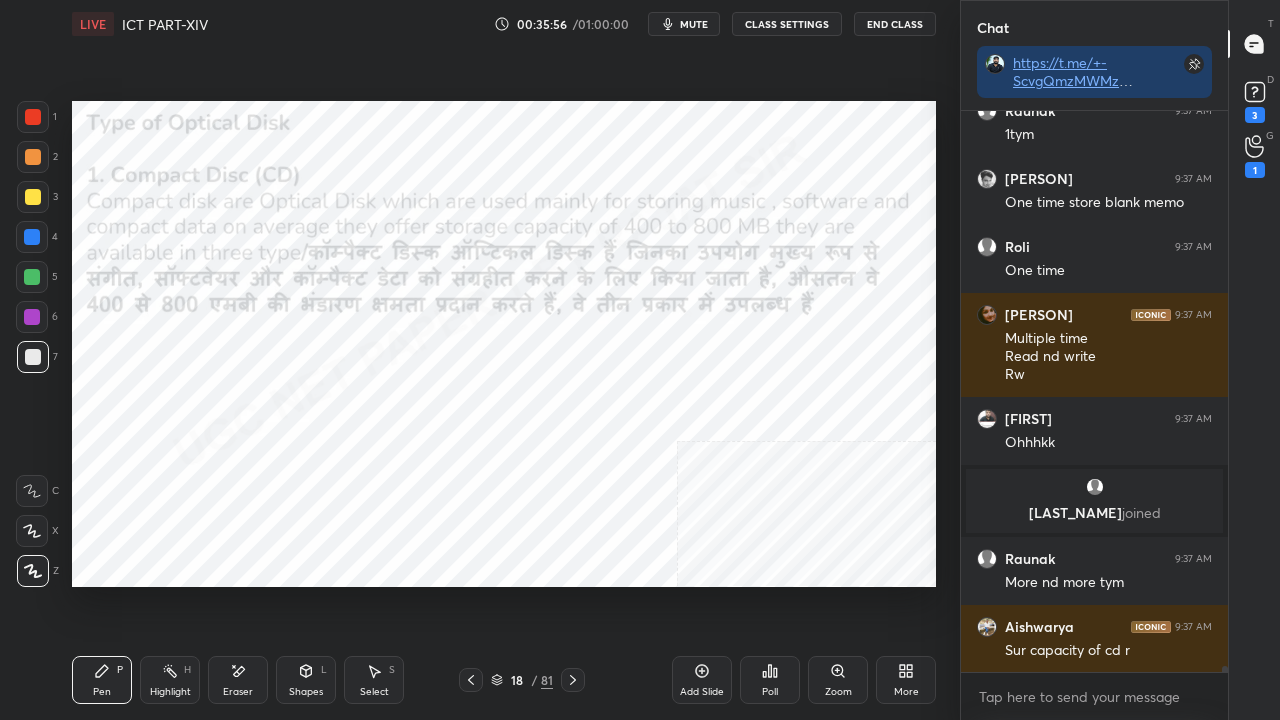 scroll, scrollTop: 54334, scrollLeft: 0, axis: vertical 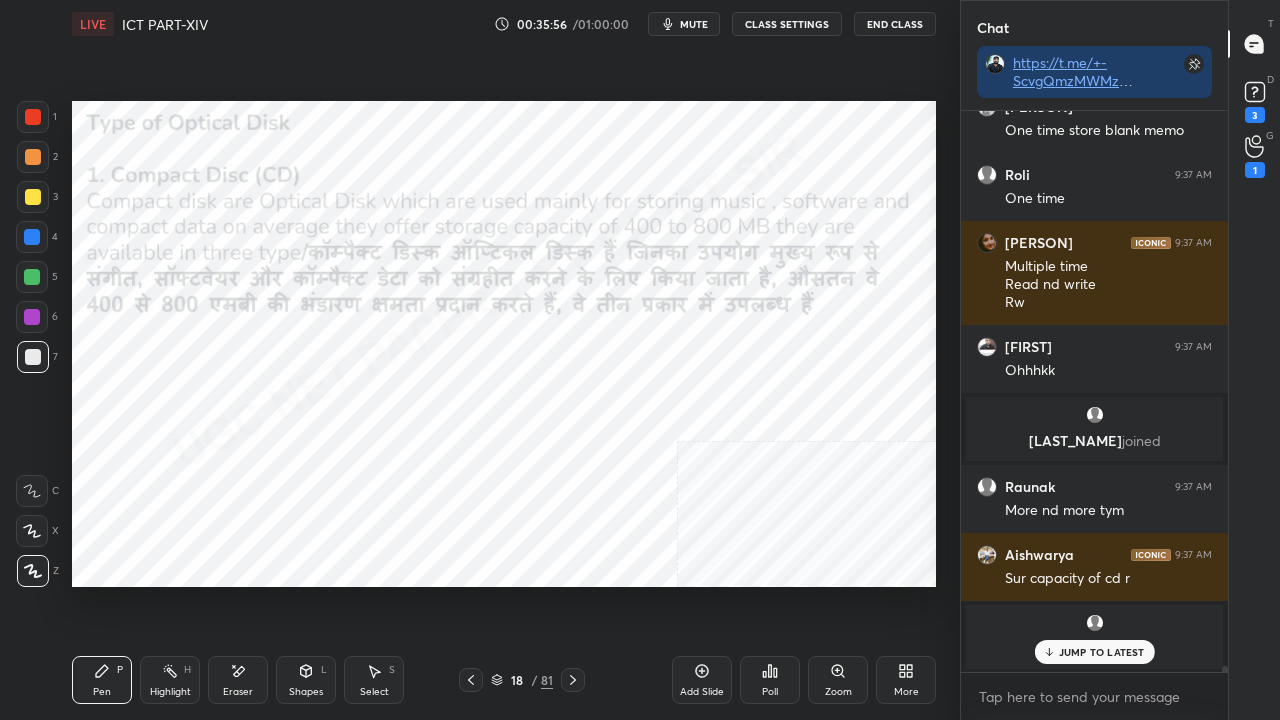 click at bounding box center [33, 117] 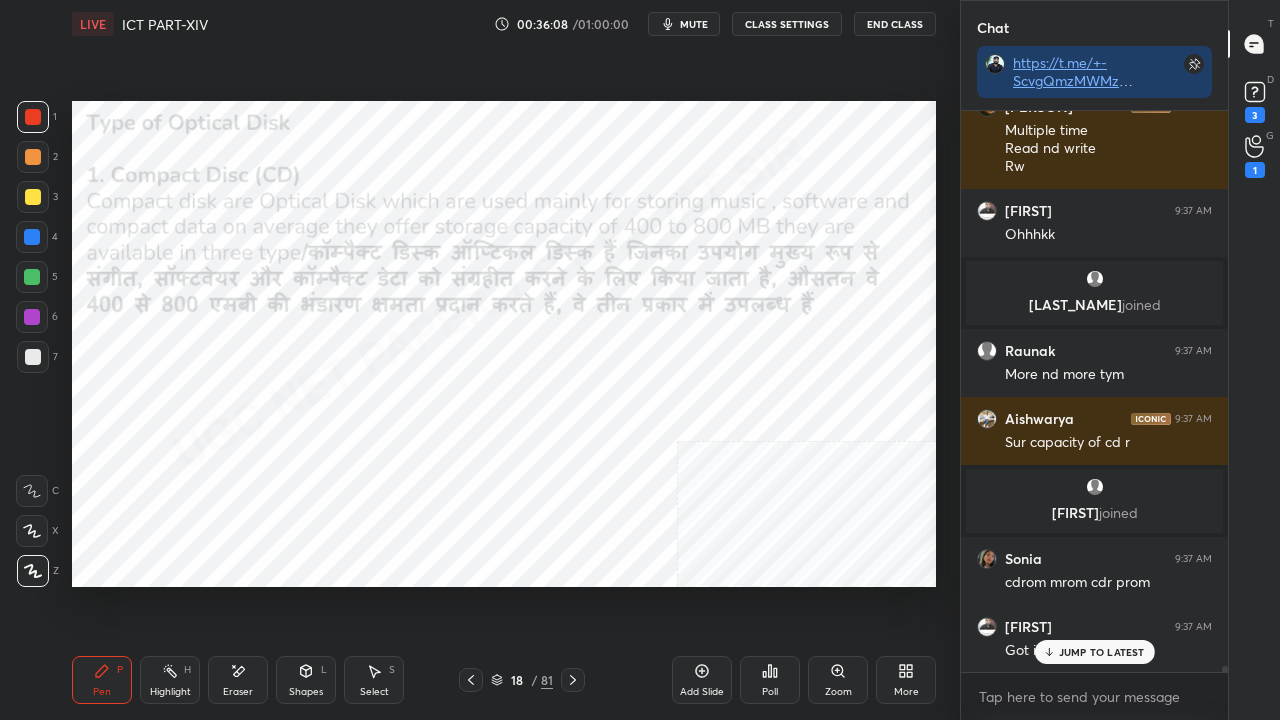scroll, scrollTop: 51996, scrollLeft: 0, axis: vertical 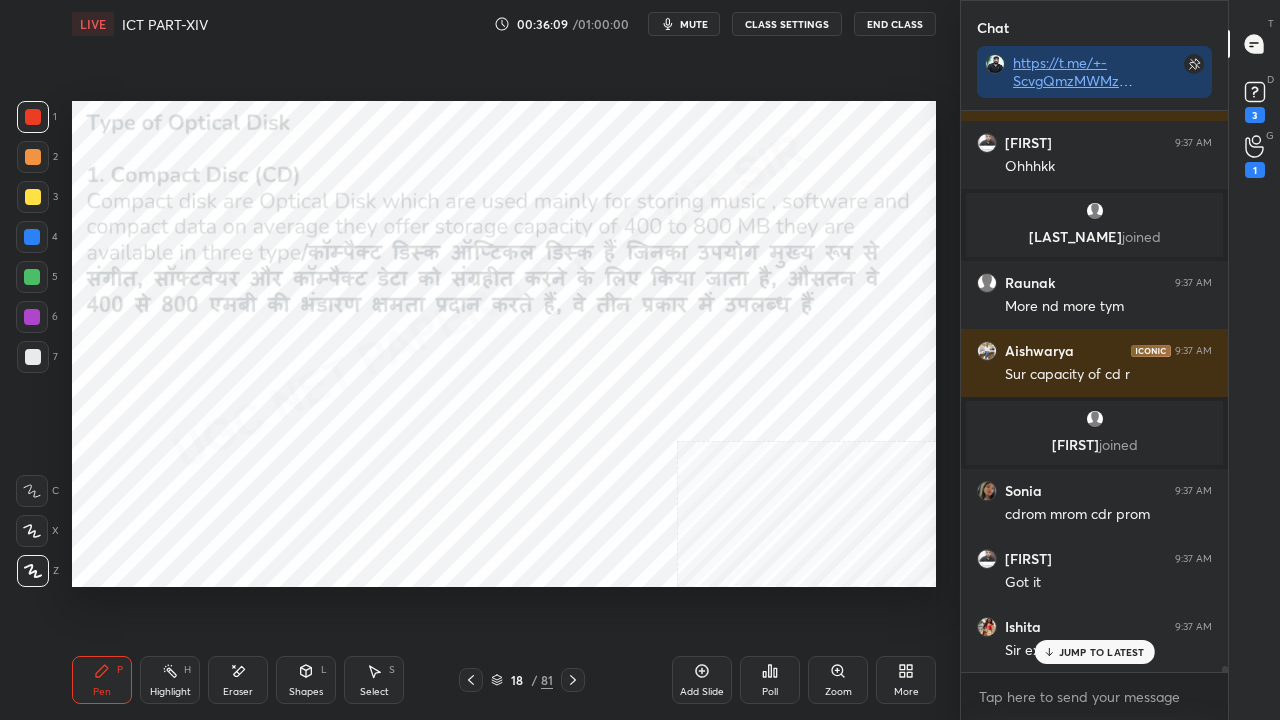click 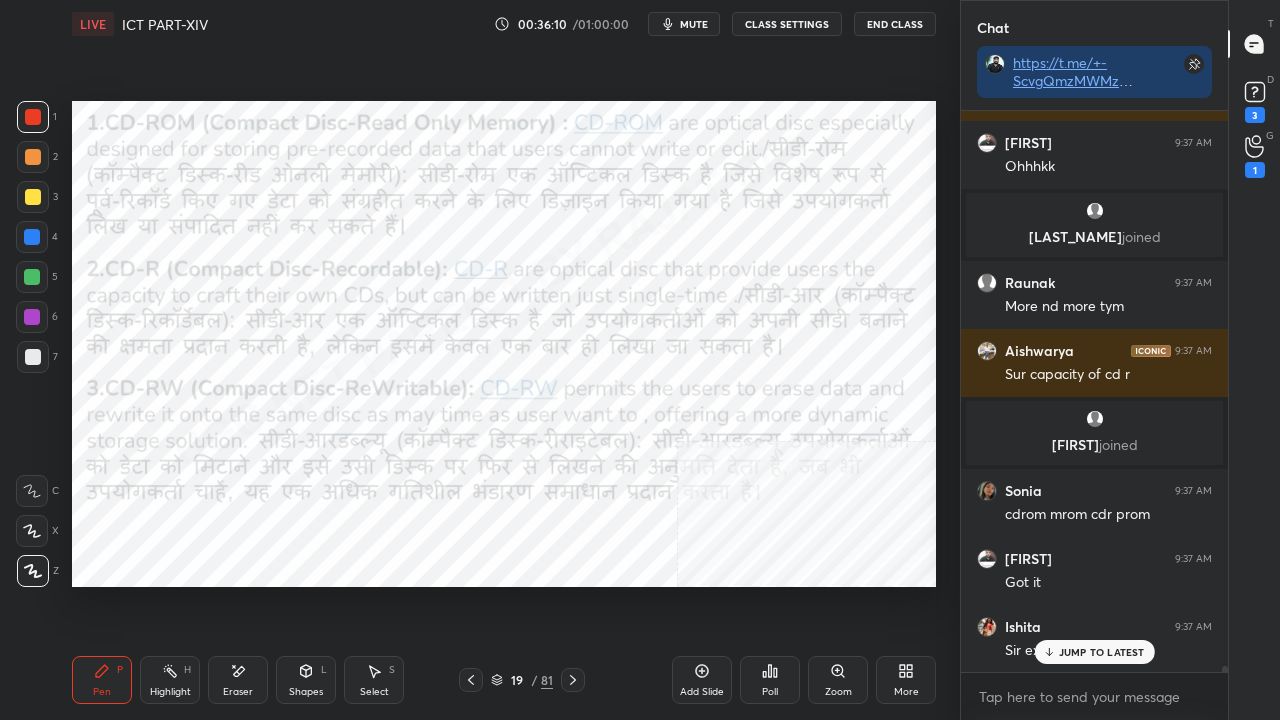 click on "JUMP TO LATEST" at bounding box center (1094, 652) 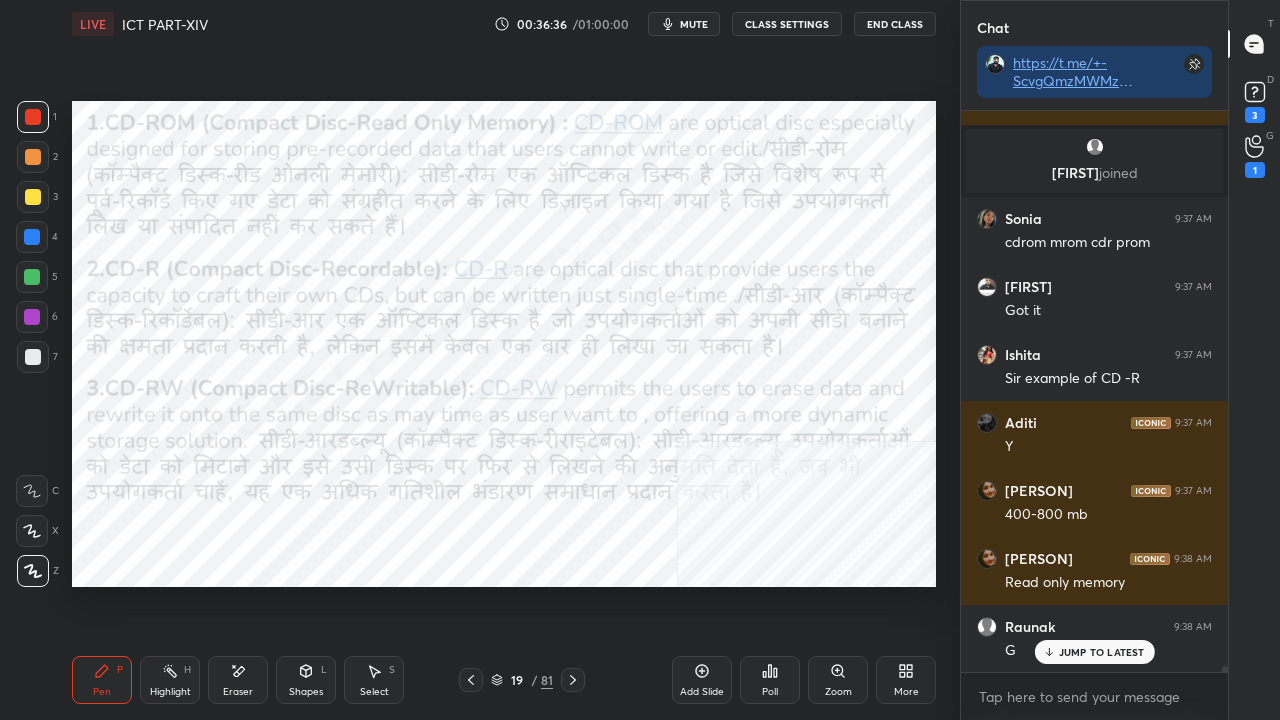 scroll, scrollTop: 52336, scrollLeft: 0, axis: vertical 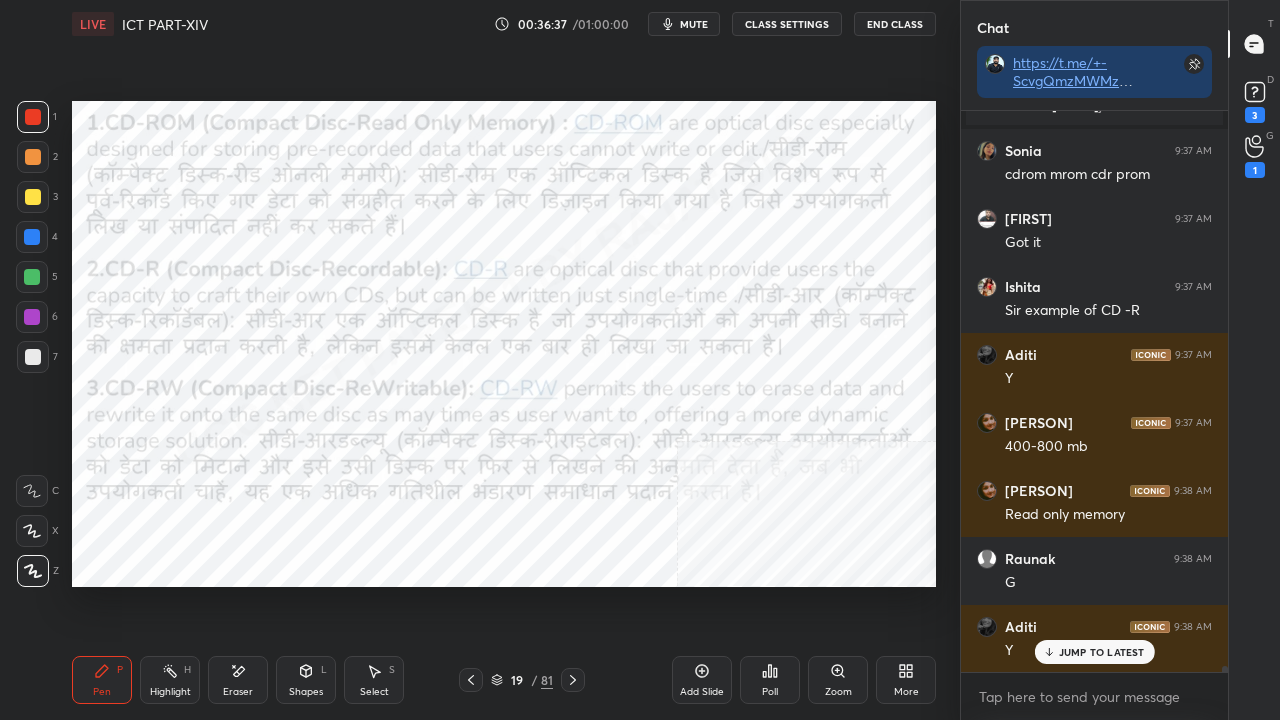 click 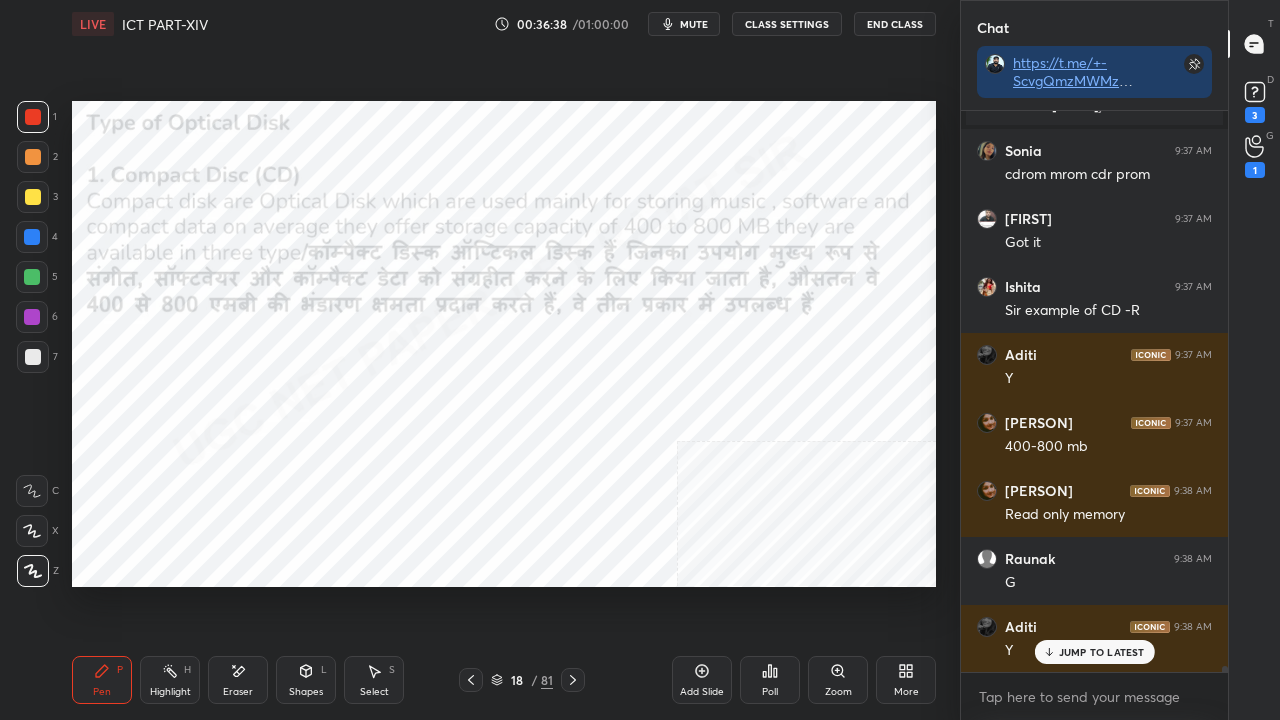 click 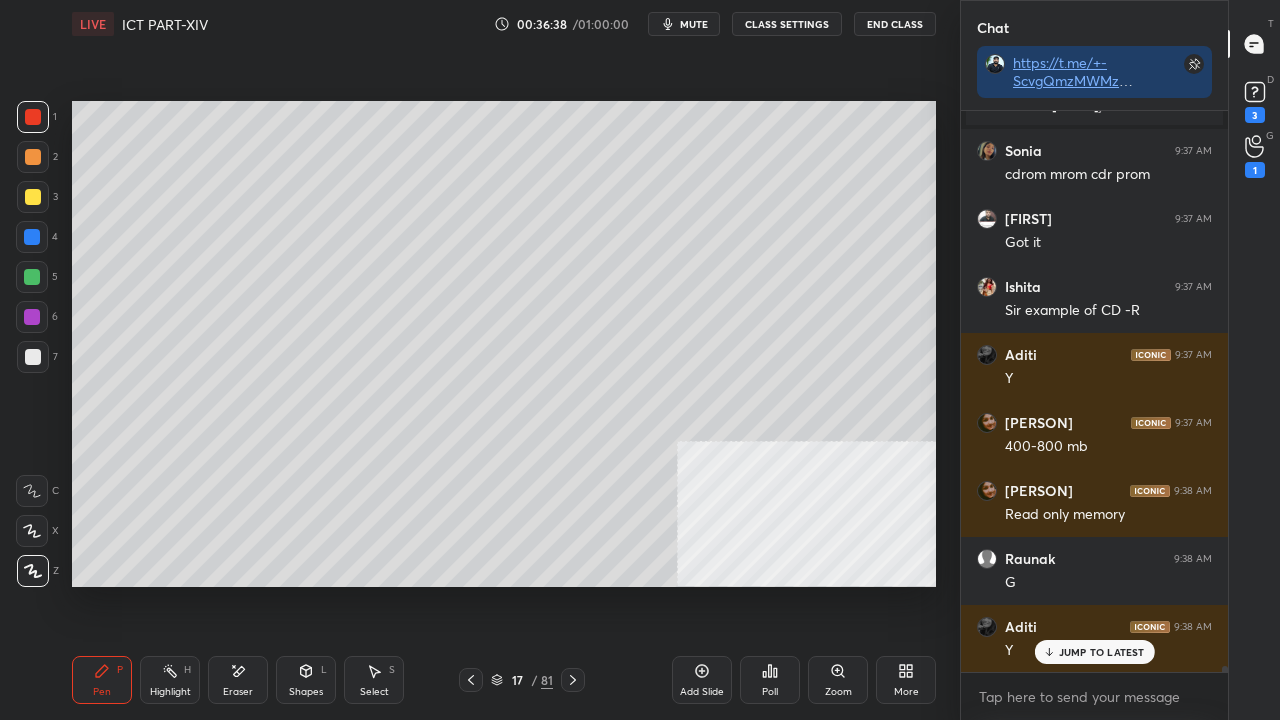 click 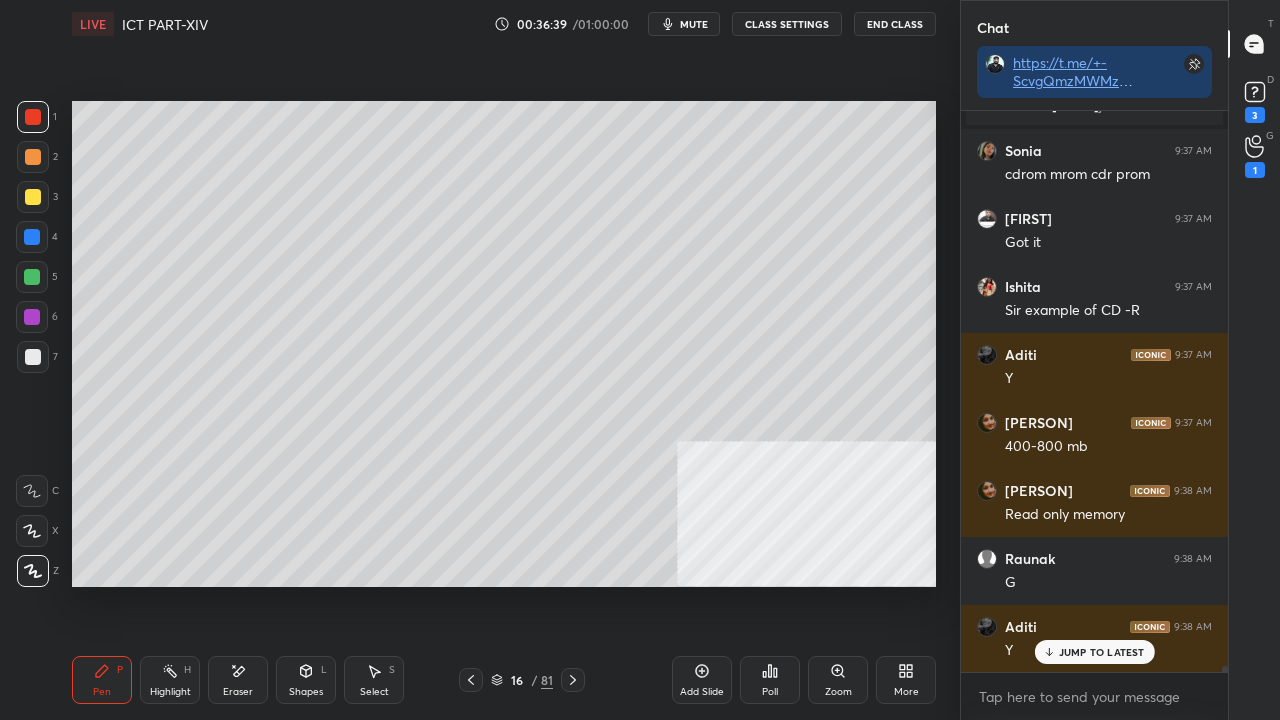 click 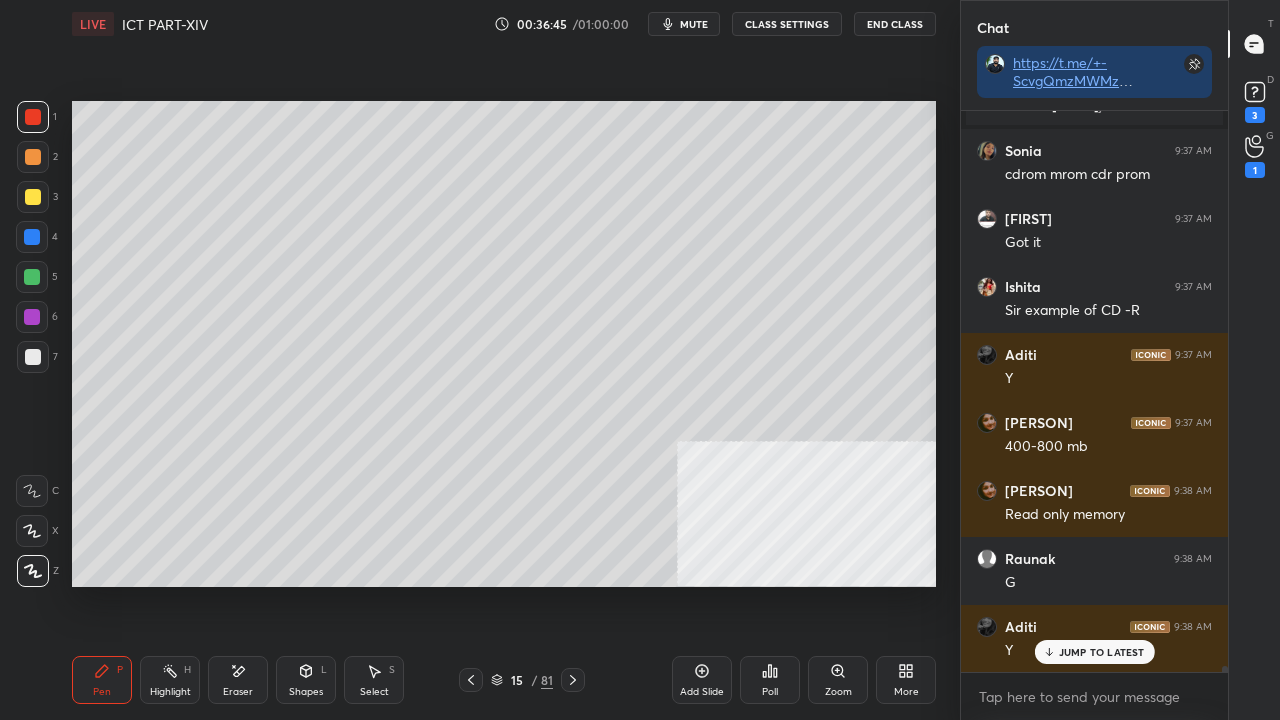 scroll, scrollTop: 52404, scrollLeft: 0, axis: vertical 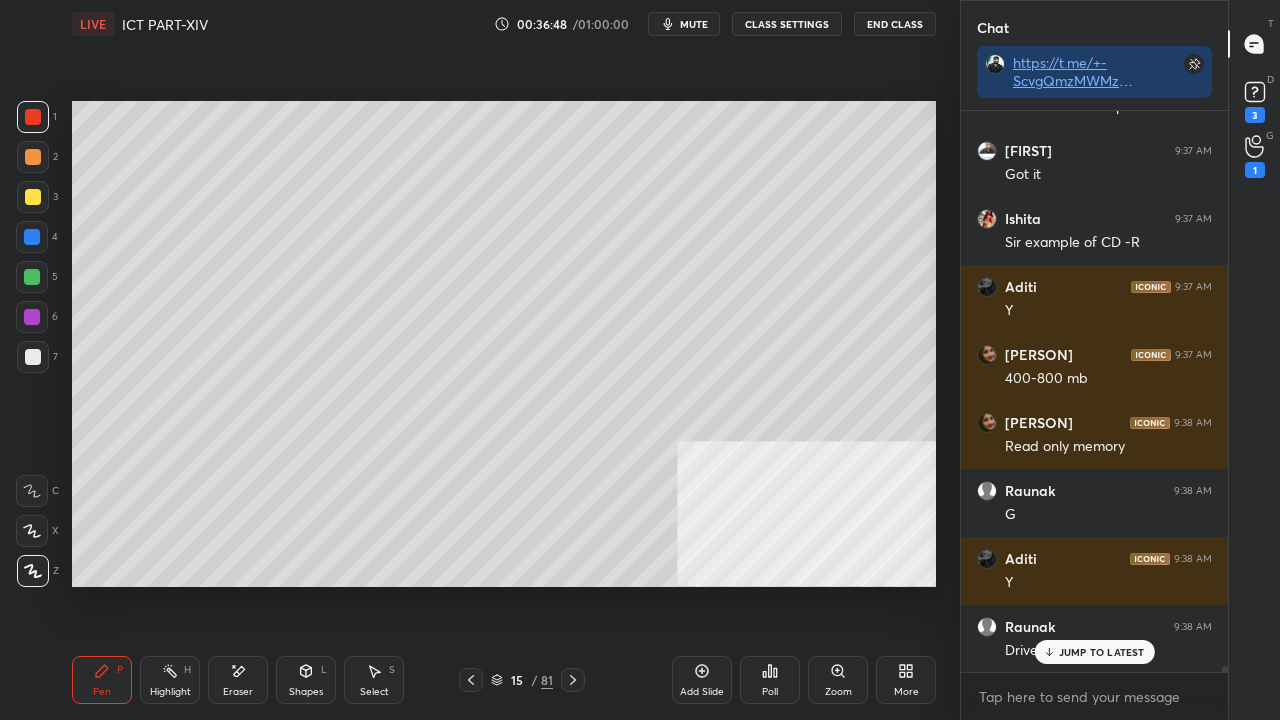 click 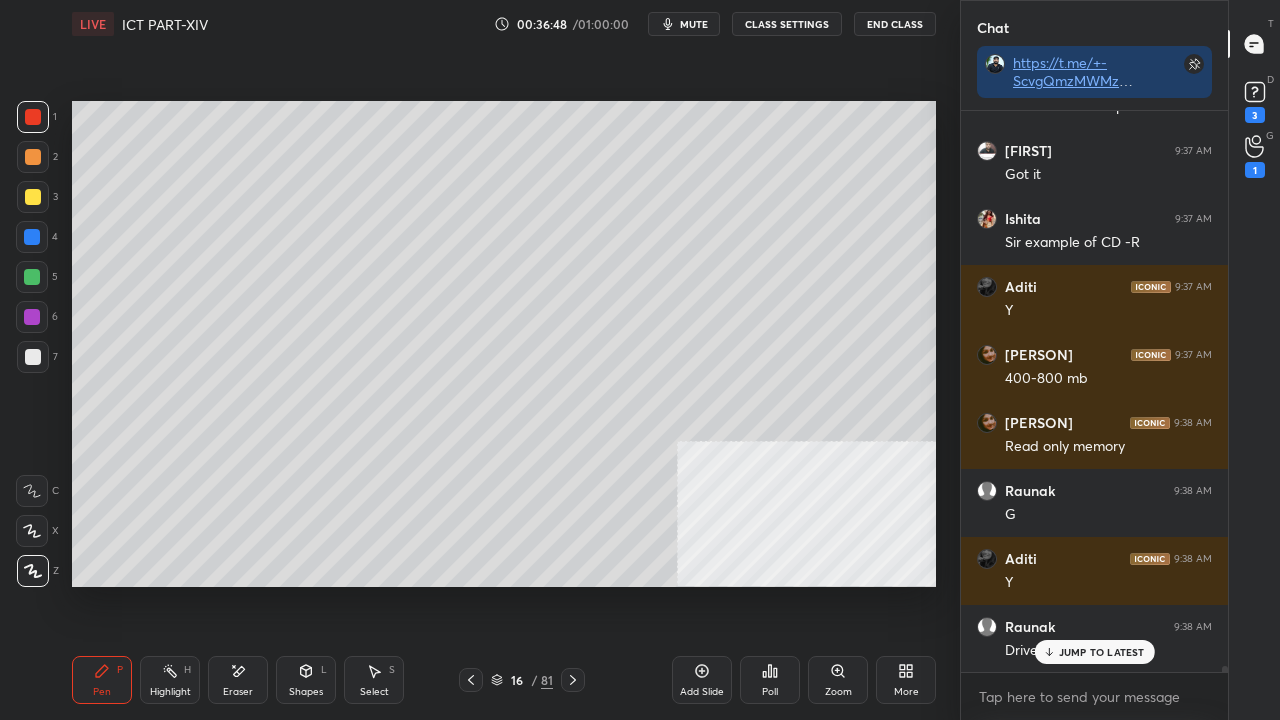 click 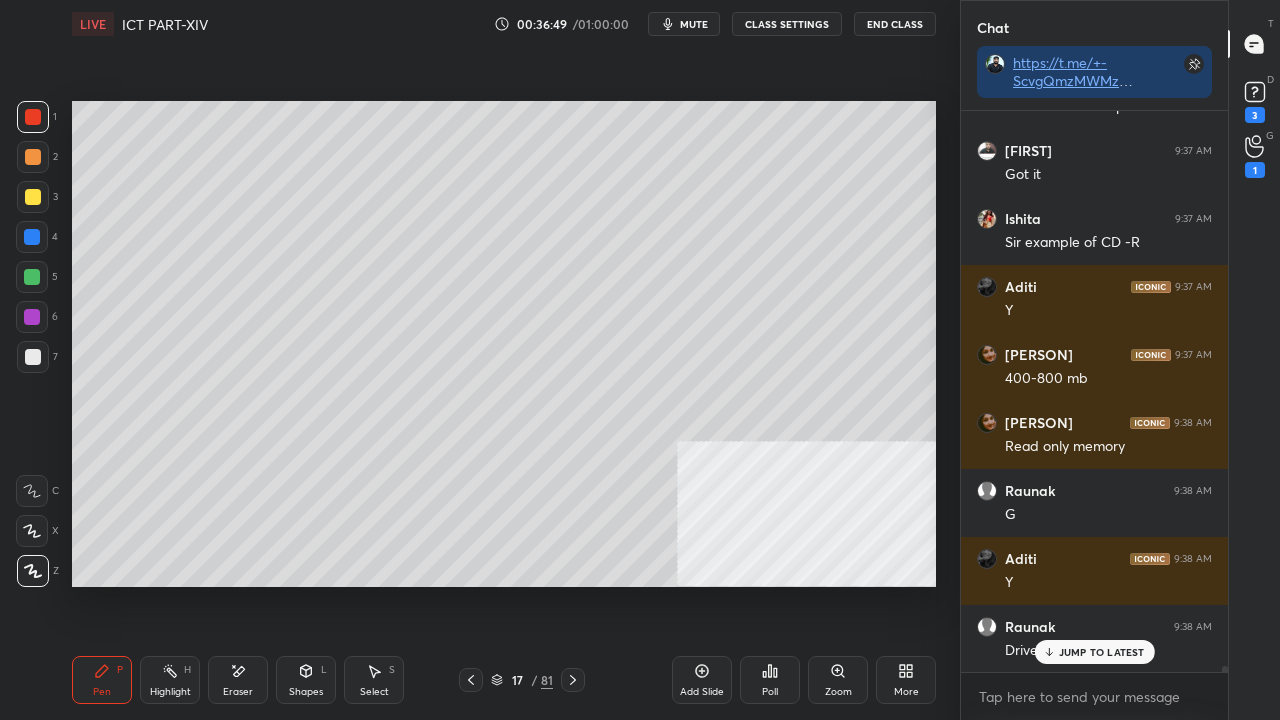 click 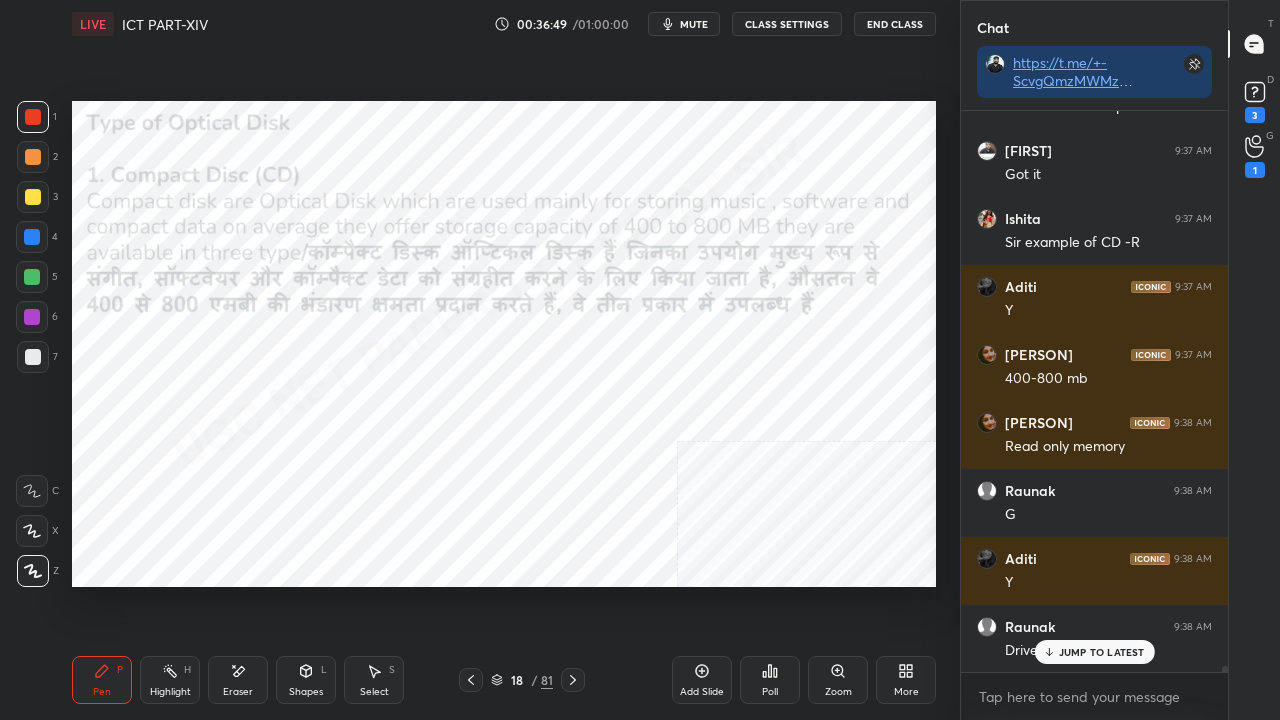 scroll, scrollTop: 52472, scrollLeft: 0, axis: vertical 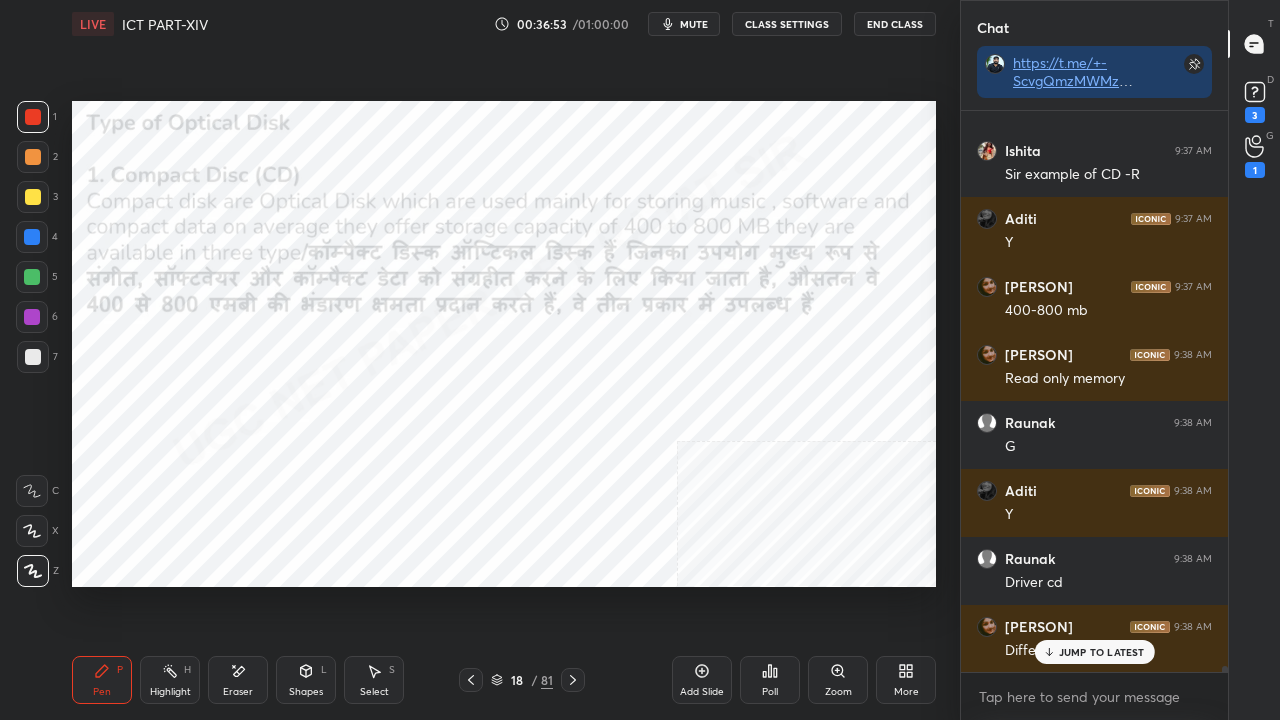 click 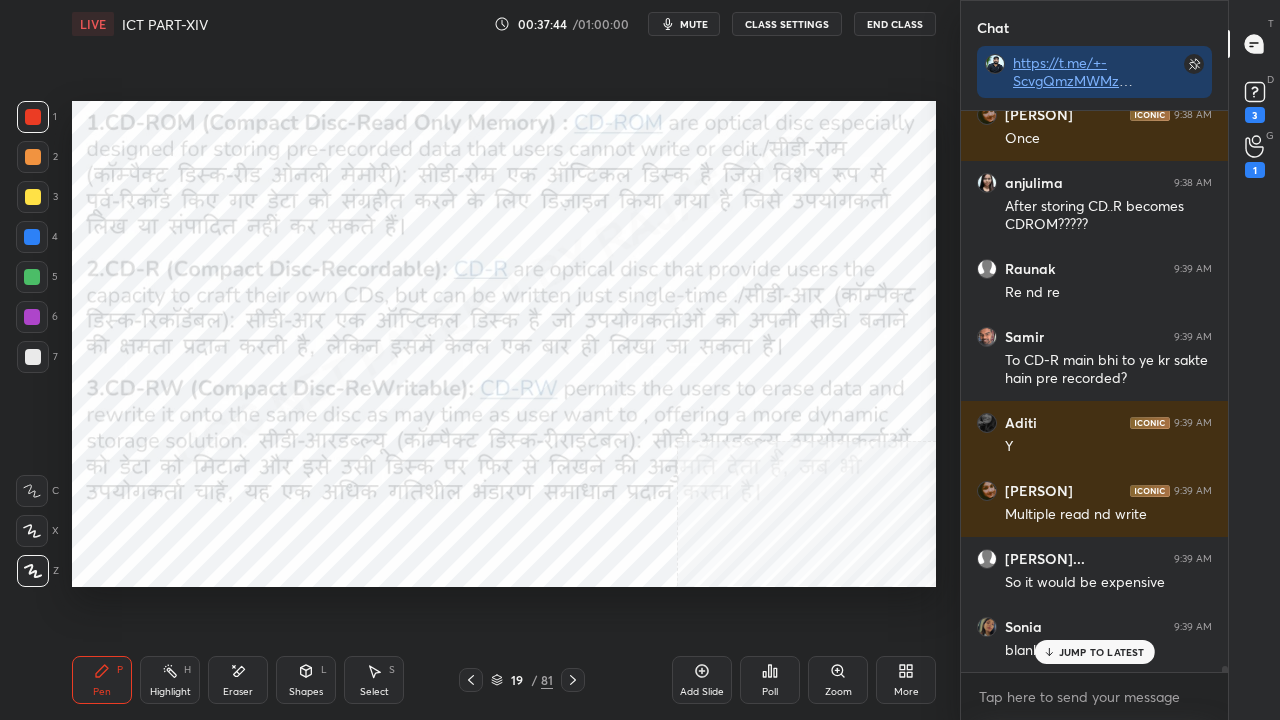 scroll, scrollTop: 53528, scrollLeft: 0, axis: vertical 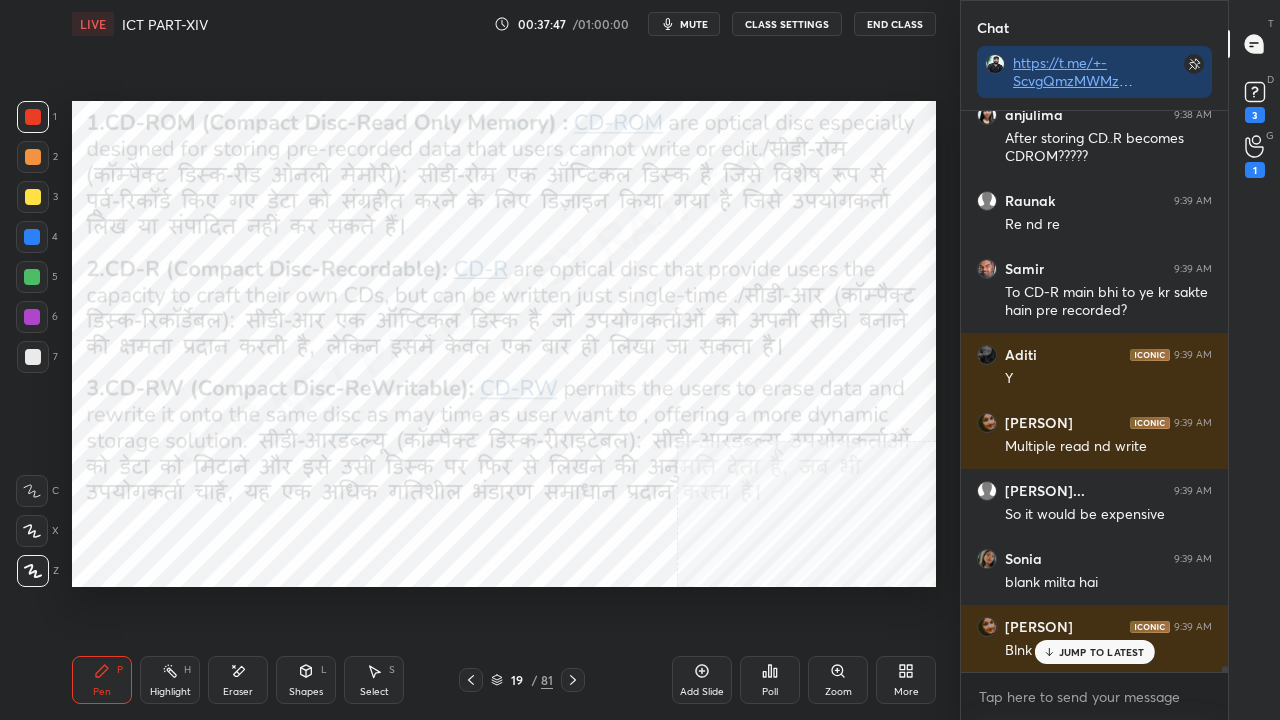 click at bounding box center [32, 317] 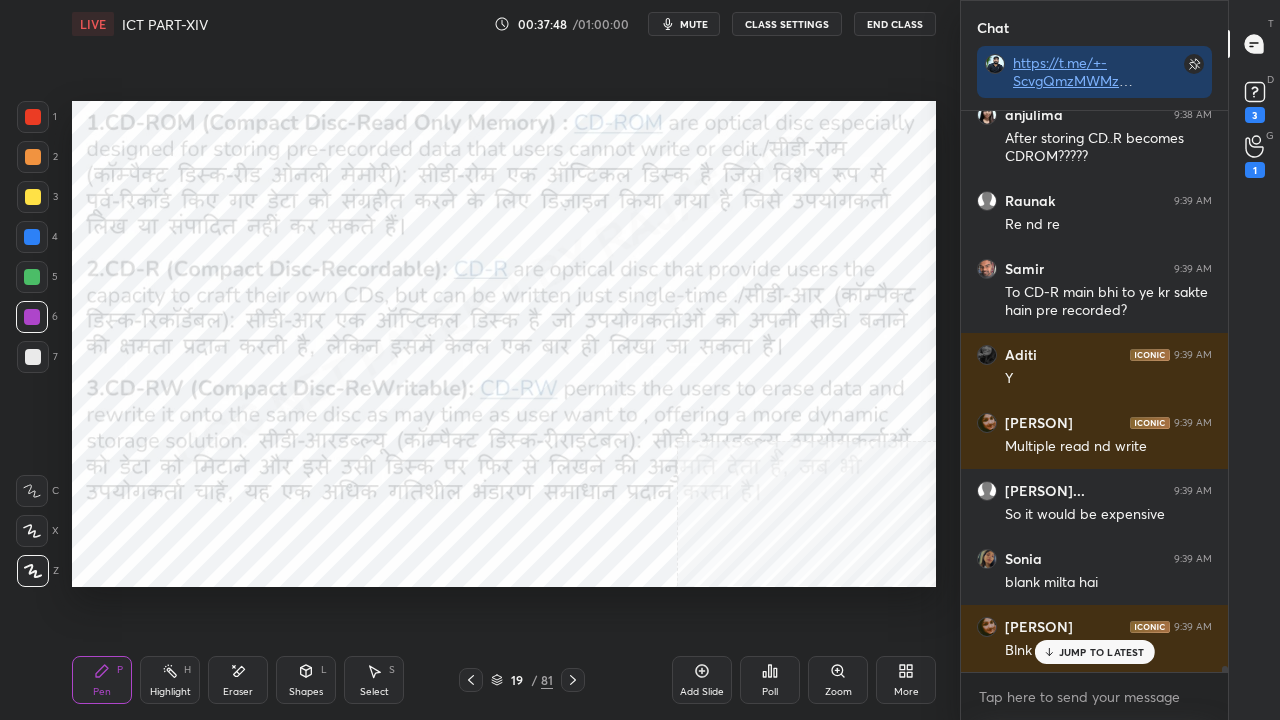 click 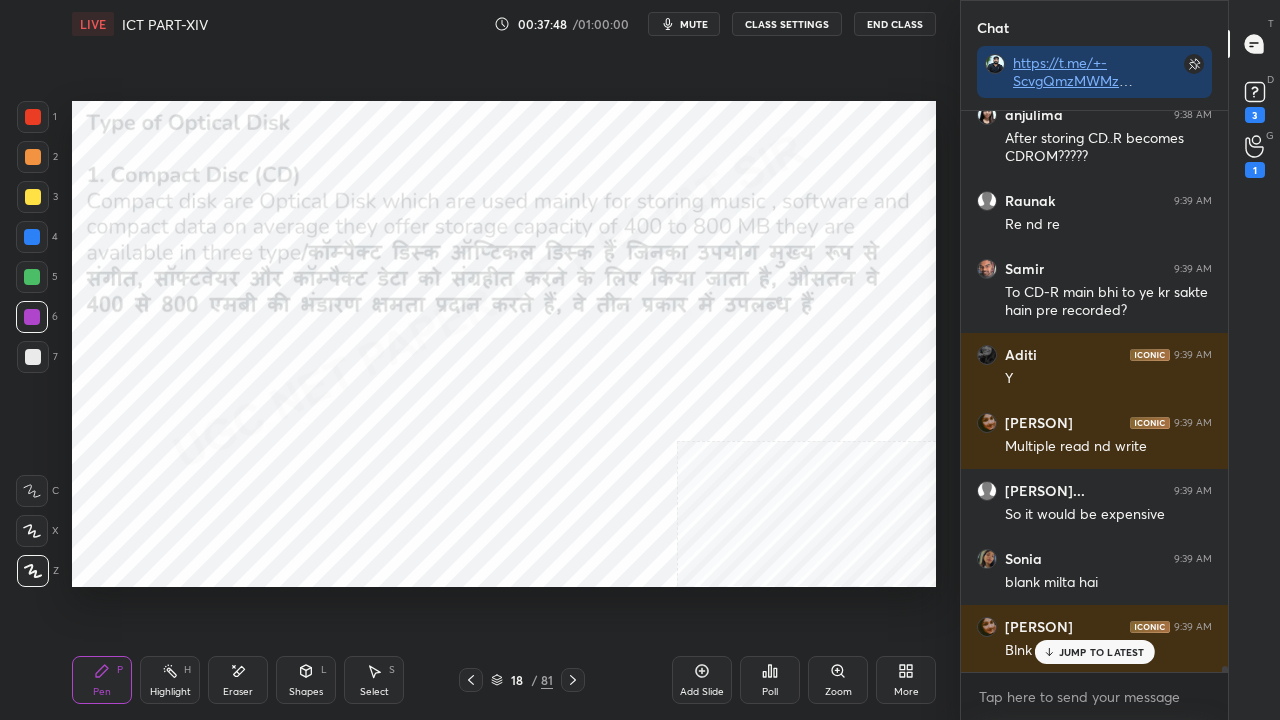 scroll, scrollTop: 53600, scrollLeft: 0, axis: vertical 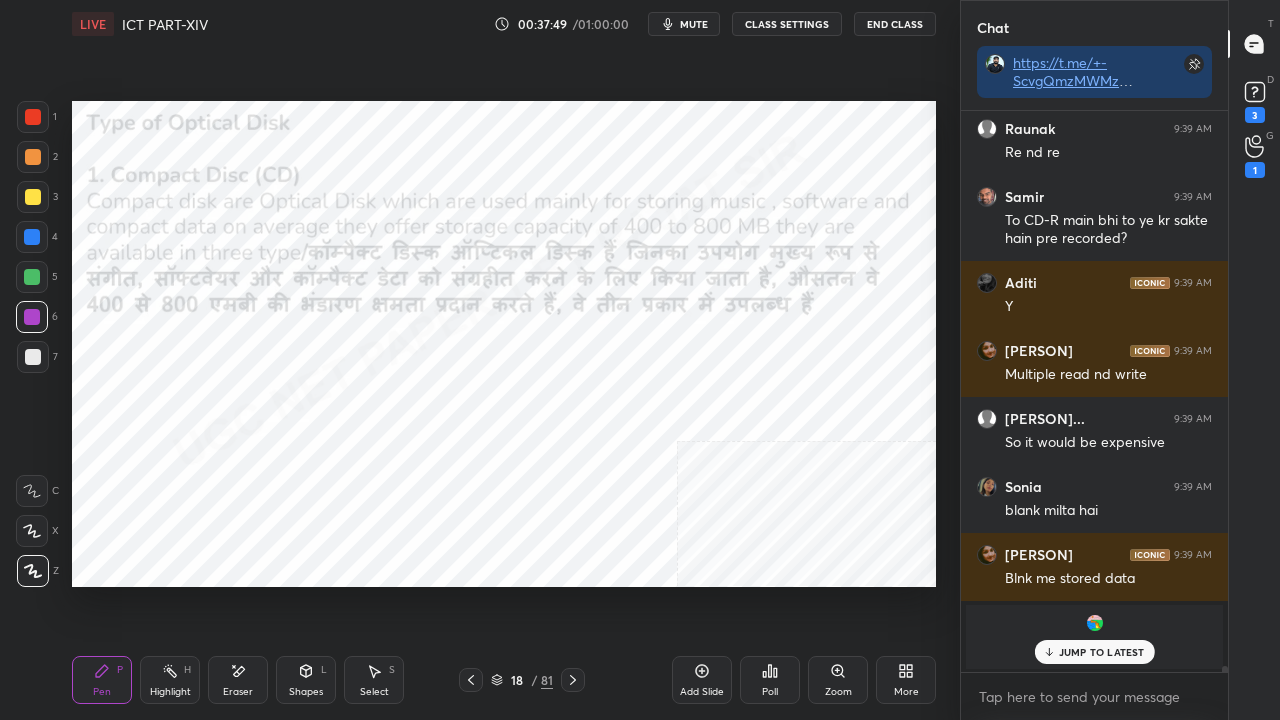click 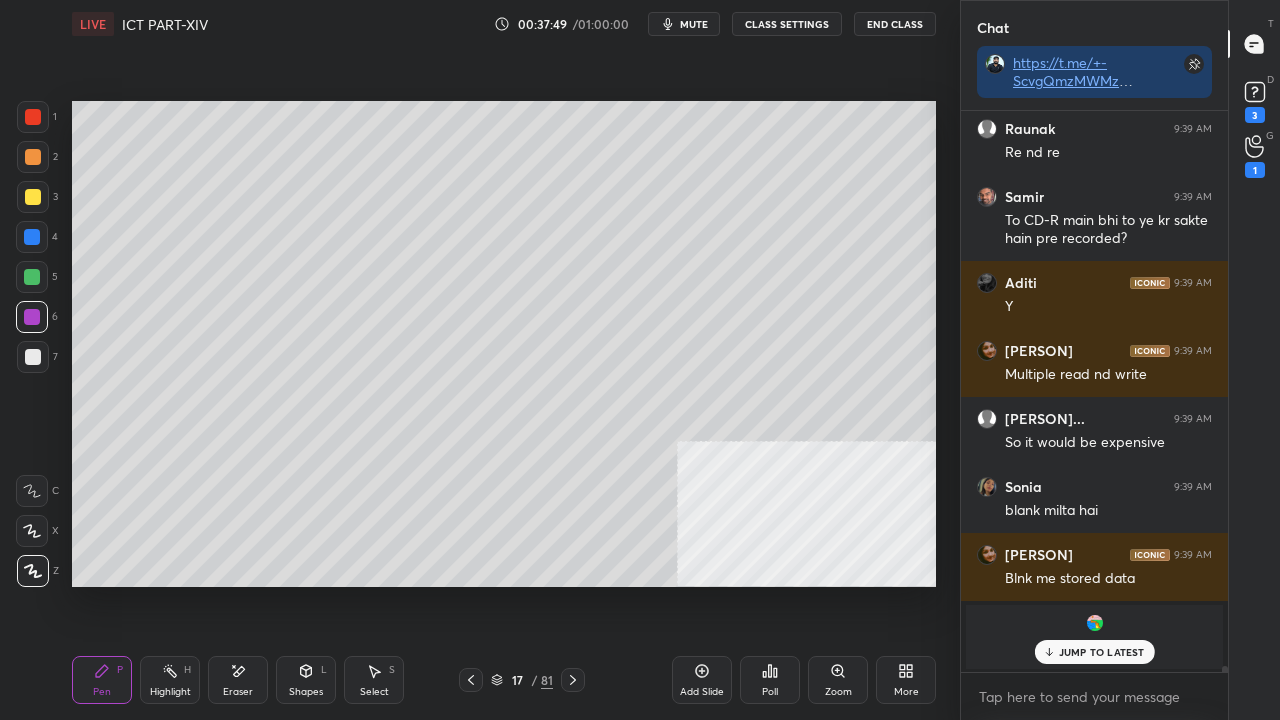 scroll, scrollTop: 53668, scrollLeft: 0, axis: vertical 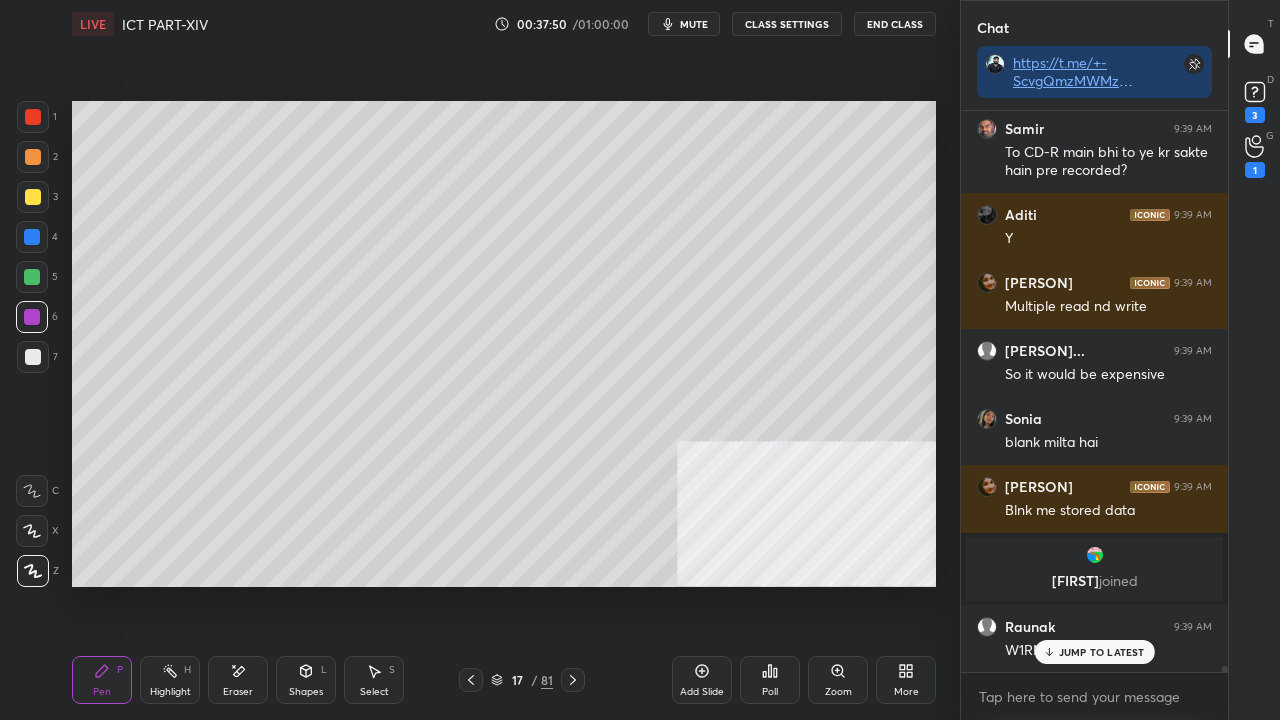 click 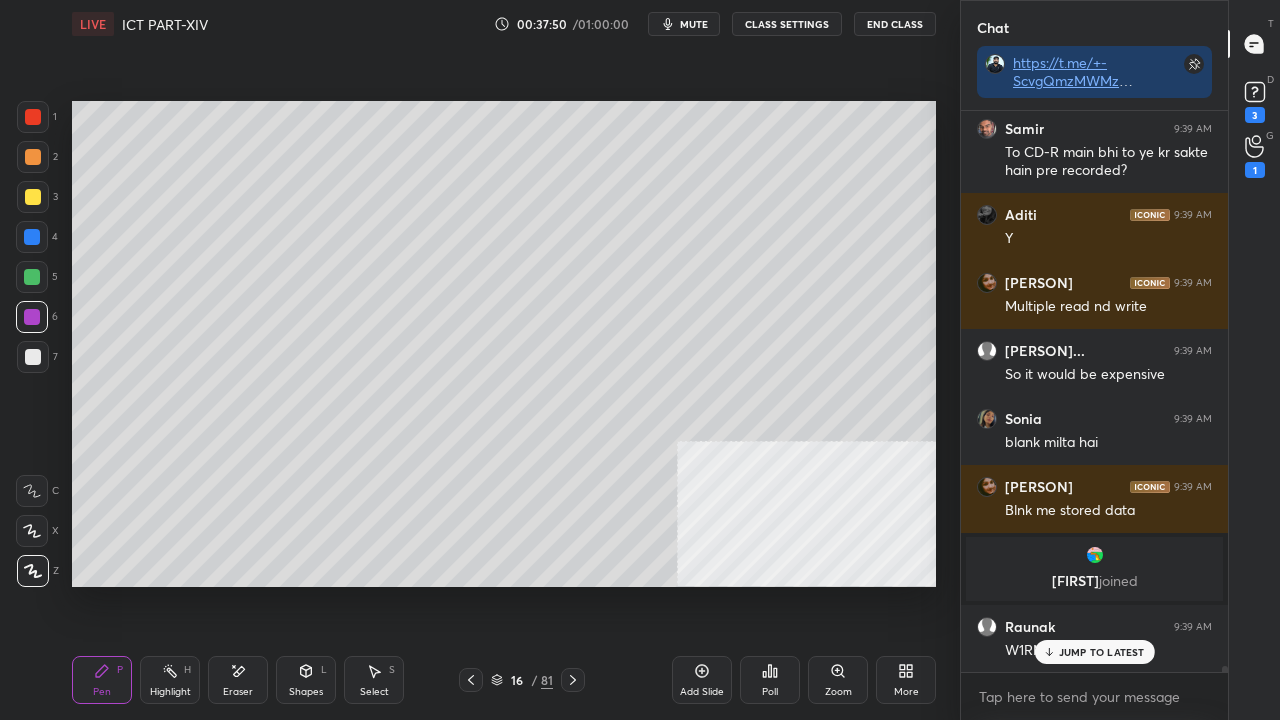 click 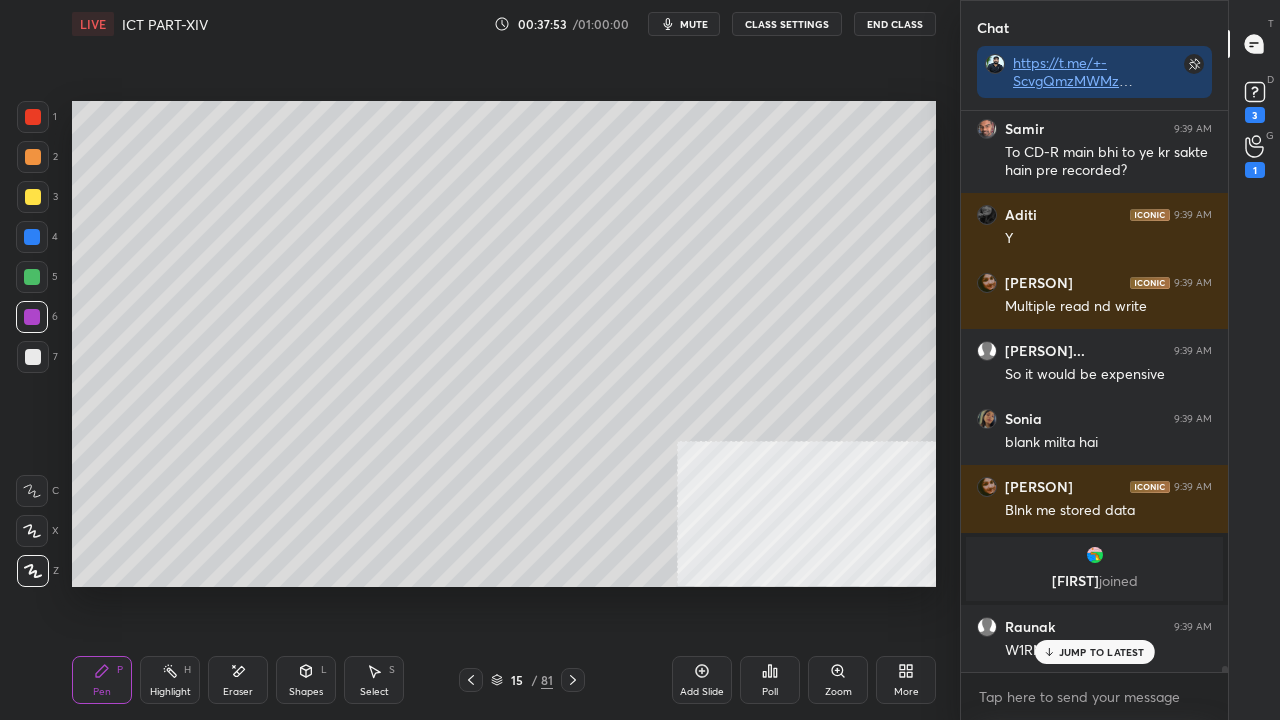 click on "JUMP TO LATEST" at bounding box center (1094, 652) 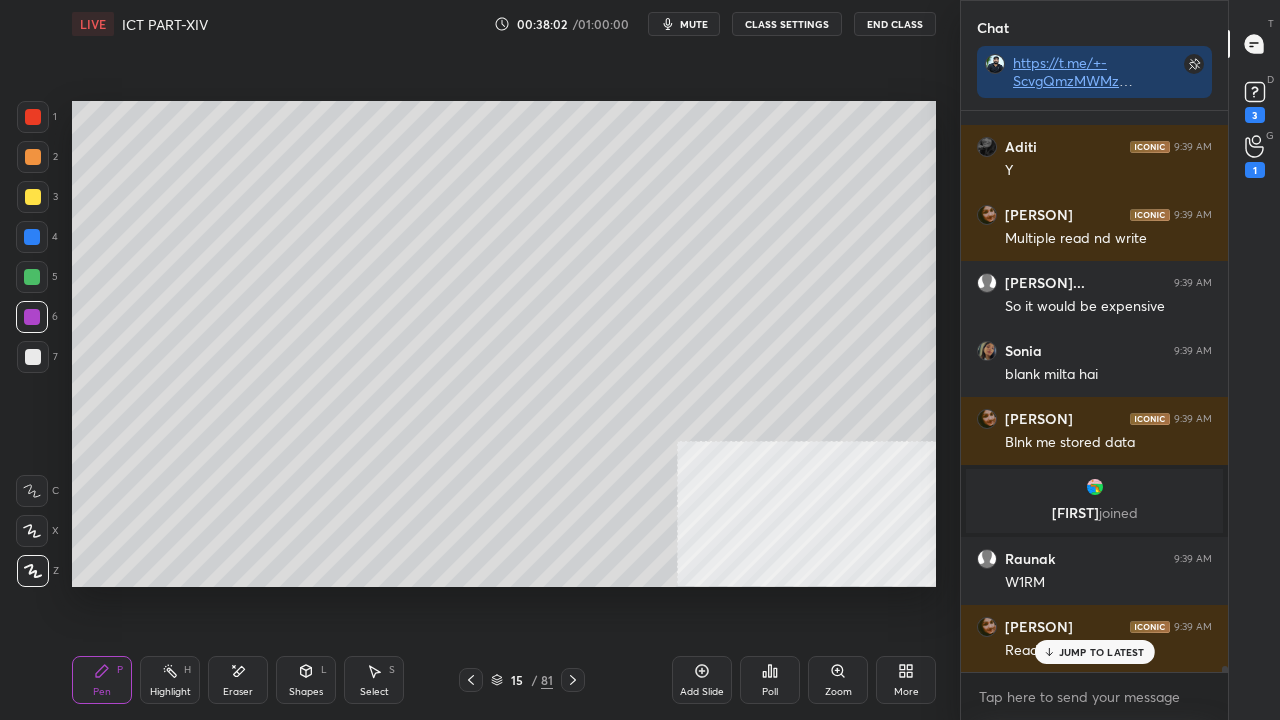 scroll, scrollTop: 53858, scrollLeft: 0, axis: vertical 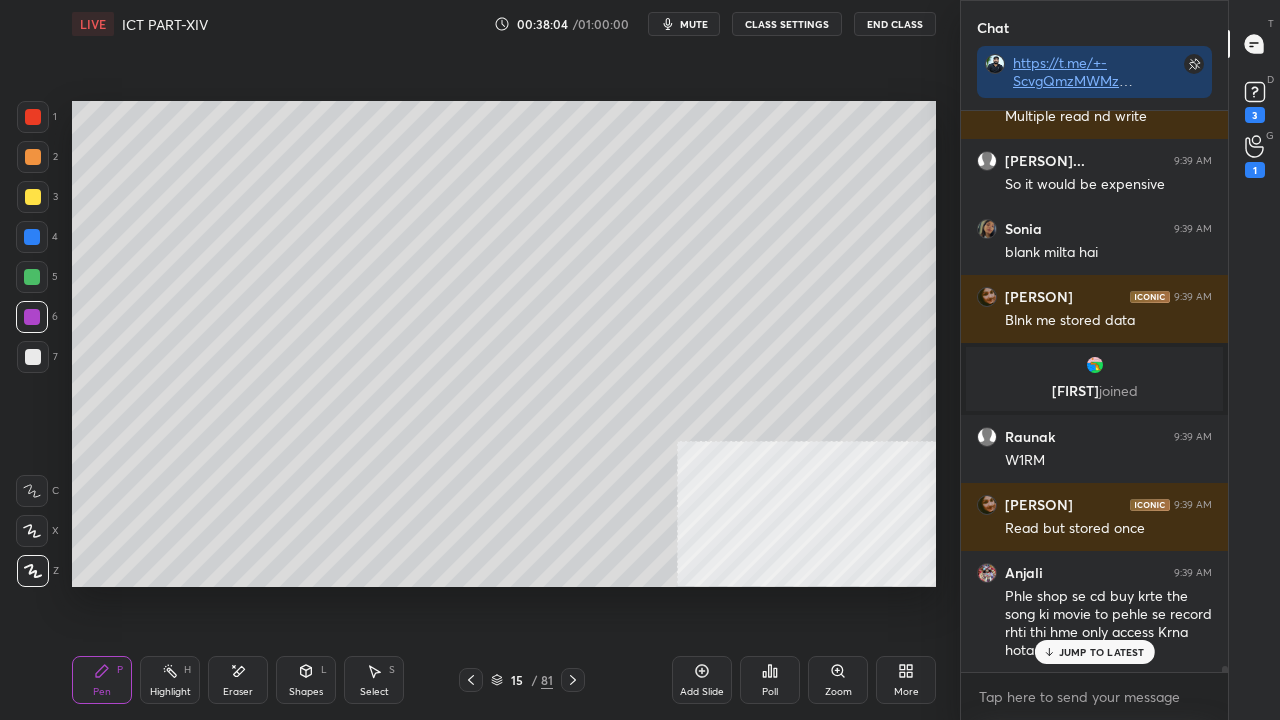 click on "JUMP TO LATEST" at bounding box center (1102, 652) 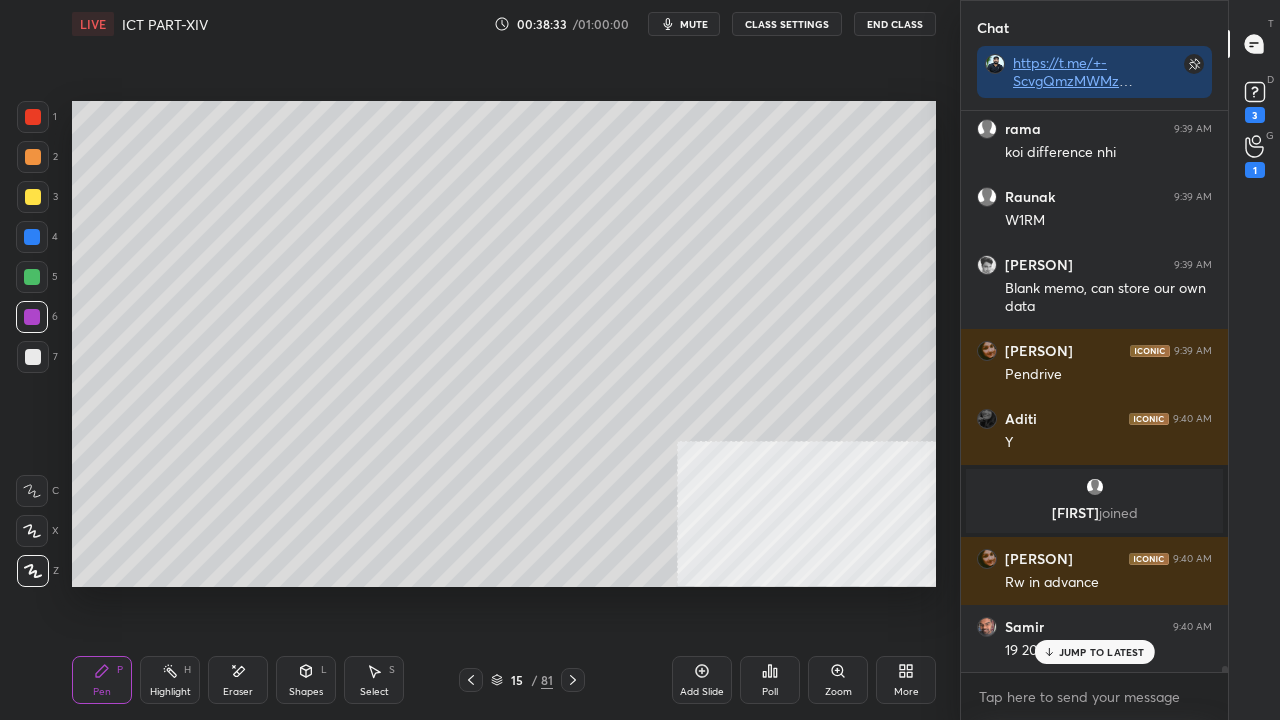 scroll, scrollTop: 54578, scrollLeft: 0, axis: vertical 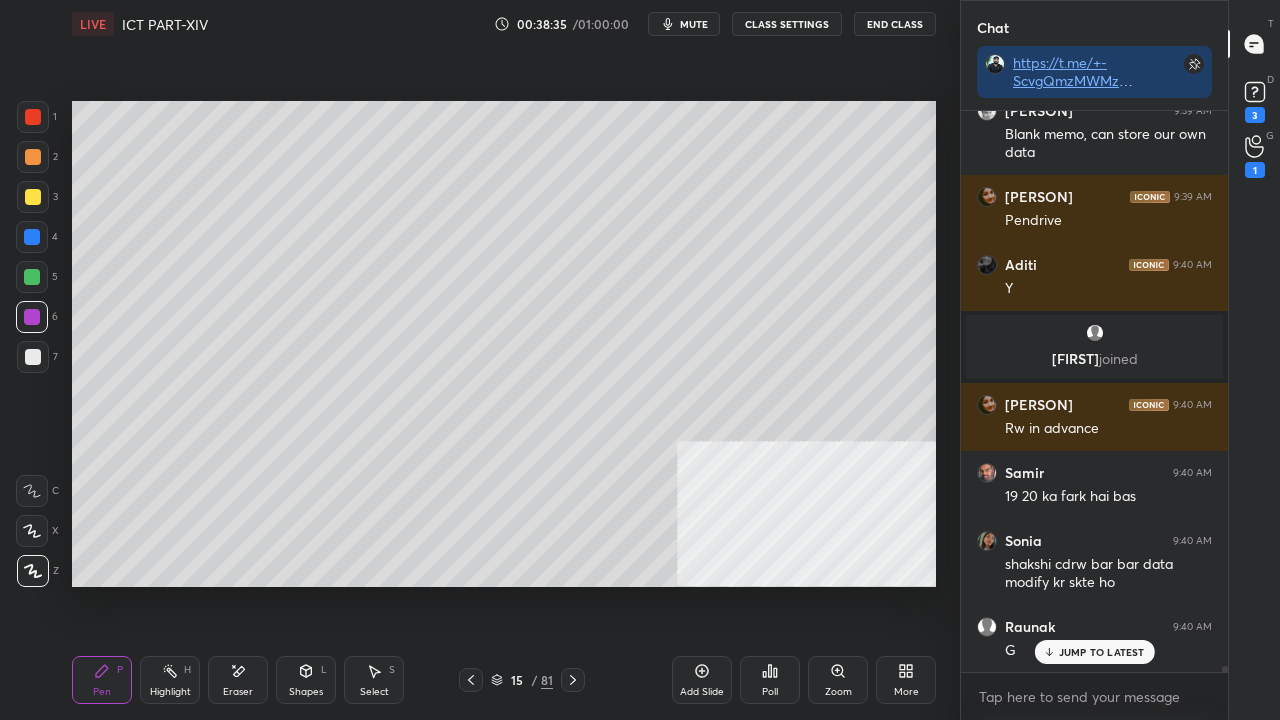click on "JUMP TO LATEST" at bounding box center [1102, 652] 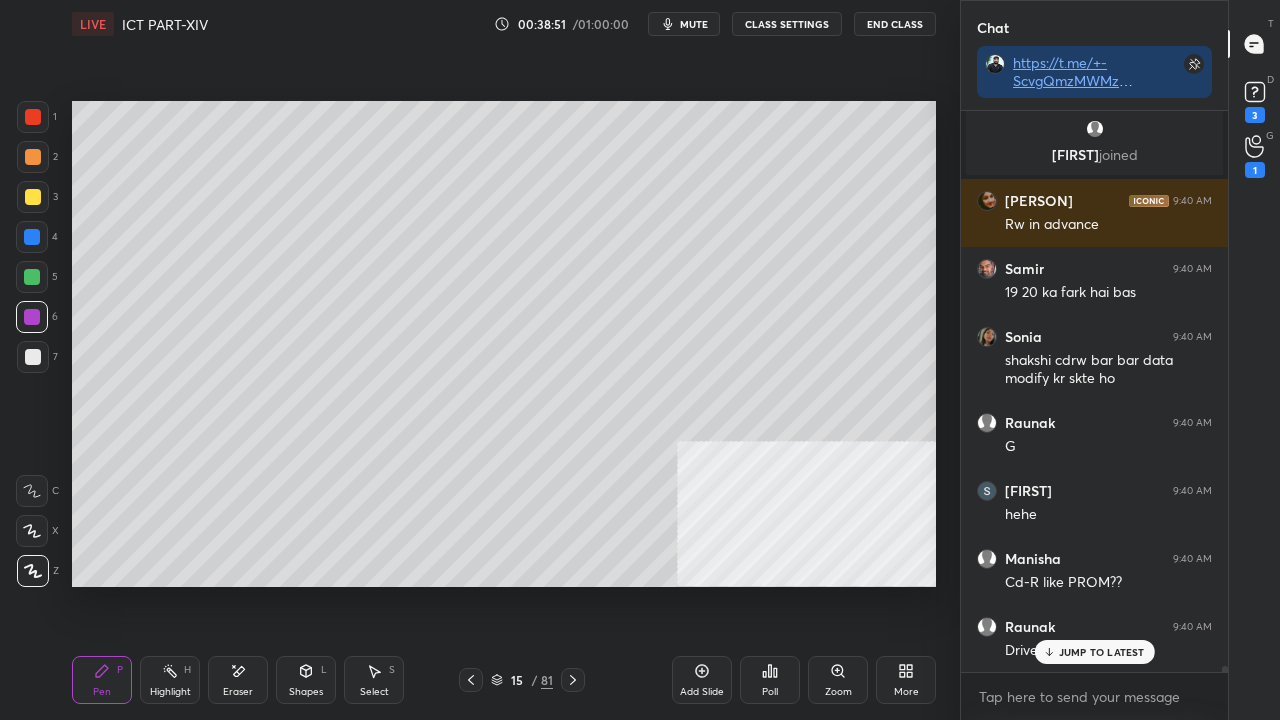 scroll, scrollTop: 54918, scrollLeft: 0, axis: vertical 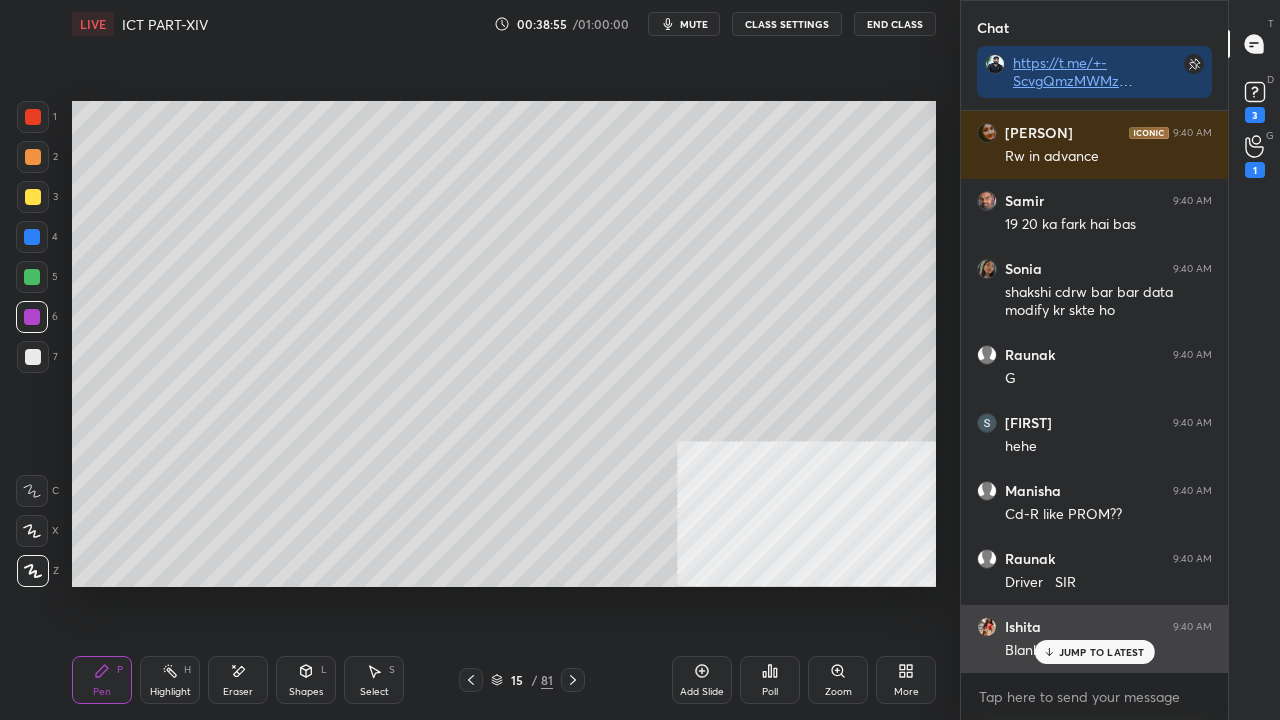drag, startPoint x: 1074, startPoint y: 649, endPoint x: 1057, endPoint y: 648, distance: 17.029387 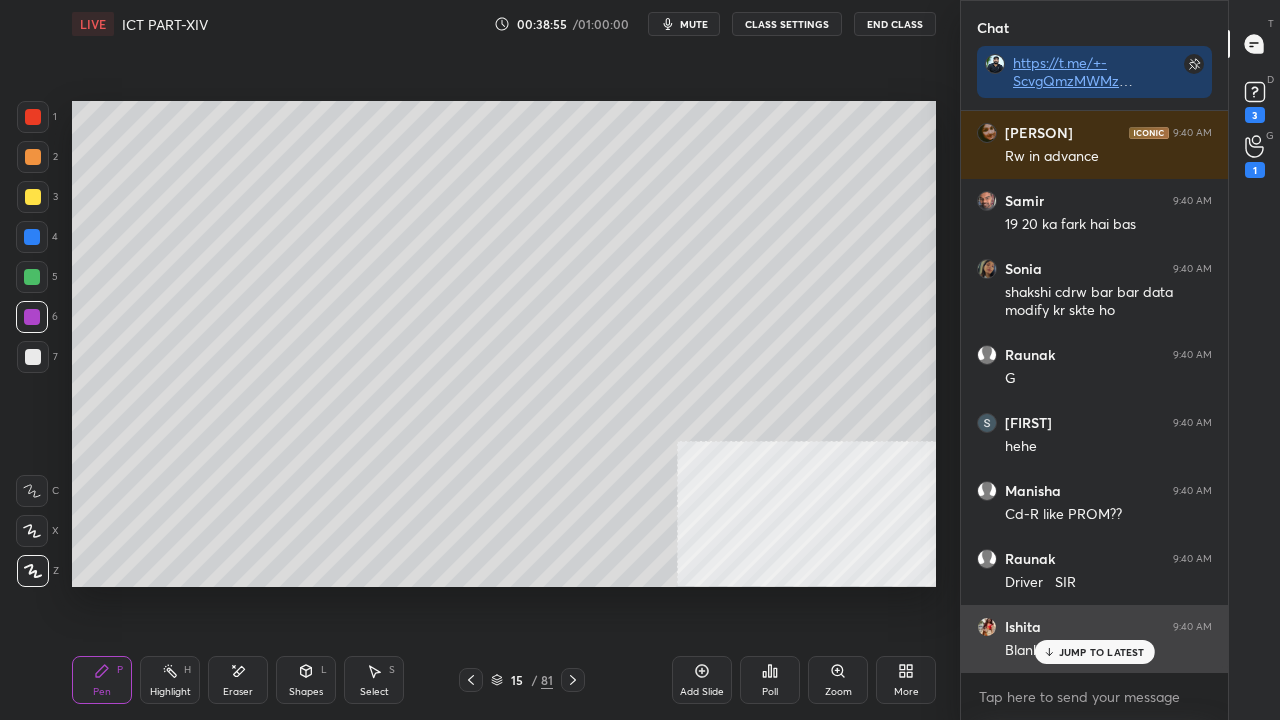 click on "JUMP TO LATEST" at bounding box center [1102, 652] 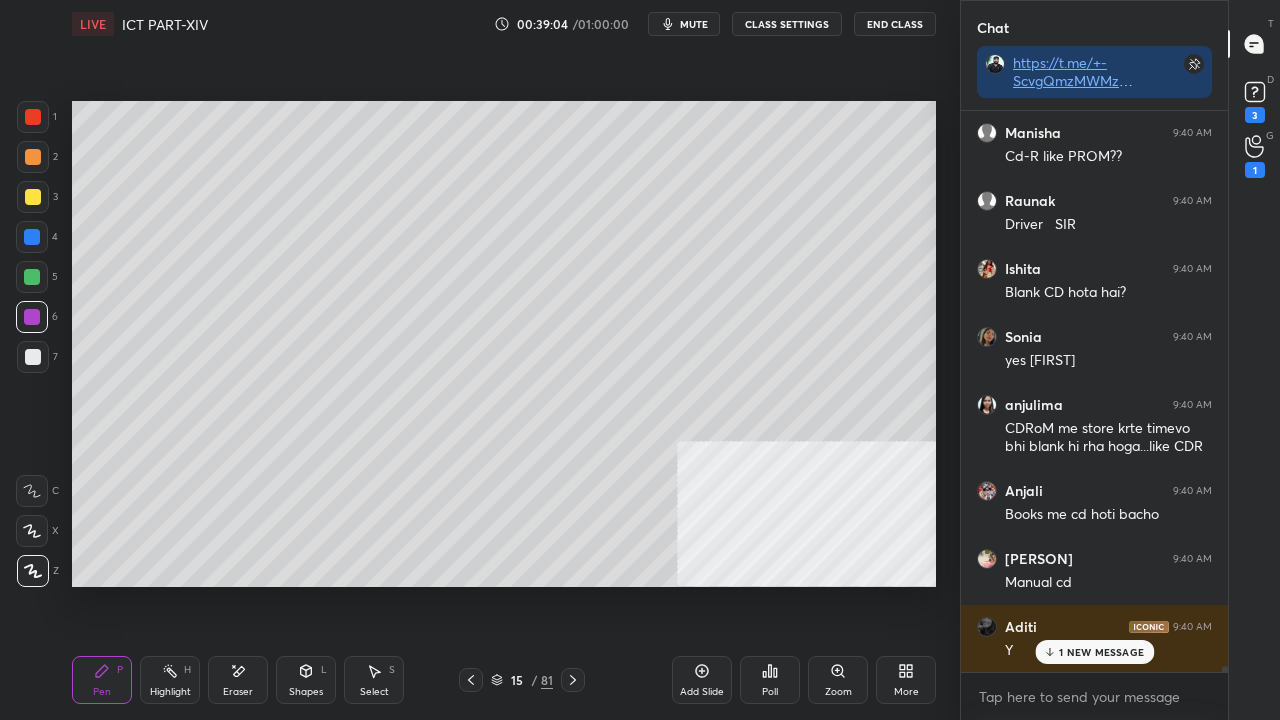 scroll, scrollTop: 55344, scrollLeft: 0, axis: vertical 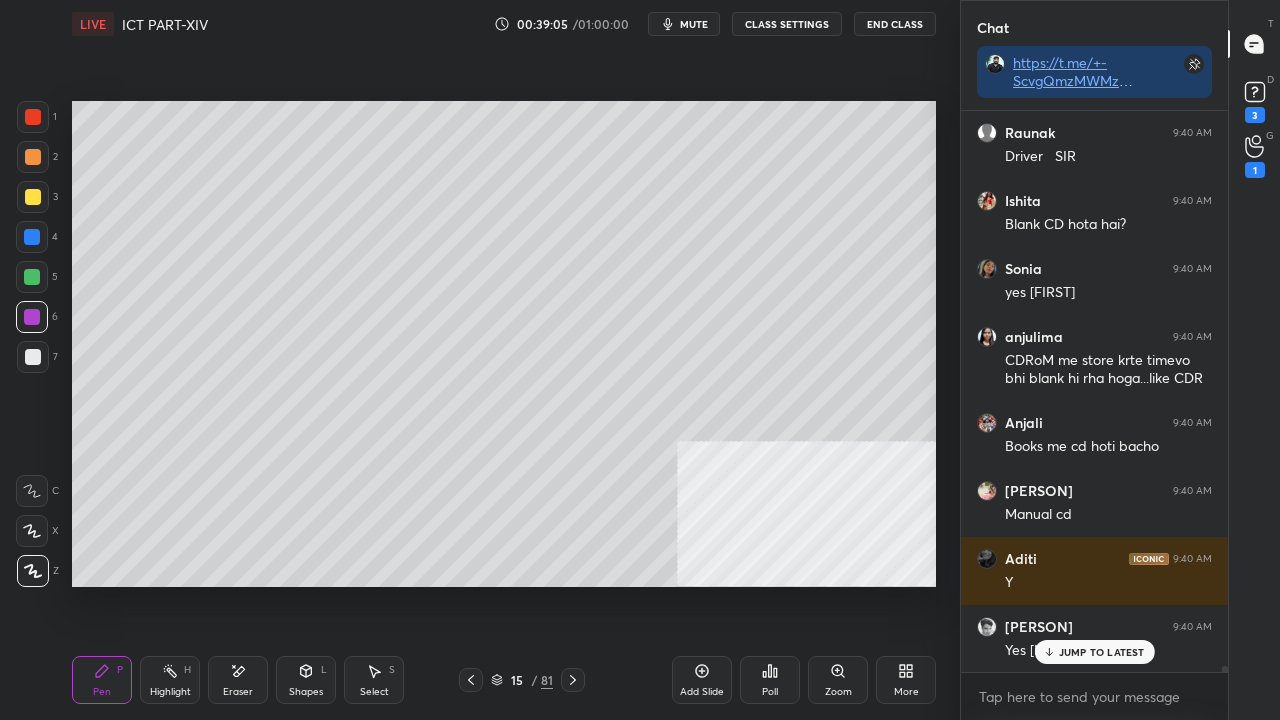 click at bounding box center (573, 680) 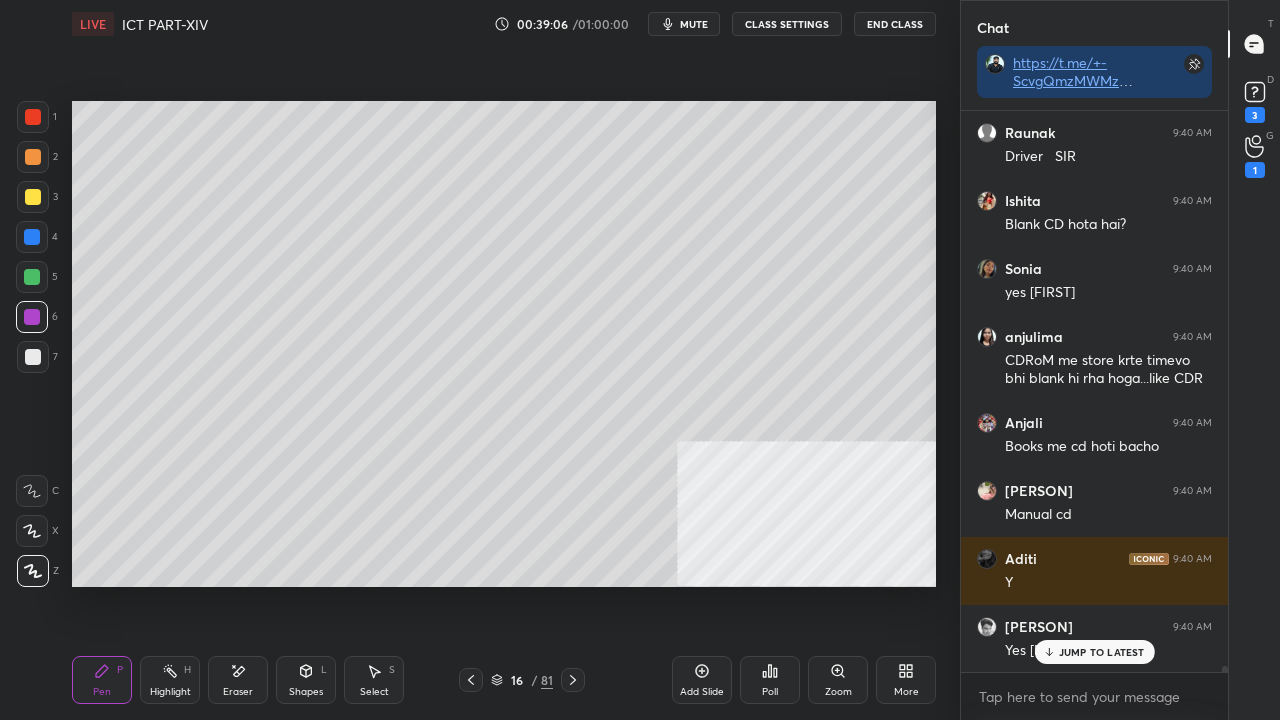 click at bounding box center (573, 680) 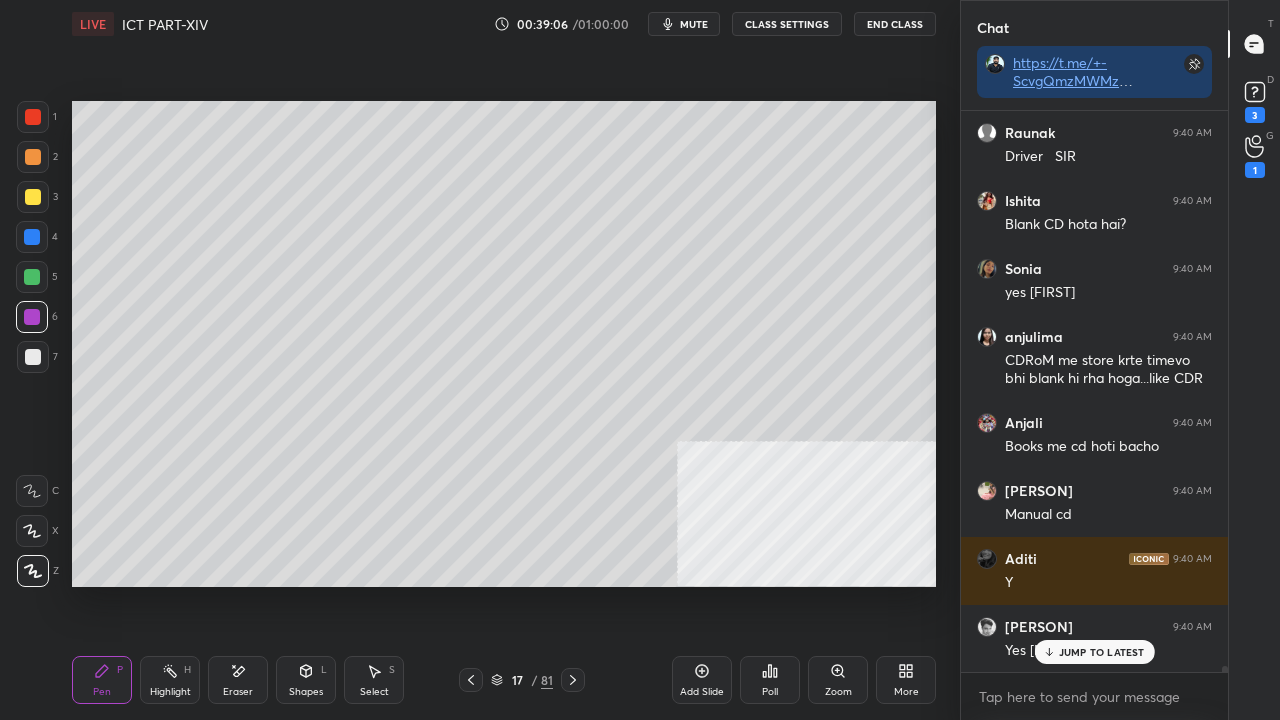 click at bounding box center (573, 680) 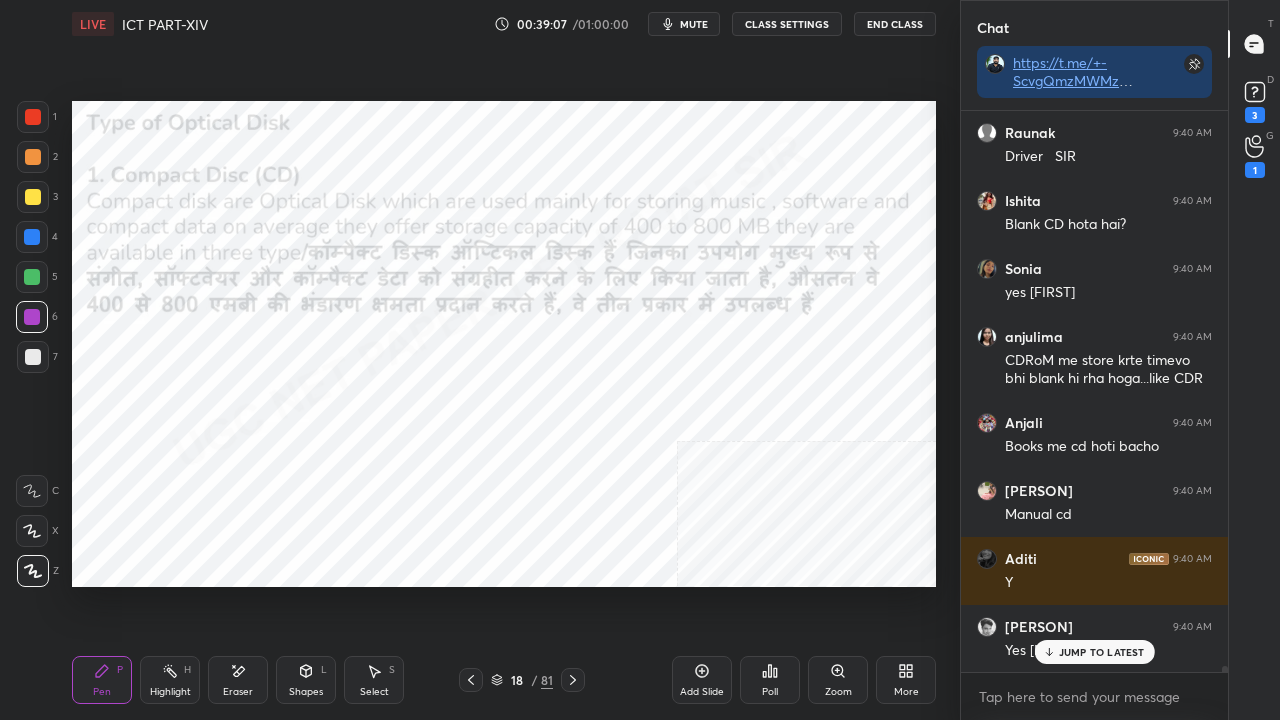 click 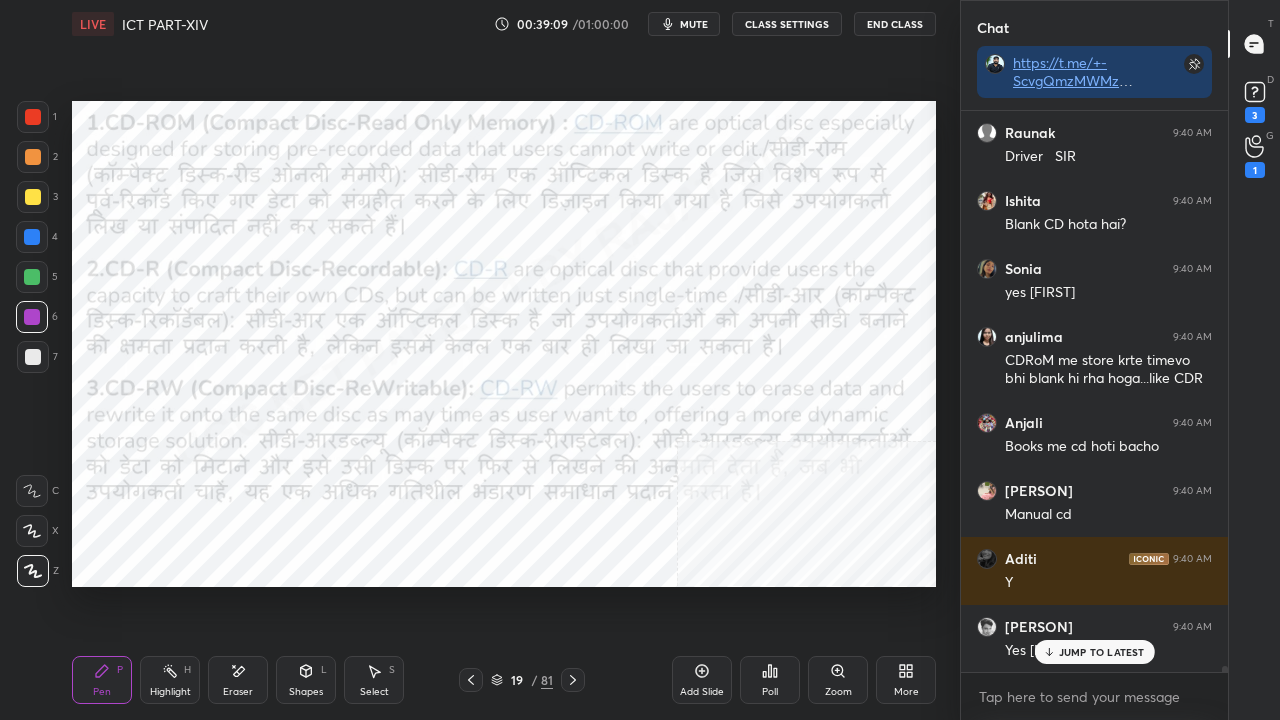 scroll, scrollTop: 55412, scrollLeft: 0, axis: vertical 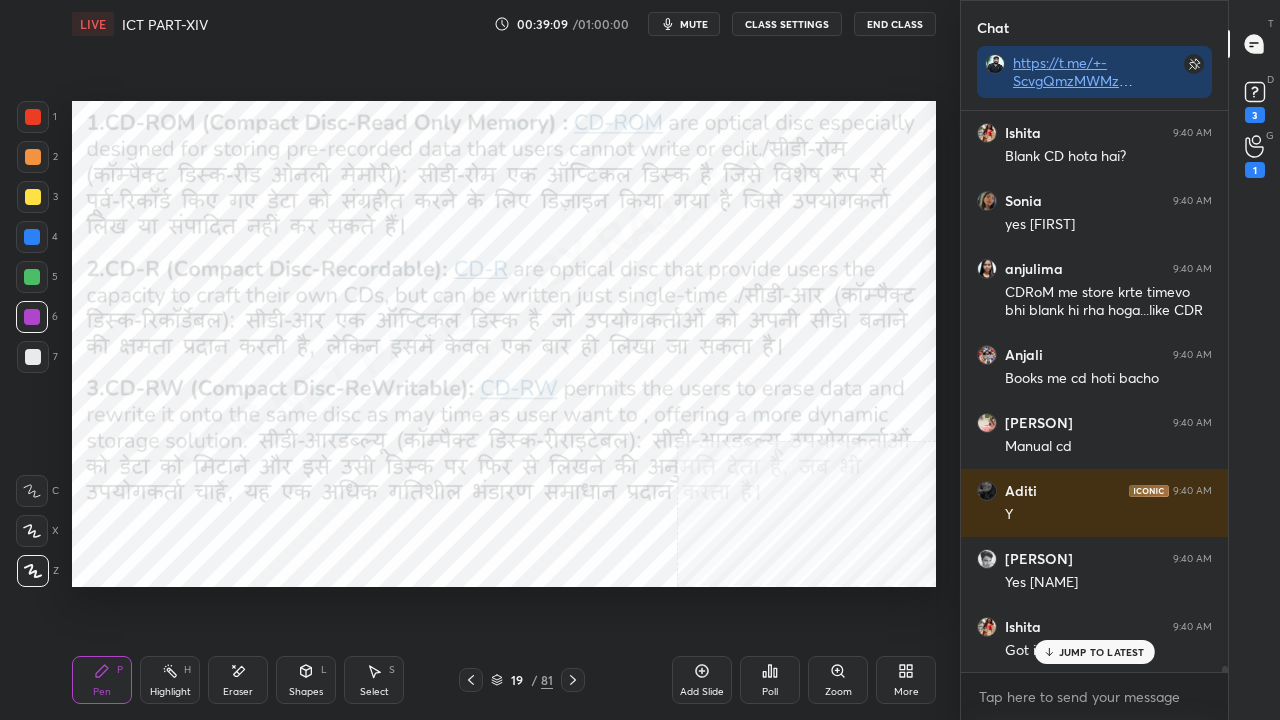 click 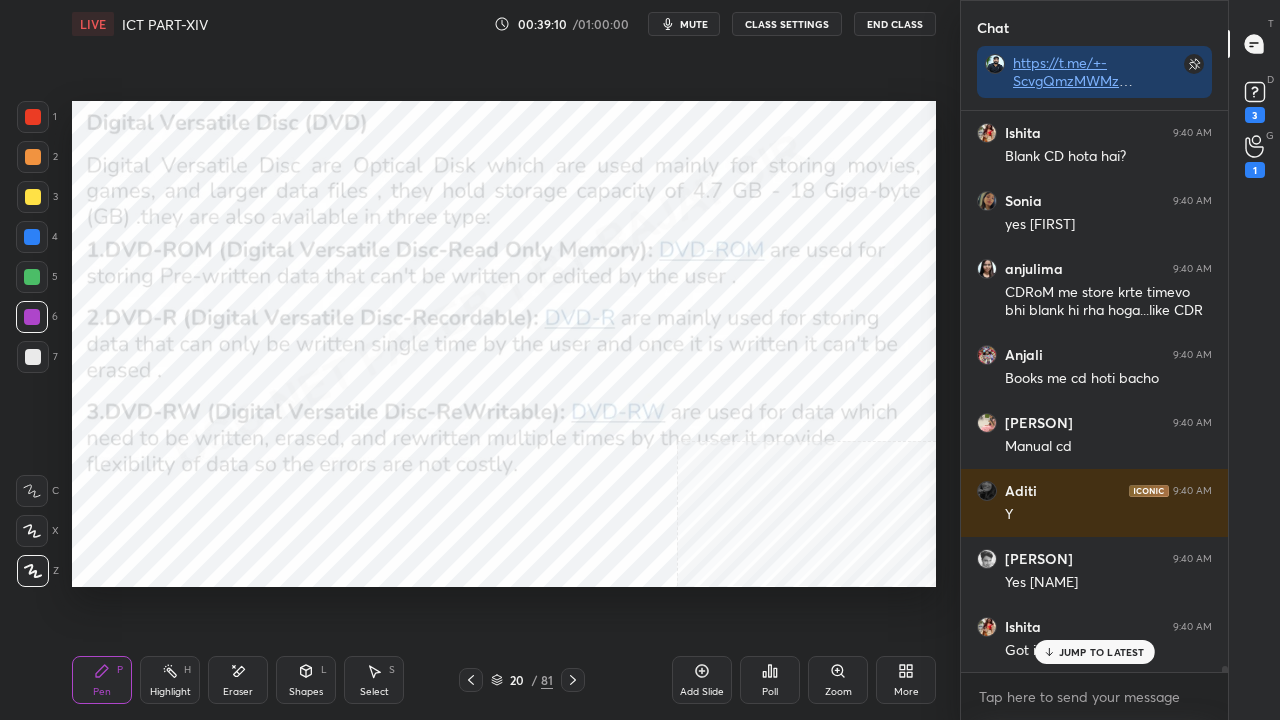 scroll, scrollTop: 55480, scrollLeft: 0, axis: vertical 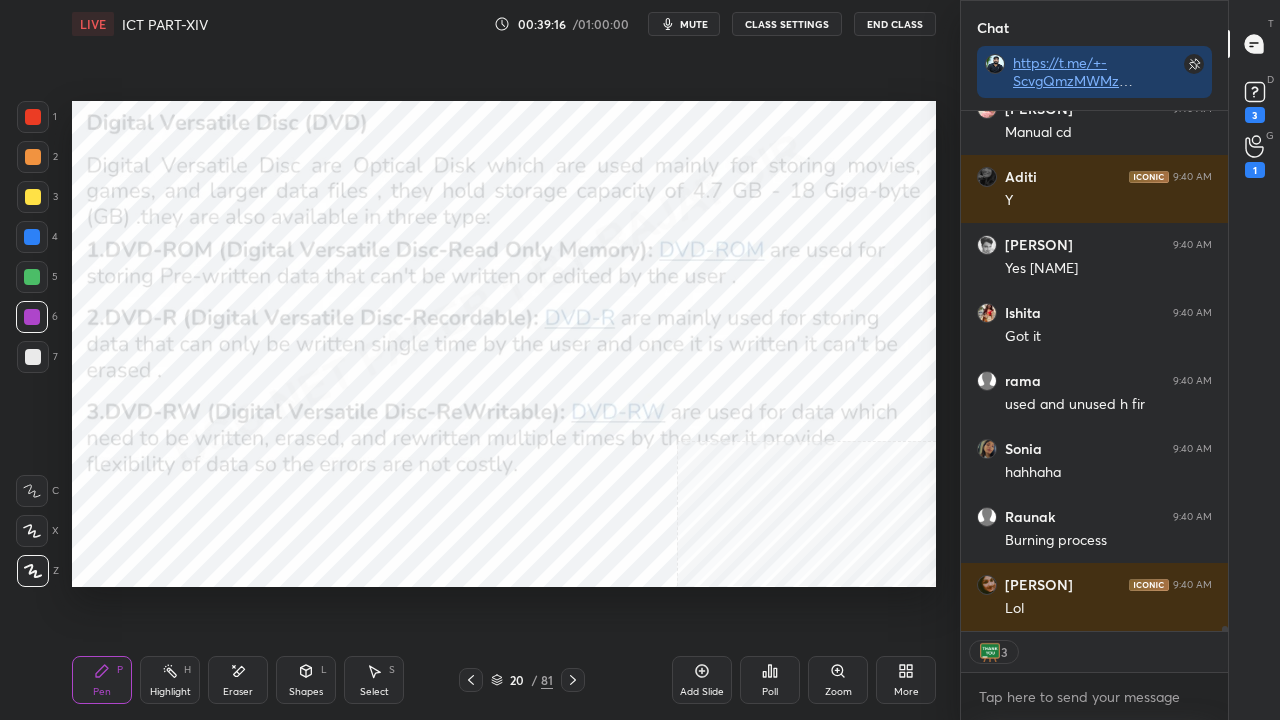 click 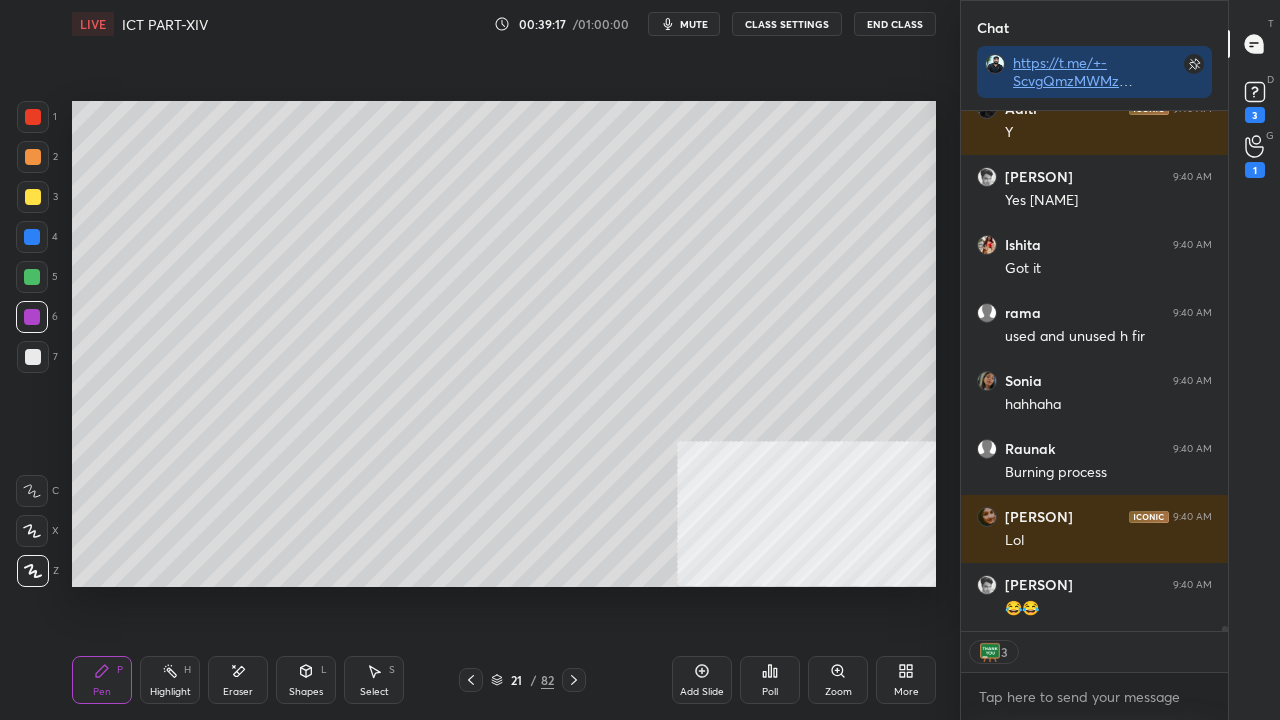 drag, startPoint x: 31, startPoint y: 196, endPoint x: 60, endPoint y: 193, distance: 29.15476 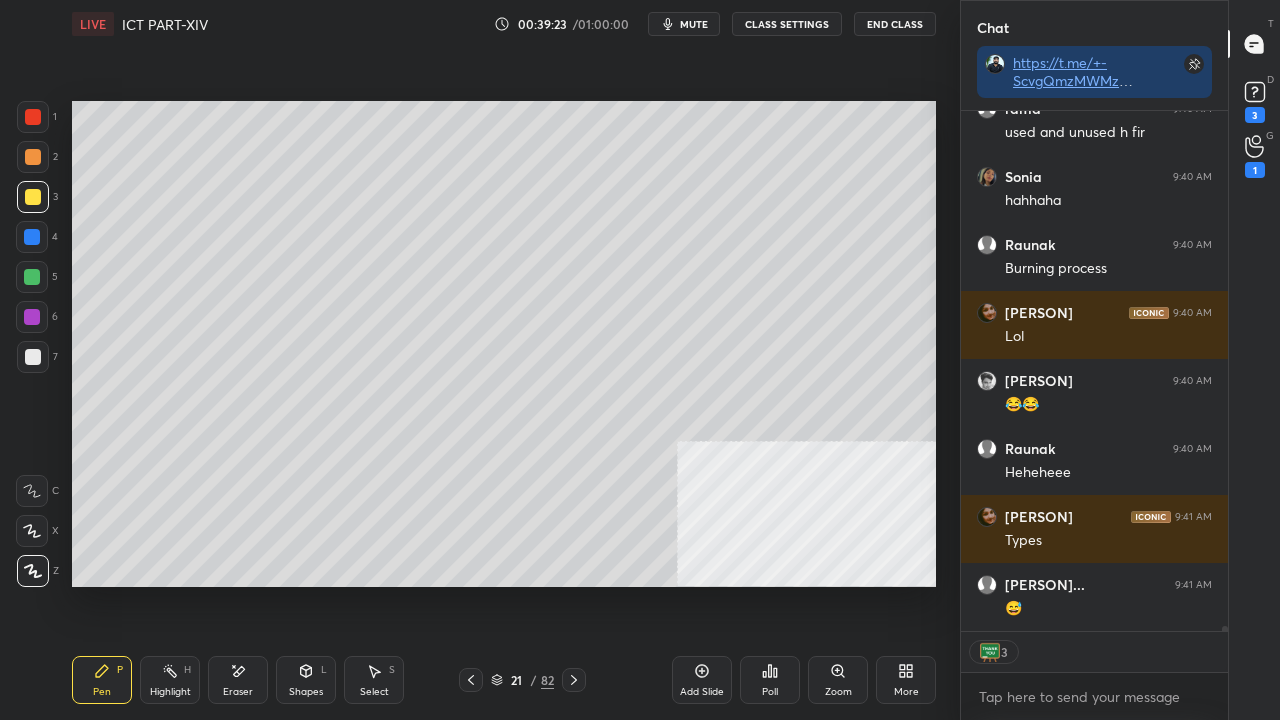 scroll, scrollTop: 56134, scrollLeft: 0, axis: vertical 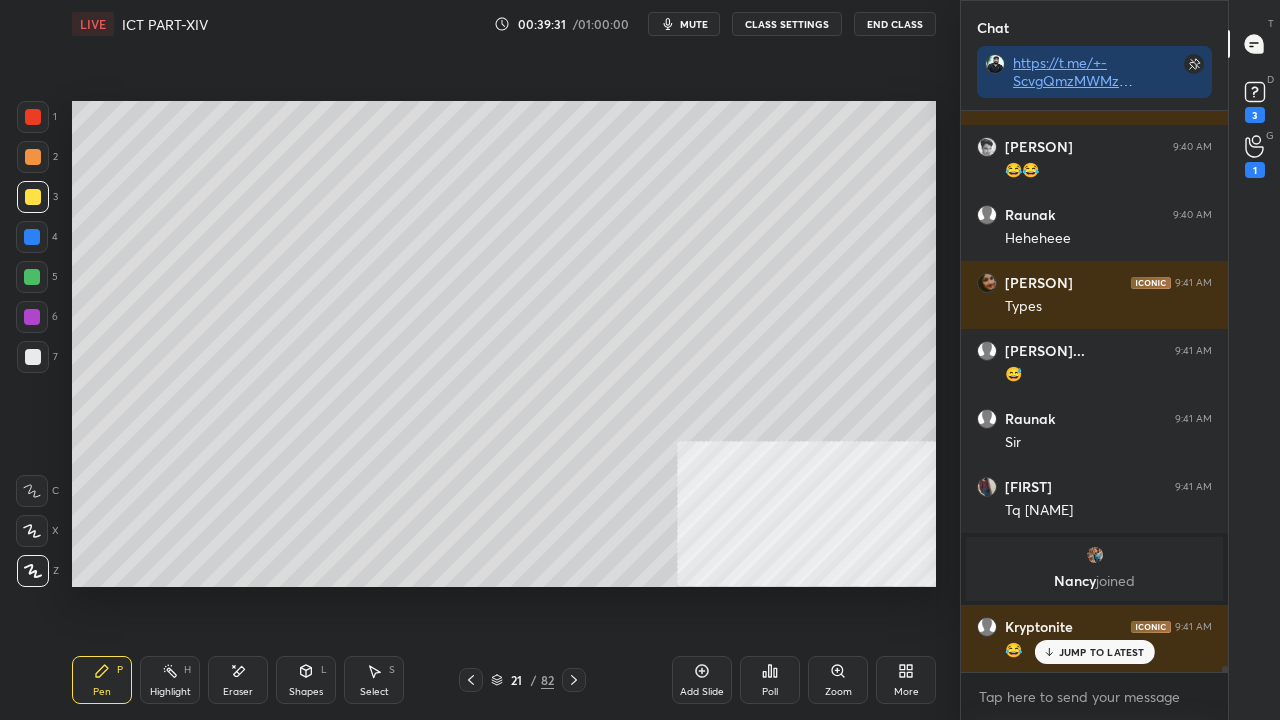 click at bounding box center (33, 157) 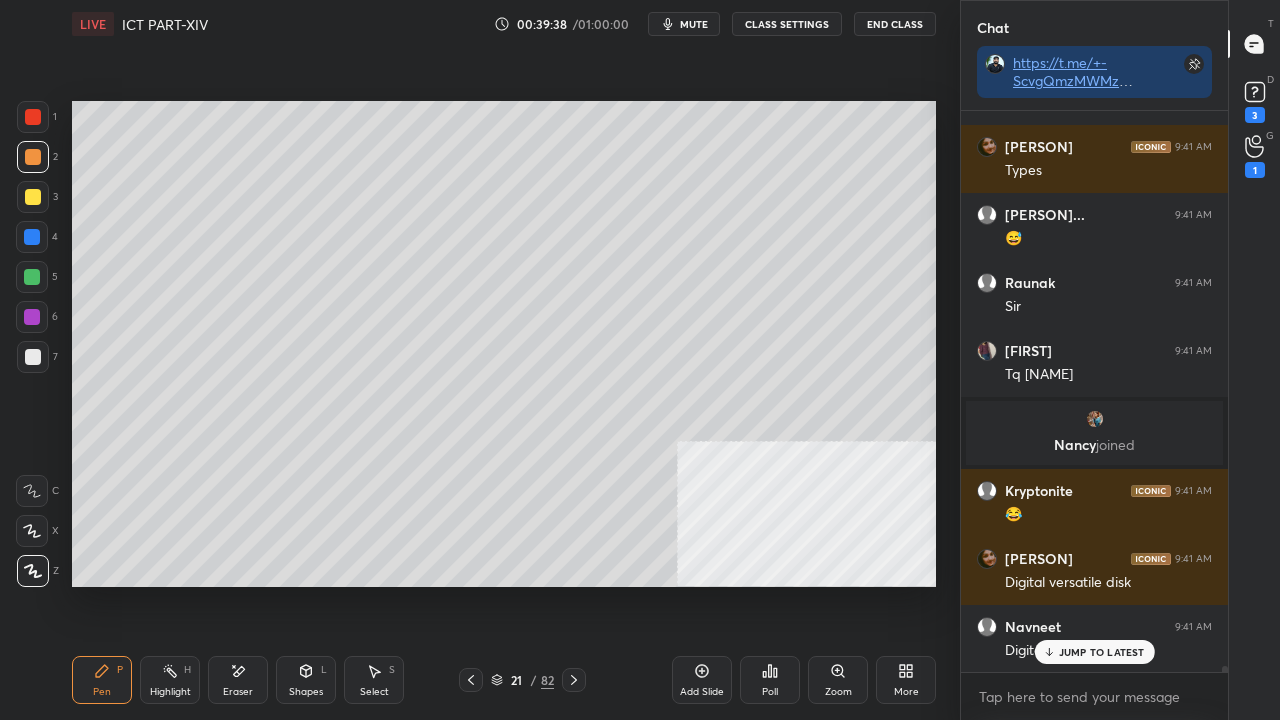 scroll, scrollTop: 56436, scrollLeft: 0, axis: vertical 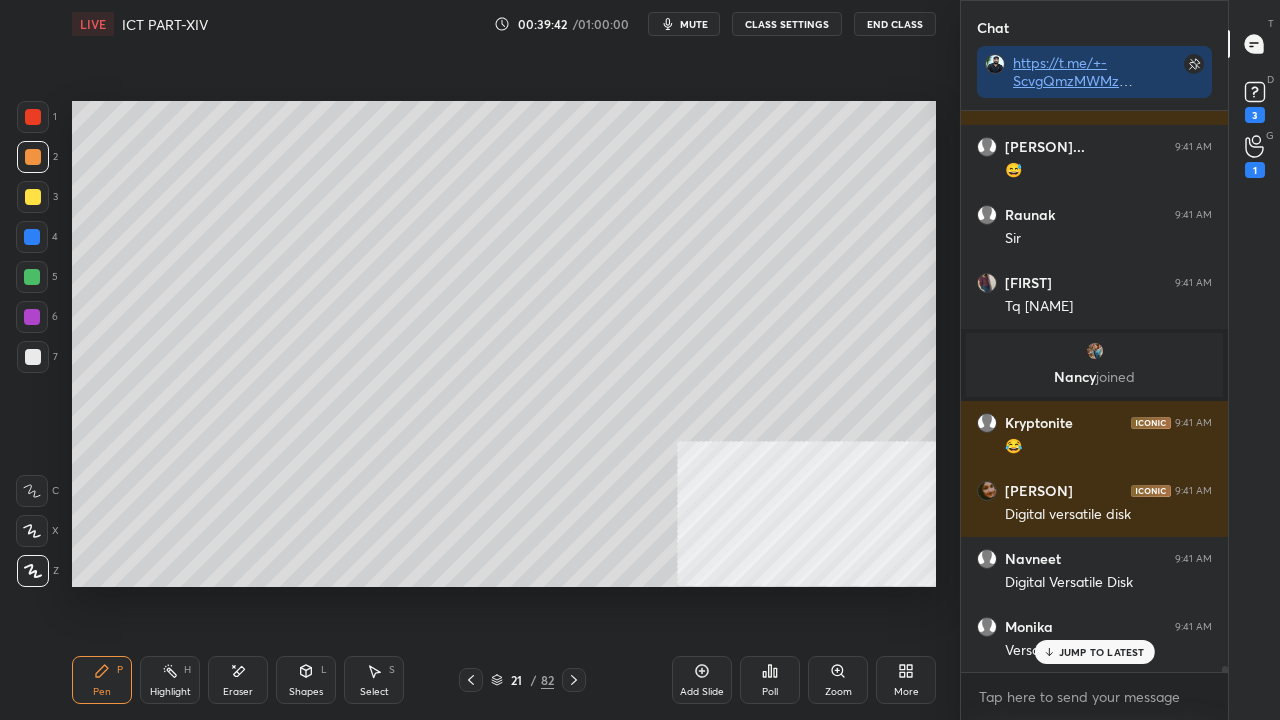 drag, startPoint x: 32, startPoint y: 361, endPoint x: 65, endPoint y: 360, distance: 33.01515 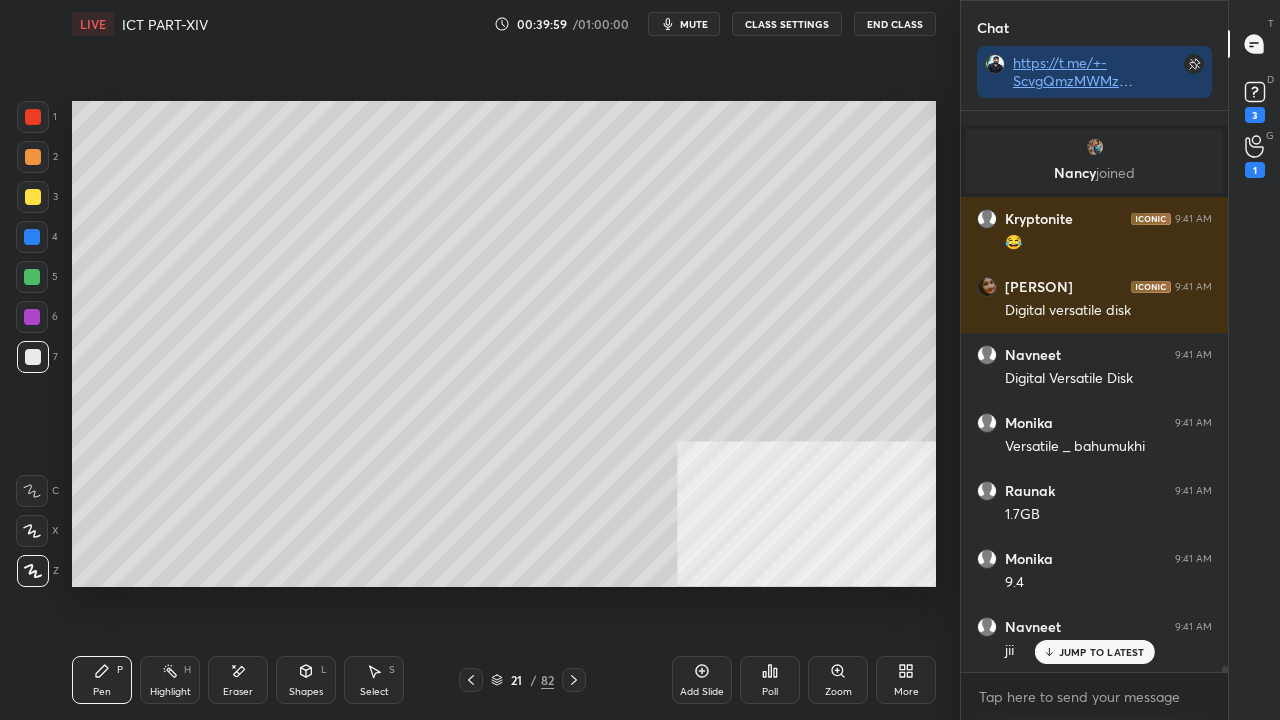 scroll, scrollTop: 56708, scrollLeft: 0, axis: vertical 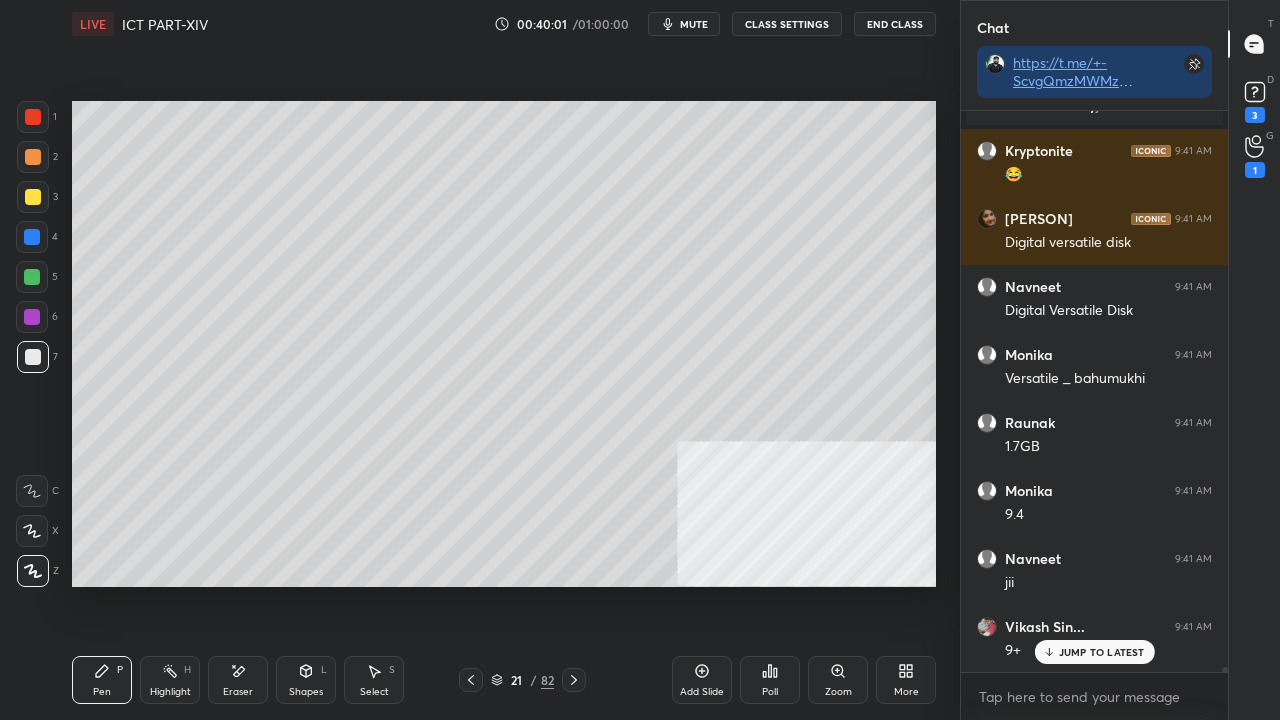 click 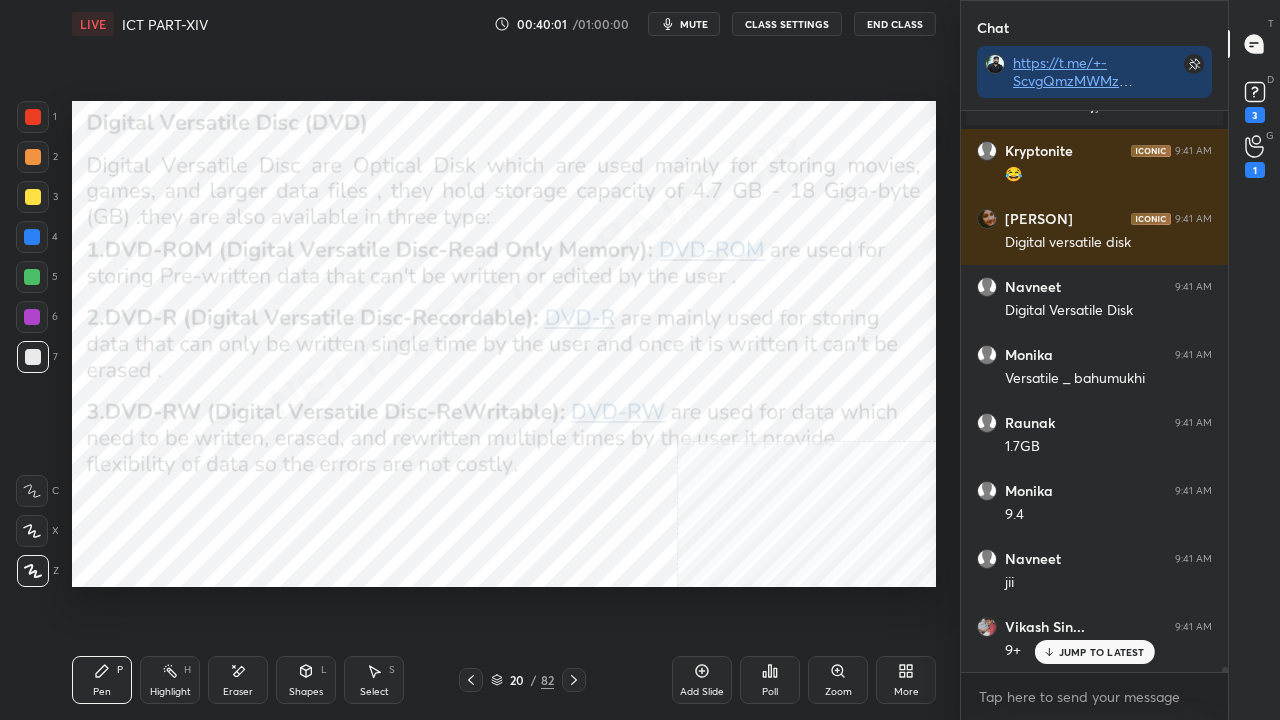 click 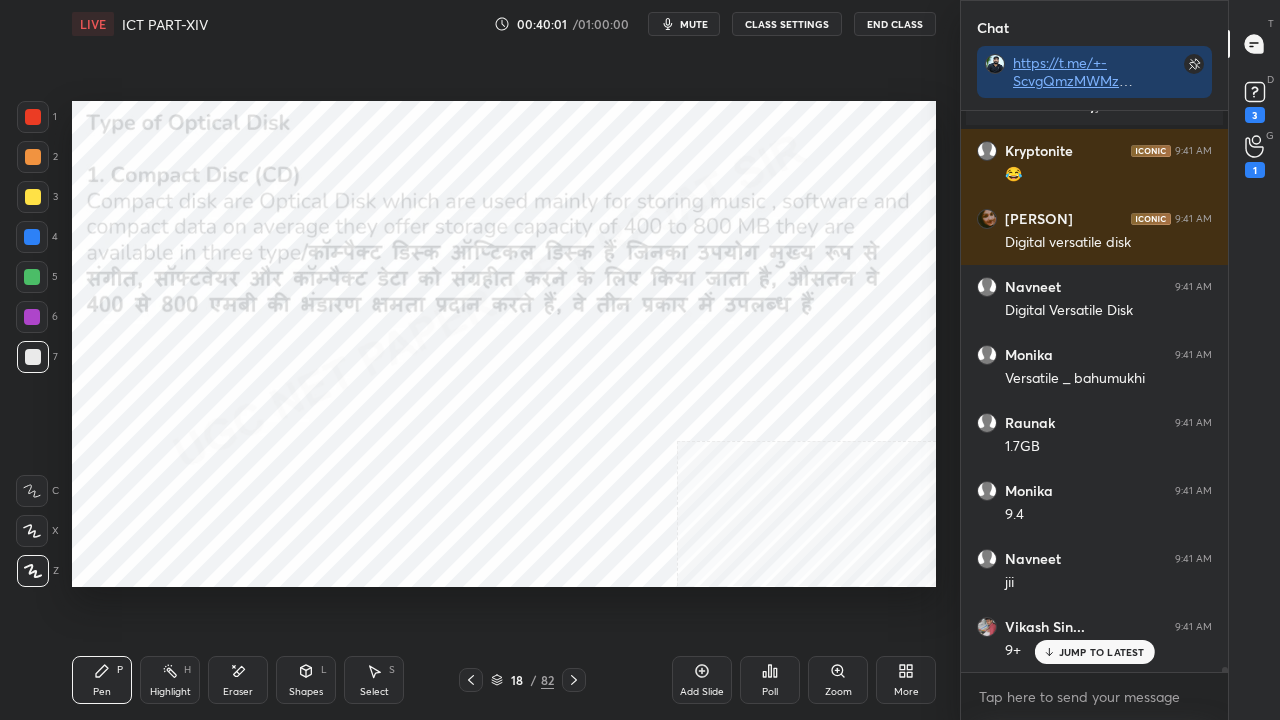 click 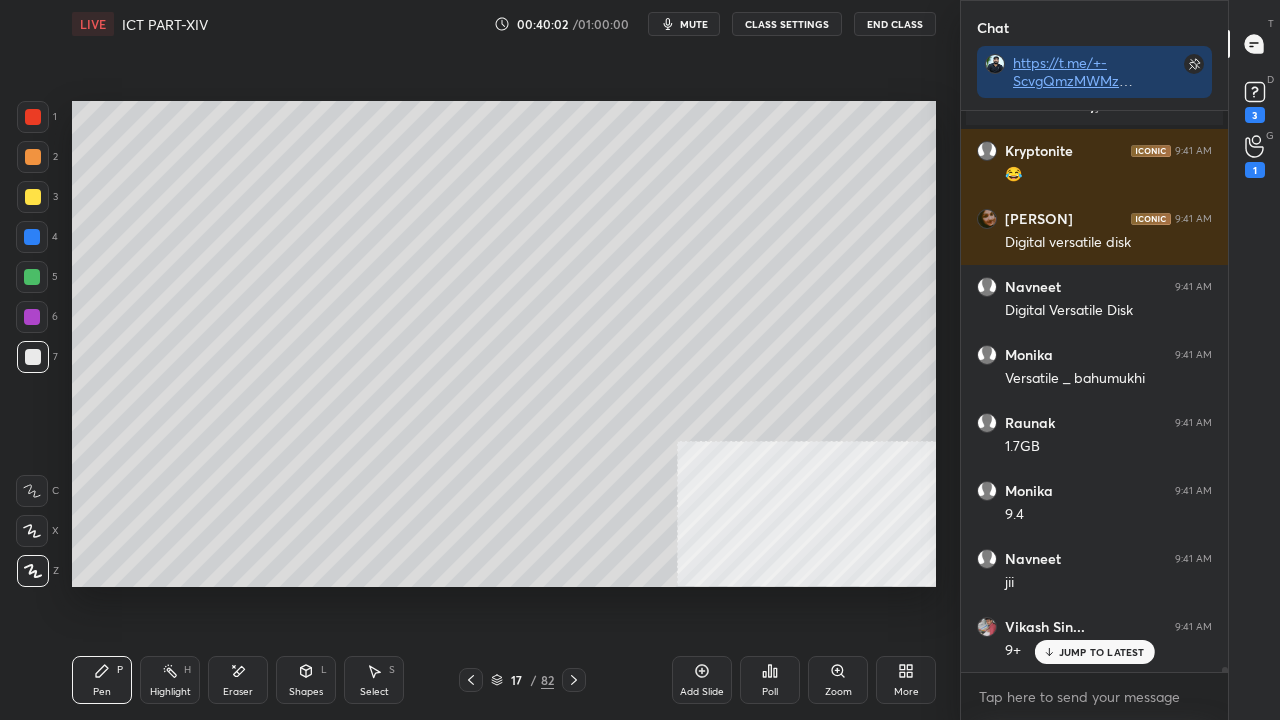 click 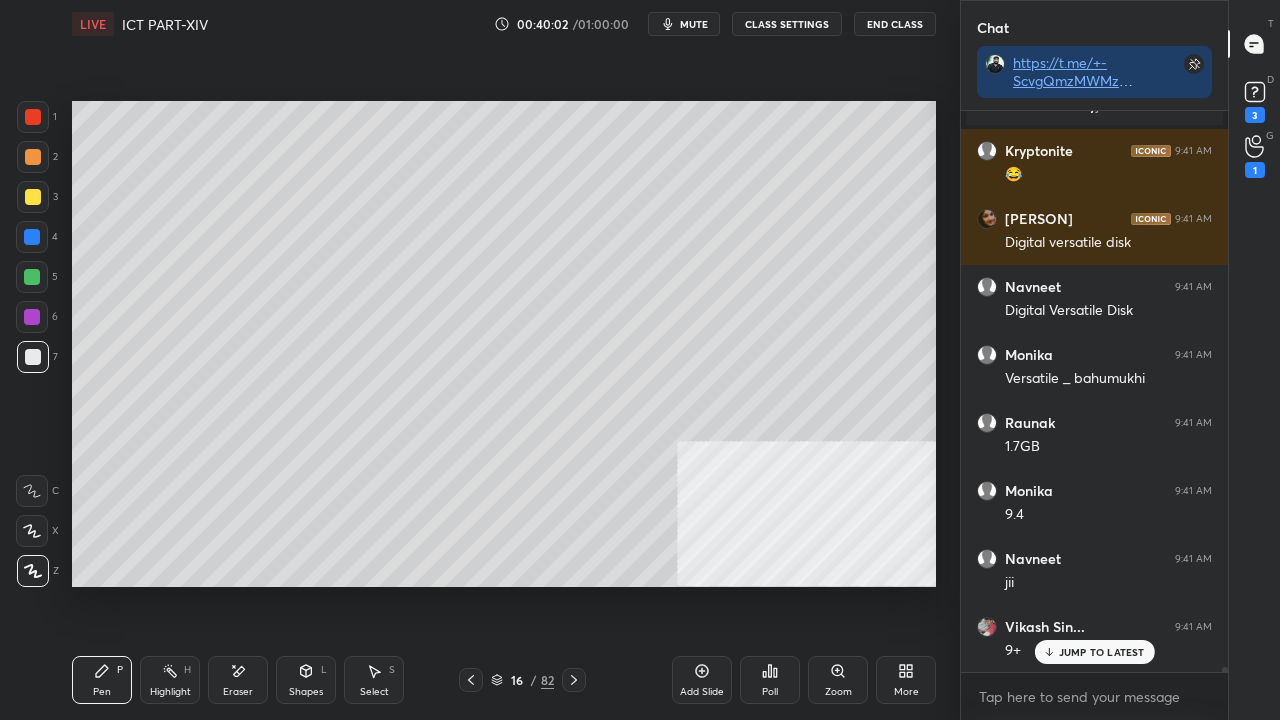 click 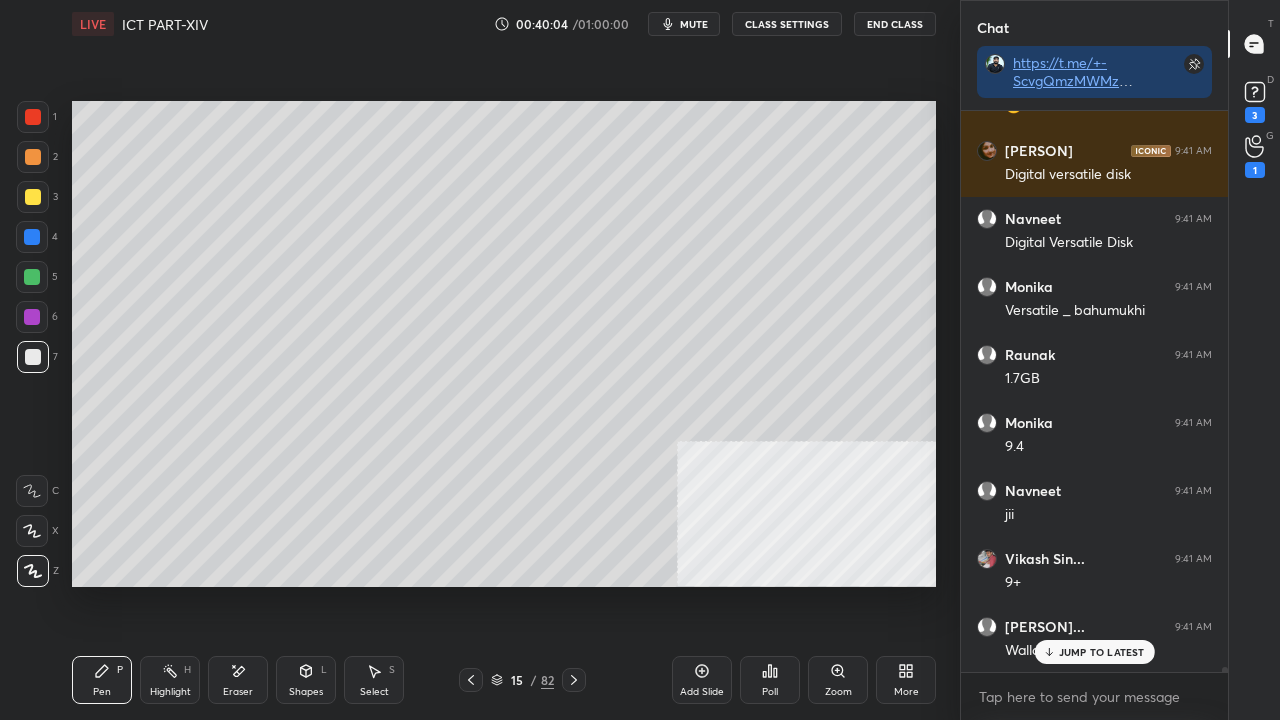 scroll, scrollTop: 56844, scrollLeft: 0, axis: vertical 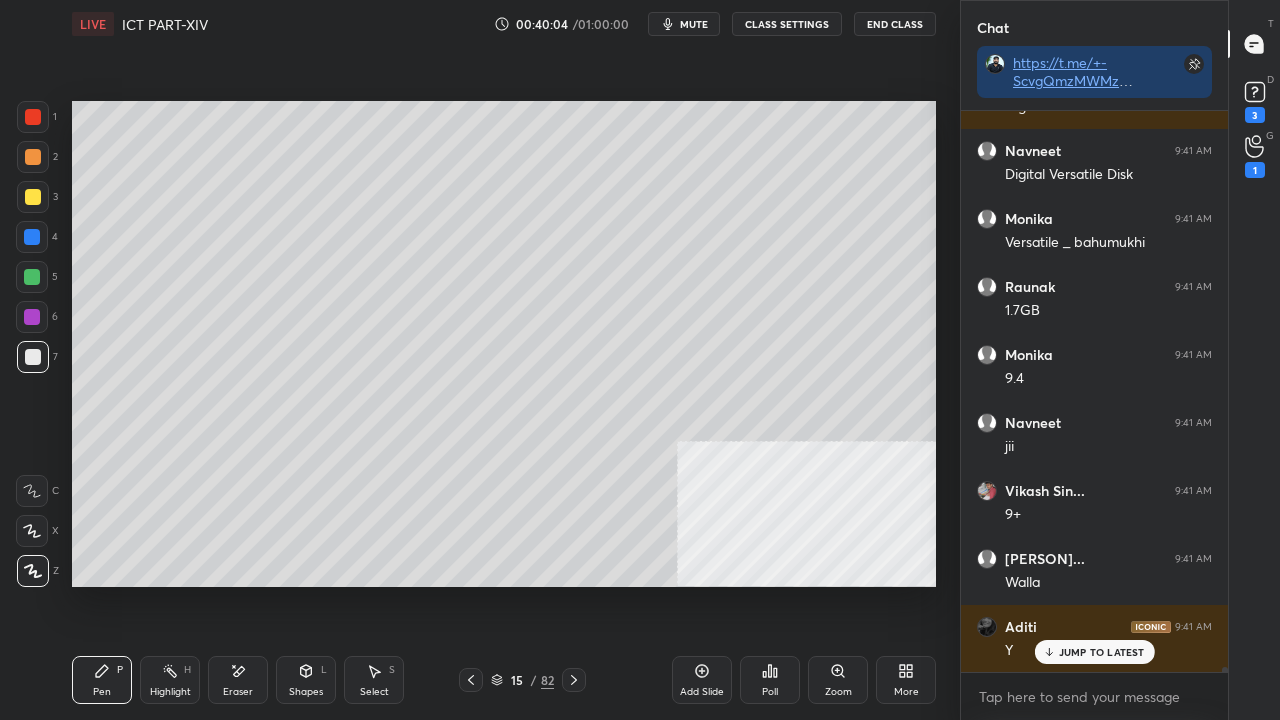 click 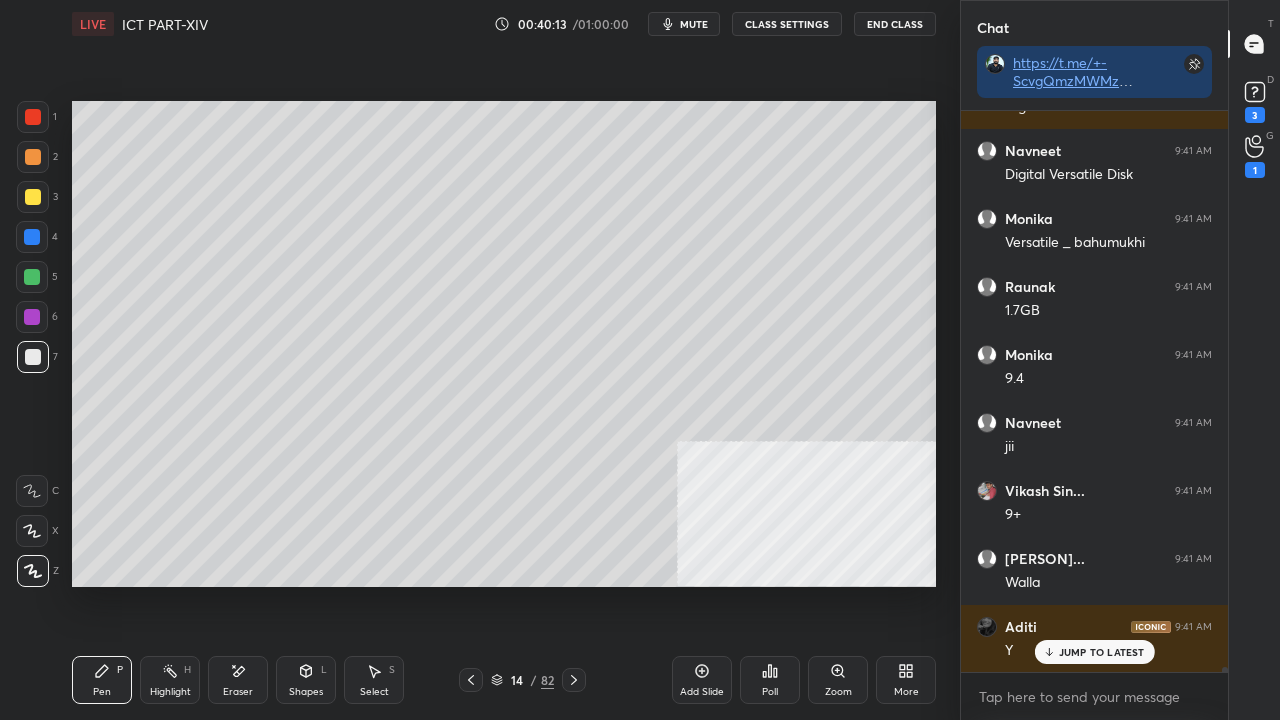 click 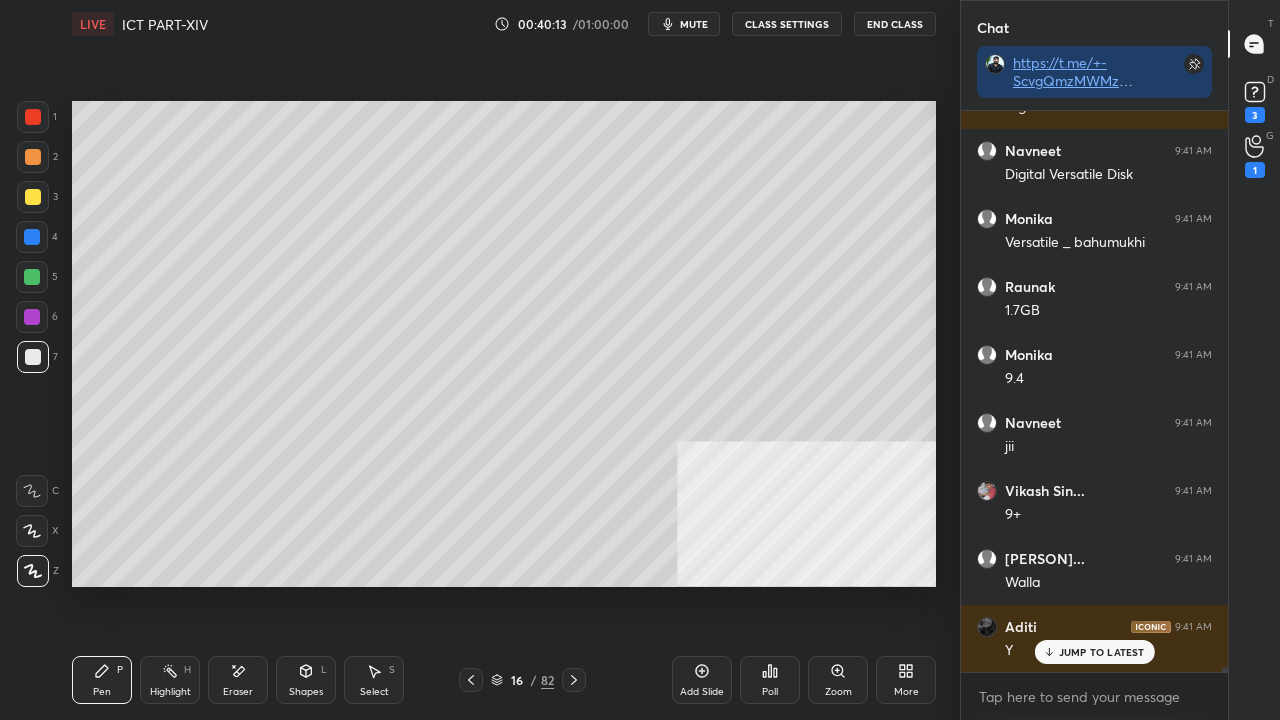 click 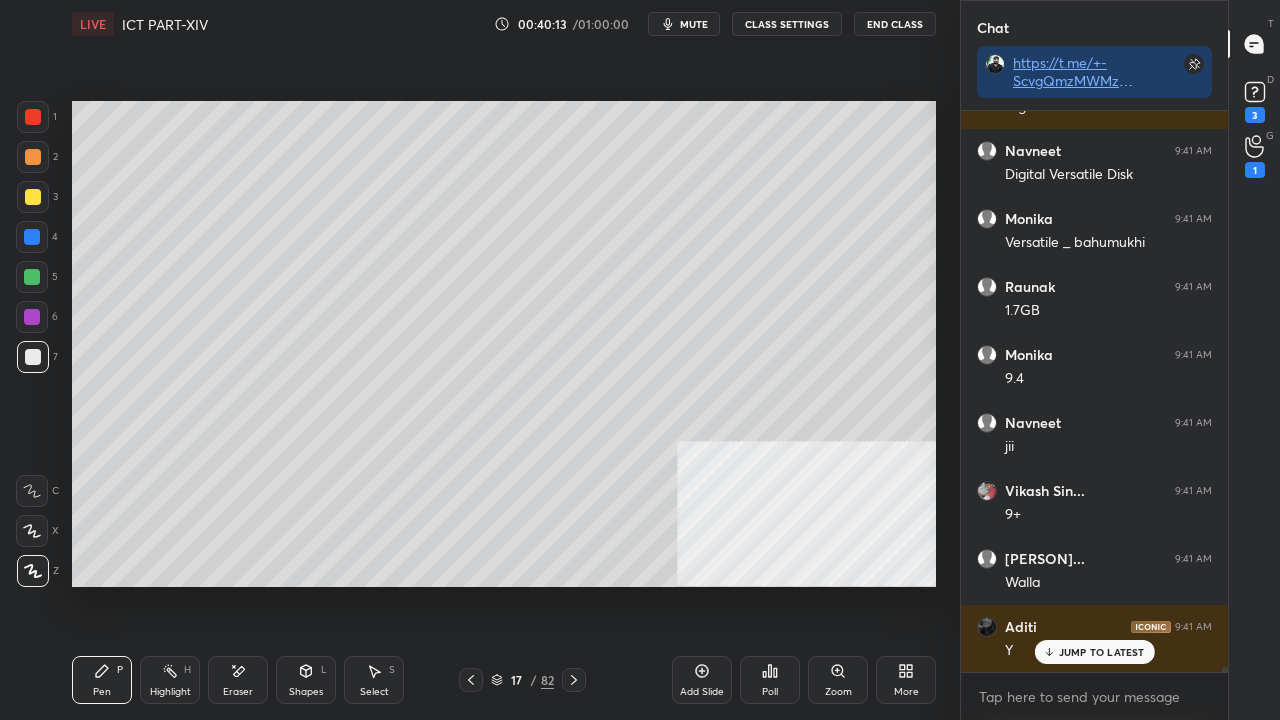 click 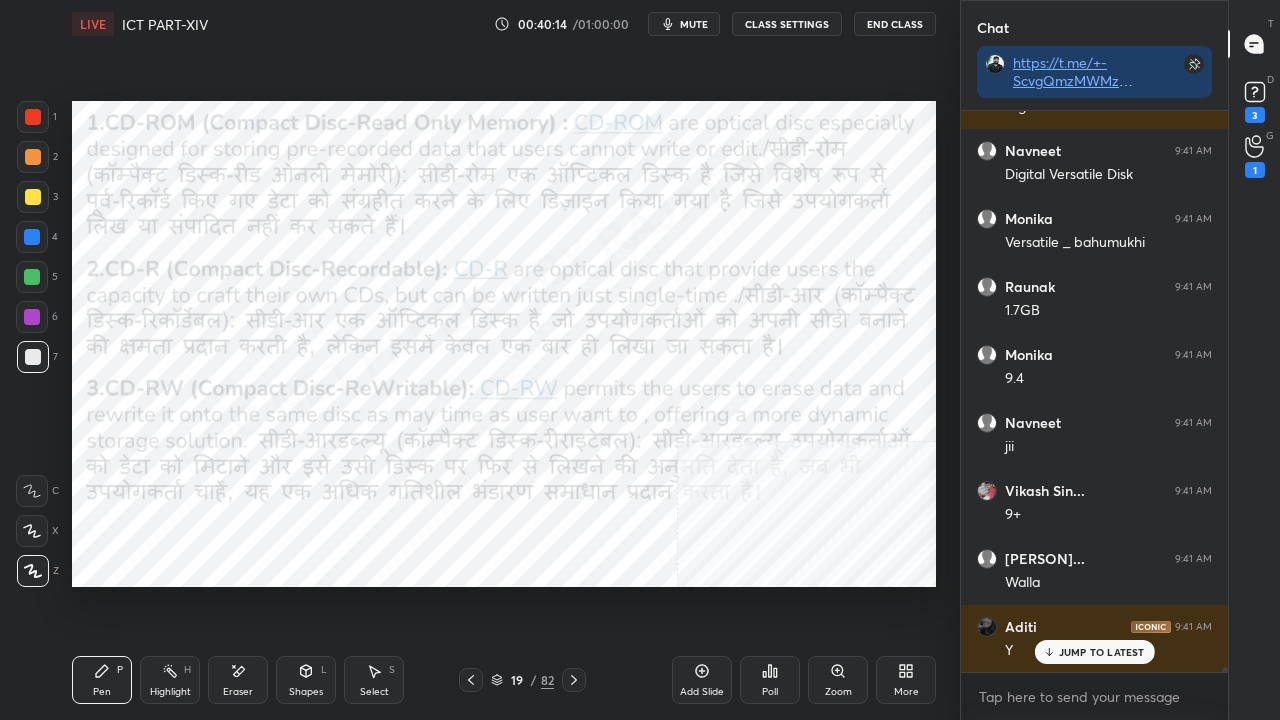 click 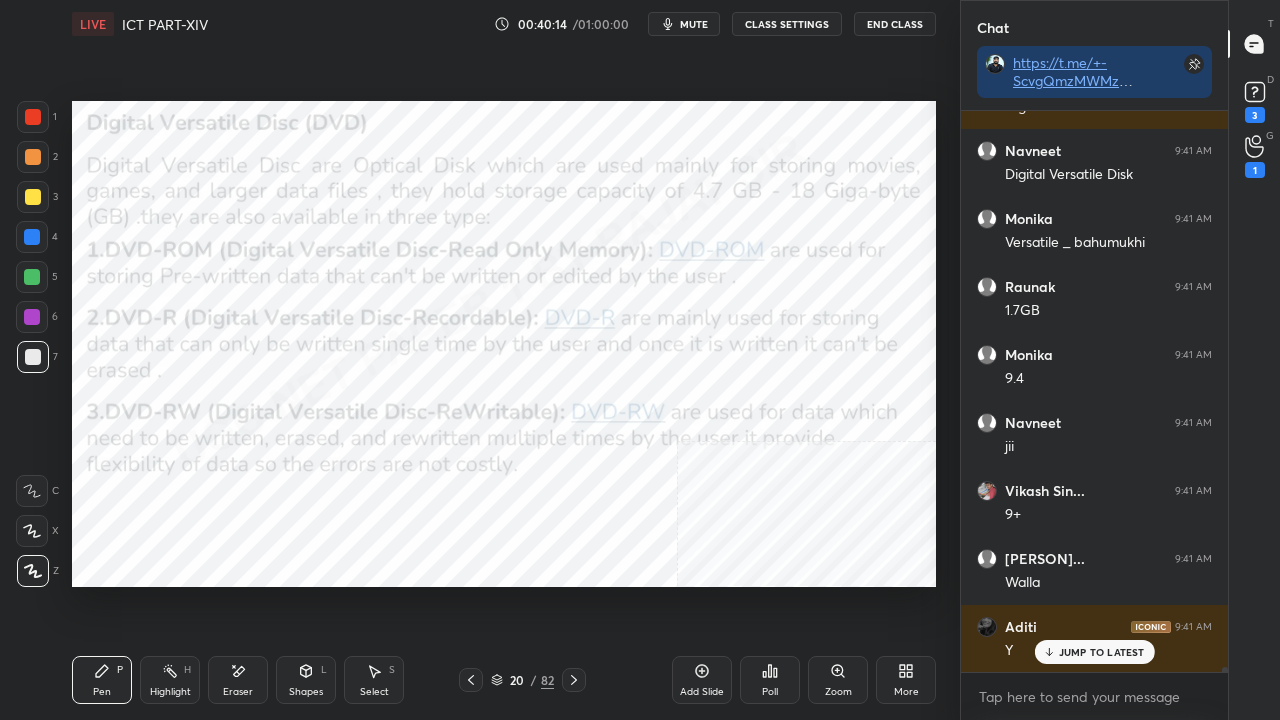 click 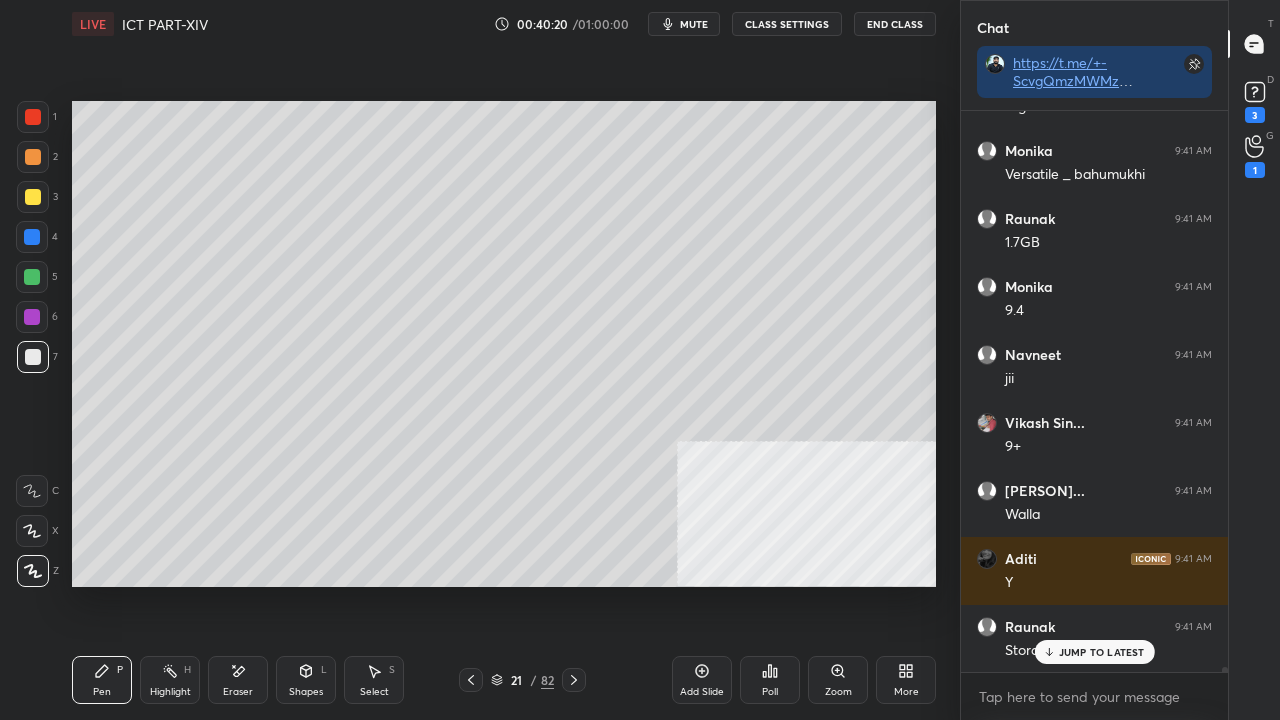 scroll, scrollTop: 56980, scrollLeft: 0, axis: vertical 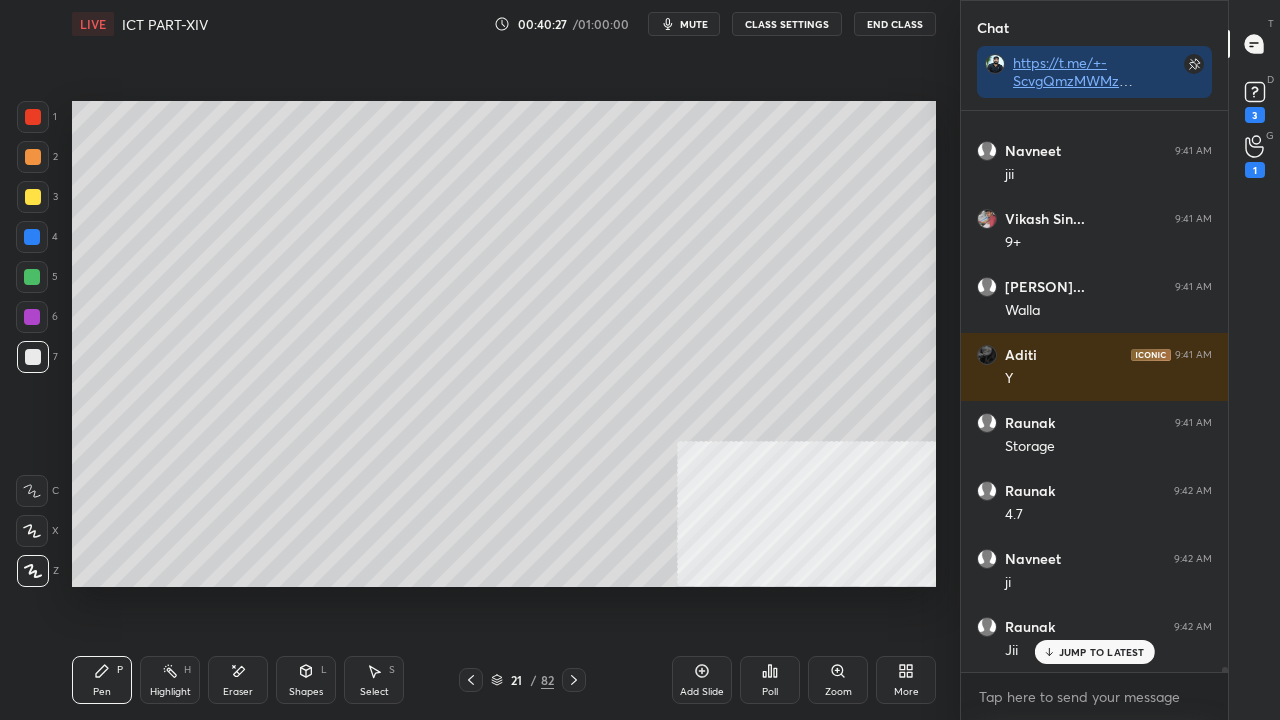 click on "Pen P Highlight H Eraser Shapes L Select S 21 / 82 Add Slide Poll Zoom More" at bounding box center (504, 680) 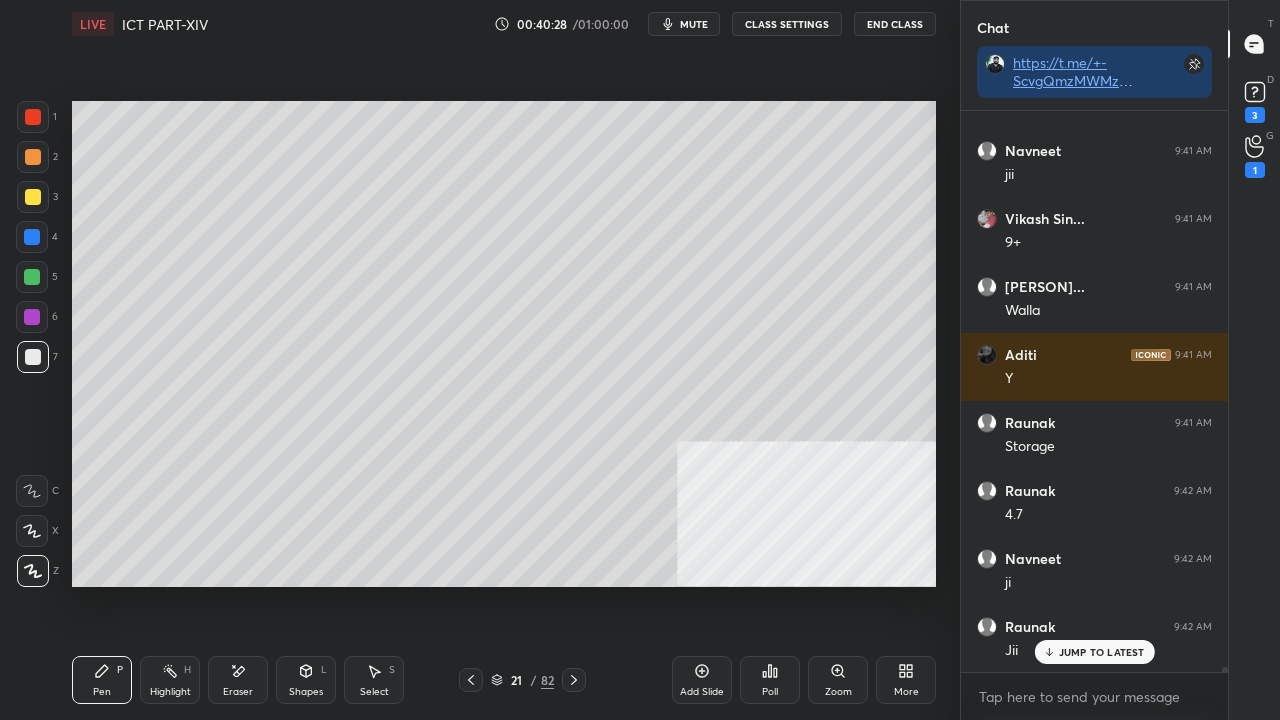 click 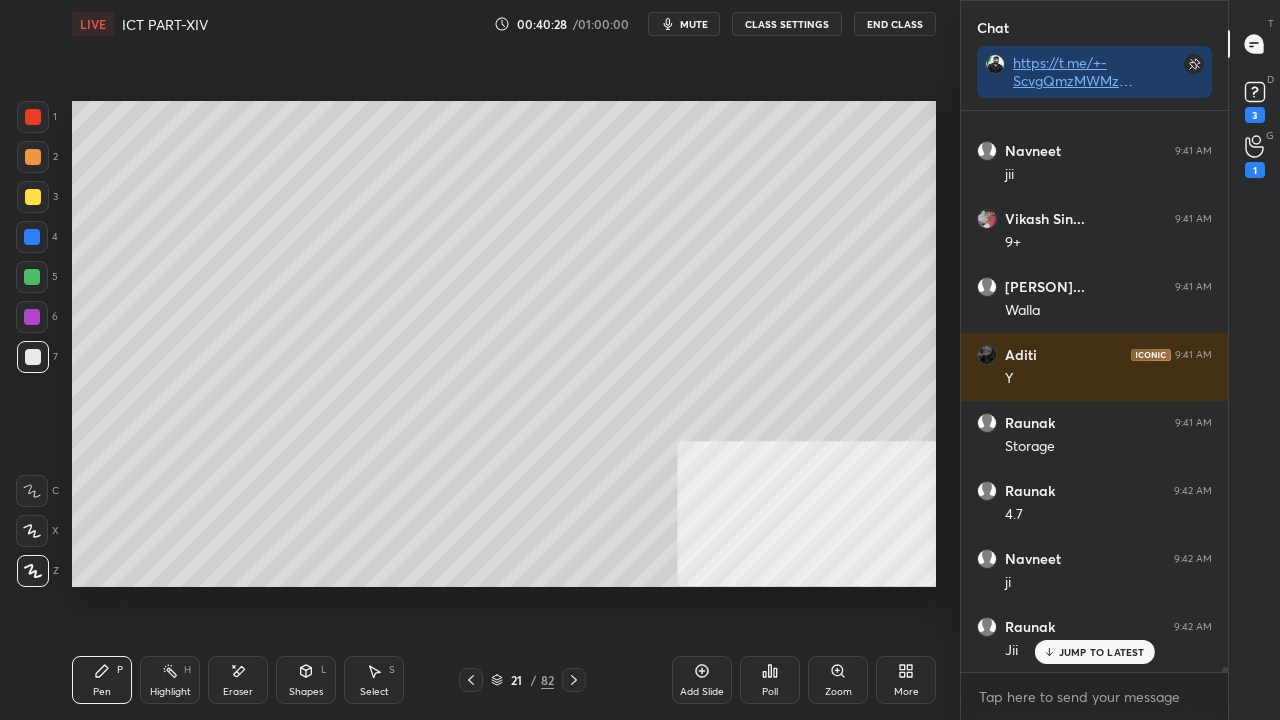 scroll, scrollTop: 57184, scrollLeft: 0, axis: vertical 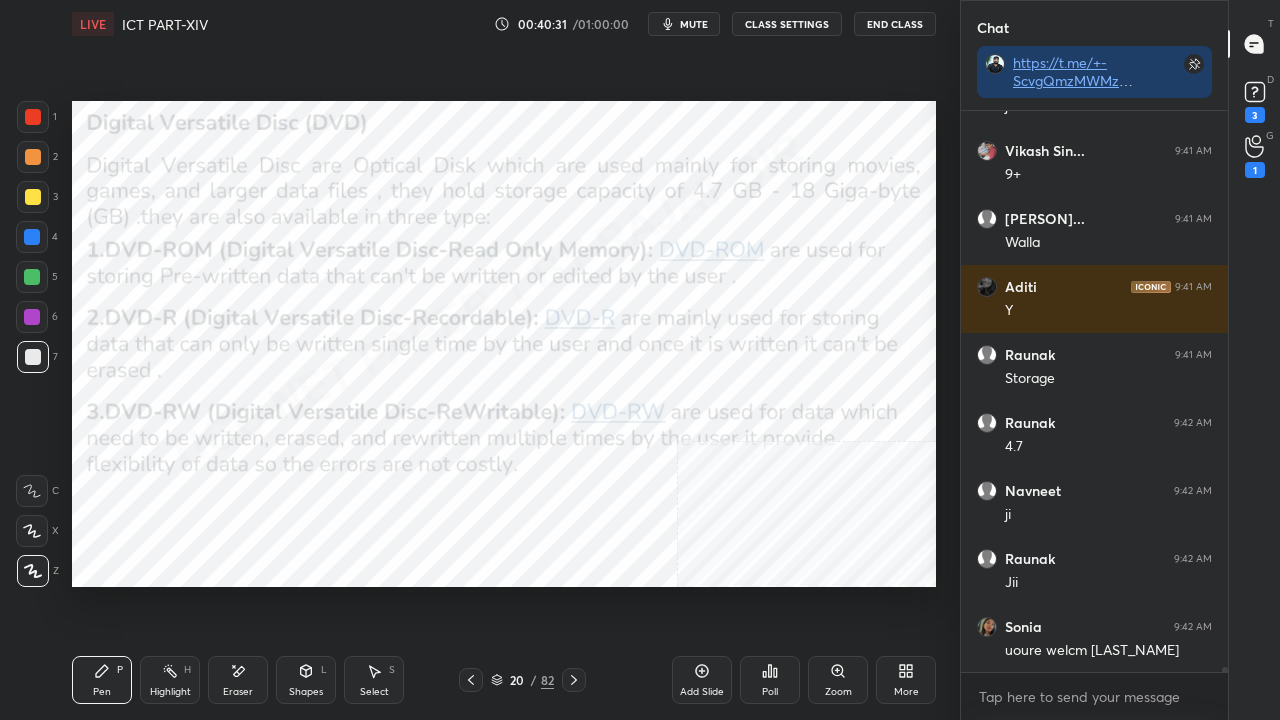 click at bounding box center [33, 117] 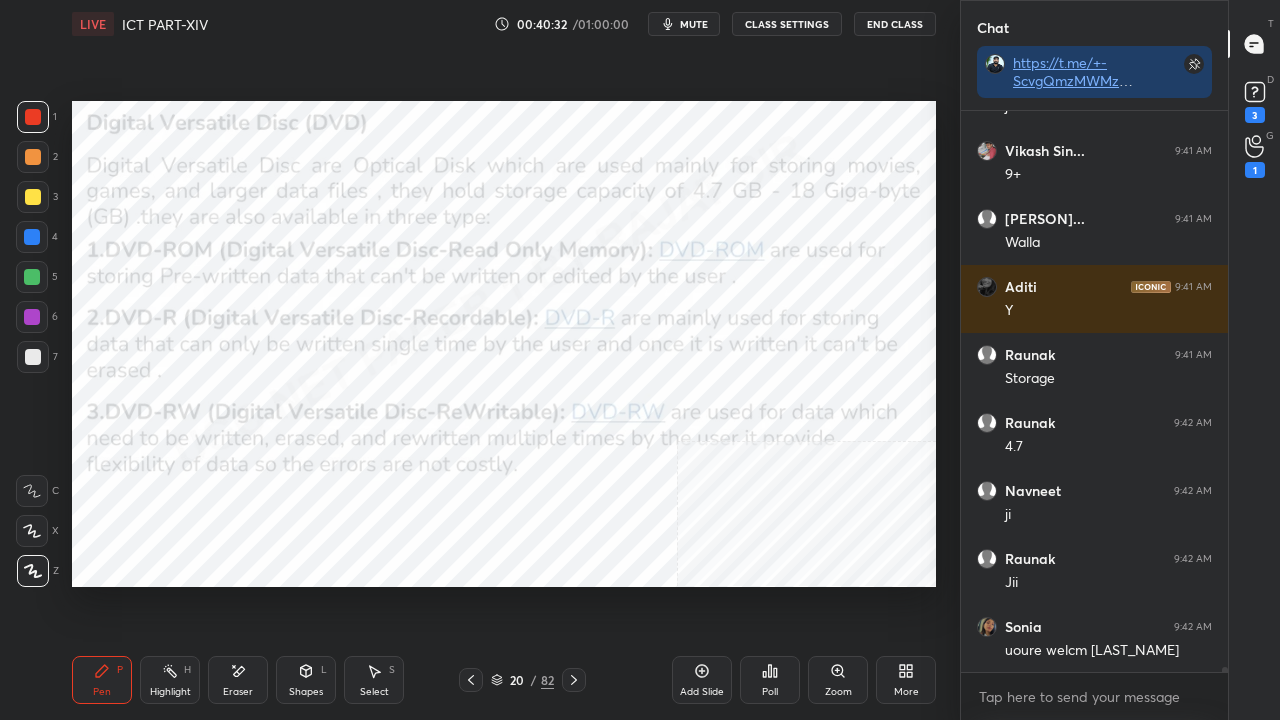 click 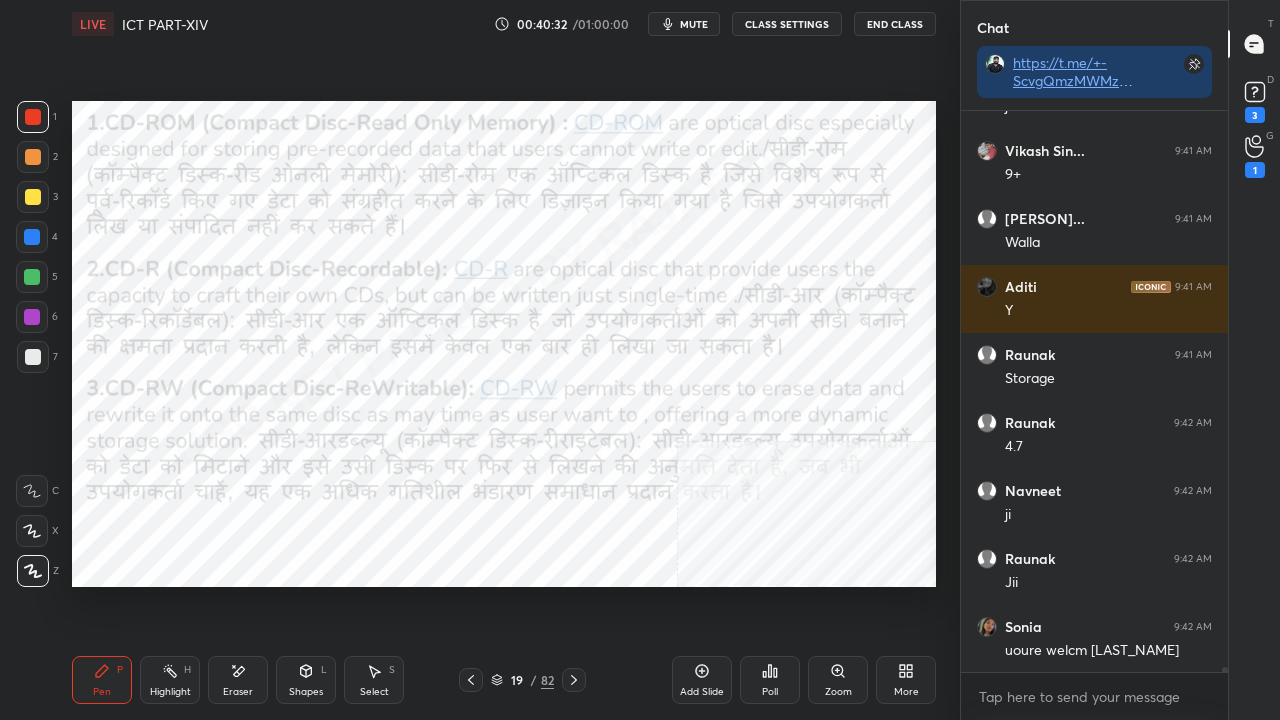 scroll, scrollTop: 57252, scrollLeft: 0, axis: vertical 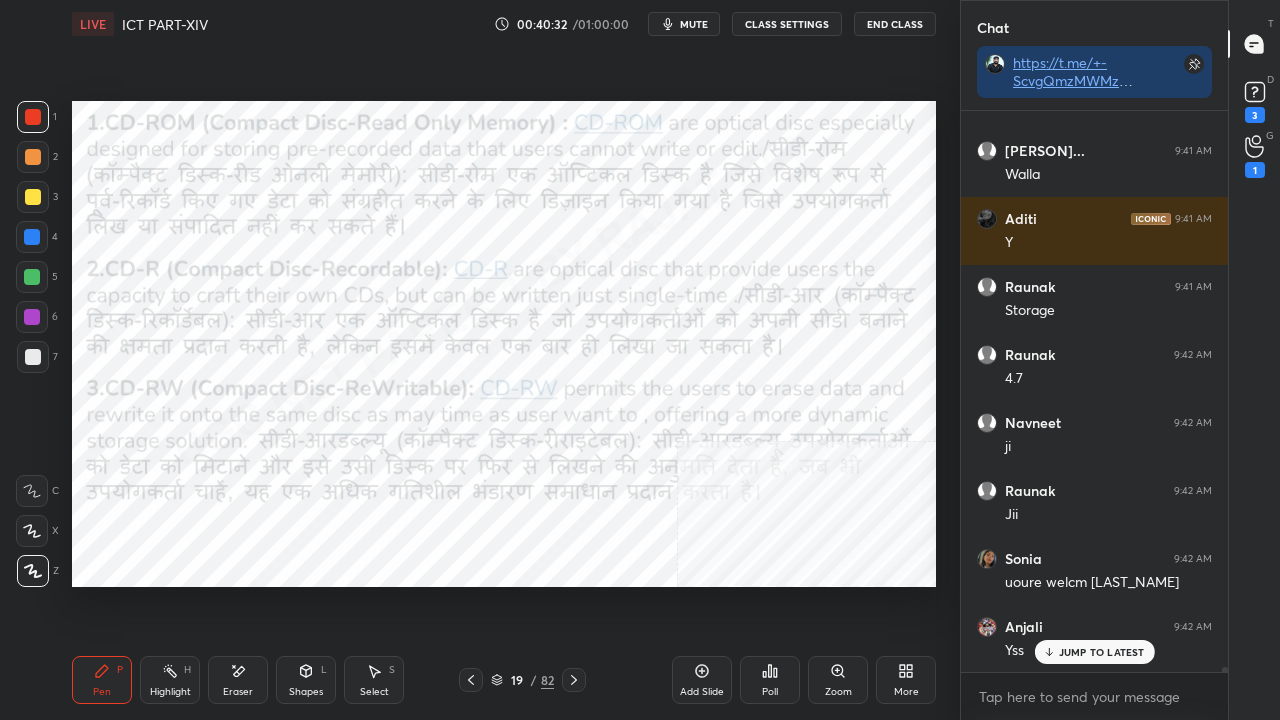 click 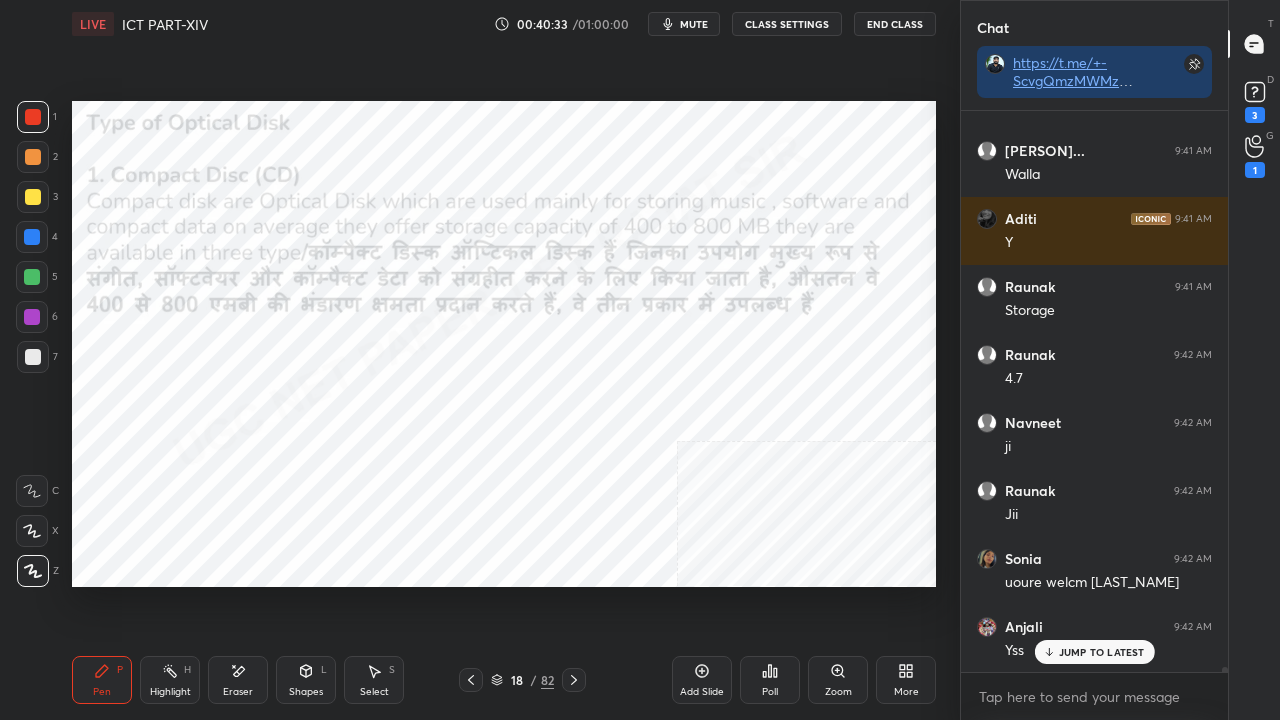 click 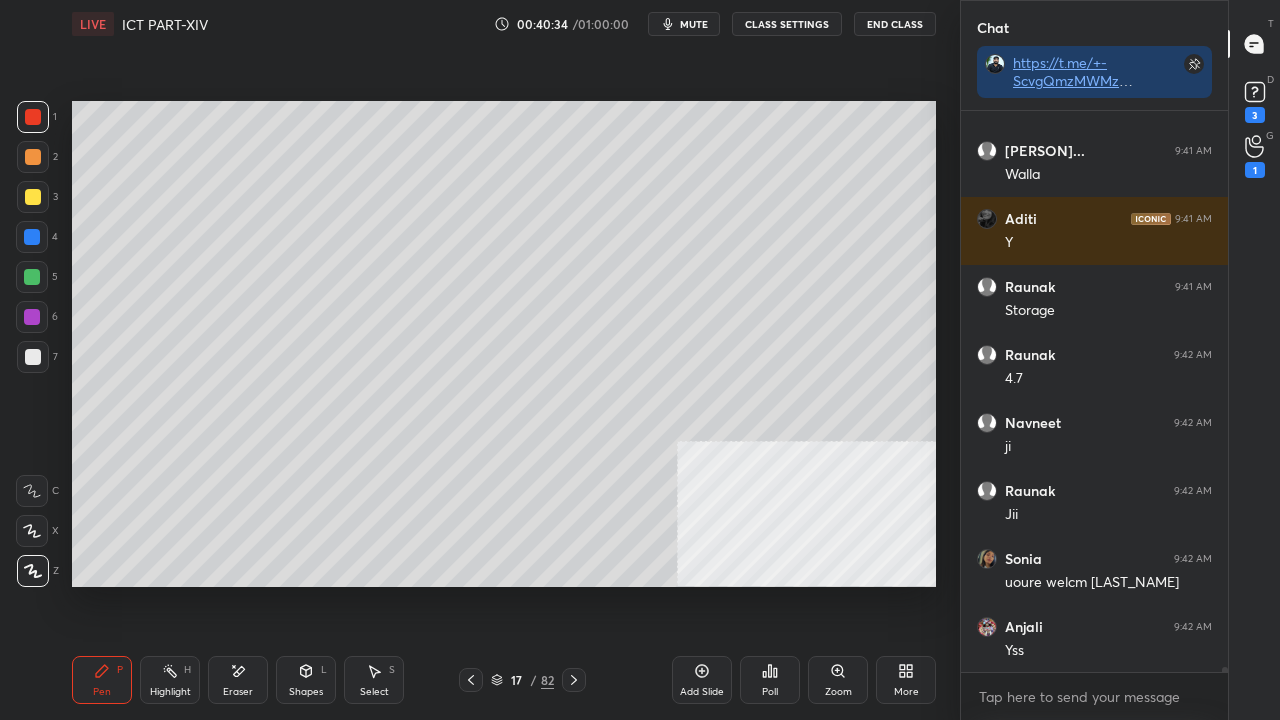 scroll, scrollTop: 57320, scrollLeft: 0, axis: vertical 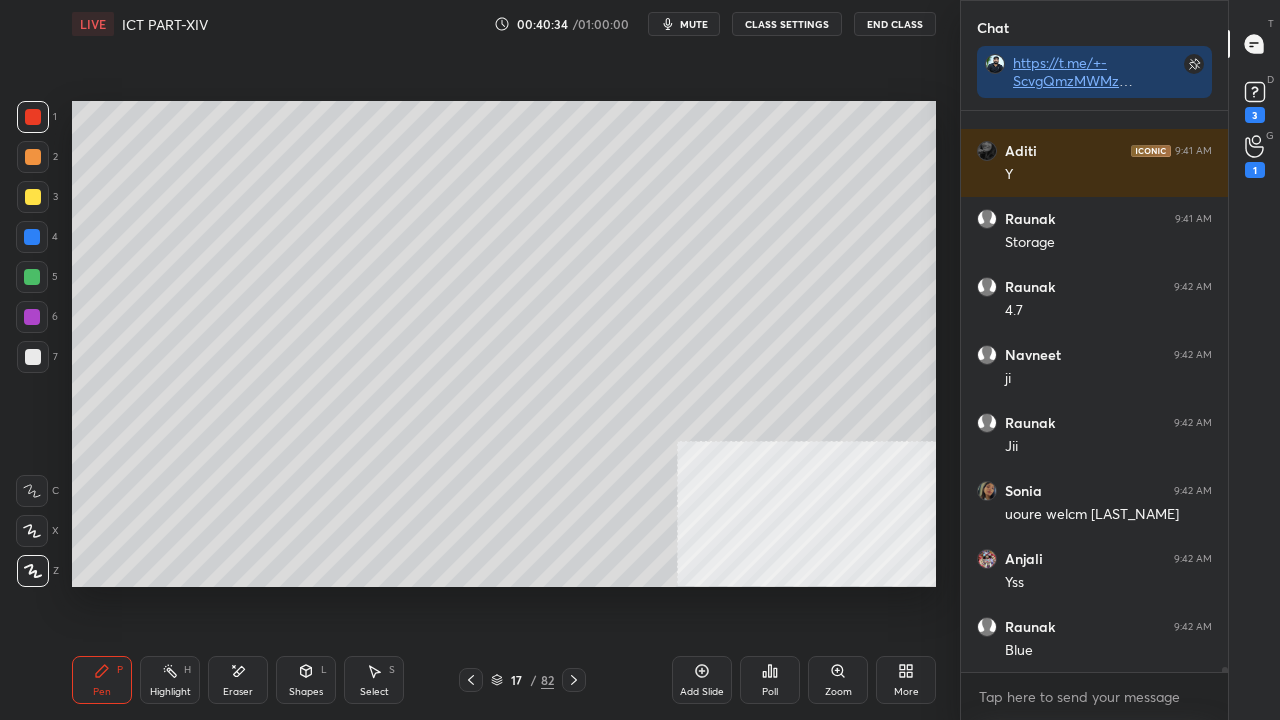click 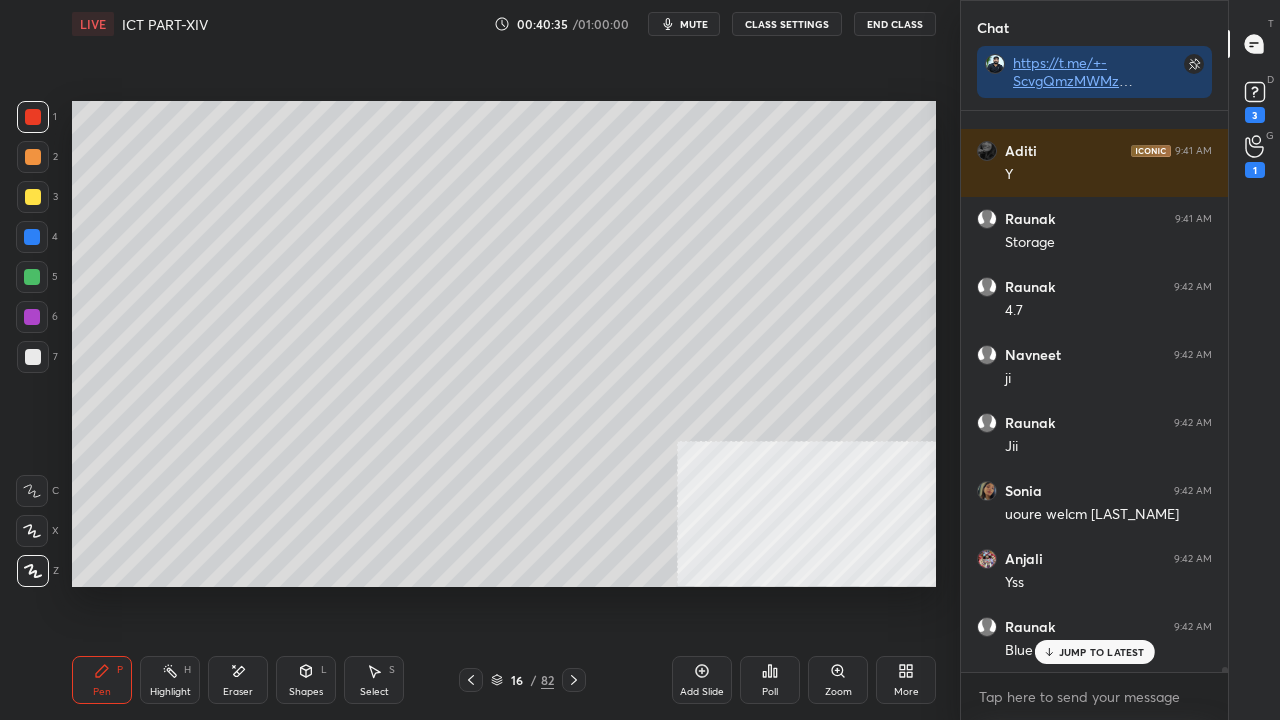 scroll, scrollTop: 57388, scrollLeft: 0, axis: vertical 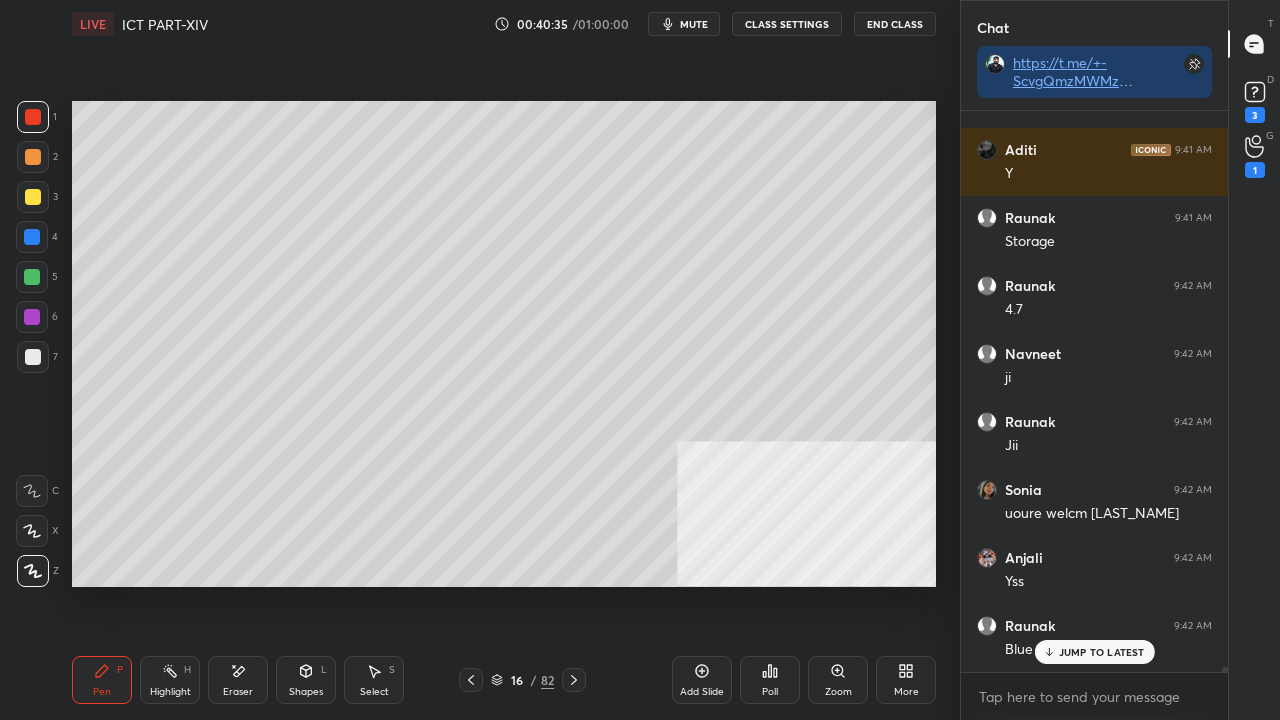 click at bounding box center [33, 357] 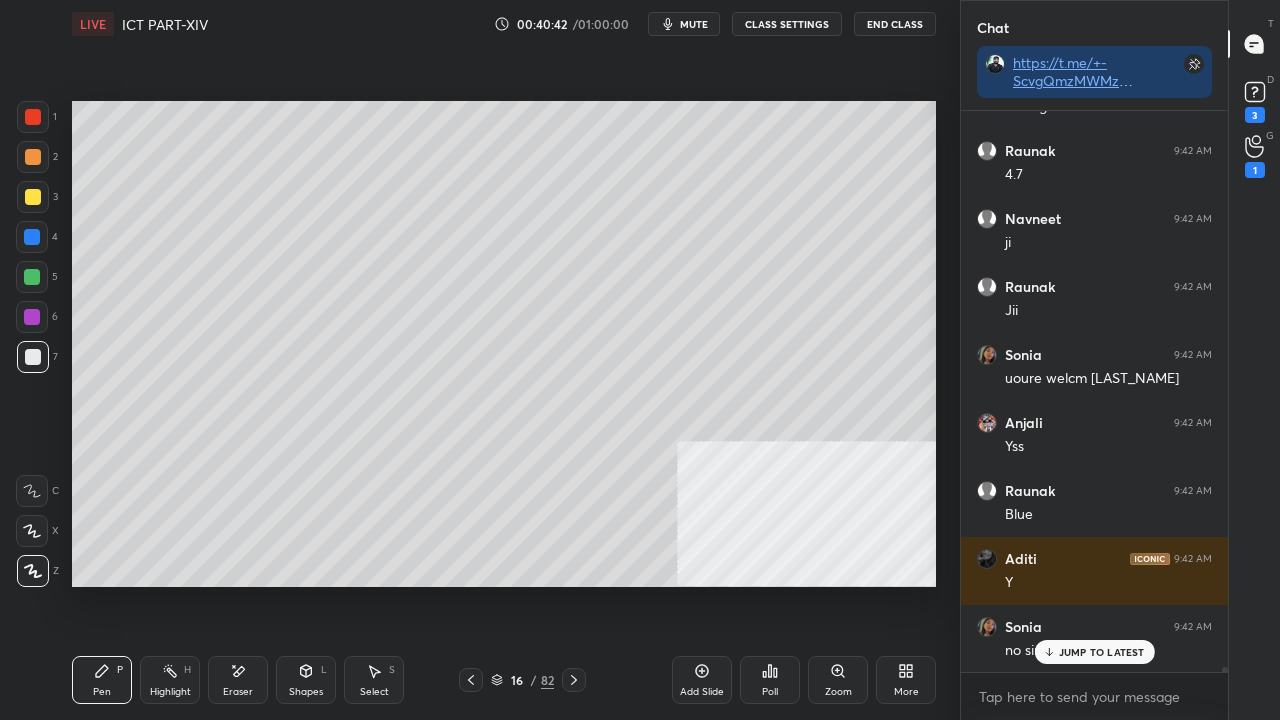 scroll, scrollTop: 57592, scrollLeft: 0, axis: vertical 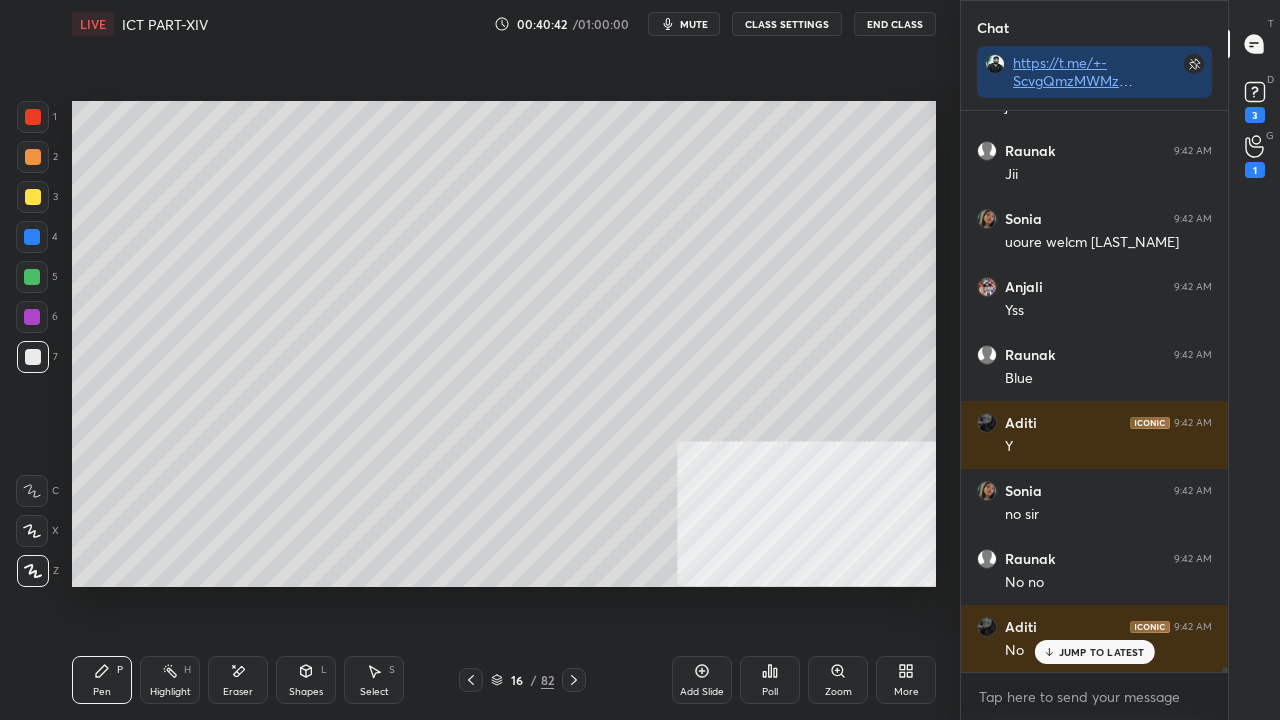 click 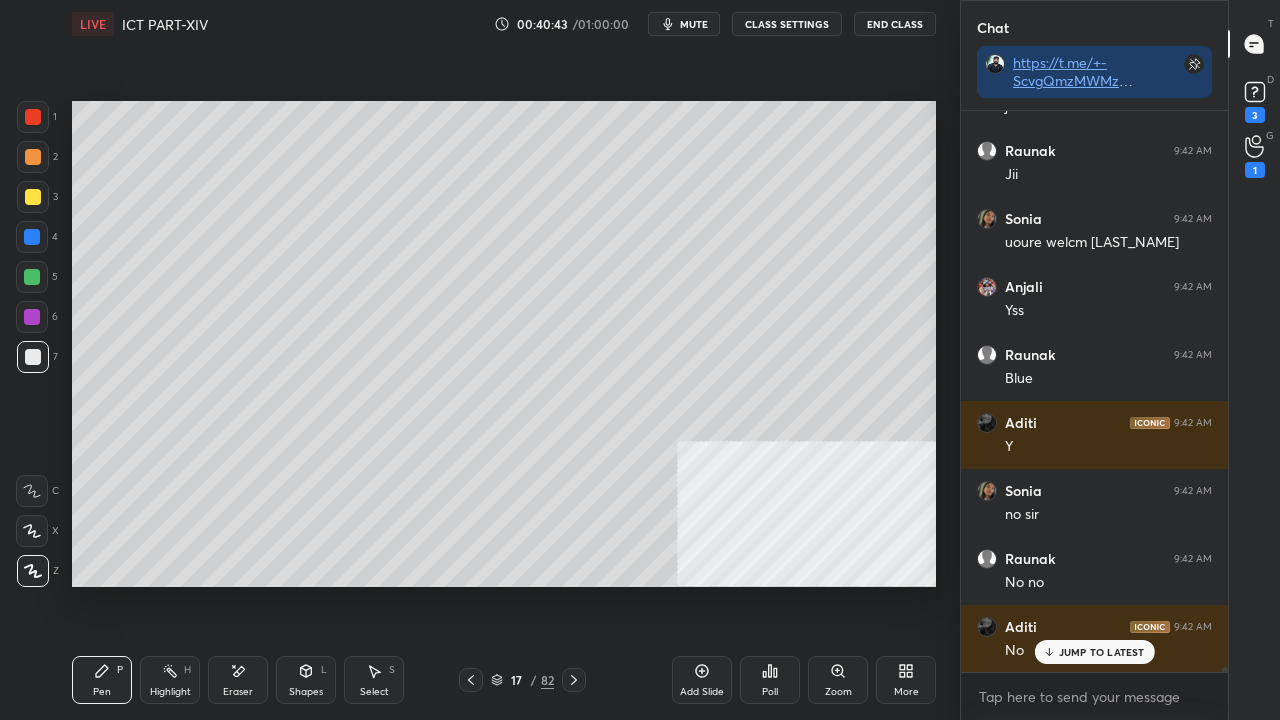 click 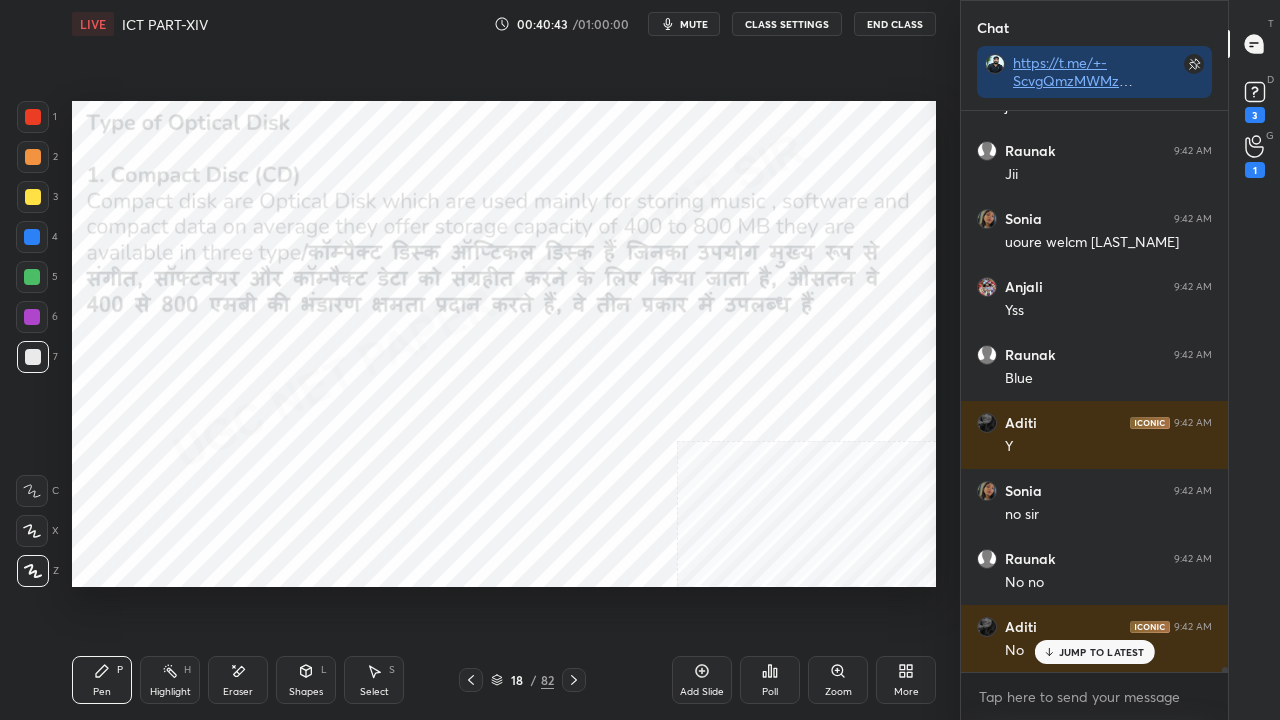 click 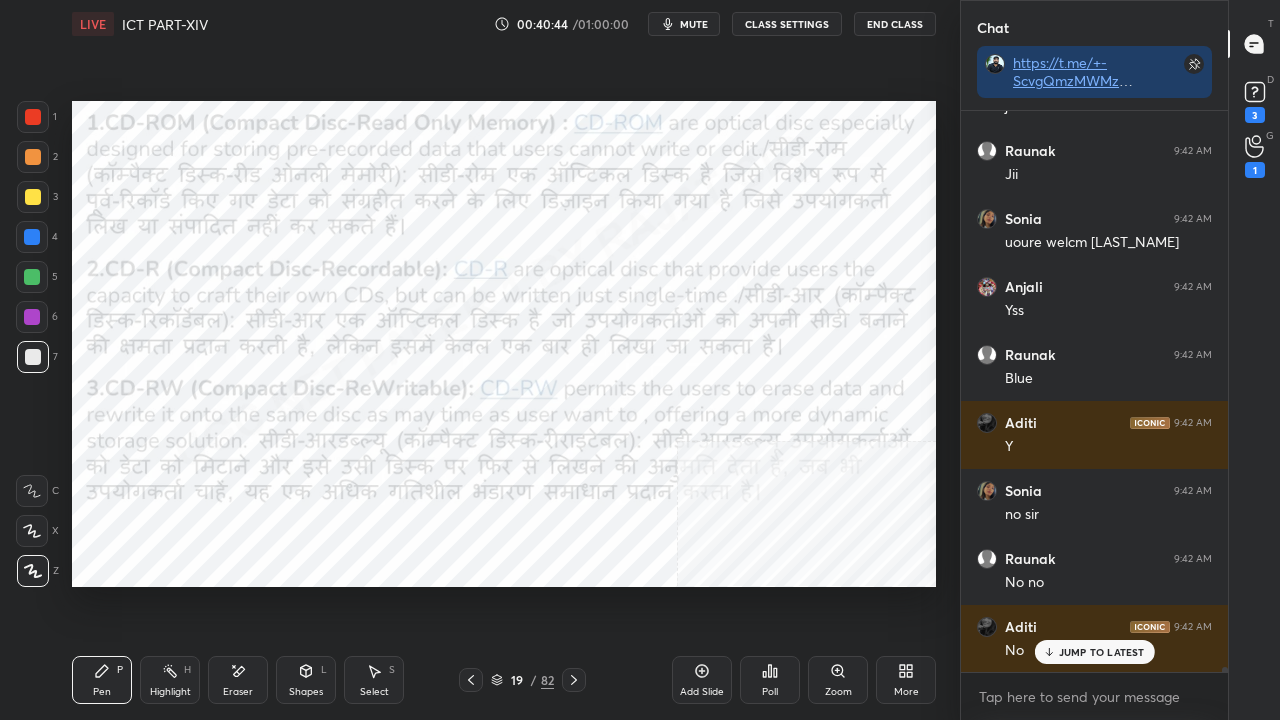 click 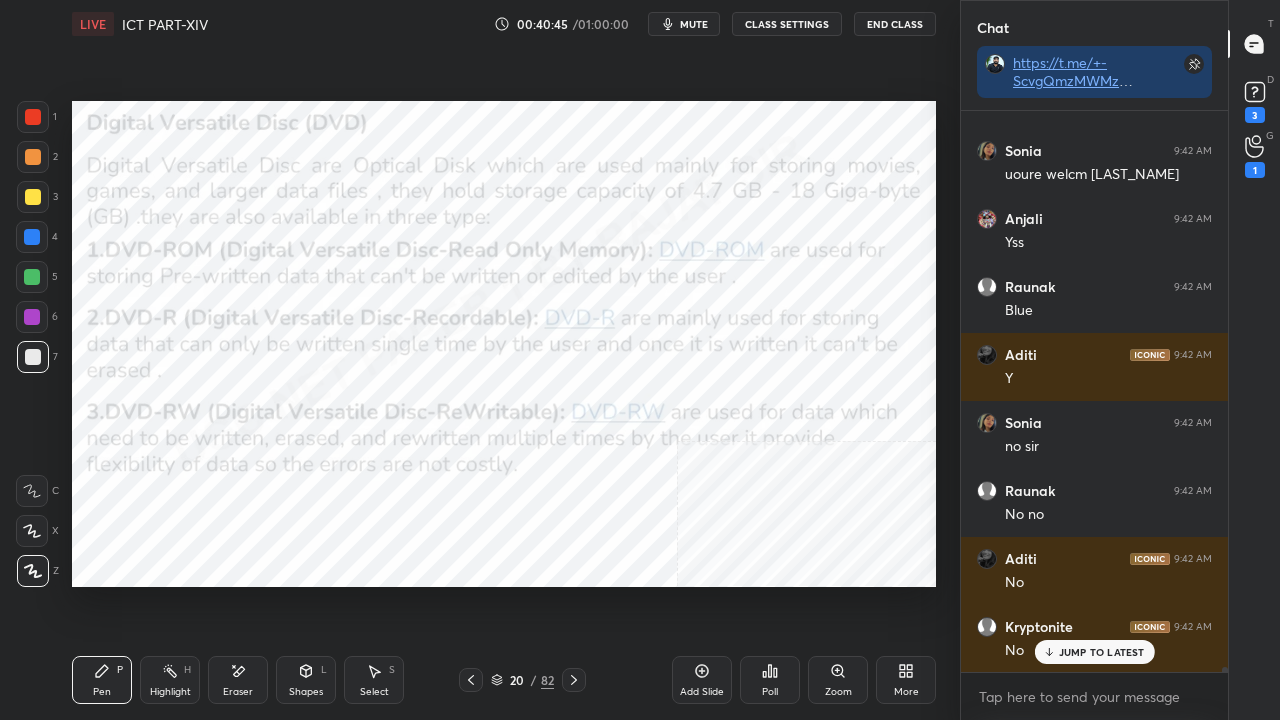 click at bounding box center (33, 117) 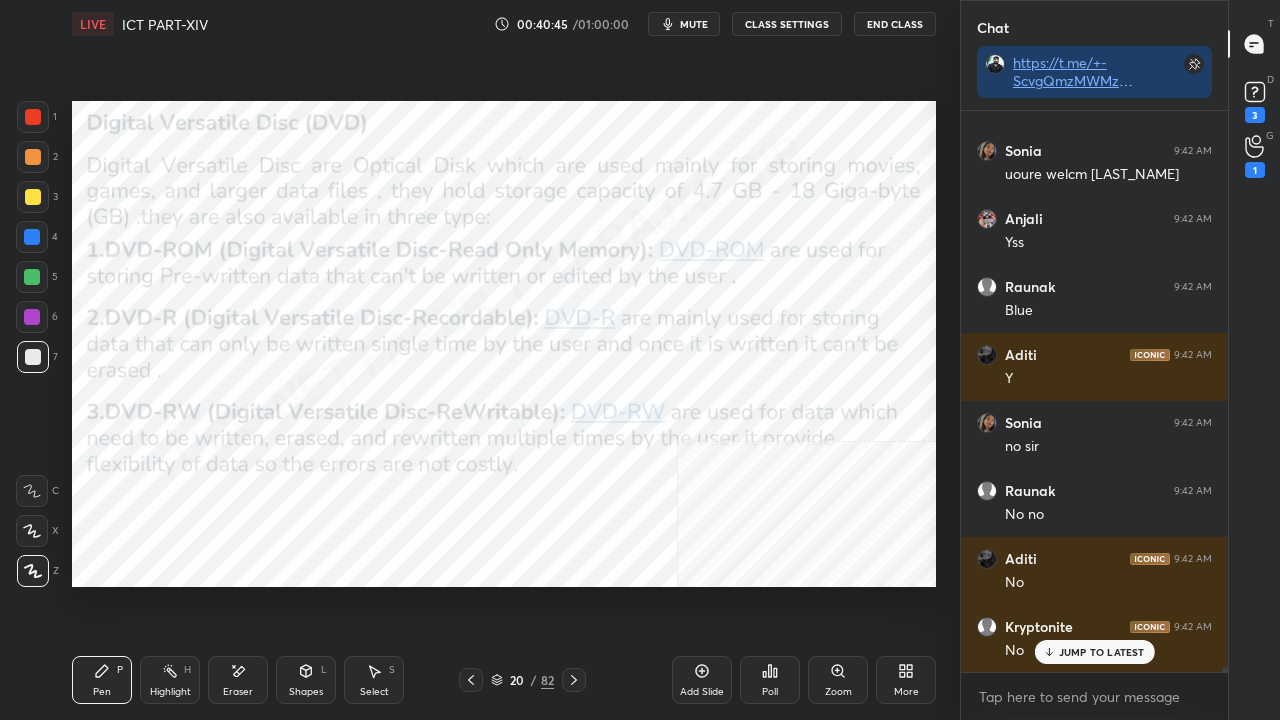 scroll, scrollTop: 57864, scrollLeft: 0, axis: vertical 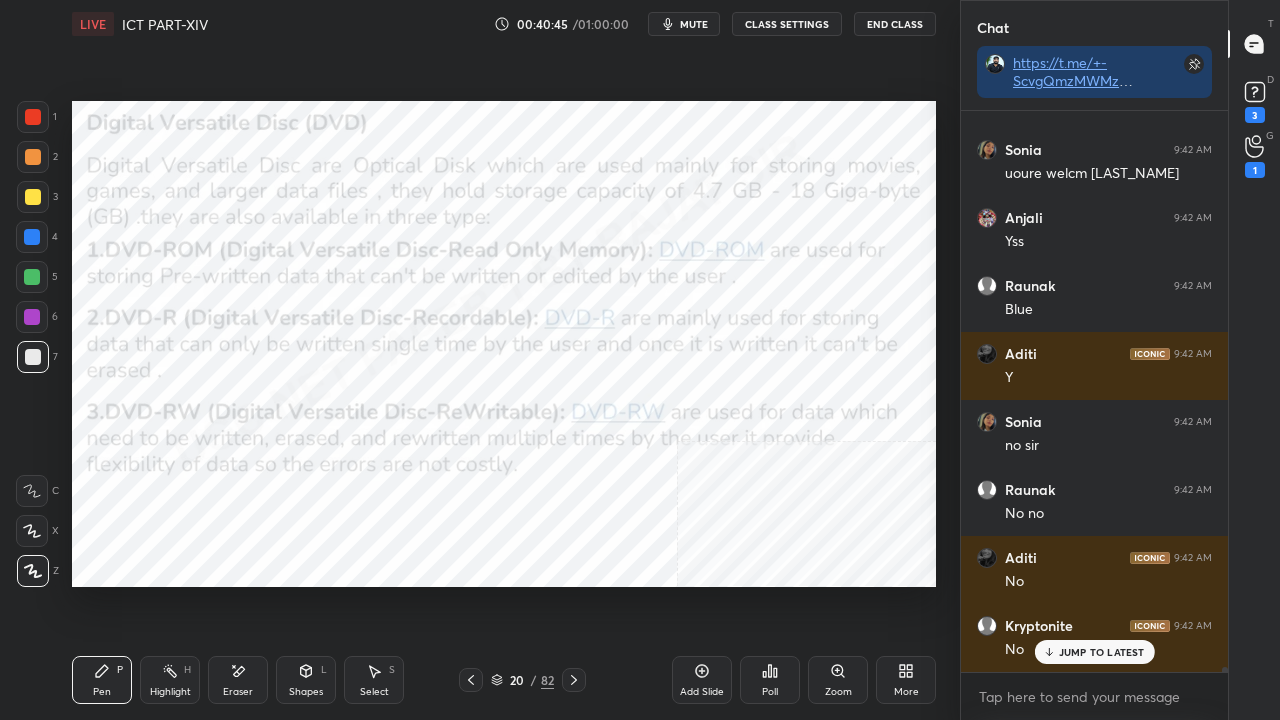 click at bounding box center [33, 117] 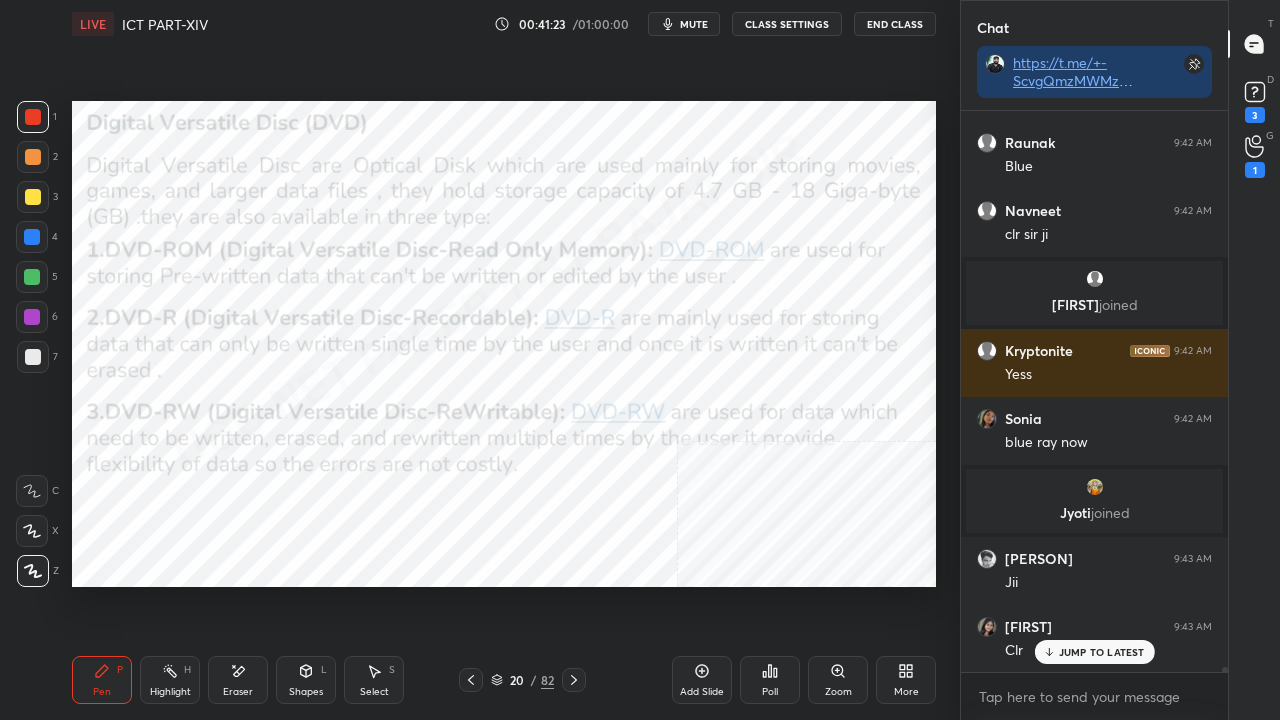 scroll, scrollTop: 58620, scrollLeft: 0, axis: vertical 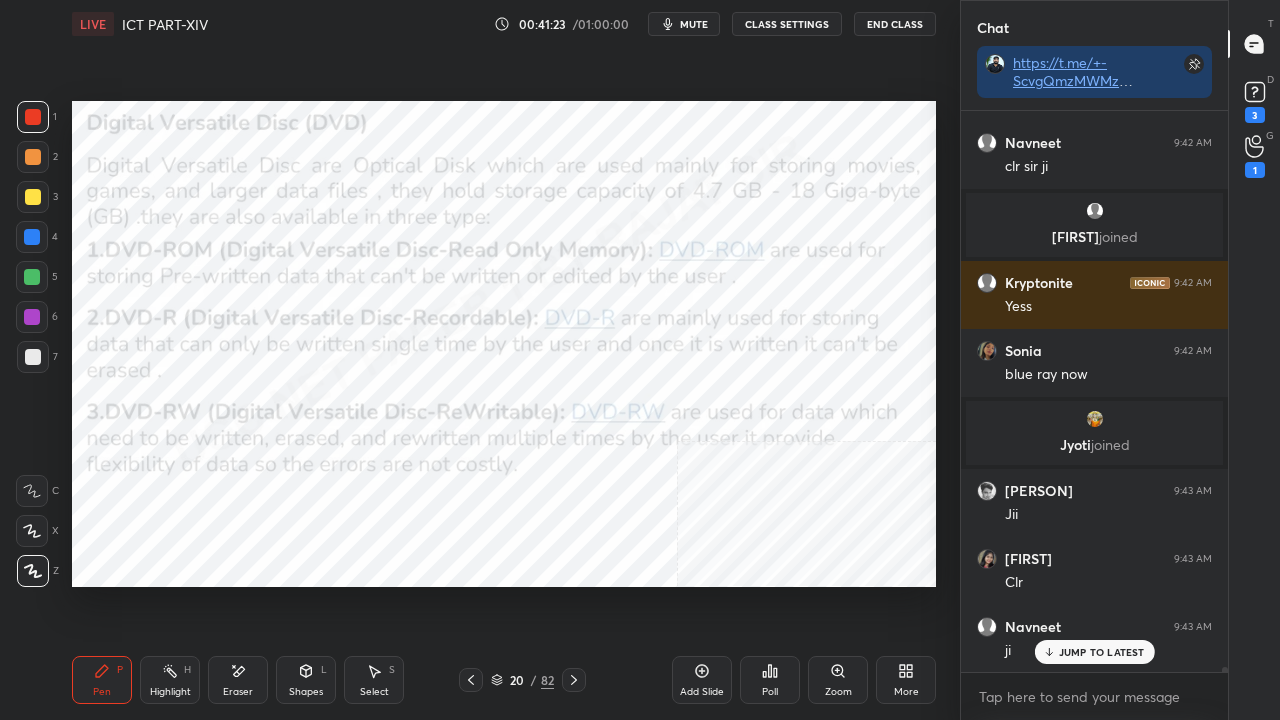click 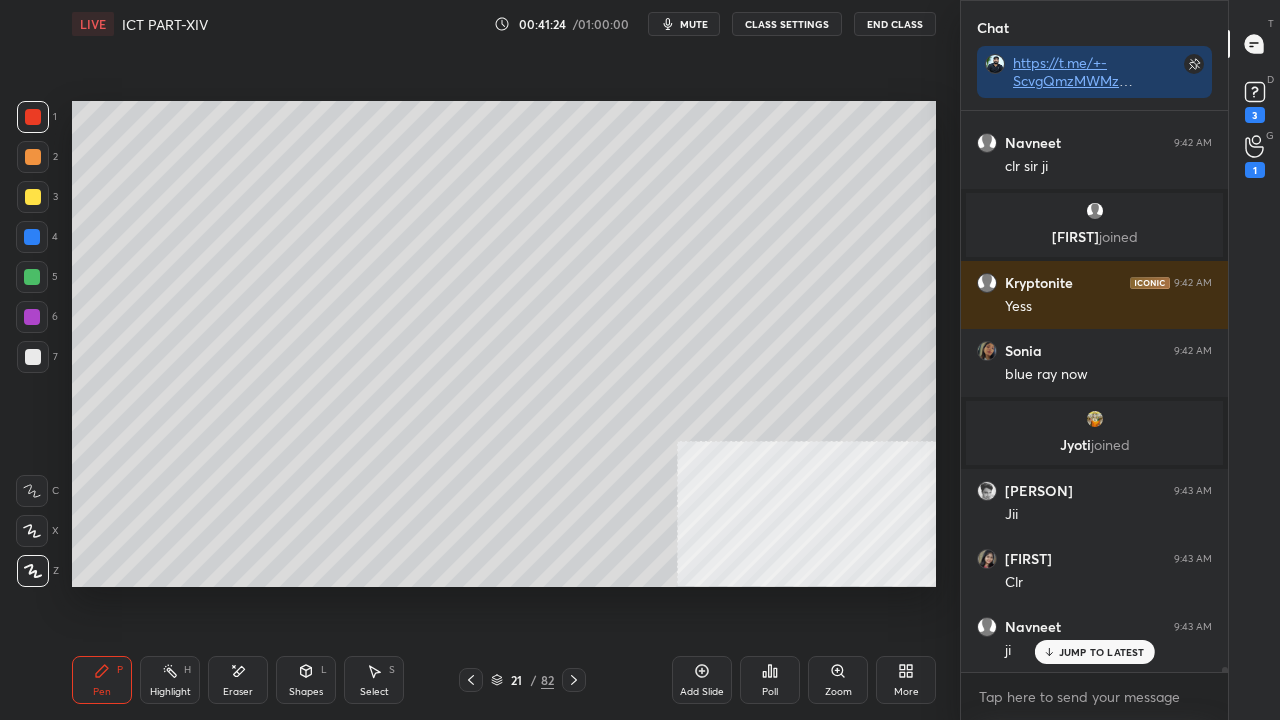 scroll, scrollTop: 58760, scrollLeft: 0, axis: vertical 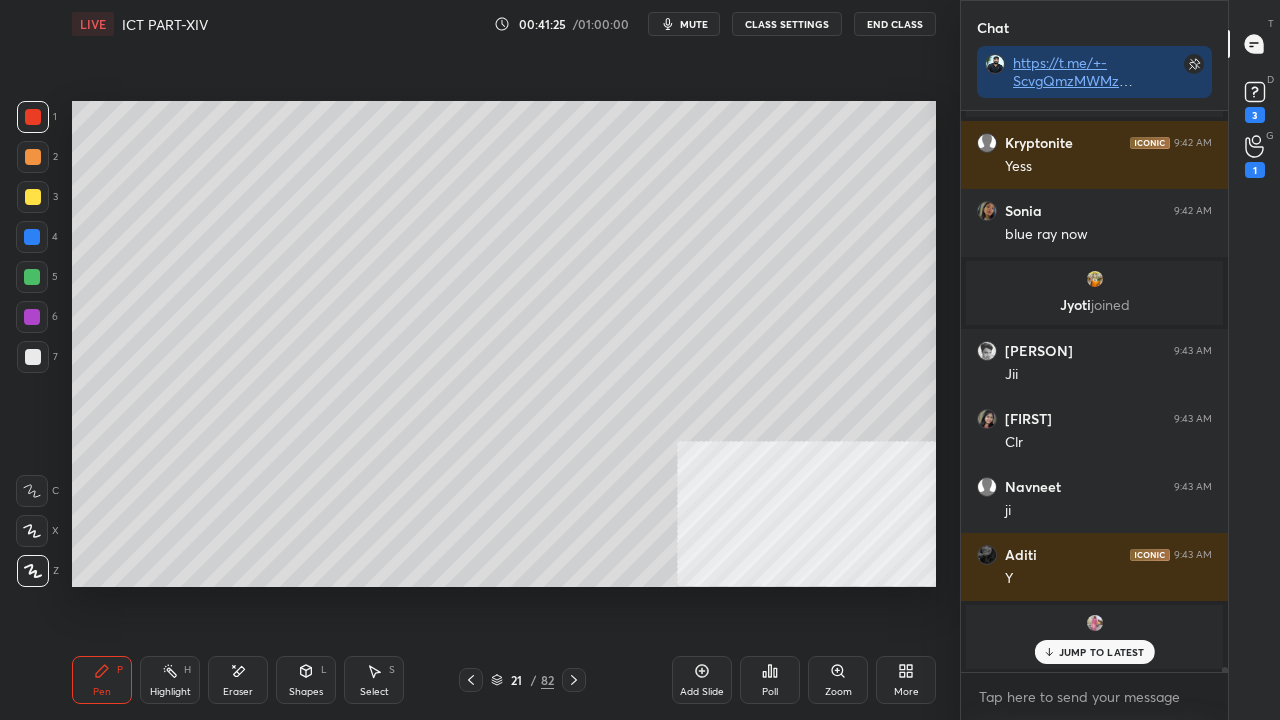click 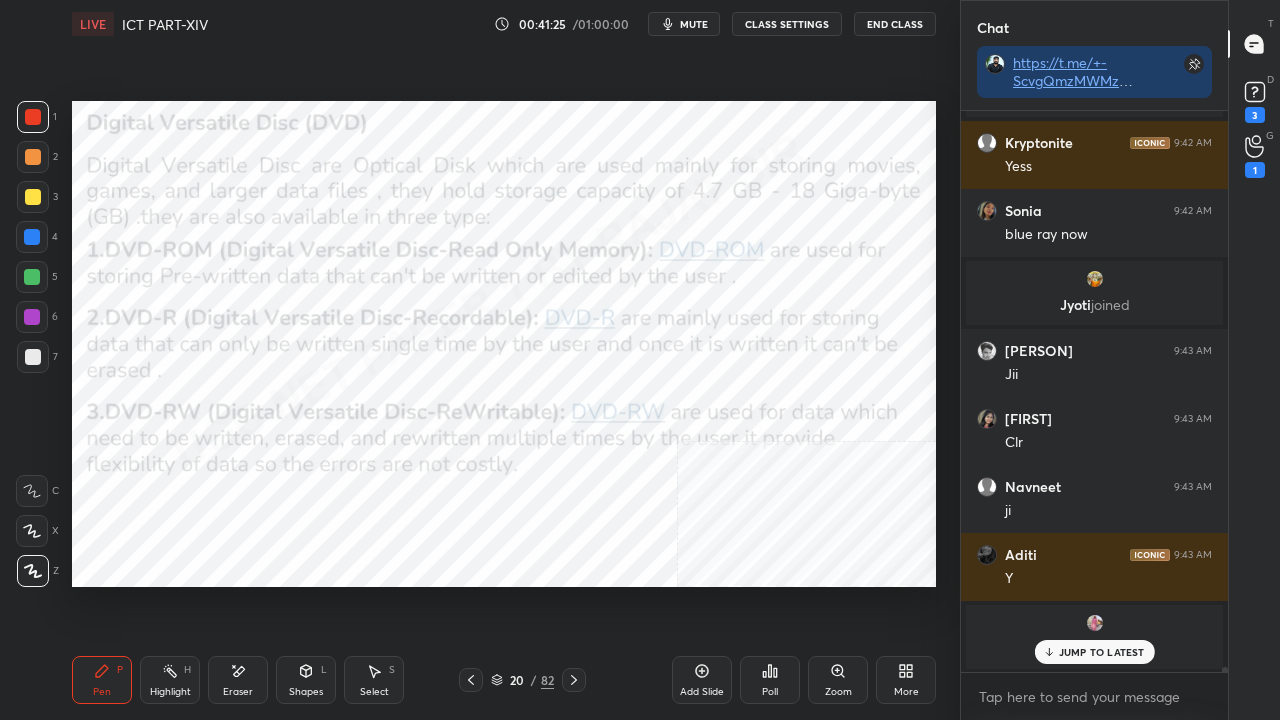 click 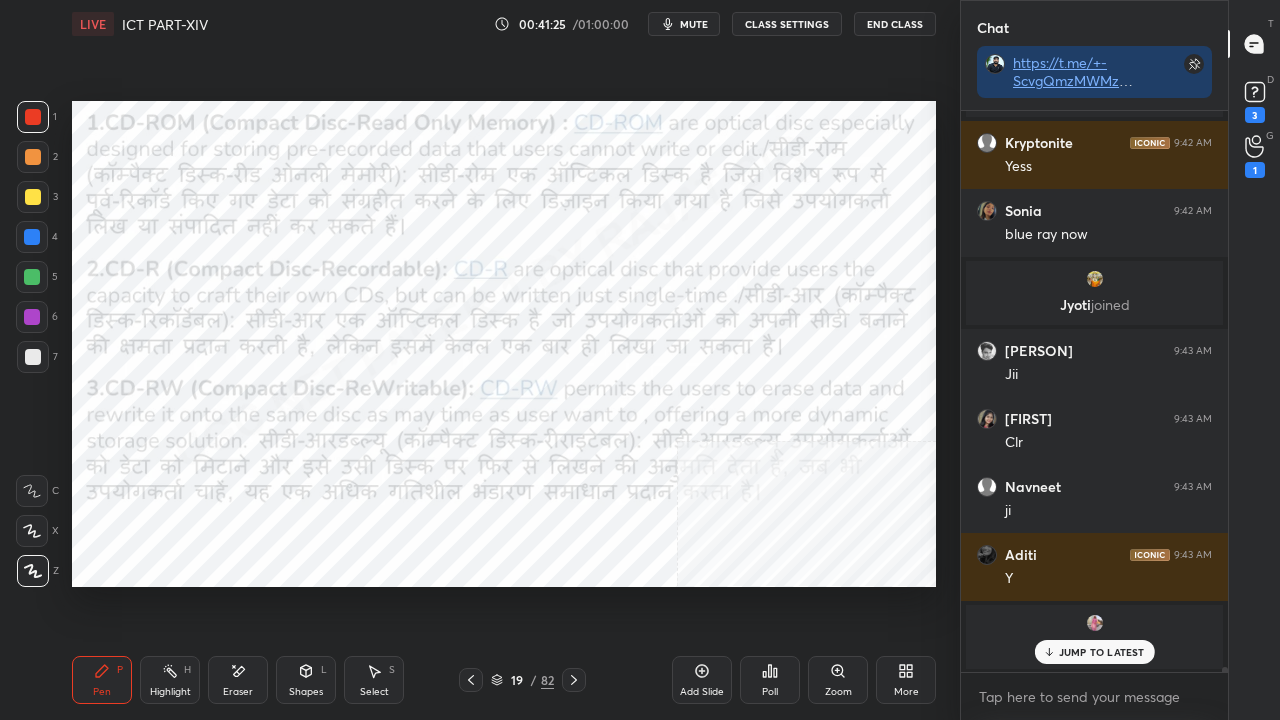 click 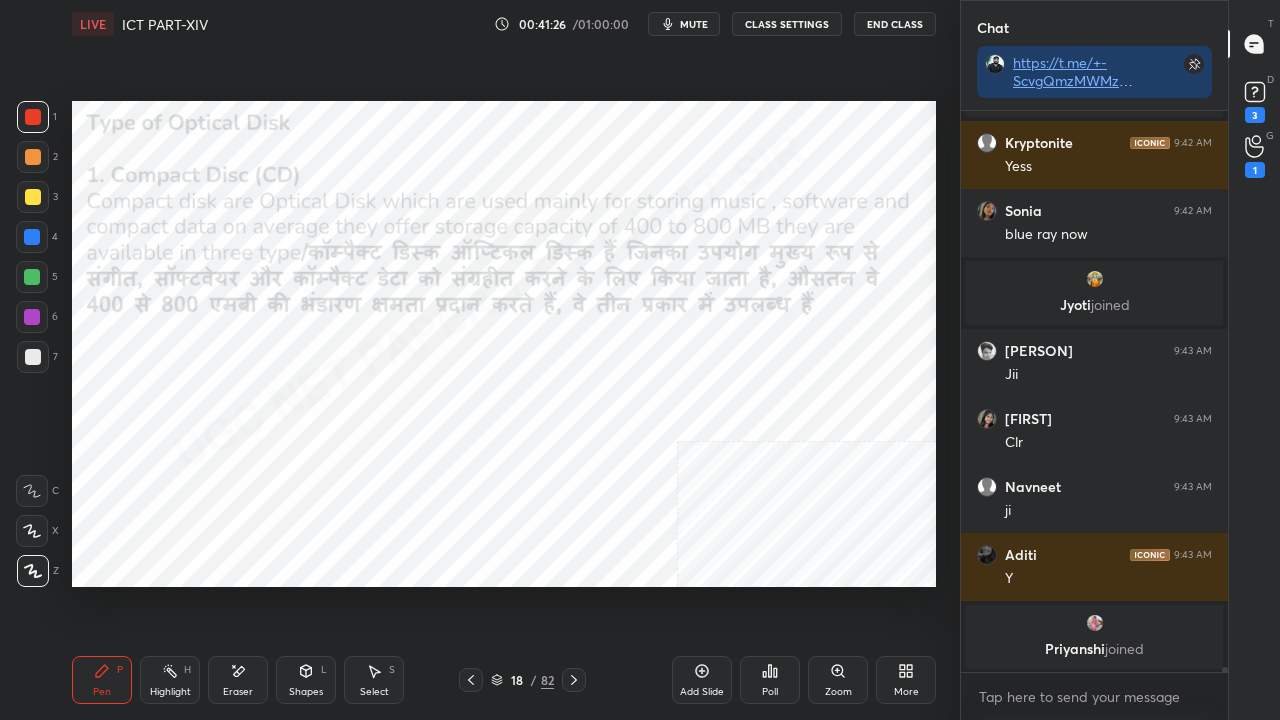 click 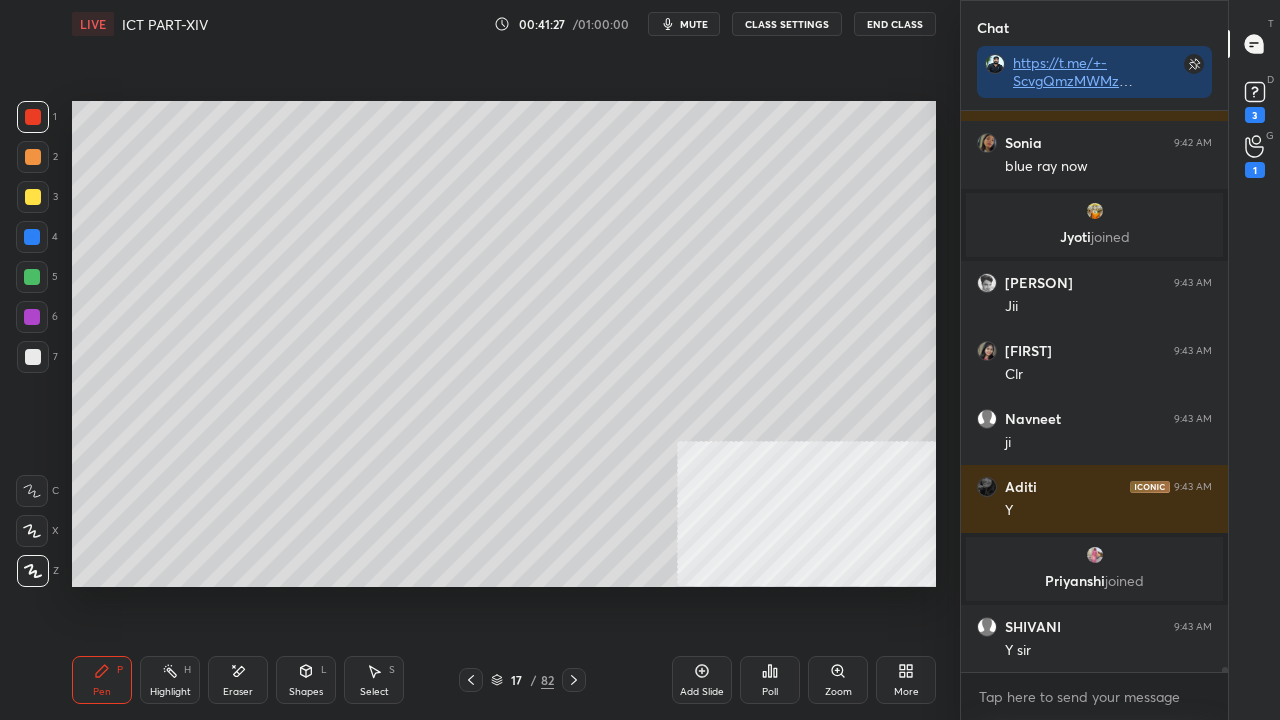 scroll, scrollTop: 58896, scrollLeft: 0, axis: vertical 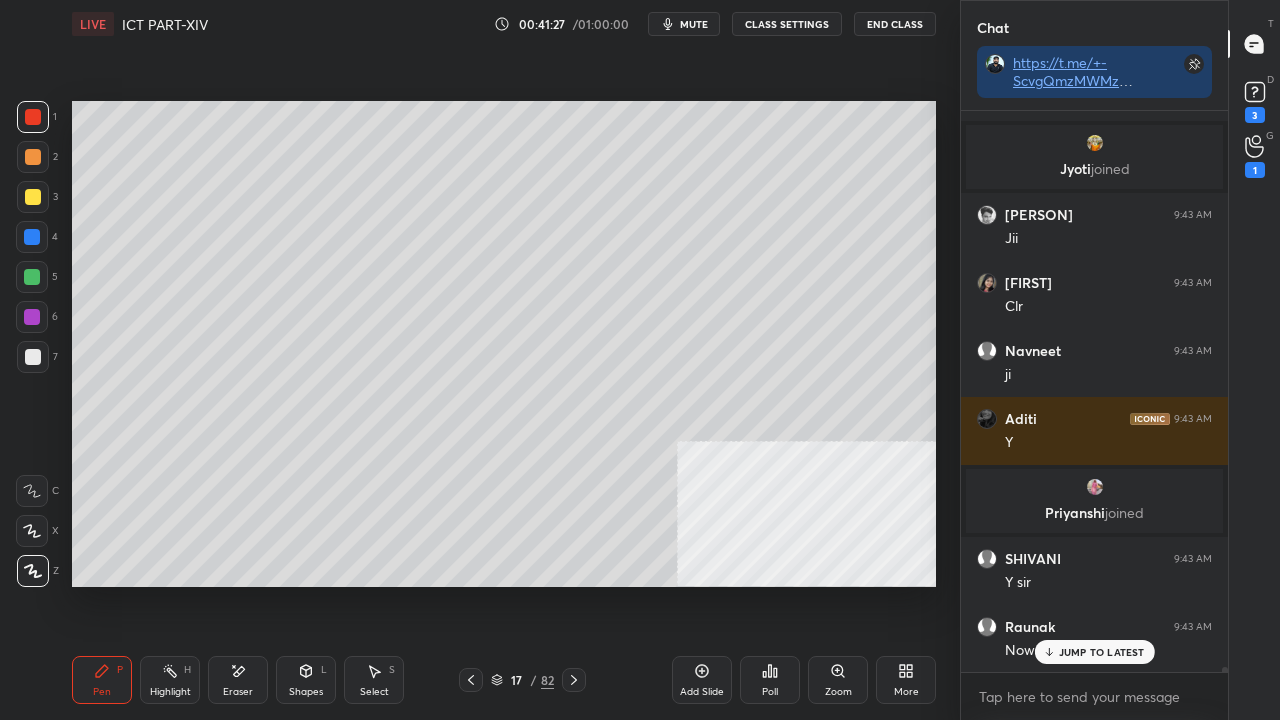 click at bounding box center (33, 357) 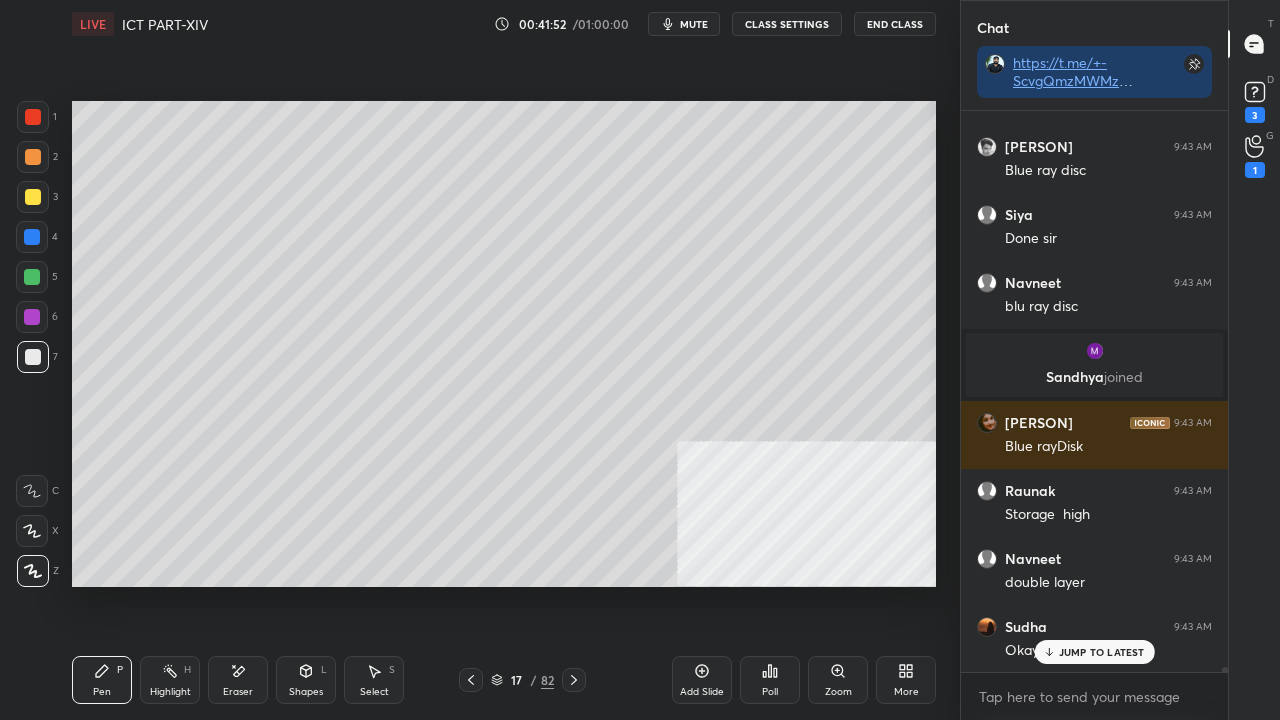 scroll, scrollTop: 59870, scrollLeft: 0, axis: vertical 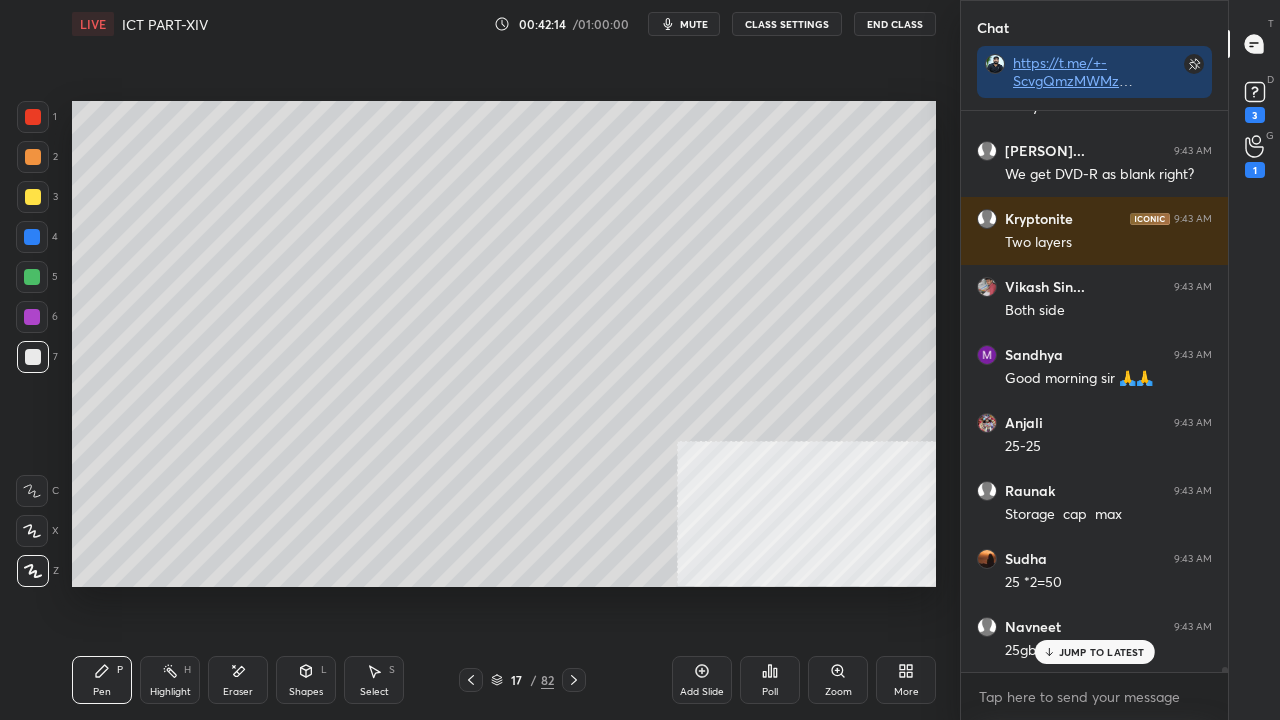 drag, startPoint x: 38, startPoint y: 112, endPoint x: 50, endPoint y: 128, distance: 20 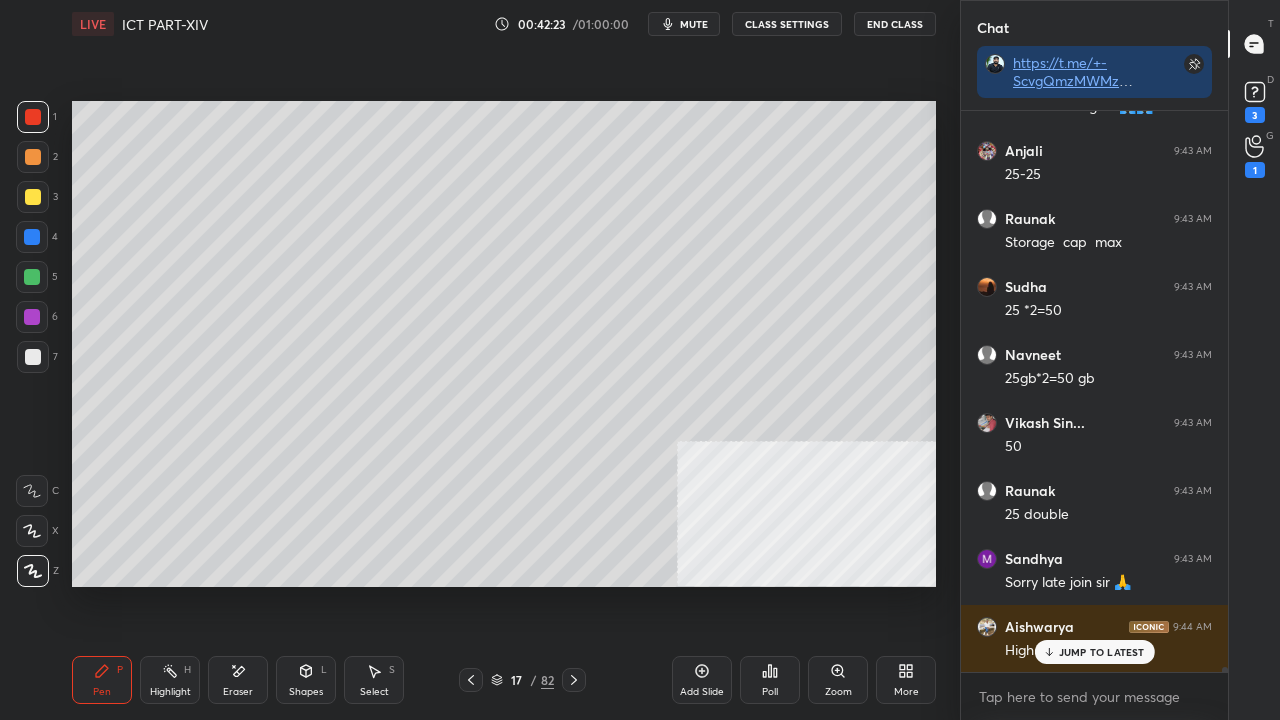 scroll, scrollTop: 60686, scrollLeft: 0, axis: vertical 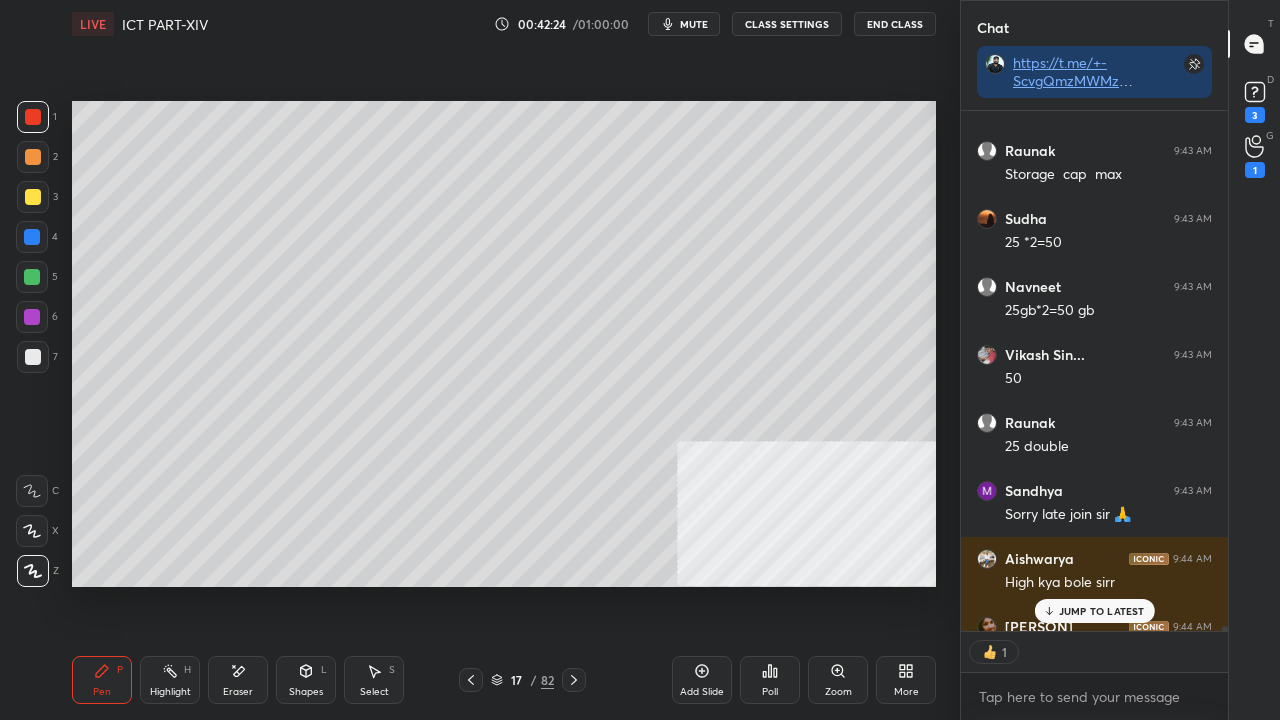 click 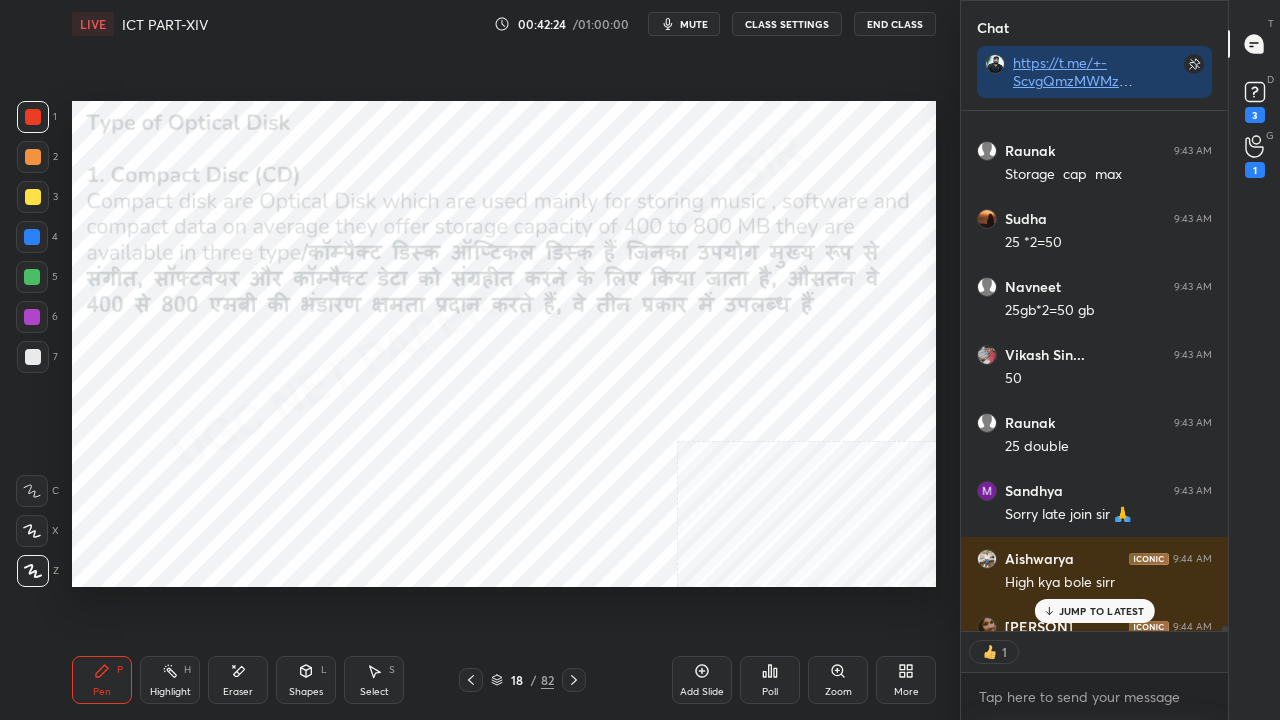 click 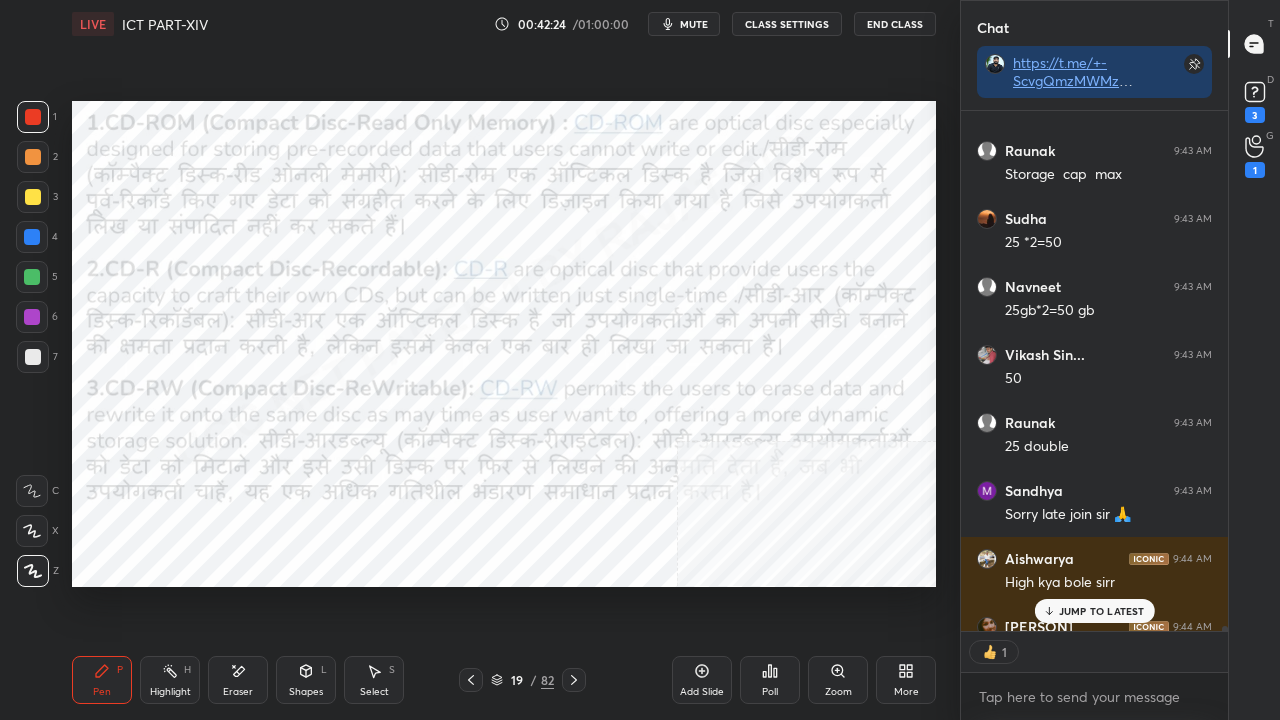 click 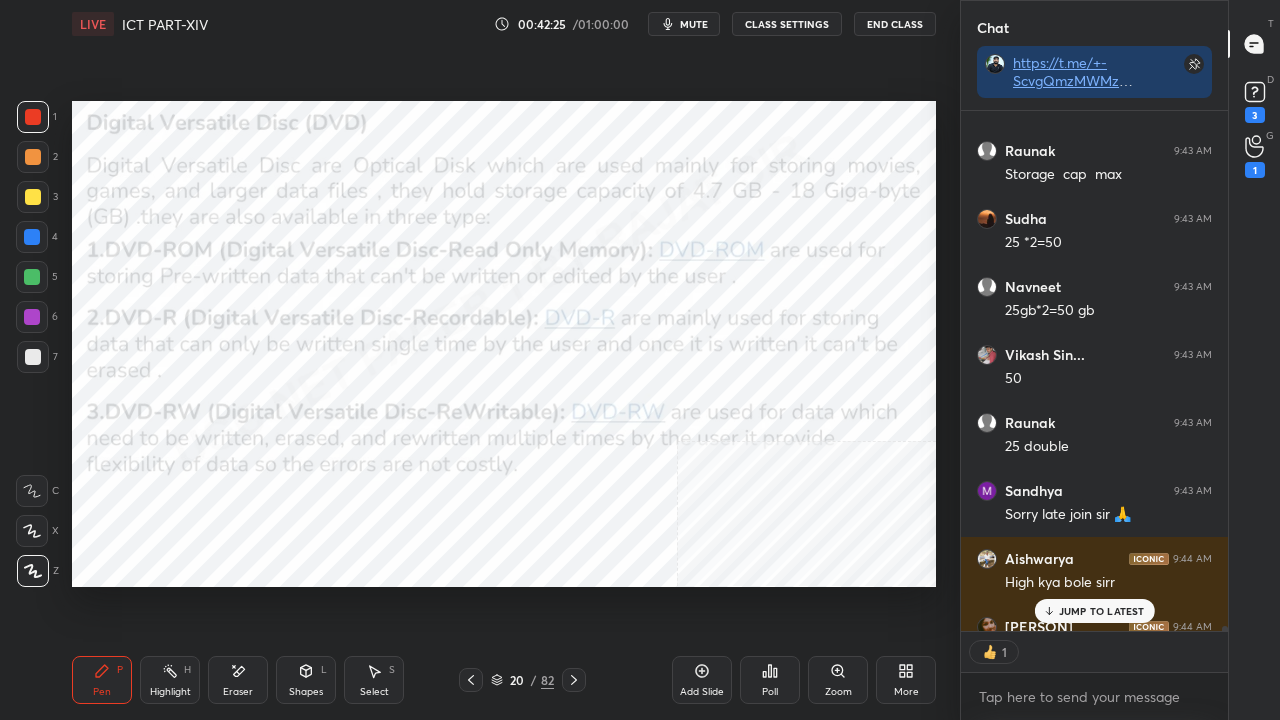 click 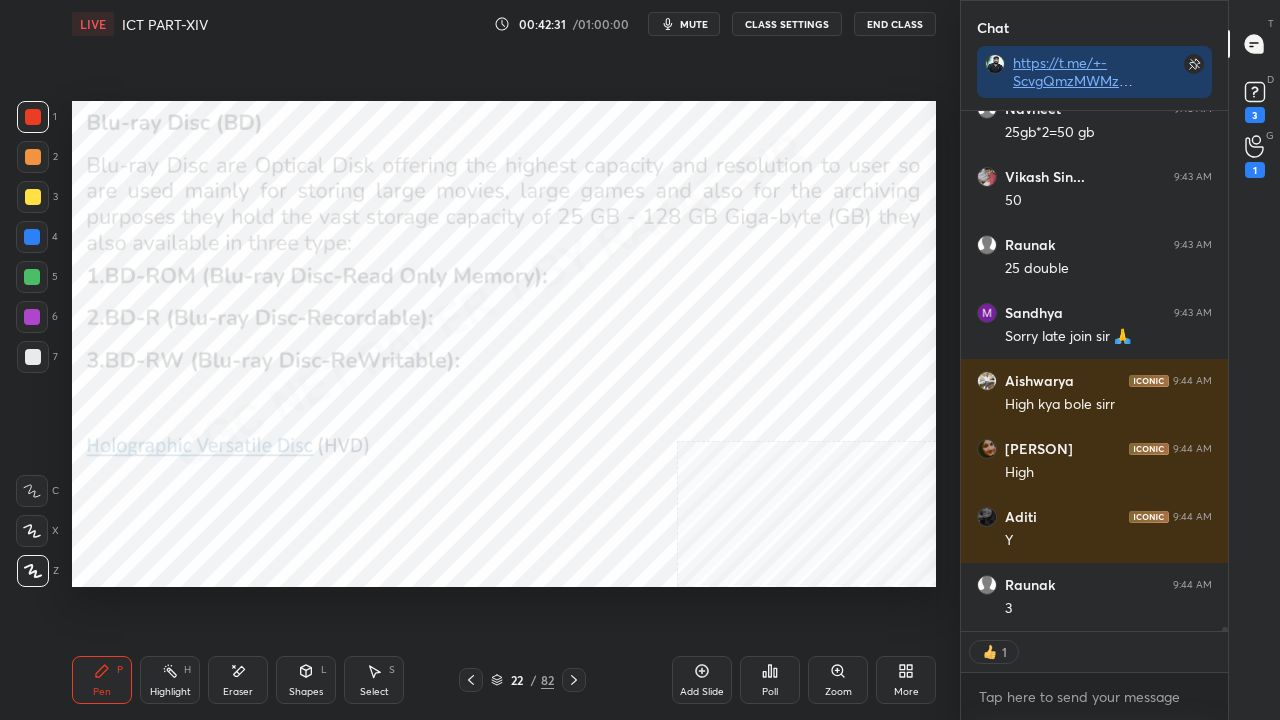 scroll, scrollTop: 60932, scrollLeft: 0, axis: vertical 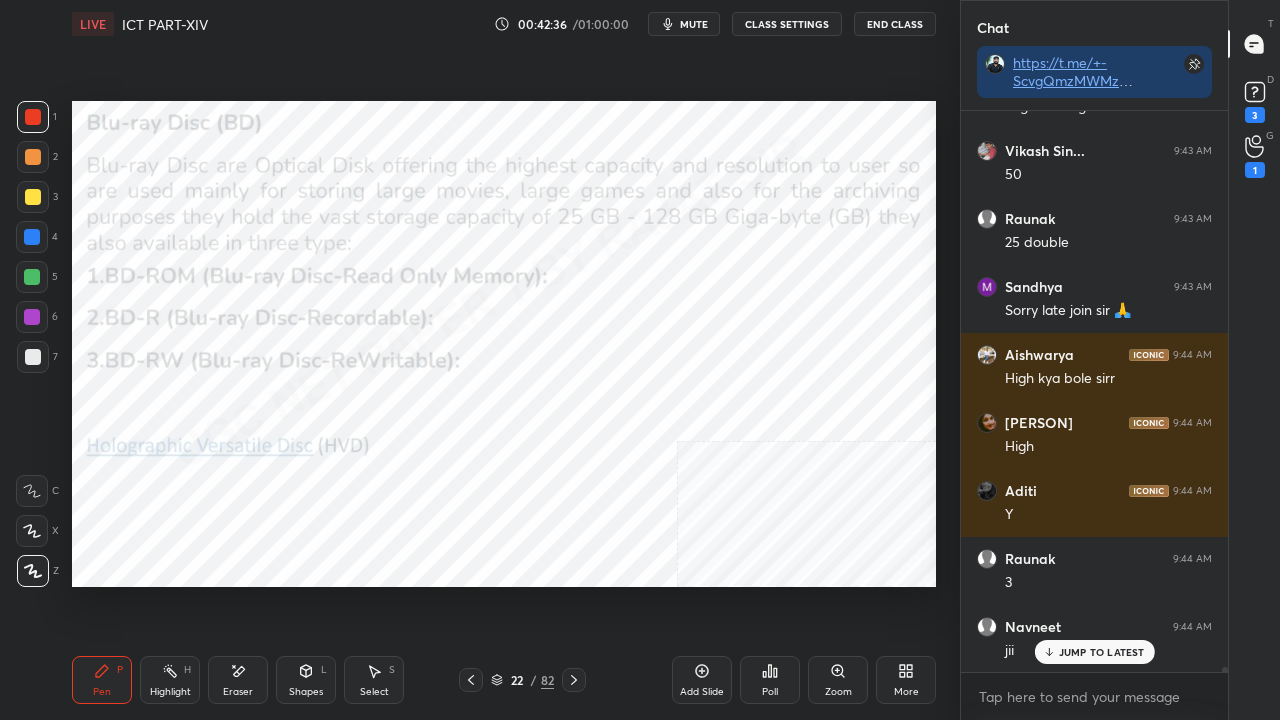 click on "Setting up your live class Poll for   secs No correct answer Start poll" at bounding box center (504, 344) 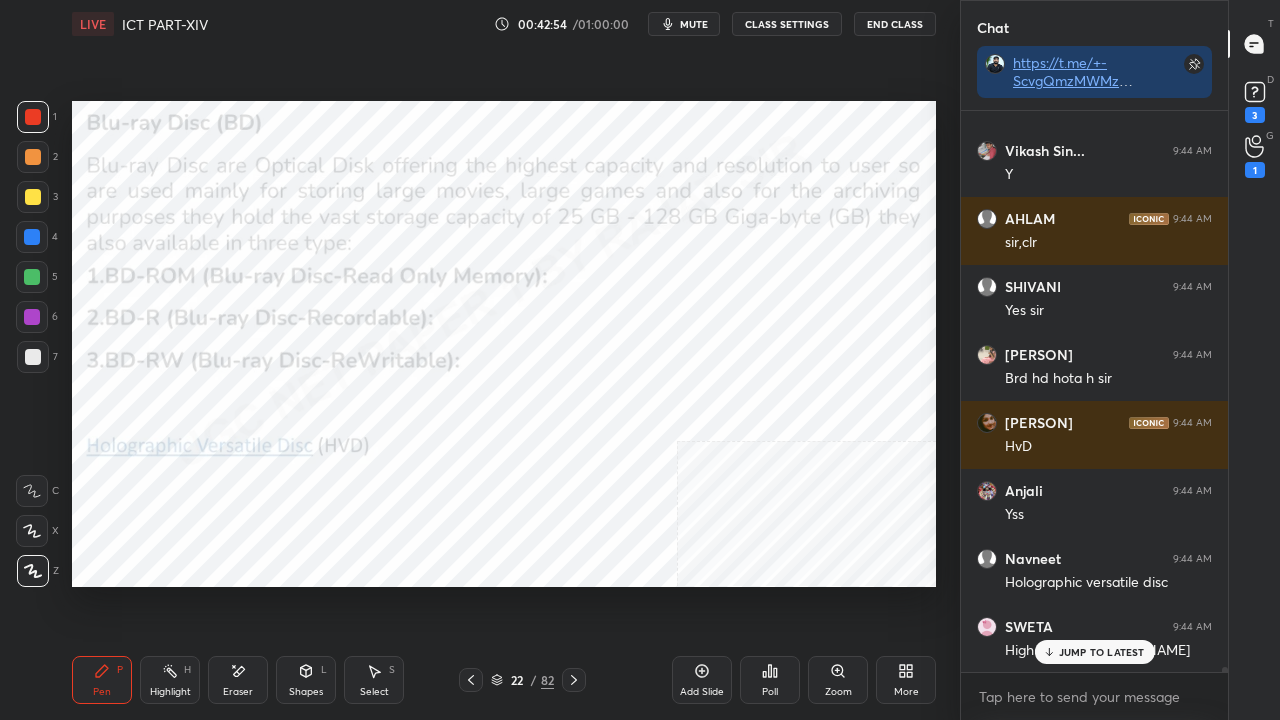 scroll, scrollTop: 61878, scrollLeft: 0, axis: vertical 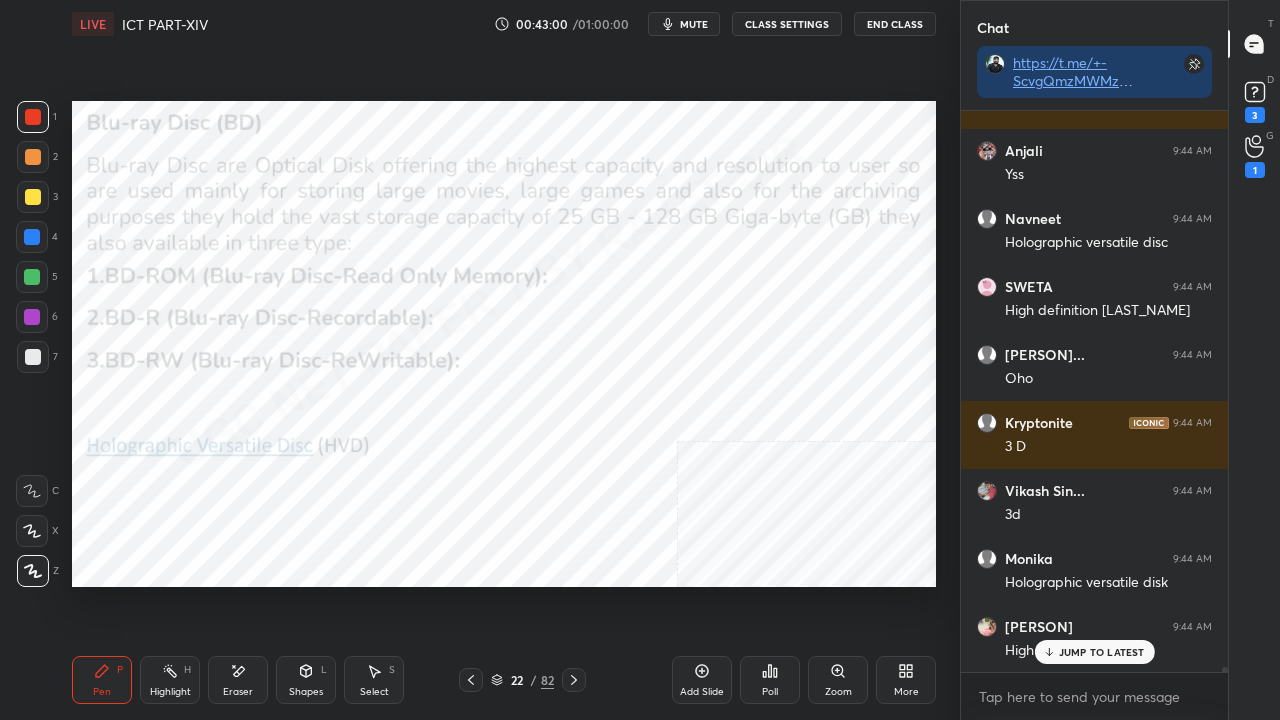 click on "JUMP TO LATEST" at bounding box center (1102, 652) 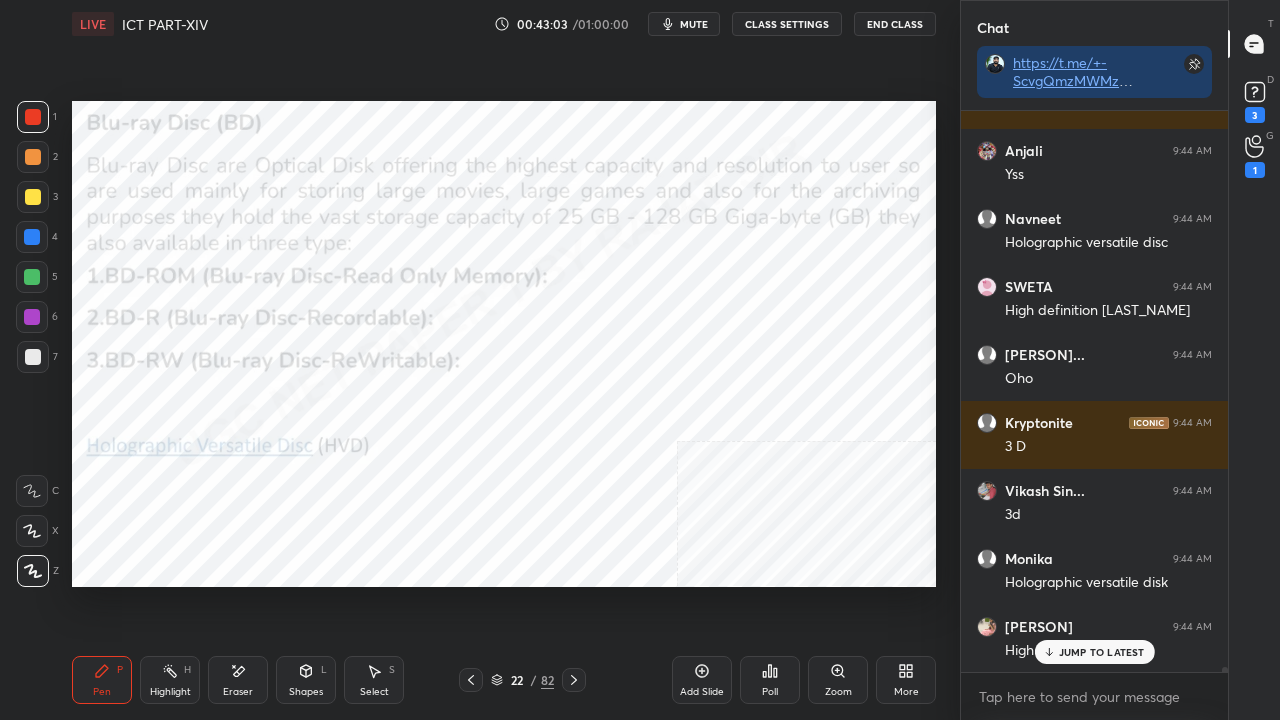 scroll, scrollTop: 62218, scrollLeft: 0, axis: vertical 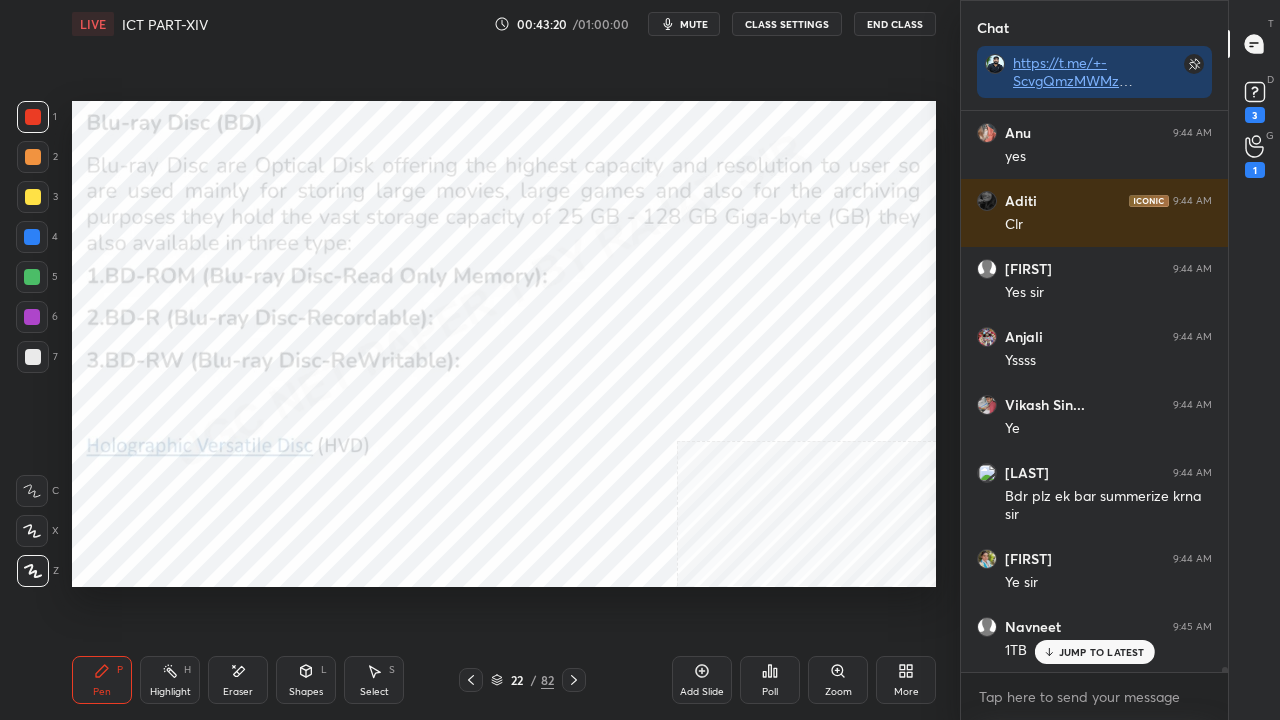 click 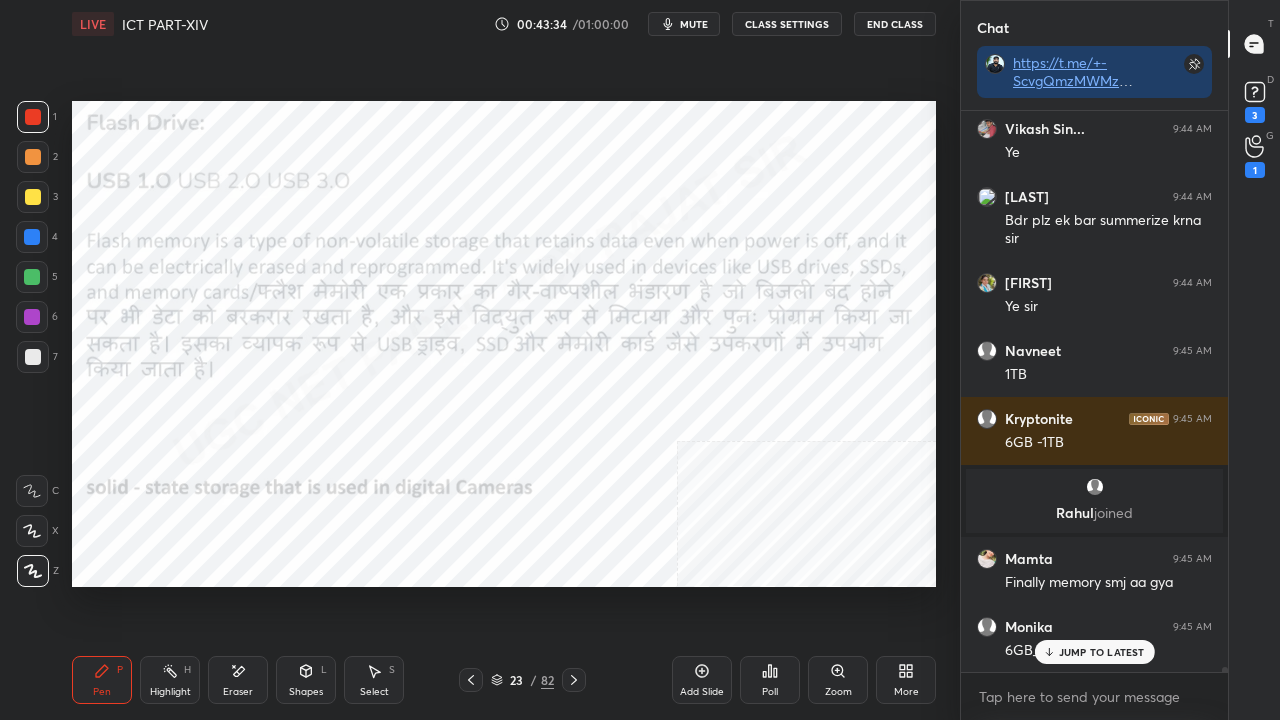 click at bounding box center [32, 237] 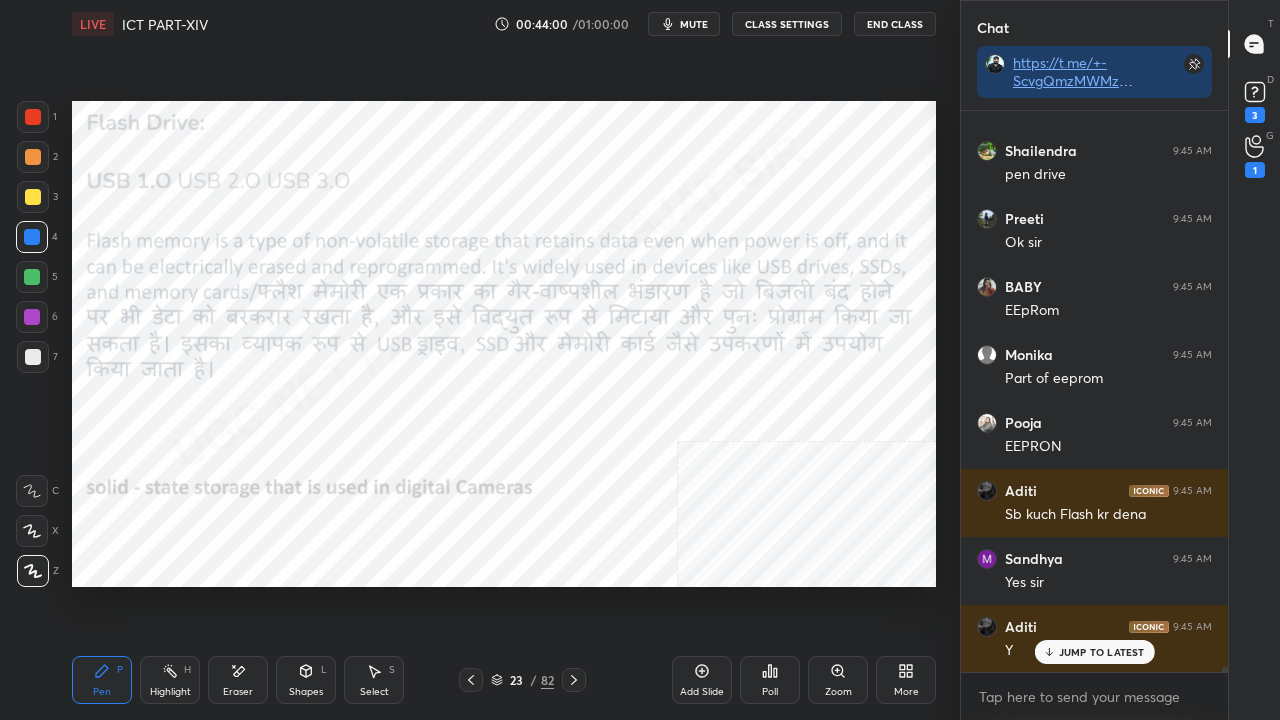 scroll, scrollTop: 64588, scrollLeft: 0, axis: vertical 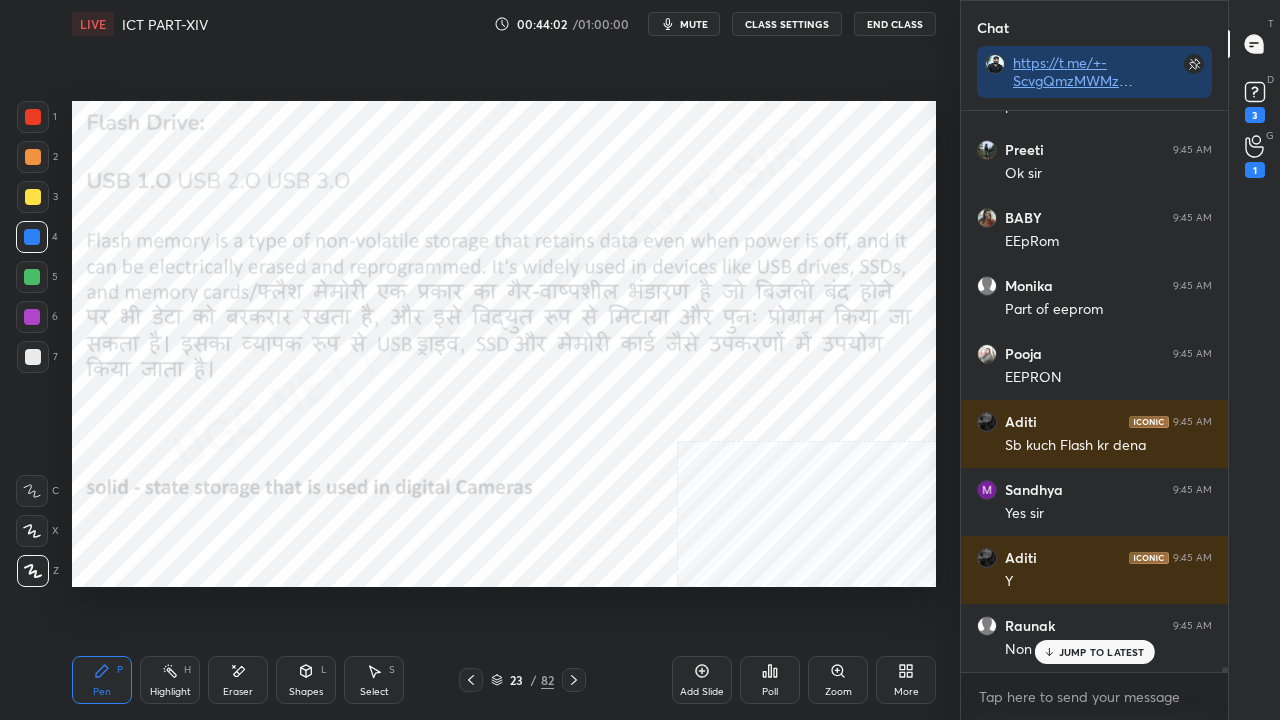 click at bounding box center (33, 117) 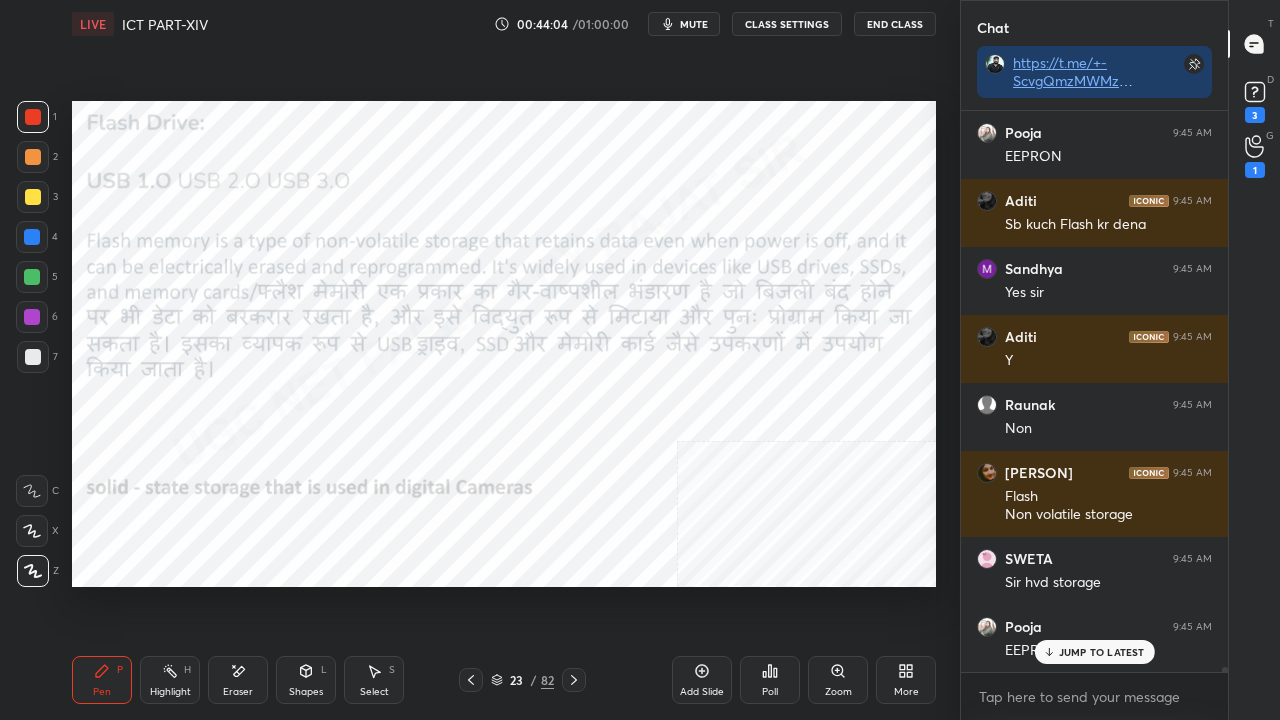 scroll, scrollTop: 64878, scrollLeft: 0, axis: vertical 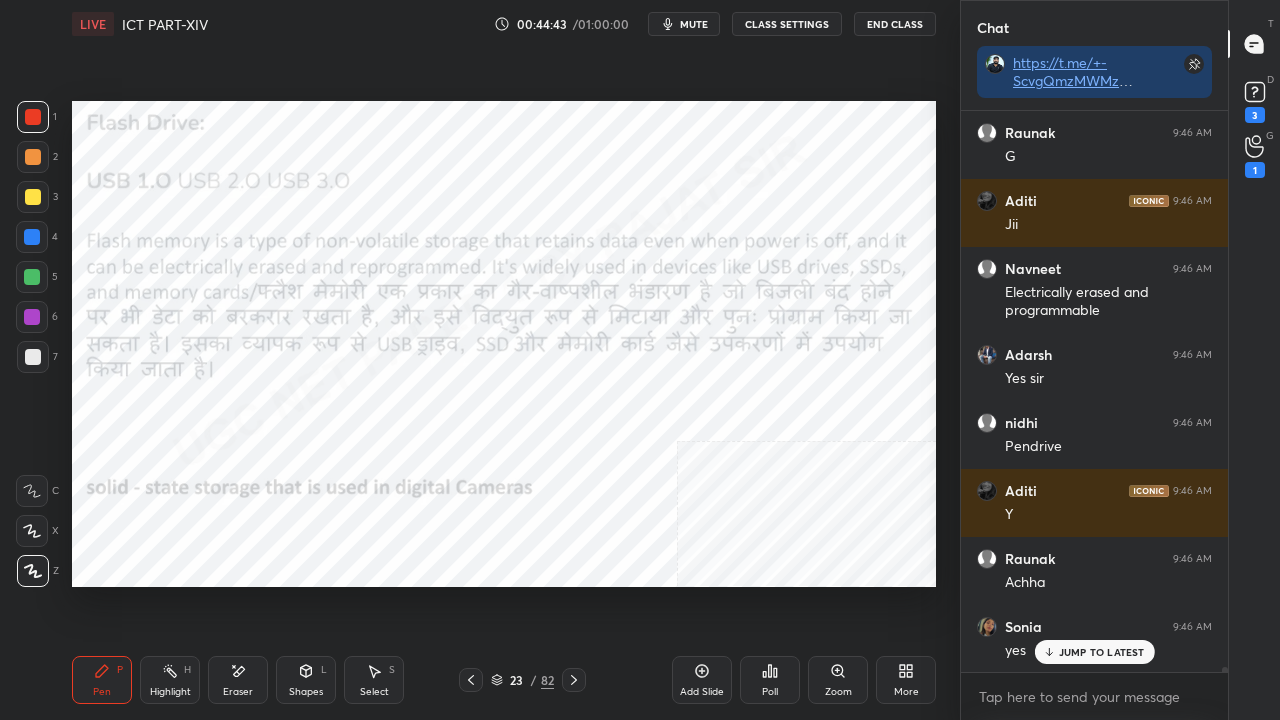 click at bounding box center (32, 237) 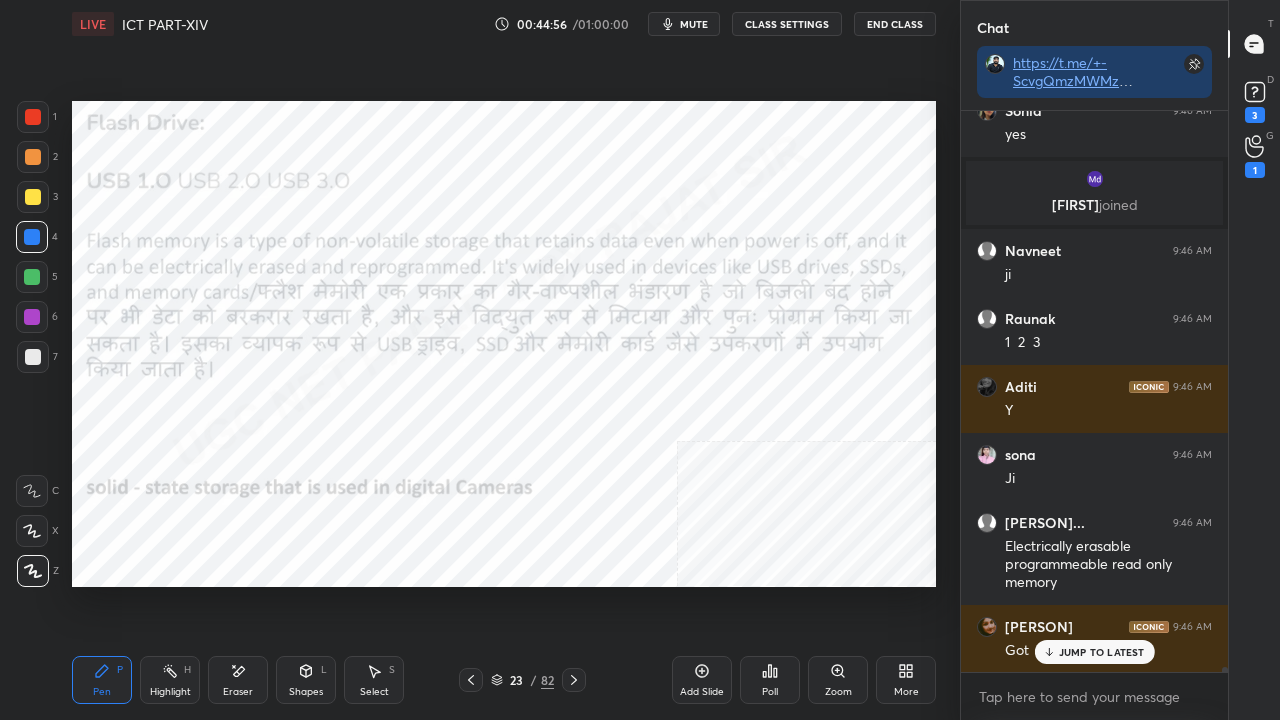 scroll, scrollTop: 66708, scrollLeft: 0, axis: vertical 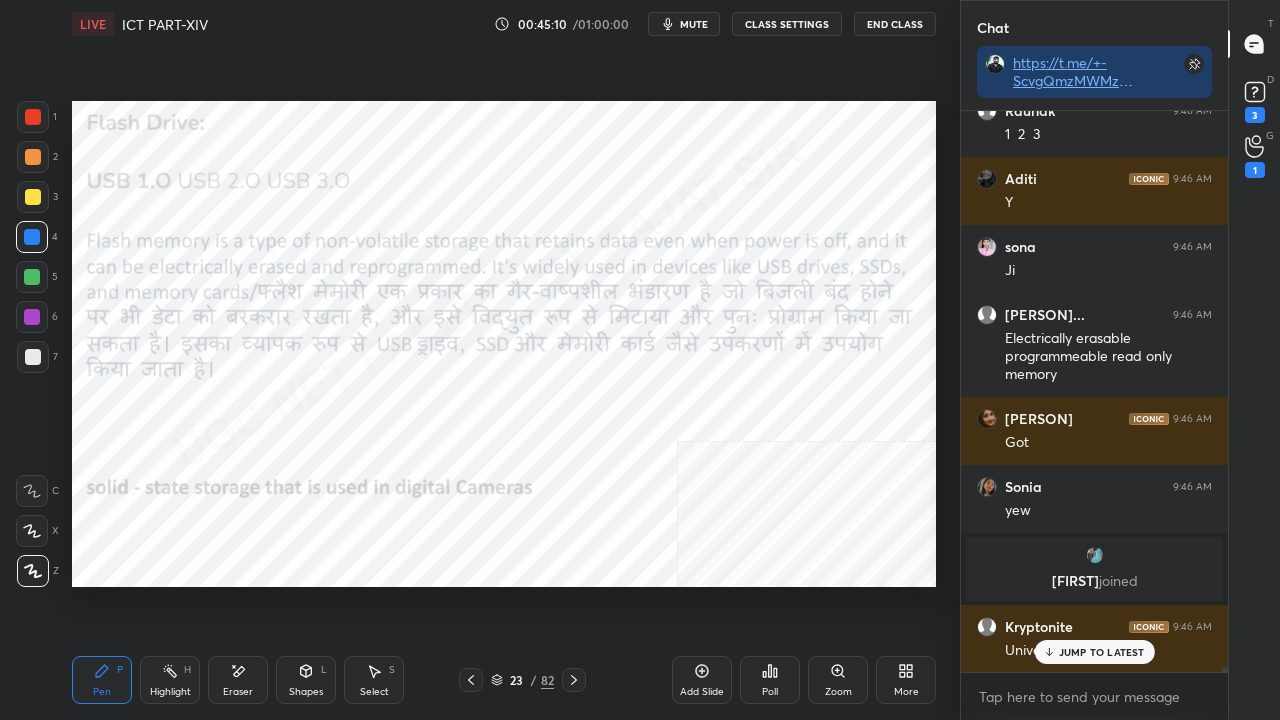 click at bounding box center [33, 117] 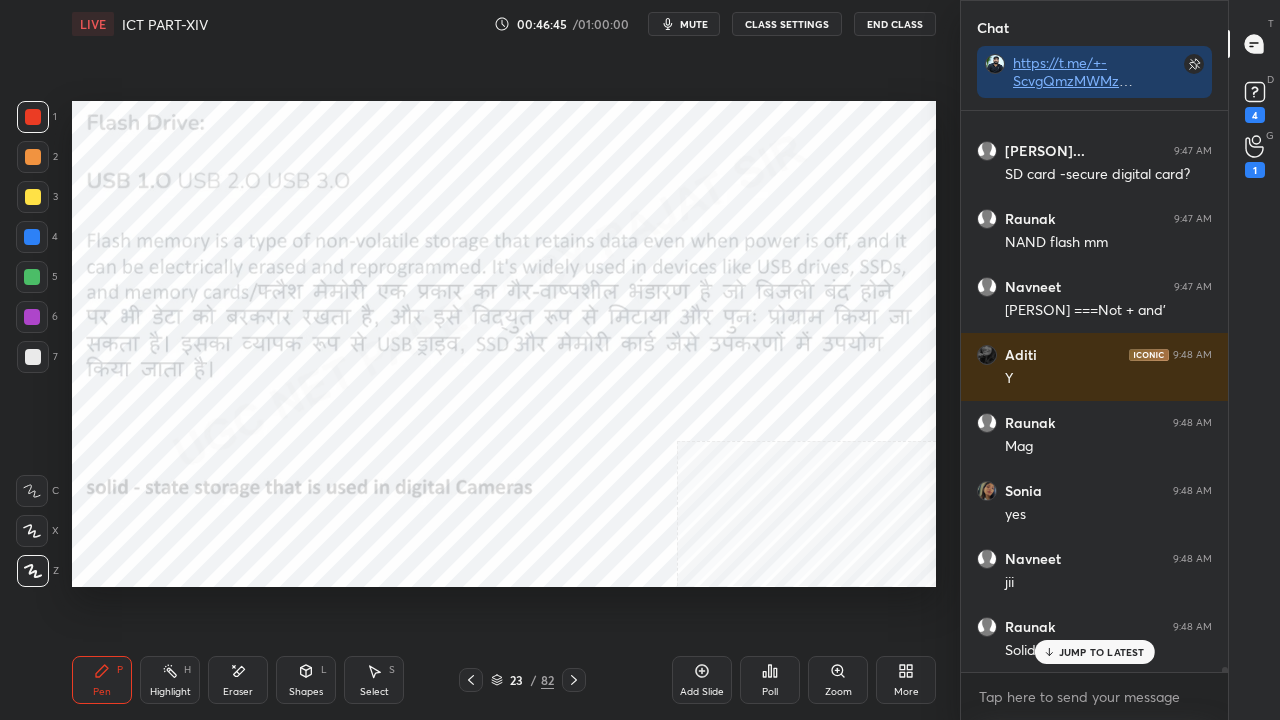 scroll, scrollTop: 68488, scrollLeft: 0, axis: vertical 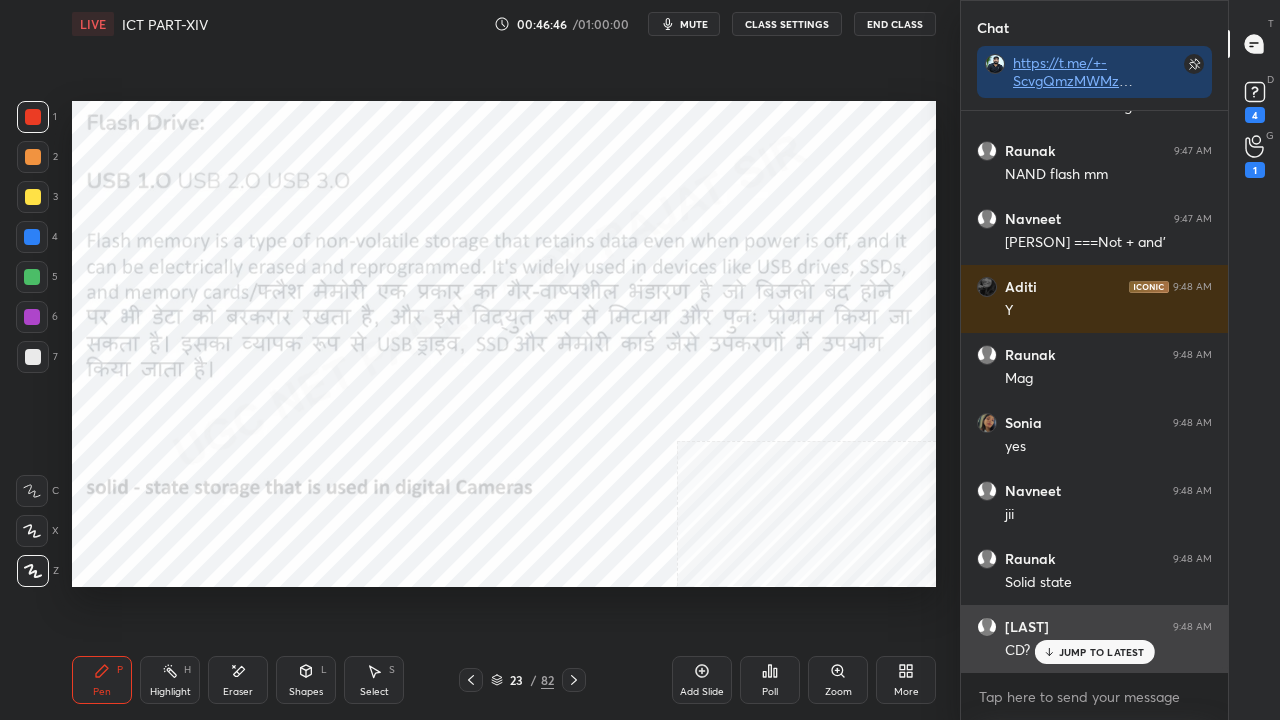 click on "Ushasee 9:48 AM CD?" at bounding box center (1094, 639) 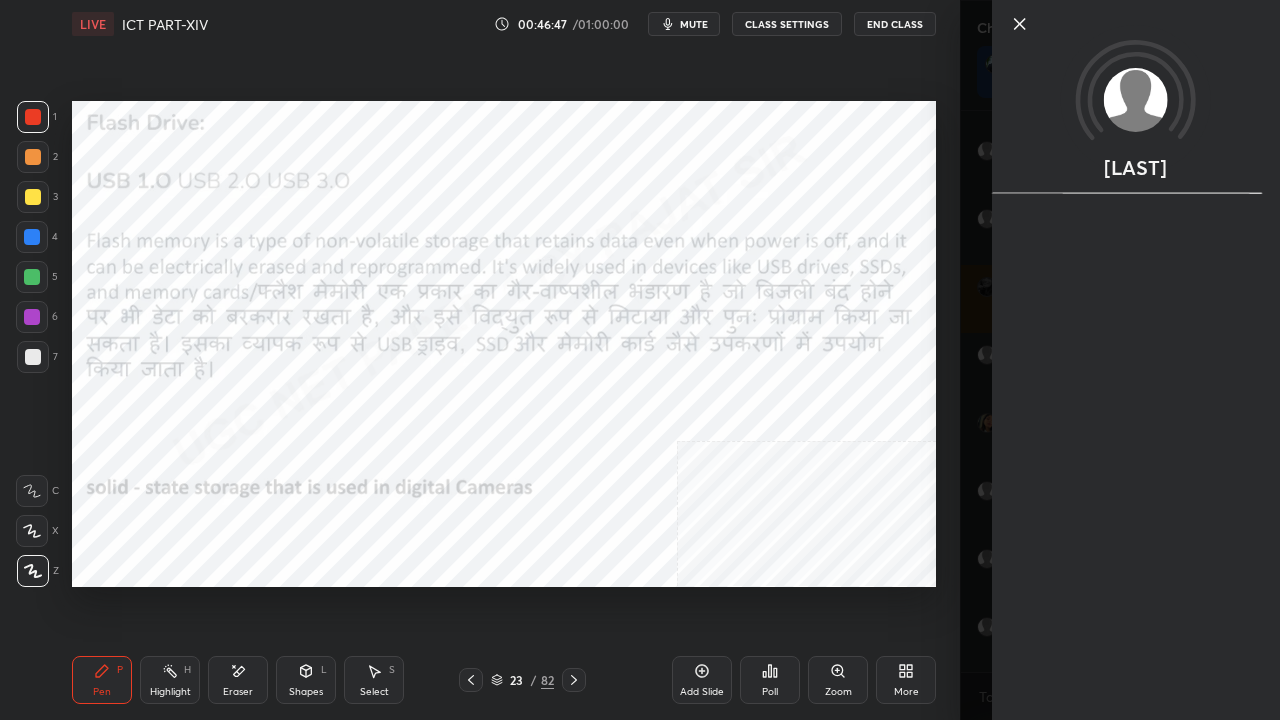 drag, startPoint x: 739, startPoint y: 593, endPoint x: 816, endPoint y: 601, distance: 77.41447 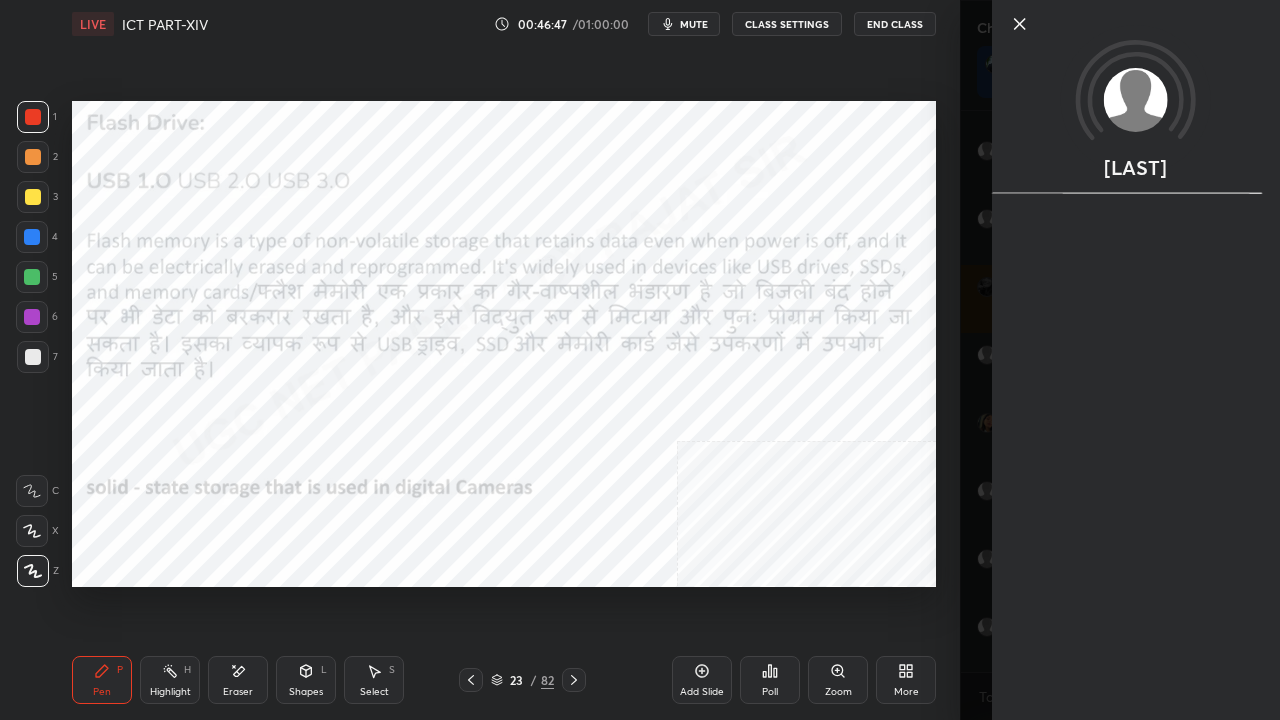 click on "Setting up your live class Poll for   secs No correct answer Start poll" at bounding box center (504, 344) 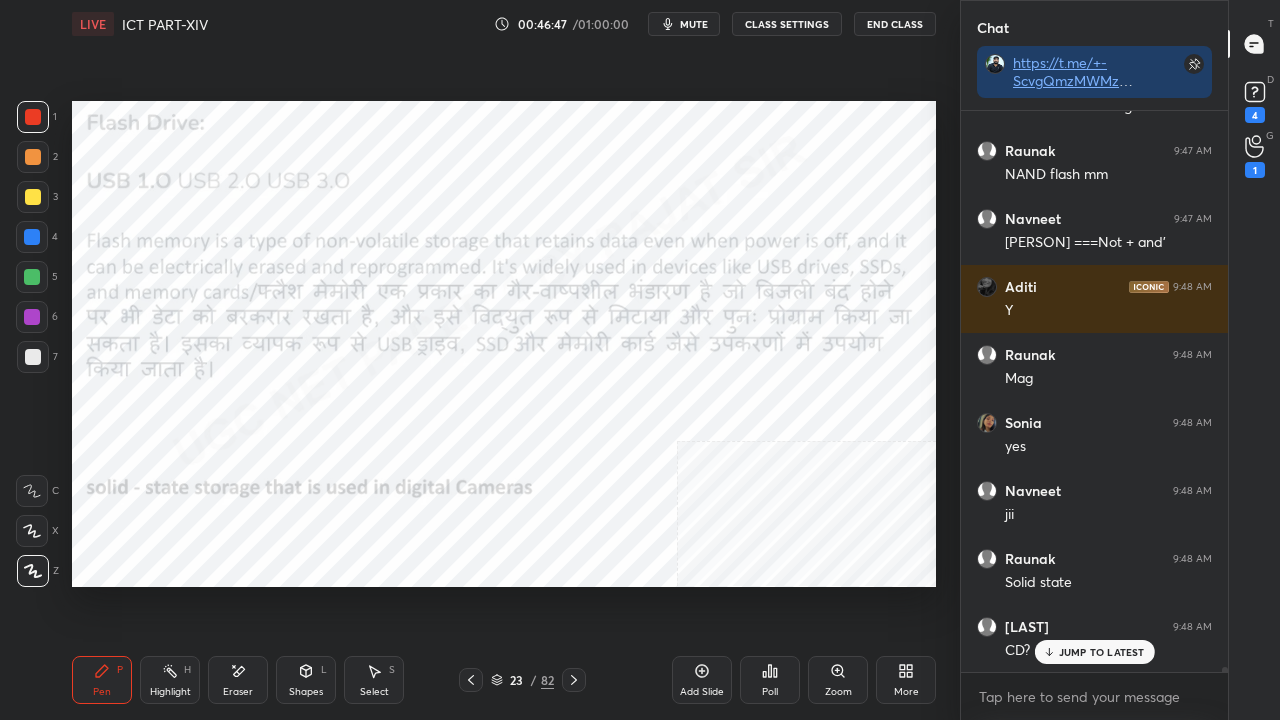 scroll, scrollTop: 68556, scrollLeft: 0, axis: vertical 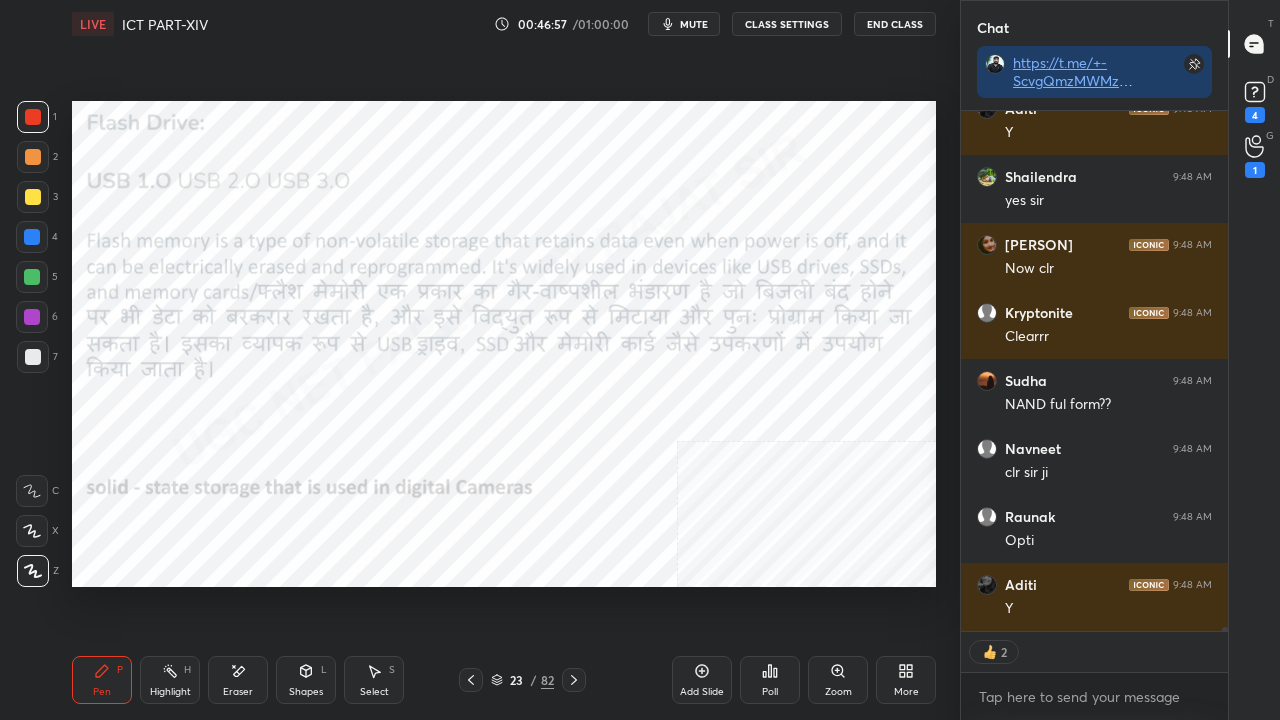 drag, startPoint x: 28, startPoint y: 312, endPoint x: 48, endPoint y: 324, distance: 23.323807 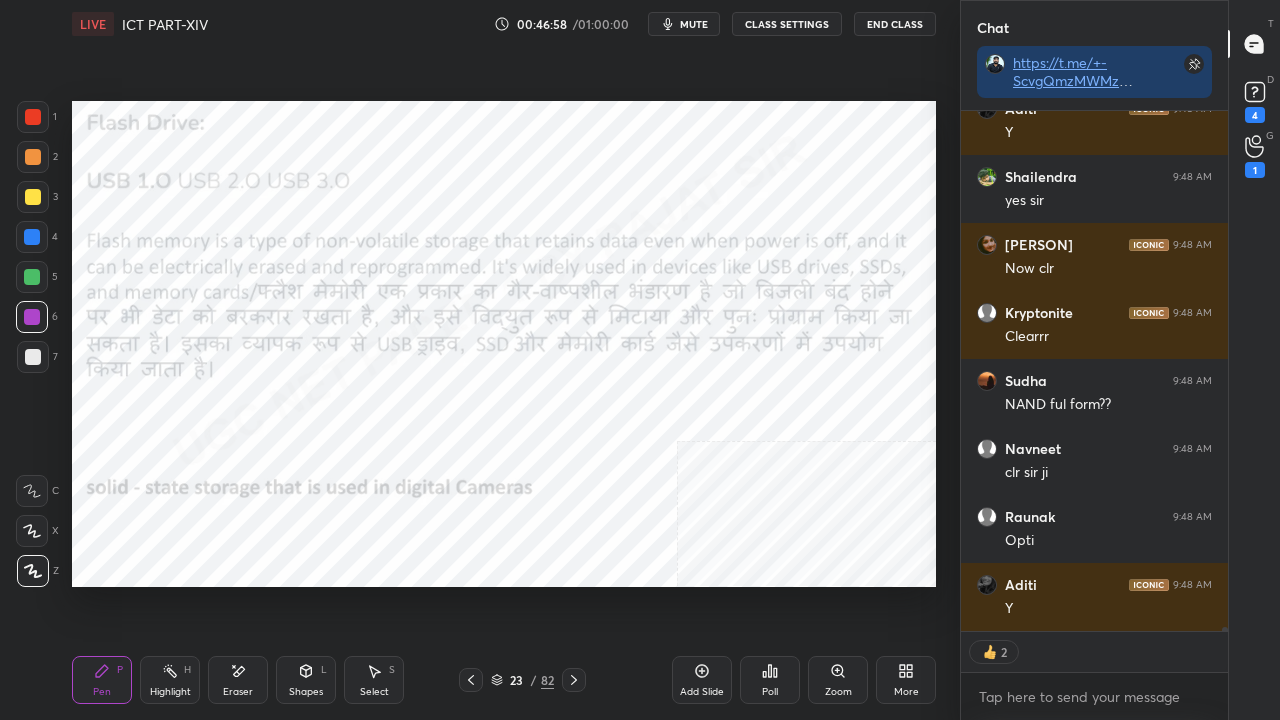 scroll, scrollTop: 69278, scrollLeft: 0, axis: vertical 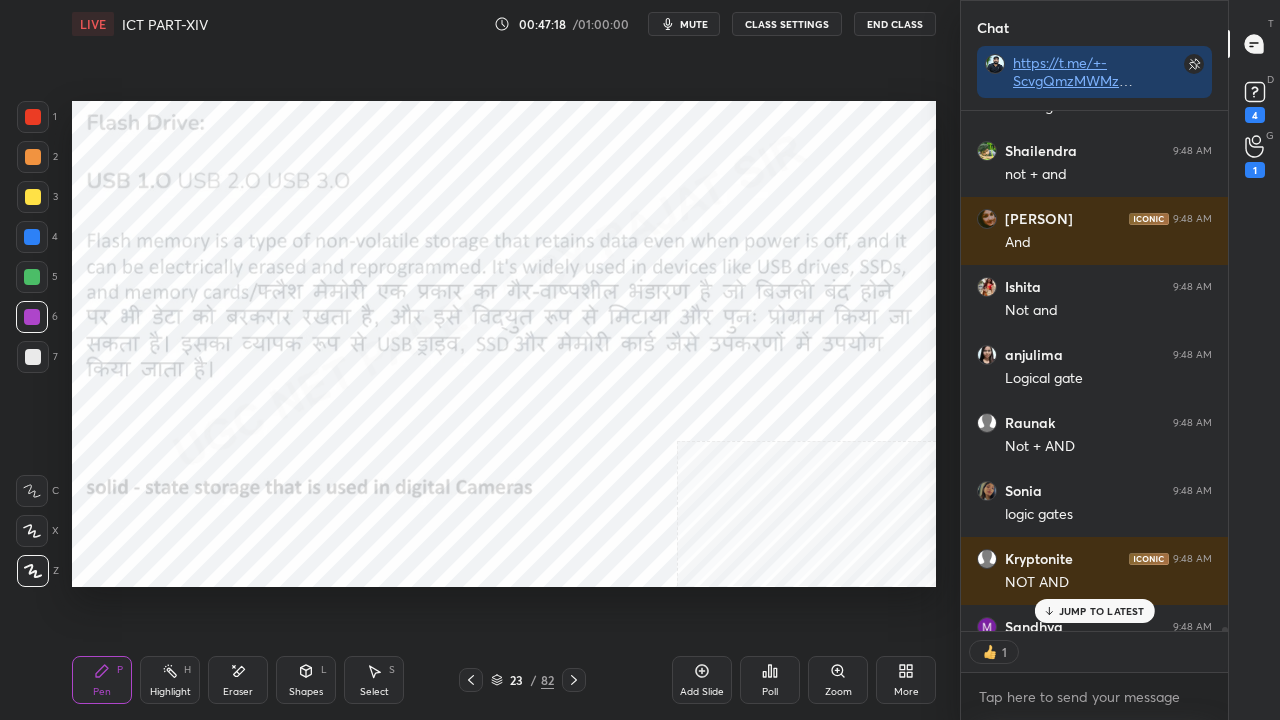 click at bounding box center [33, 117] 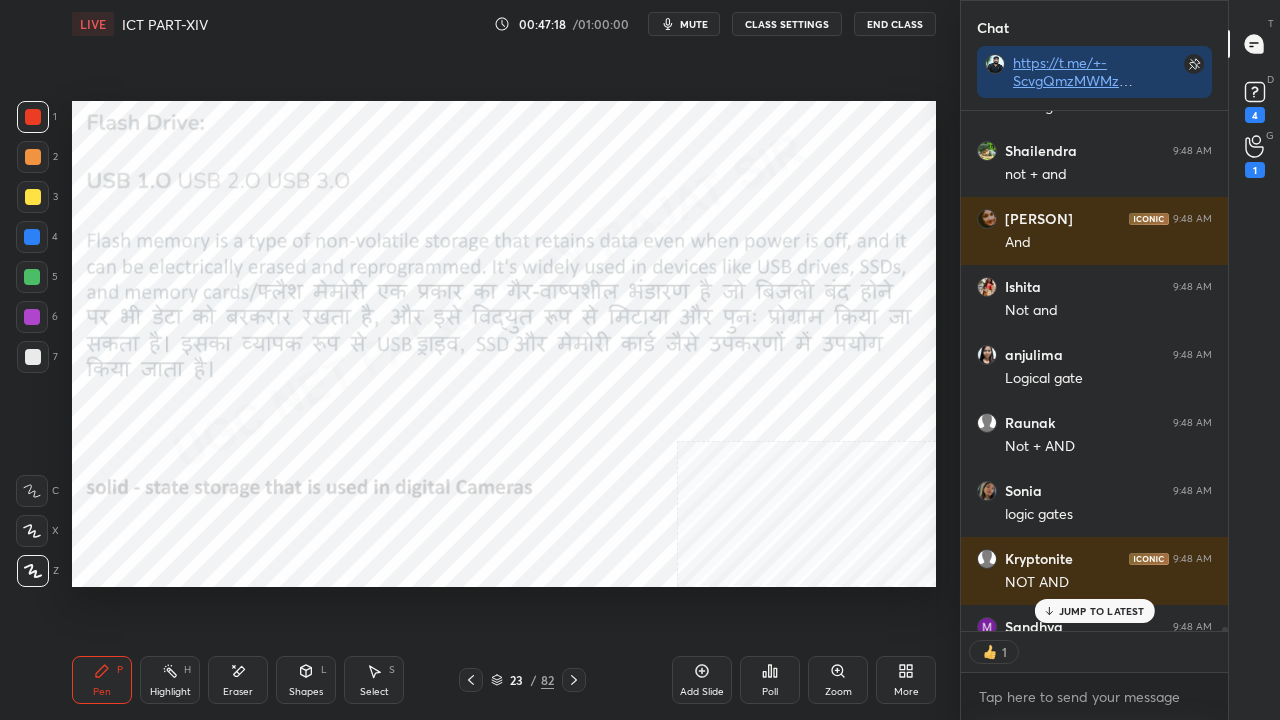 click at bounding box center [33, 117] 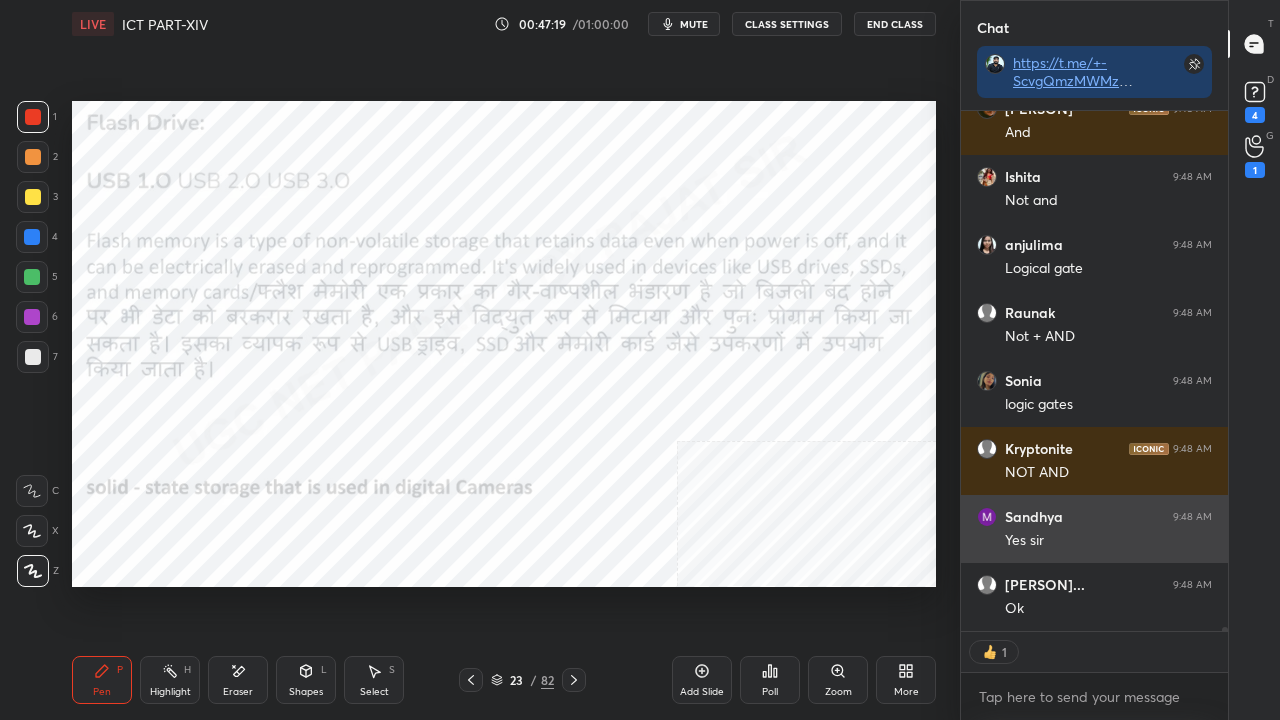 scroll, scrollTop: 70026, scrollLeft: 0, axis: vertical 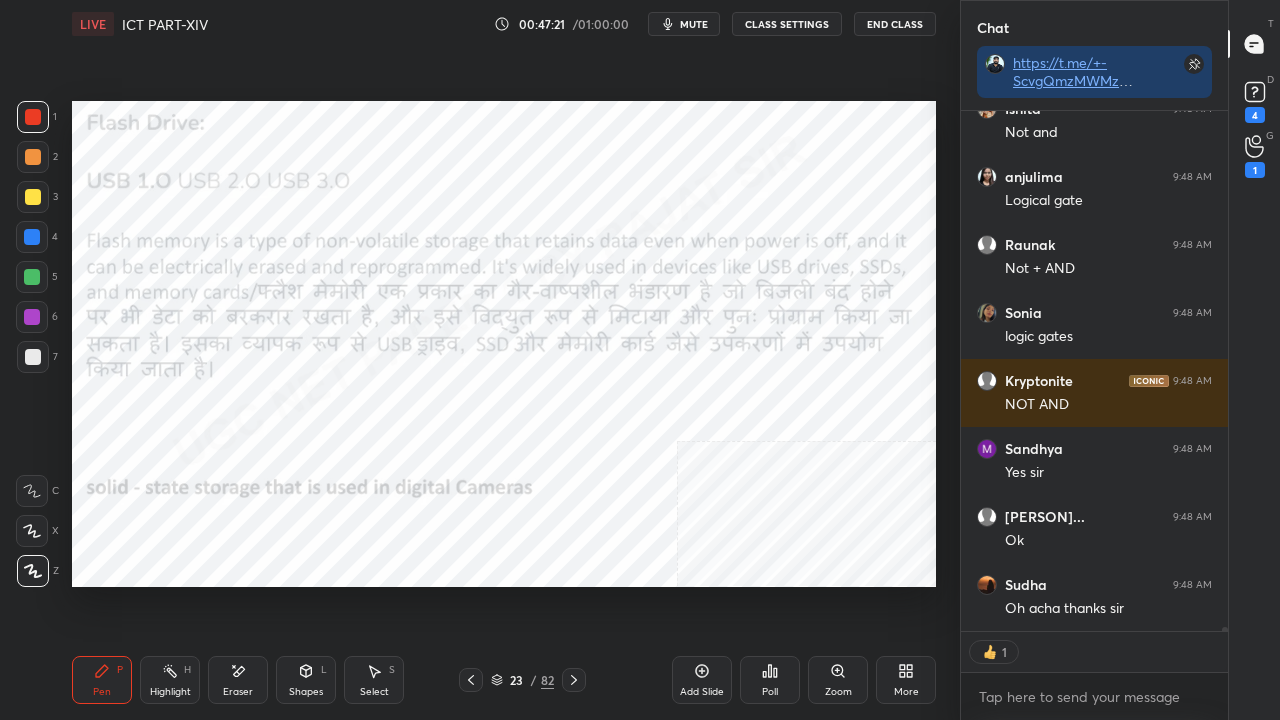 drag, startPoint x: 524, startPoint y: 682, endPoint x: 546, endPoint y: 603, distance: 82.006096 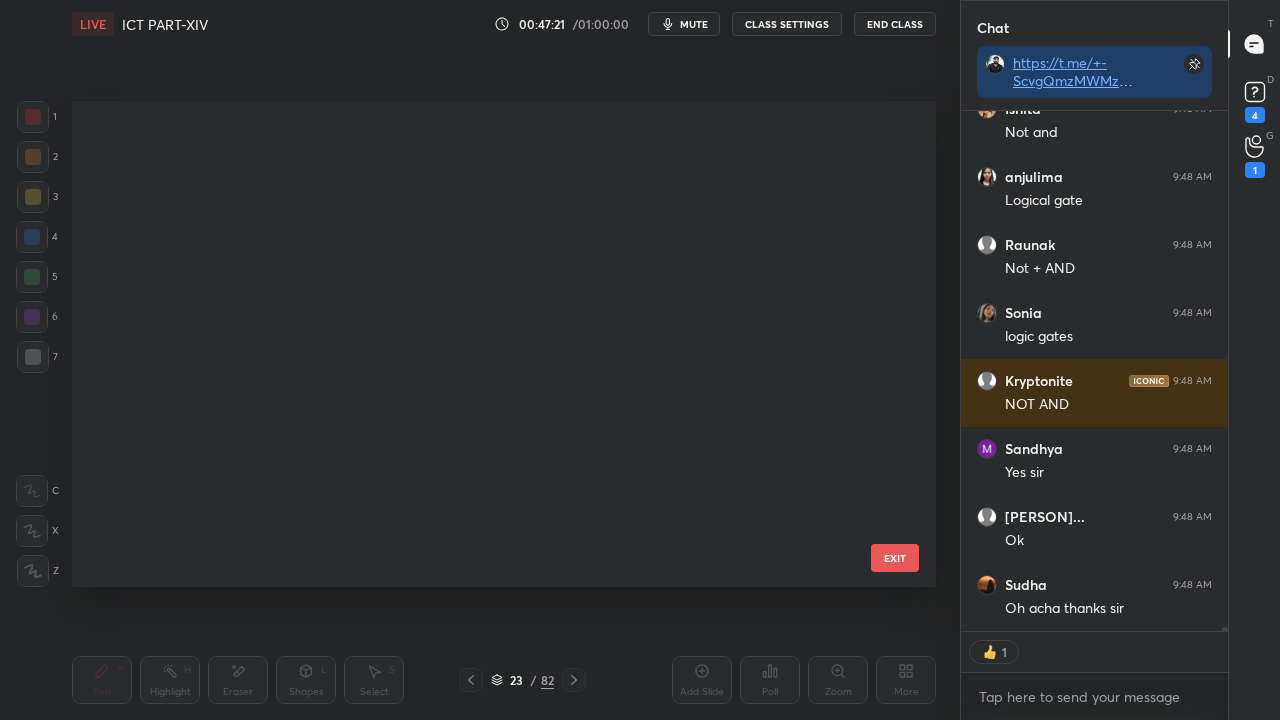scroll, scrollTop: 690, scrollLeft: 0, axis: vertical 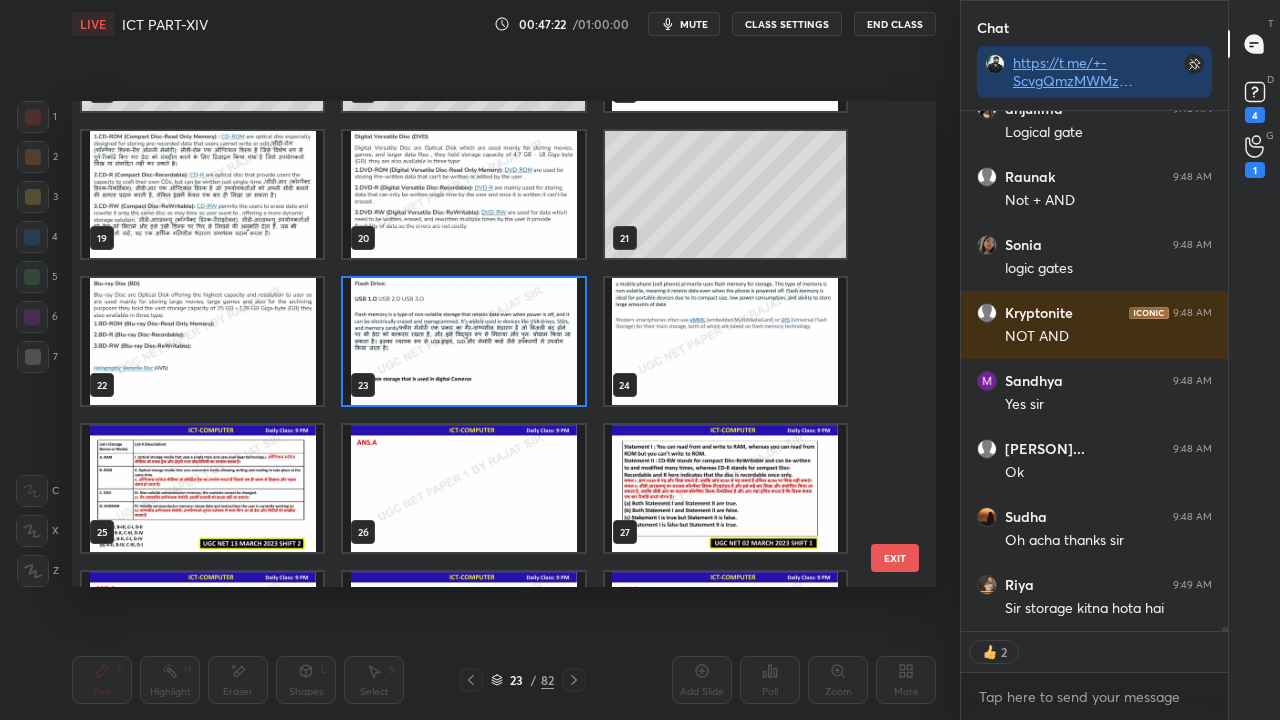 click at bounding box center (725, 341) 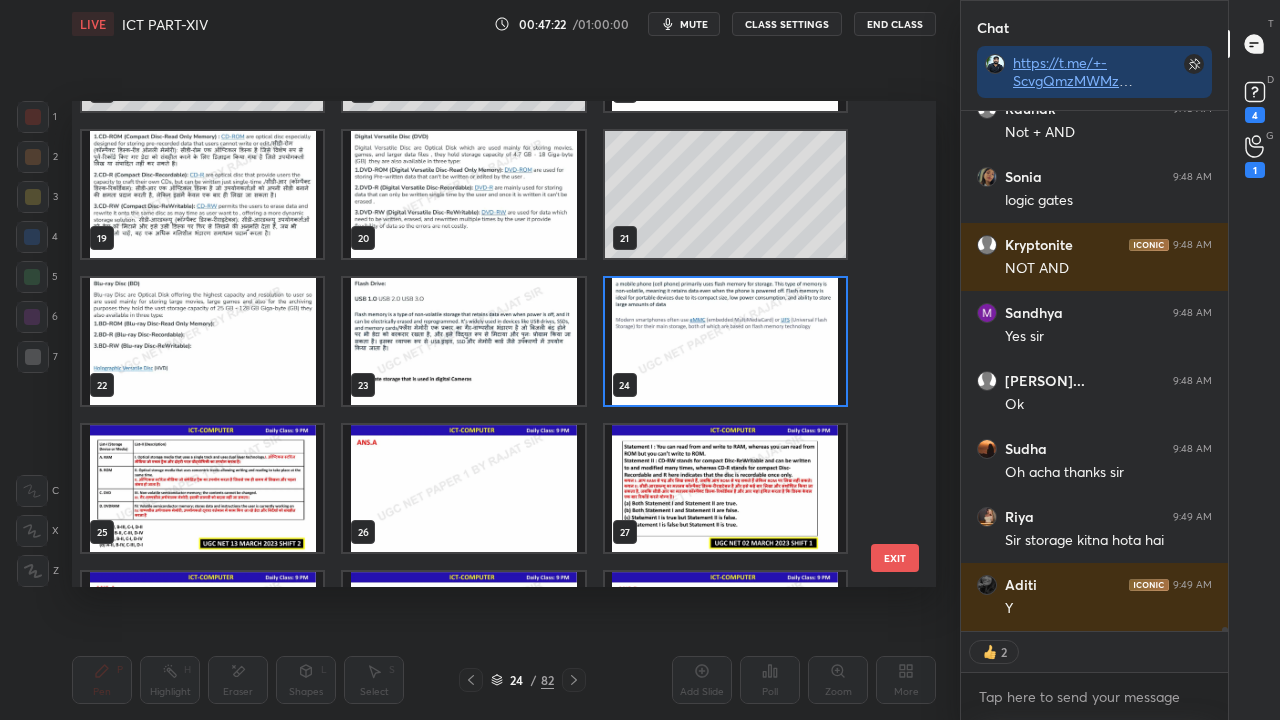 click at bounding box center (725, 341) 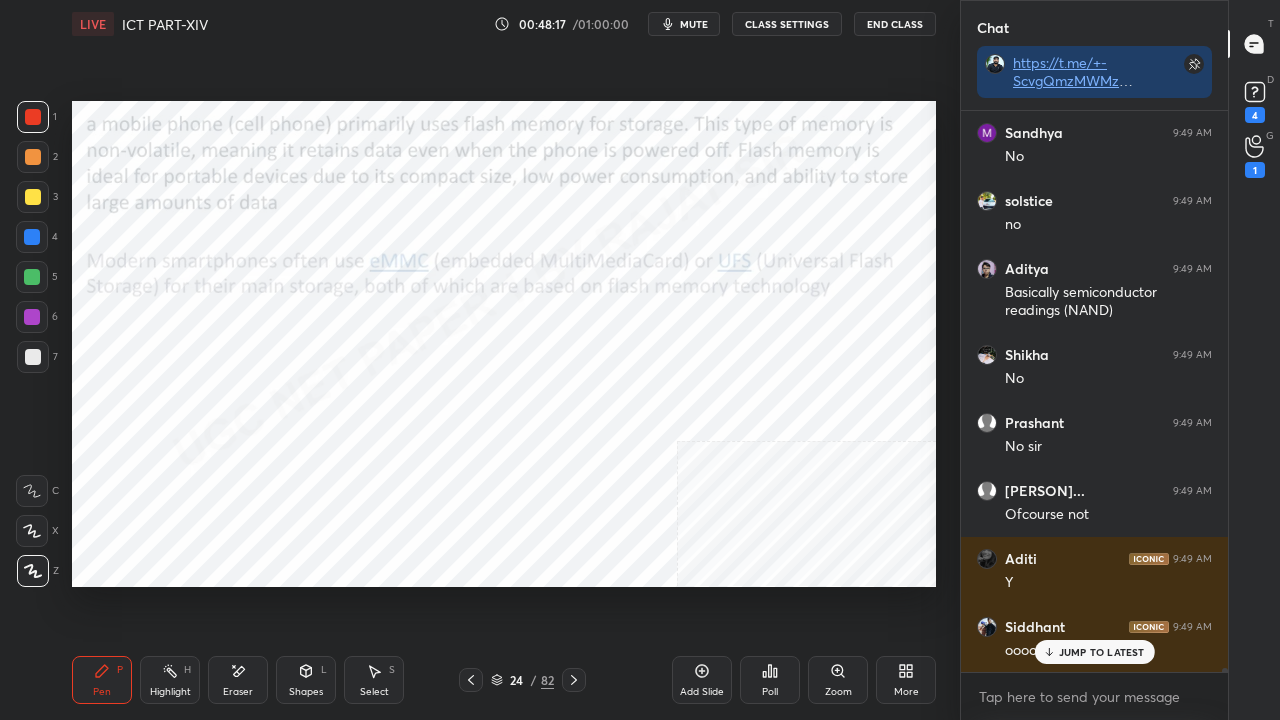click at bounding box center [32, 237] 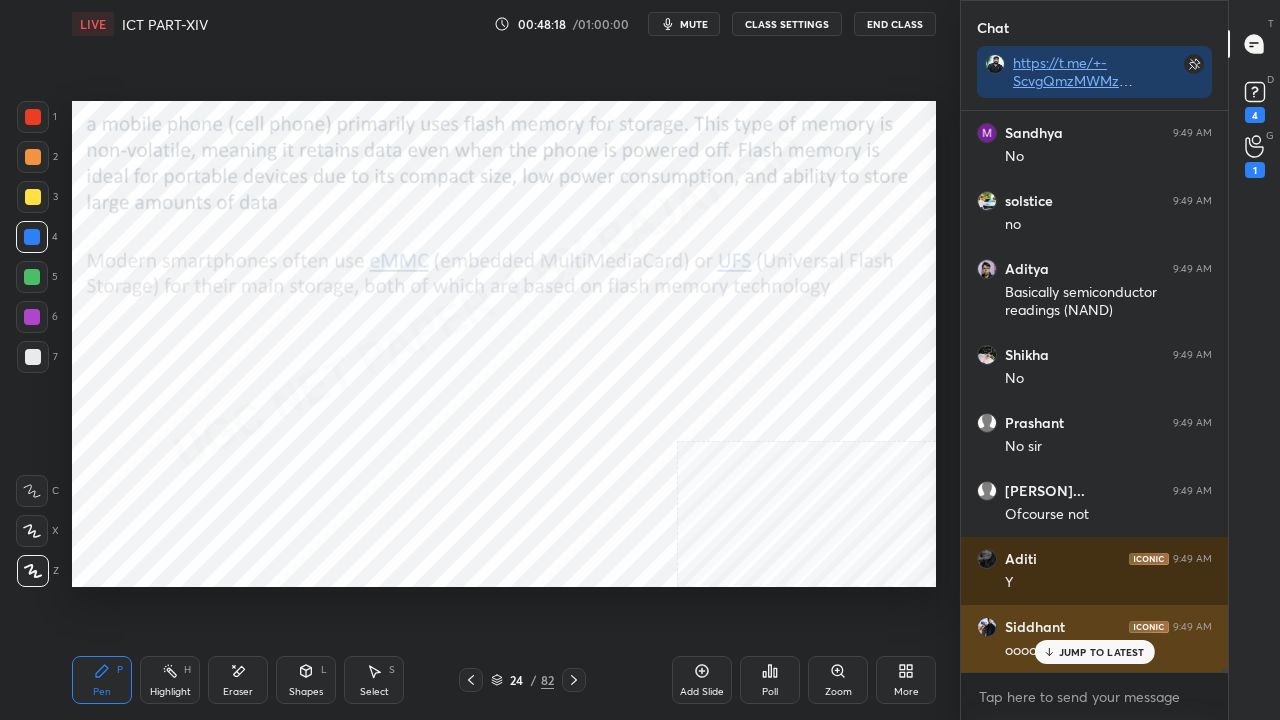 click on "JUMP TO LATEST" at bounding box center [1102, 652] 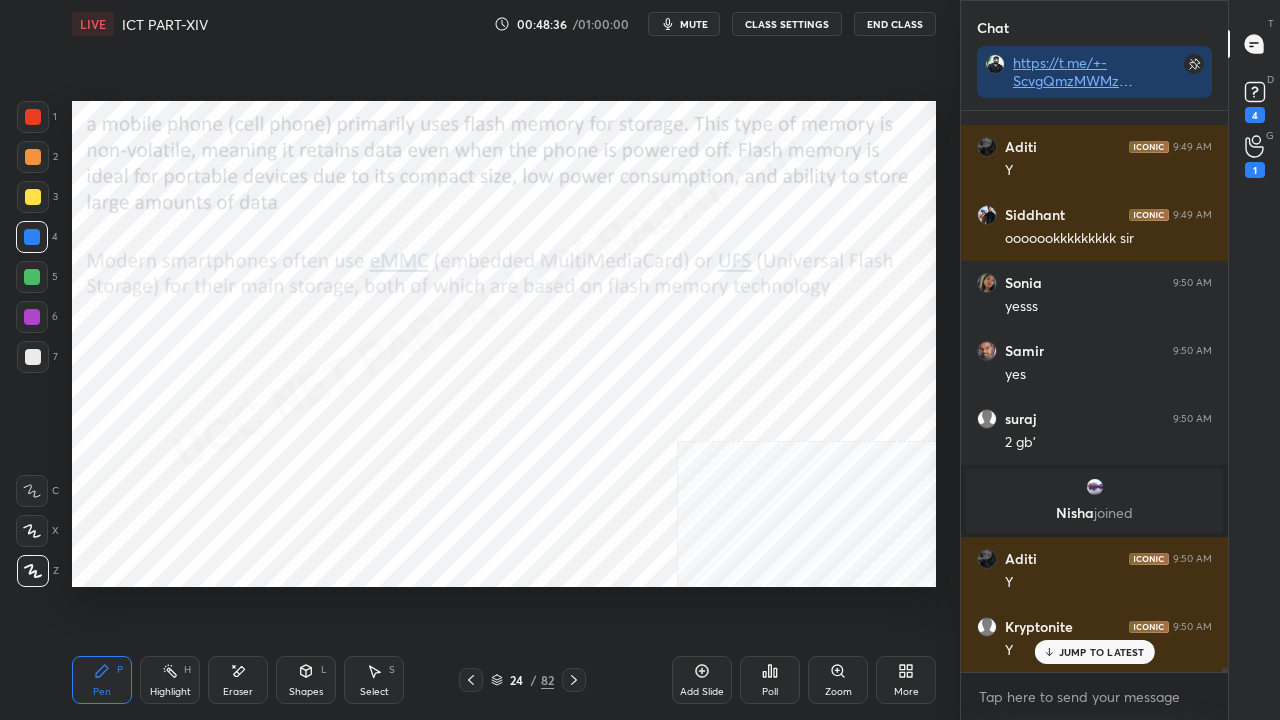 scroll, scrollTop: 72522, scrollLeft: 0, axis: vertical 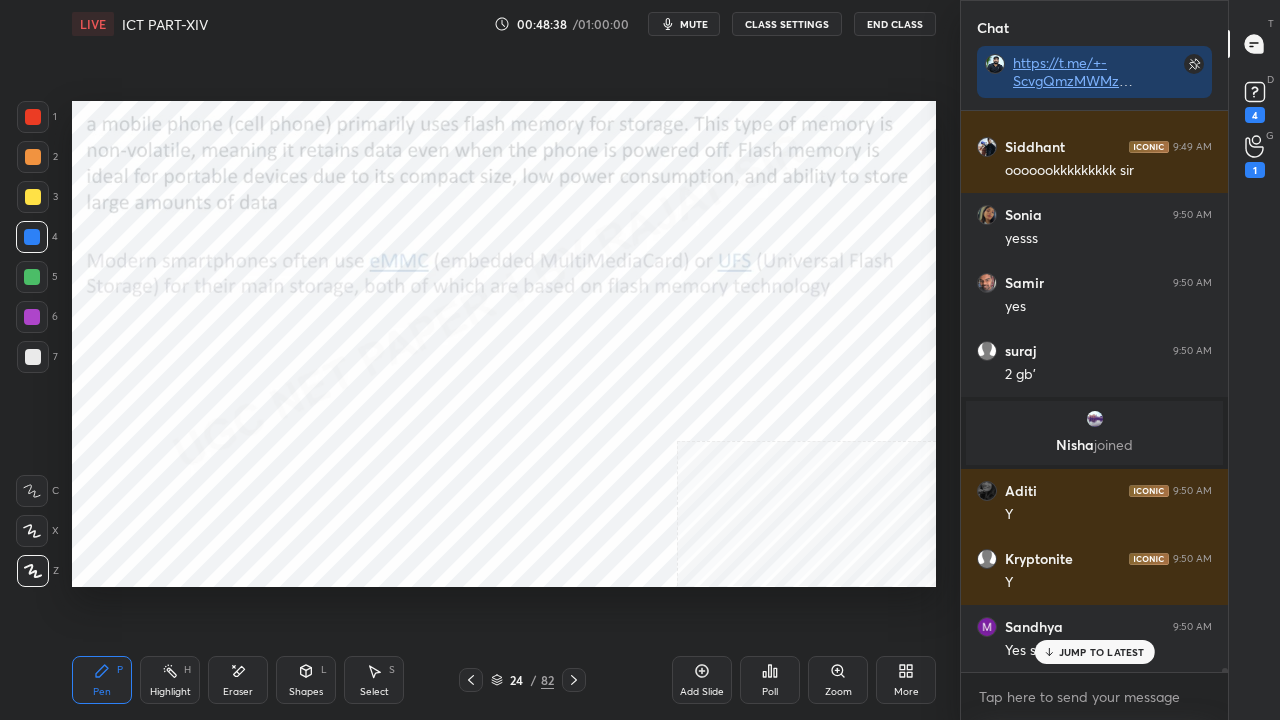 click 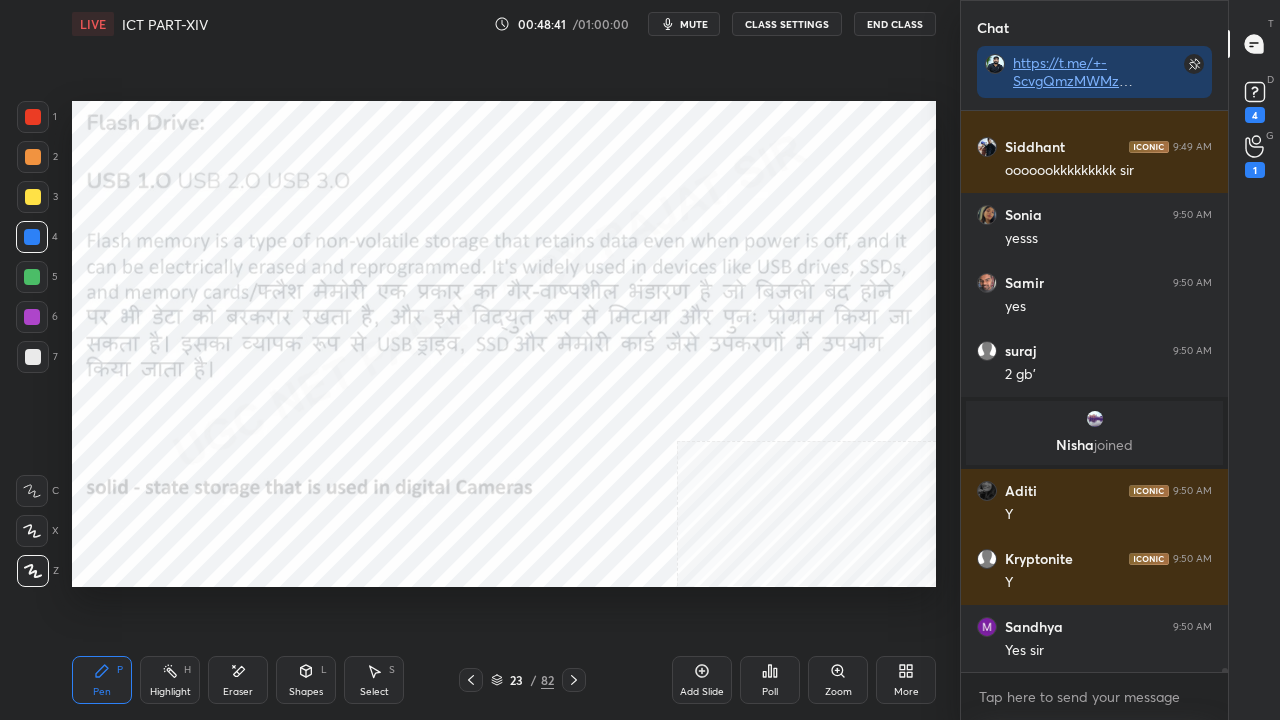 scroll, scrollTop: 72590, scrollLeft: 0, axis: vertical 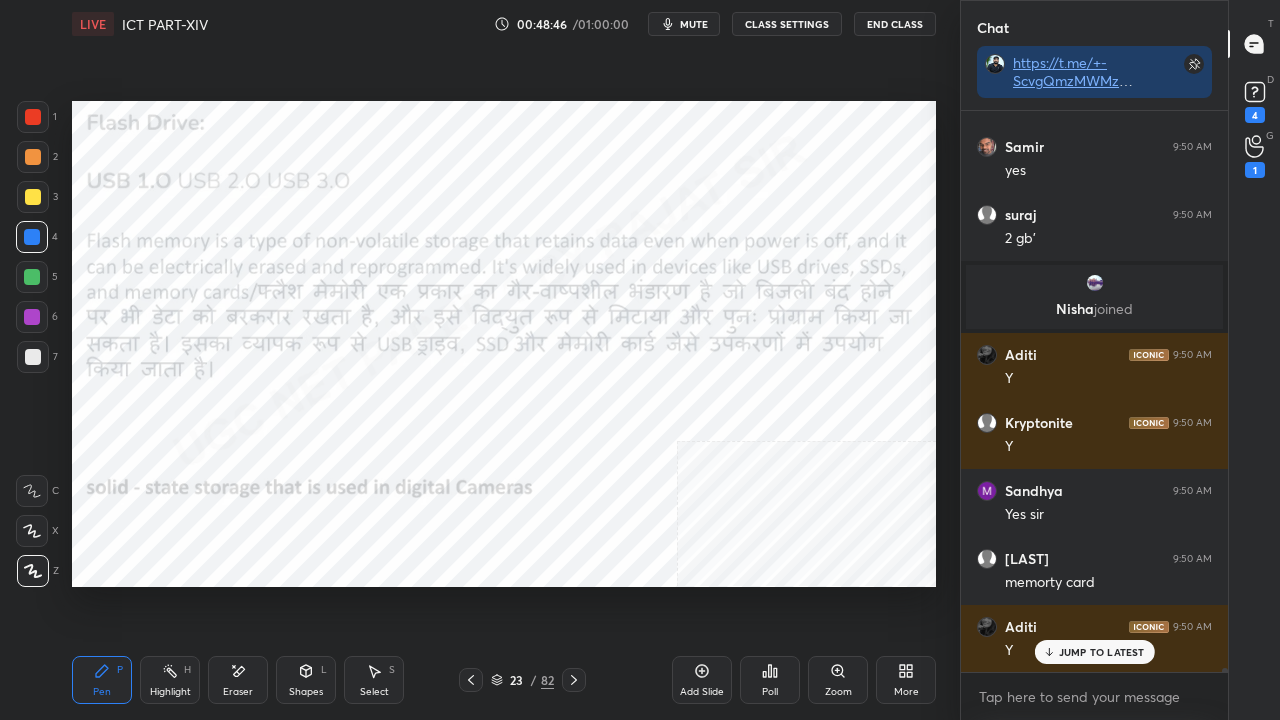 click on "Add Slide" at bounding box center (702, 680) 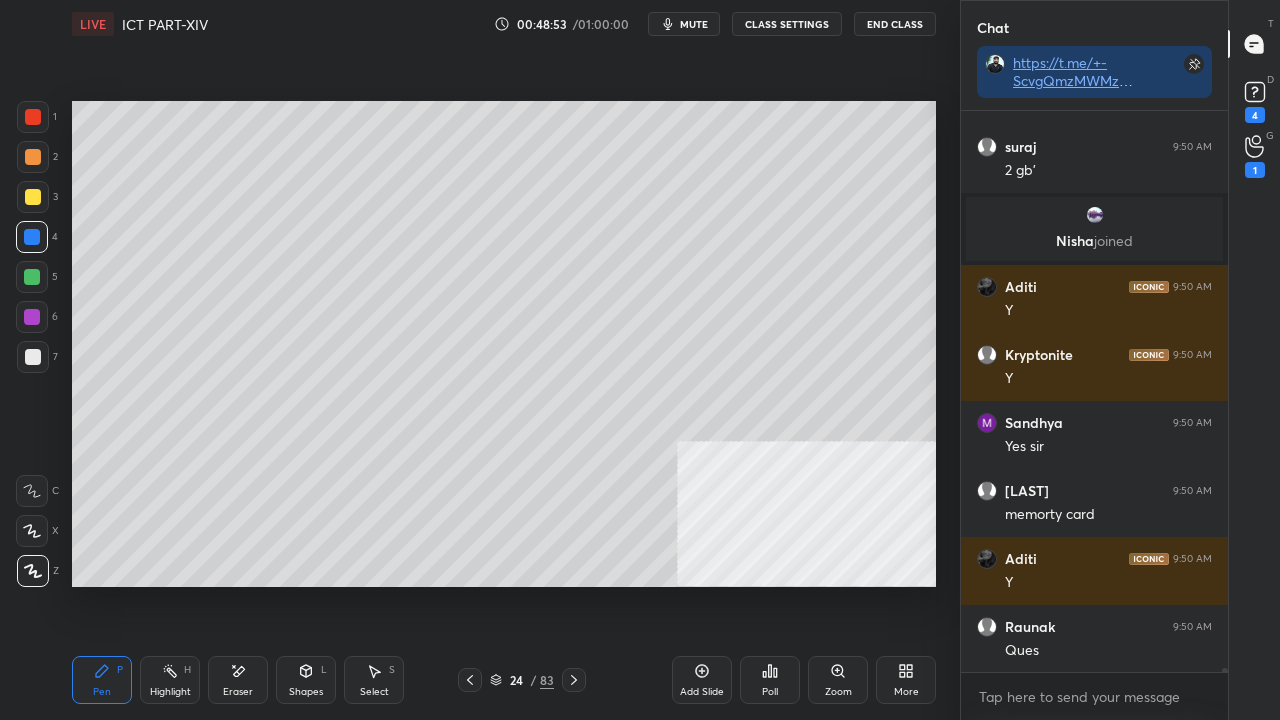 scroll, scrollTop: 72794, scrollLeft: 0, axis: vertical 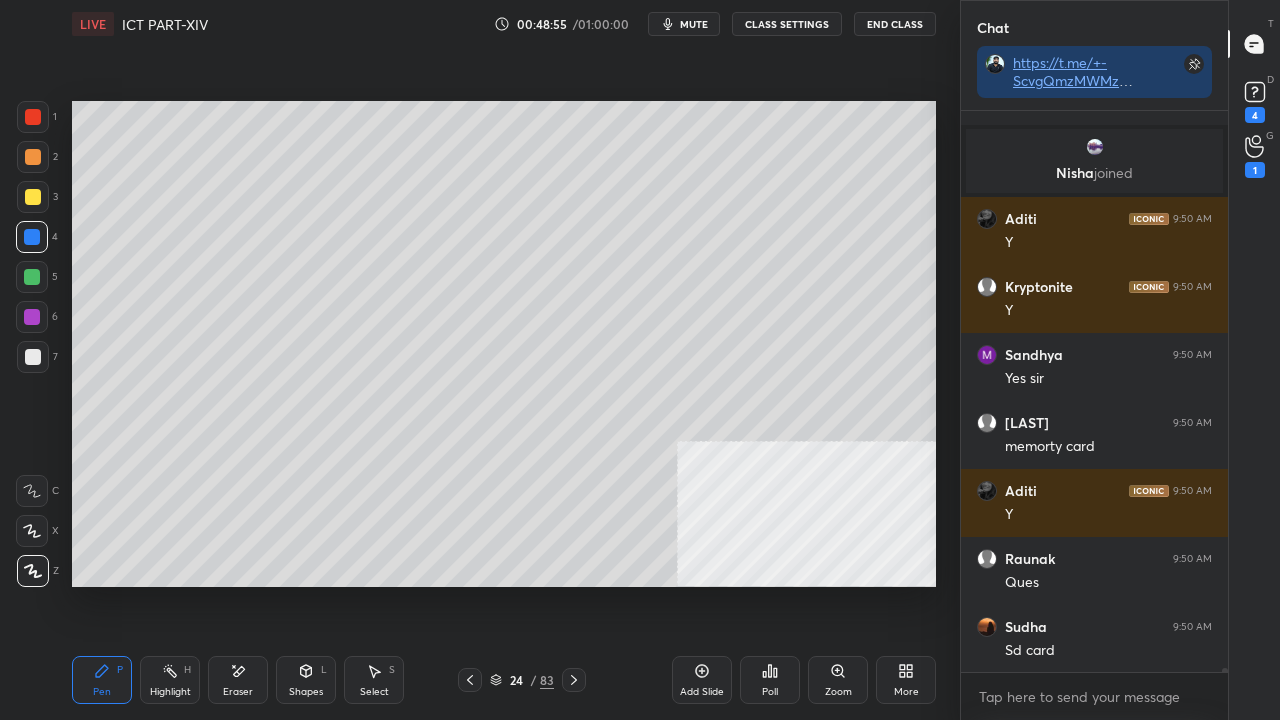 drag, startPoint x: 232, startPoint y: 666, endPoint x: 227, endPoint y: 595, distance: 71.17584 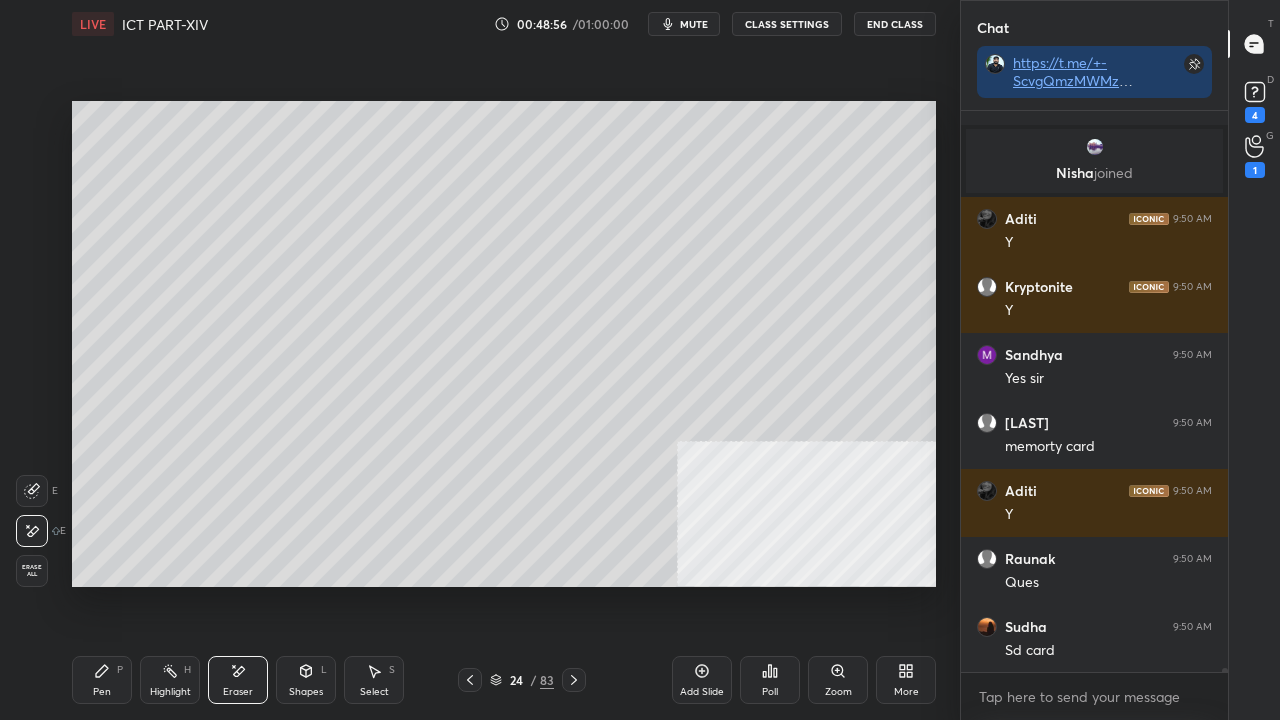 drag, startPoint x: 104, startPoint y: 682, endPoint x: 154, endPoint y: 598, distance: 97.7548 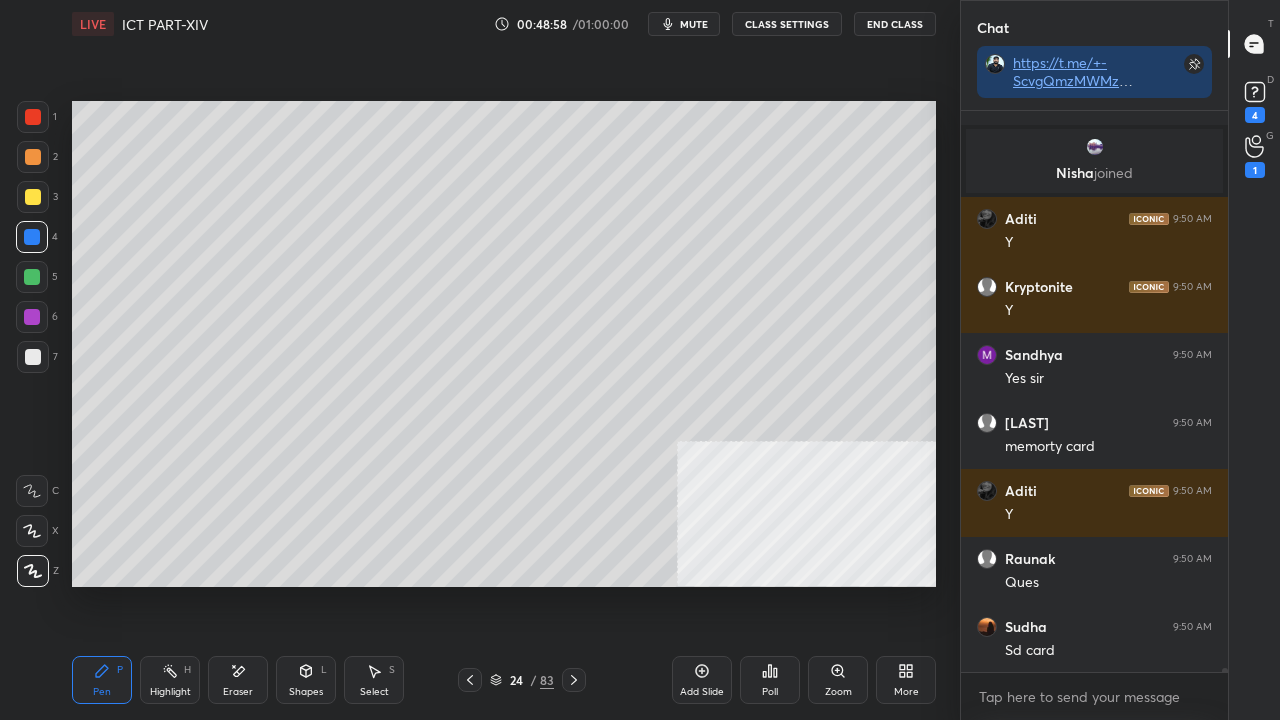 scroll, scrollTop: 72862, scrollLeft: 0, axis: vertical 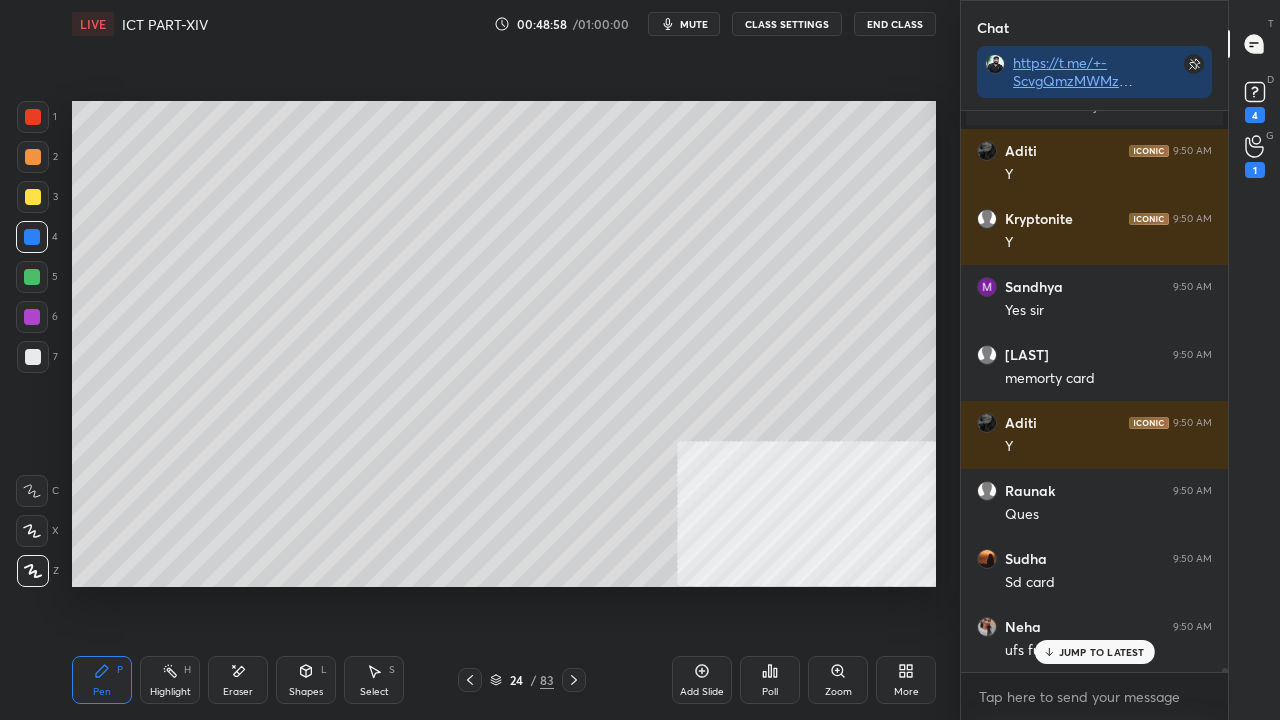 click 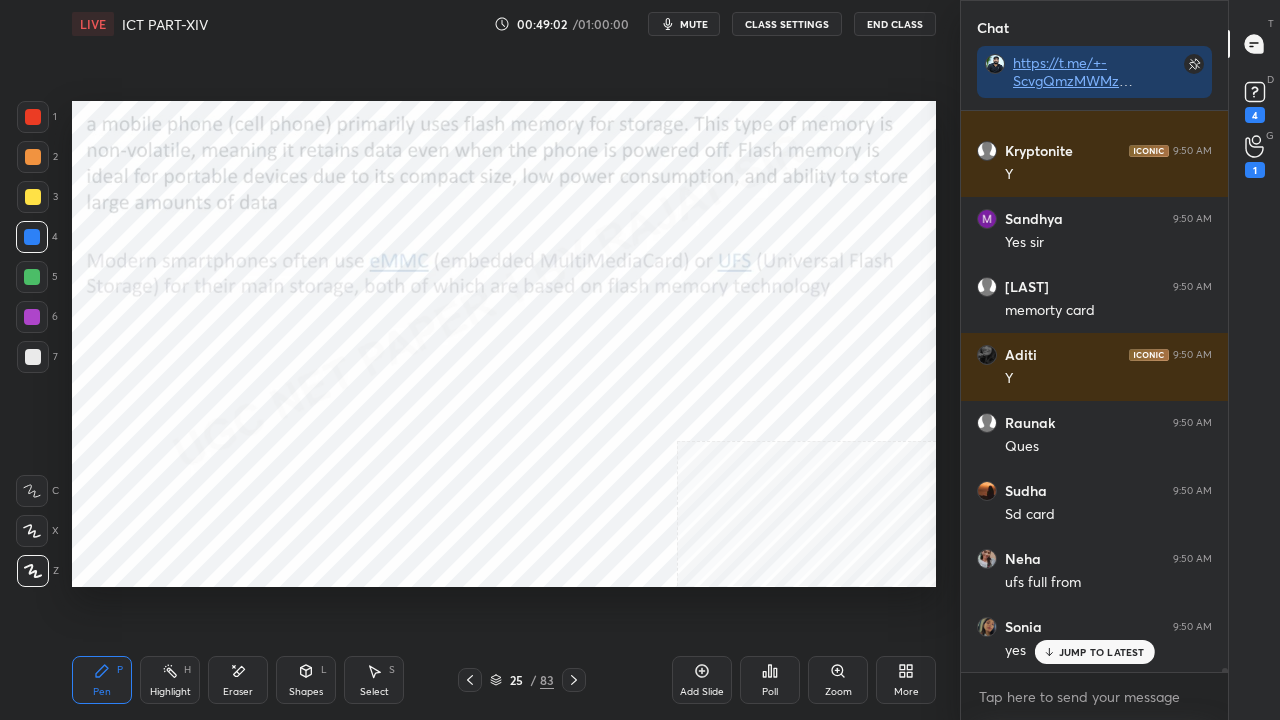 scroll, scrollTop: 72998, scrollLeft: 0, axis: vertical 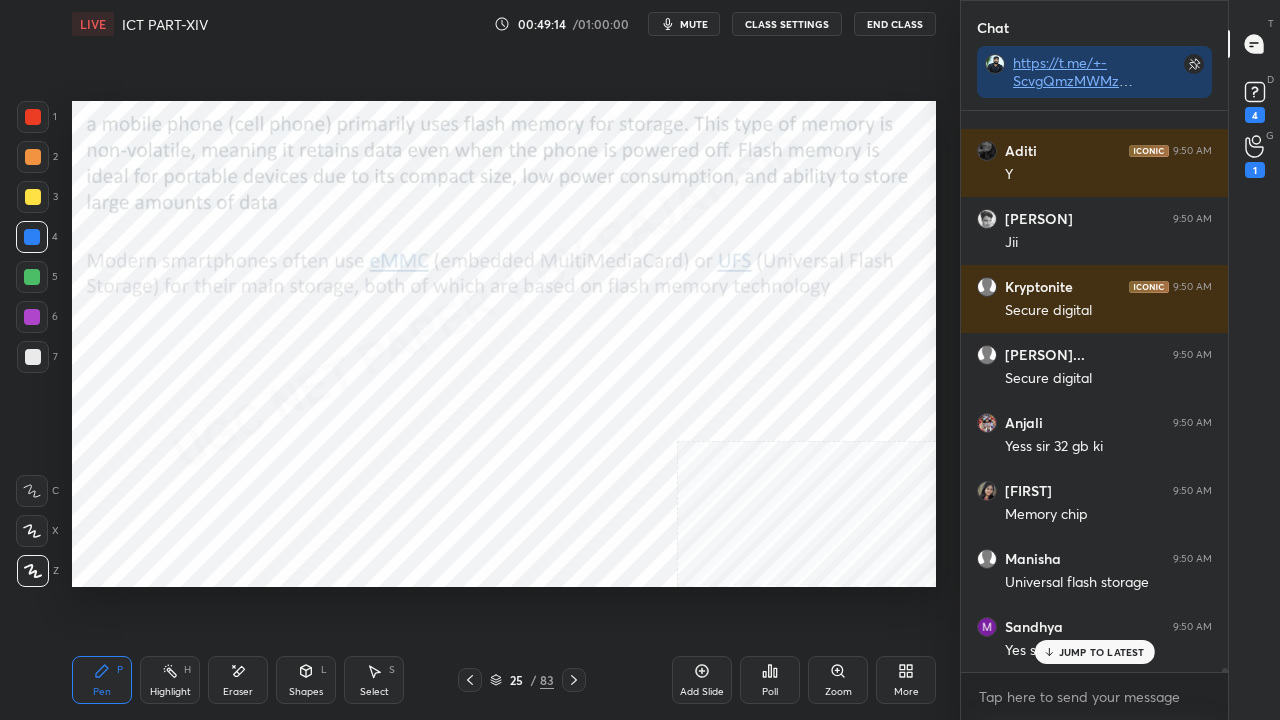 click at bounding box center [33, 117] 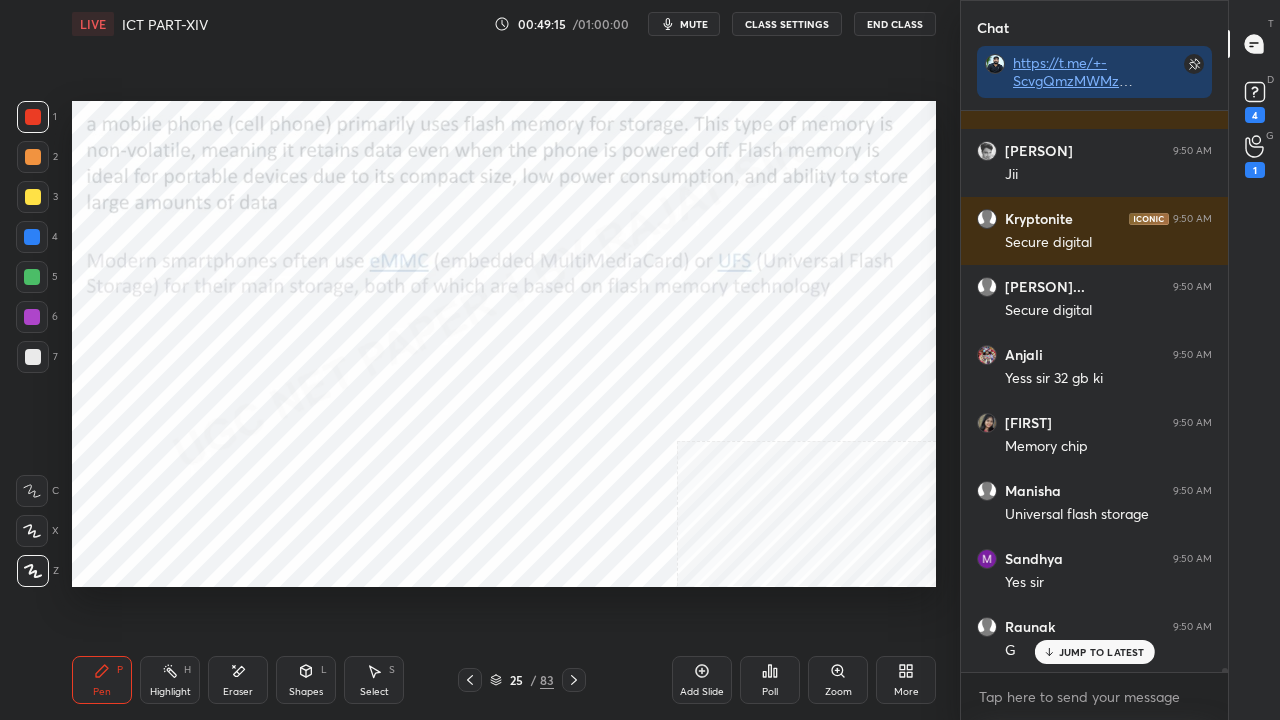 scroll, scrollTop: 73746, scrollLeft: 0, axis: vertical 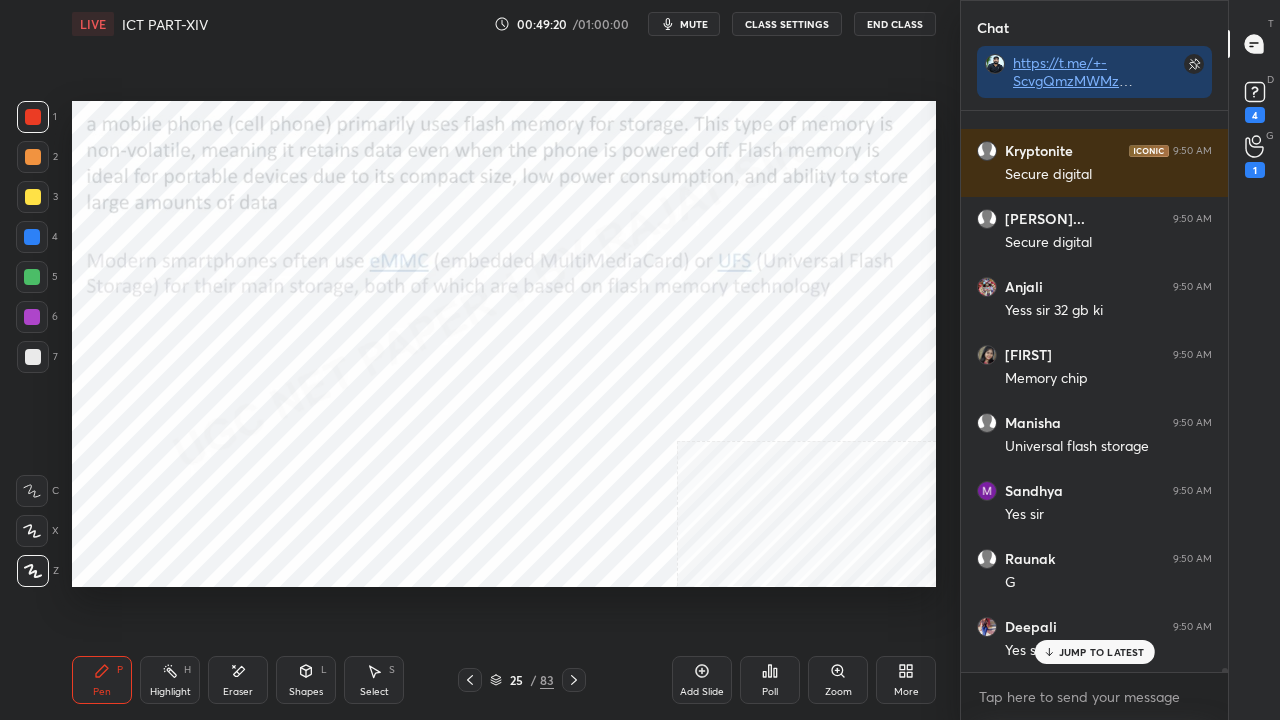 click 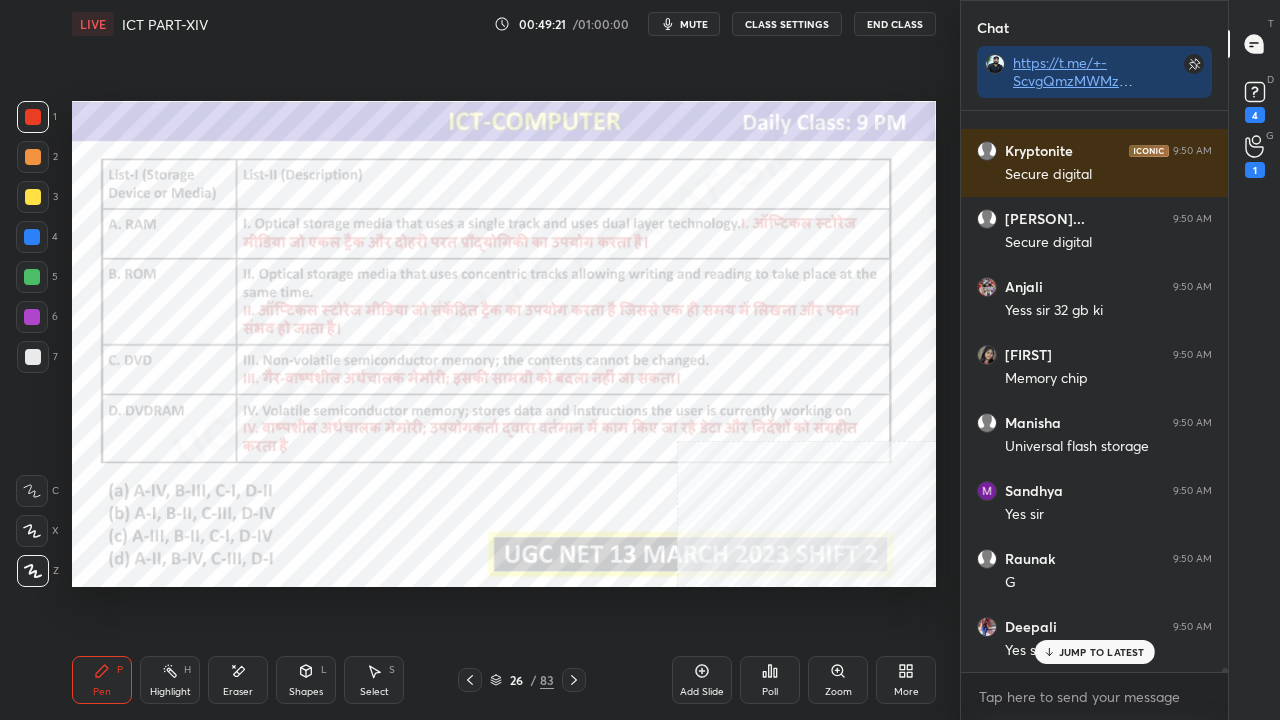 scroll, scrollTop: 73814, scrollLeft: 0, axis: vertical 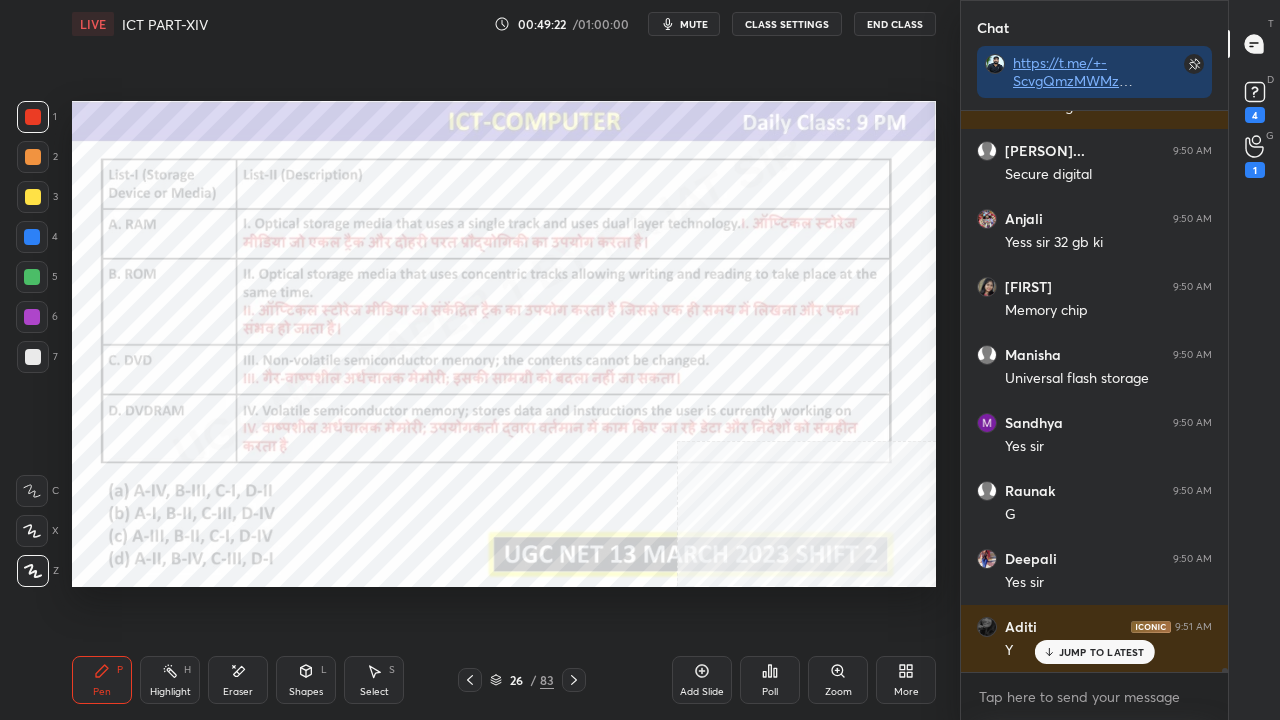 click 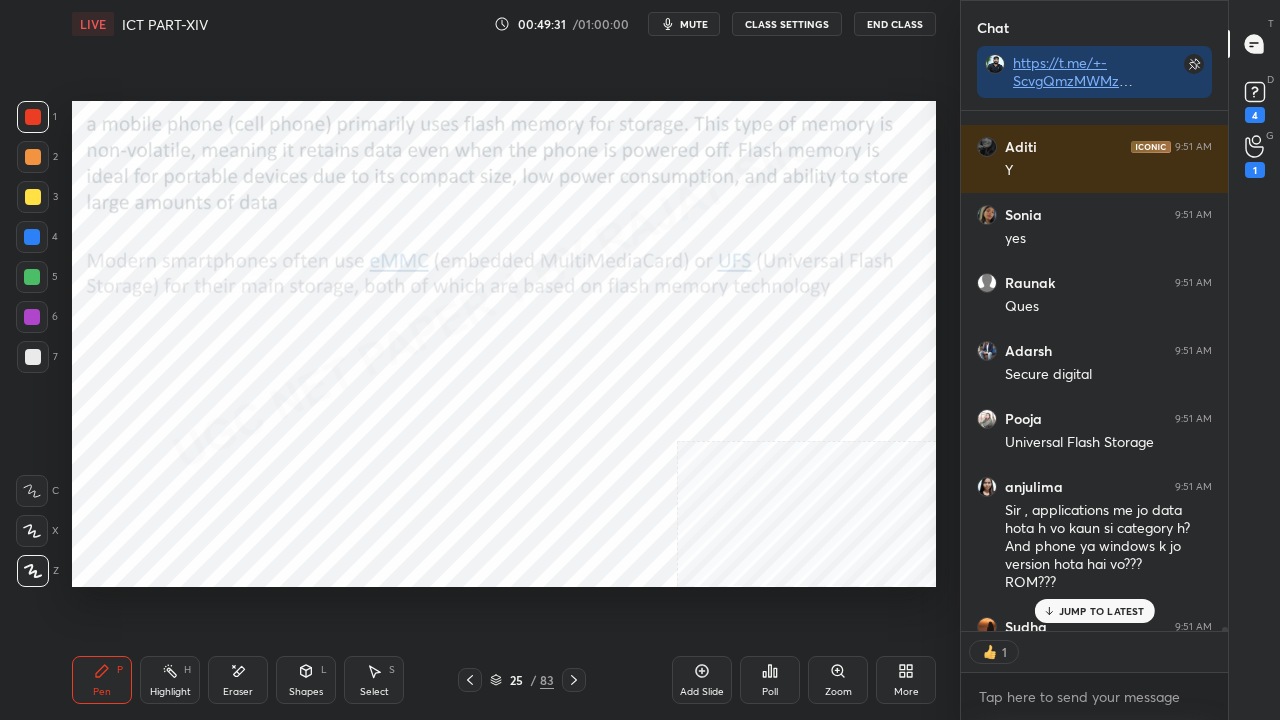 scroll, scrollTop: 74362, scrollLeft: 0, axis: vertical 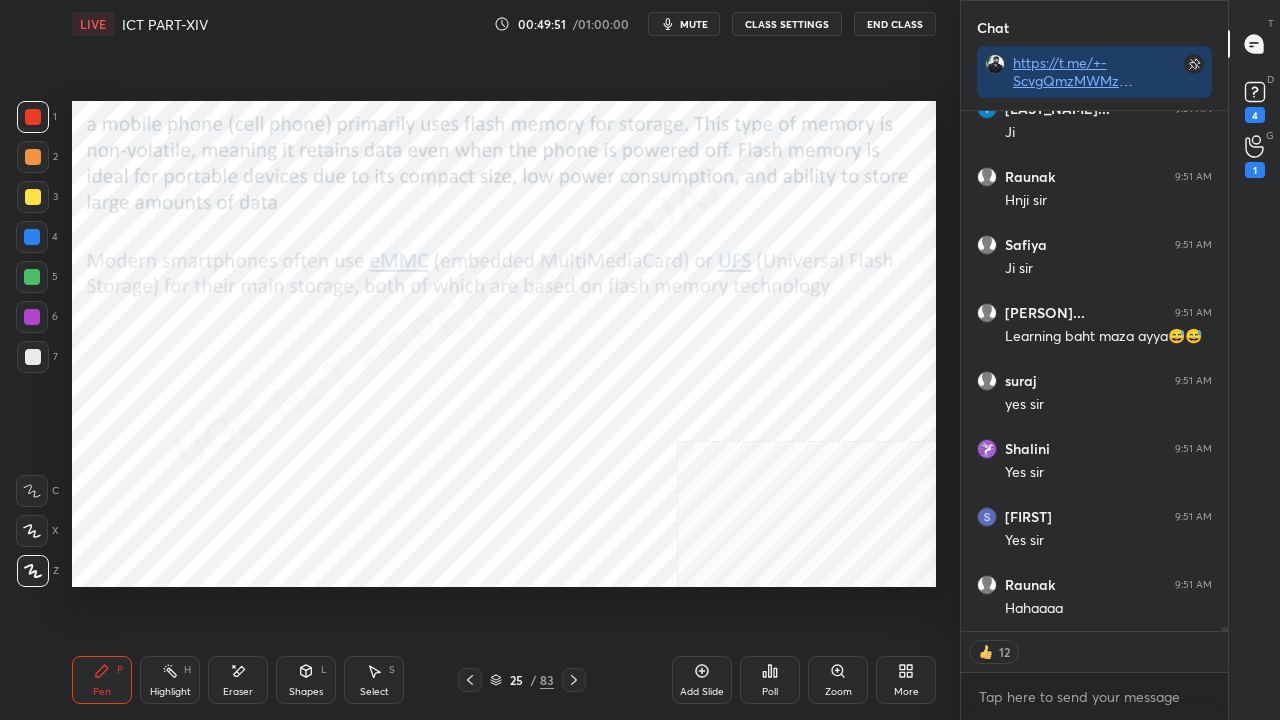drag, startPoint x: 524, startPoint y: 682, endPoint x: 527, endPoint y: 668, distance: 14.3178215 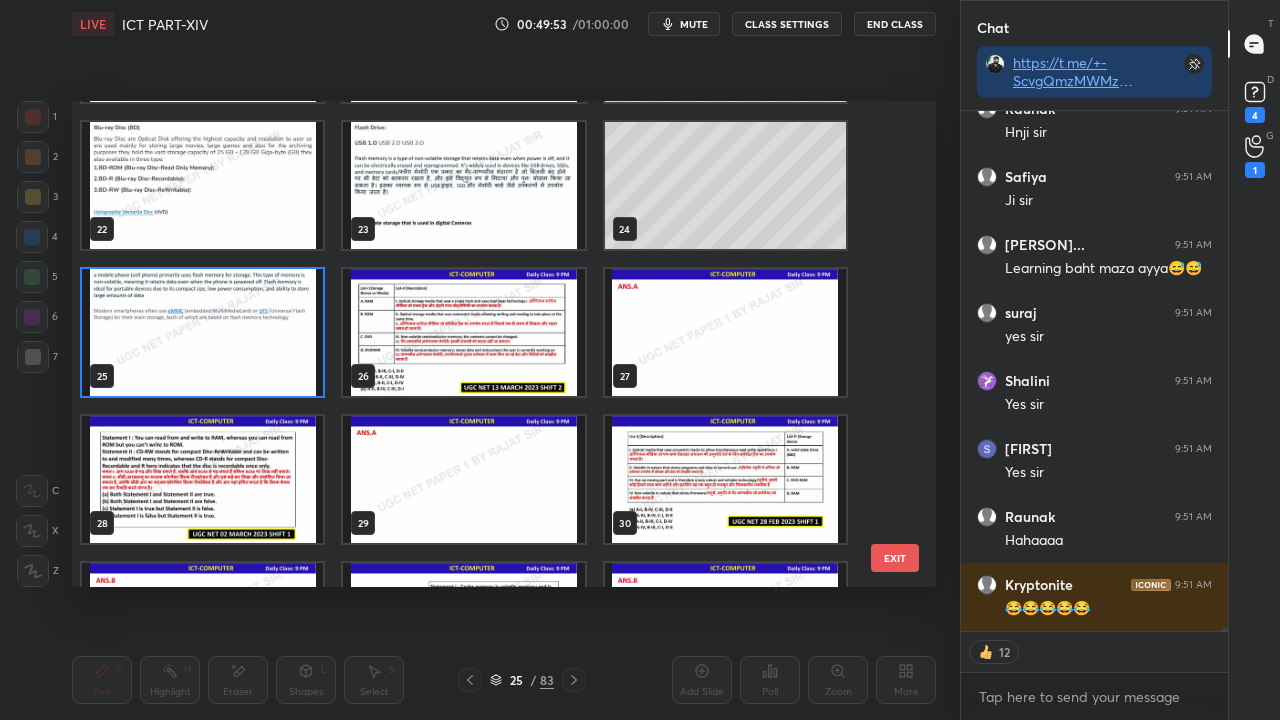 click at bounding box center [463, 332] 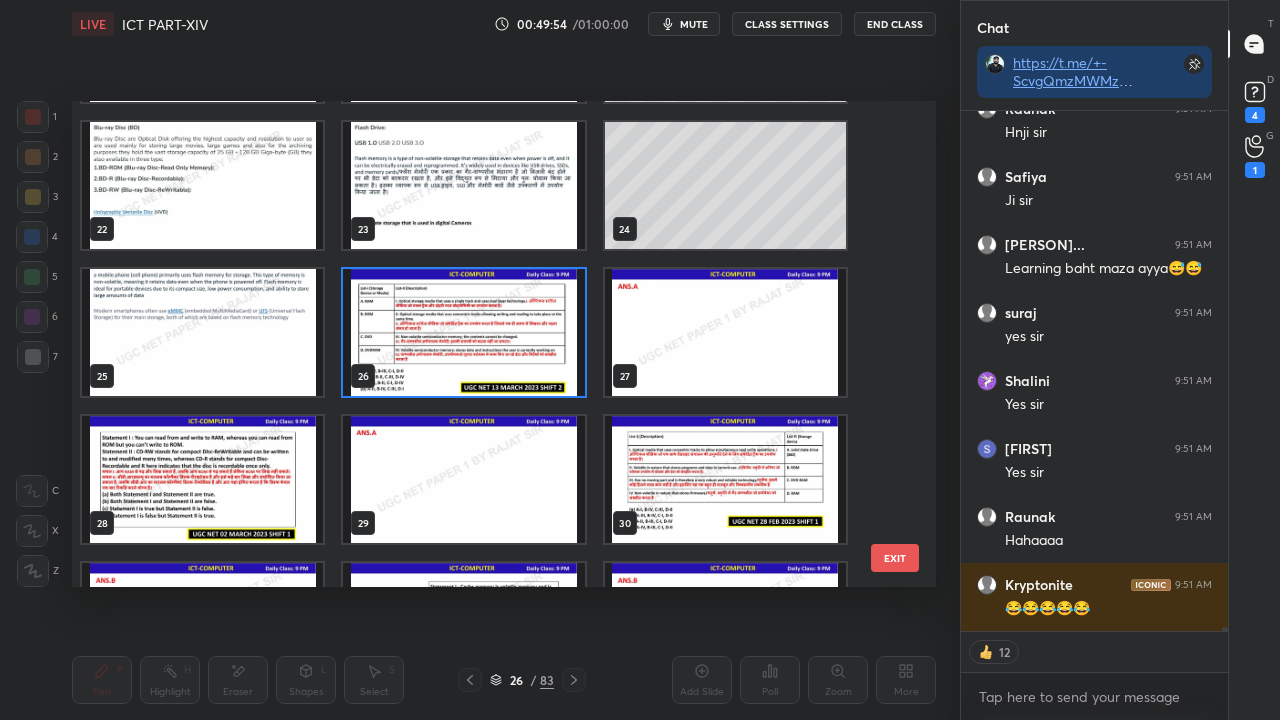 click at bounding box center (463, 332) 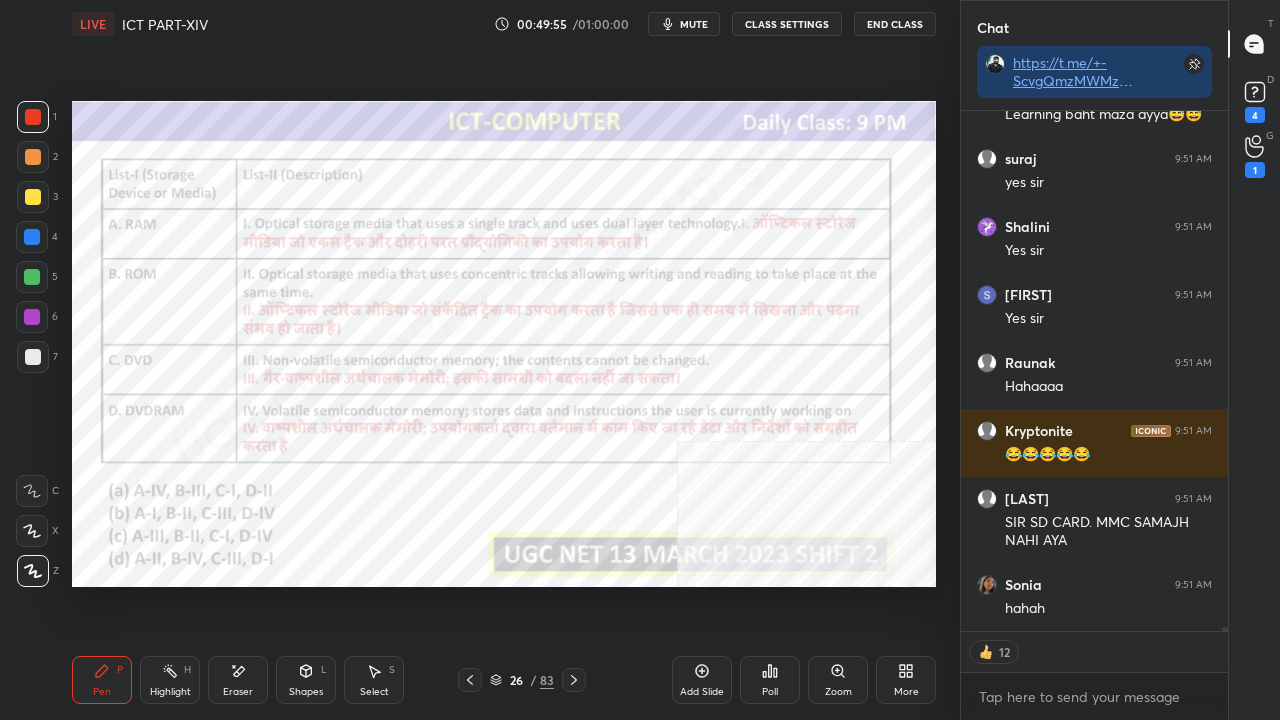 click 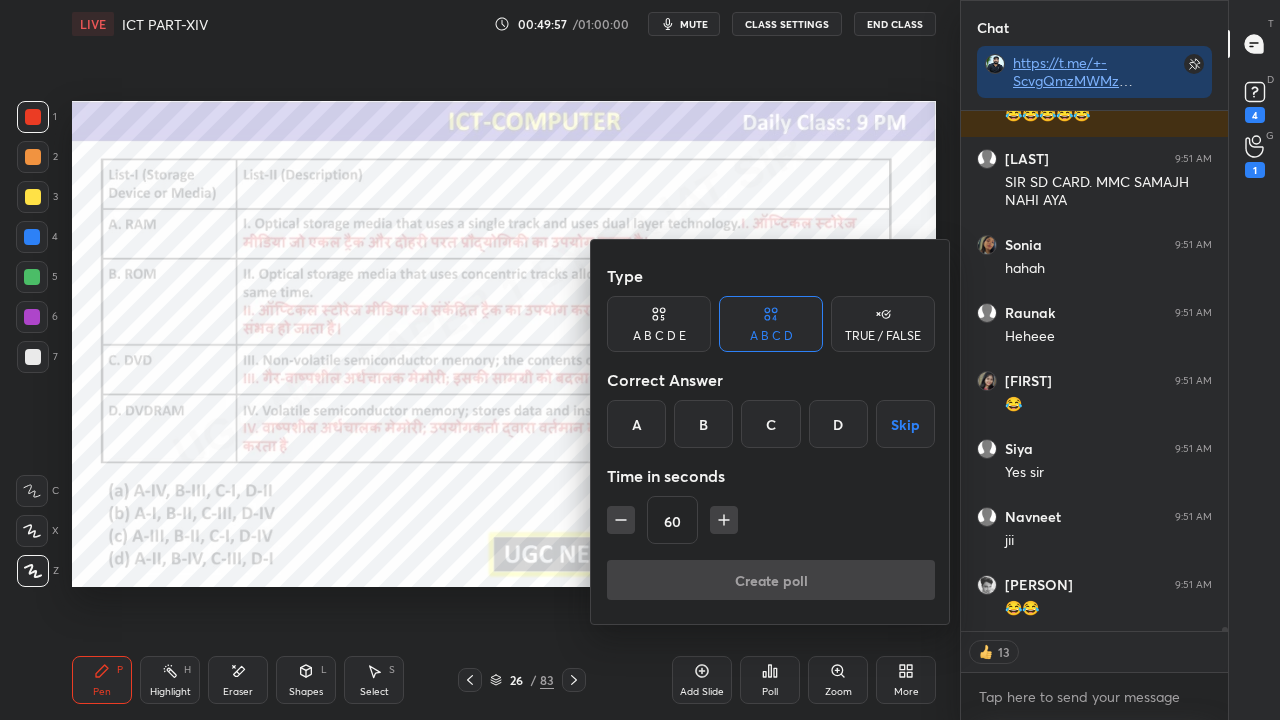 click at bounding box center (640, 360) 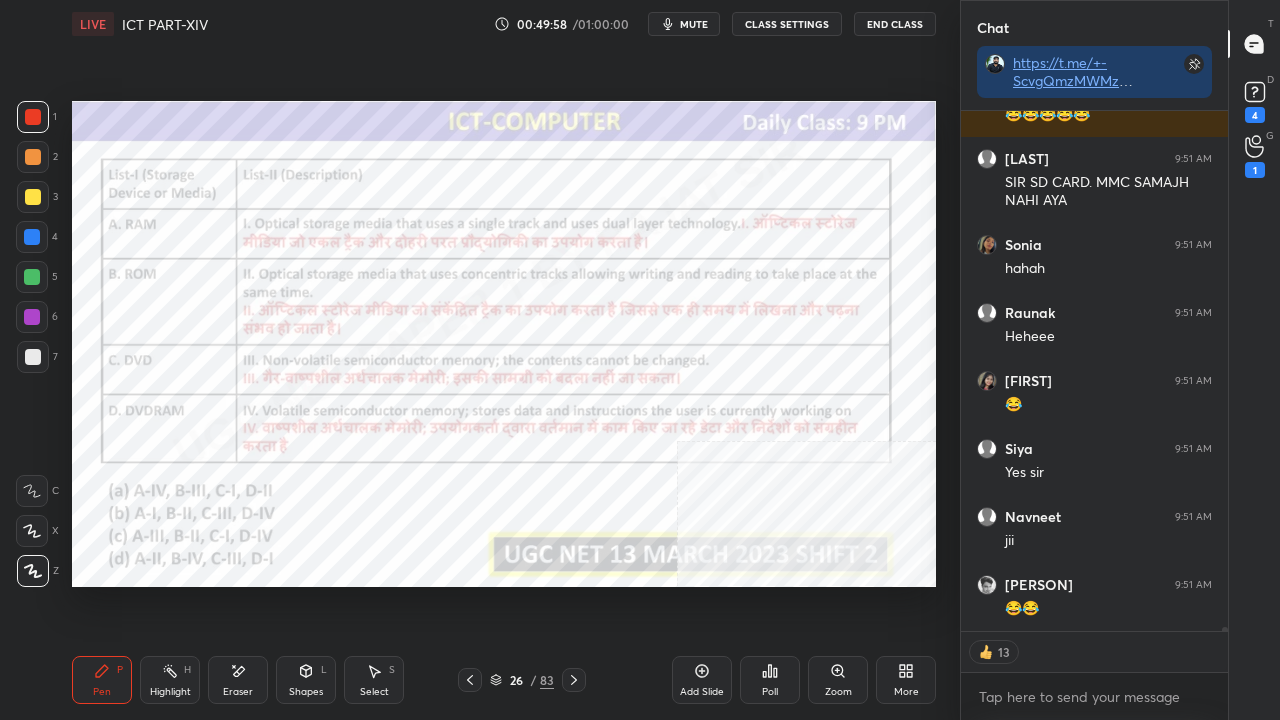 click 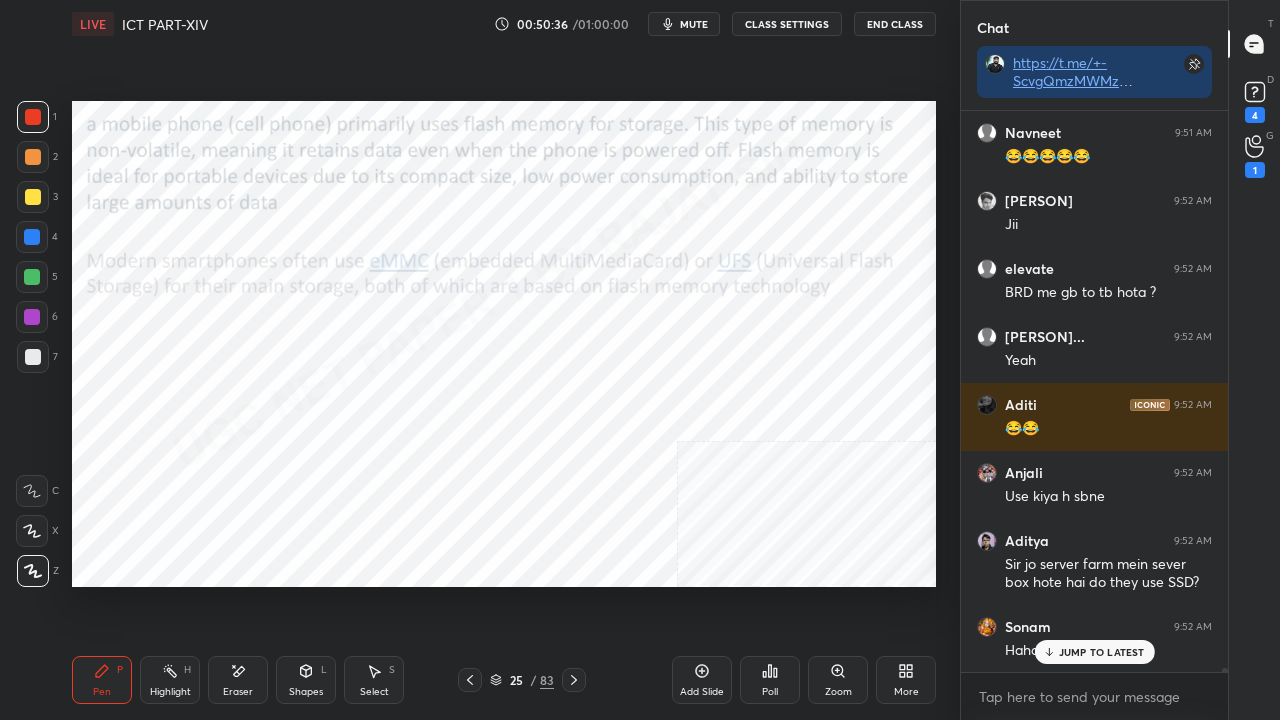 scroll, scrollTop: 77476, scrollLeft: 0, axis: vertical 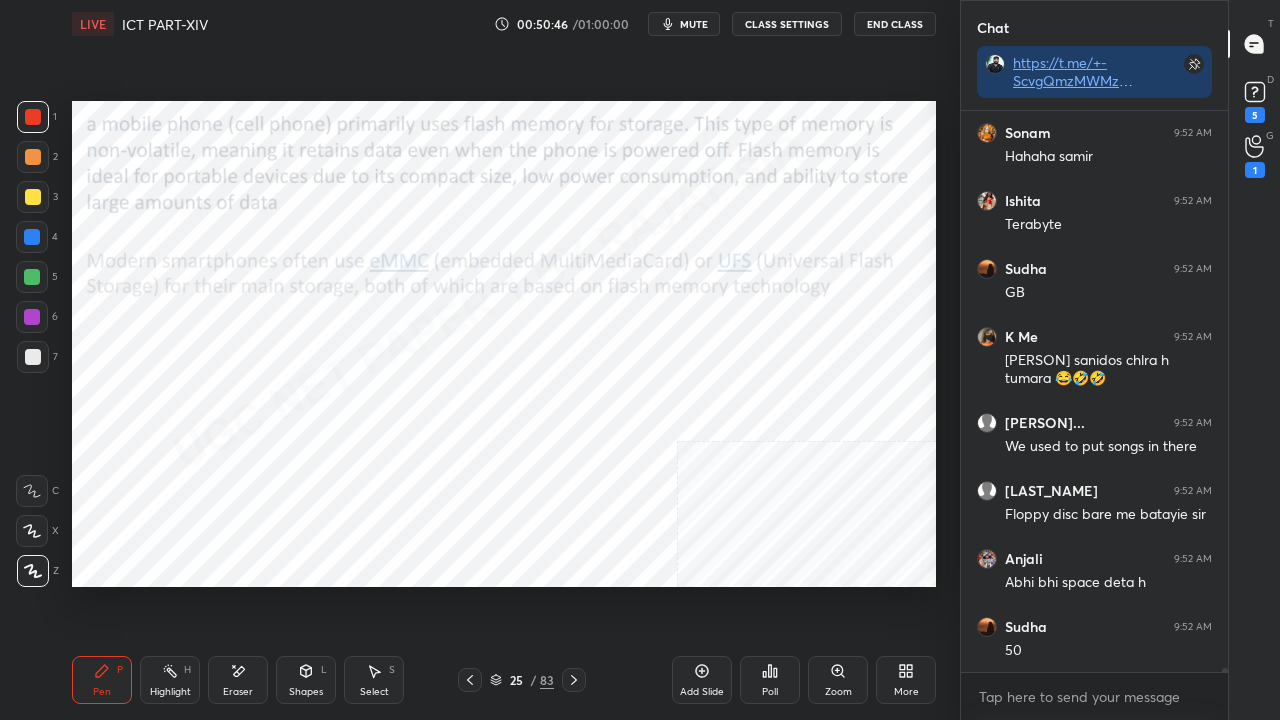 click 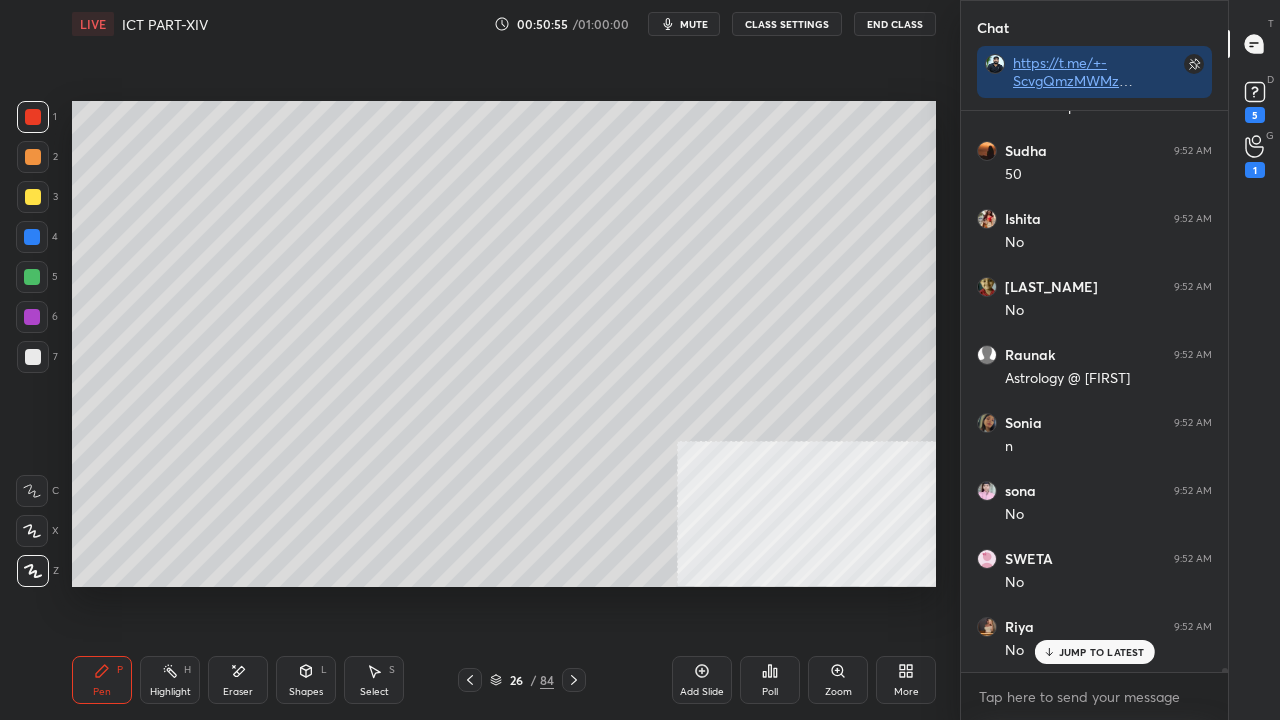 scroll, scrollTop: 78532, scrollLeft: 0, axis: vertical 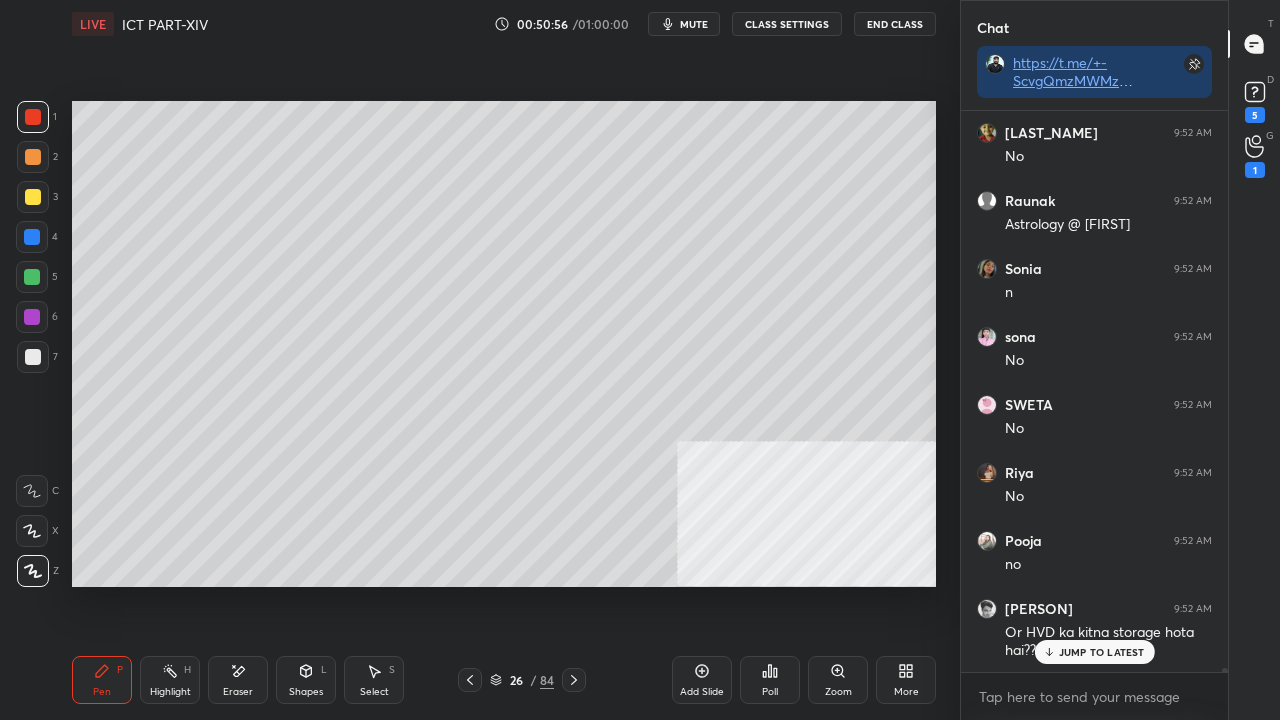 drag, startPoint x: 32, startPoint y: 195, endPoint x: 51, endPoint y: 194, distance: 19.026299 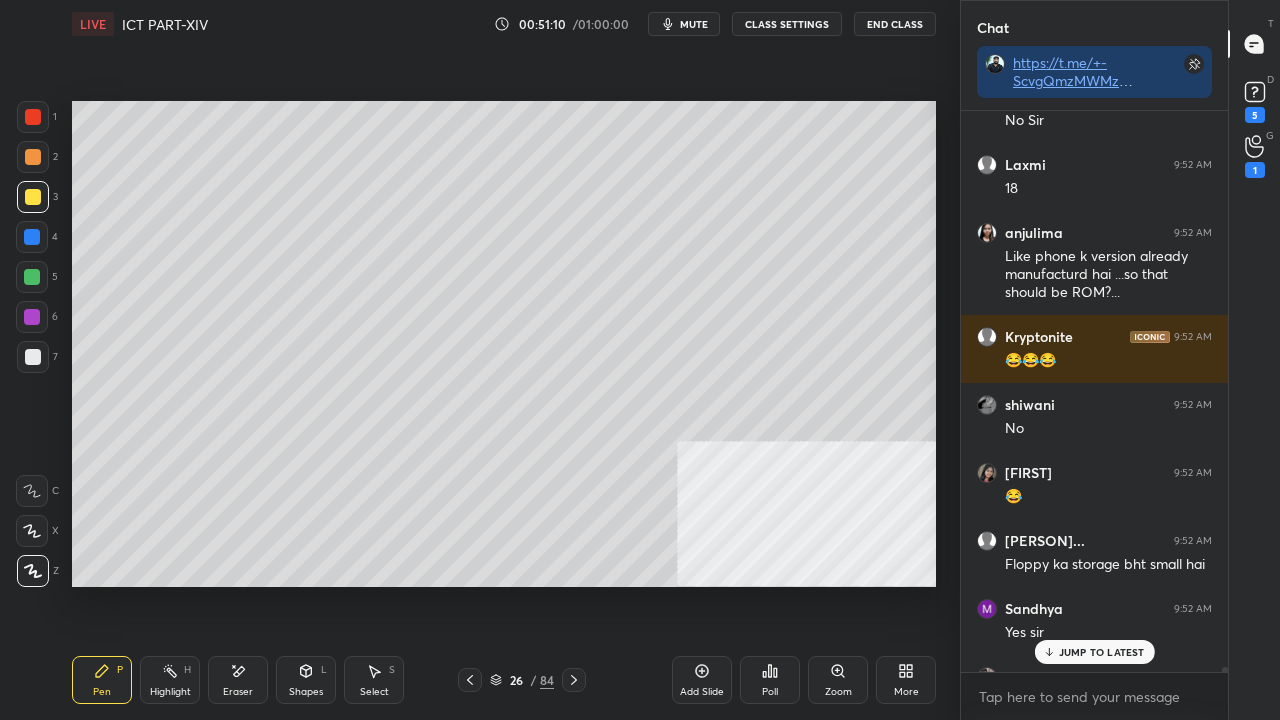 scroll, scrollTop: 79520, scrollLeft: 0, axis: vertical 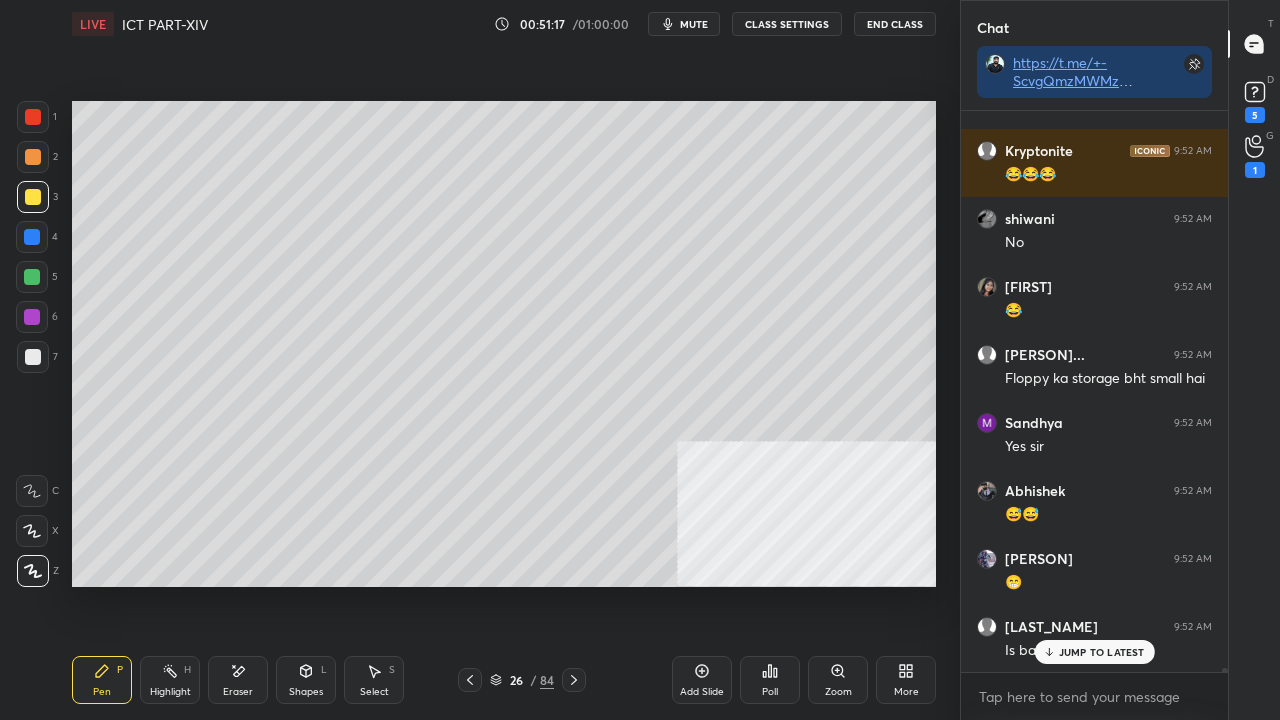 click at bounding box center (33, 357) 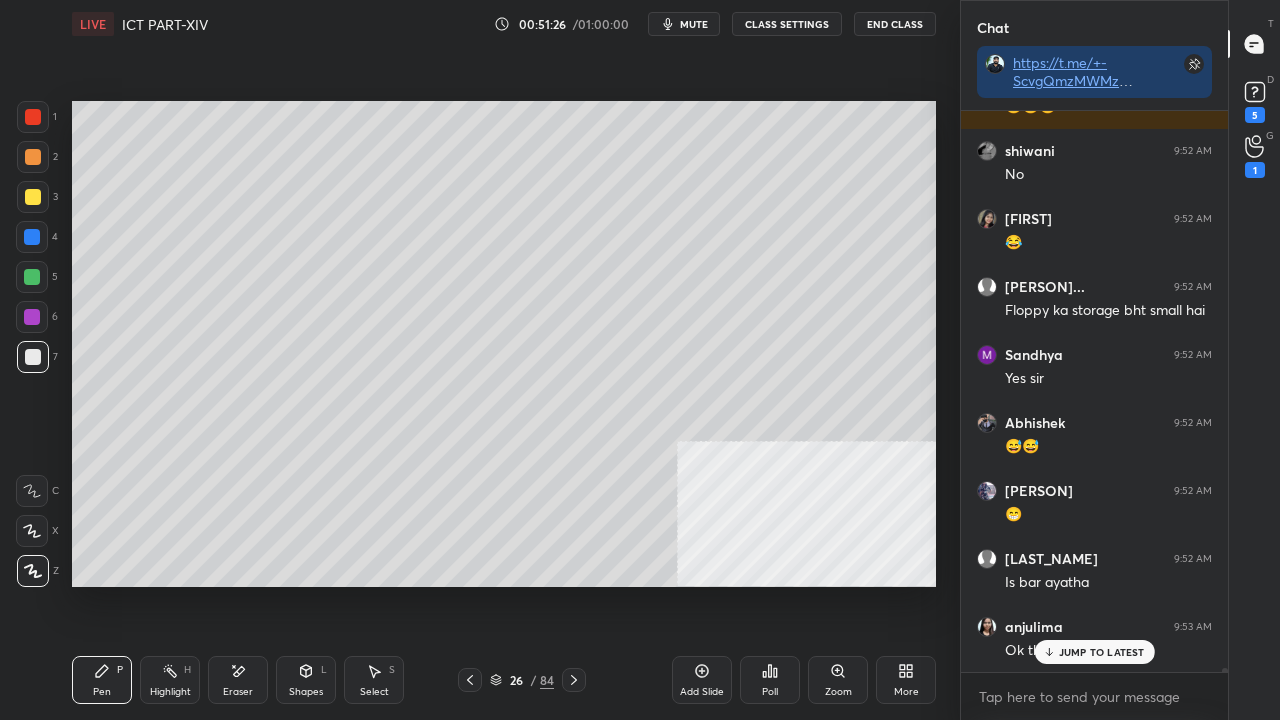 scroll, scrollTop: 79656, scrollLeft: 0, axis: vertical 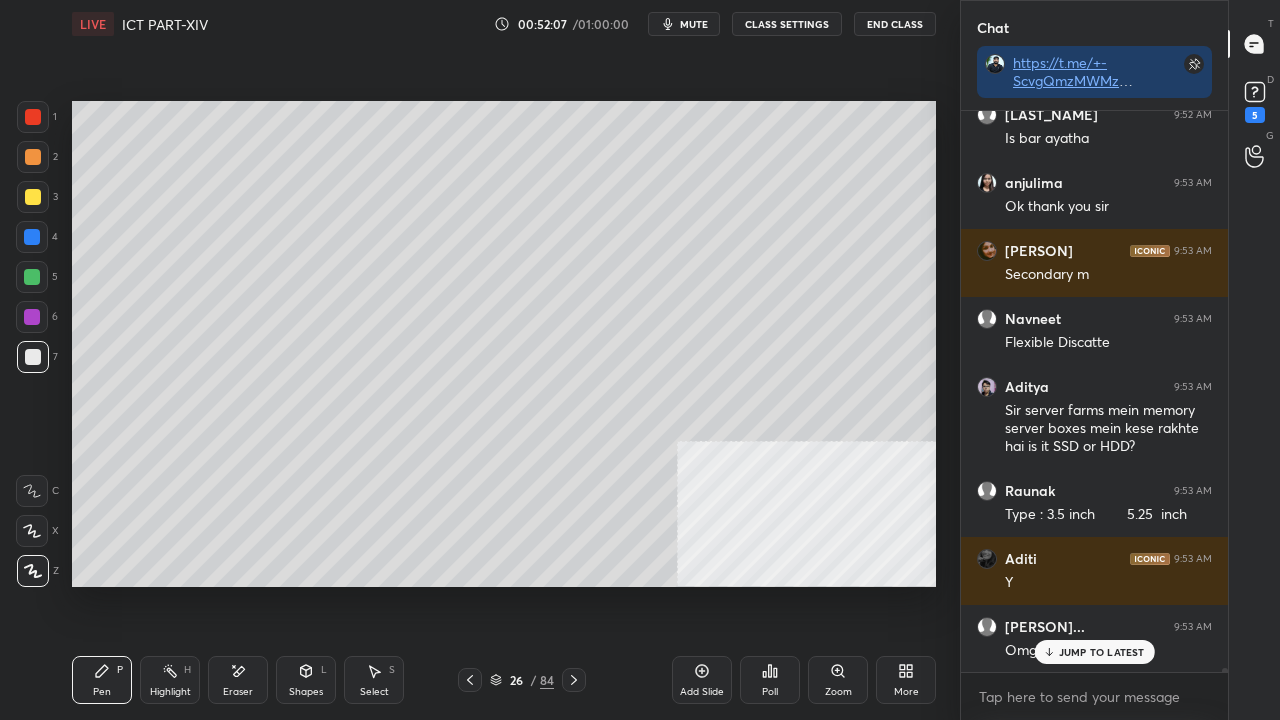 click at bounding box center [33, 197] 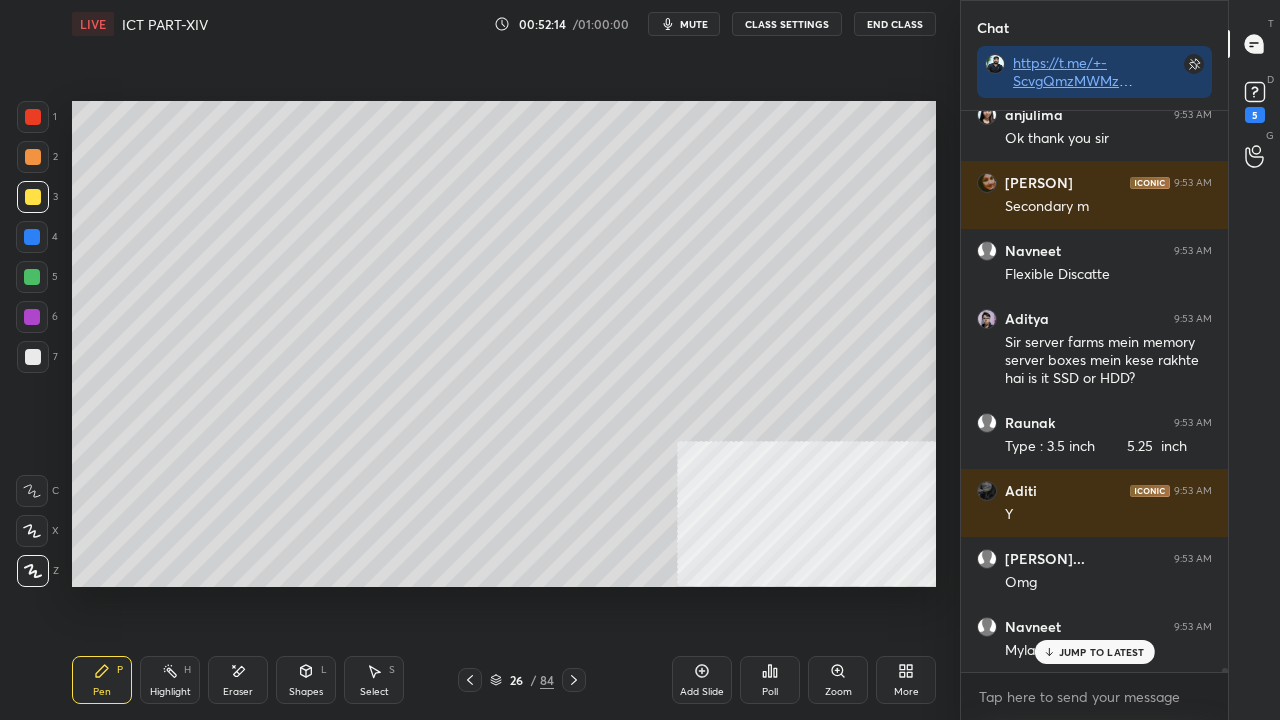 scroll, scrollTop: 80168, scrollLeft: 0, axis: vertical 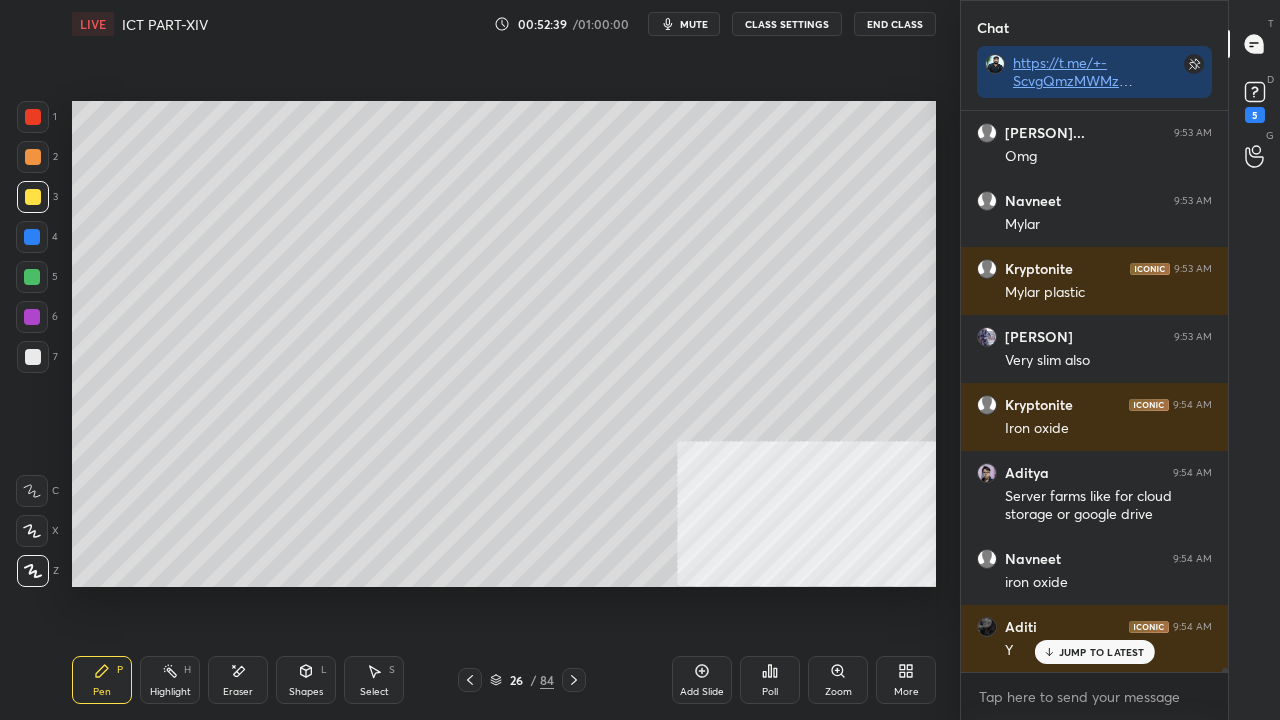 click on "Shapes L" at bounding box center [306, 680] 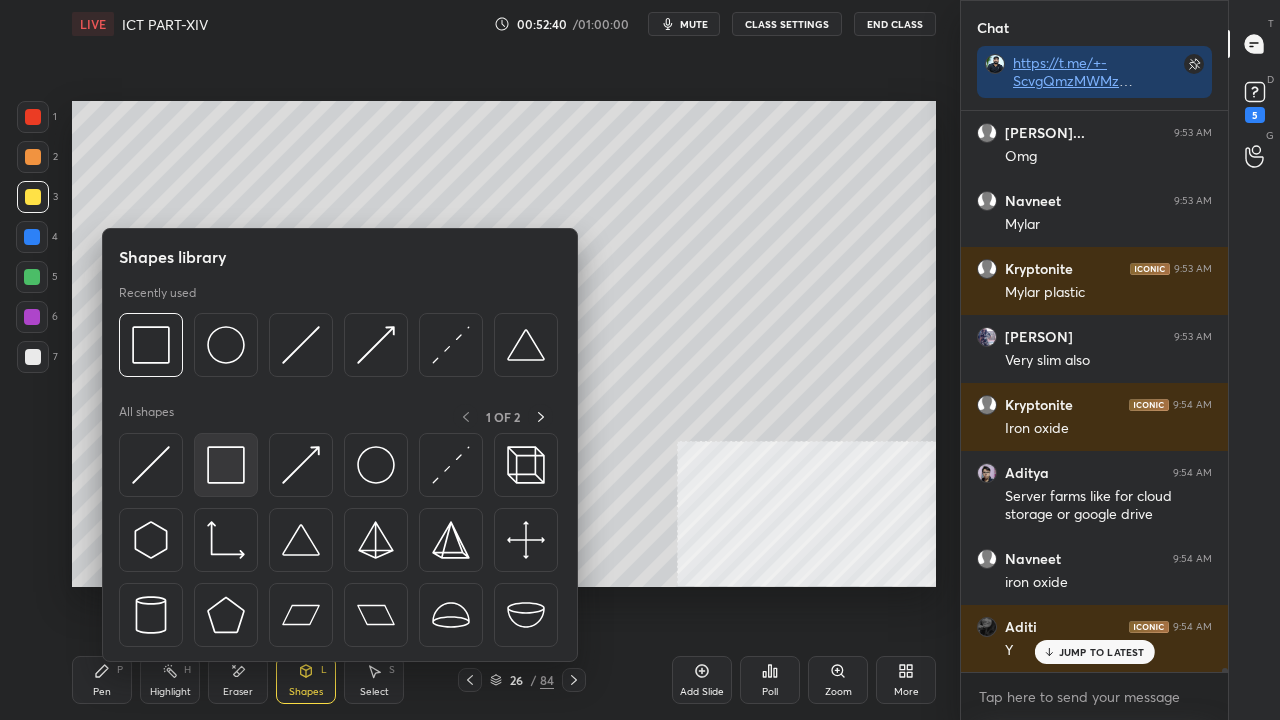 click at bounding box center [226, 465] 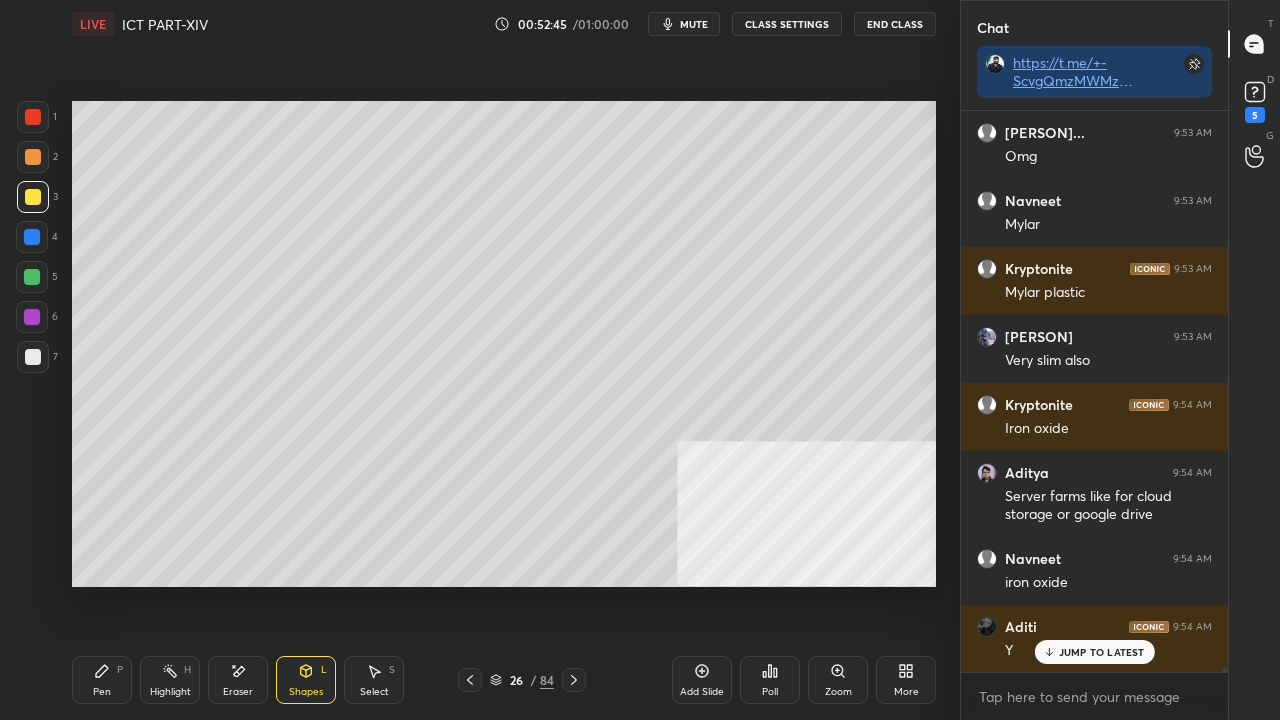 click on "Shapes L" at bounding box center [306, 680] 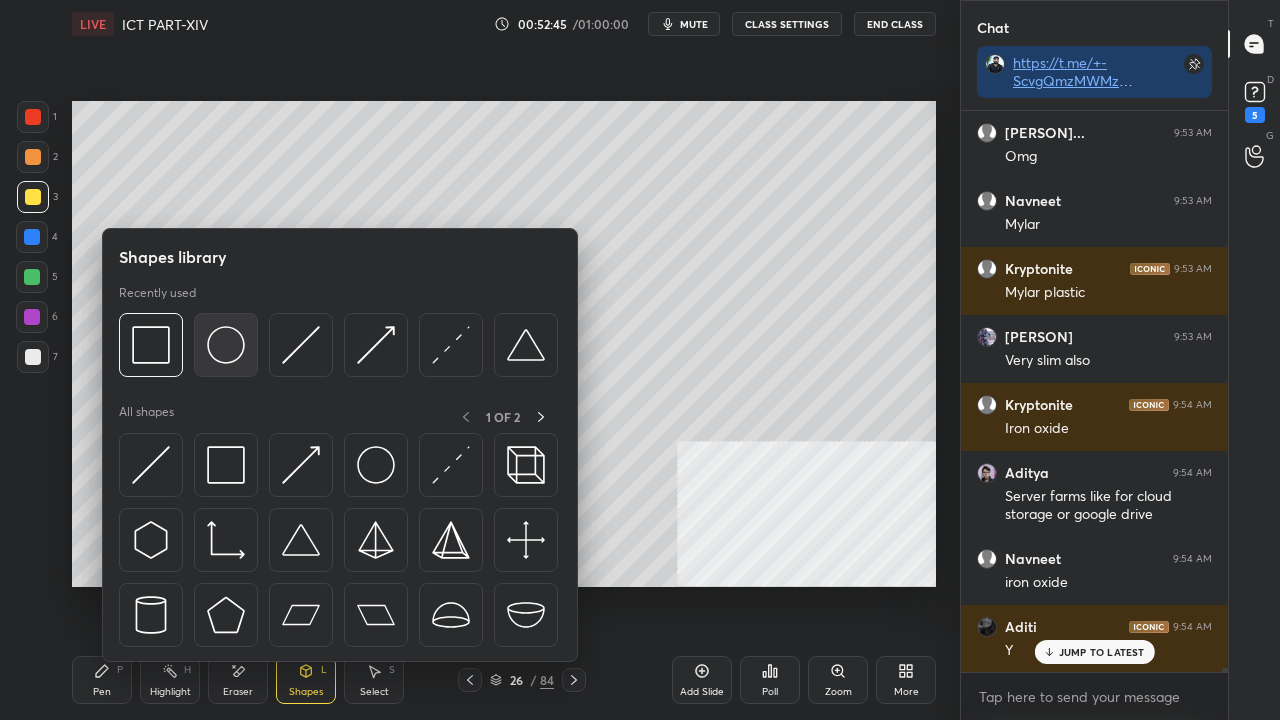 click at bounding box center (226, 345) 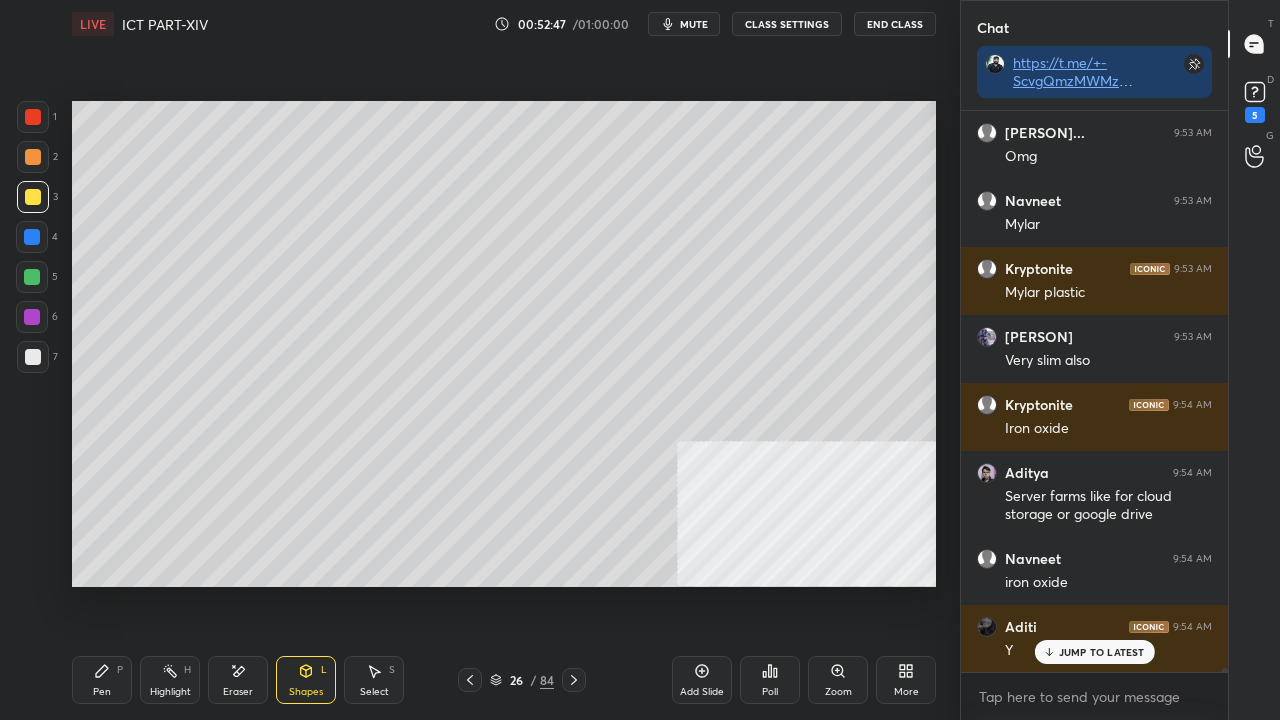 drag, startPoint x: 98, startPoint y: 671, endPoint x: 165, endPoint y: 639, distance: 74.24958 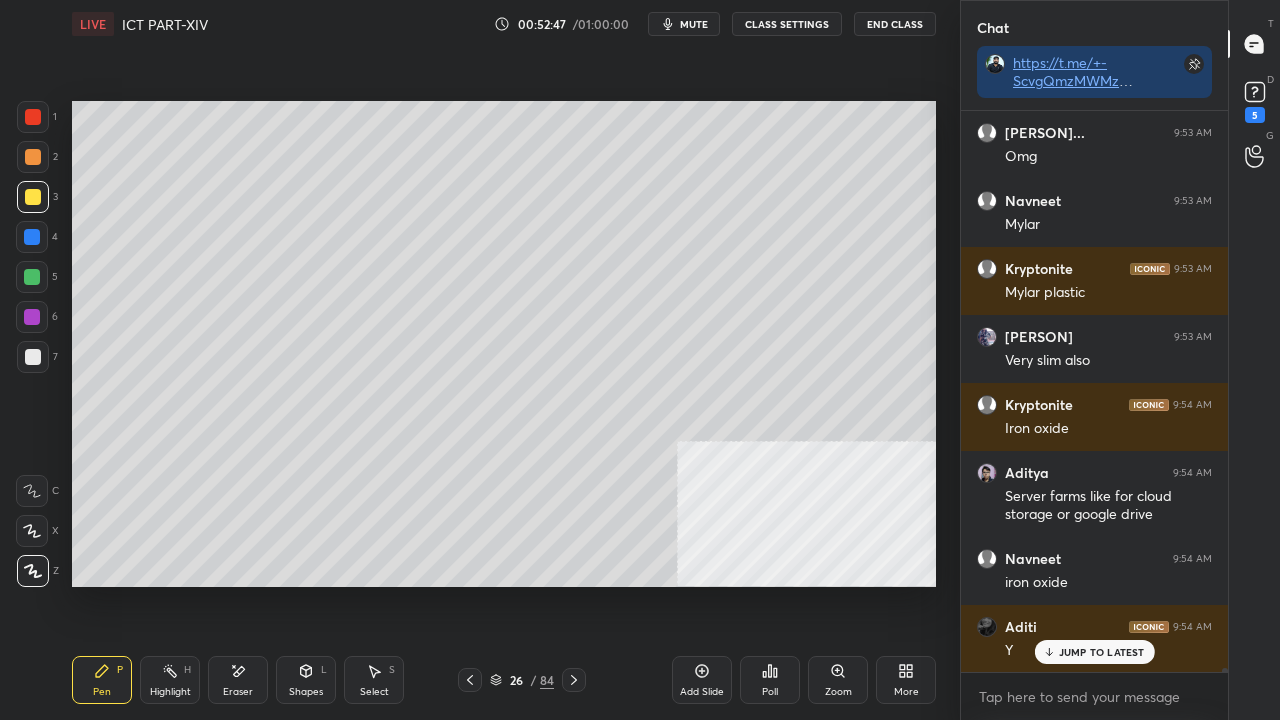 scroll, scrollTop: 80594, scrollLeft: 0, axis: vertical 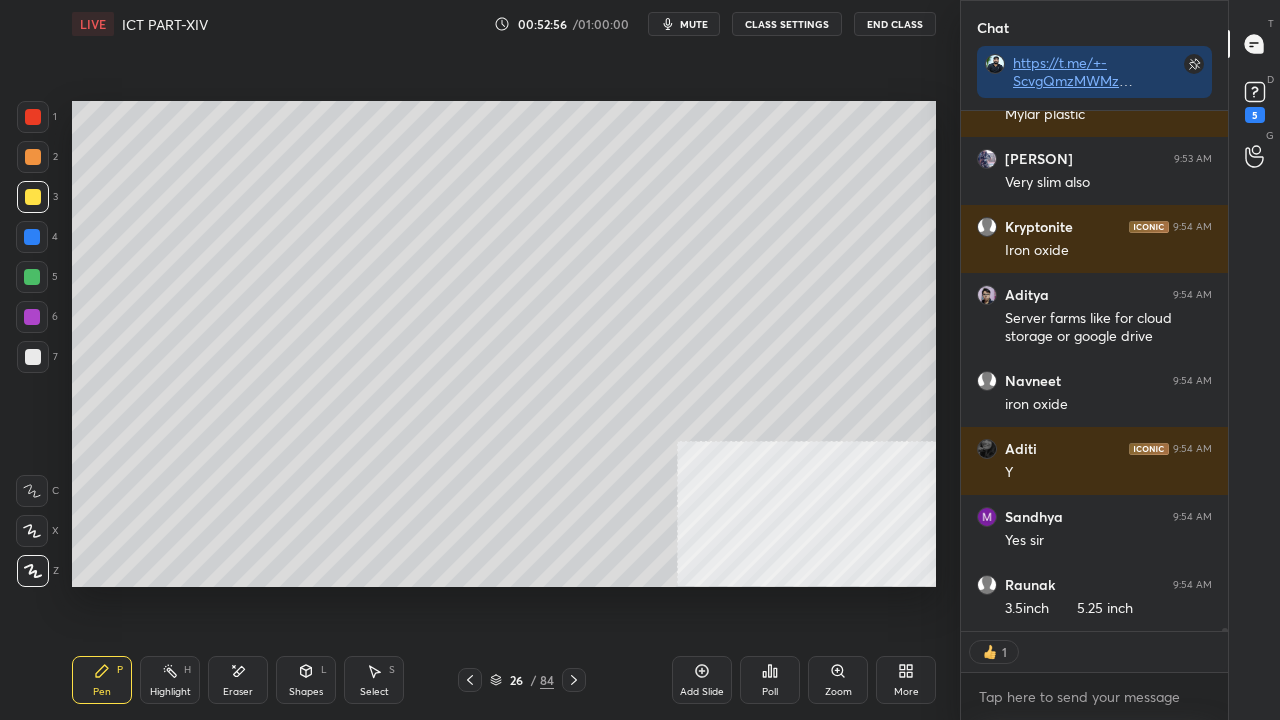 click at bounding box center [32, 237] 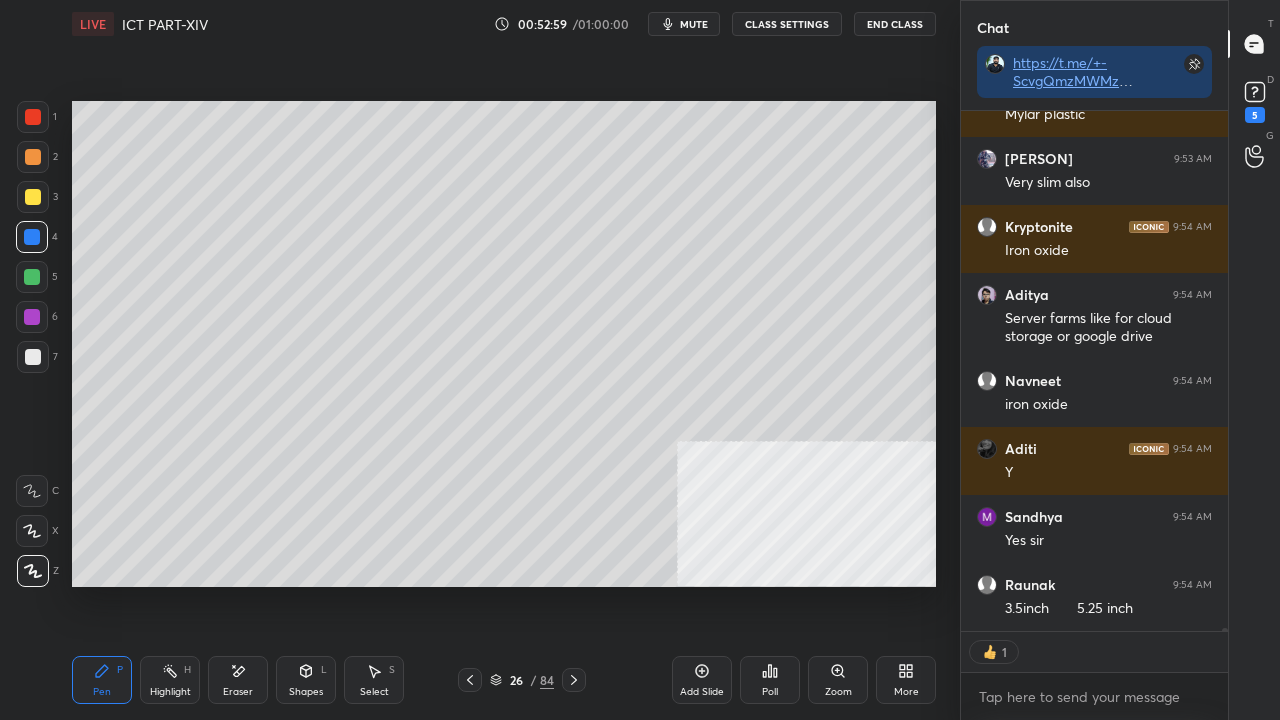 type on "x" 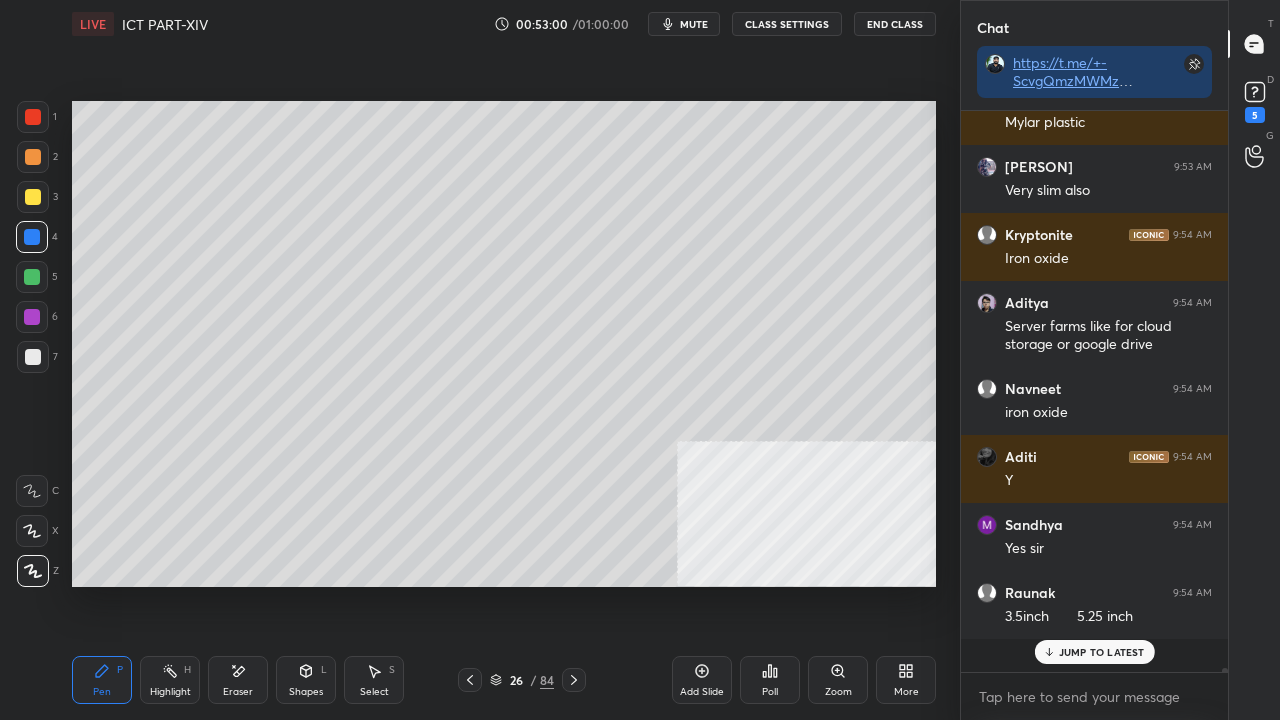 scroll, scrollTop: 6, scrollLeft: 6, axis: both 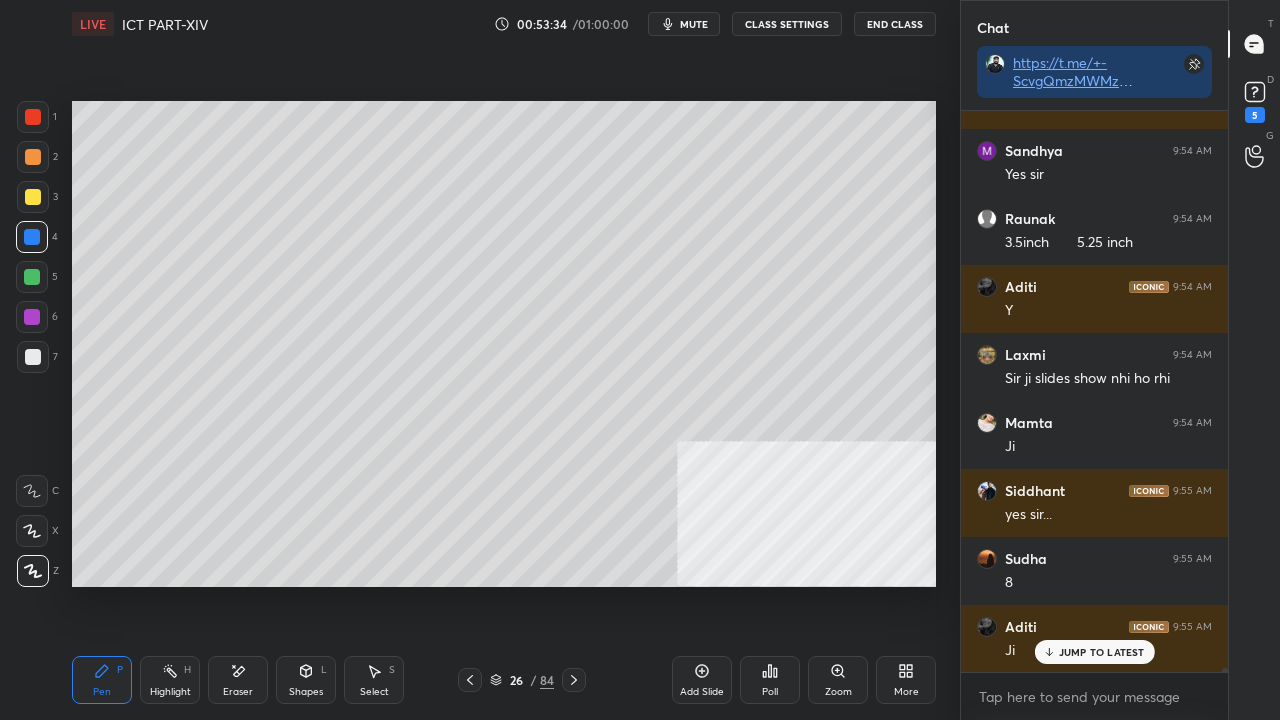 click on "Eraser" at bounding box center (238, 680) 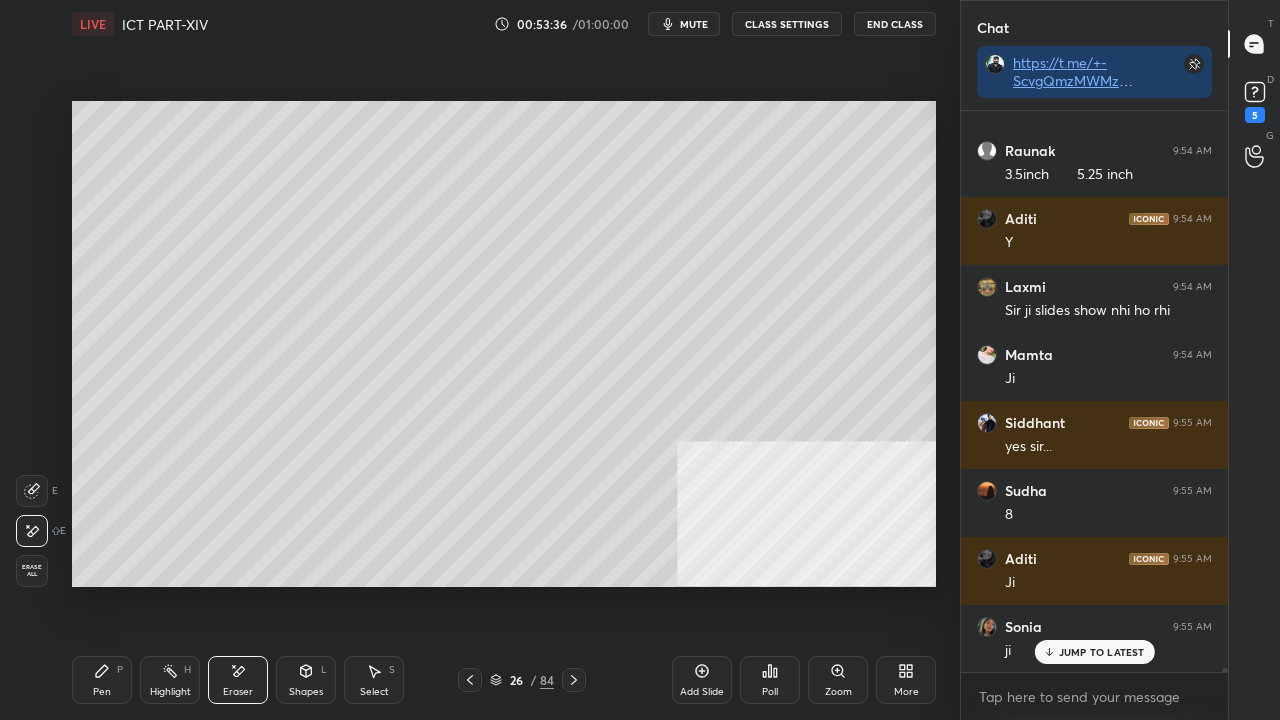 scroll, scrollTop: 81206, scrollLeft: 0, axis: vertical 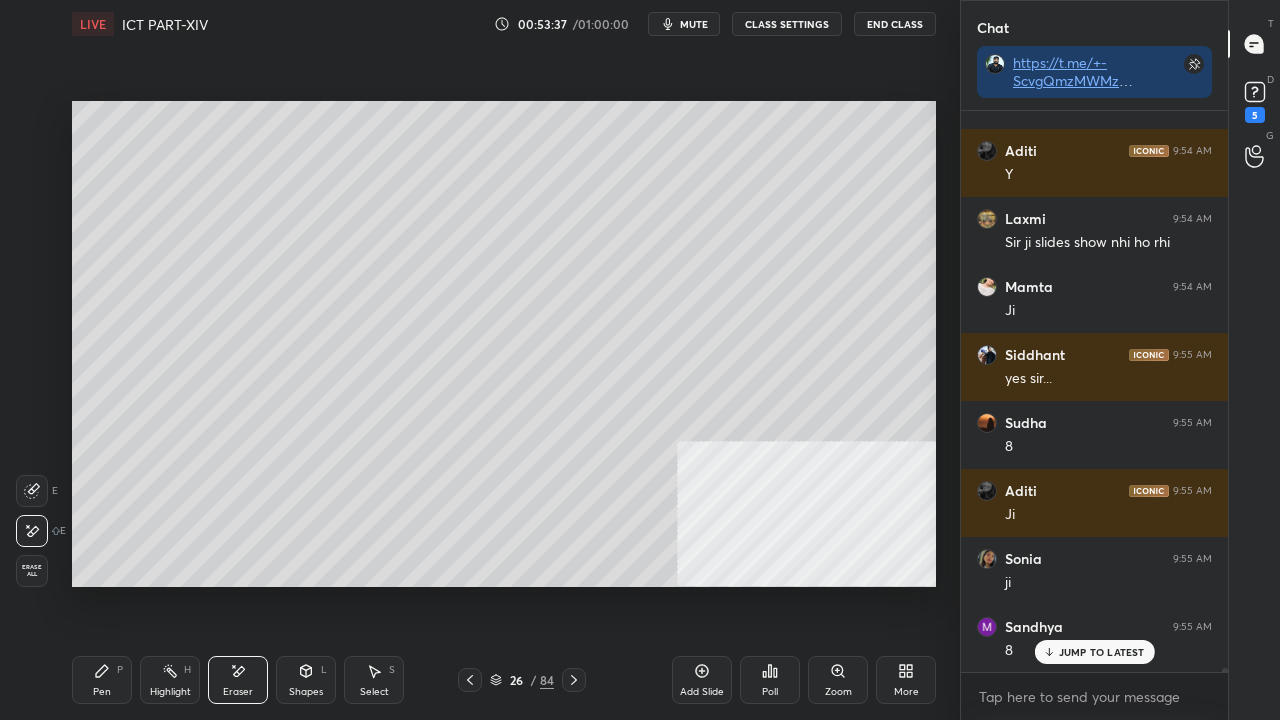 click 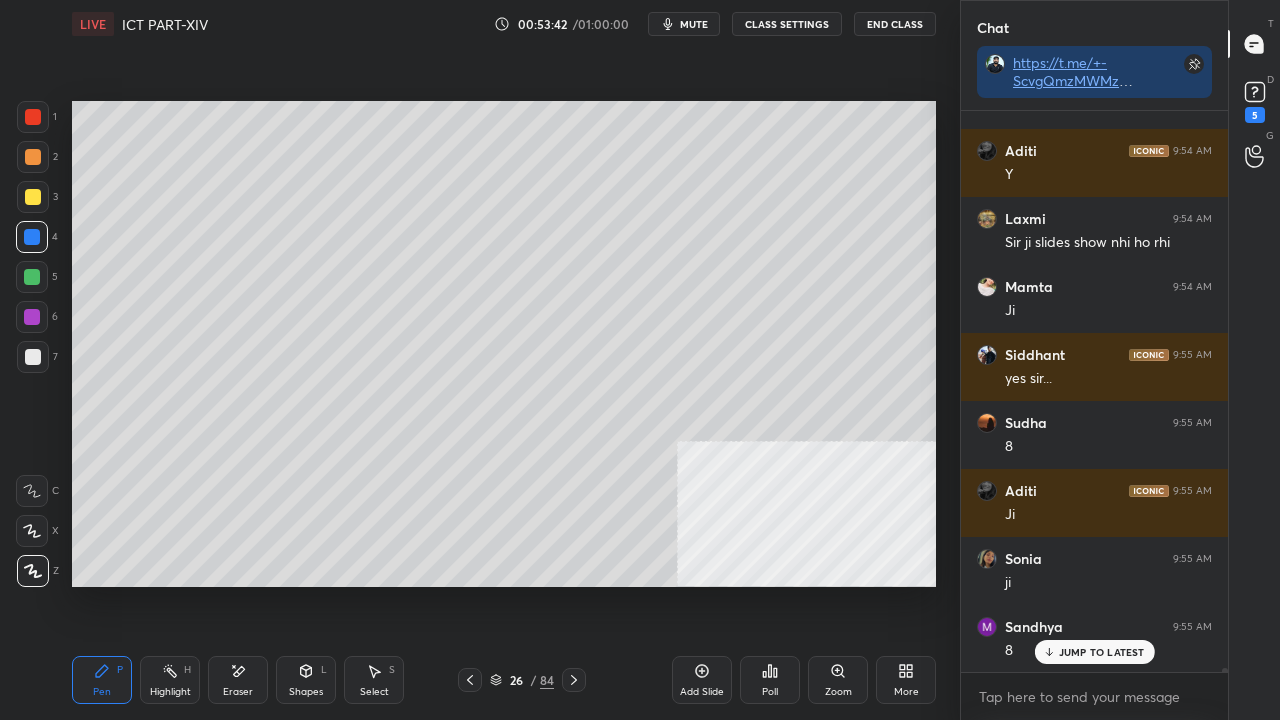 scroll, scrollTop: 81274, scrollLeft: 0, axis: vertical 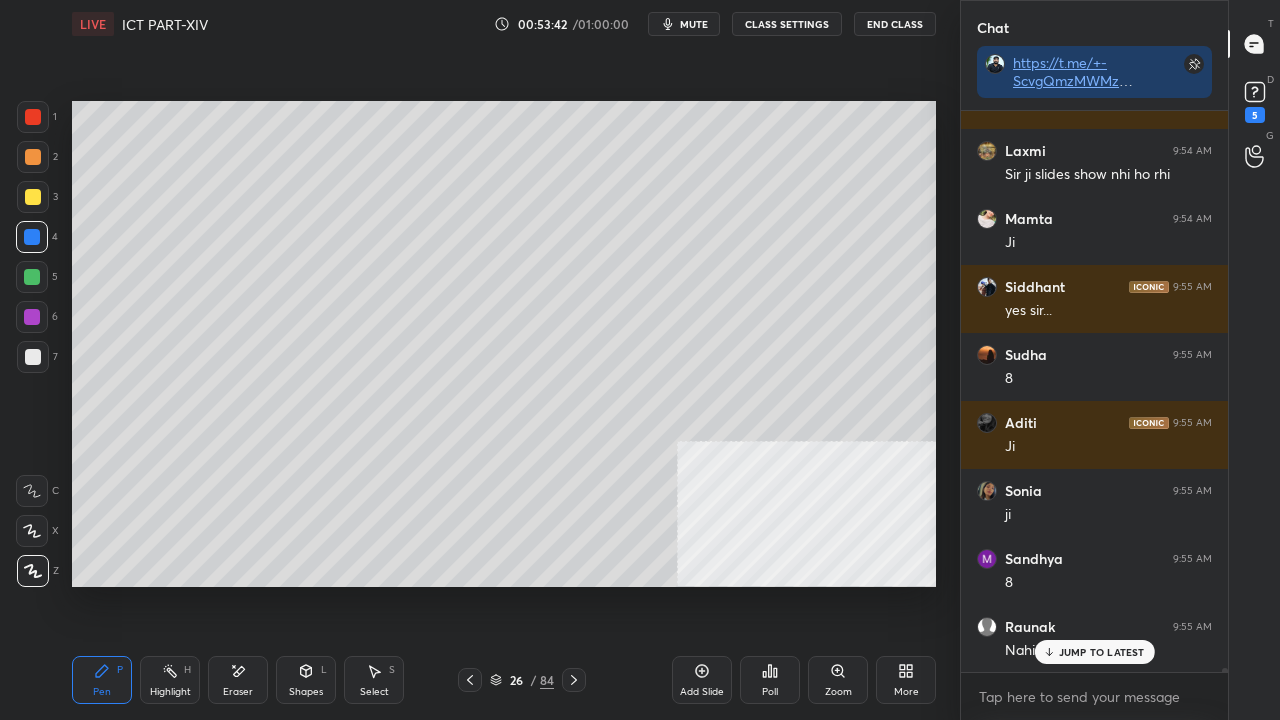 drag, startPoint x: 529, startPoint y: 680, endPoint x: 564, endPoint y: 602, distance: 85.49269 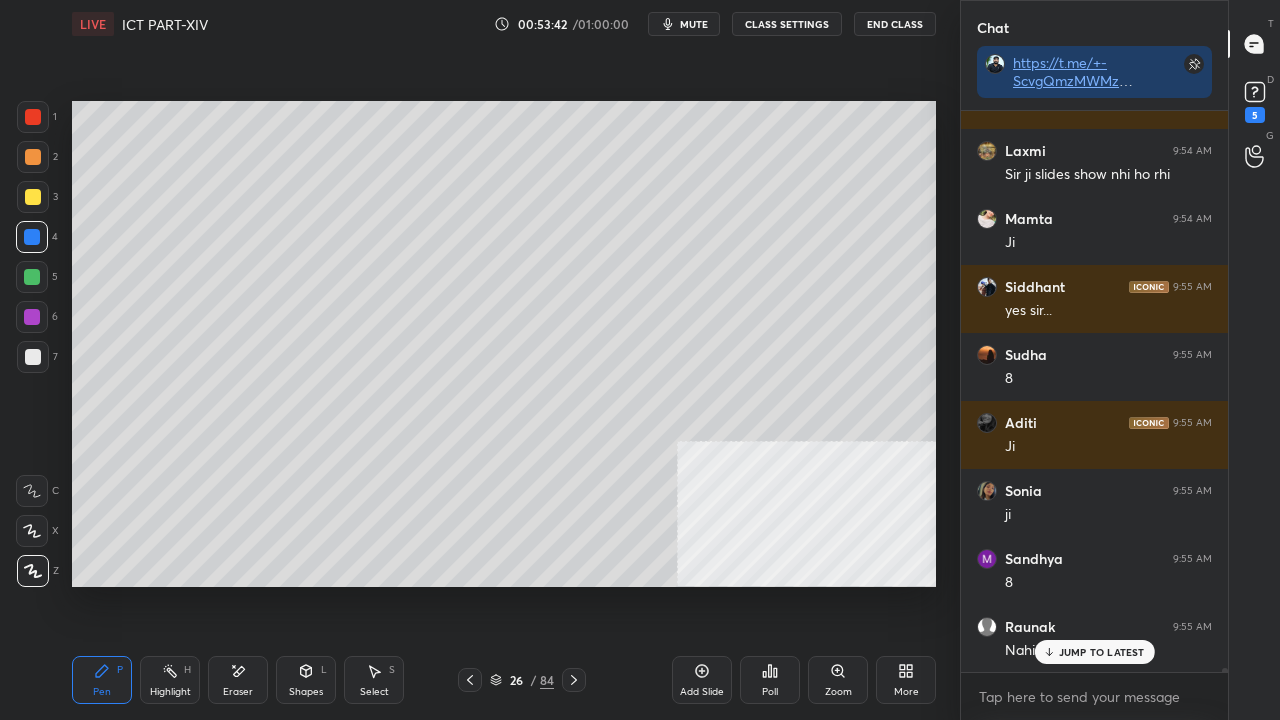 click on "26 / 84" at bounding box center [522, 680] 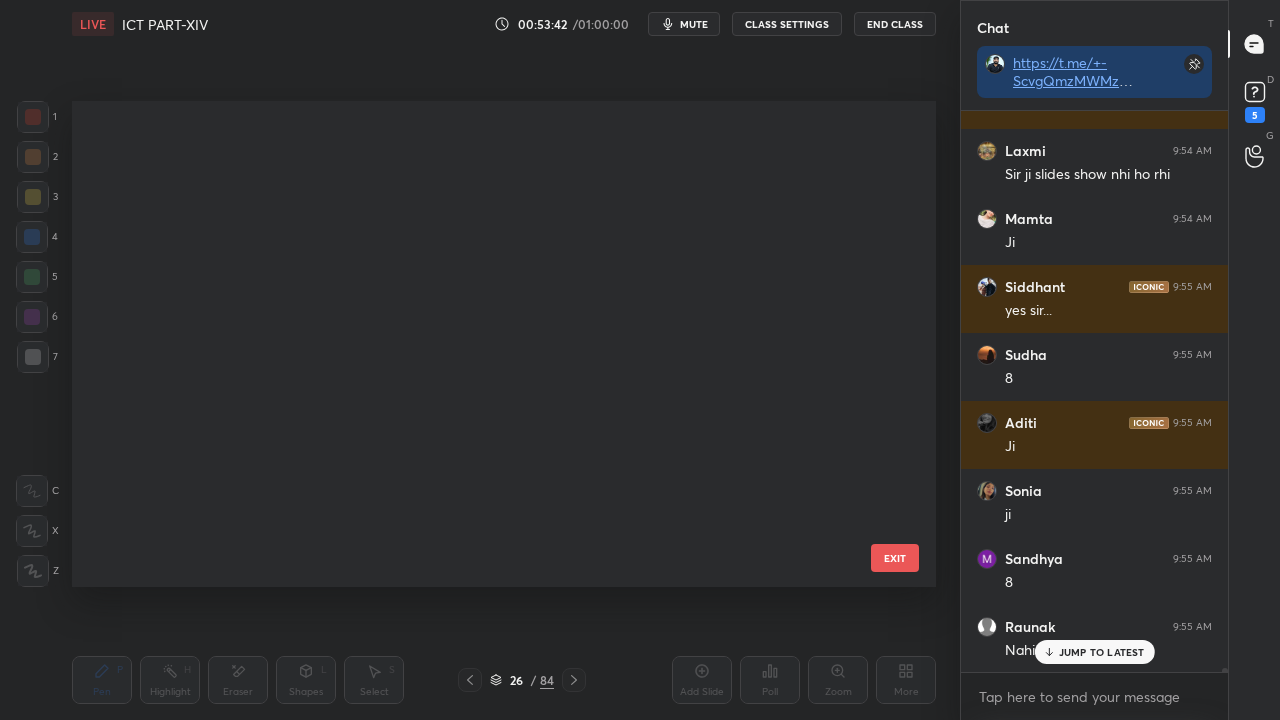 scroll, scrollTop: 837, scrollLeft: 0, axis: vertical 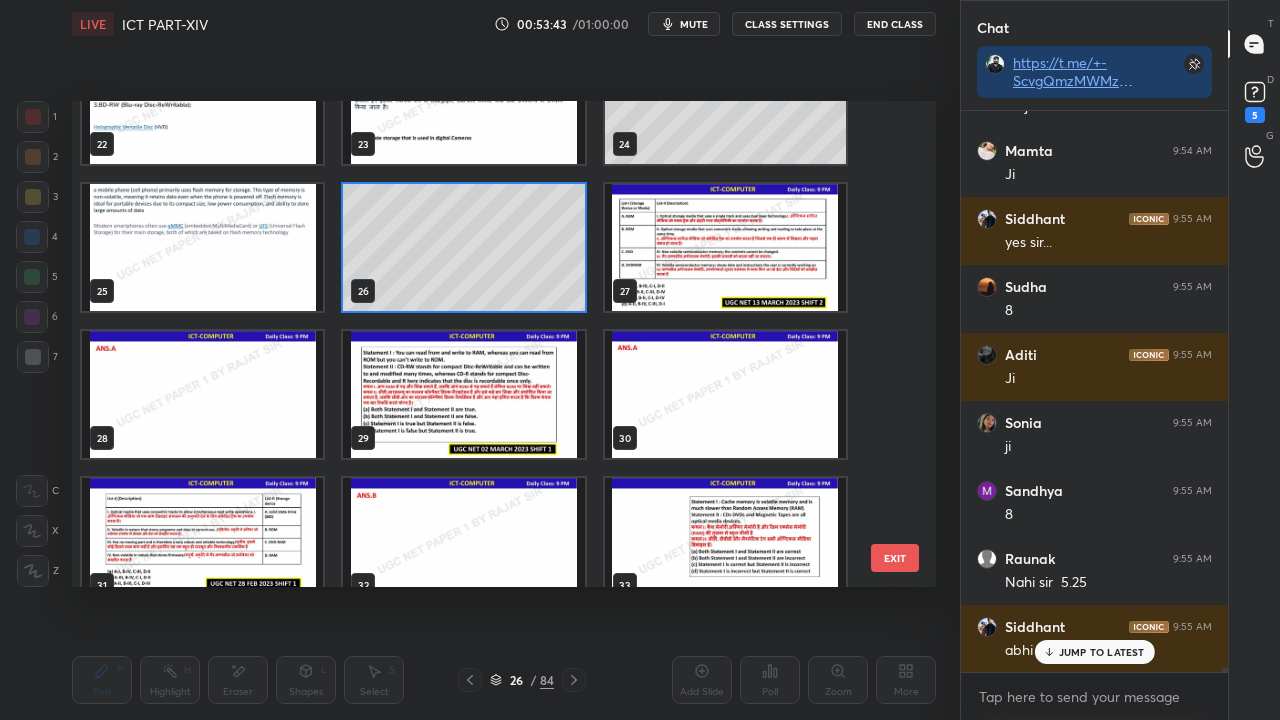 click at bounding box center [725, 247] 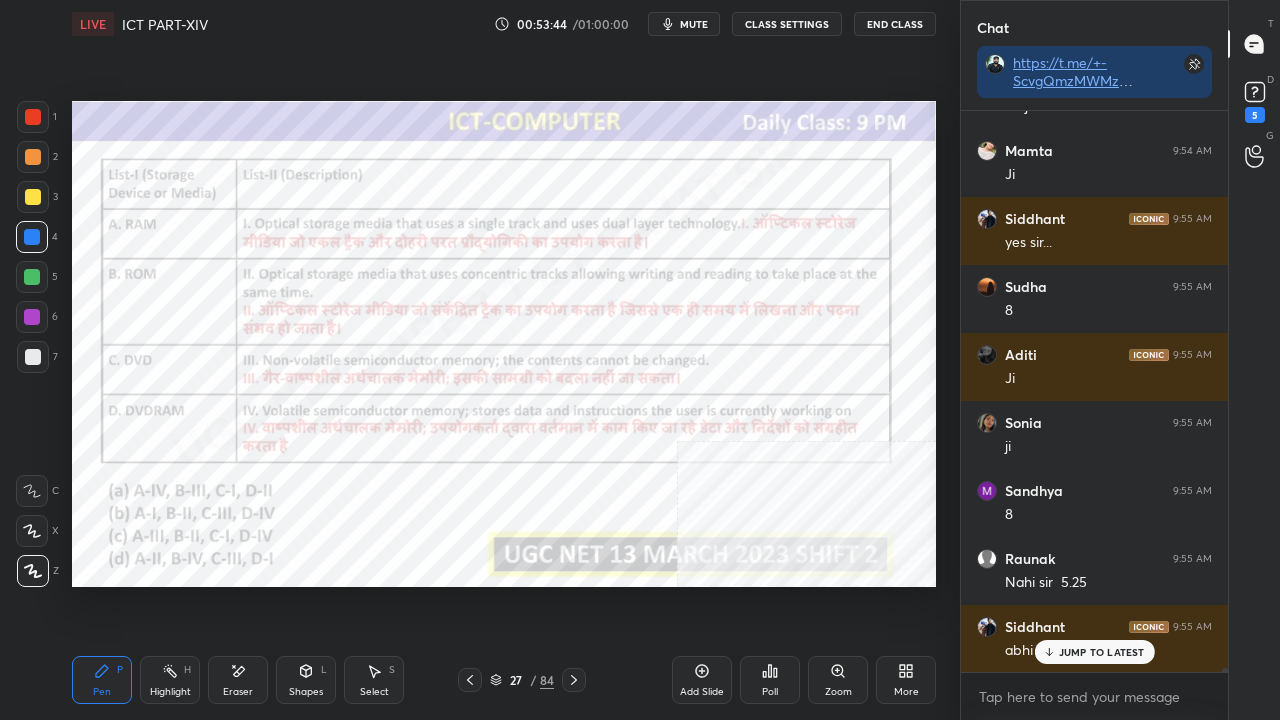 click at bounding box center (725, 247) 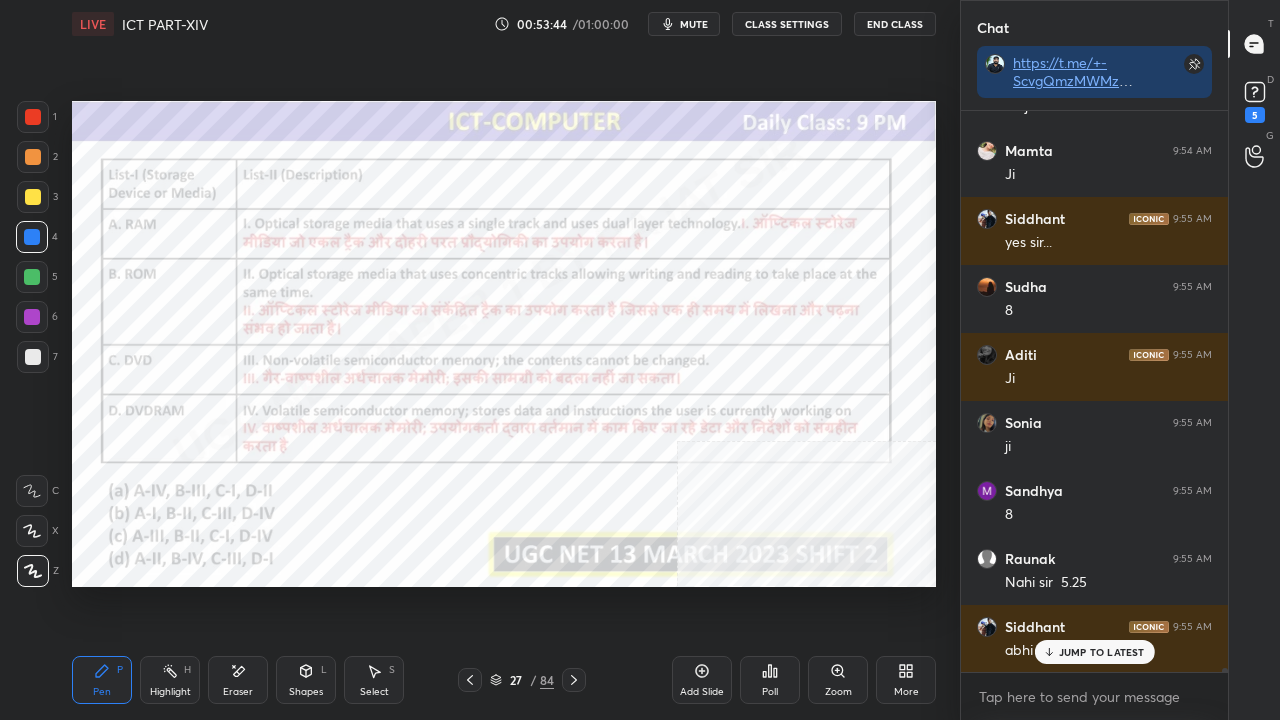 scroll, scrollTop: 81446, scrollLeft: 0, axis: vertical 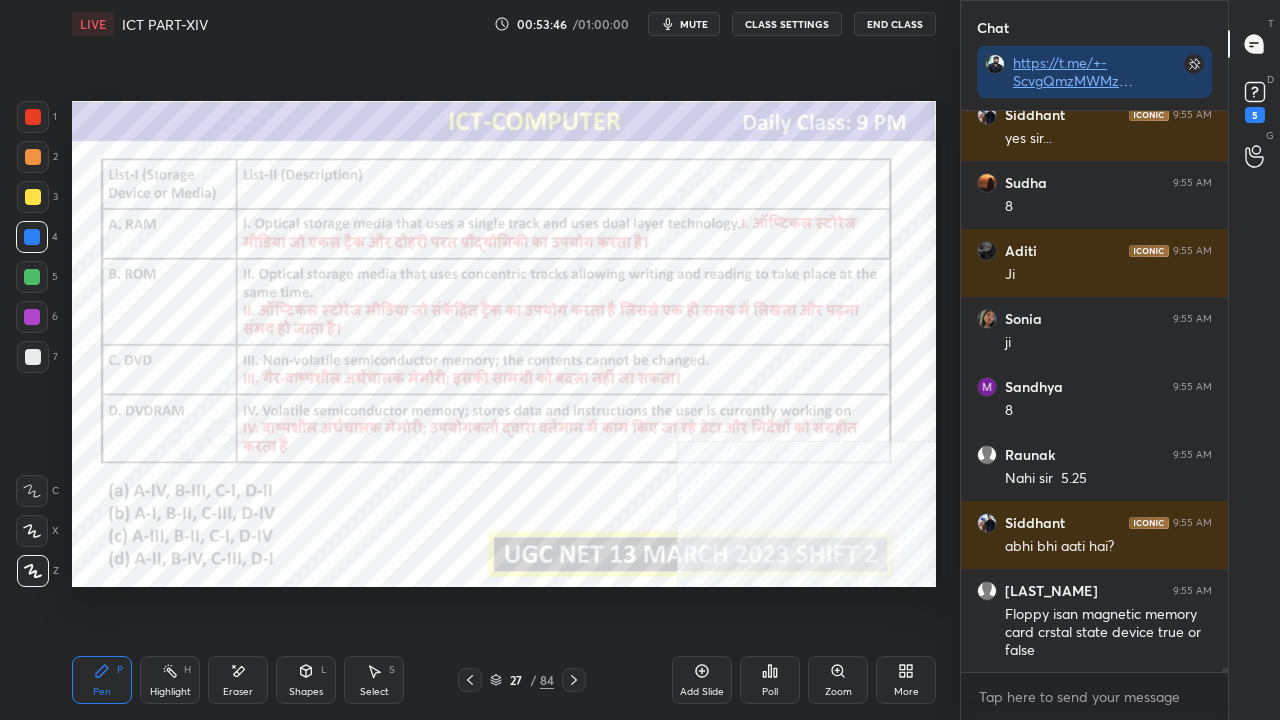 drag, startPoint x: 1082, startPoint y: 650, endPoint x: 1001, endPoint y: 614, distance: 88.63972 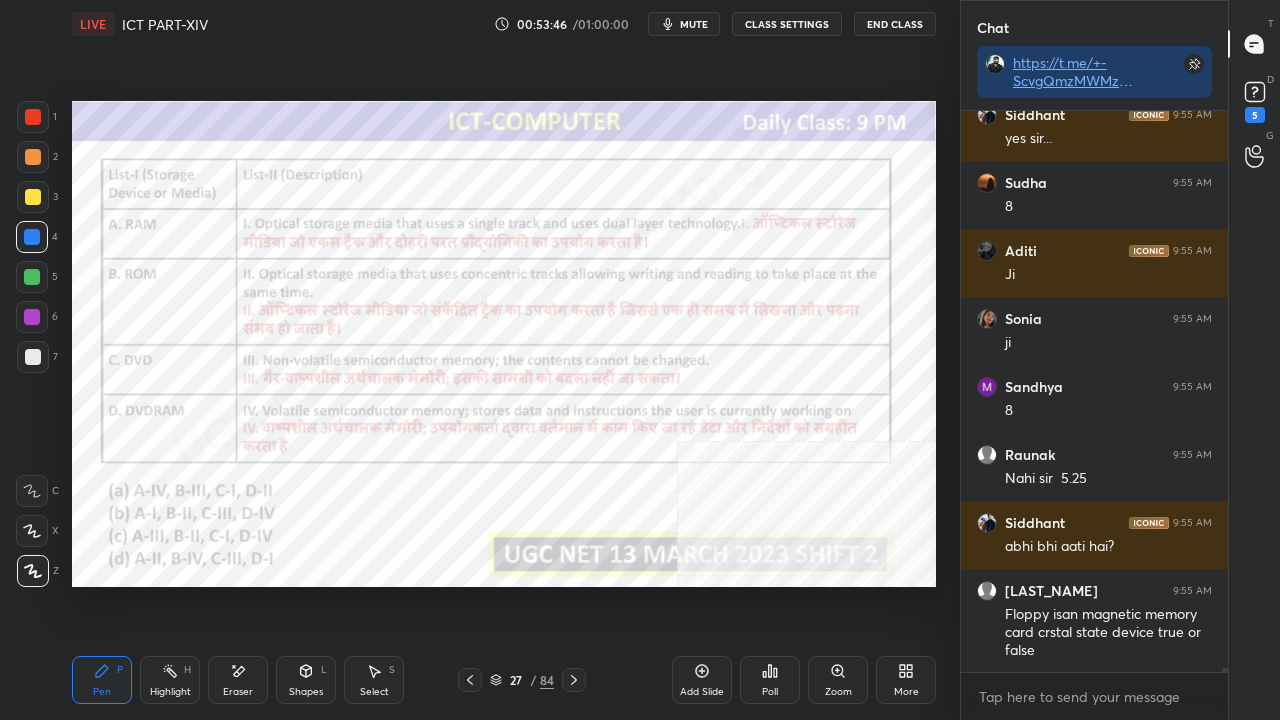 click on "[PERSON] 9:55 AM yes sir... [PERSON] 9:55 AM 8 [PERSON] 9:55 AM Ji [PERSON] 9:55 AM ji [PERSON] 9:55 AM 8 [PERSON] 9:55 AM Nahi sir  5.25 [PERSON] 9:55 AM abhi bhi aati hai? [PERSON] 9:55 AM Floppy isan magnetic memory card crstal state device true or false [PERSON] 9:55 AM Question sir ab JUMP TO LATEST" at bounding box center [1094, 391] 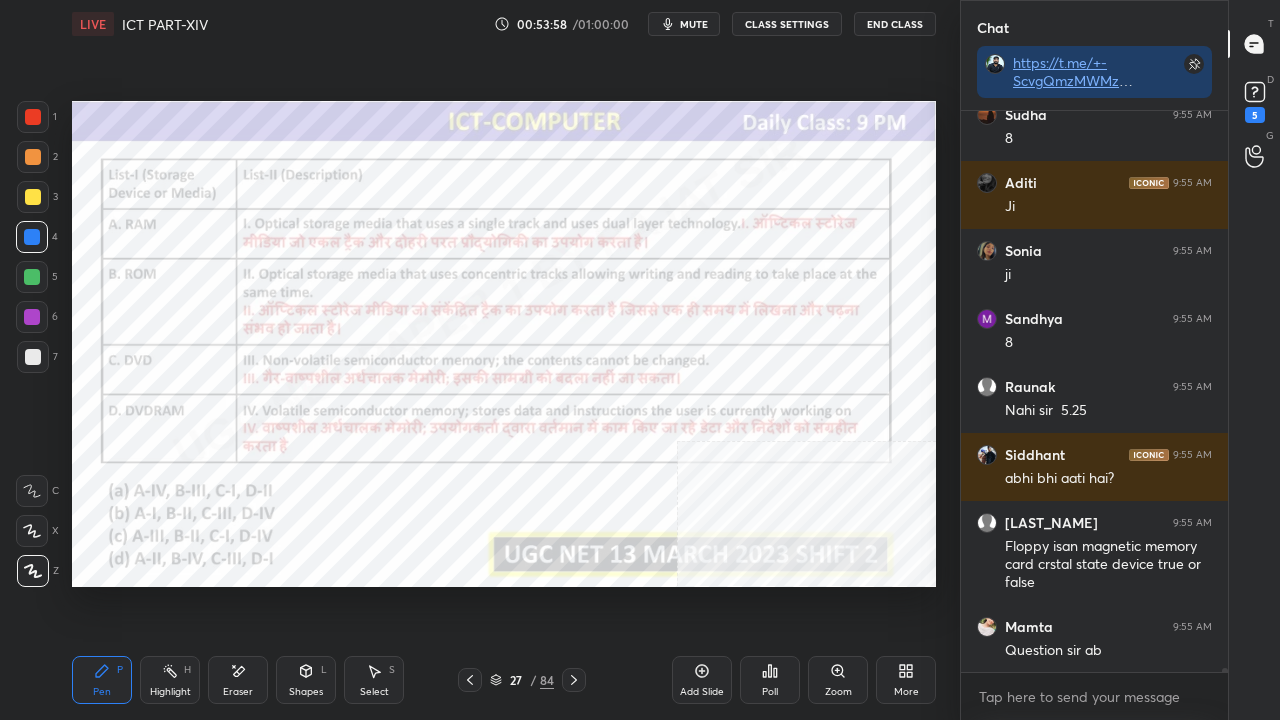 click 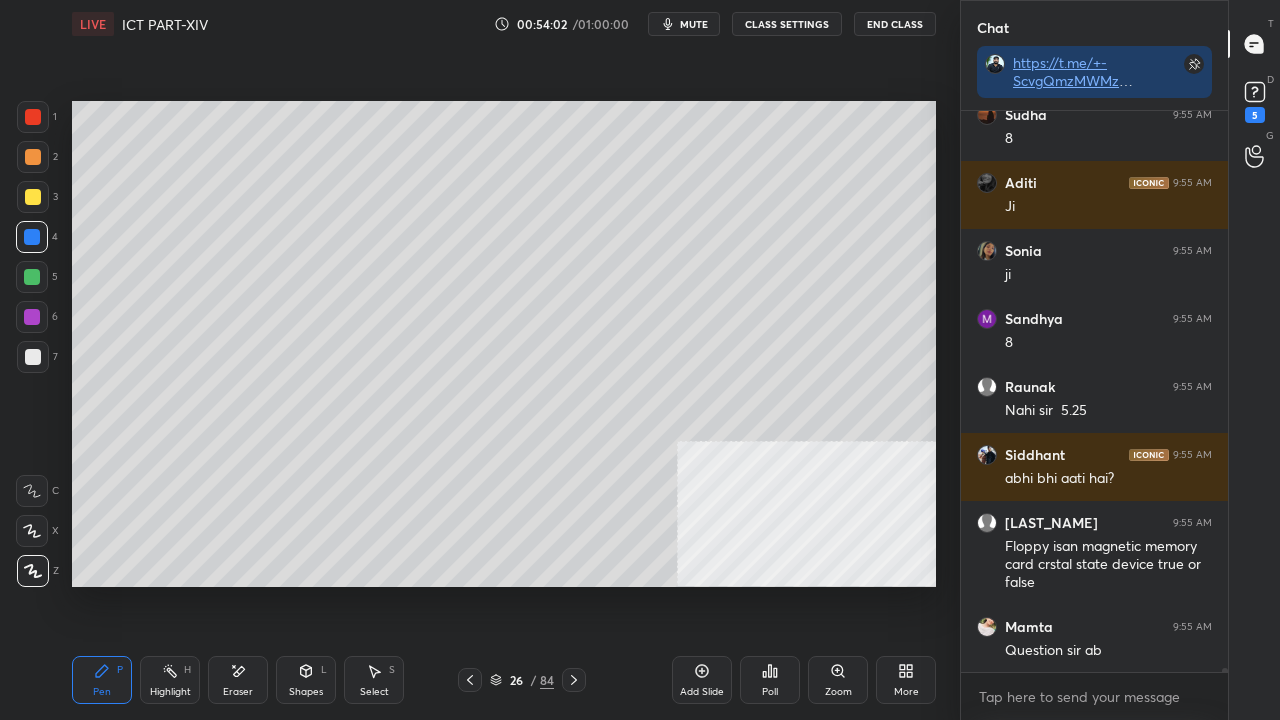 click at bounding box center (33, 357) 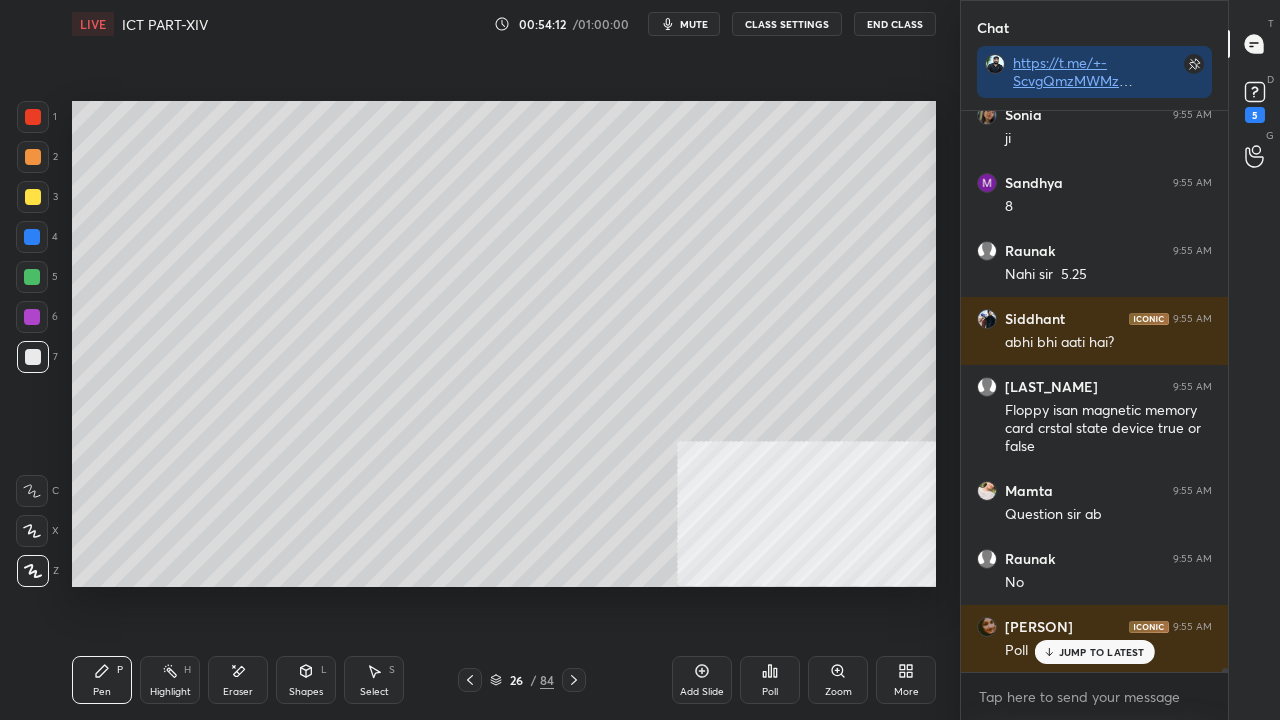 scroll, scrollTop: 81718, scrollLeft: 0, axis: vertical 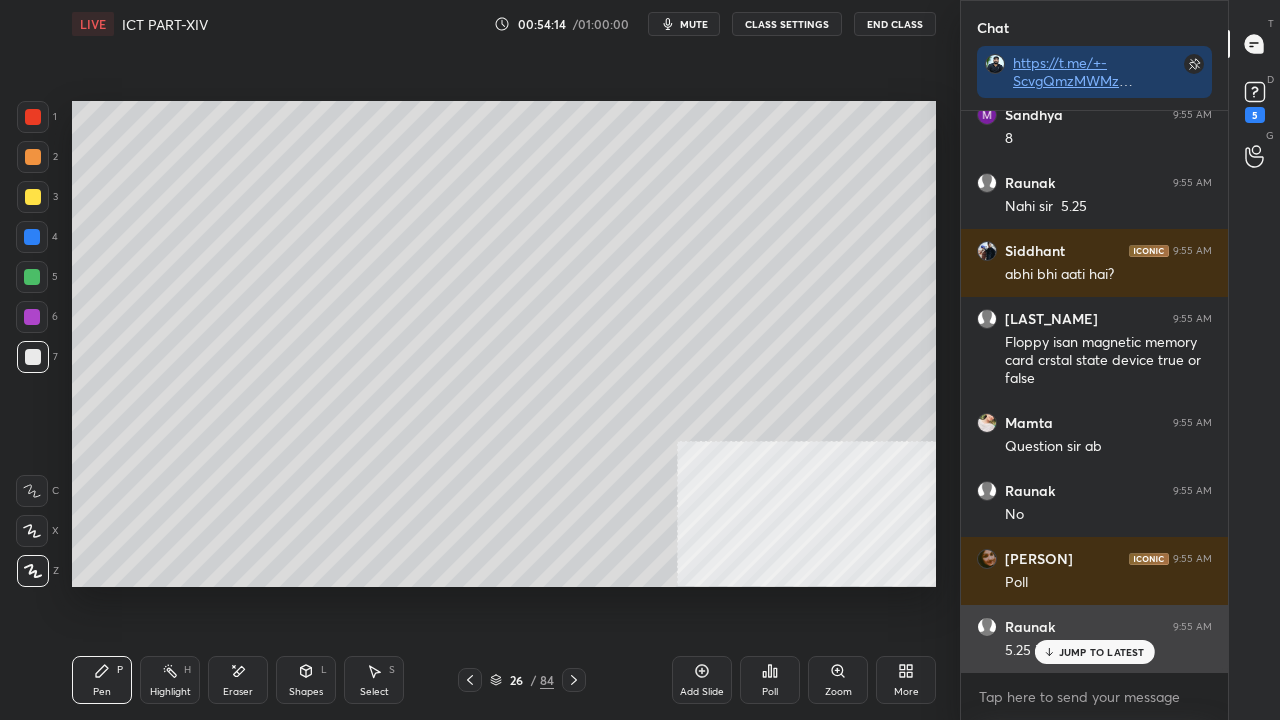 drag, startPoint x: 1062, startPoint y: 642, endPoint x: 1040, endPoint y: 642, distance: 22 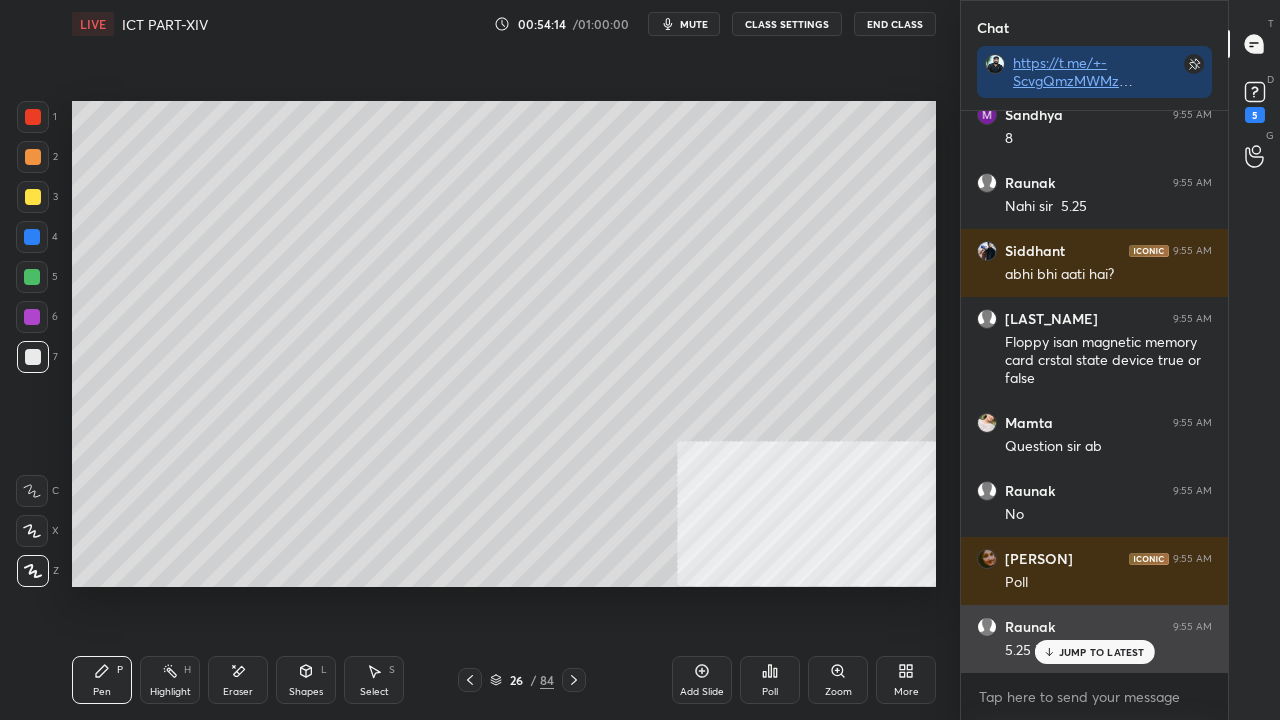 click on "JUMP TO LATEST" at bounding box center (1094, 652) 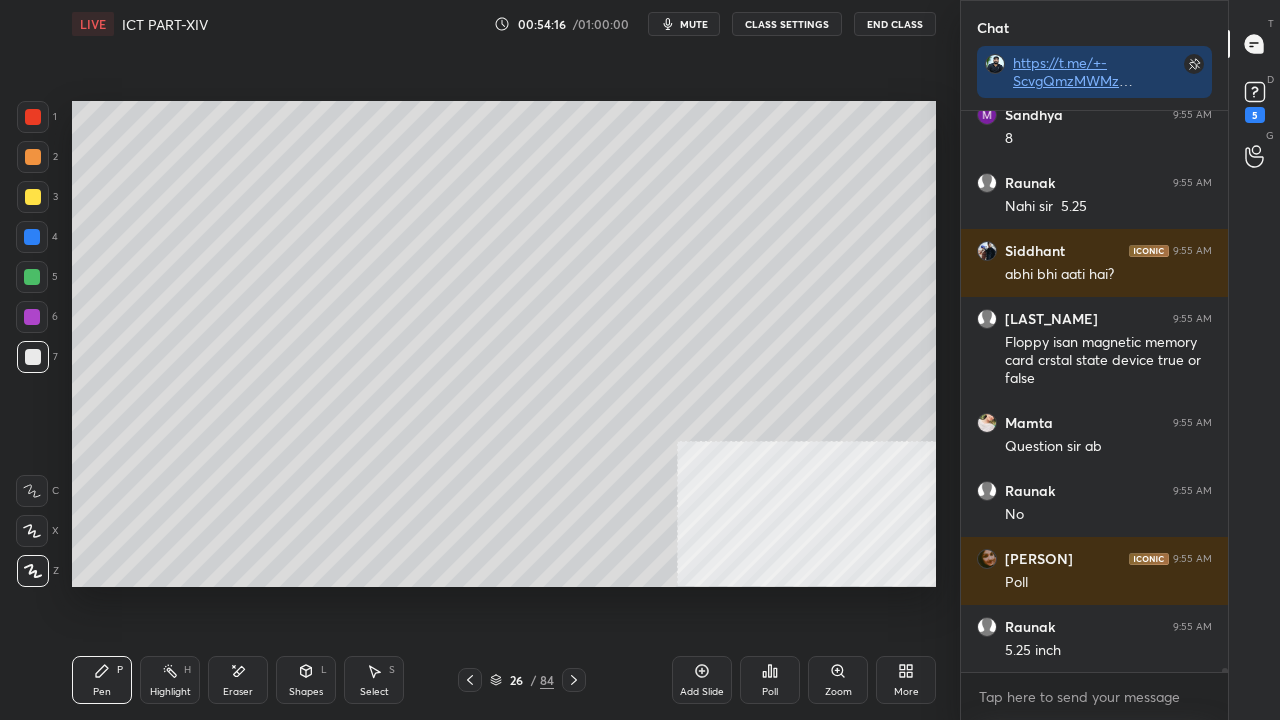 type 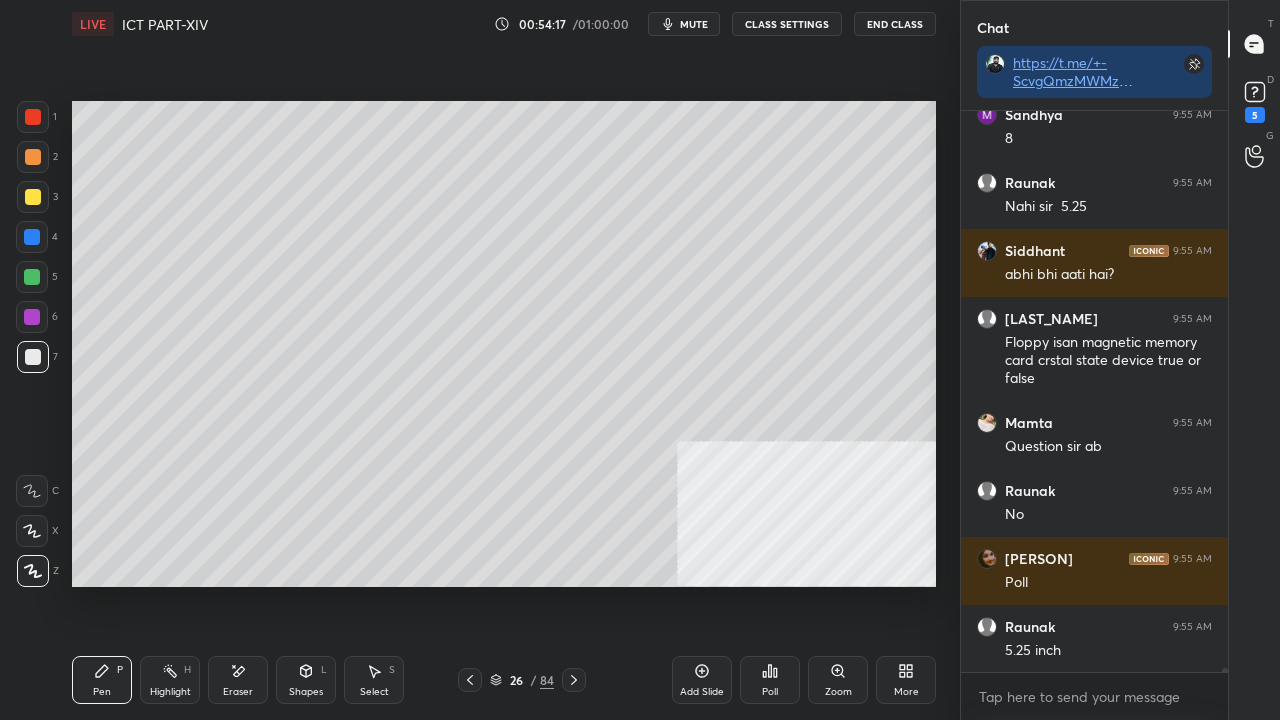 scroll, scrollTop: 81786, scrollLeft: 0, axis: vertical 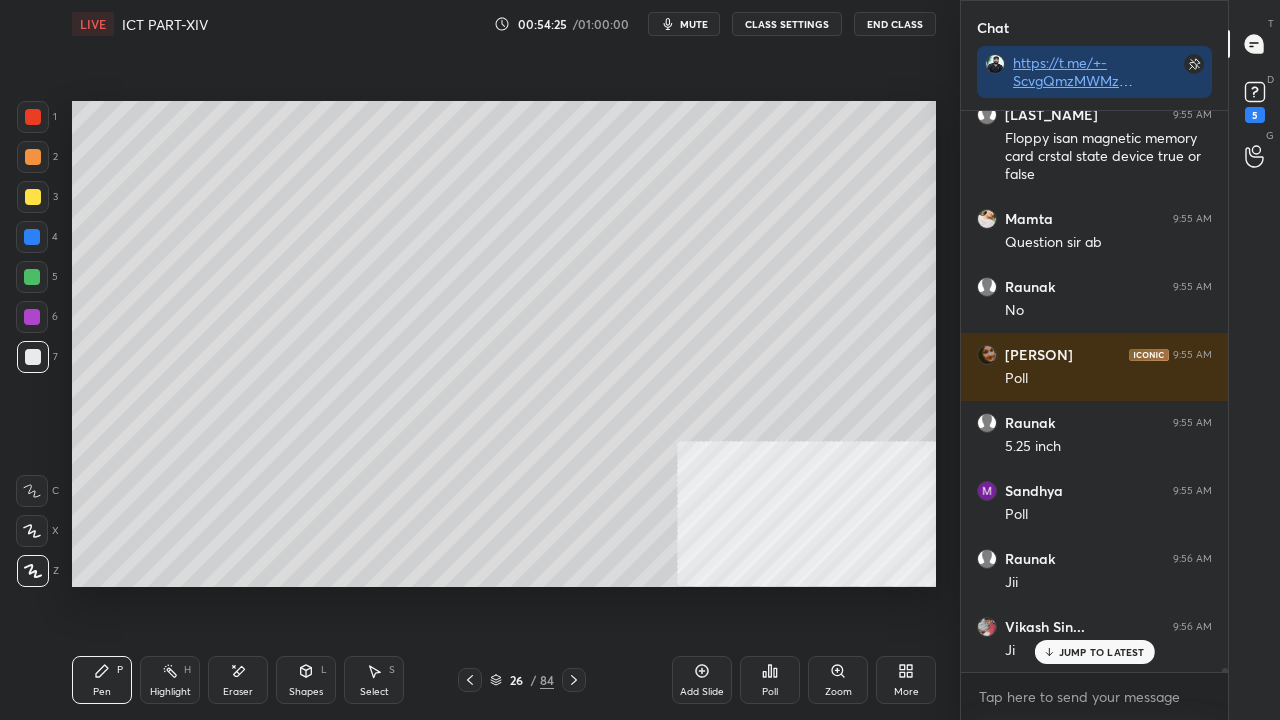 click on "26" at bounding box center (516, 680) 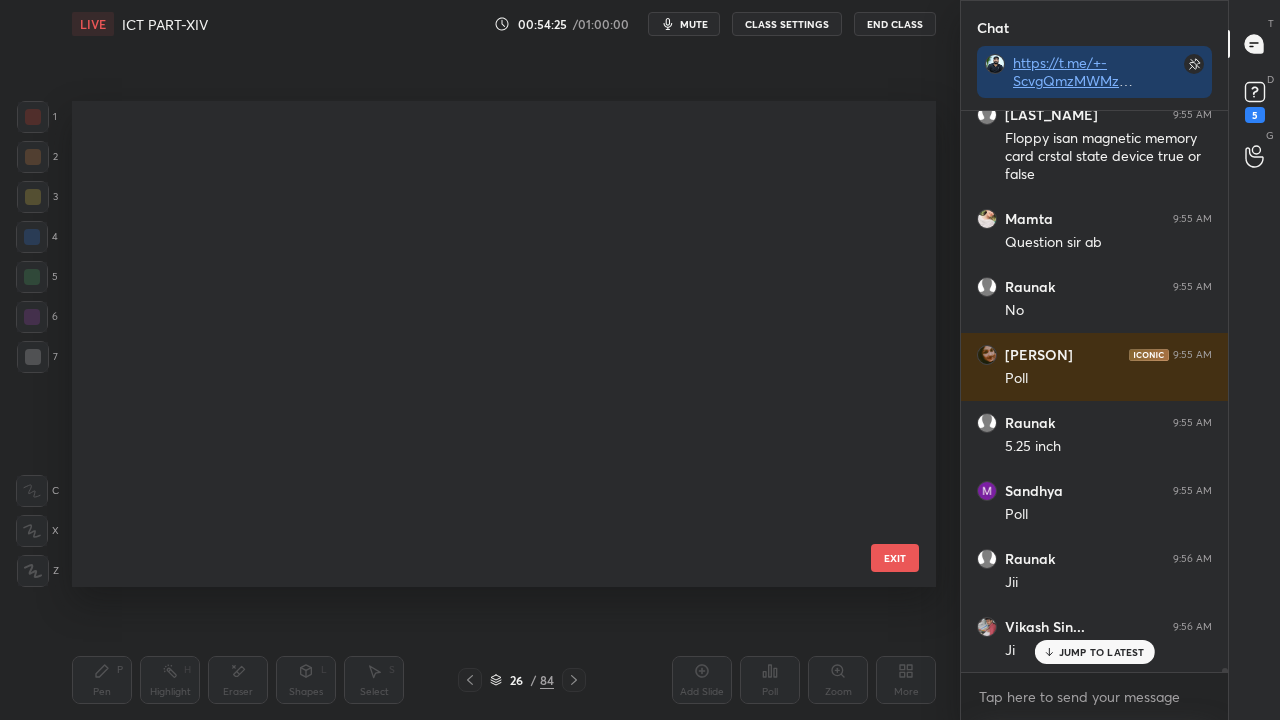 scroll, scrollTop: 837, scrollLeft: 0, axis: vertical 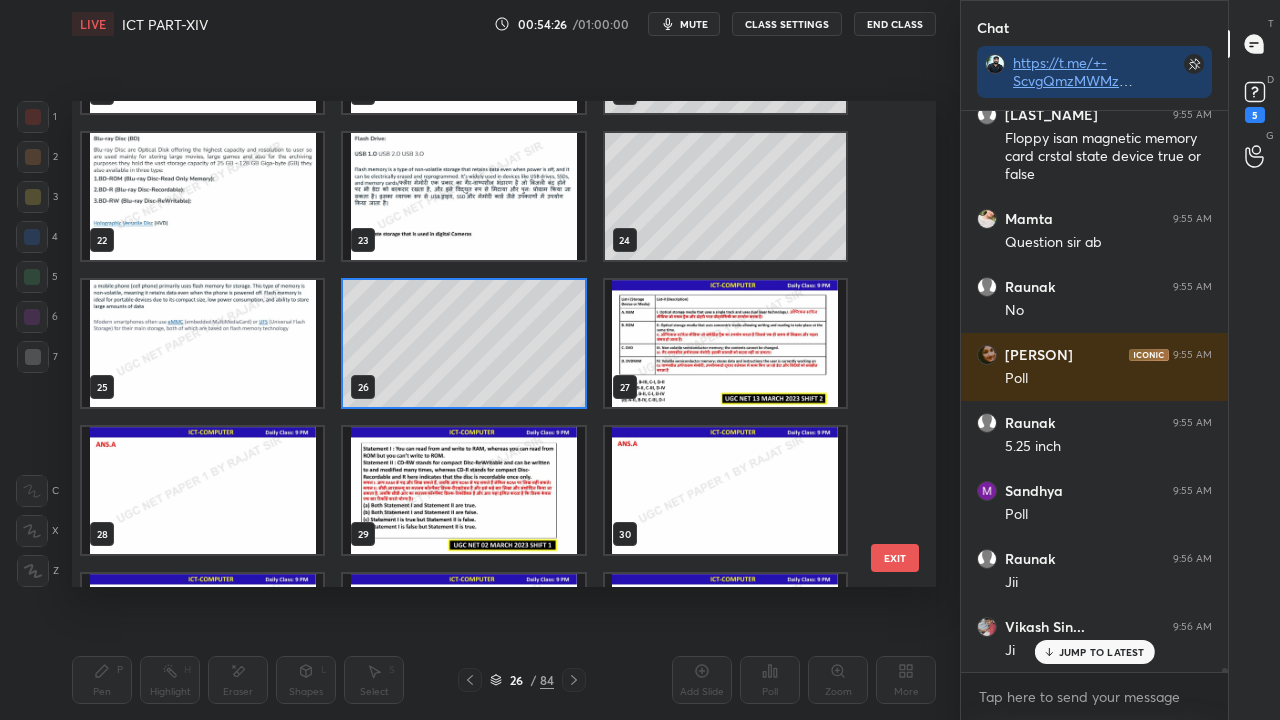 click at bounding box center [725, 343] 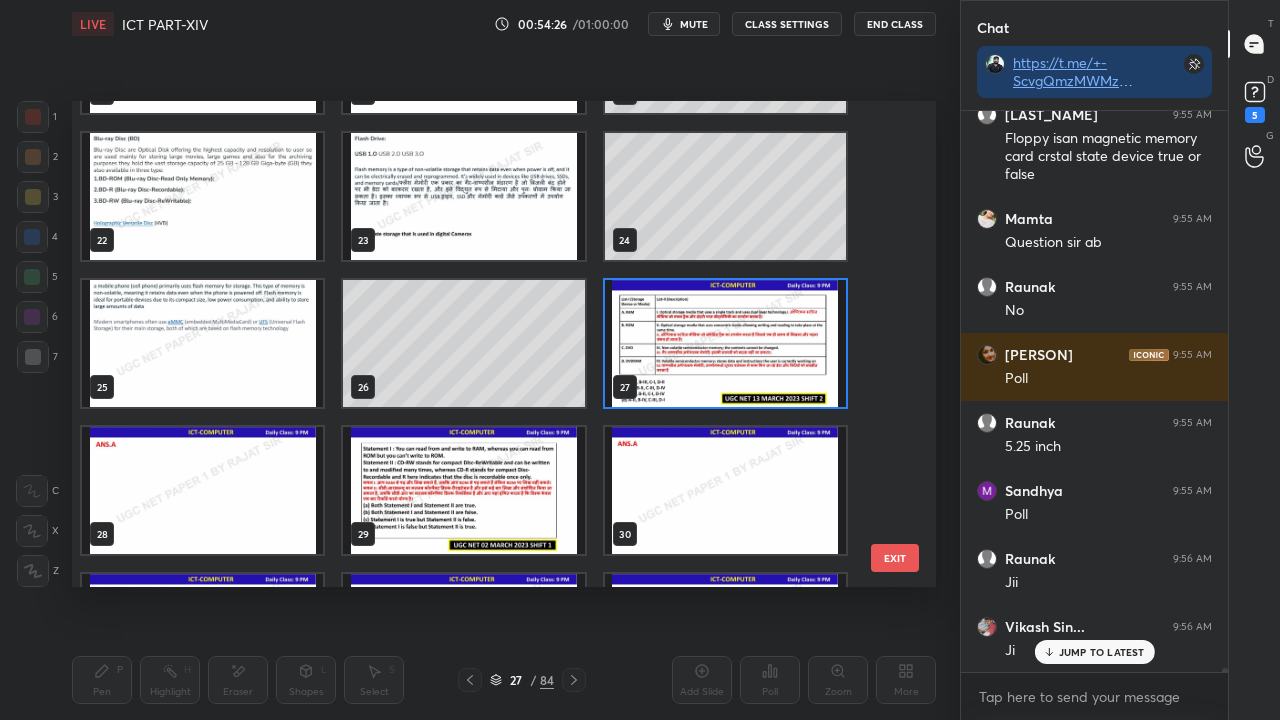 click at bounding box center (725, 343) 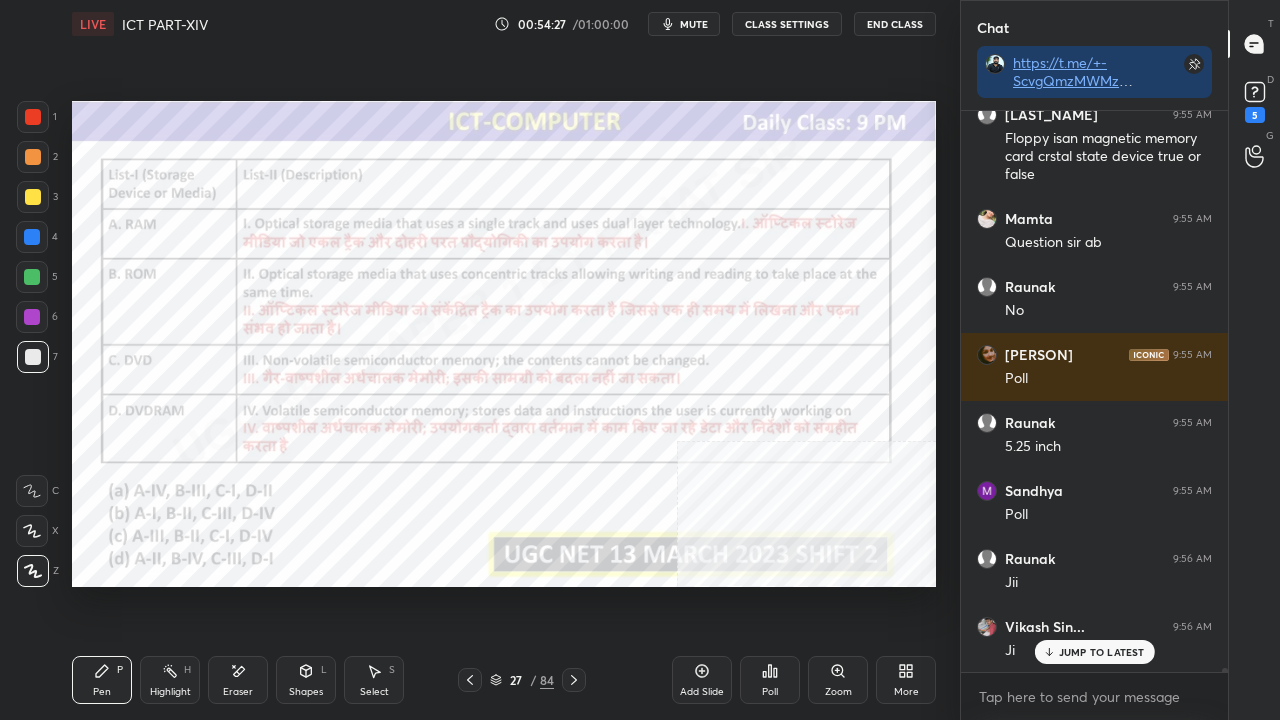 drag, startPoint x: 39, startPoint y: 109, endPoint x: 70, endPoint y: 120, distance: 32.89377 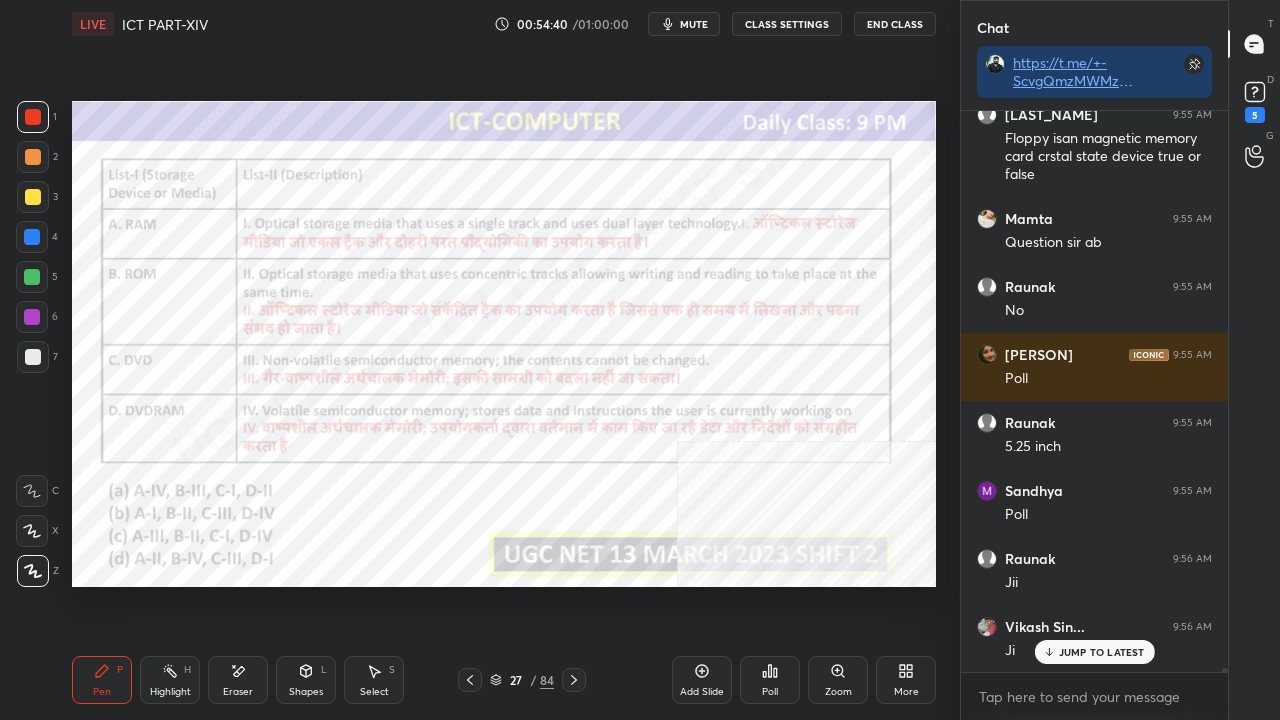 click on "27" at bounding box center [516, 680] 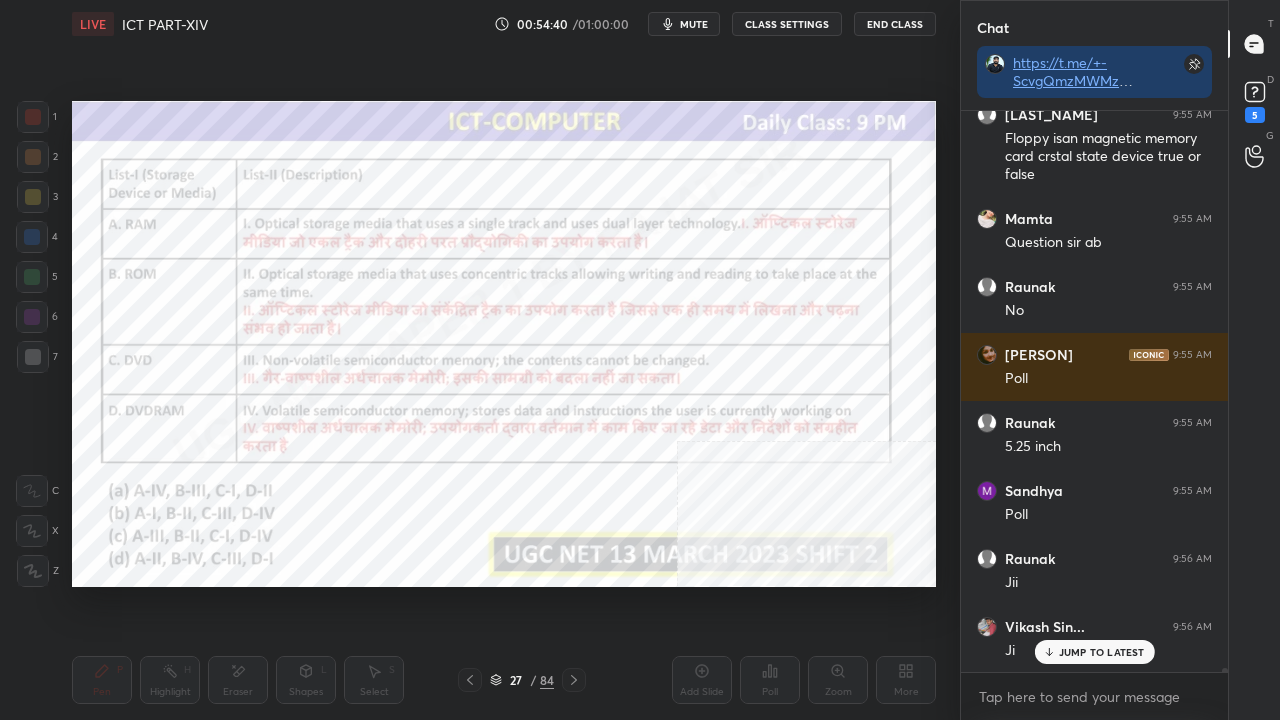 scroll, scrollTop: 81990, scrollLeft: 0, axis: vertical 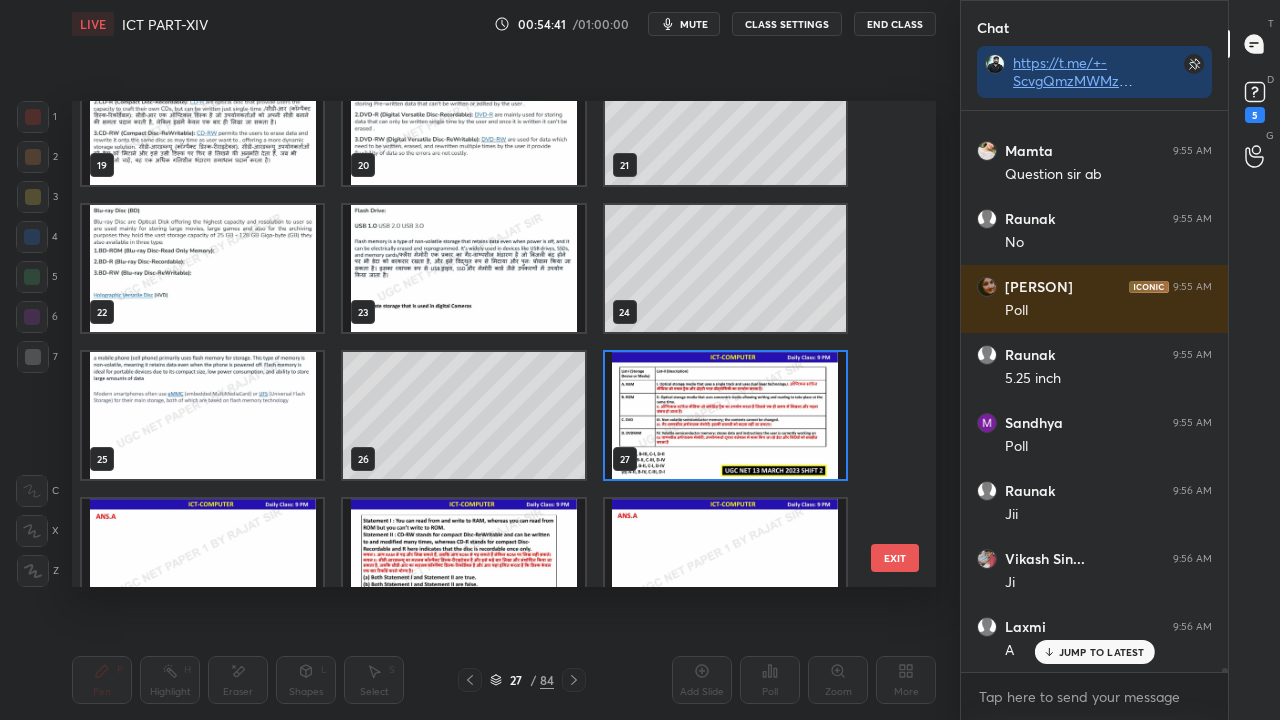 click at bounding box center (725, 415) 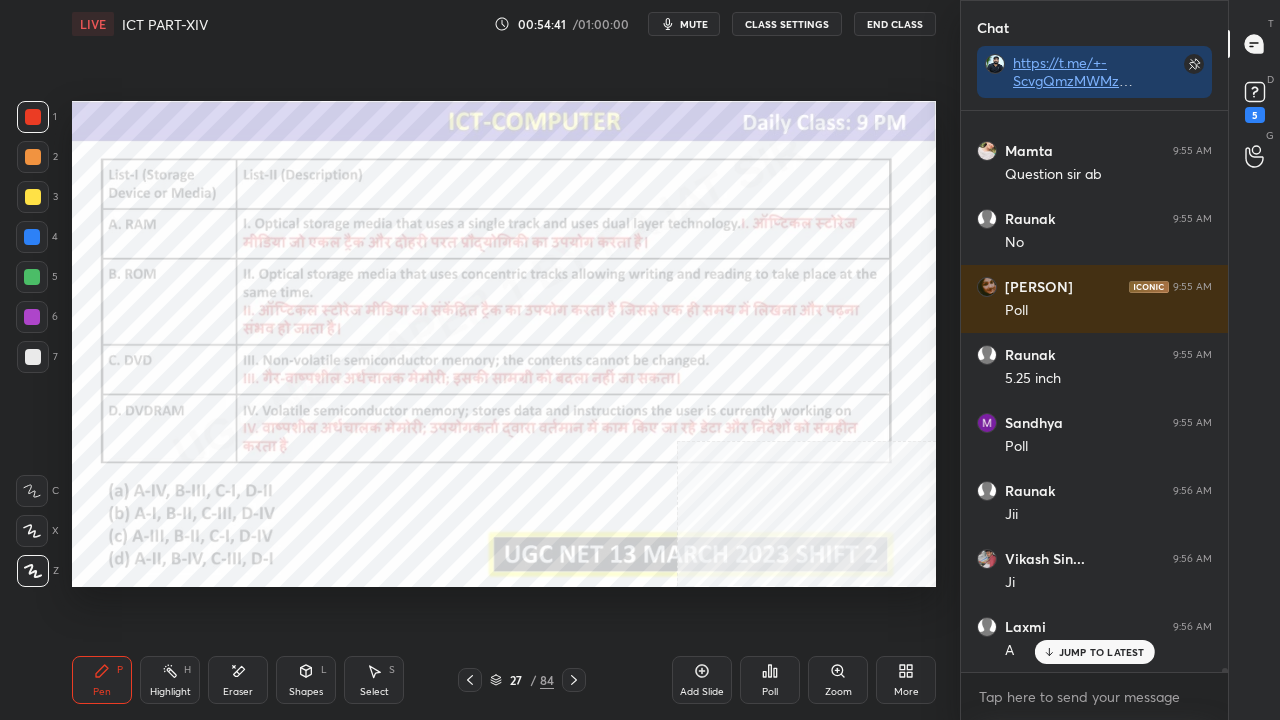 click at bounding box center (725, 415) 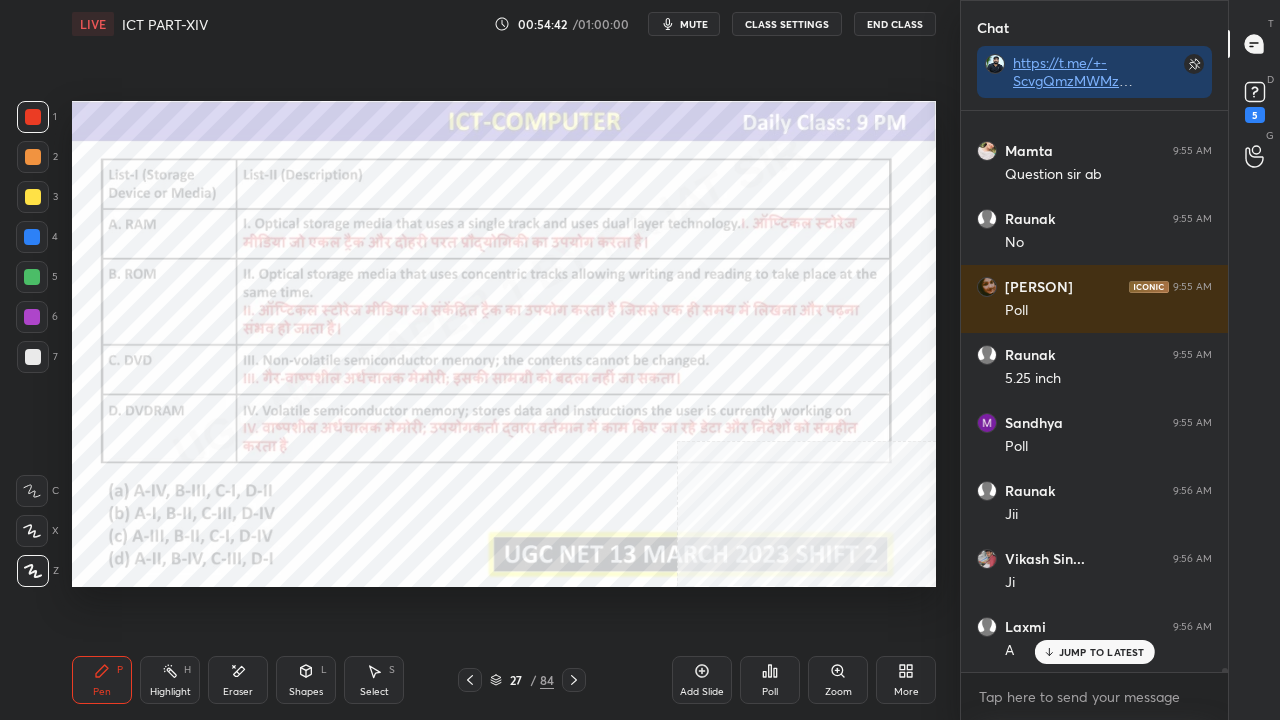 click 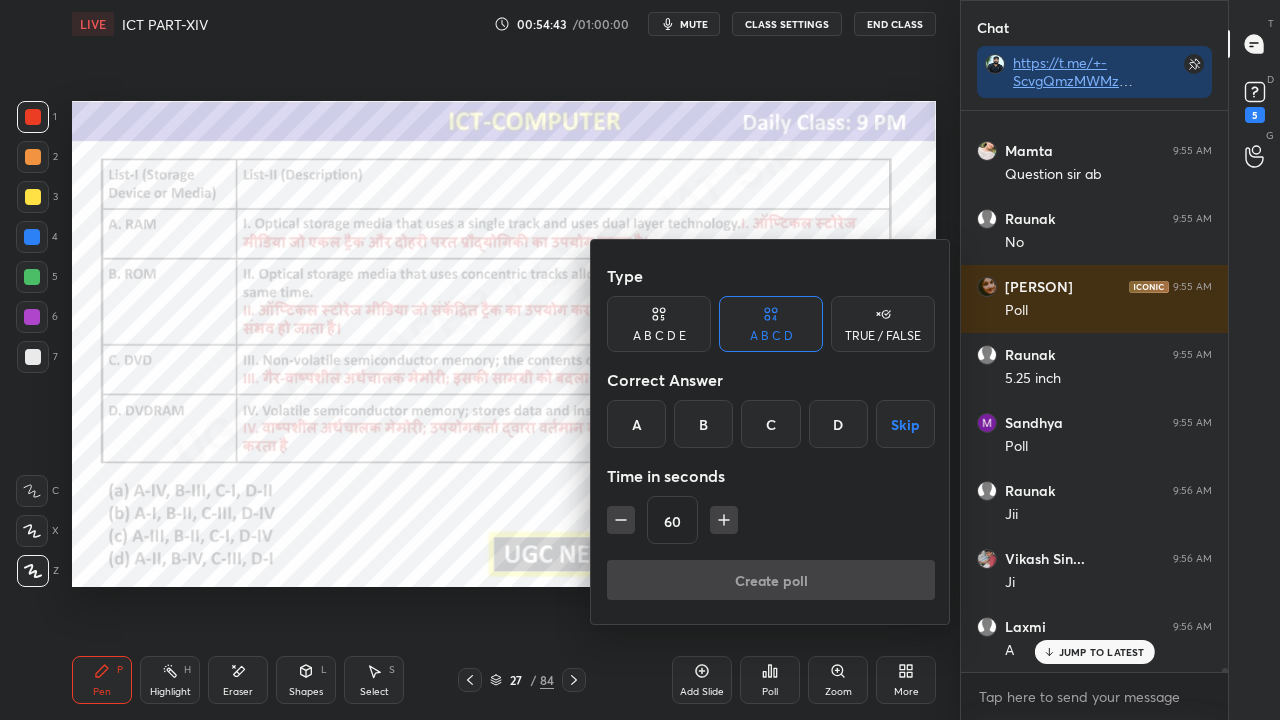 click on "A" at bounding box center [636, 424] 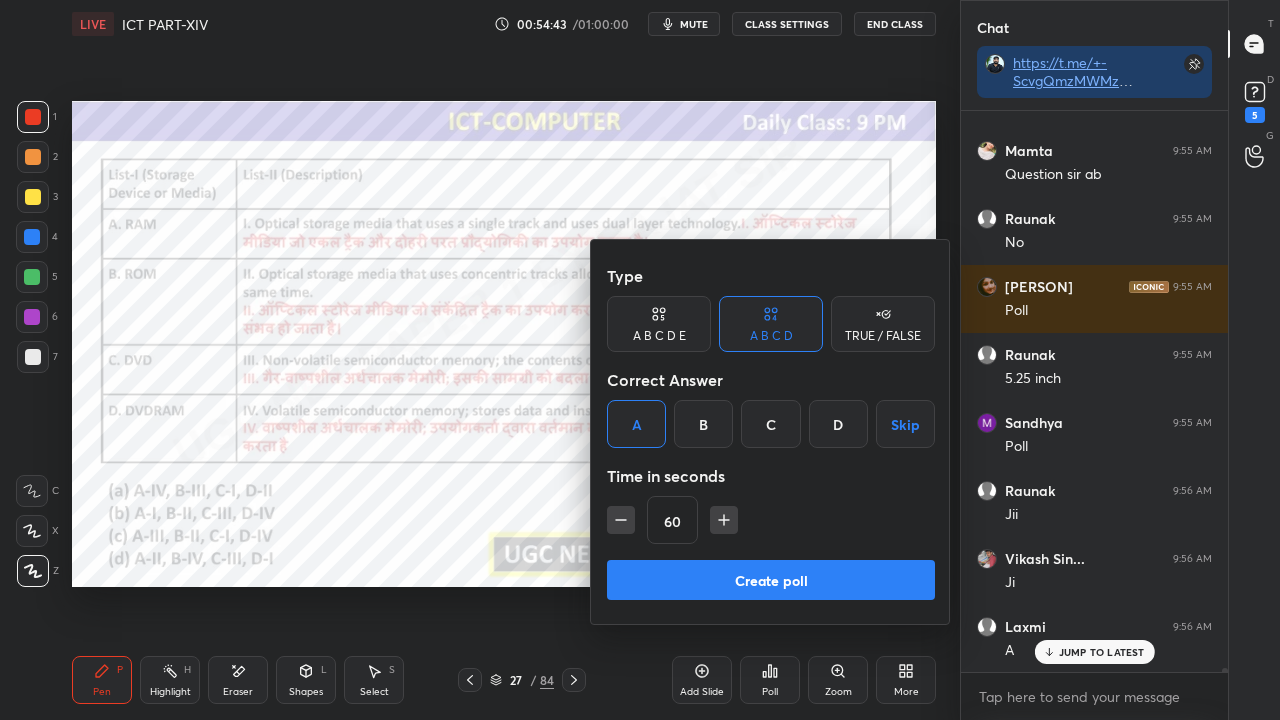 click on "Create poll" at bounding box center [771, 580] 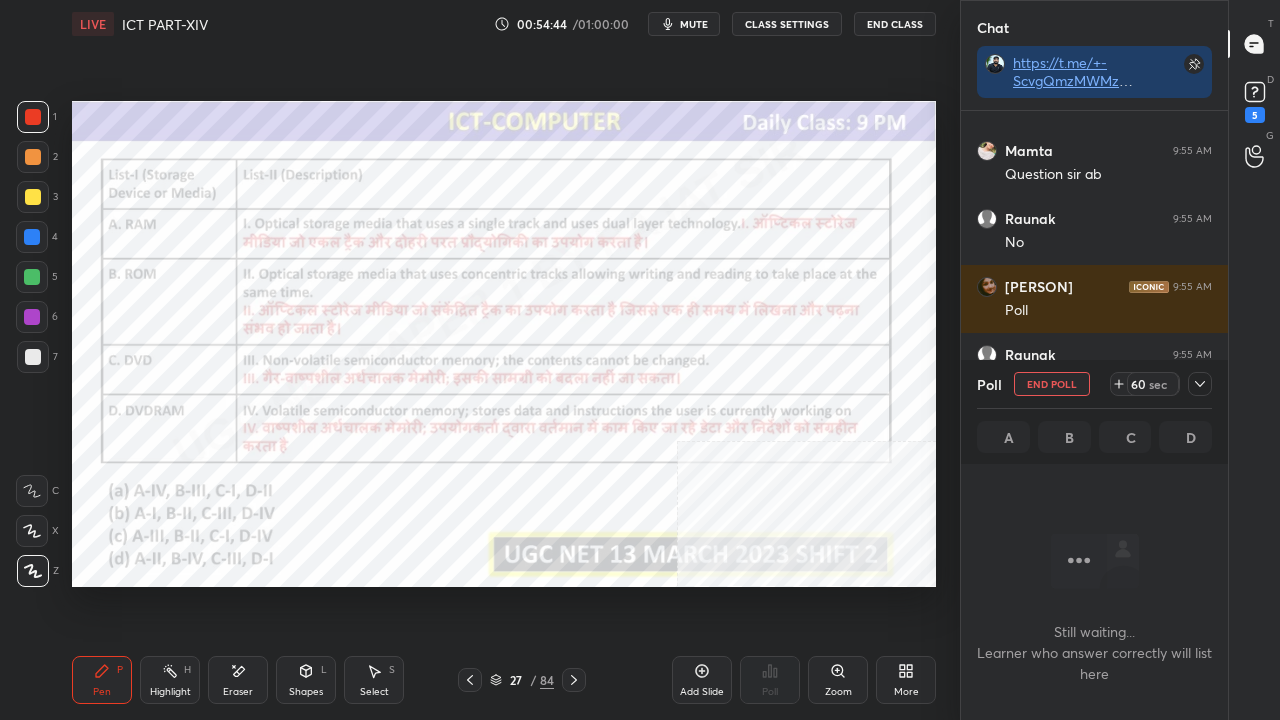 scroll, scrollTop: 484, scrollLeft: 261, axis: both 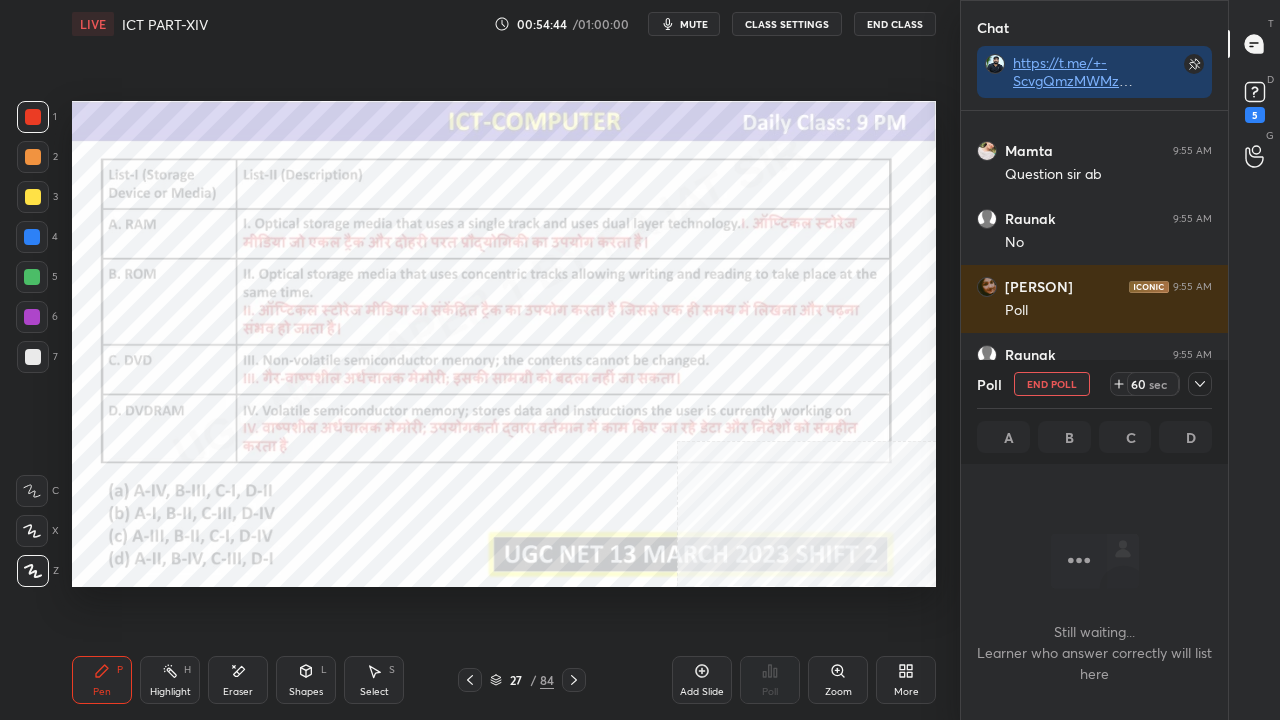 click on "CLASS SETTINGS" at bounding box center [787, 24] 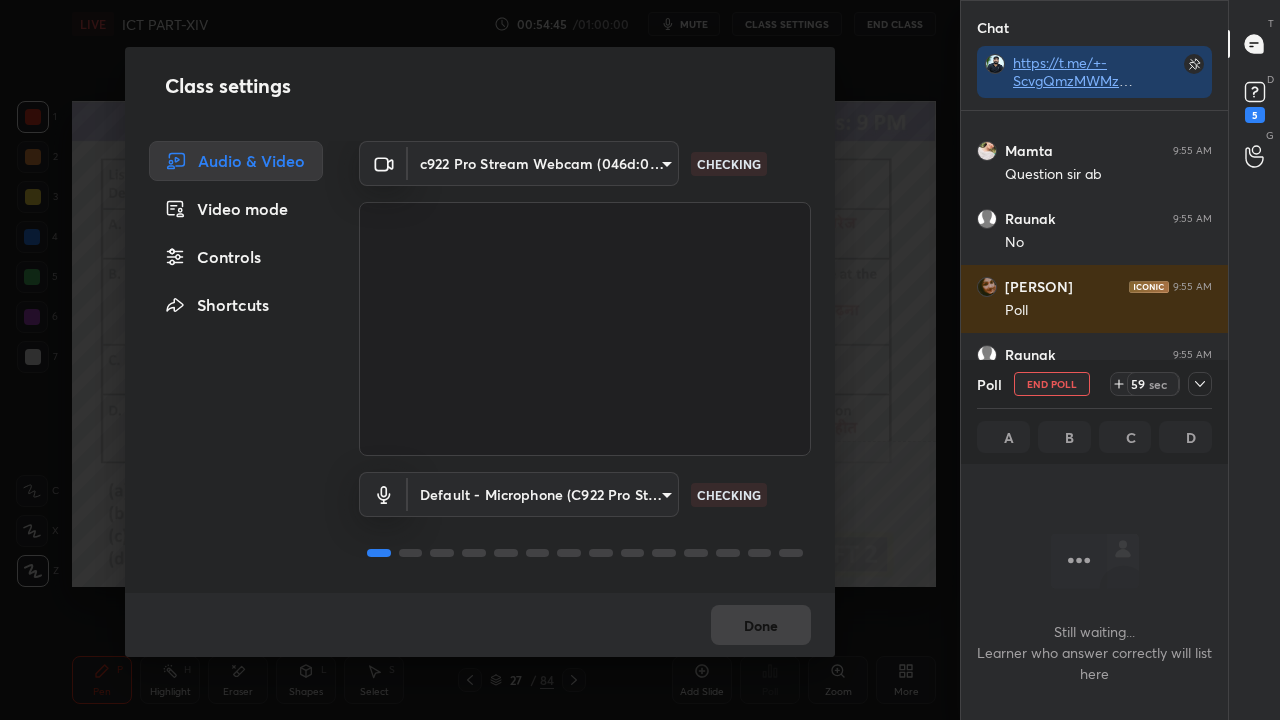 click on "Controls" at bounding box center [236, 257] 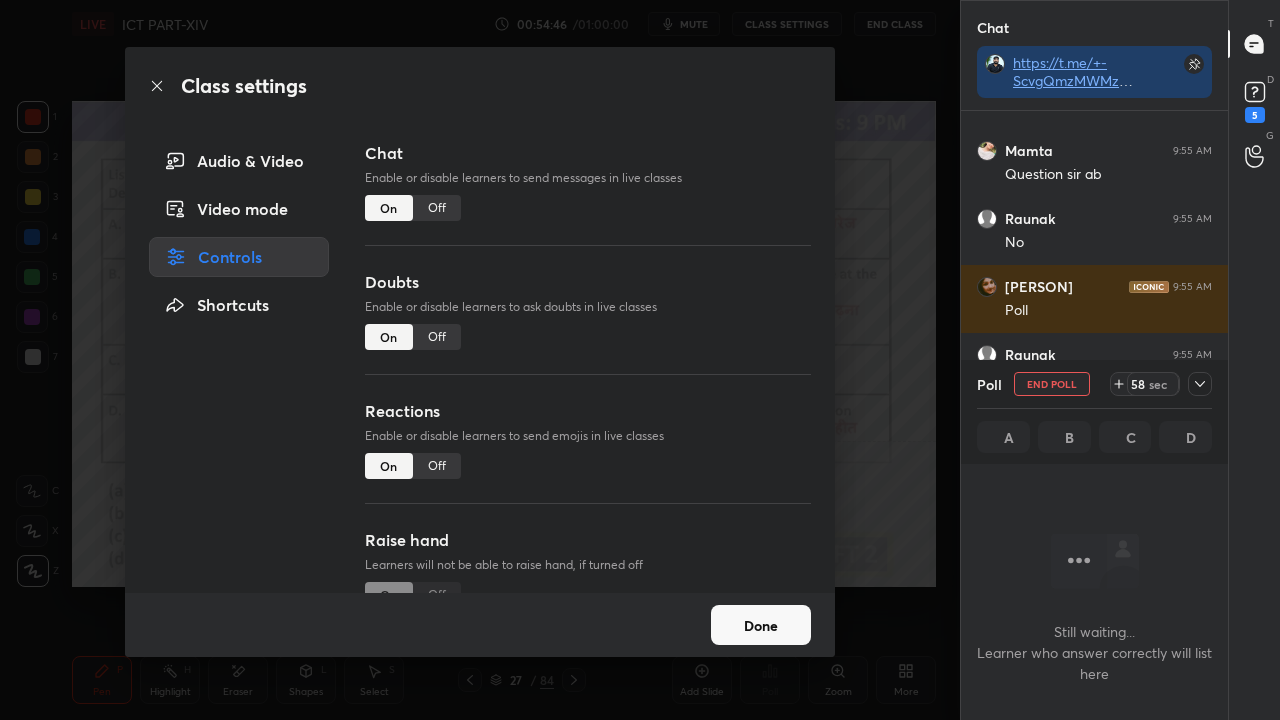 click on "Off" at bounding box center [437, 208] 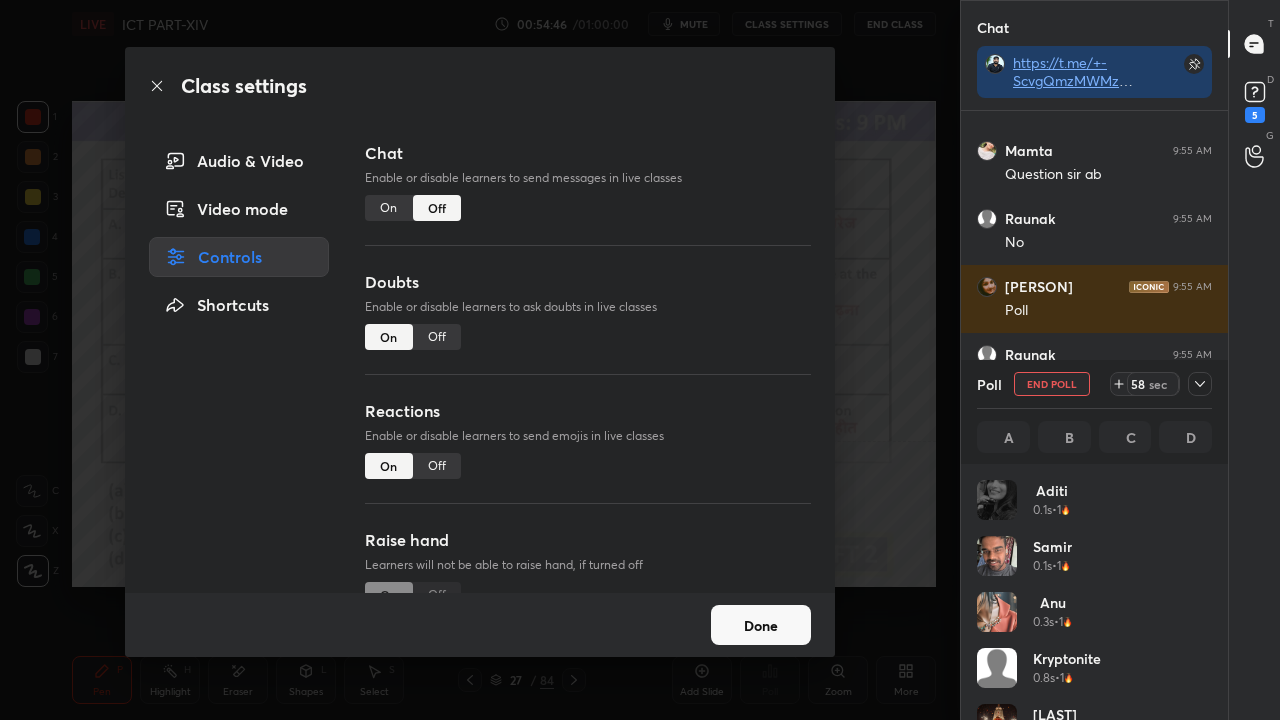scroll, scrollTop: 73292, scrollLeft: 0, axis: vertical 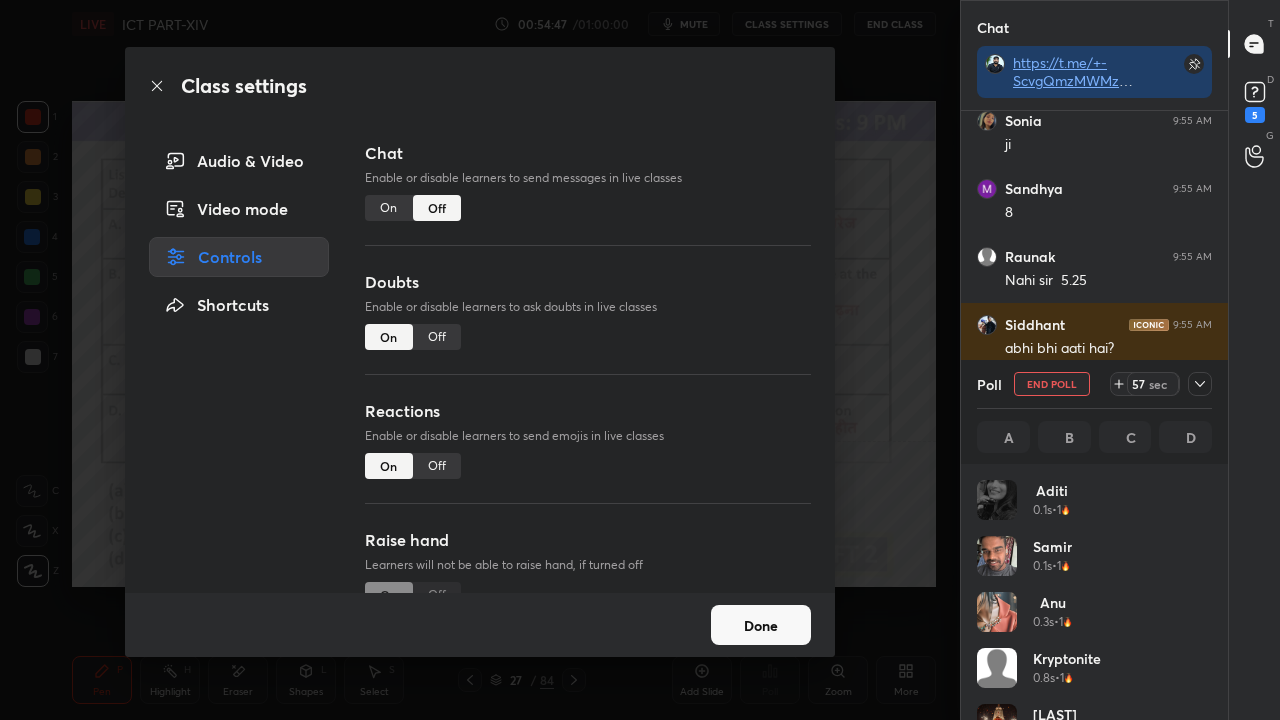 drag, startPoint x: 149, startPoint y: 85, endPoint x: 176, endPoint y: 84, distance: 27.018513 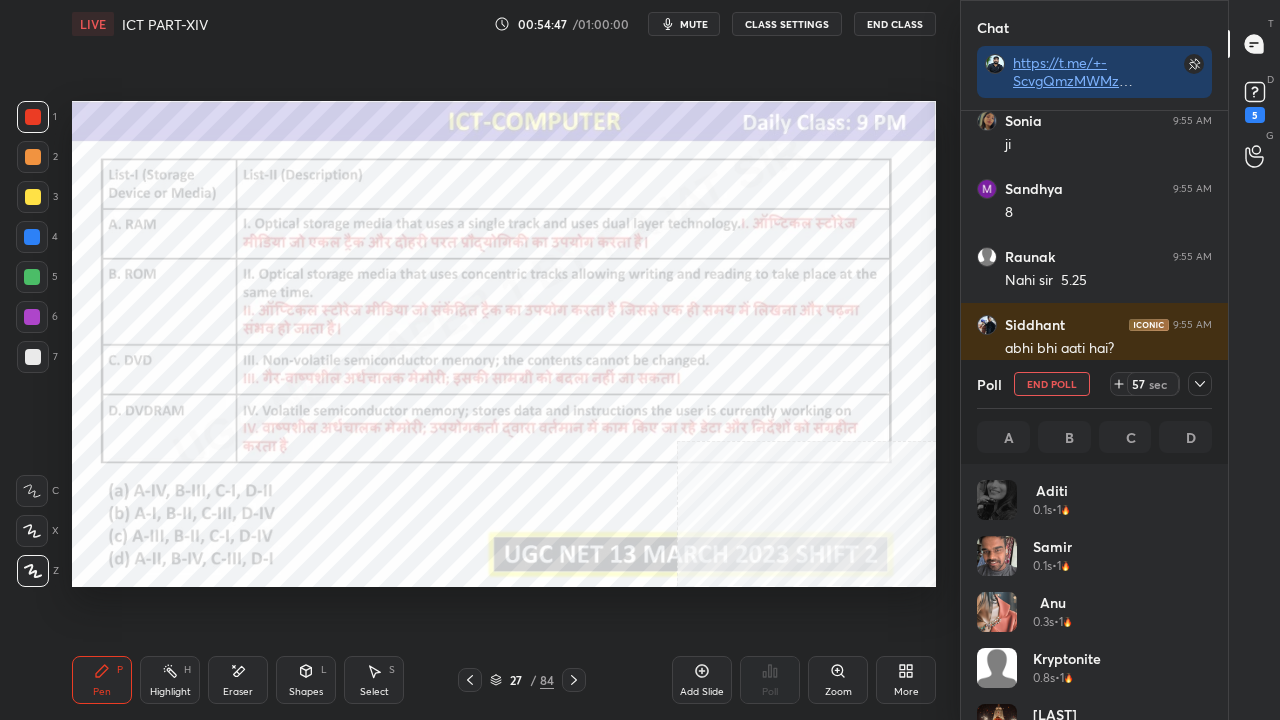 click 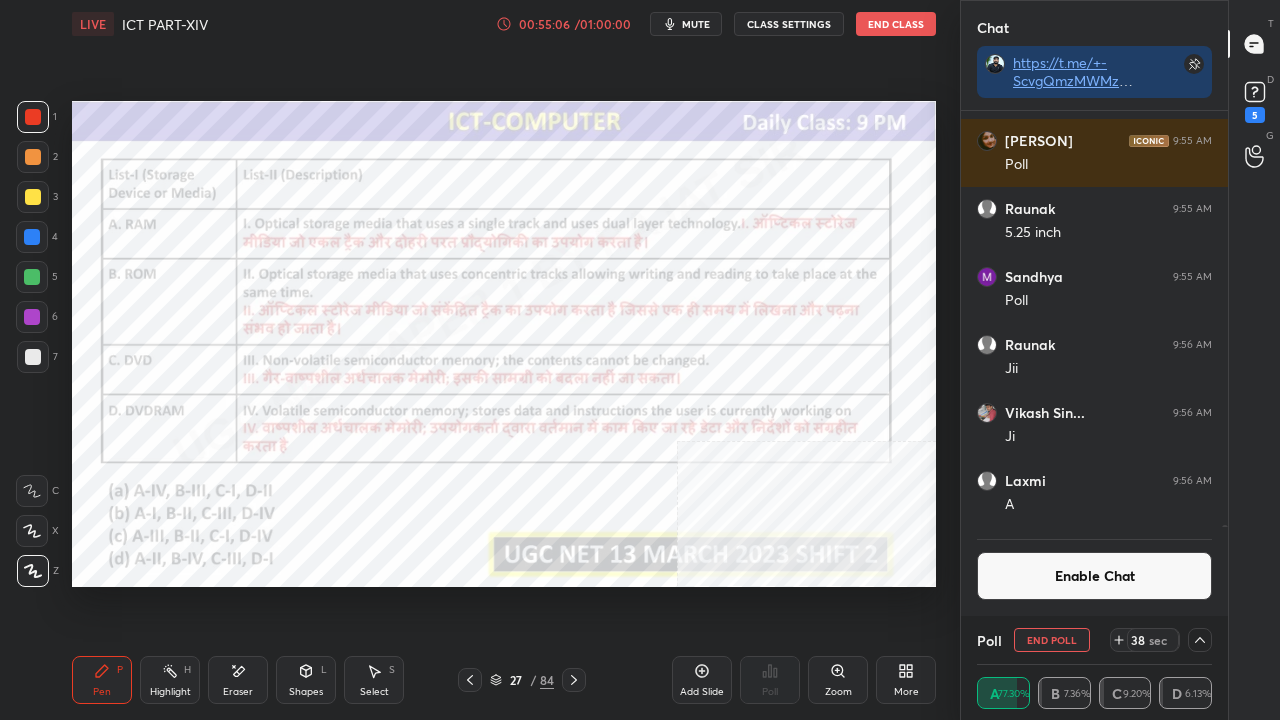 click on "00:55:06" at bounding box center (544, 24) 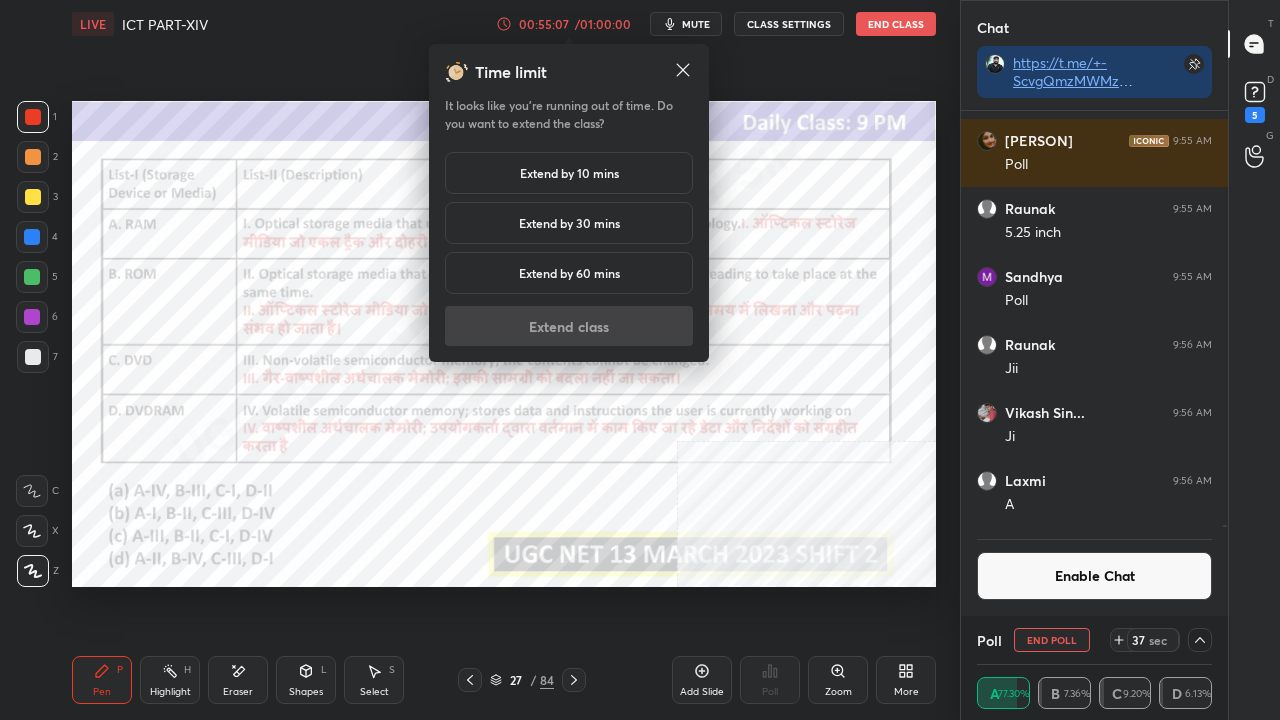 click 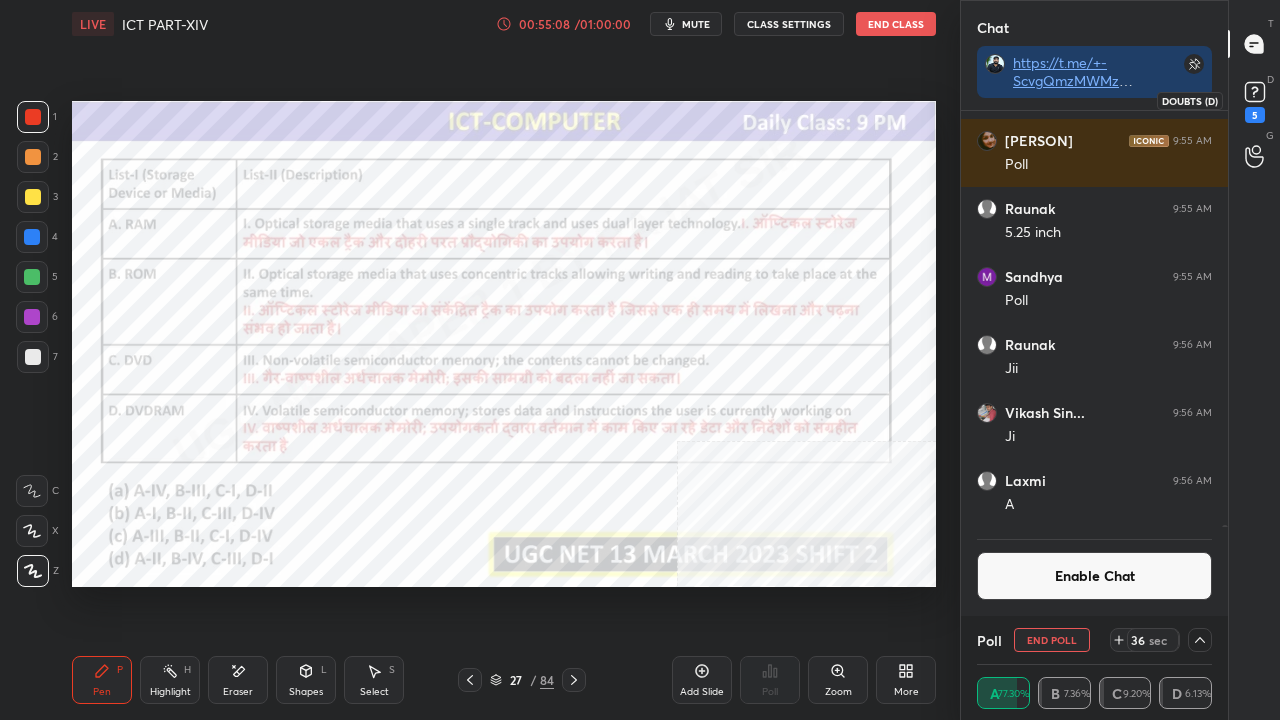click 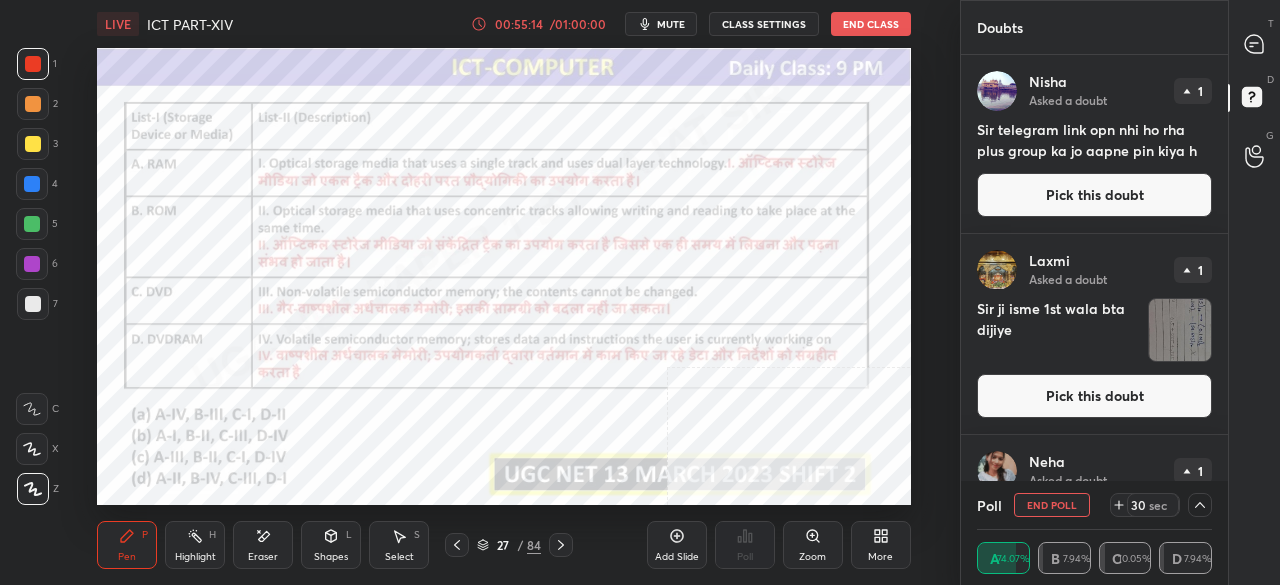 drag, startPoint x: 1128, startPoint y: 405, endPoint x: 1117, endPoint y: 418, distance: 17.029387 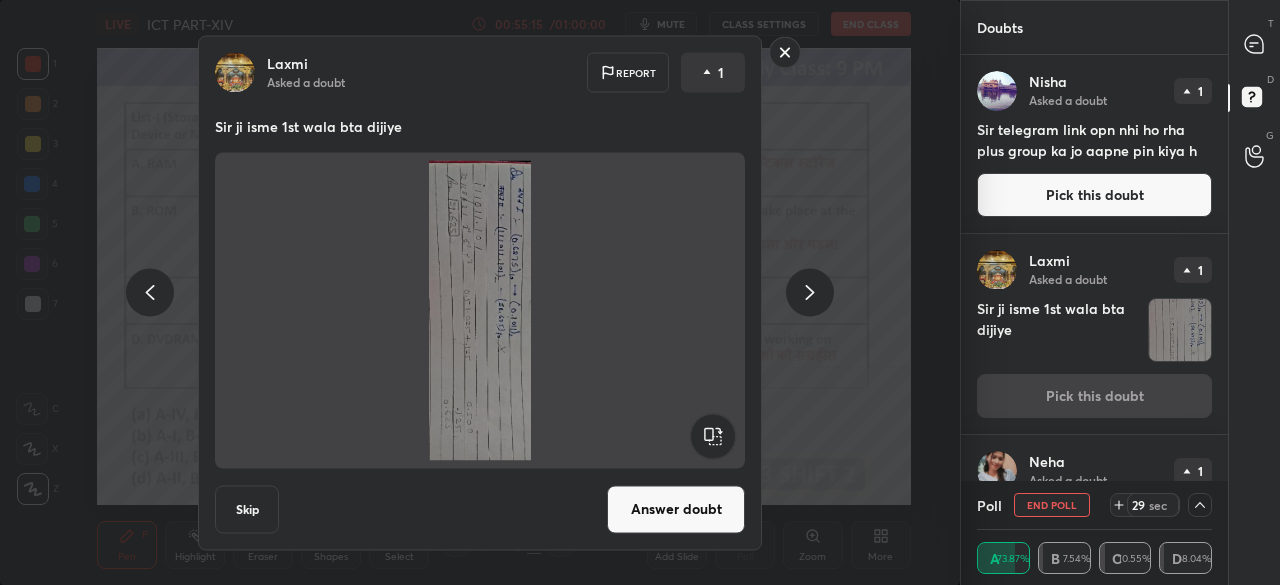 click on "[FIRST]" at bounding box center [480, 292] 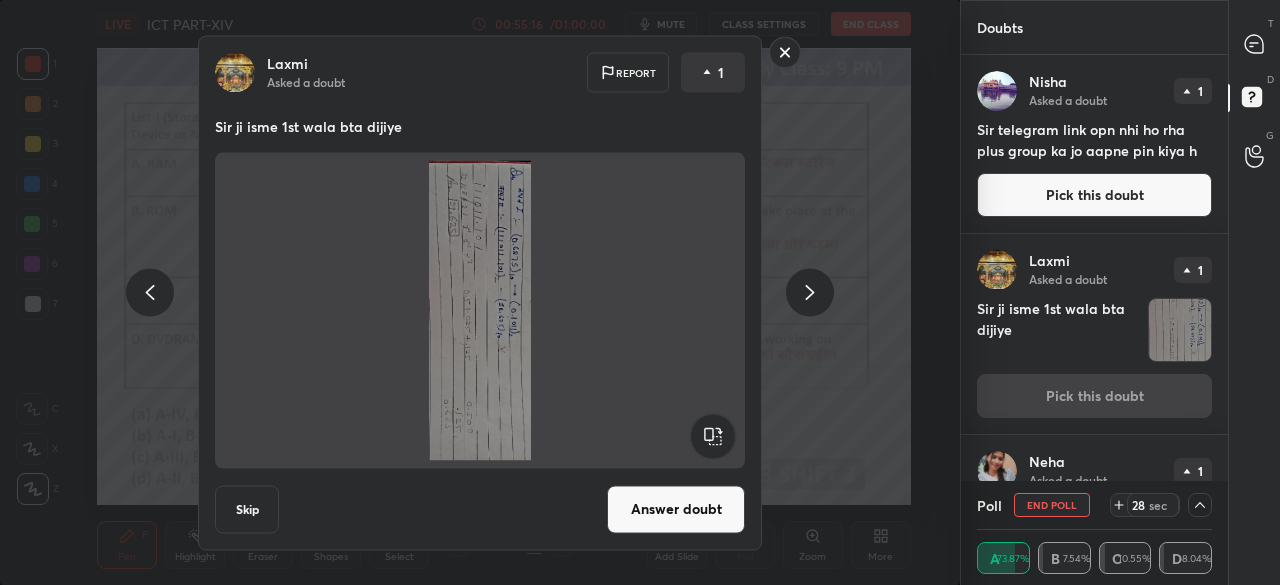 click 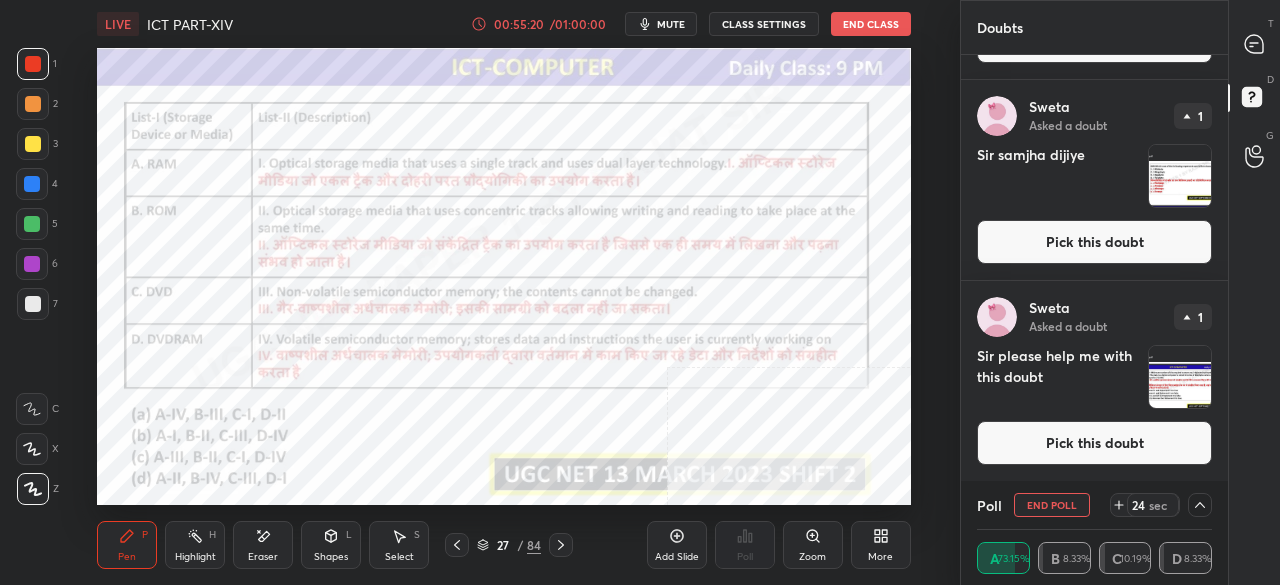 click on "More" at bounding box center (881, 545) 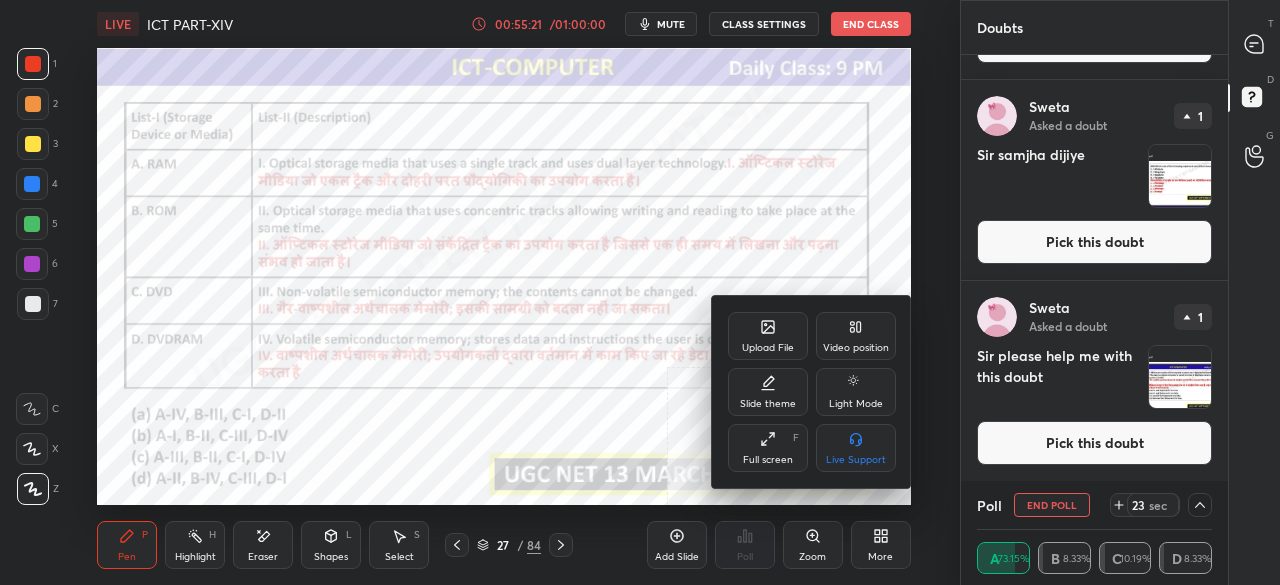 drag, startPoint x: 779, startPoint y: 451, endPoint x: 784, endPoint y: 538, distance: 87.14356 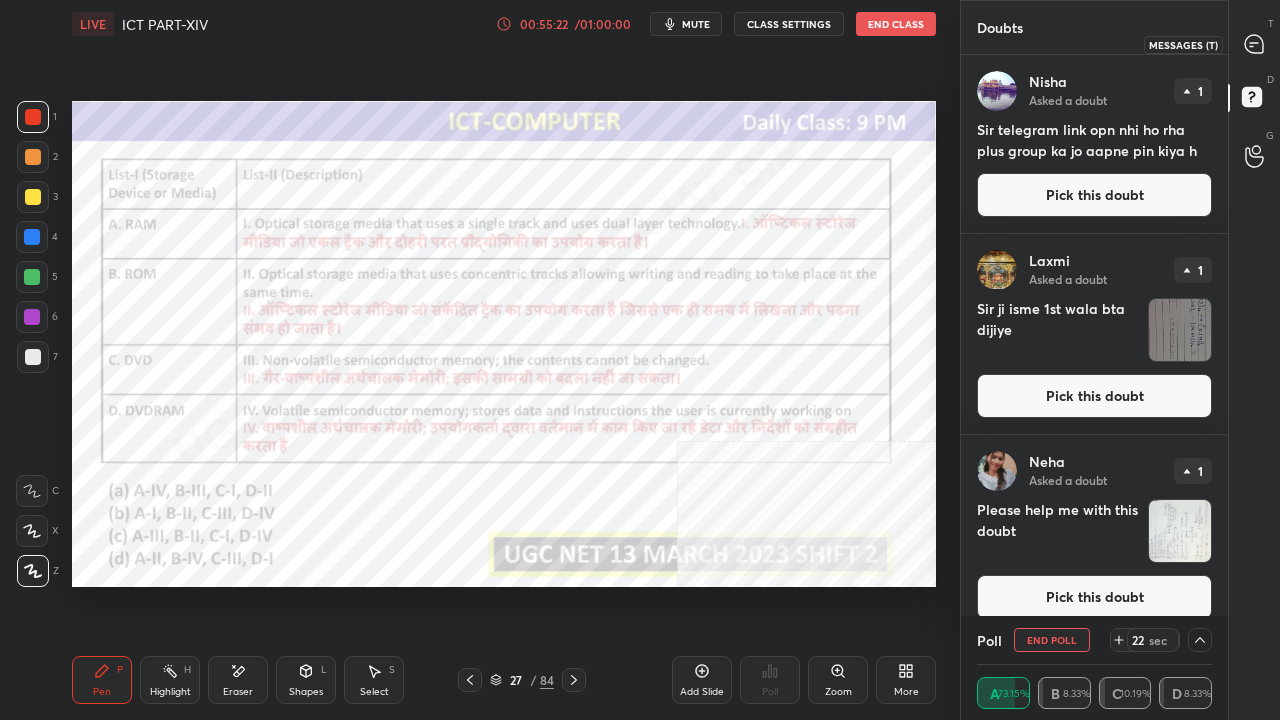 drag, startPoint x: 1263, startPoint y: 32, endPoint x: 1250, endPoint y: 64, distance: 34.539833 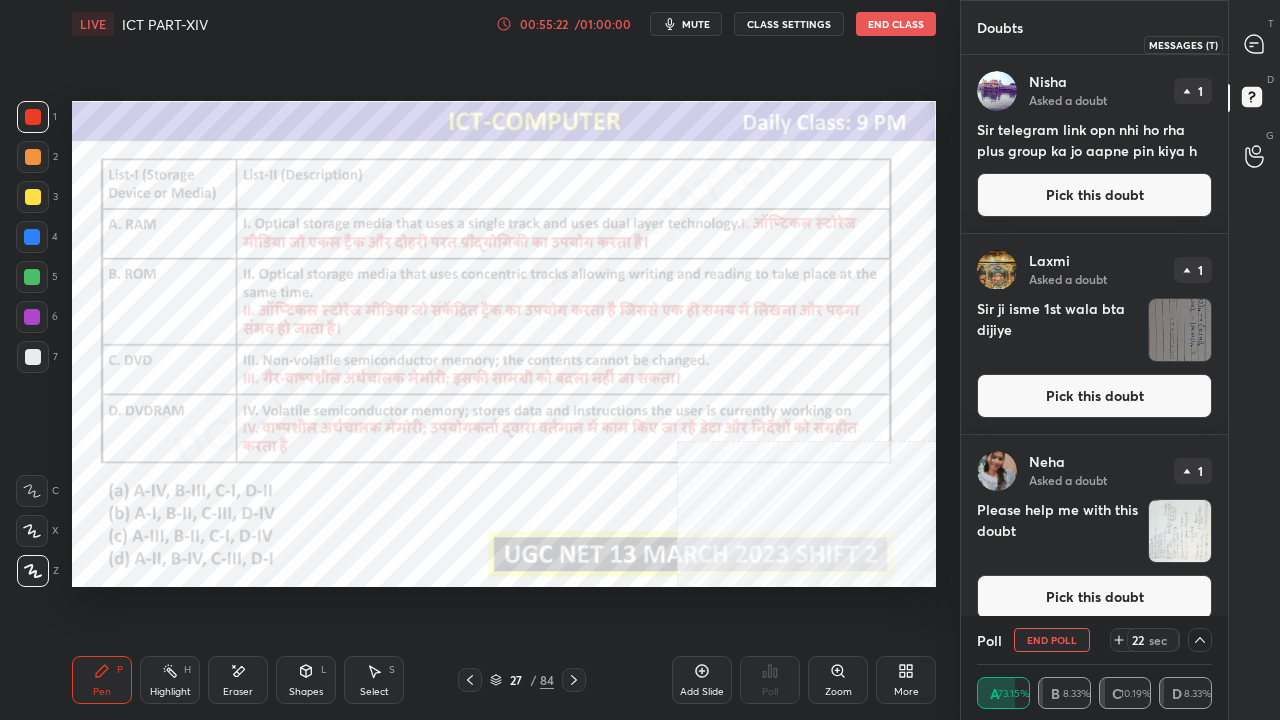 click at bounding box center (1255, 44) 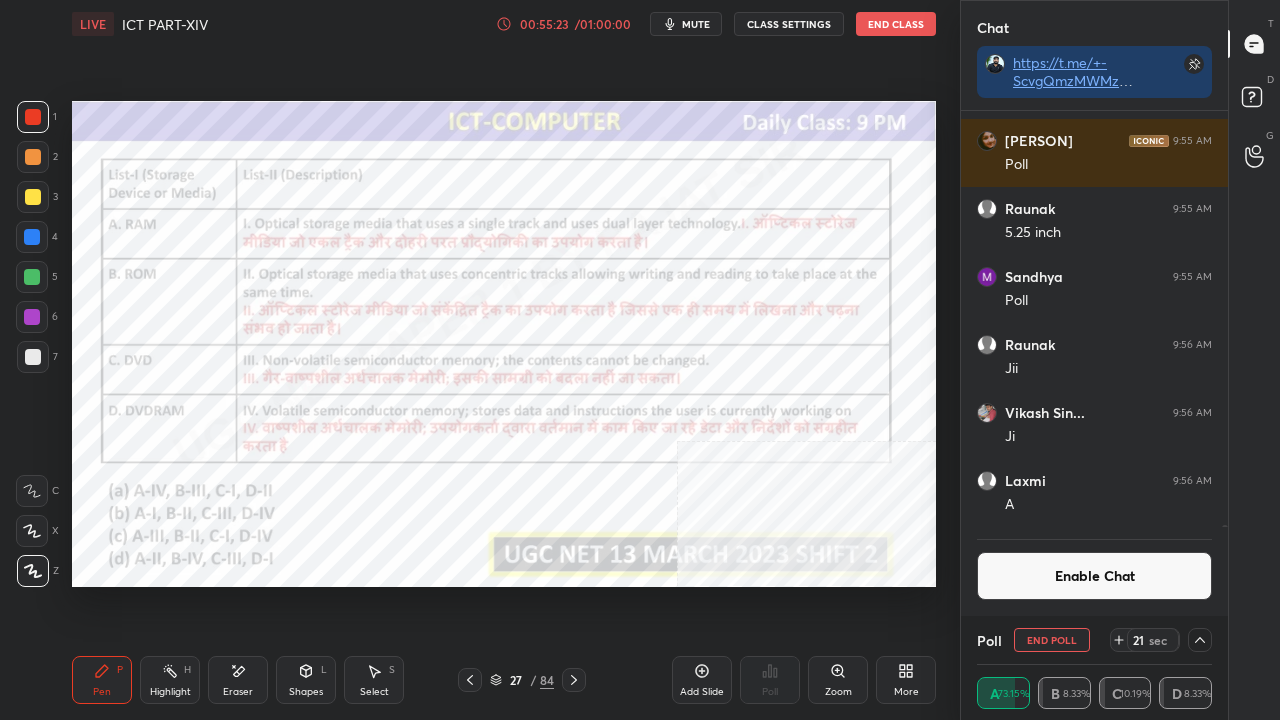 click on "Enable Chat" at bounding box center [1094, 576] 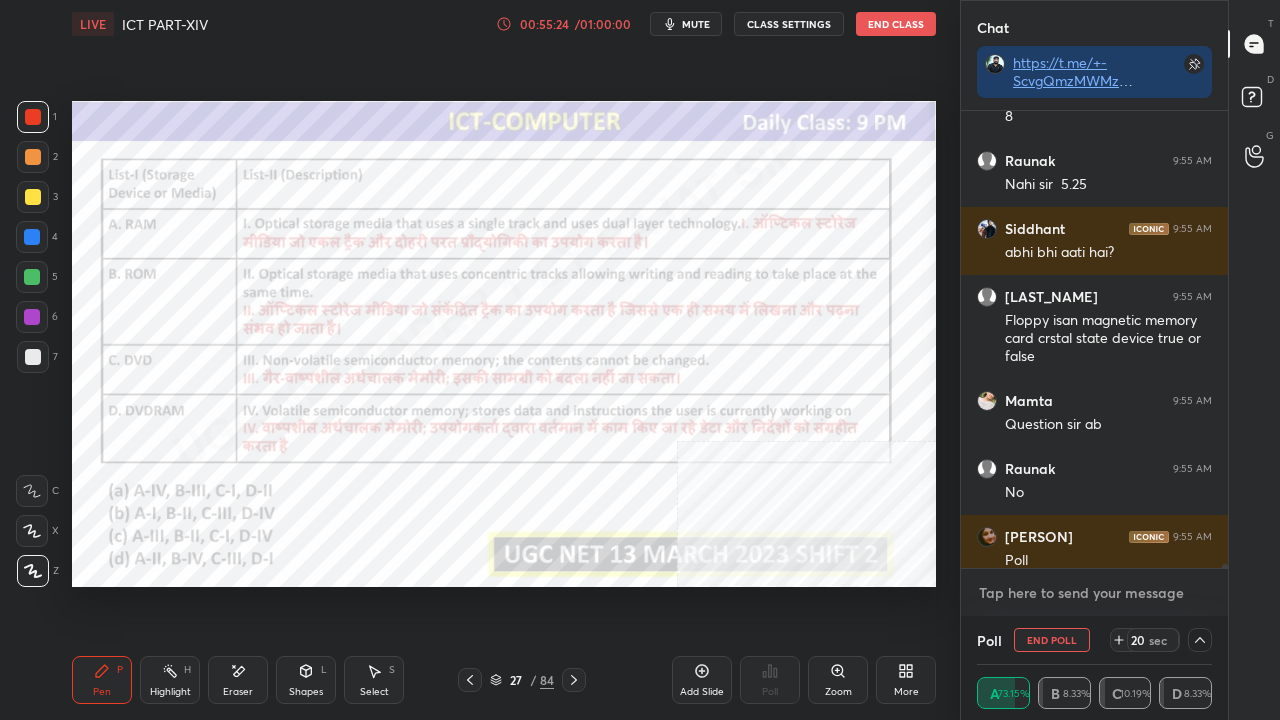 type on "x" 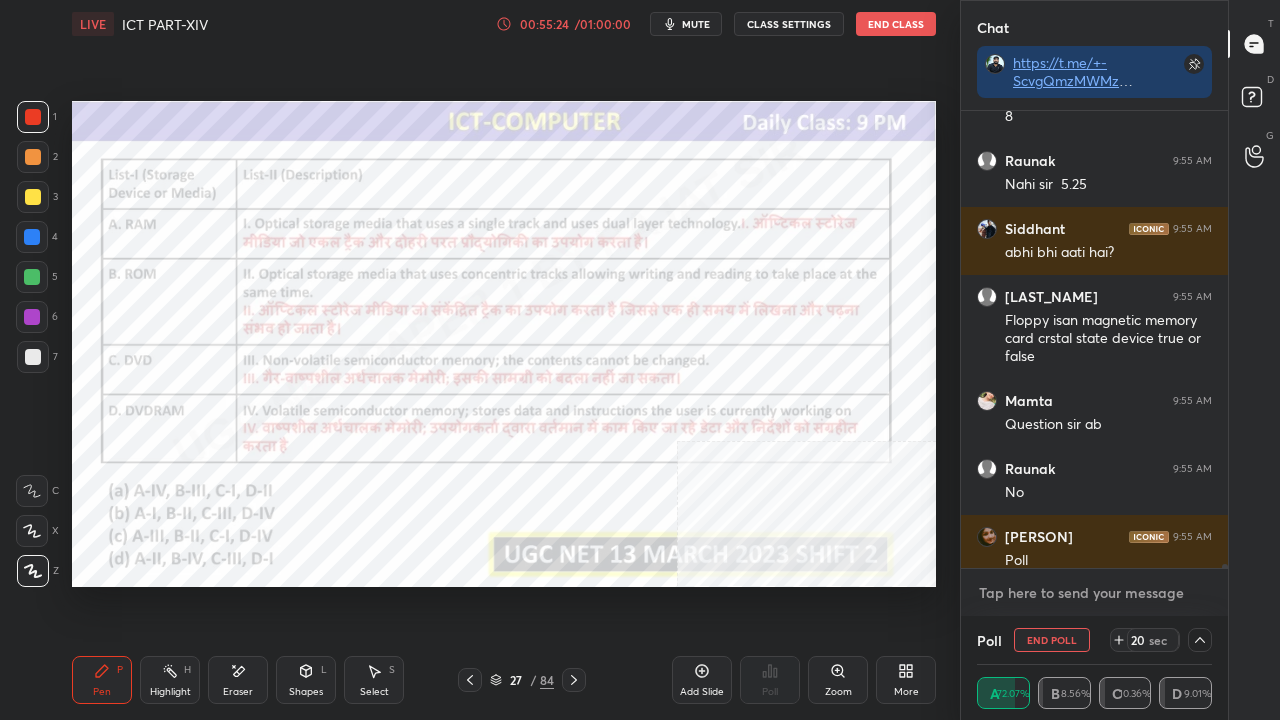 type on "https://t.me/+-ScvgQmzMWMzNmQ1" 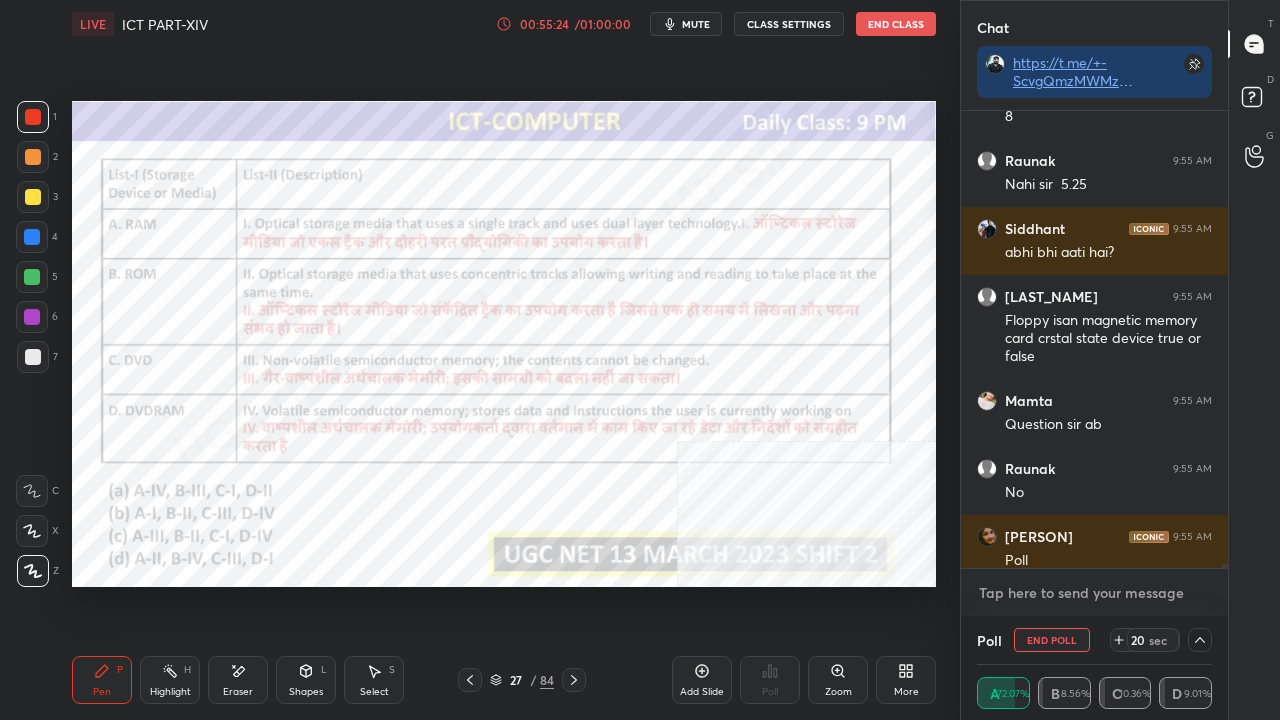 type on "x" 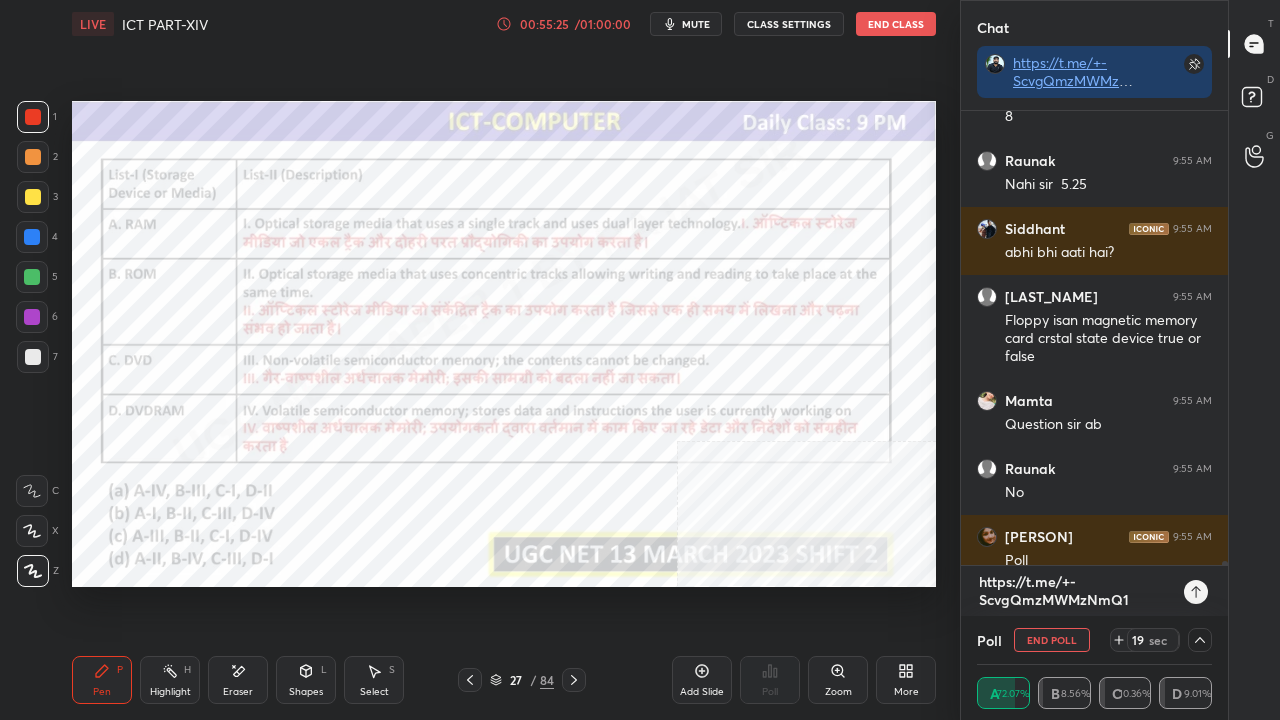 type on "https://t.me/+-ScvgQmzMWMzNmQ1" 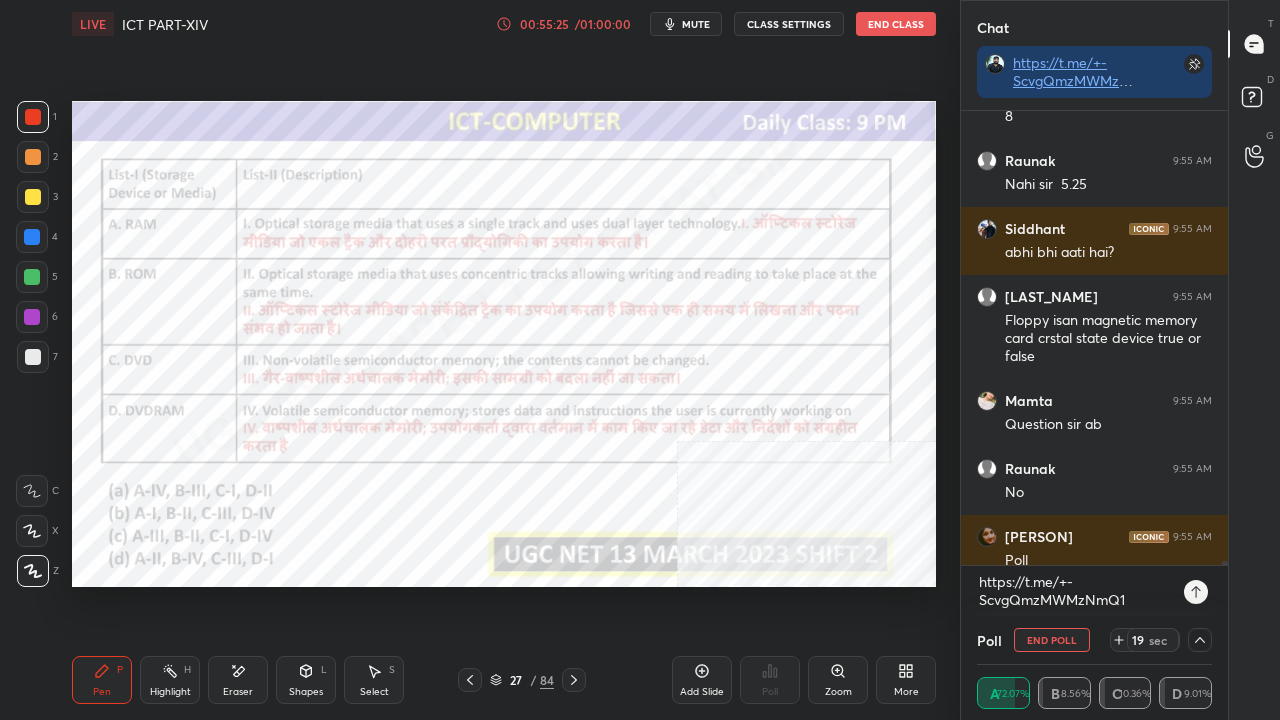 type on "x" 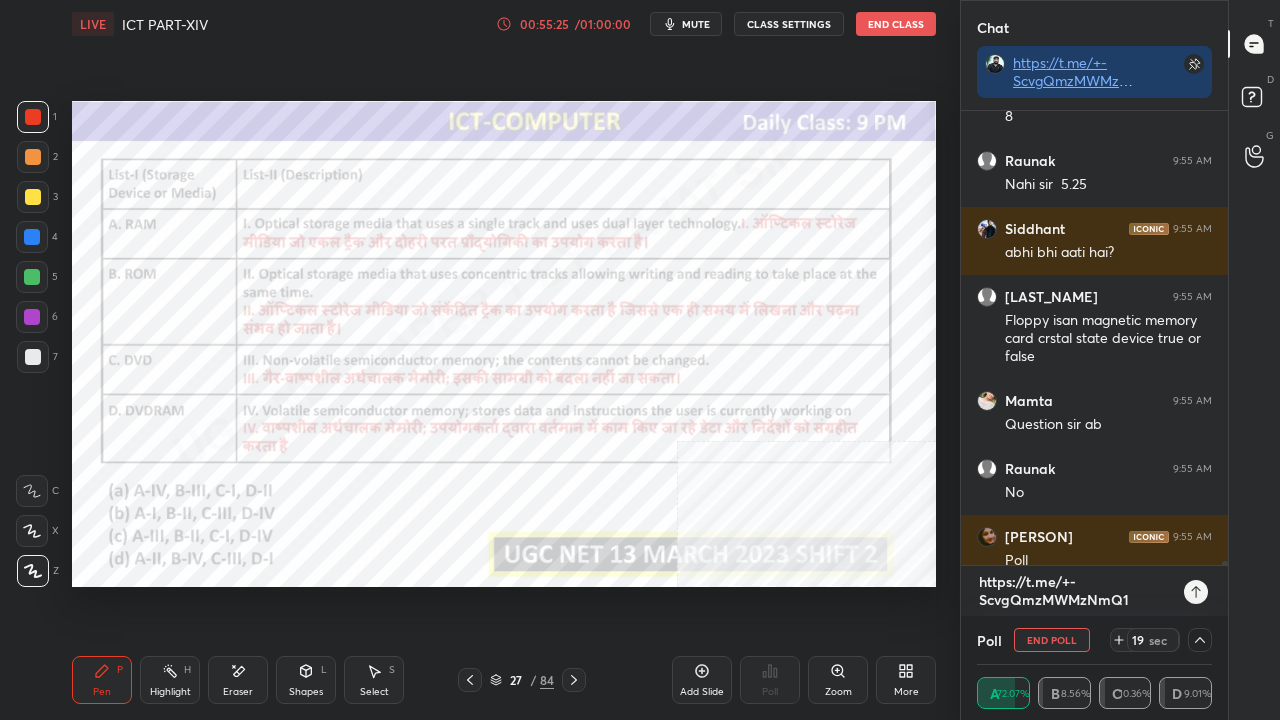 type 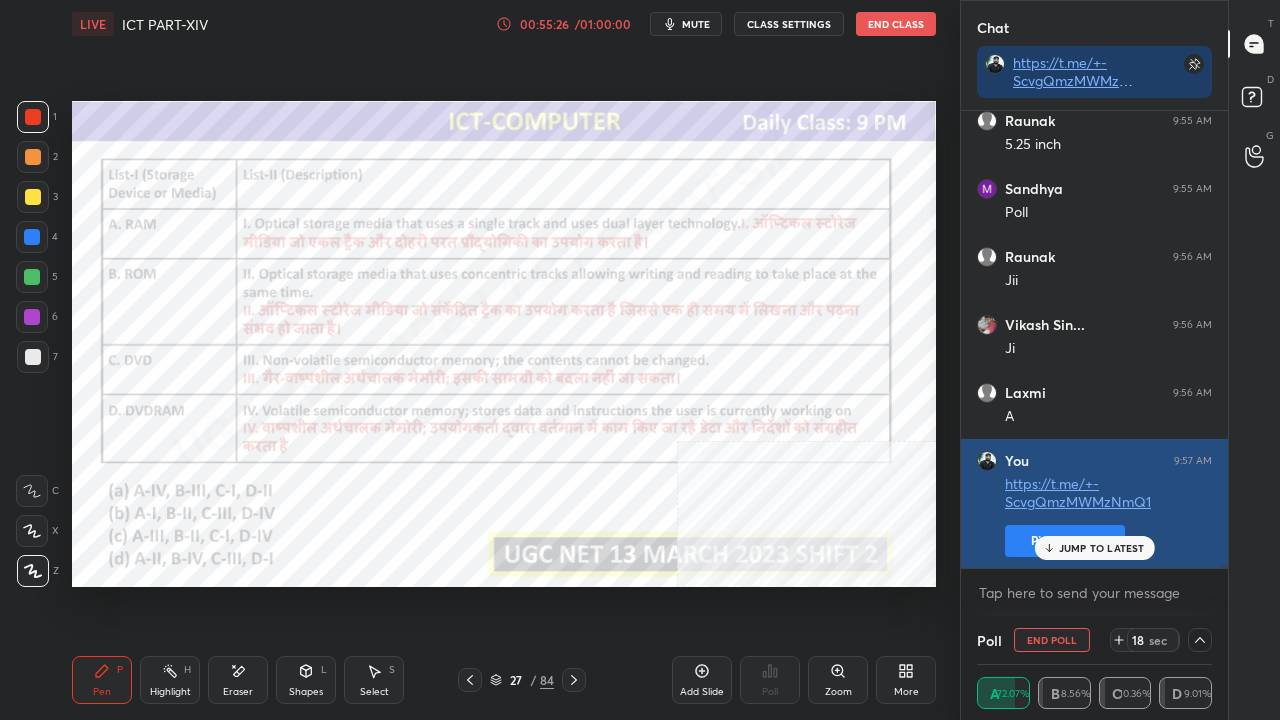 click on "Pin message" at bounding box center (1065, 541) 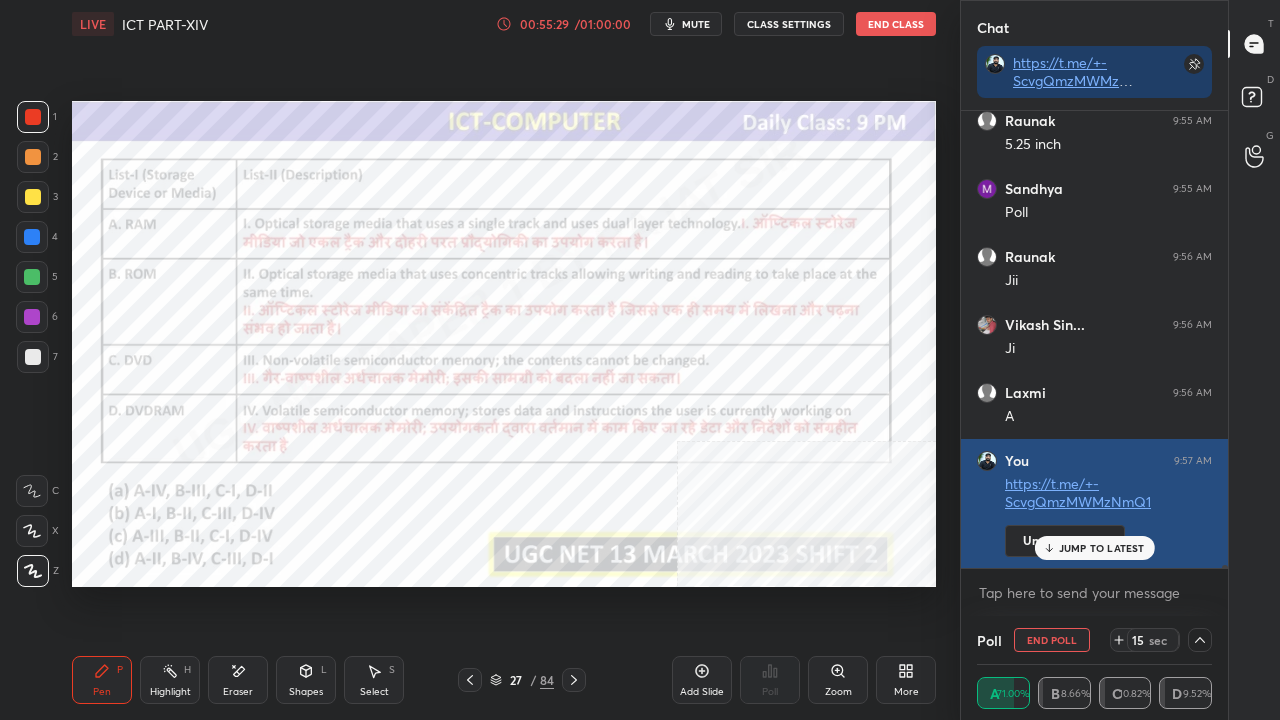 click on "JUMP TO LATEST" at bounding box center [1102, 548] 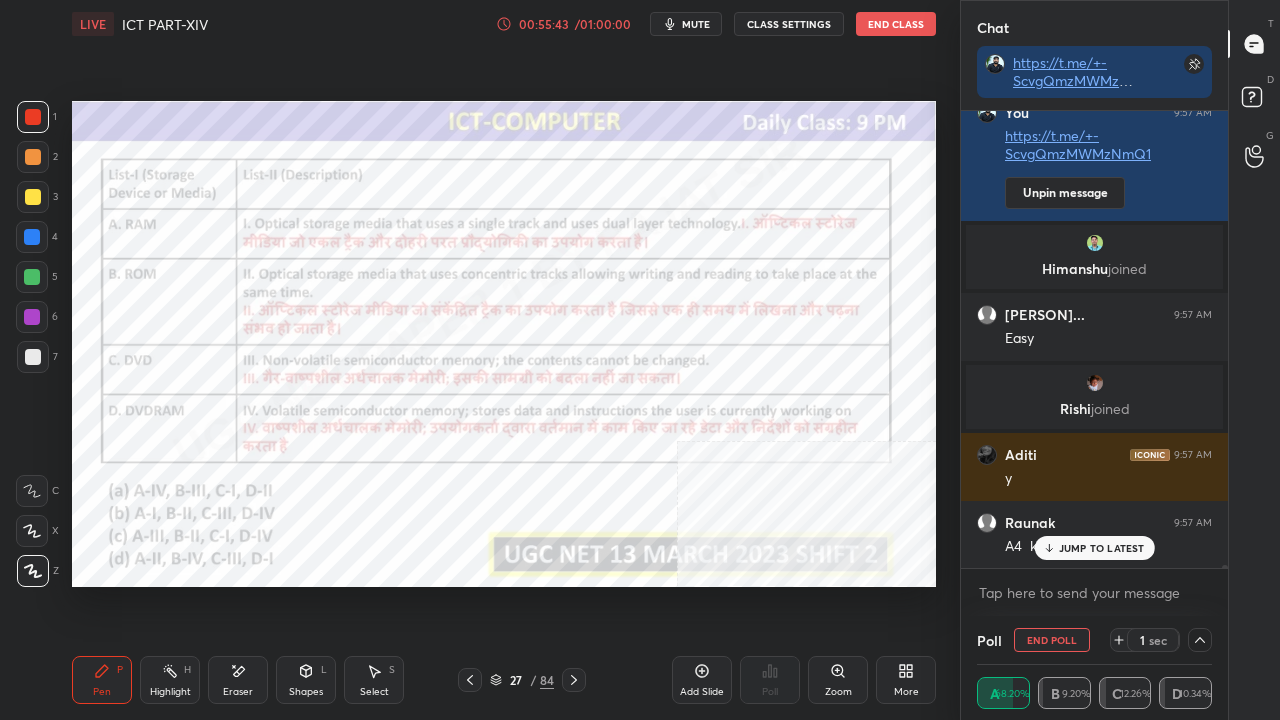 click on "JUMP TO LATEST" at bounding box center (1102, 548) 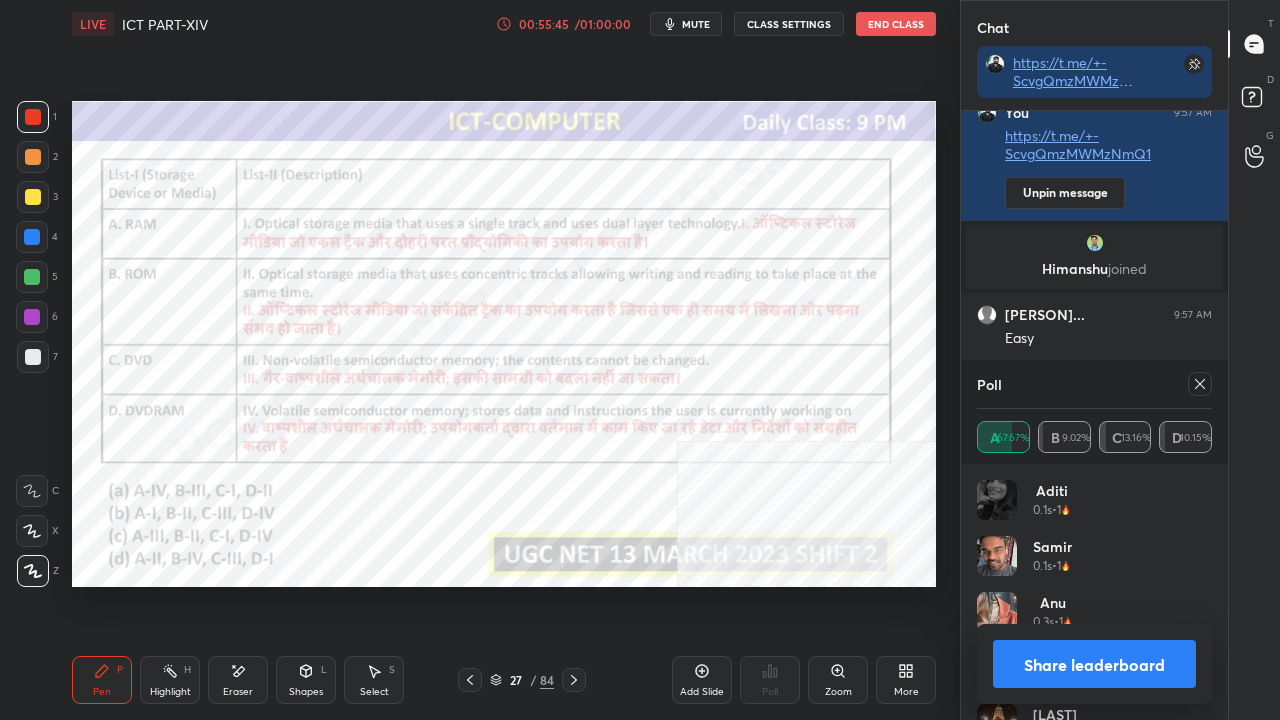 click 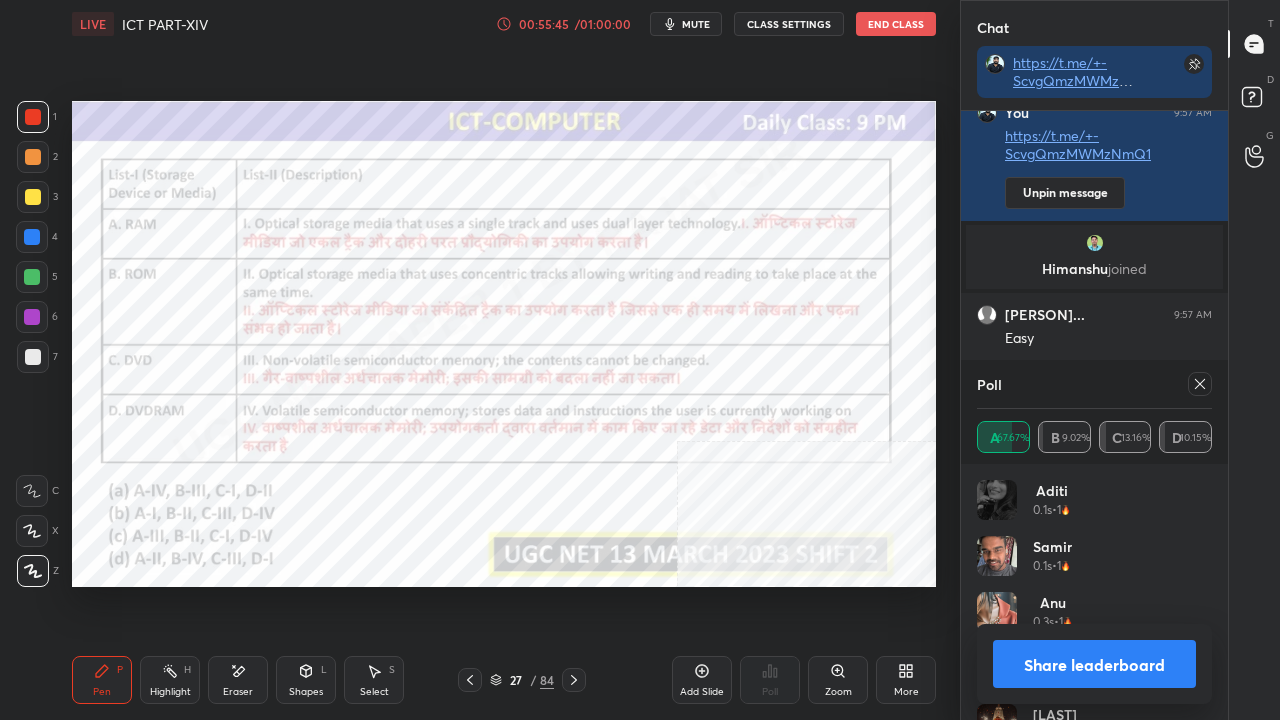 type on "x" 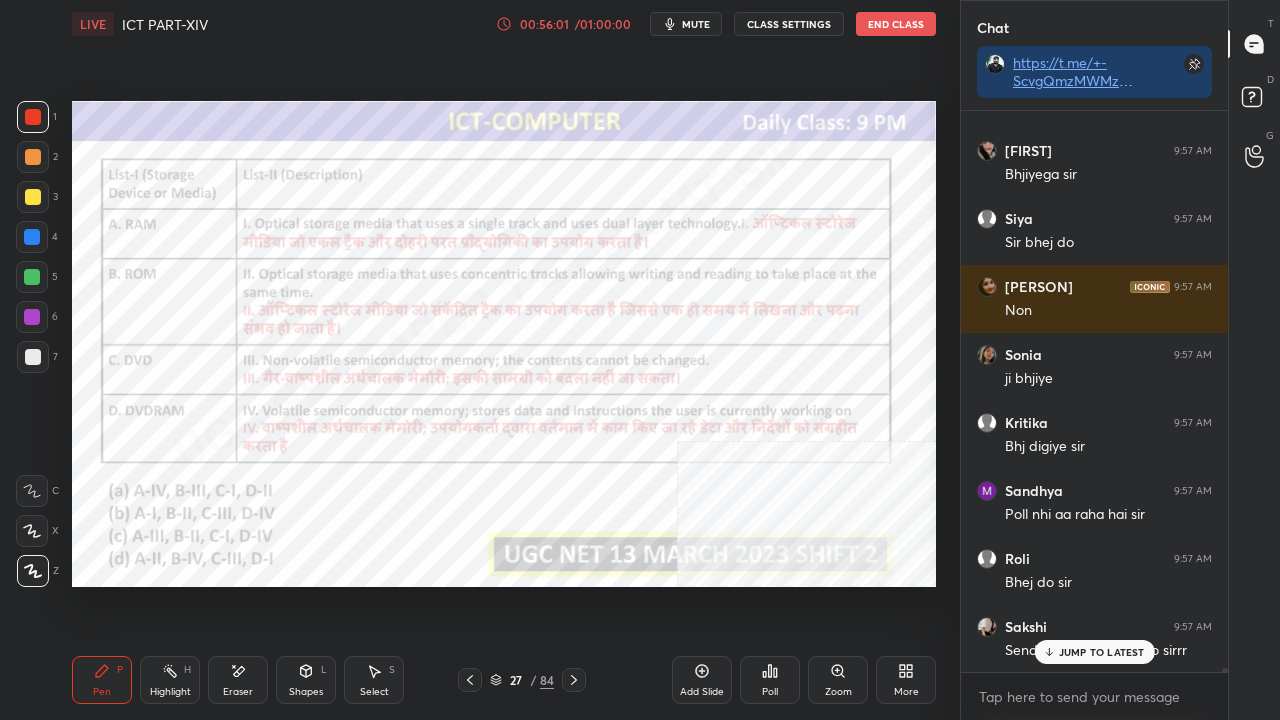 click on "27" at bounding box center (516, 680) 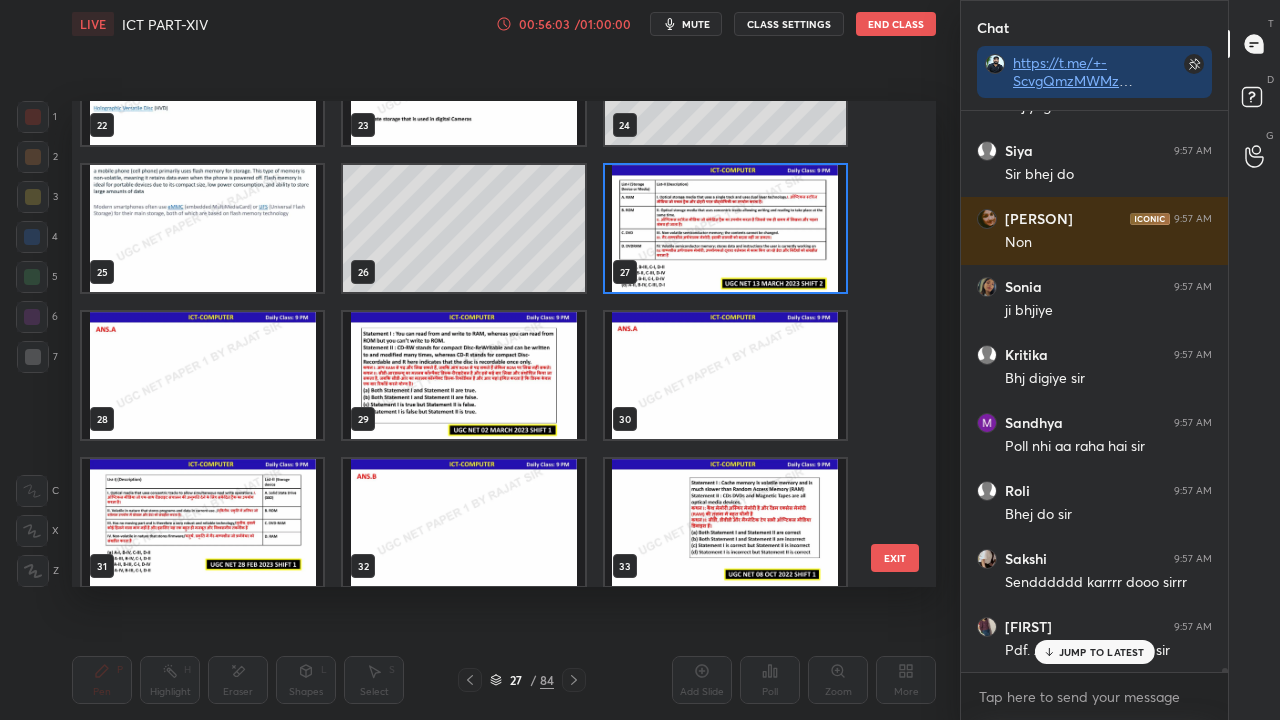 click at bounding box center (463, 375) 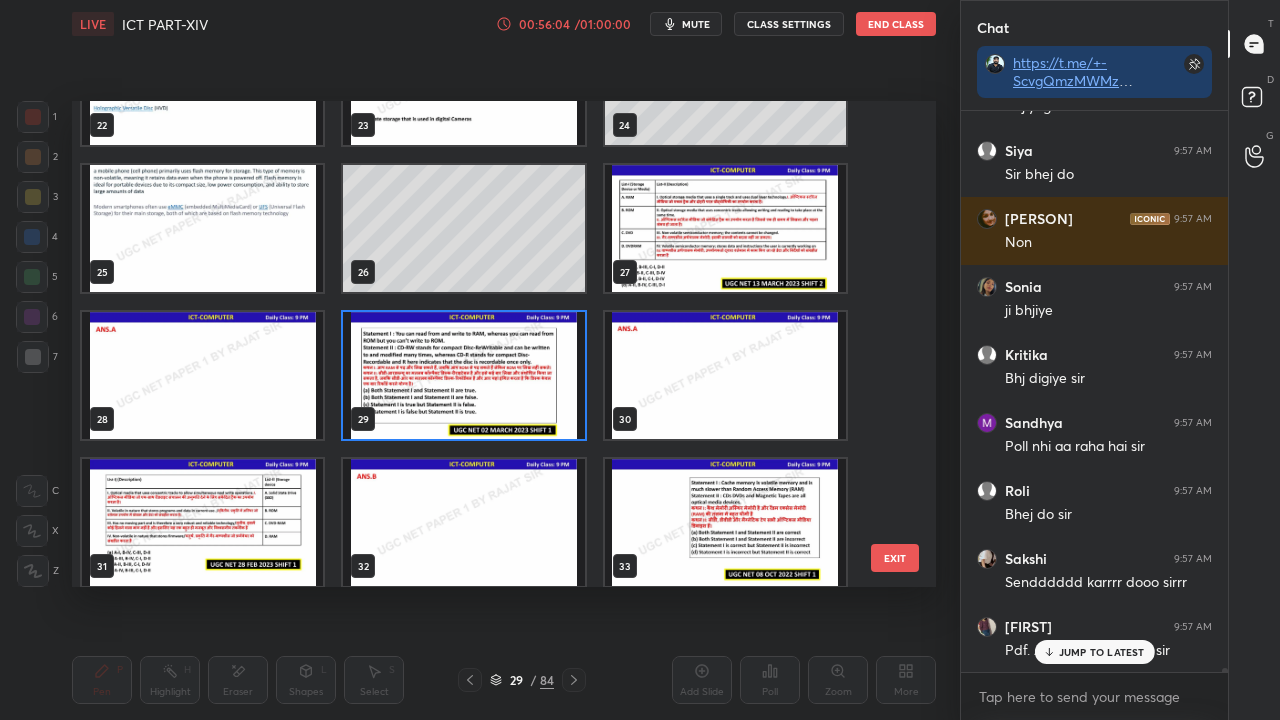 click at bounding box center (463, 375) 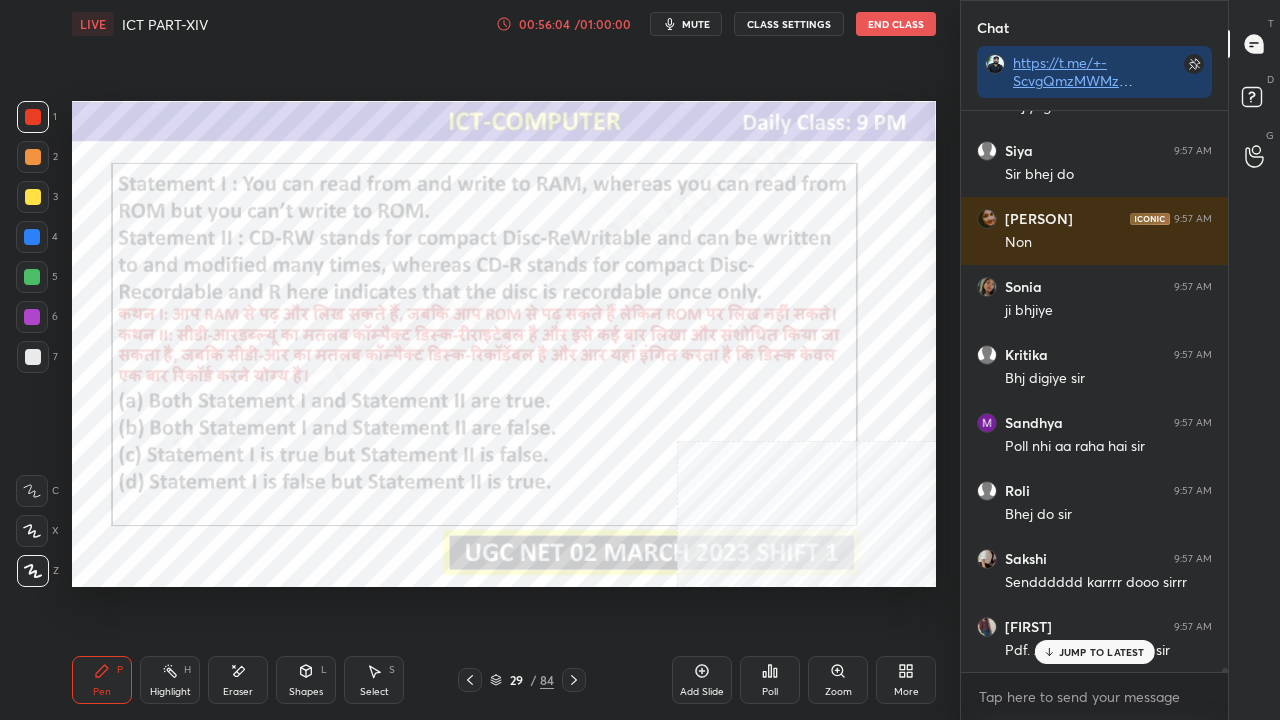 click at bounding box center [463, 375] 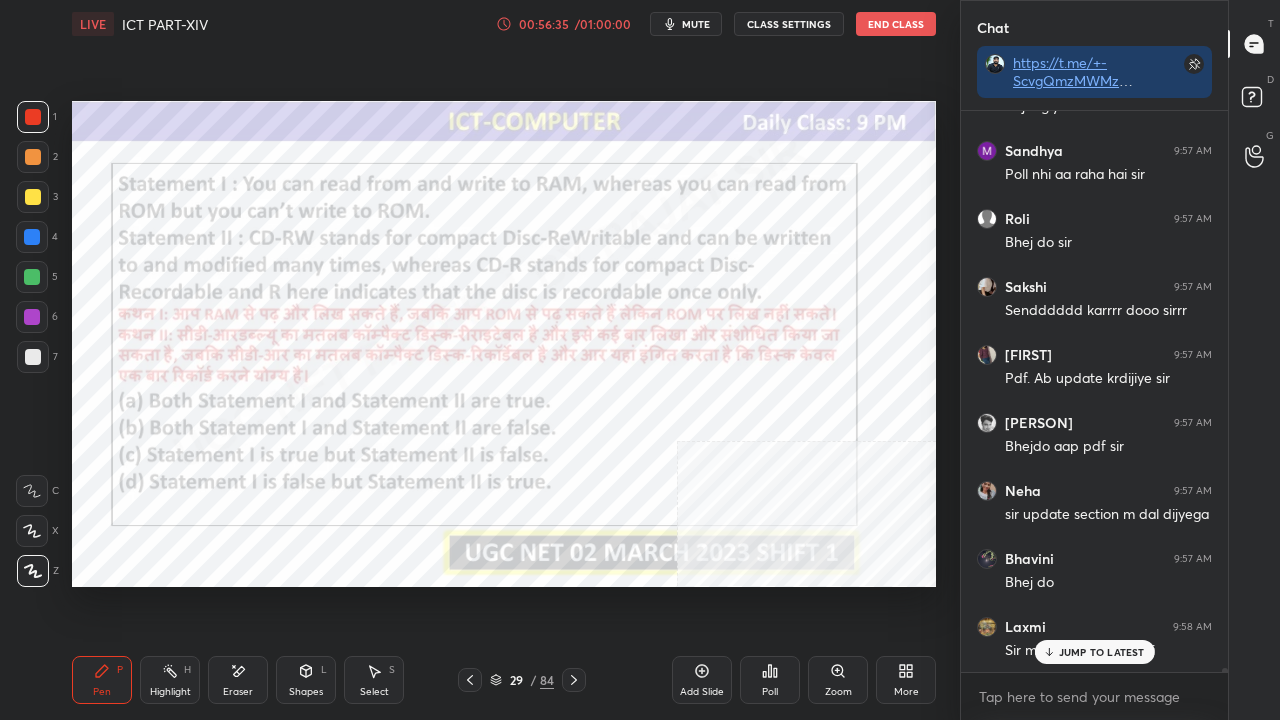 drag, startPoint x: 521, startPoint y: 684, endPoint x: 528, endPoint y: 666, distance: 19.313208 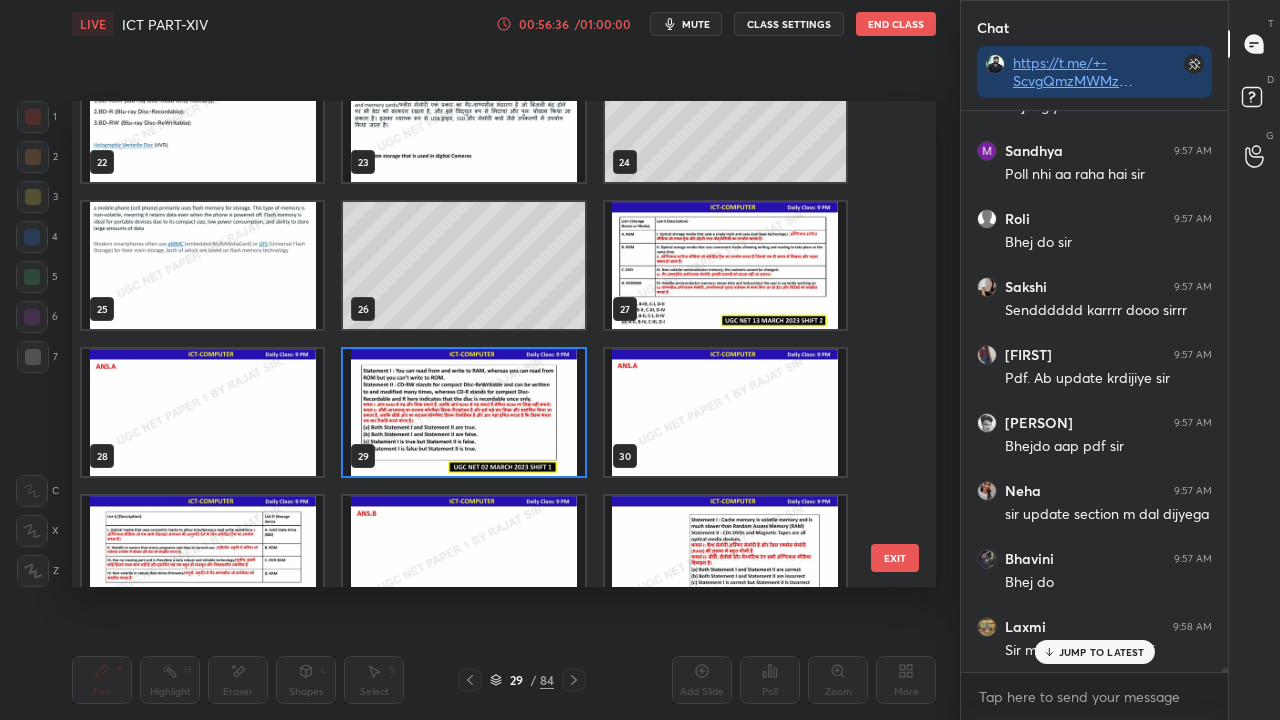 click at bounding box center [463, 412] 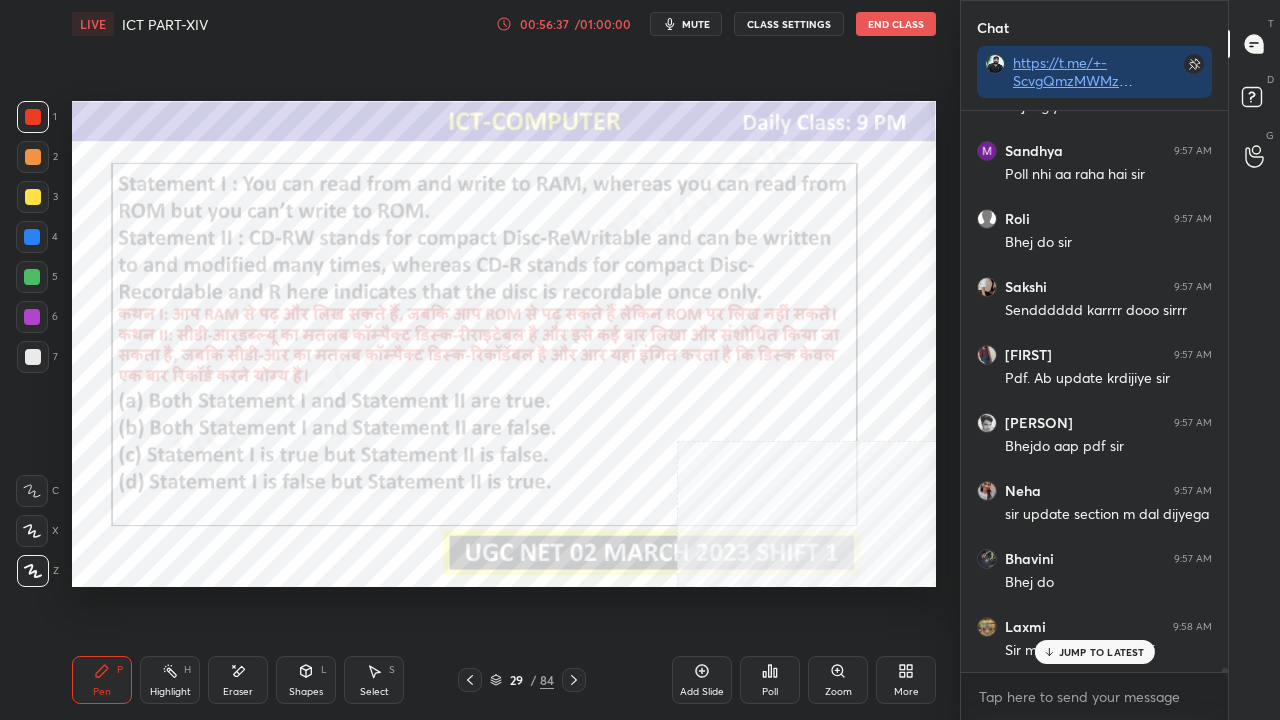 click 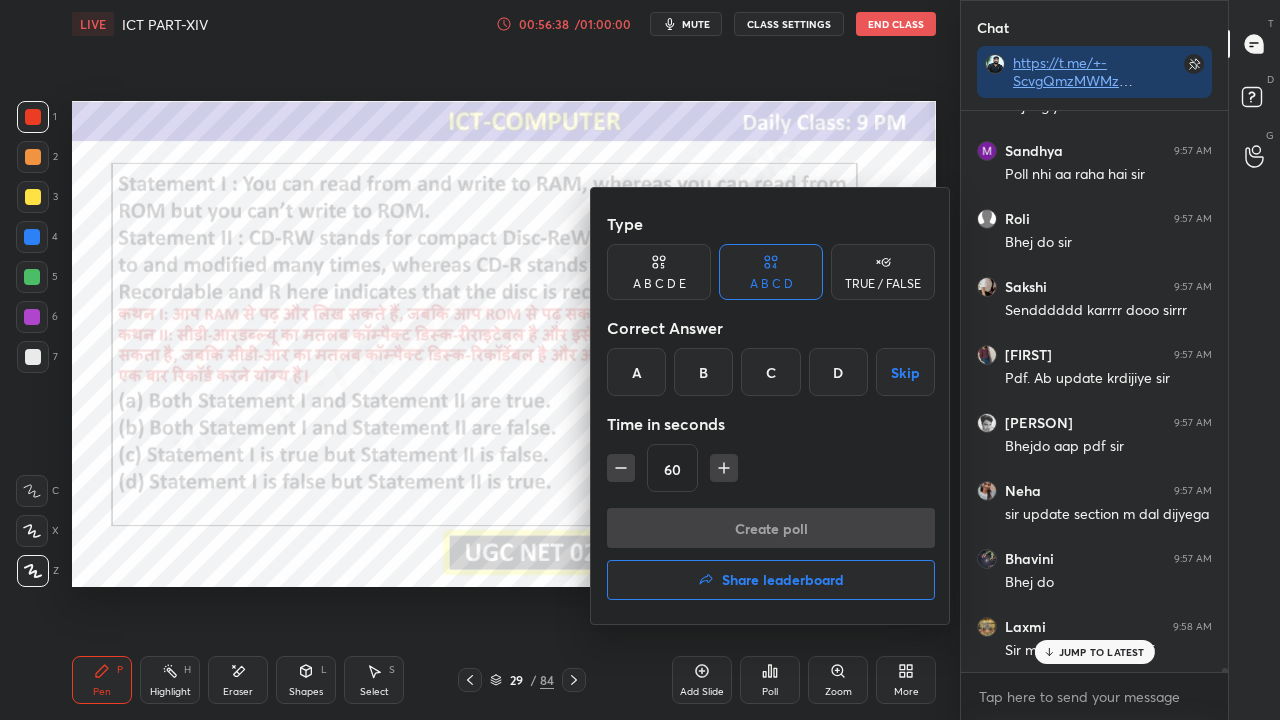 click on "A" at bounding box center (636, 372) 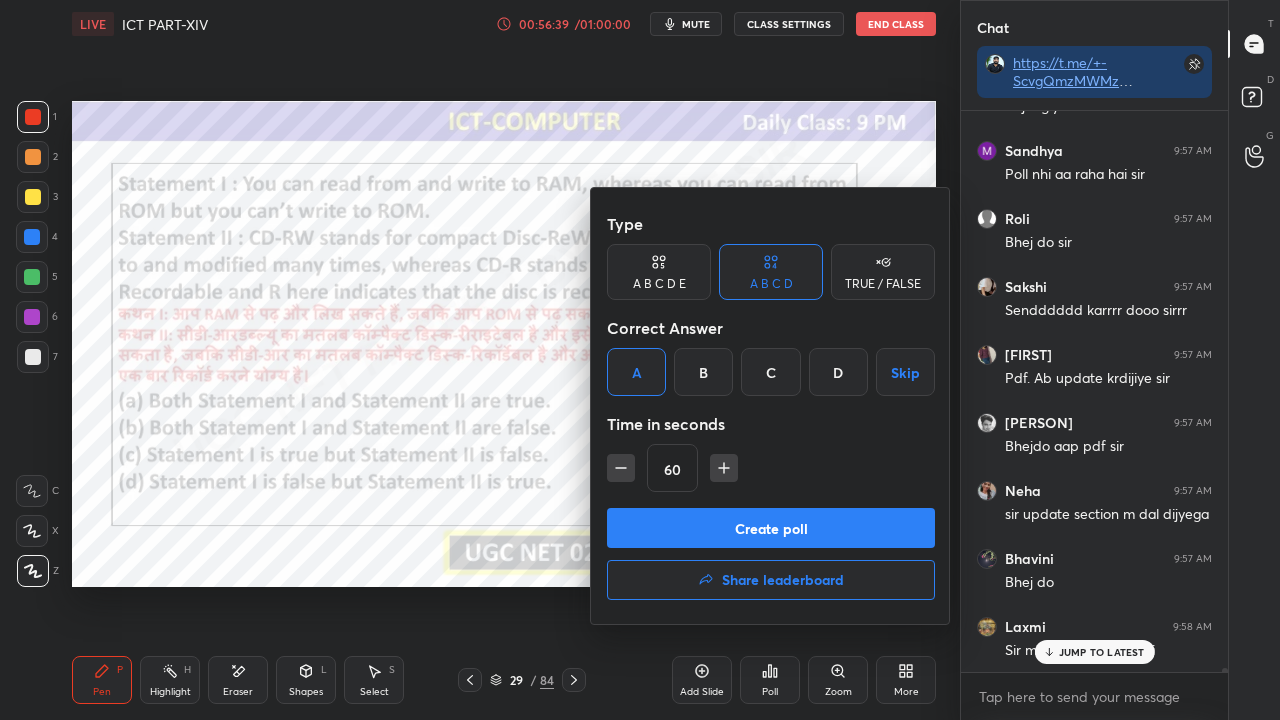 drag, startPoint x: 623, startPoint y: 470, endPoint x: 644, endPoint y: 511, distance: 46.06517 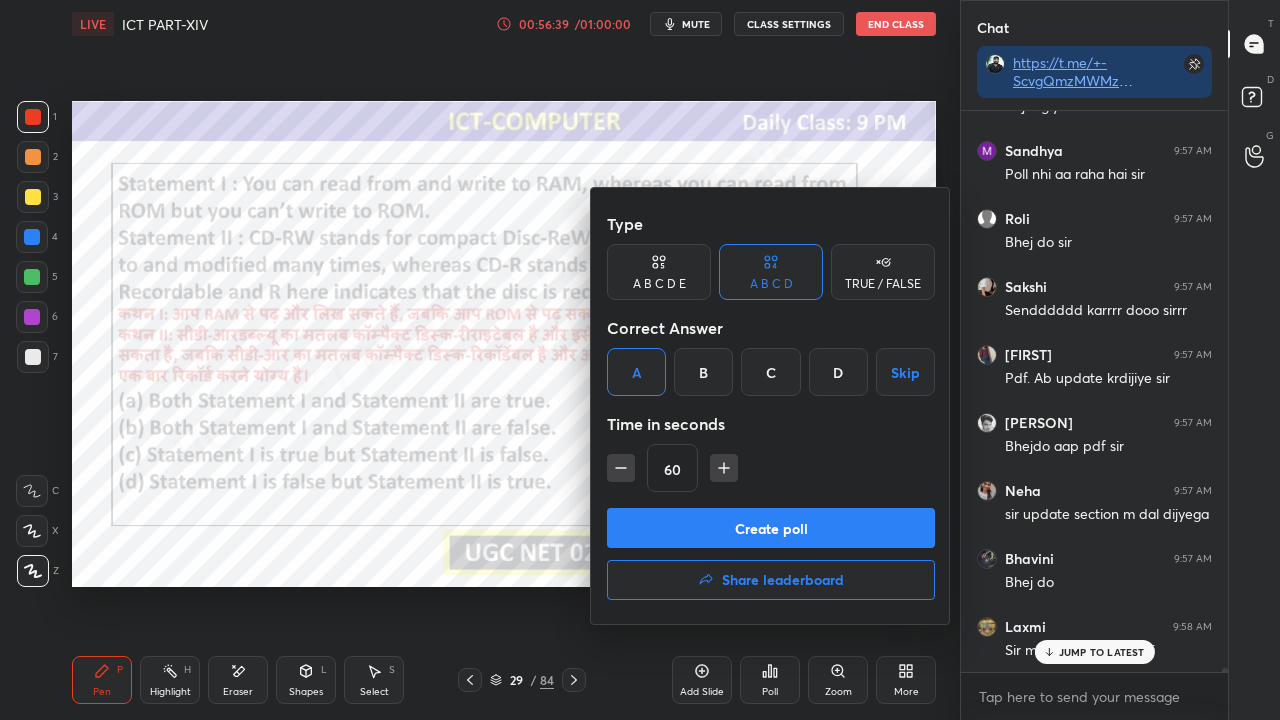 click 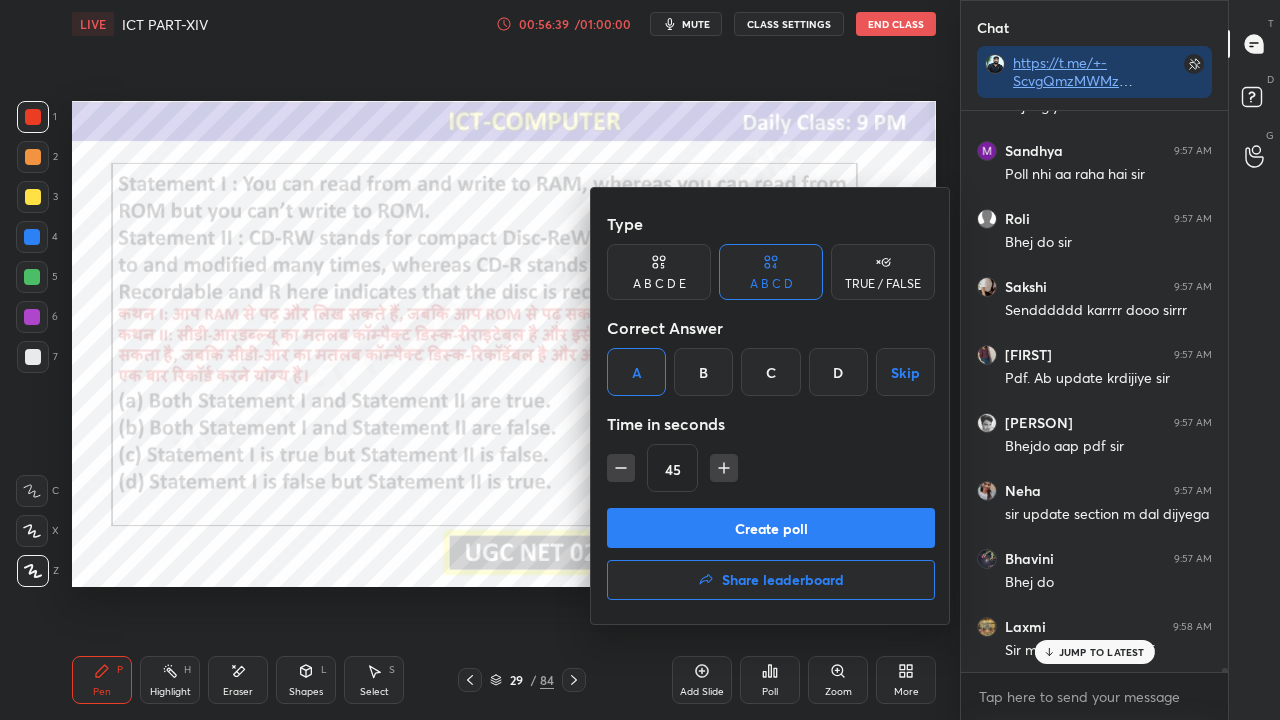 click on "Create poll" at bounding box center (771, 528) 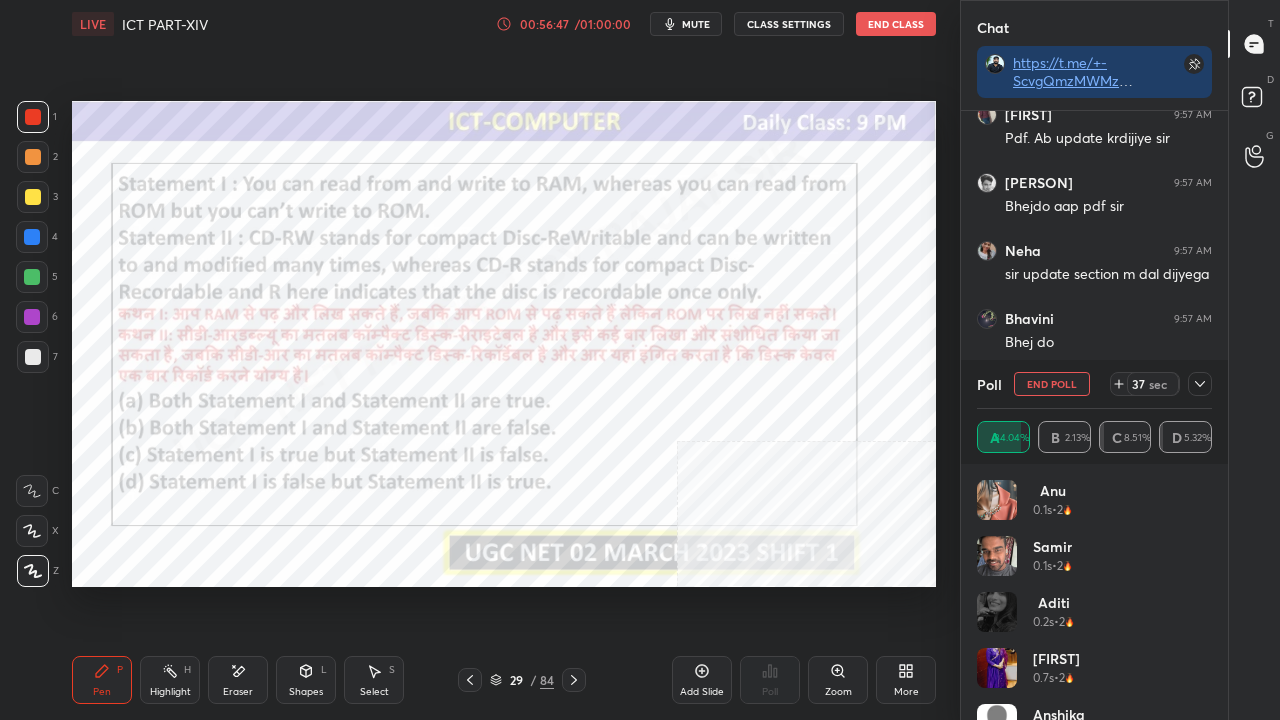 click 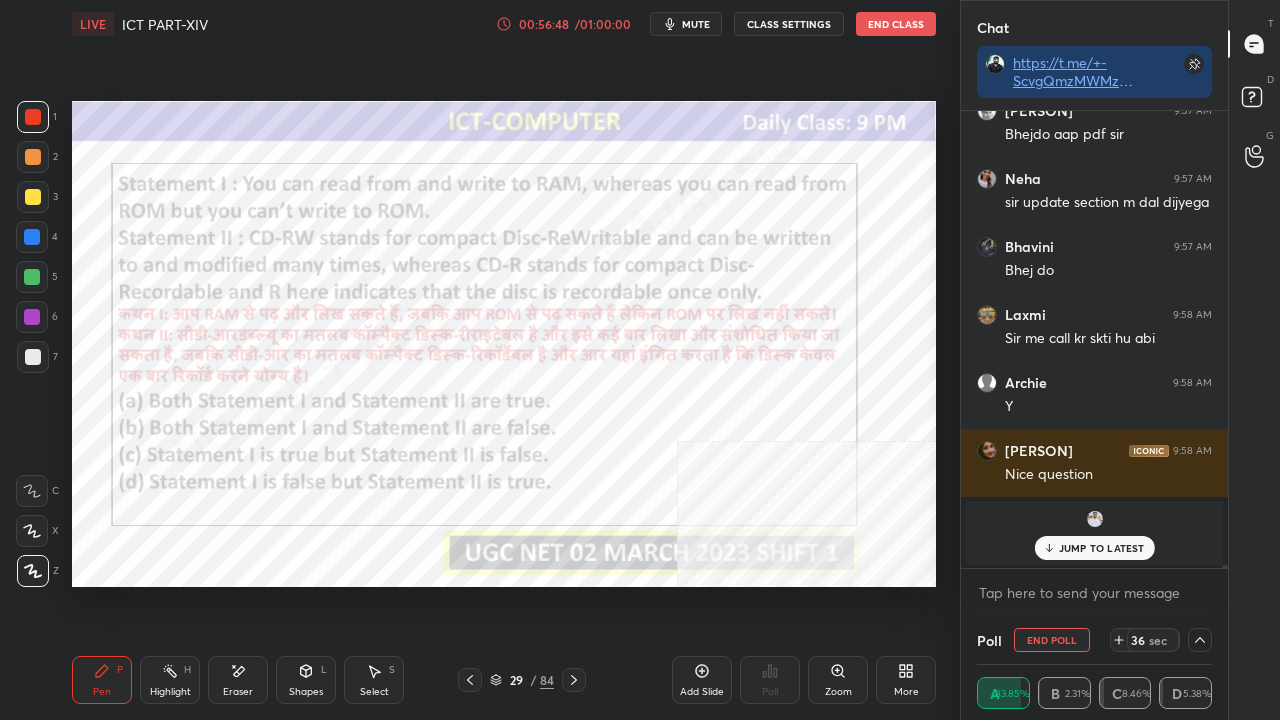click on "JUMP TO LATEST" at bounding box center [1102, 548] 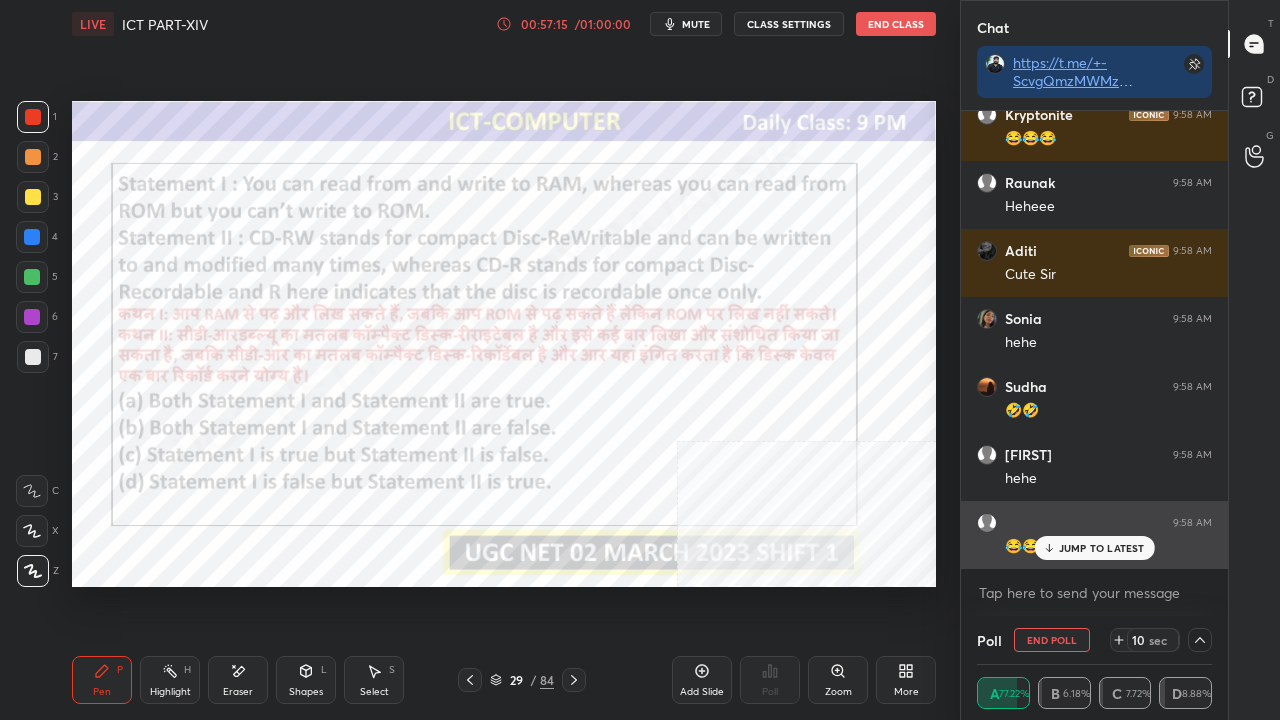 click on "JUMP TO LATEST" at bounding box center [1102, 548] 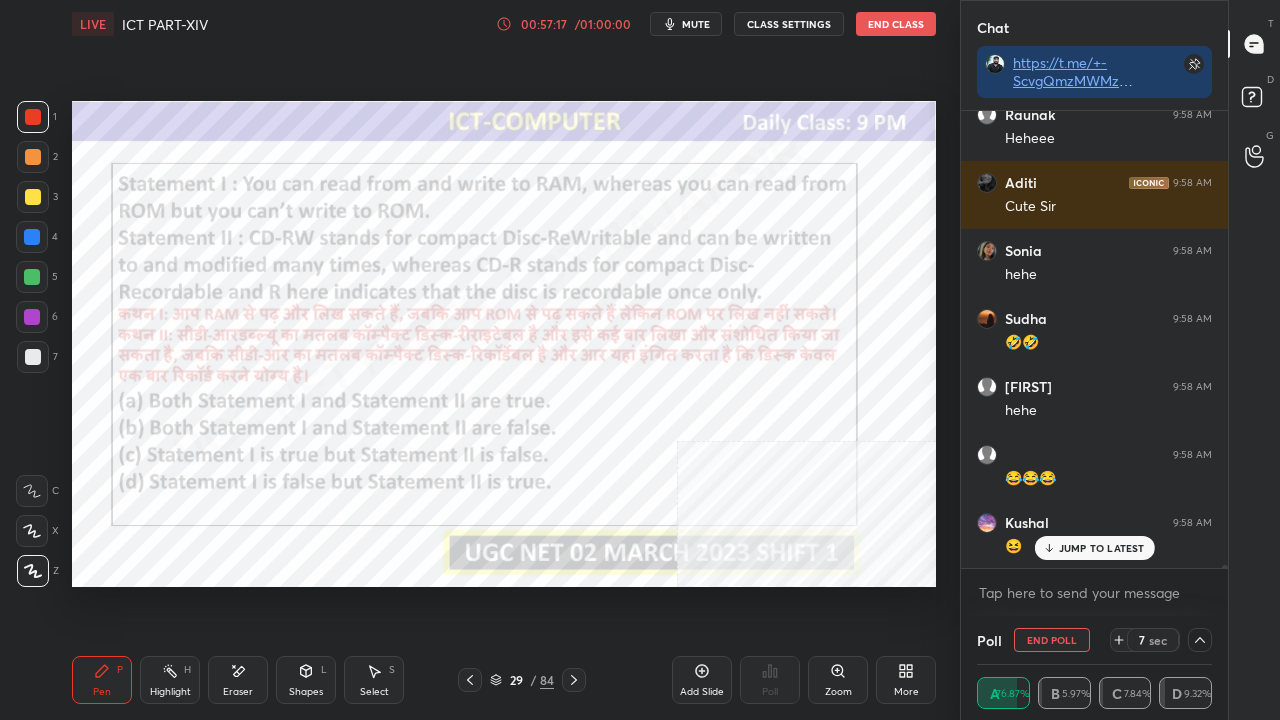 click on "[LAST]  joined [LAST] 9:58 AM Y [LAST] 9:58 AM Dn [LAST] 9:58 AM A [LAST] 9:58 AM Y [LAST] 9:58 AM pokie sir [LAST] 9:58 AM dn [LAST] 9:58 AM Again [LAST] 9:58 AM Accuracy ^ [LAST] 9:58 AM 😂😂😂 [LAST] 9:58 AM Heheee [LAST] 9:58 AM Cute Sir [LAST] 9:58 AM hehe [LAST] 9:58 AM 🤣🤣 [LAST] 9:58 AM hehe 9:58 AM 😂😂😂 [LAST] 9:58 AM 😆" at bounding box center (1094, 339) 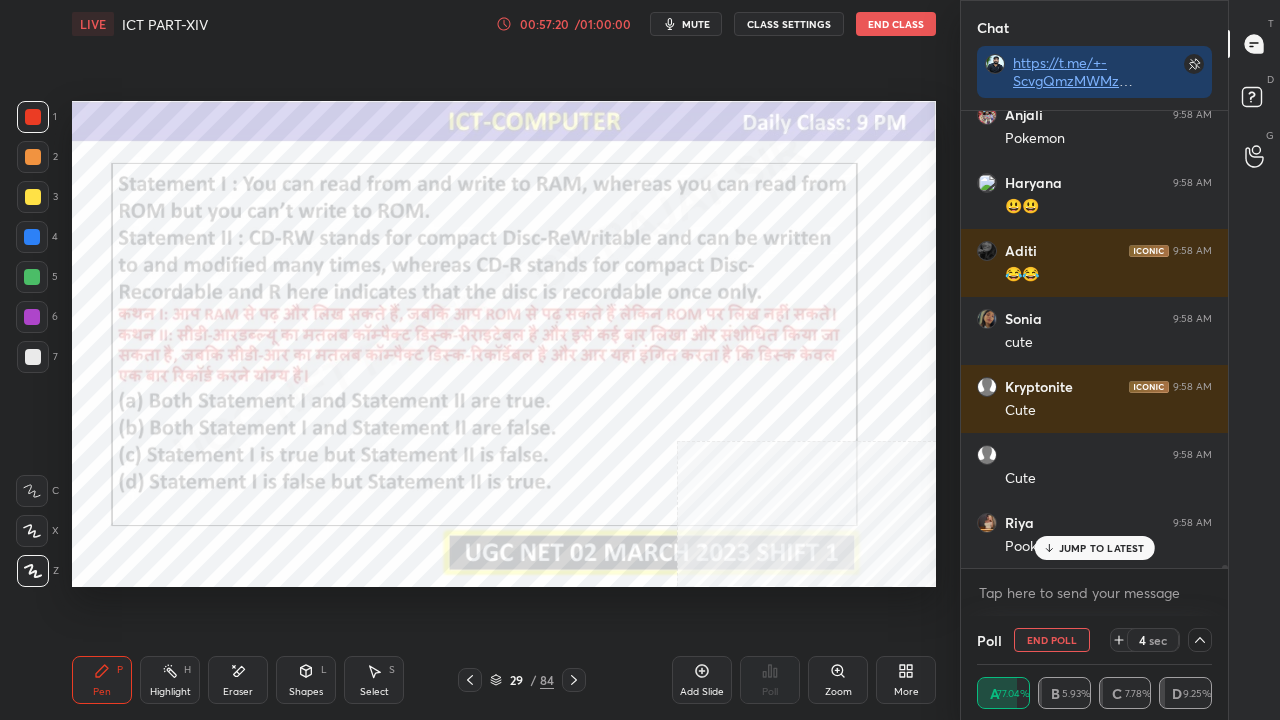 drag, startPoint x: 510, startPoint y: 674, endPoint x: 530, endPoint y: 626, distance: 52 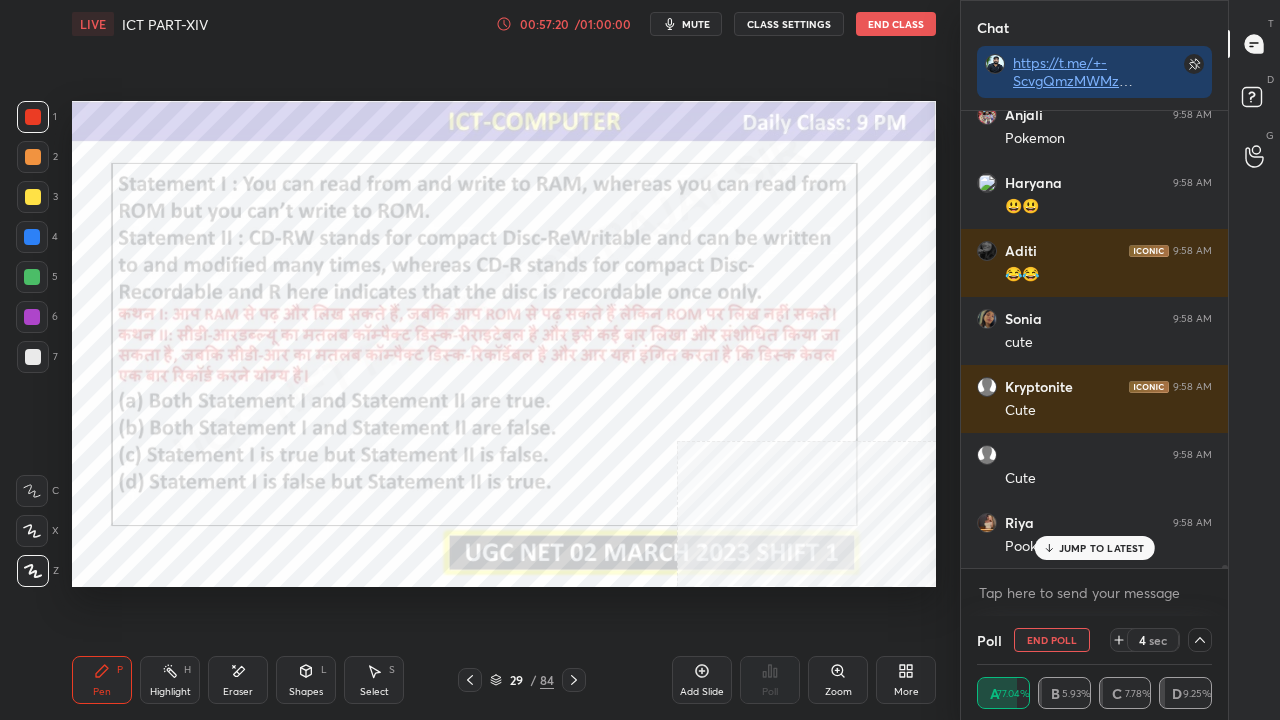 click on "29 / 84" at bounding box center [522, 680] 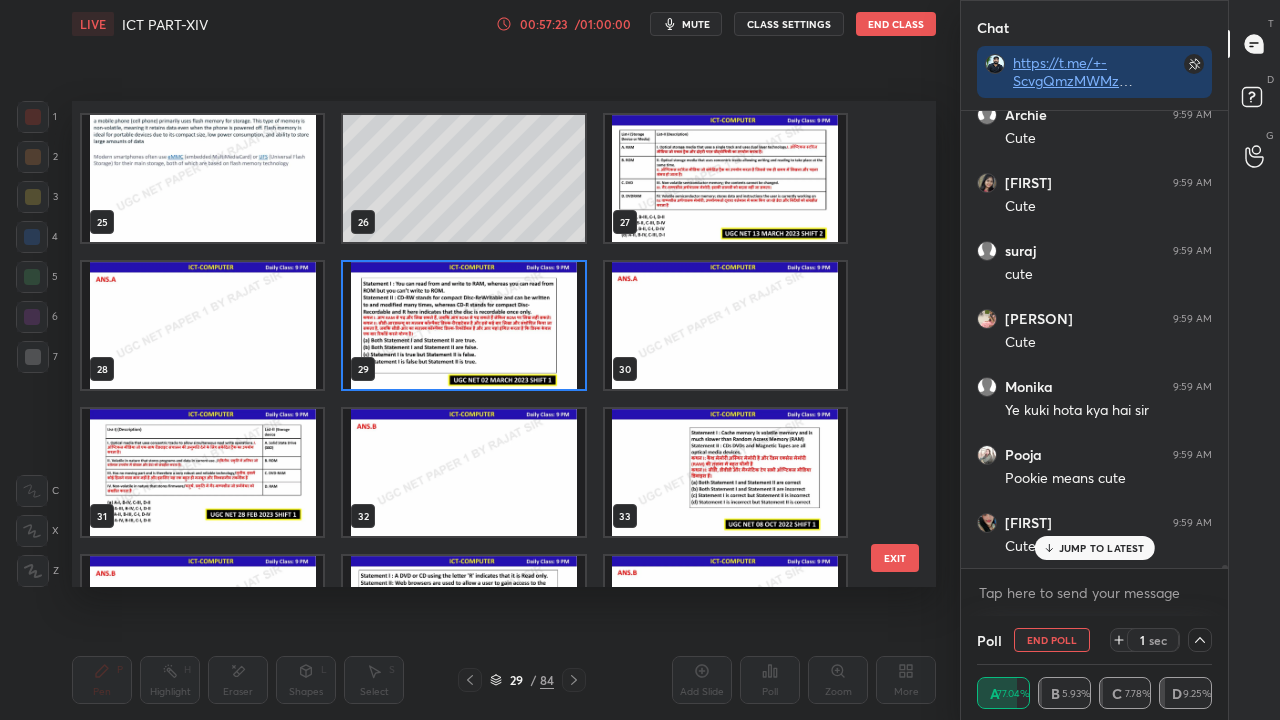 click at bounding box center [202, 472] 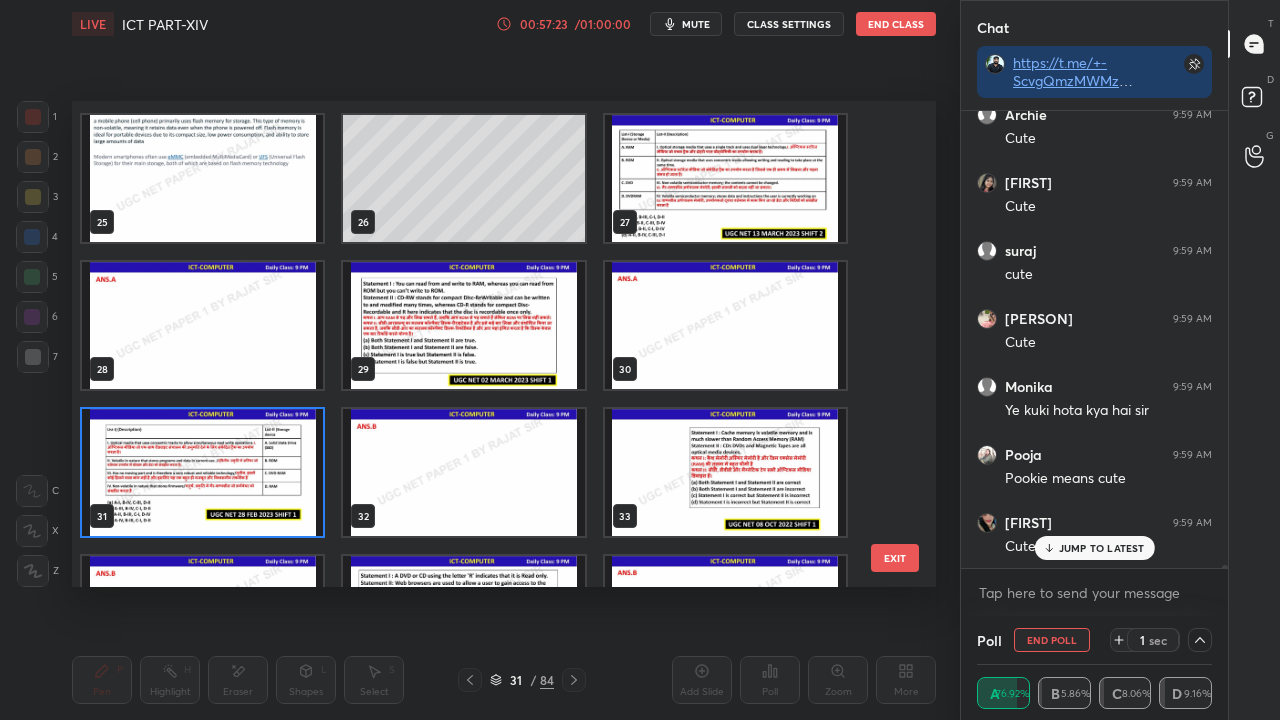 click at bounding box center (202, 472) 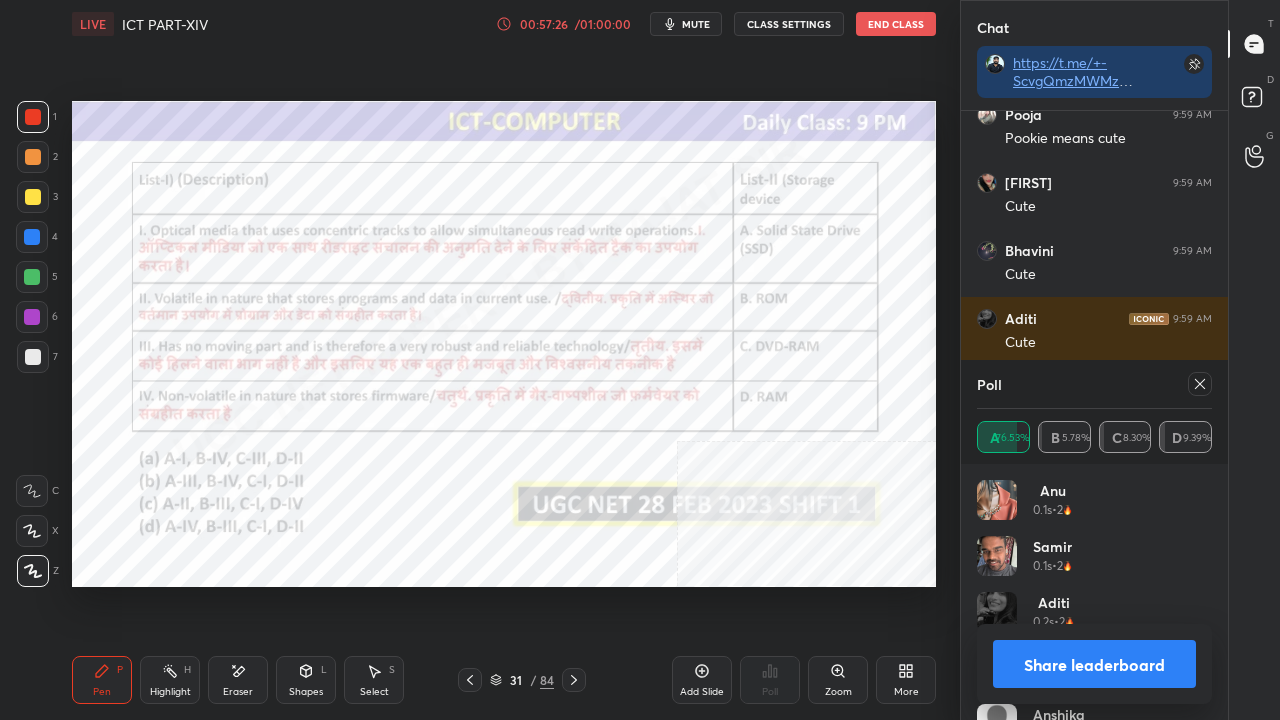 click on "Poll A 76.53% B 5.78% C 8.30% D 9.39%" at bounding box center [1094, 412] 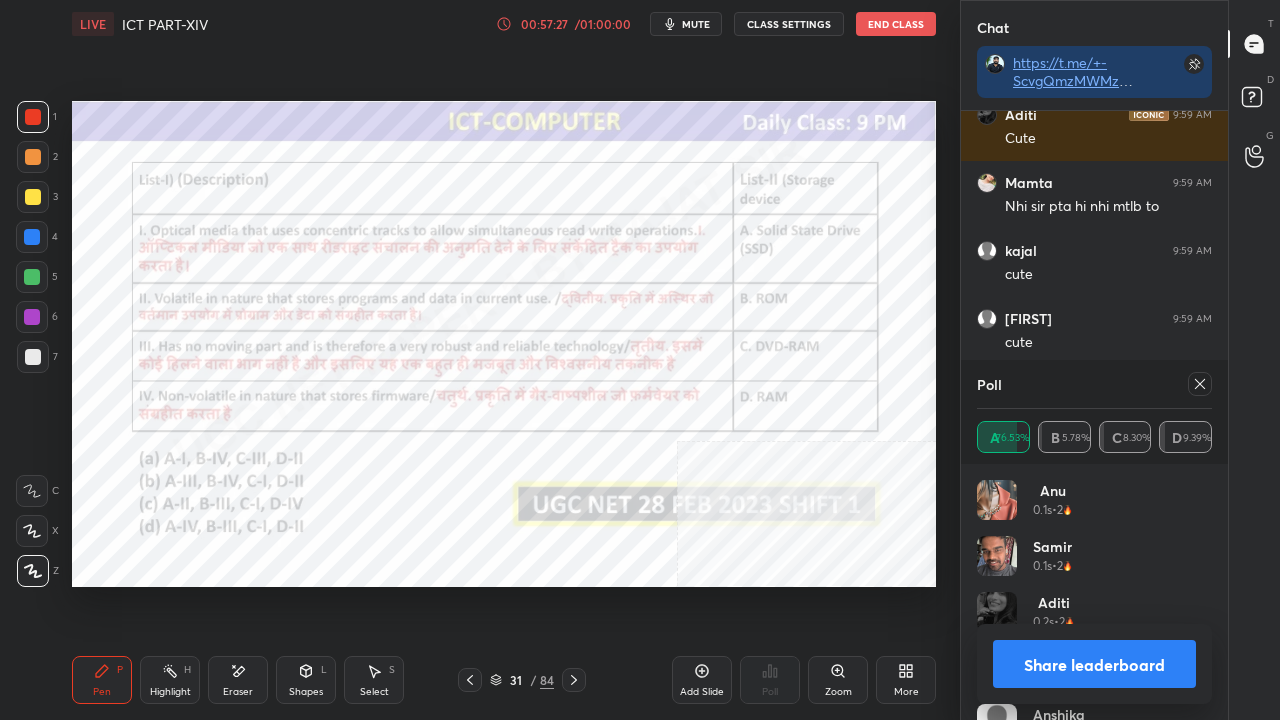 drag, startPoint x: 1201, startPoint y: 382, endPoint x: 1186, endPoint y: 378, distance: 15.524175 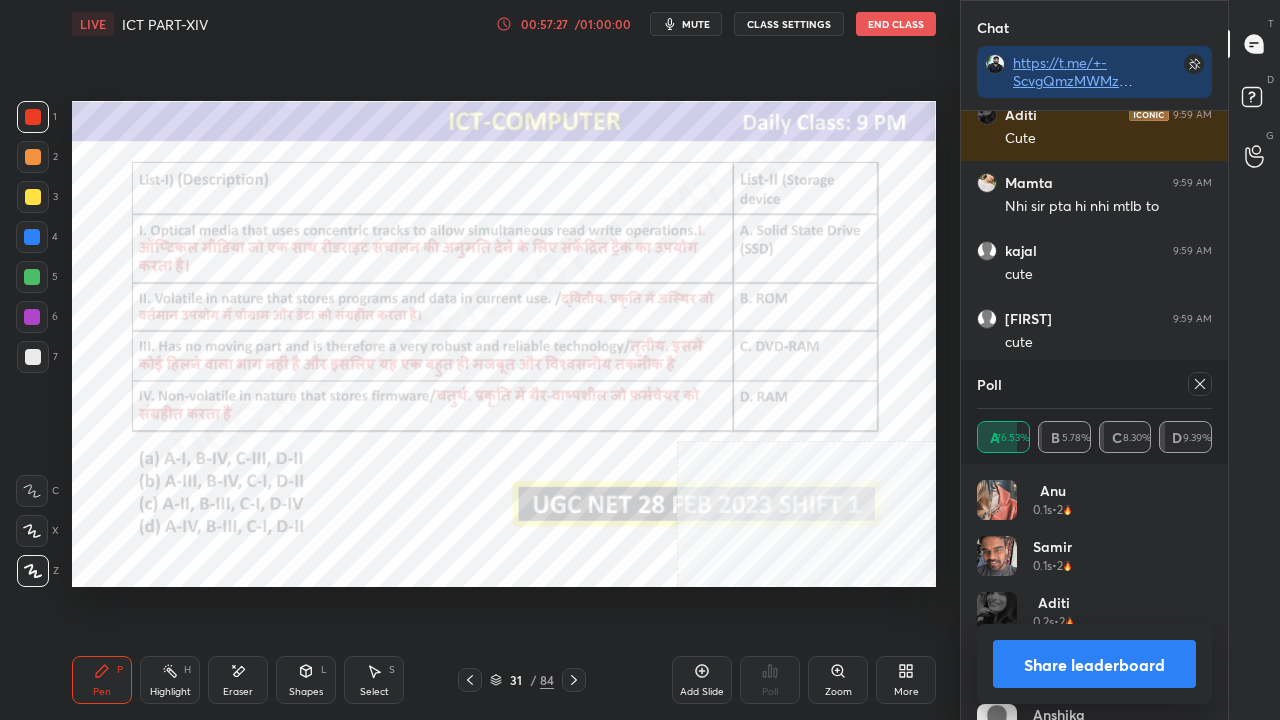 click 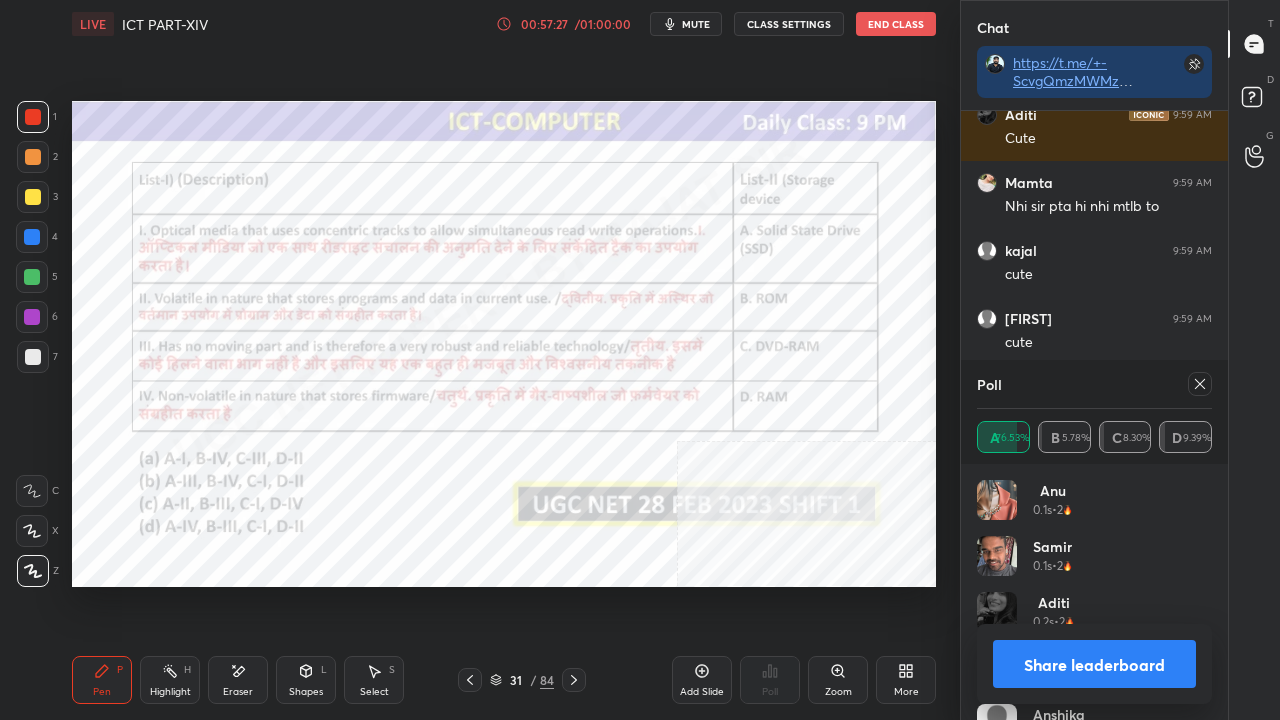 type on "x" 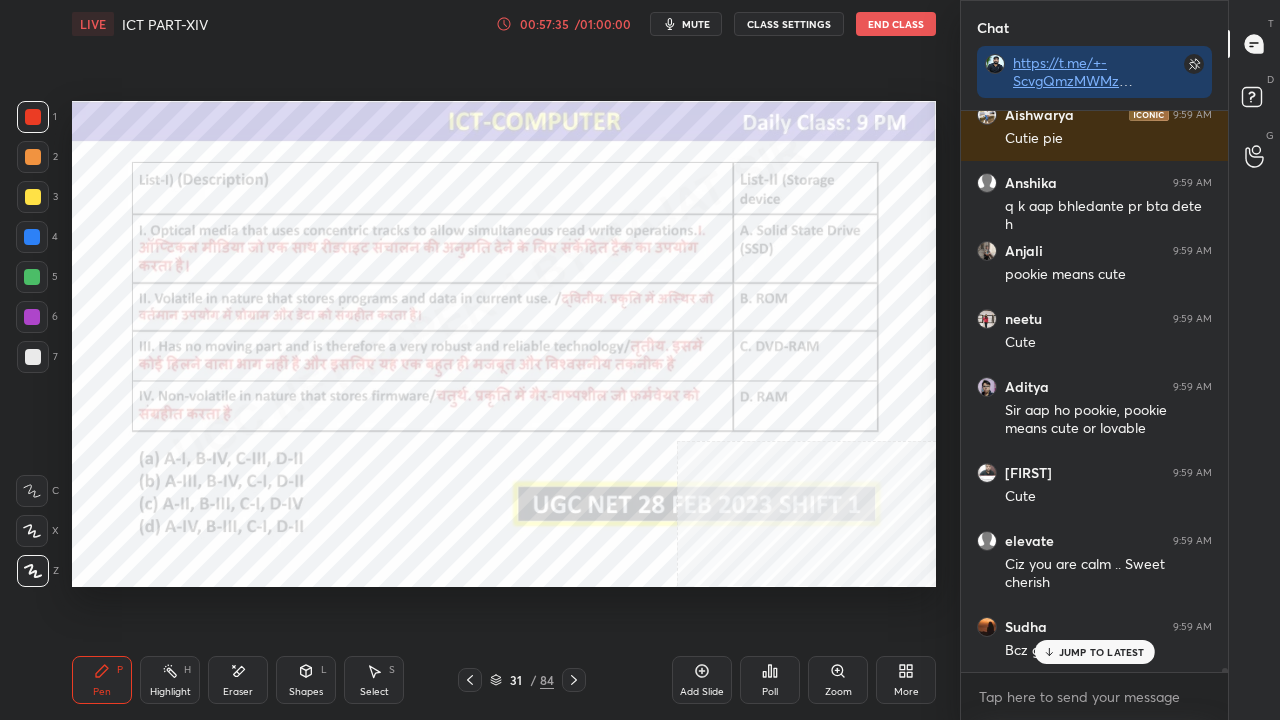 click on "31" at bounding box center [516, 680] 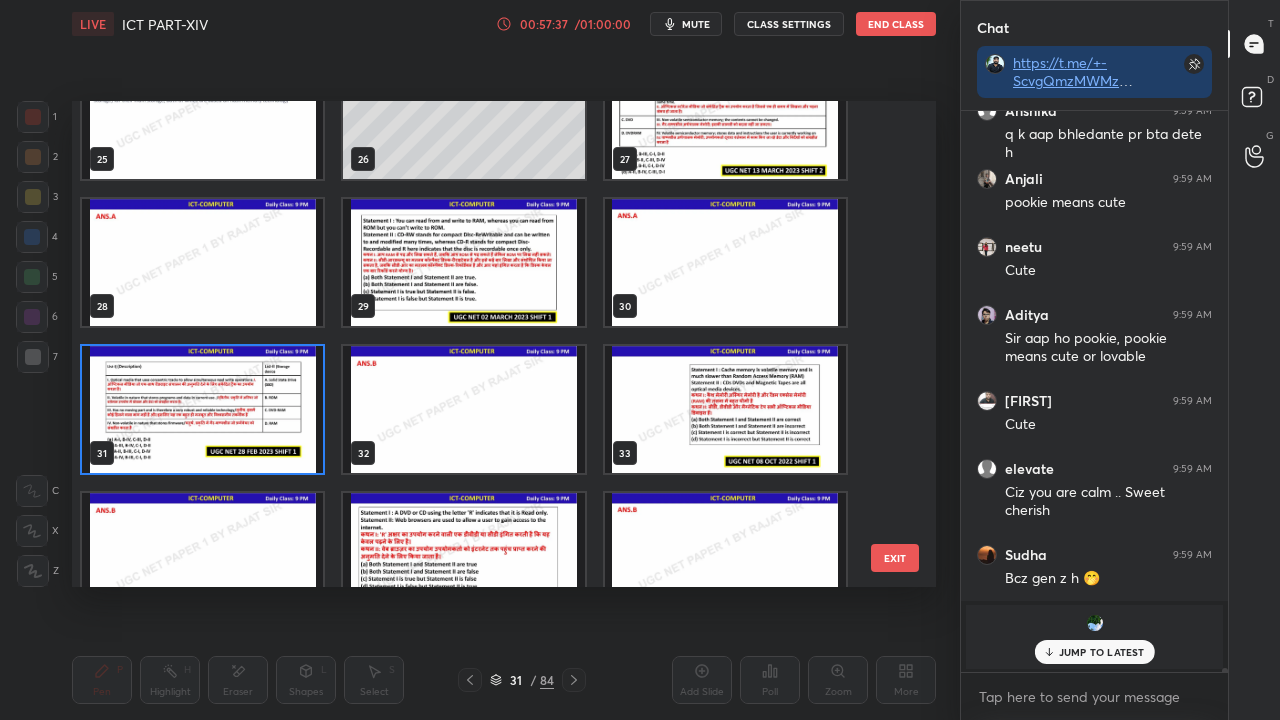click at bounding box center [202, 409] 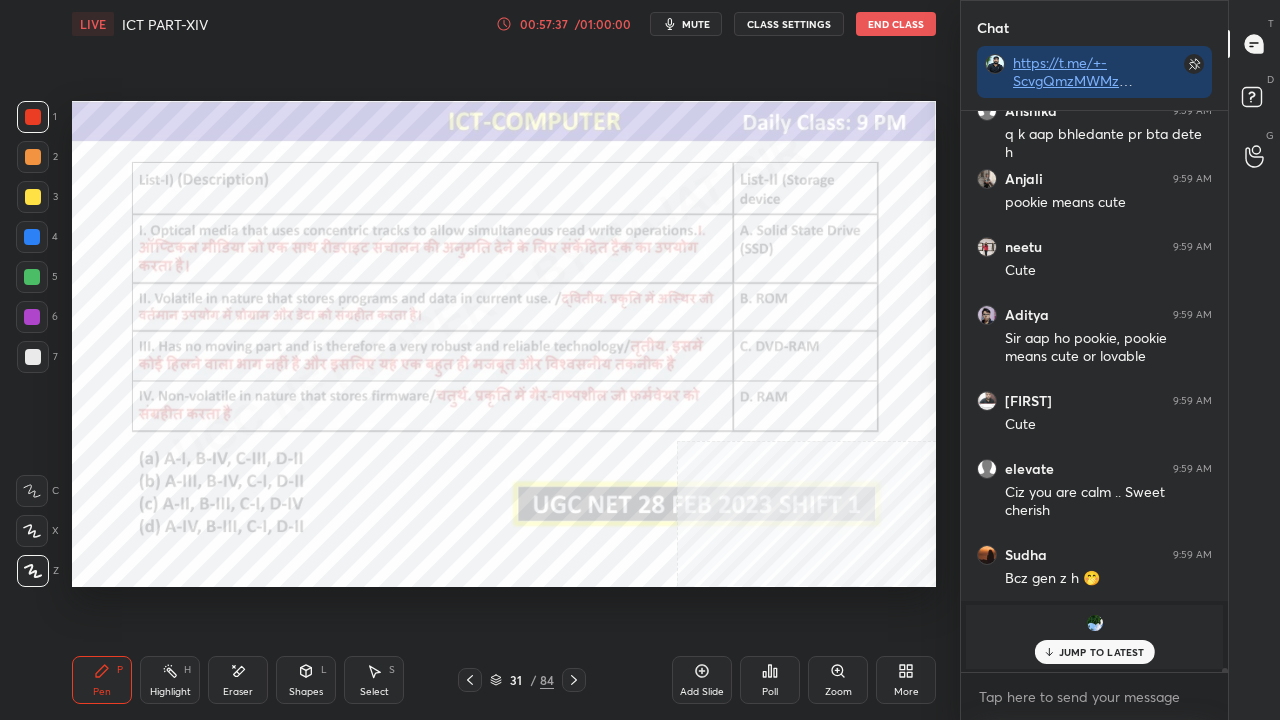click at bounding box center (202, 409) 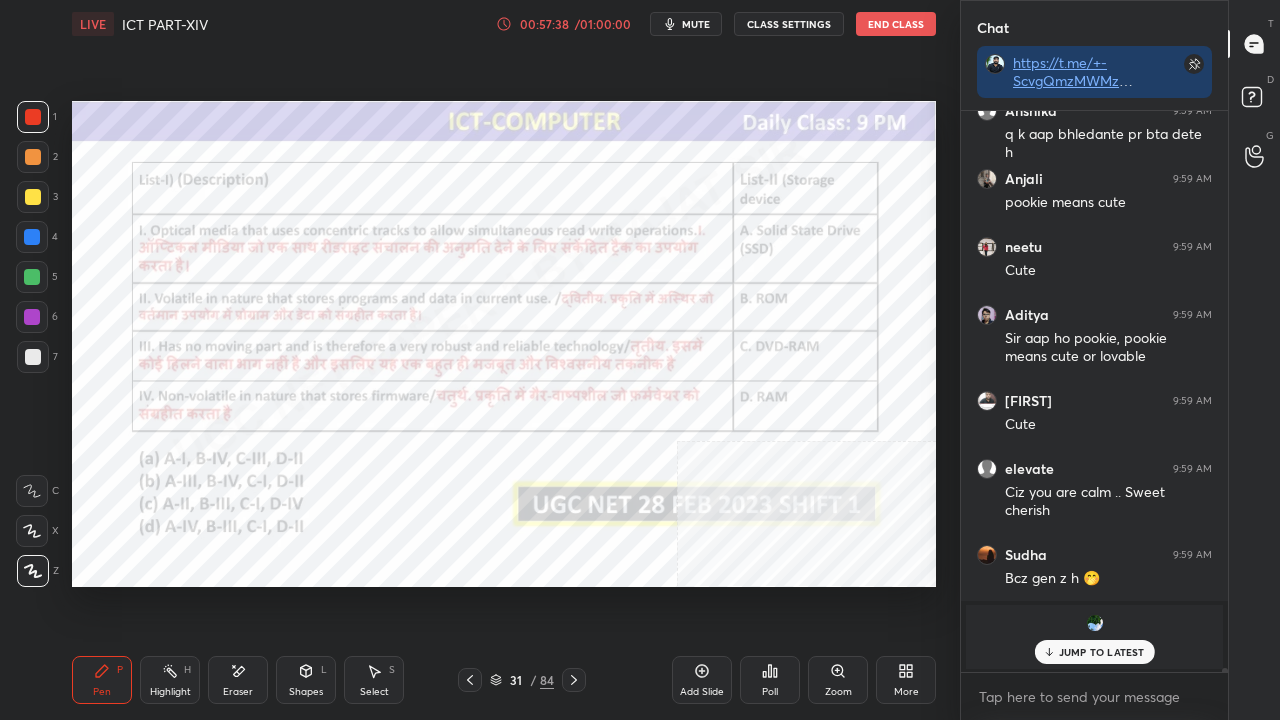 click 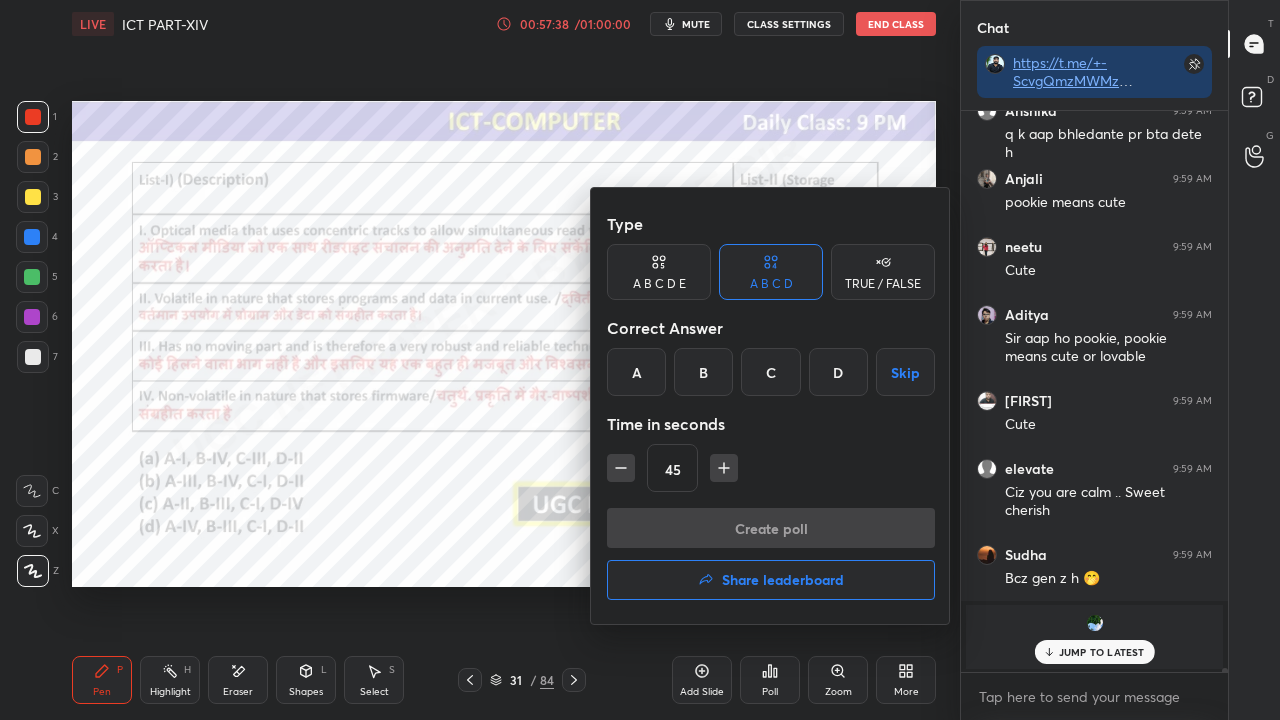 drag, startPoint x: 712, startPoint y: 378, endPoint x: 712, endPoint y: 406, distance: 28 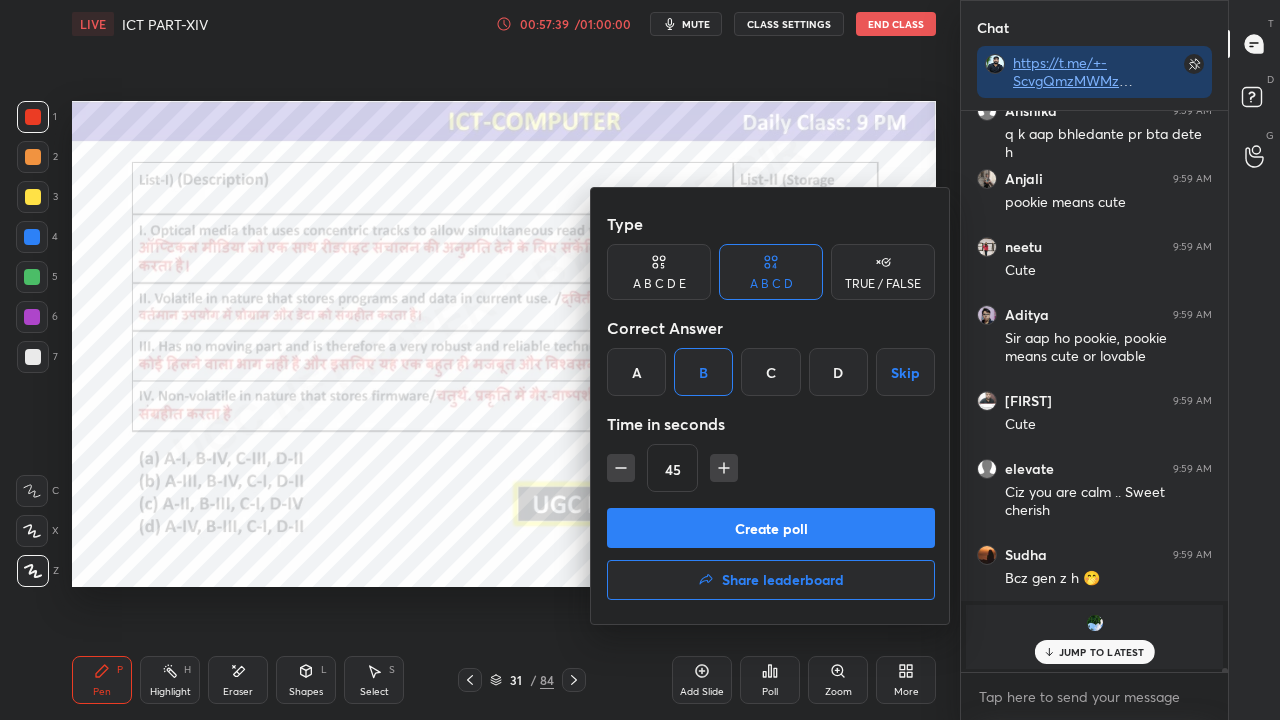 click 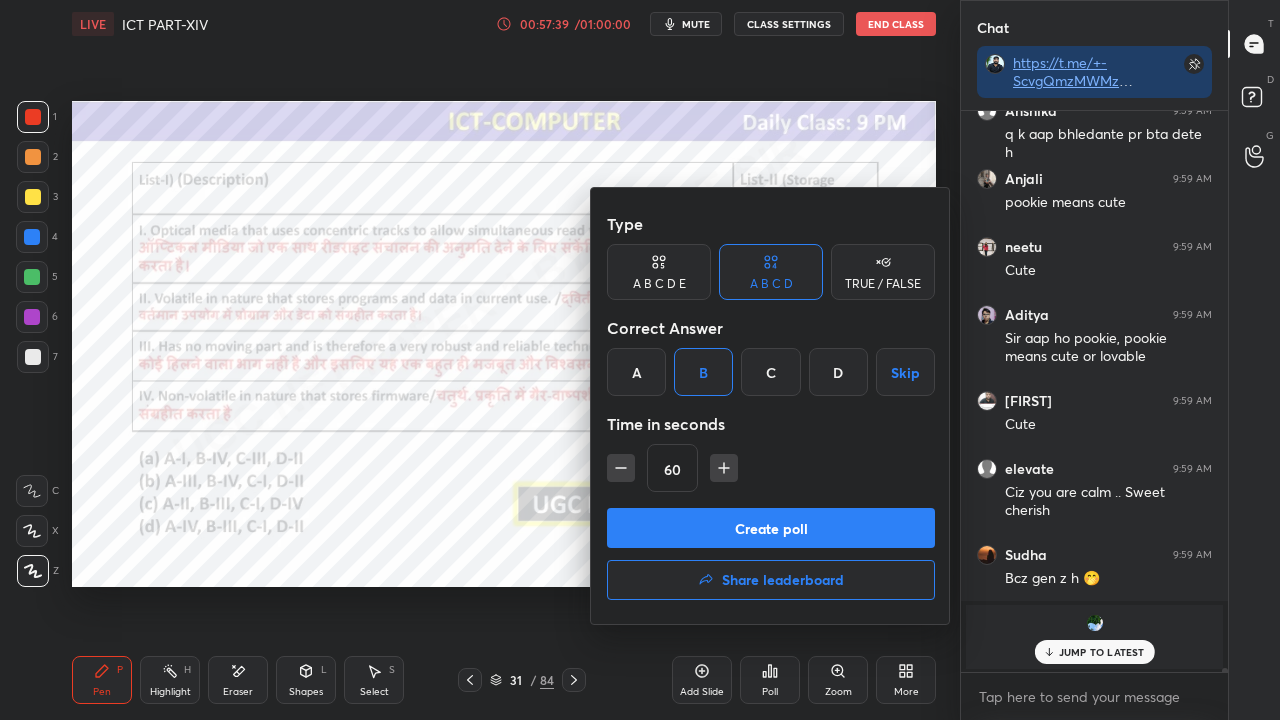 click on "Create poll" at bounding box center (771, 528) 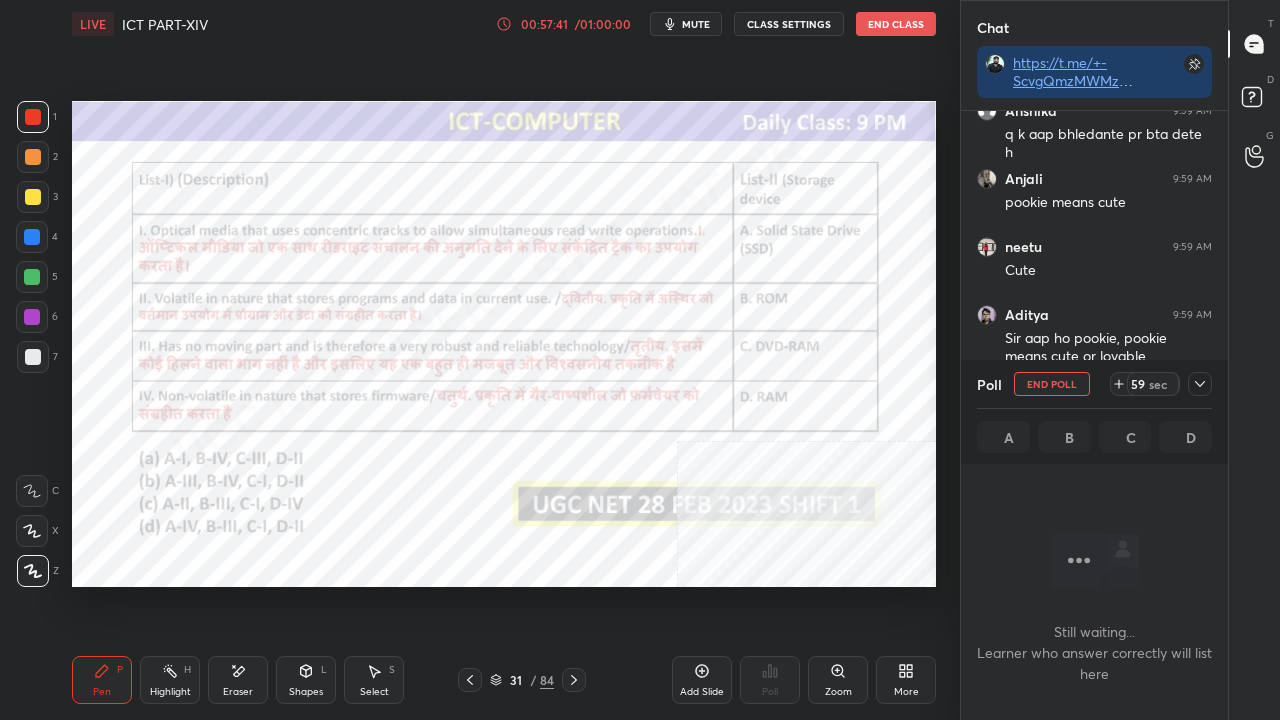 click 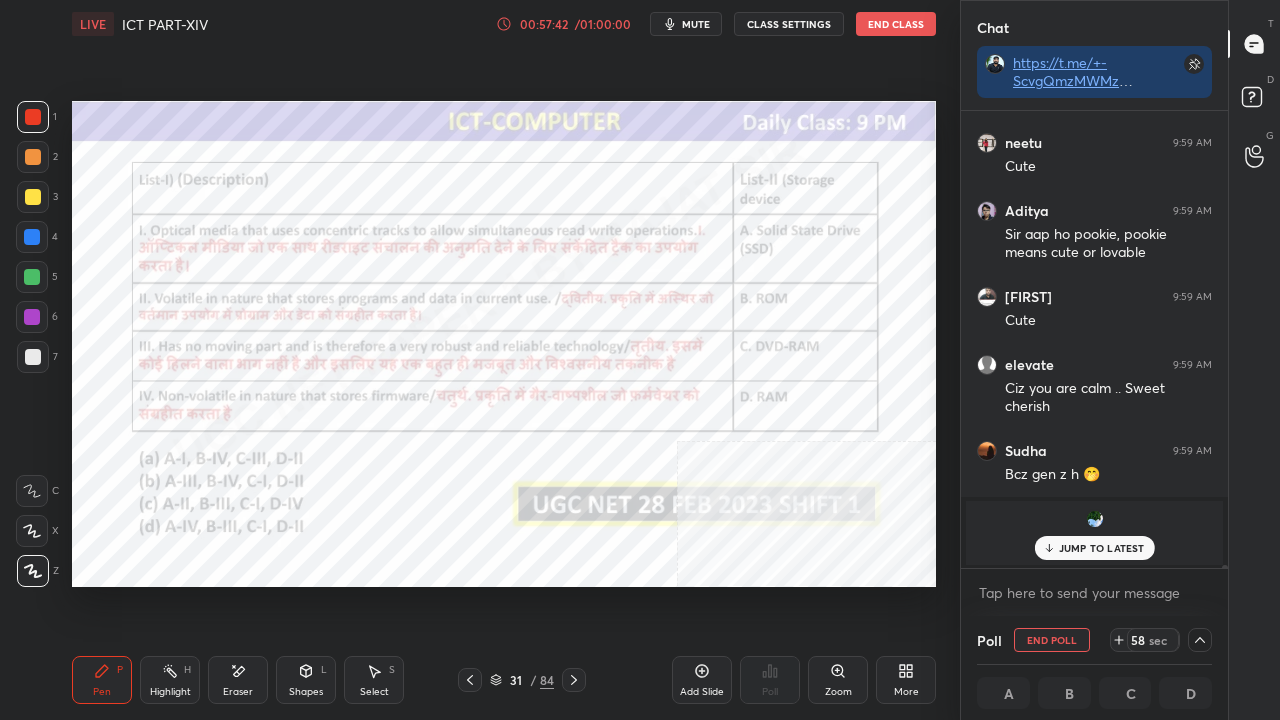 click on "JUMP TO LATEST" at bounding box center (1102, 548) 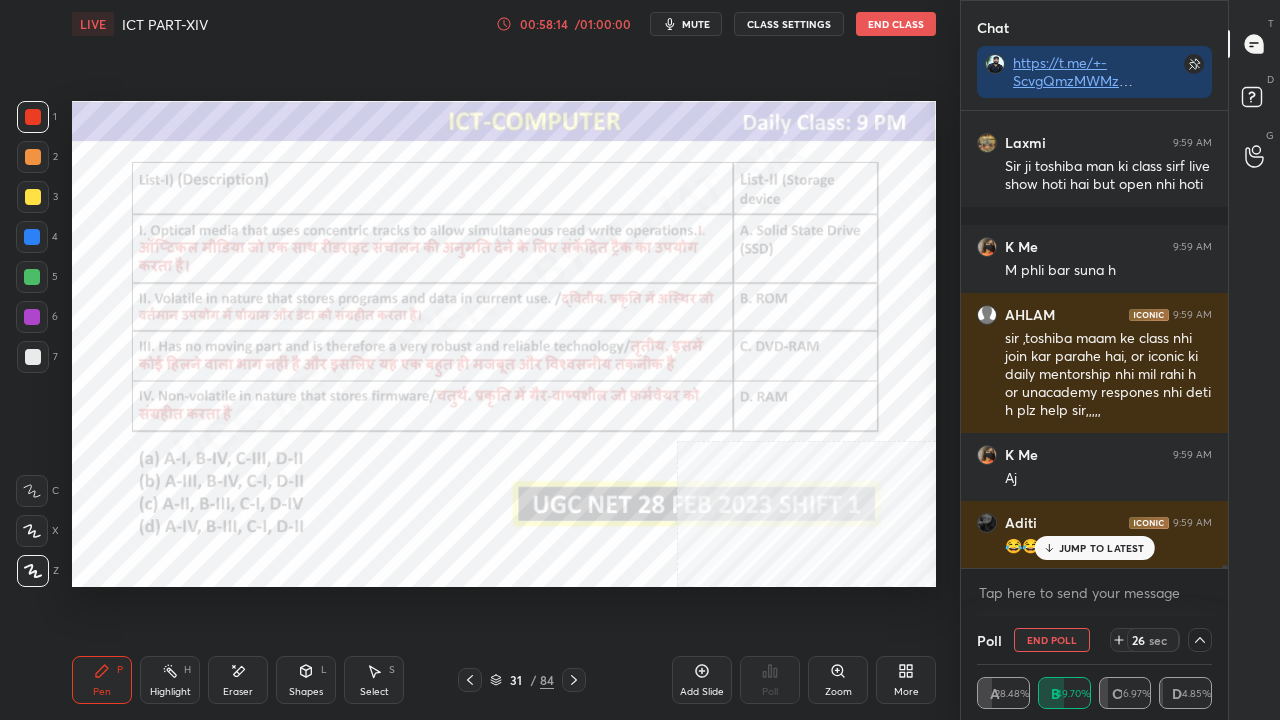 click on "JUMP TO LATEST" at bounding box center (1102, 548) 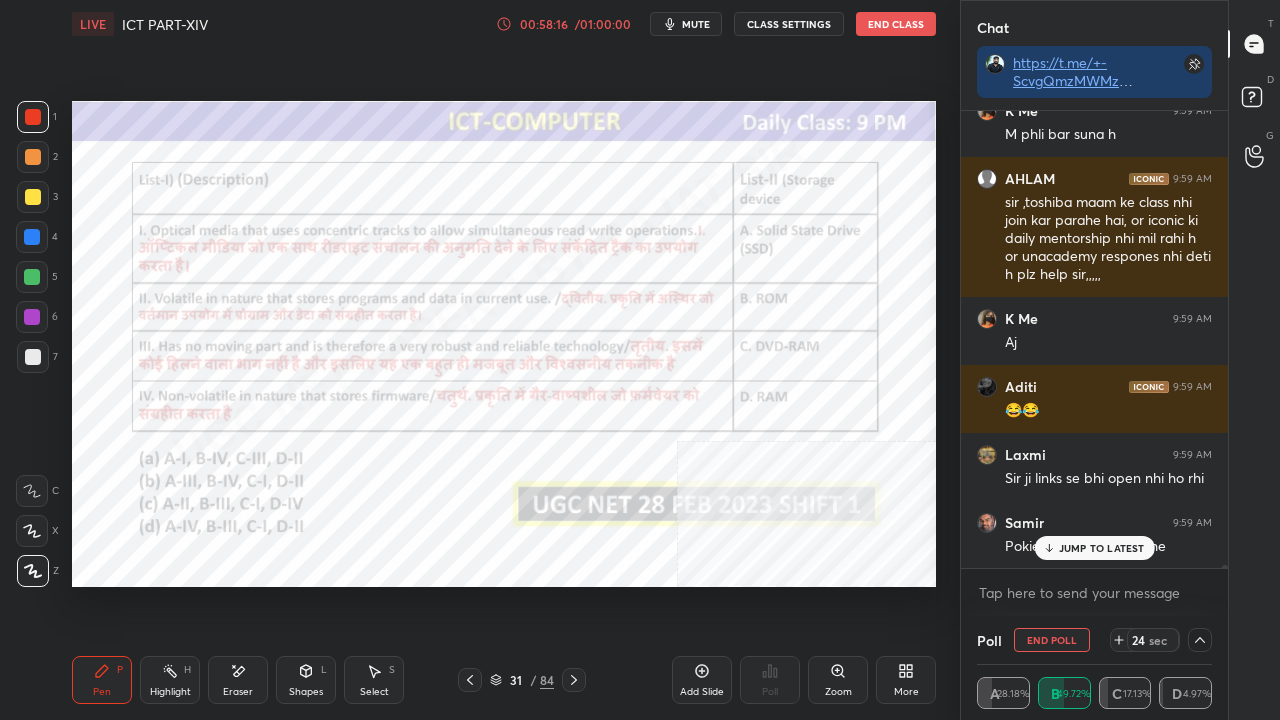 click on "JUMP TO LATEST" at bounding box center [1094, 548] 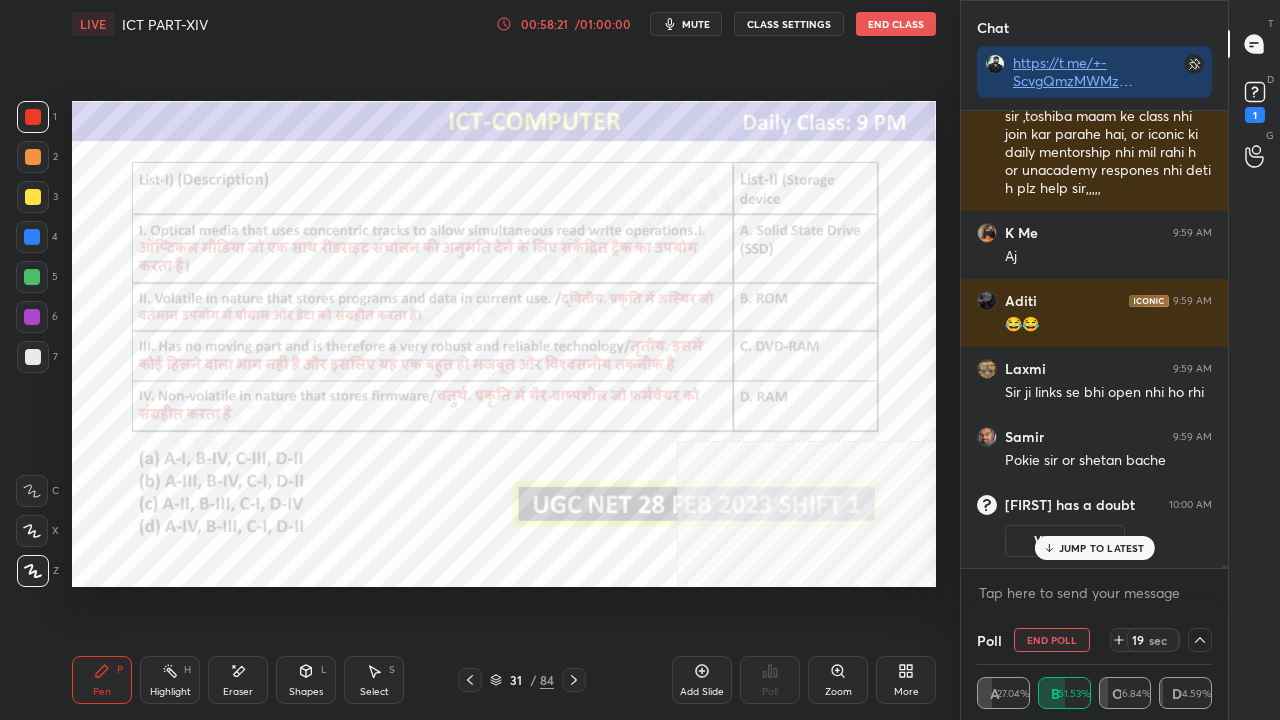 drag, startPoint x: 1106, startPoint y: 553, endPoint x: 962, endPoint y: 534, distance: 145.24806 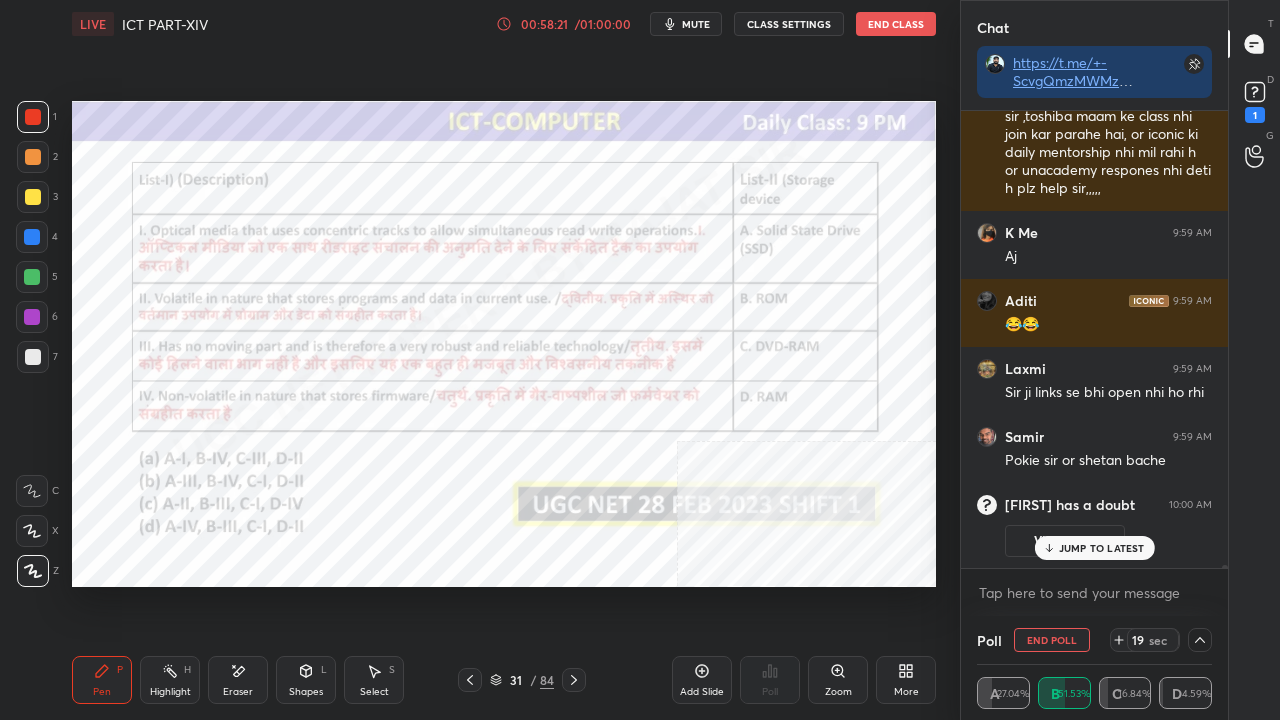 click on "JUMP TO LATEST" at bounding box center (1094, 548) 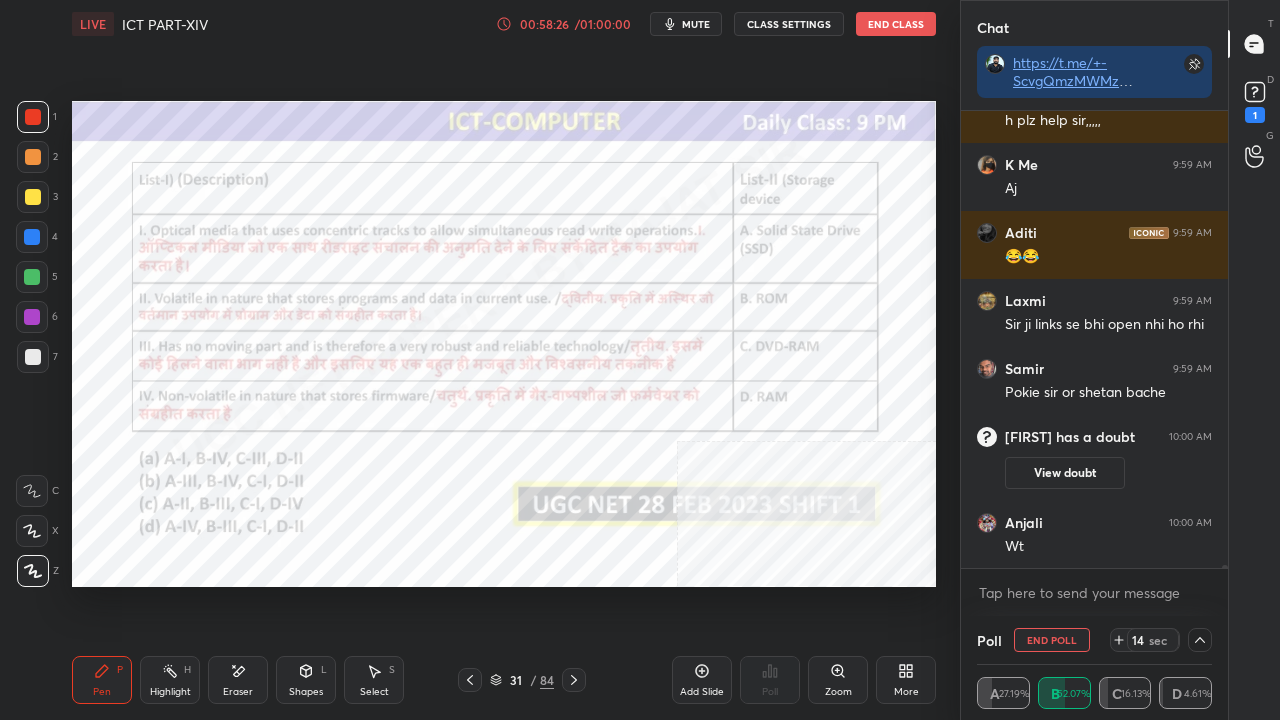 click at bounding box center [32, 317] 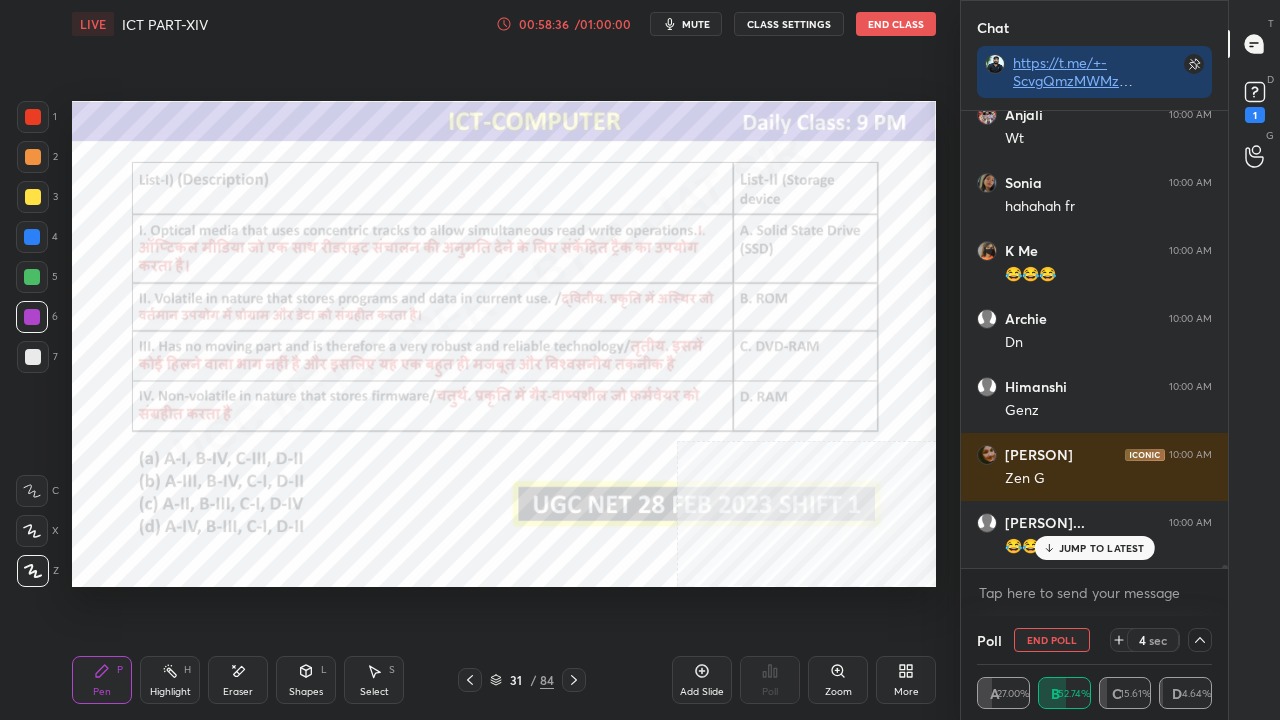 click on "JUMP TO LATEST" at bounding box center [1102, 548] 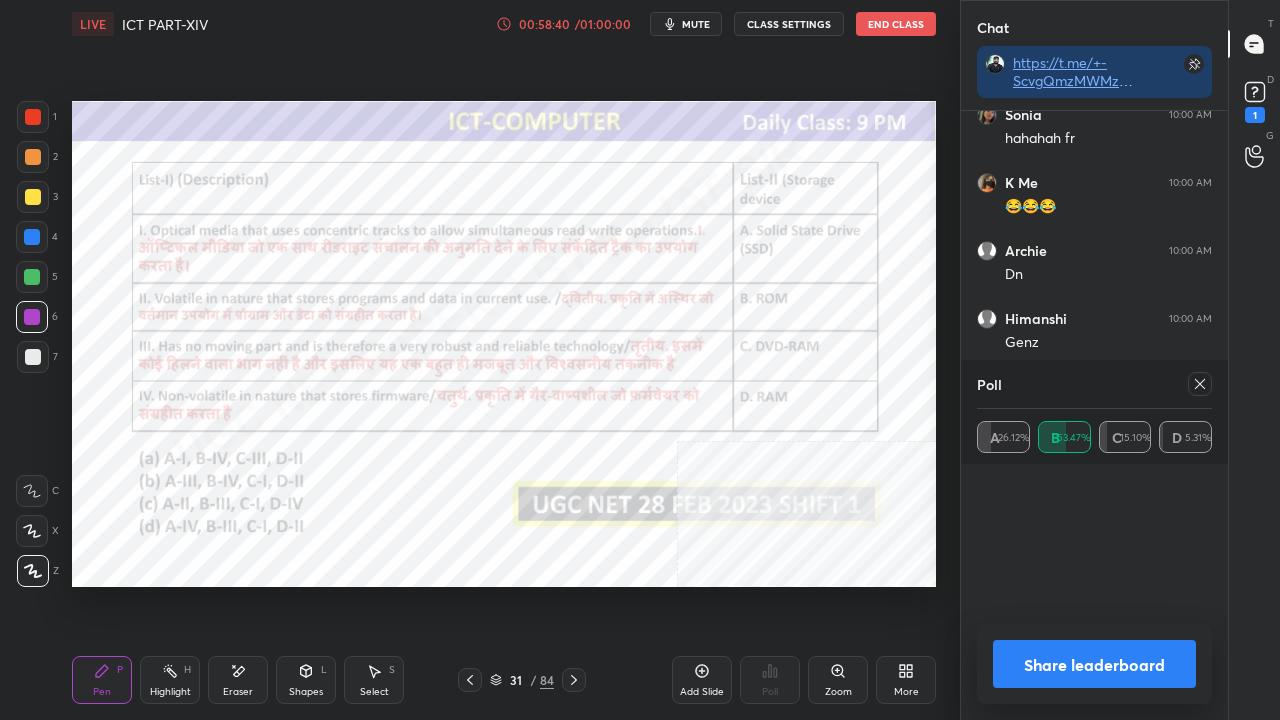 scroll, scrollTop: 6, scrollLeft: 6, axis: both 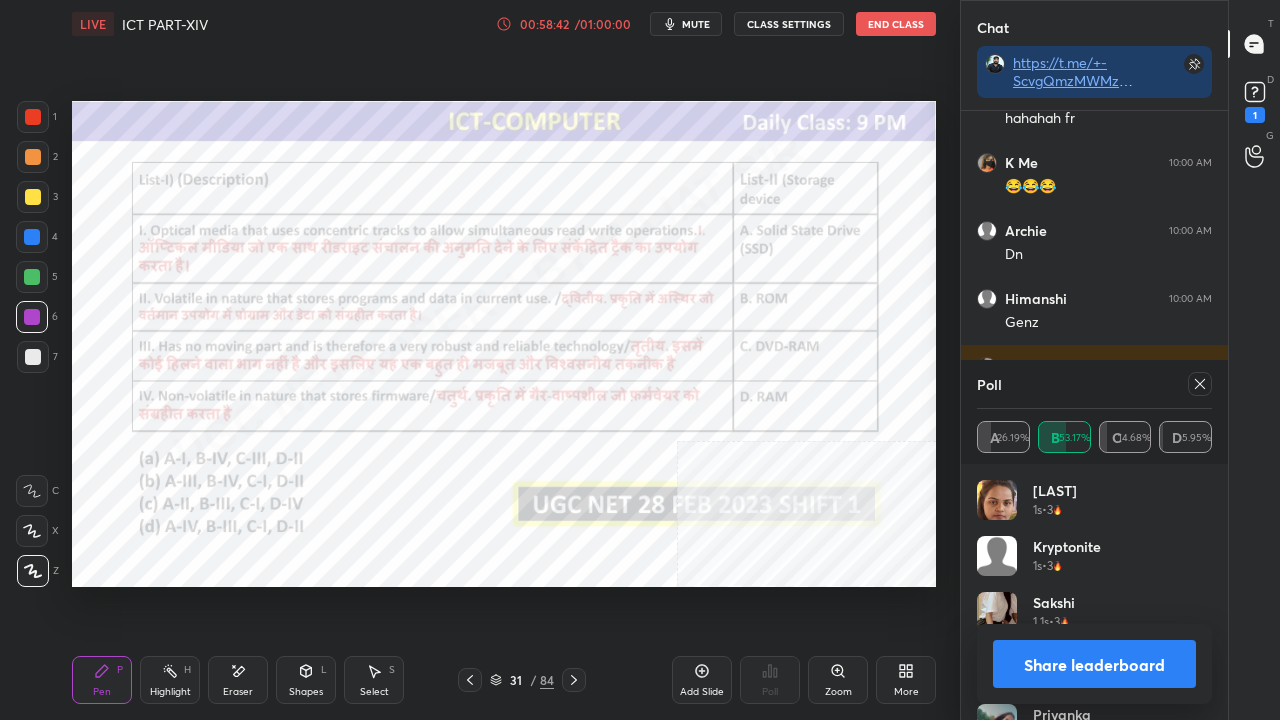 click 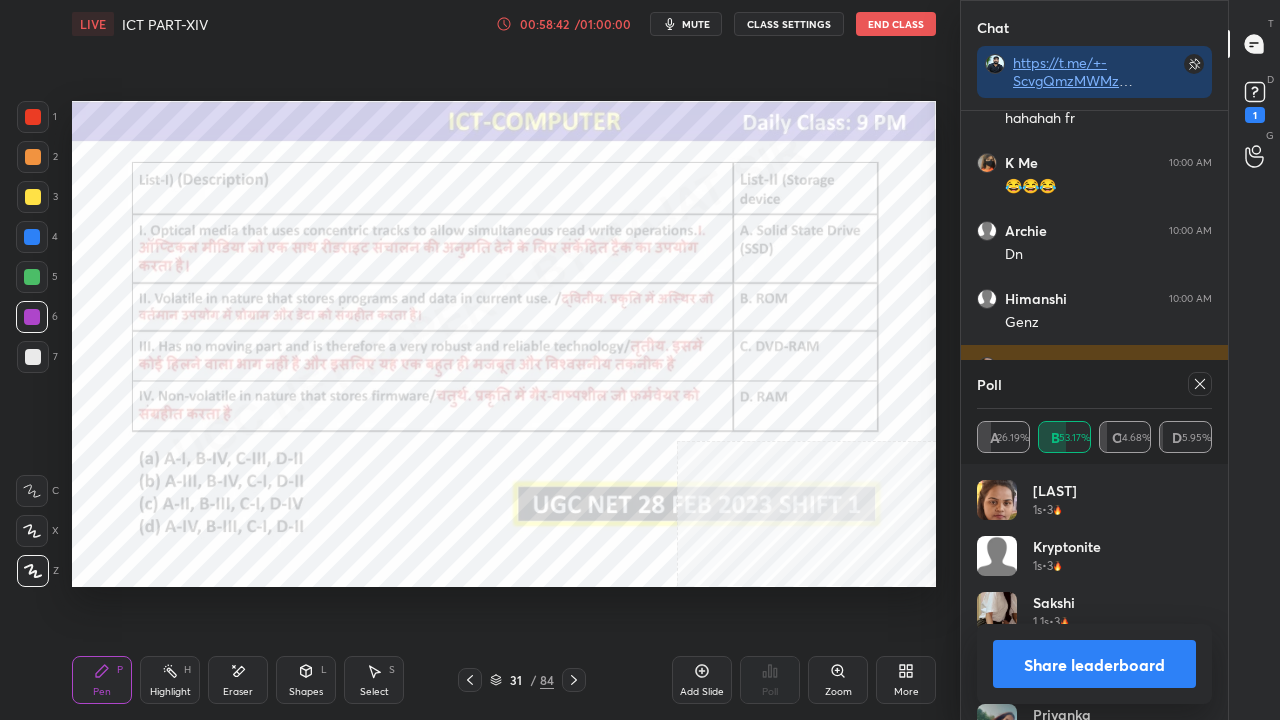scroll, scrollTop: 88, scrollLeft: 229, axis: both 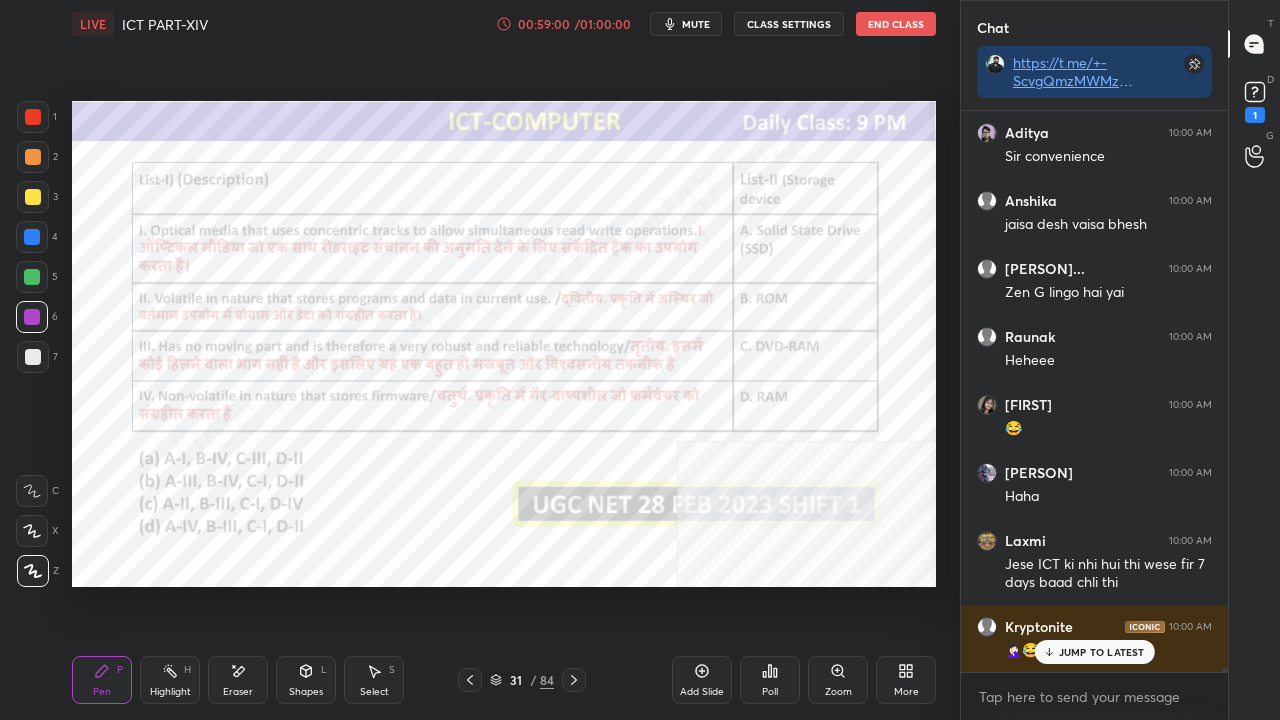 drag, startPoint x: 242, startPoint y: 678, endPoint x: 257, endPoint y: 650, distance: 31.764761 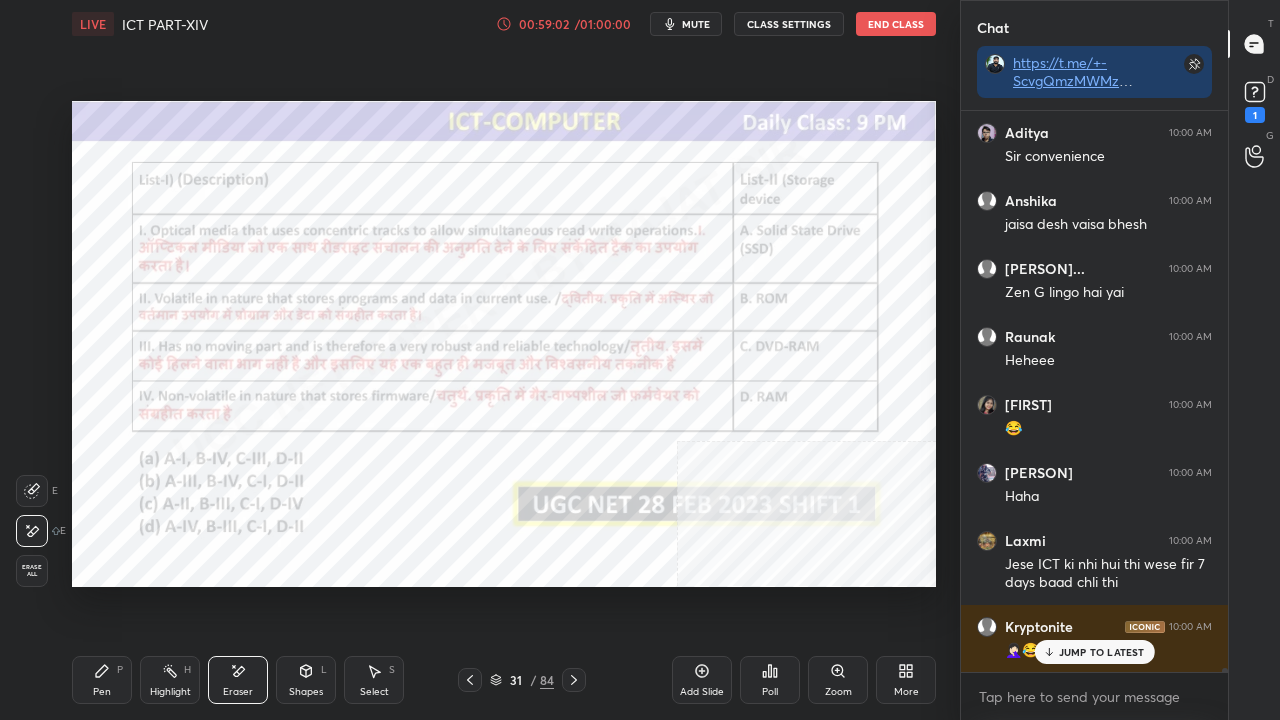 click on "Pen P" at bounding box center [102, 680] 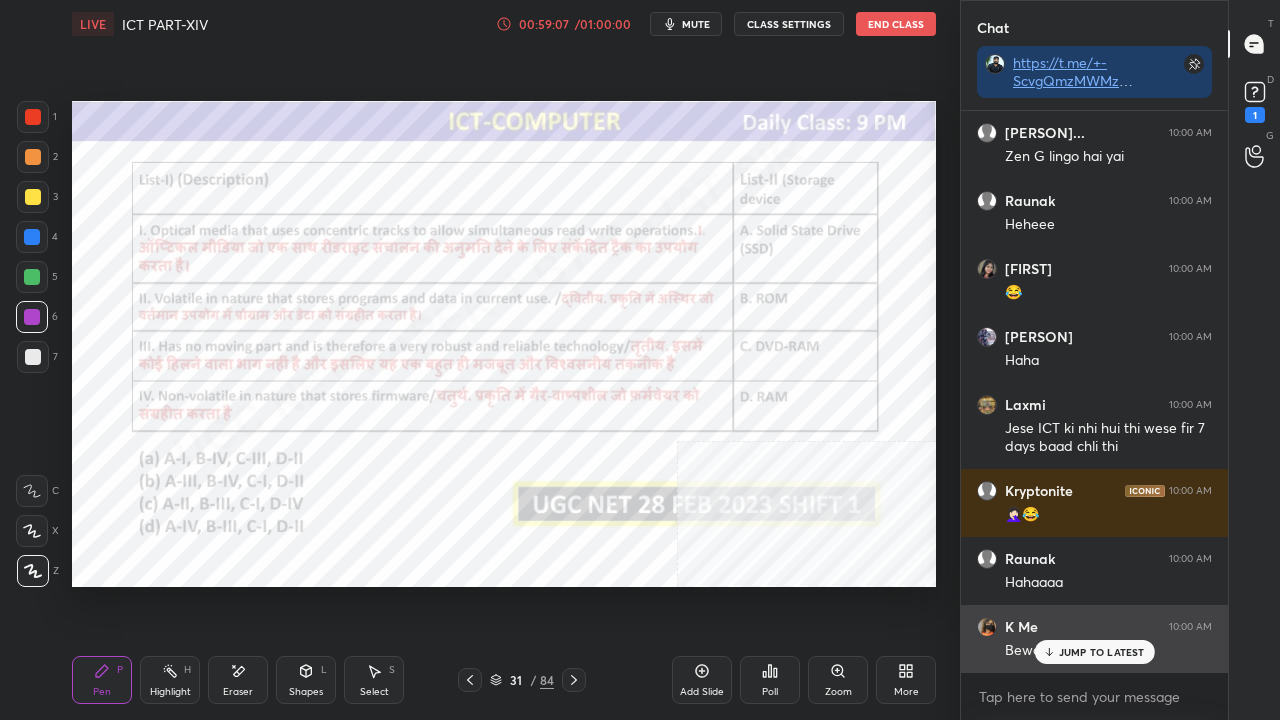 click on "JUMP TO LATEST" at bounding box center (1094, 652) 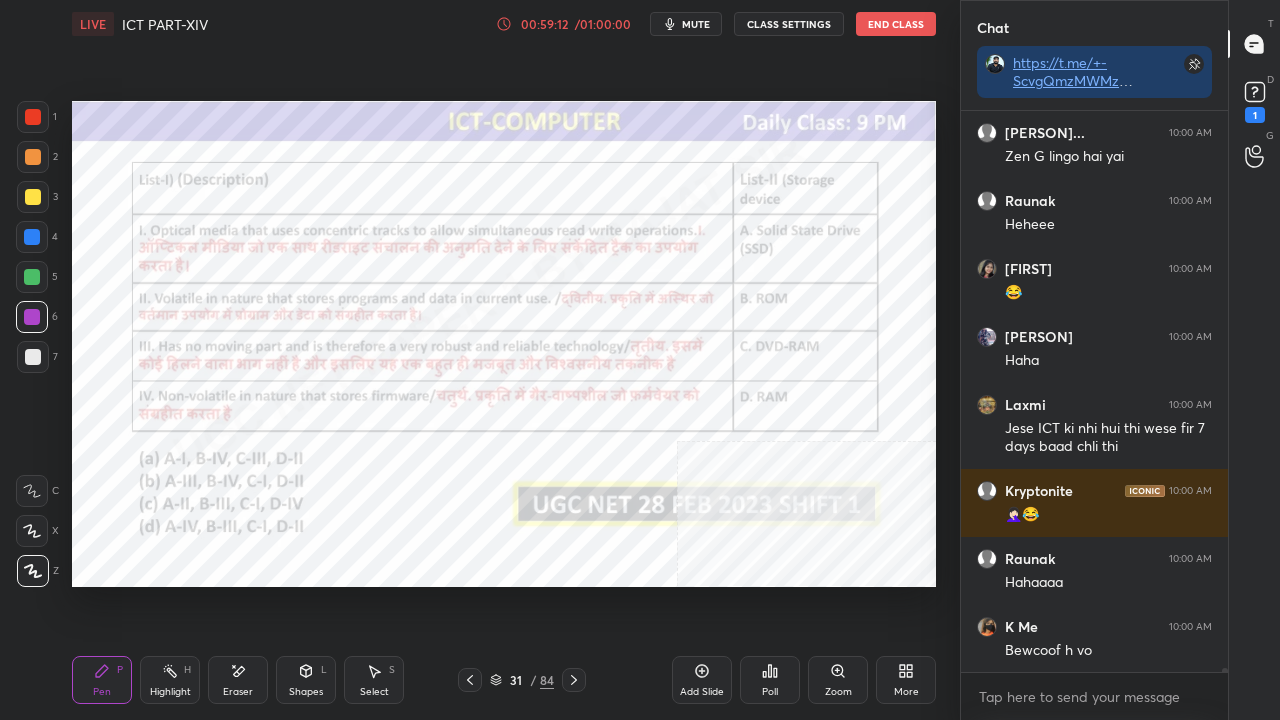drag, startPoint x: 36, startPoint y: 118, endPoint x: 46, endPoint y: 126, distance: 12.806249 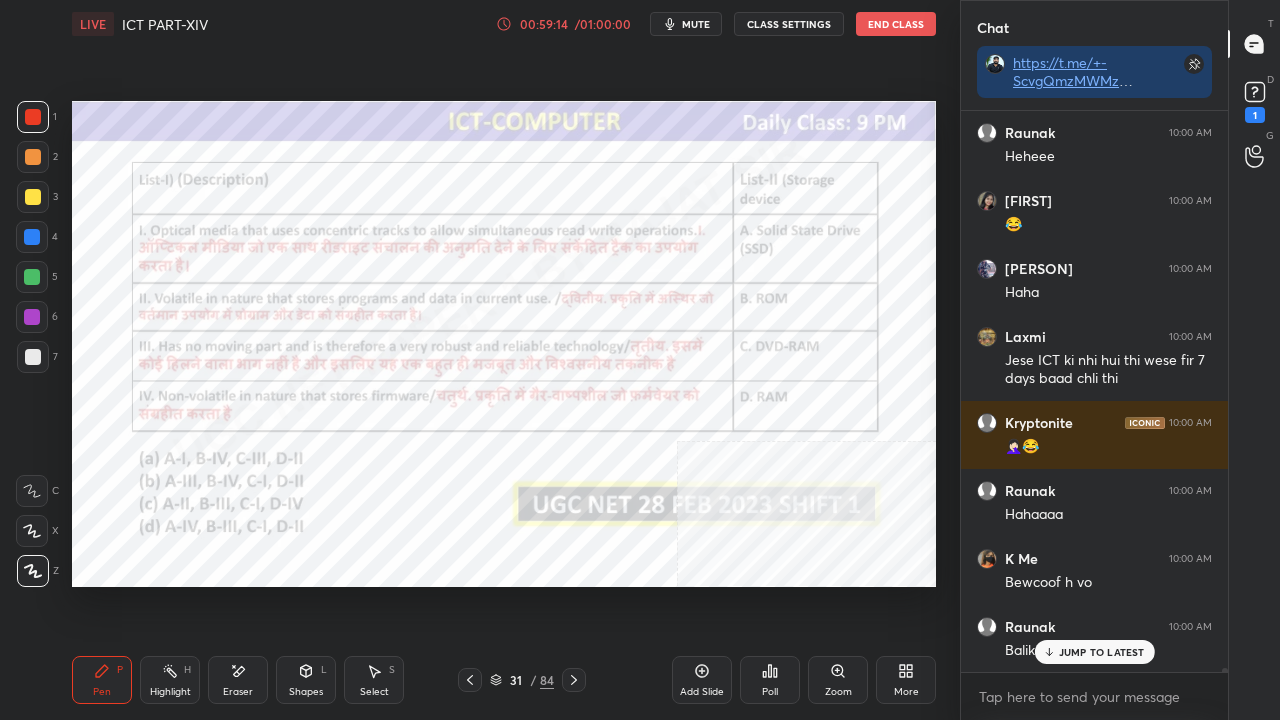 click at bounding box center [32, 317] 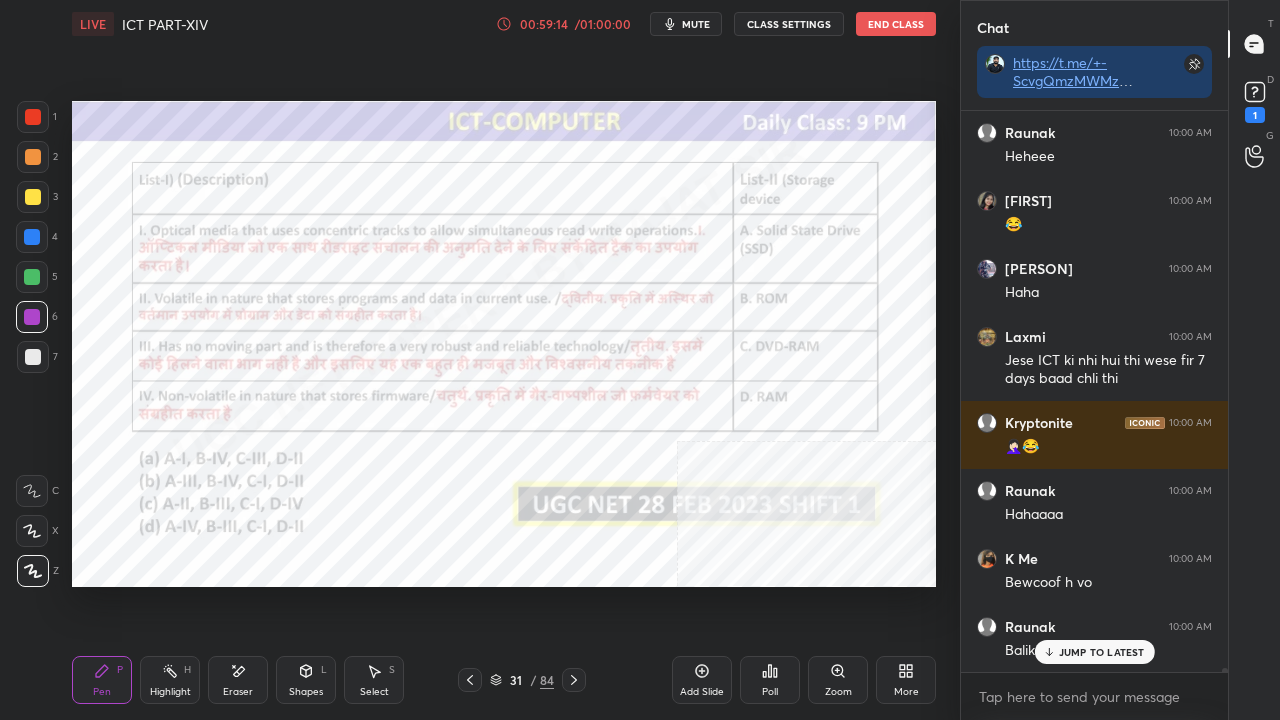 click at bounding box center (32, 317) 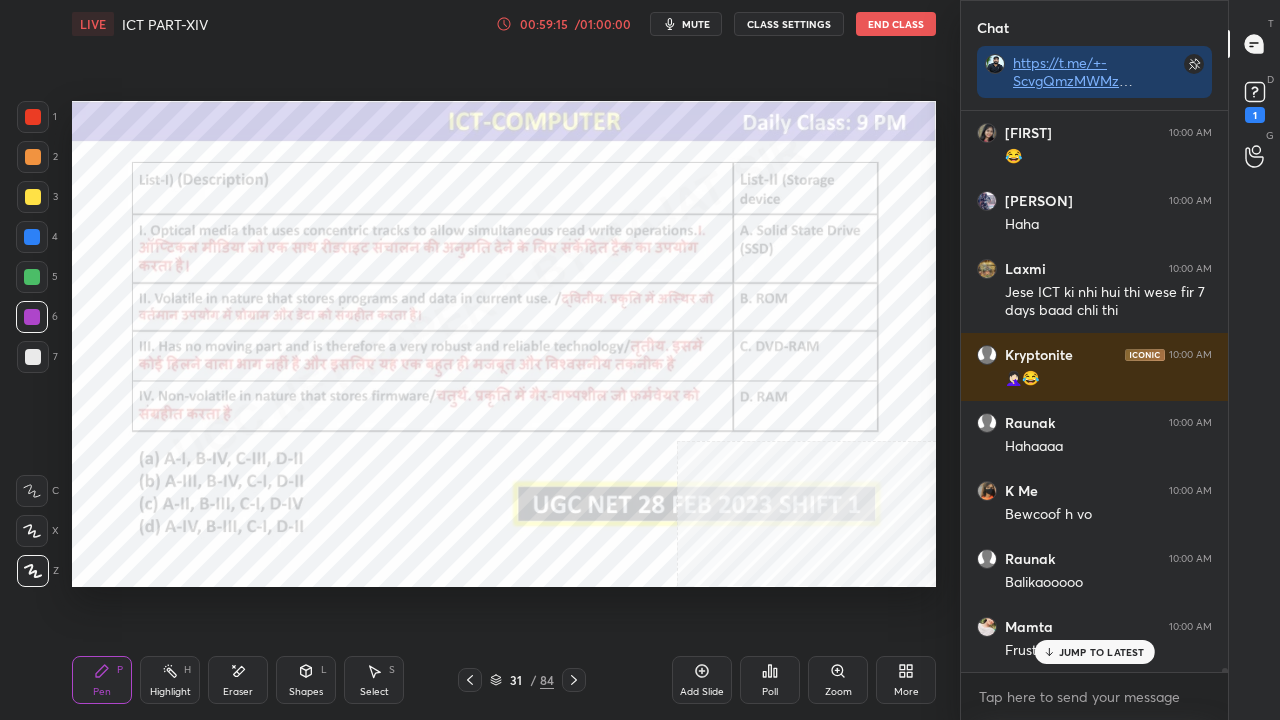 drag, startPoint x: 175, startPoint y: 675, endPoint x: 237, endPoint y: 628, distance: 77.801025 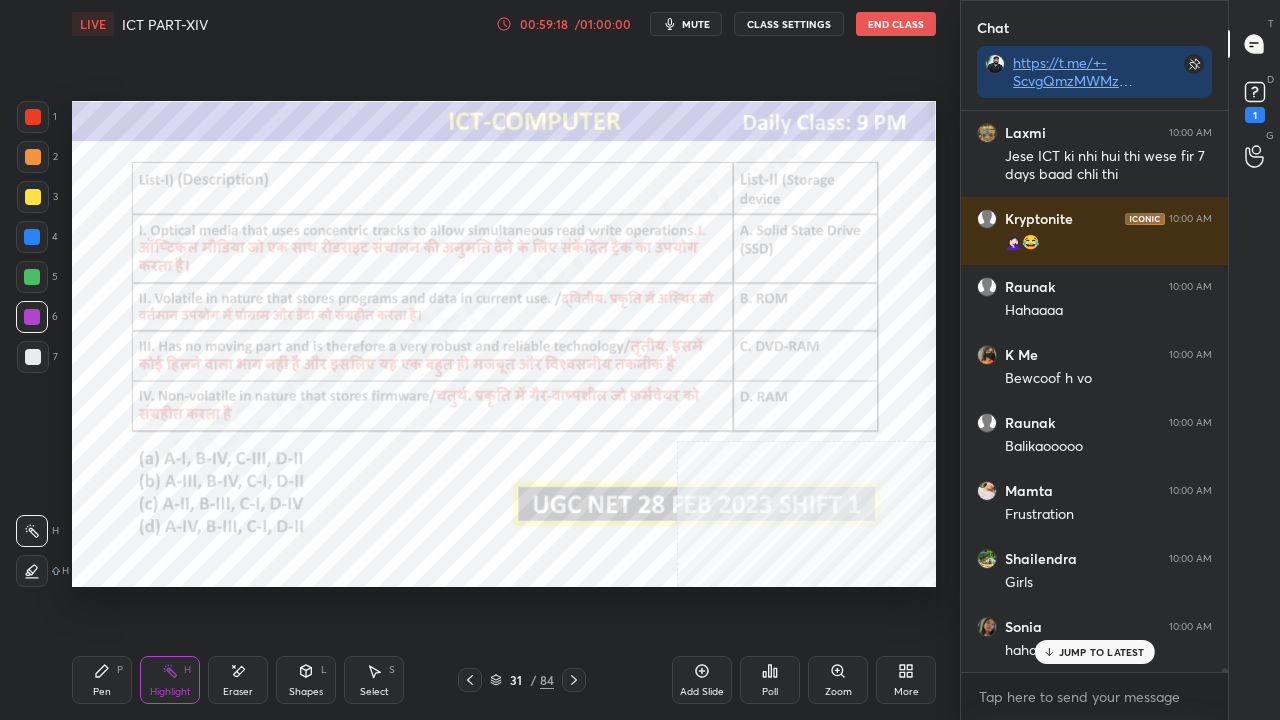 click on "31" at bounding box center (516, 680) 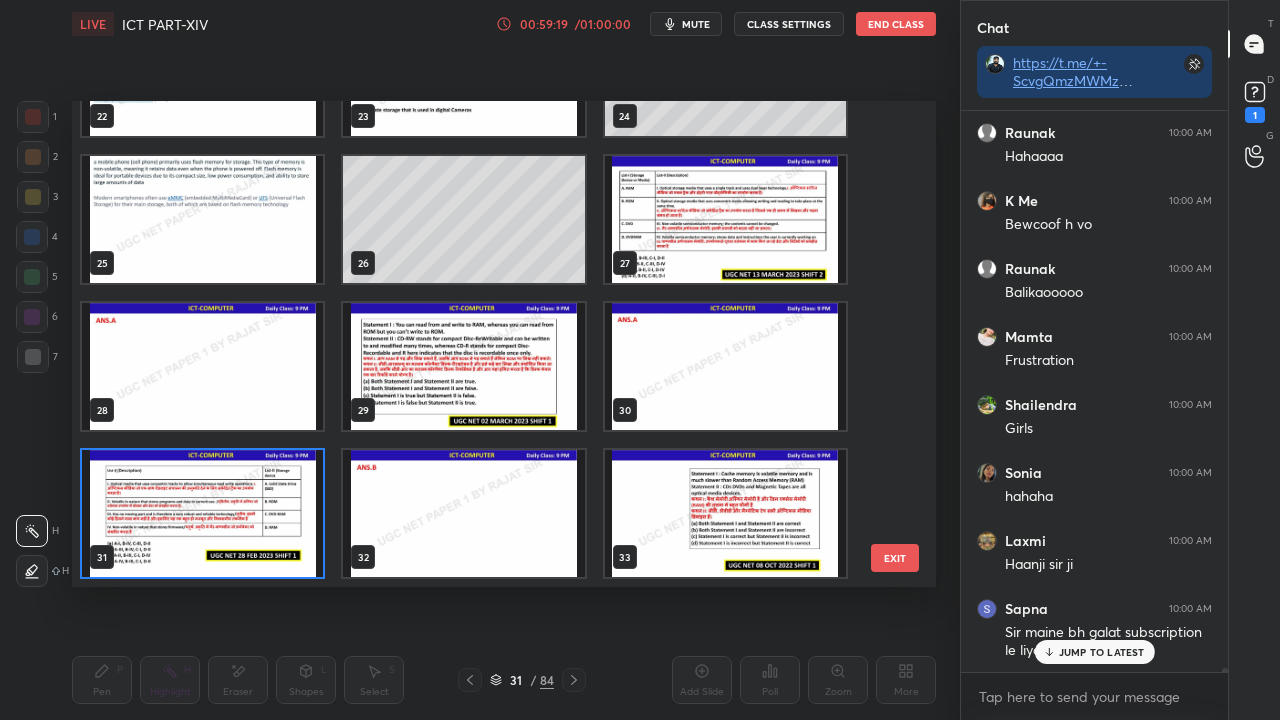 click at bounding box center (202, 513) 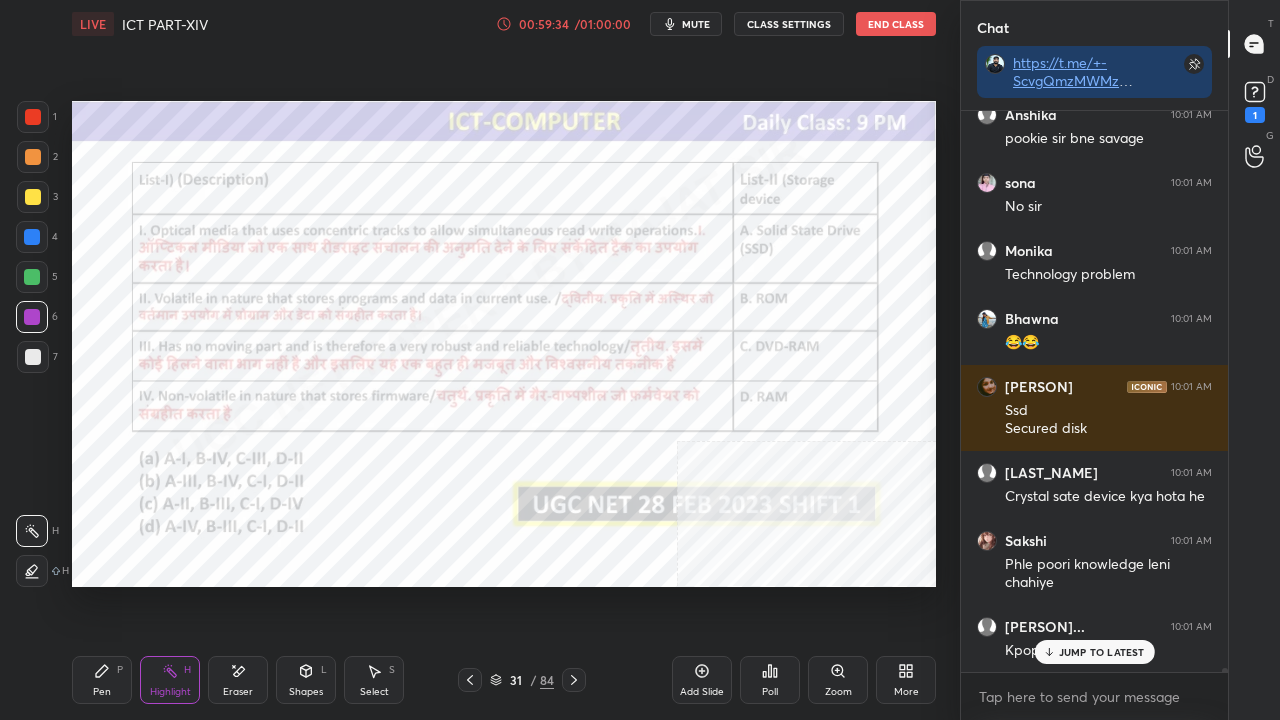 click on "31 / 84" at bounding box center [522, 680] 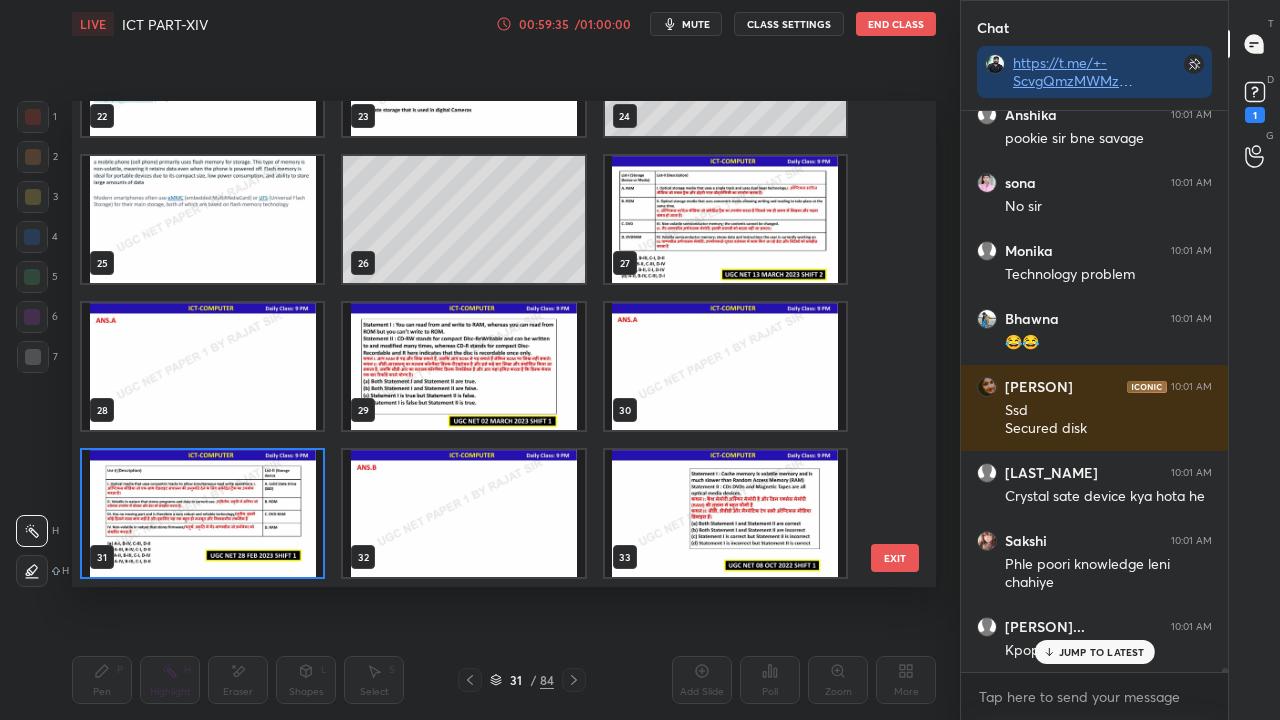 click at bounding box center (202, 513) 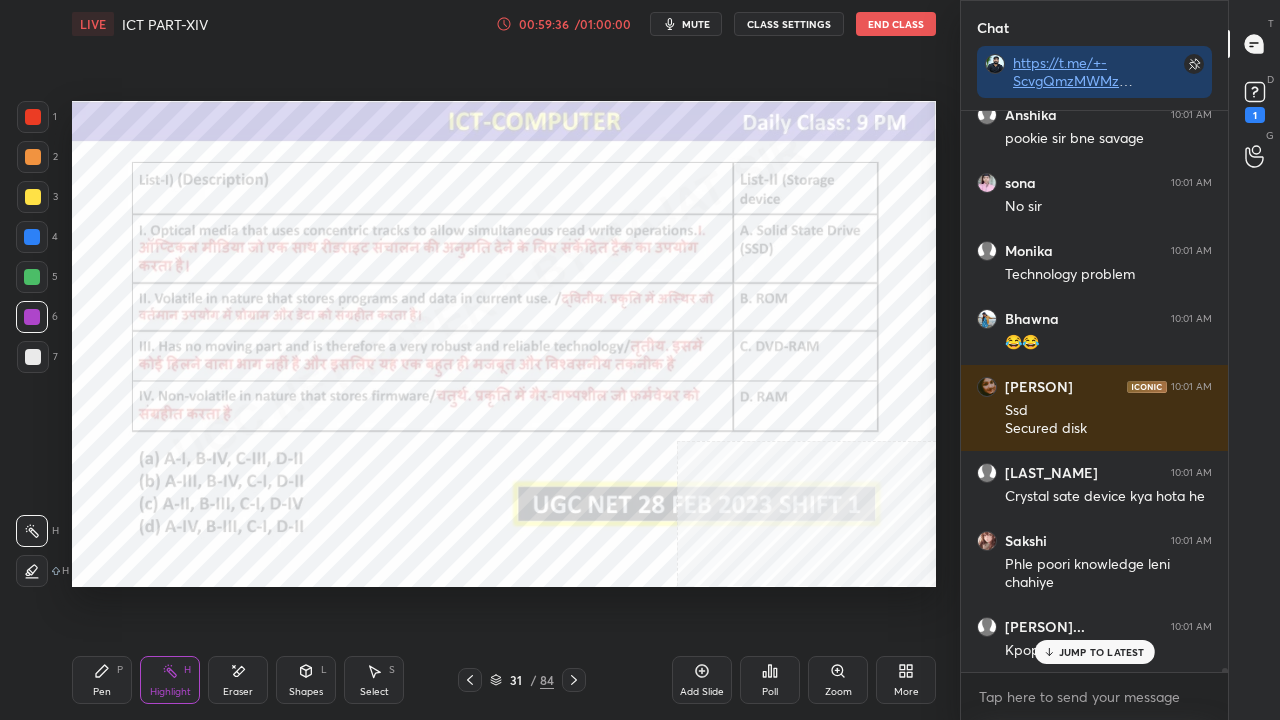 click at bounding box center (202, 513) 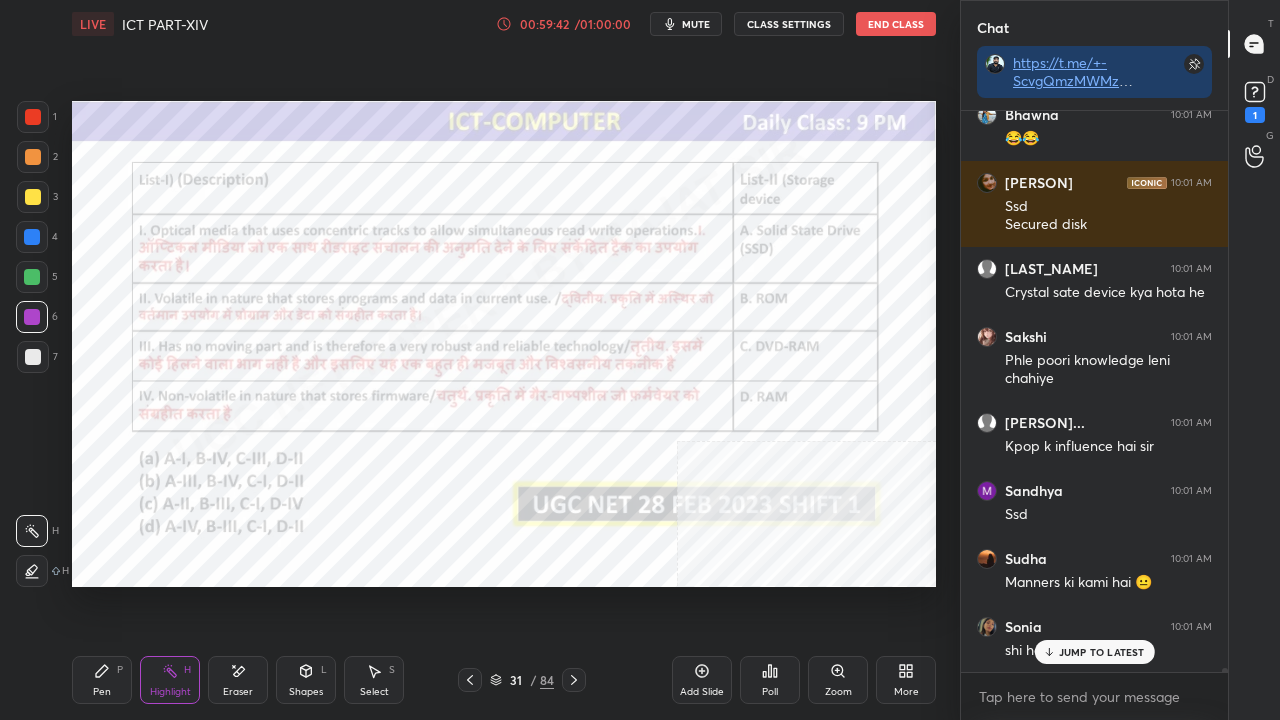 drag, startPoint x: 528, startPoint y: 684, endPoint x: 545, endPoint y: 637, distance: 49.979996 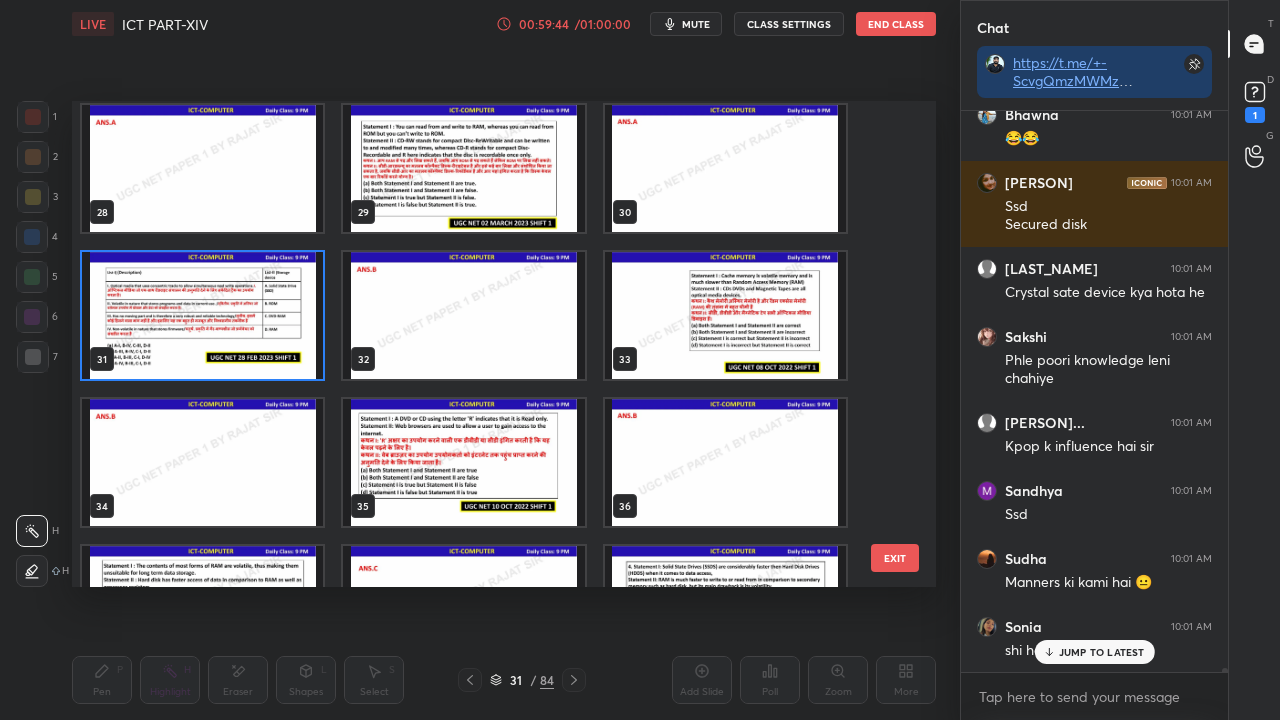 click at bounding box center (725, 315) 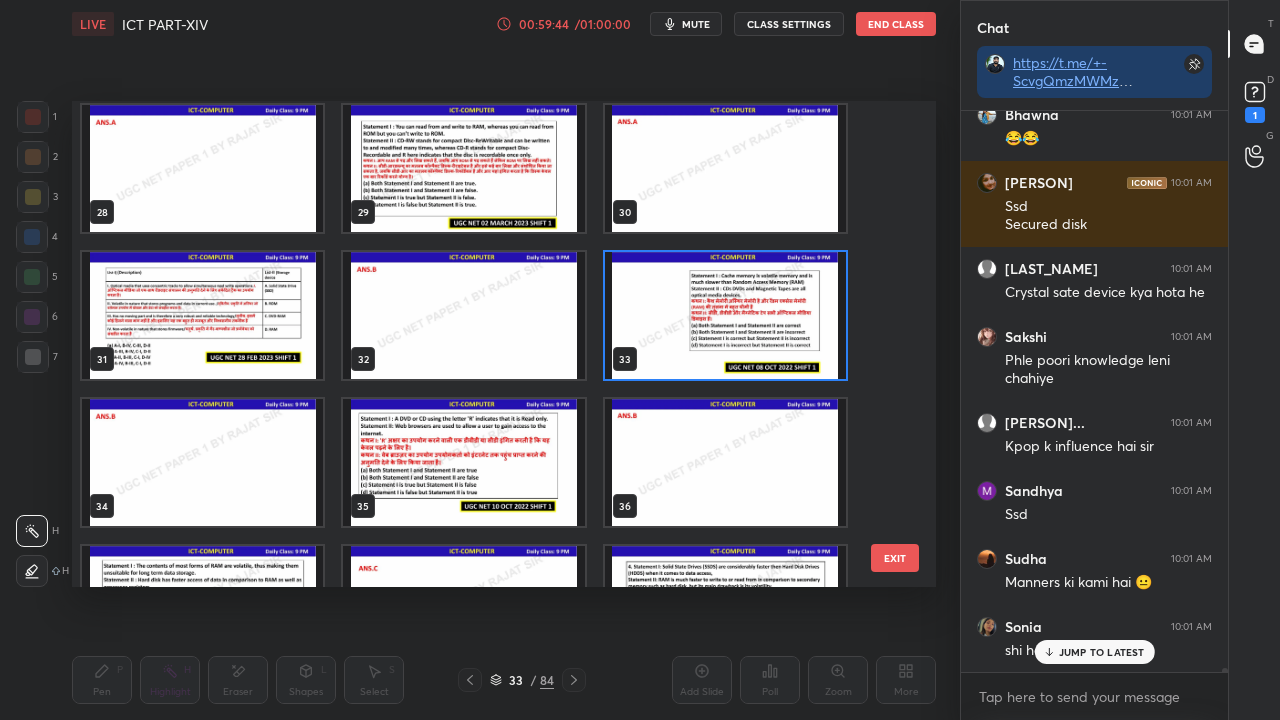 click at bounding box center (725, 315) 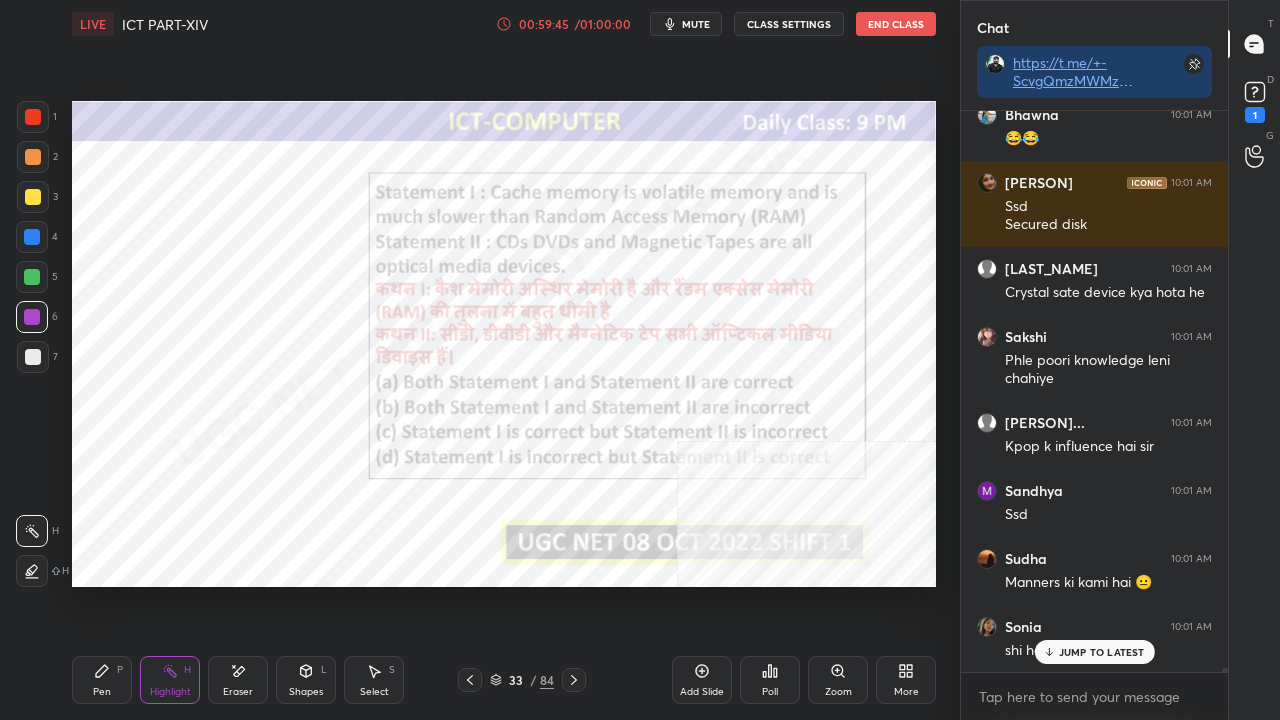 type on "x" 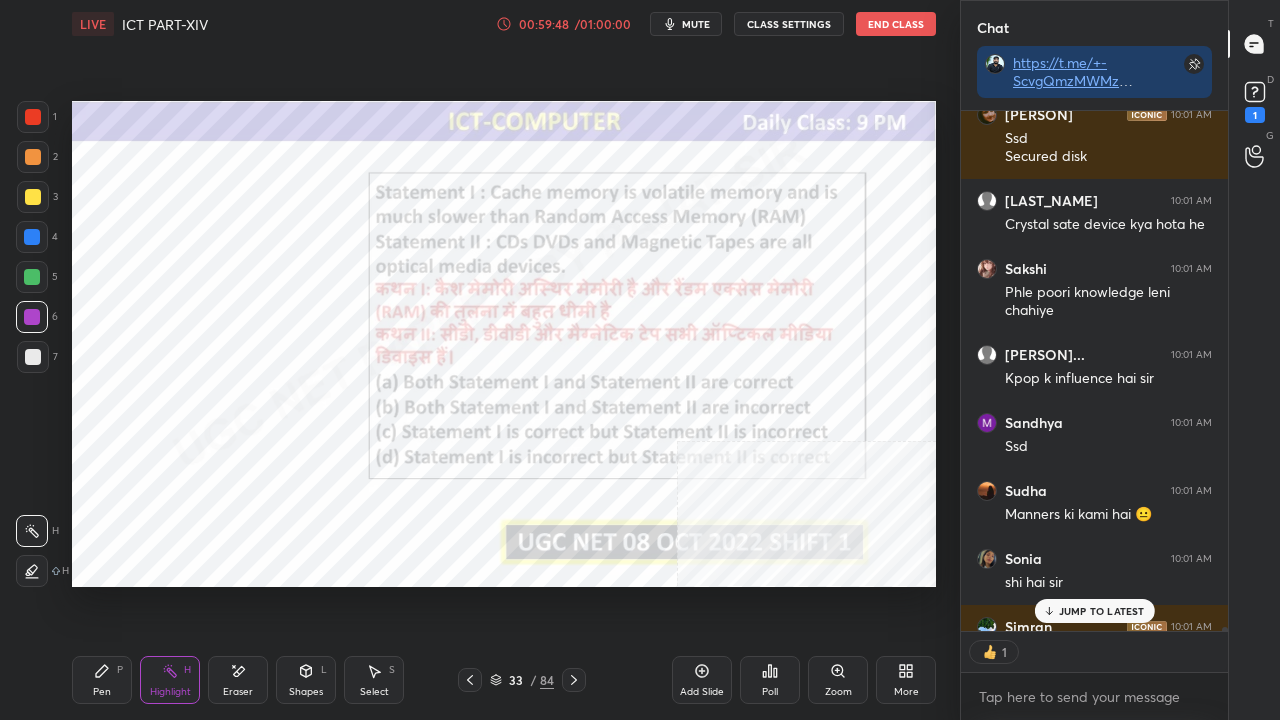 click on "33" at bounding box center [516, 680] 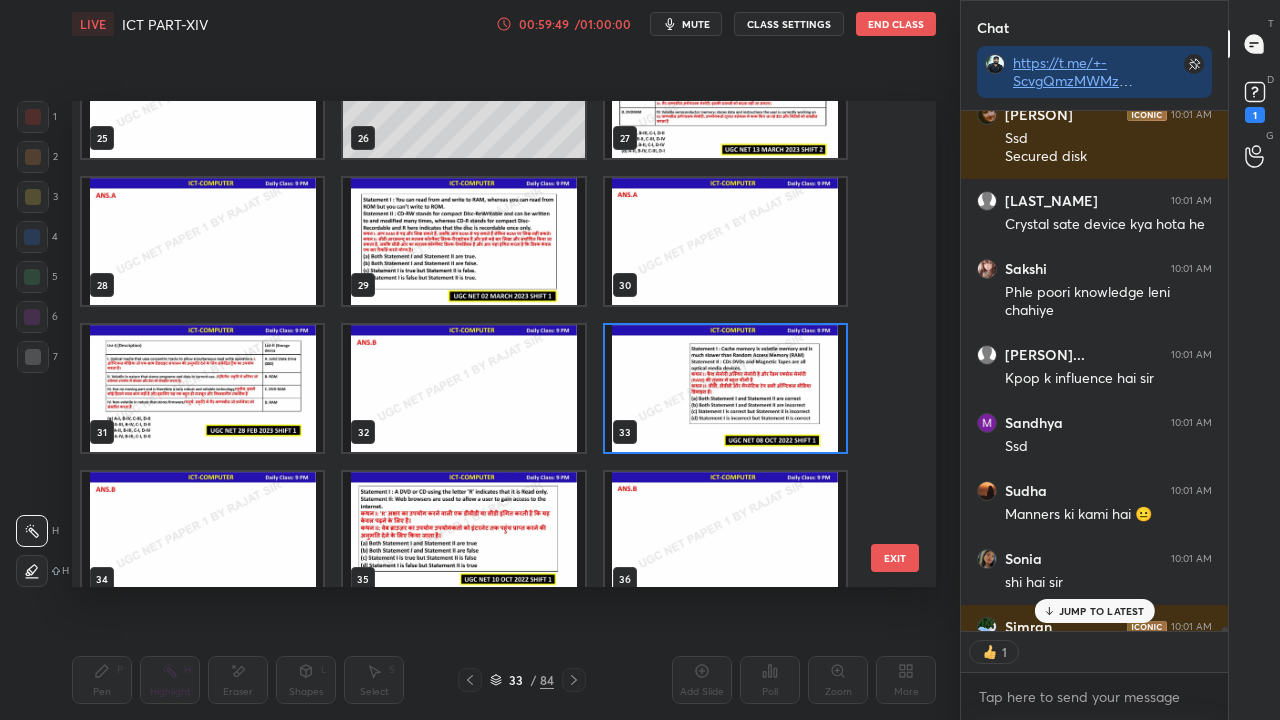 click at bounding box center (725, 388) 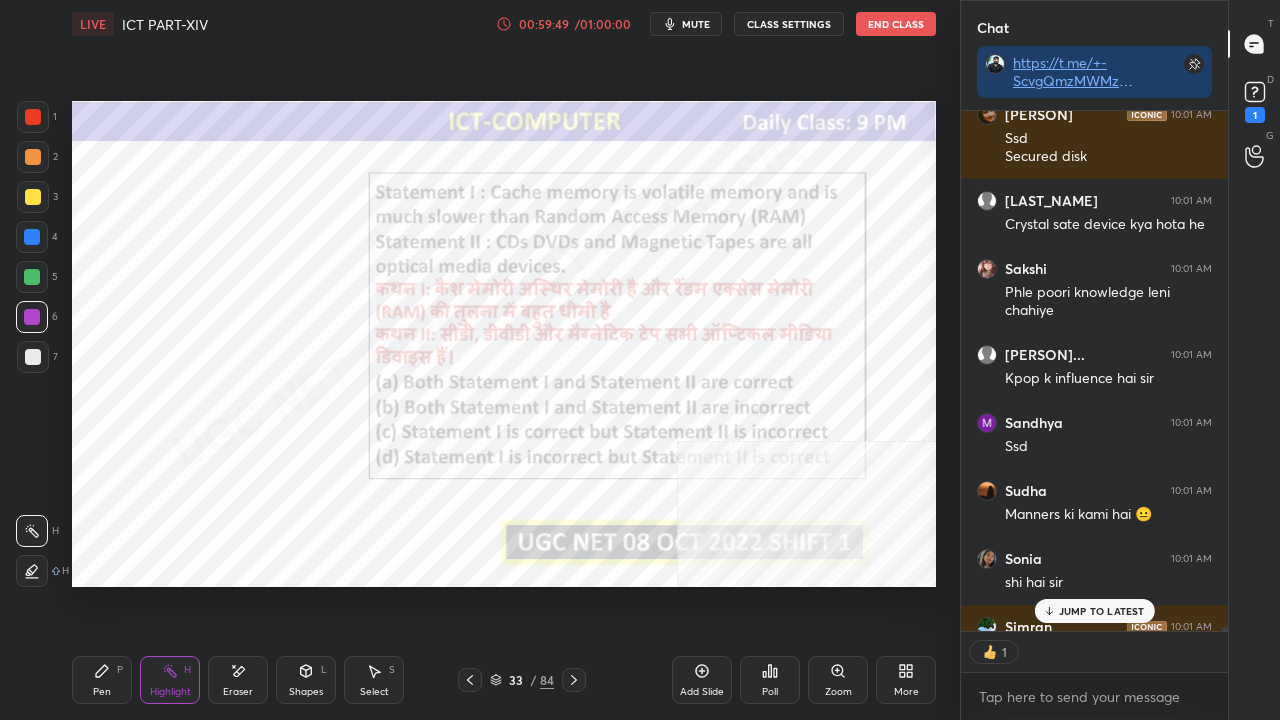 drag, startPoint x: 700, startPoint y: 392, endPoint x: 728, endPoint y: 482, distance: 94.254974 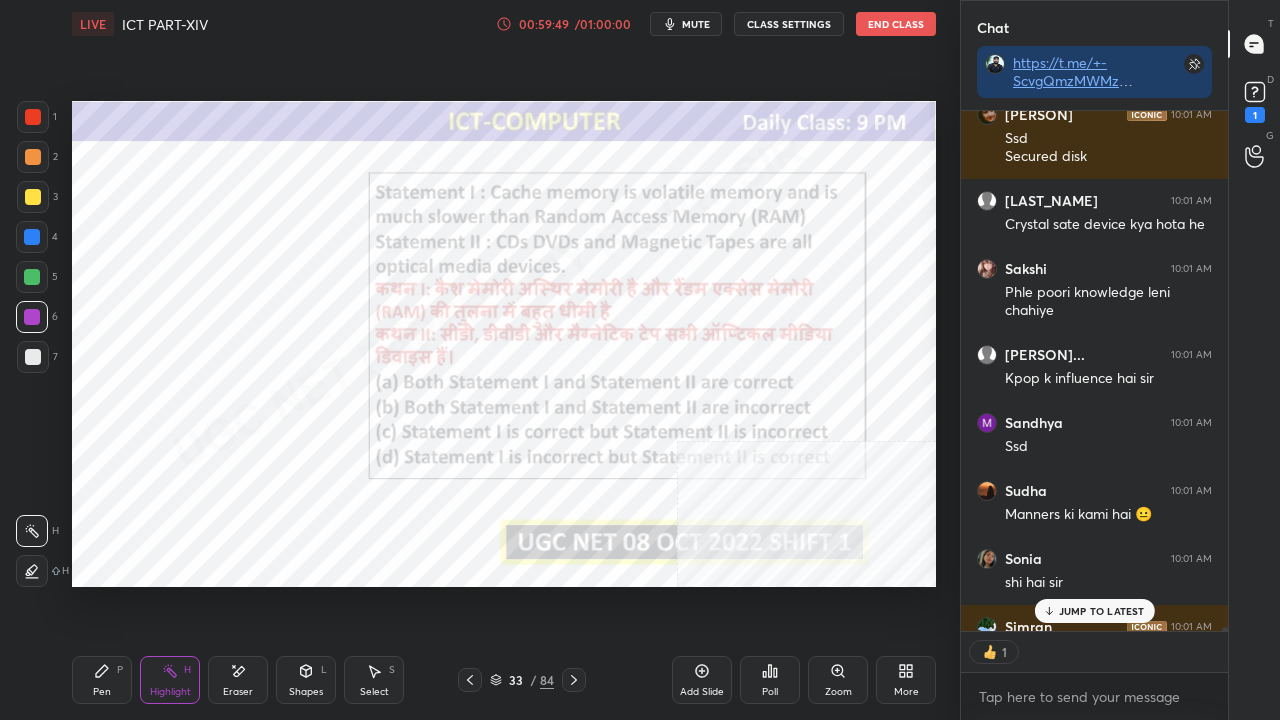 click at bounding box center (725, 388) 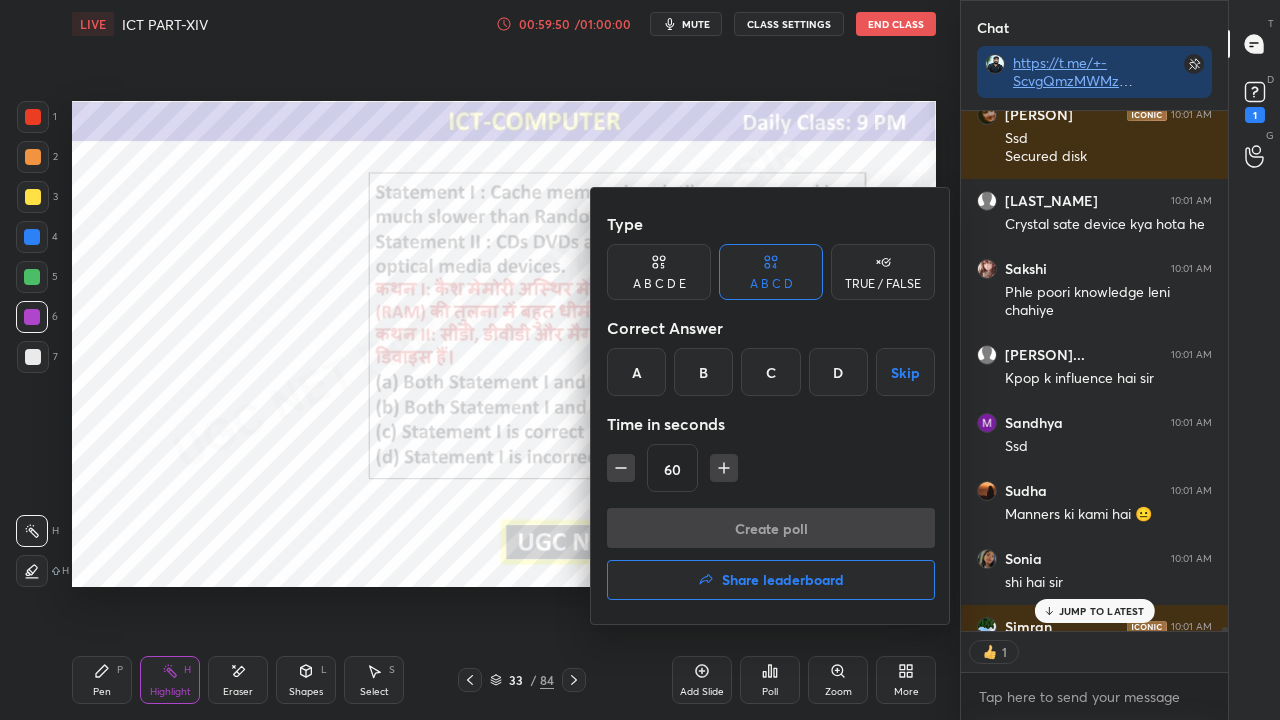 click on "B" at bounding box center [703, 372] 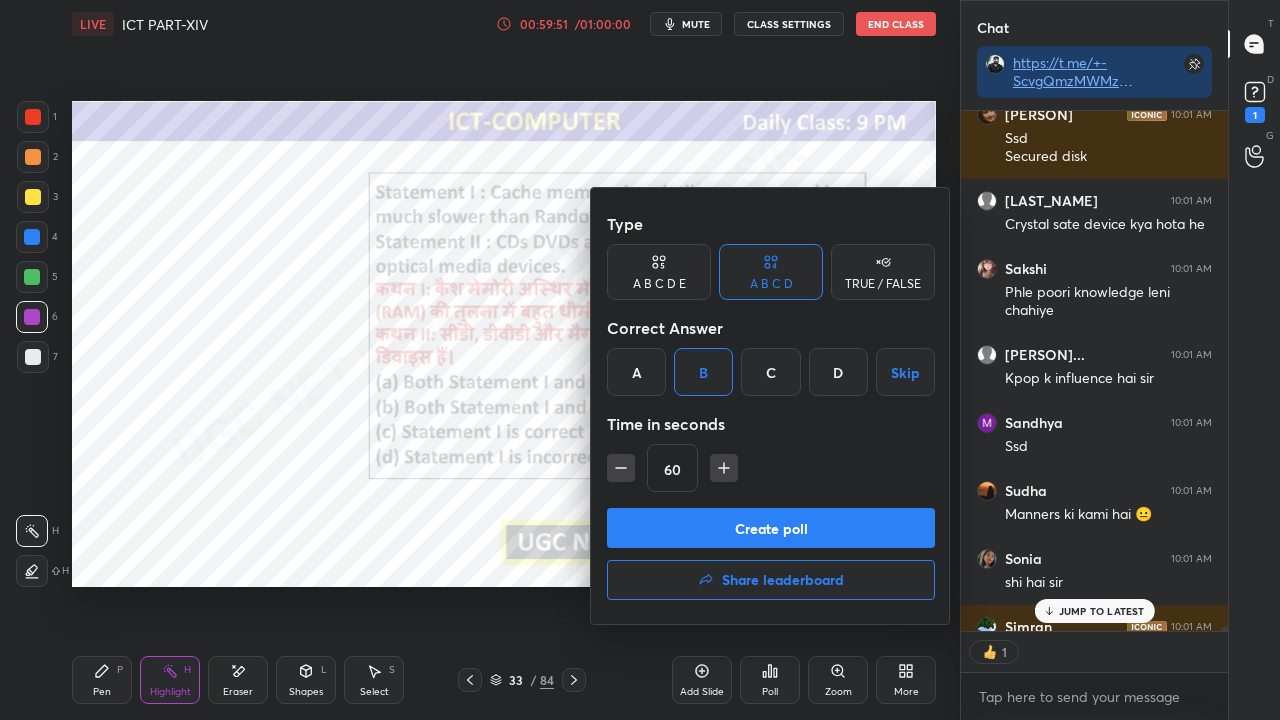 click on "Type A B C D E A B C D TRUE / FALSE Correct Answer A B C D Skip Time in seconds 60 Create poll Share leaderboard" at bounding box center (771, 406) 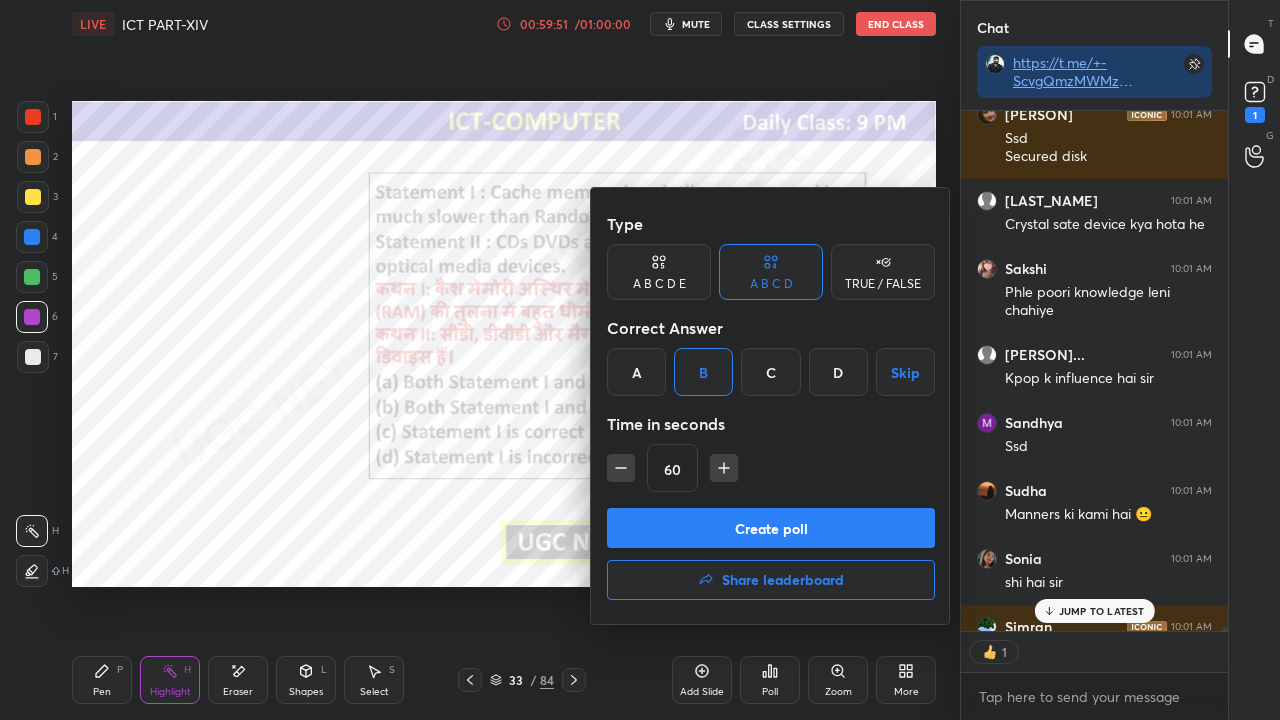click 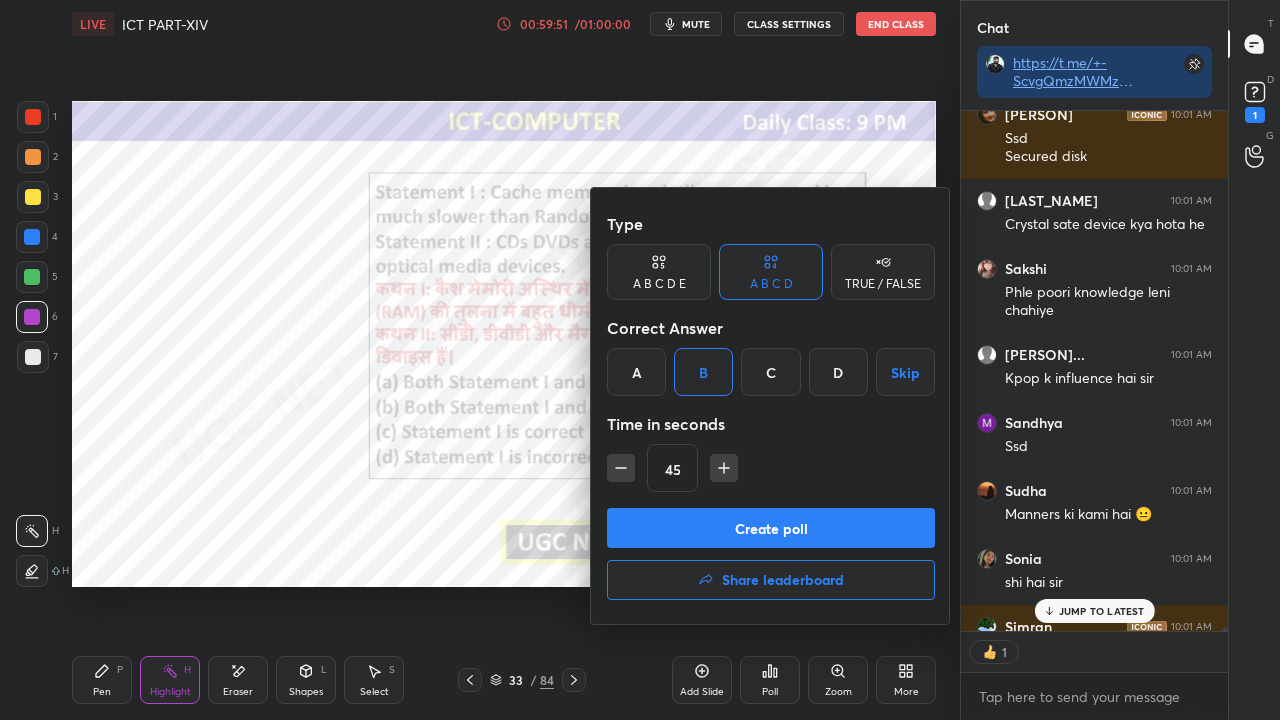 click on "Type A B C D E A B C D TRUE / FALSE Correct Answer A B C D Skip Time in seconds 45" at bounding box center (771, 356) 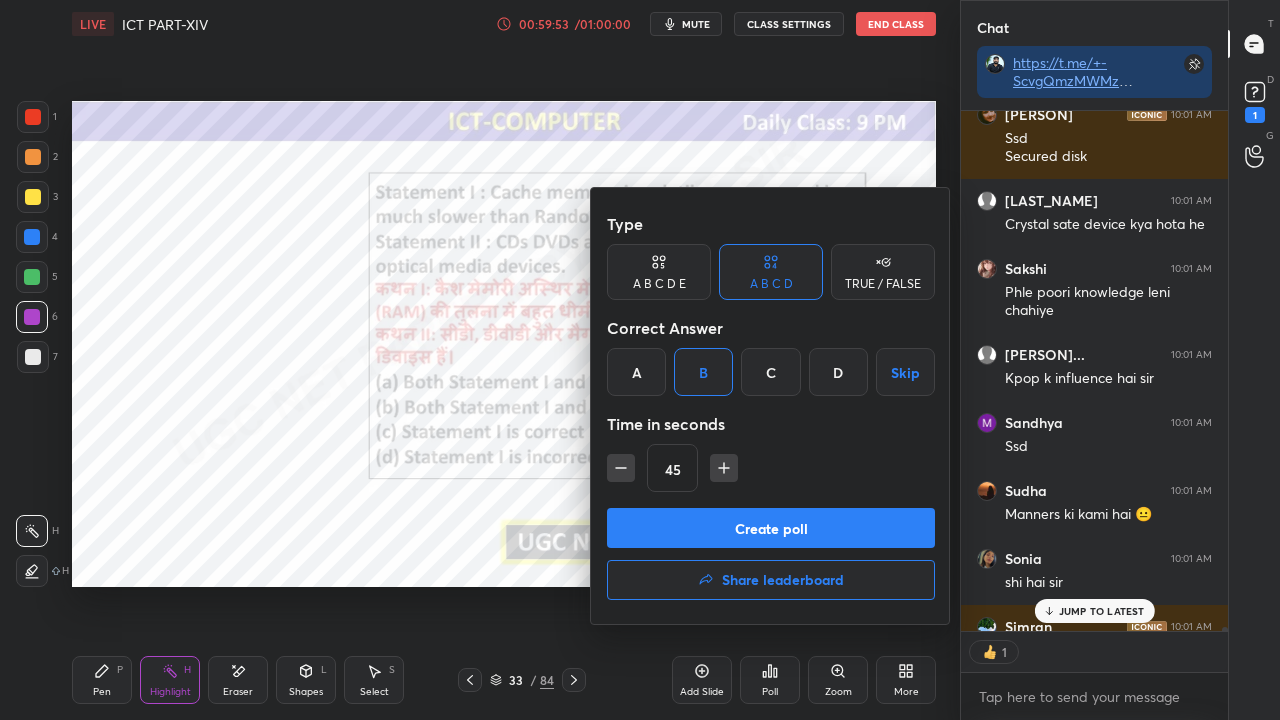 click on "Create poll" at bounding box center (771, 528) 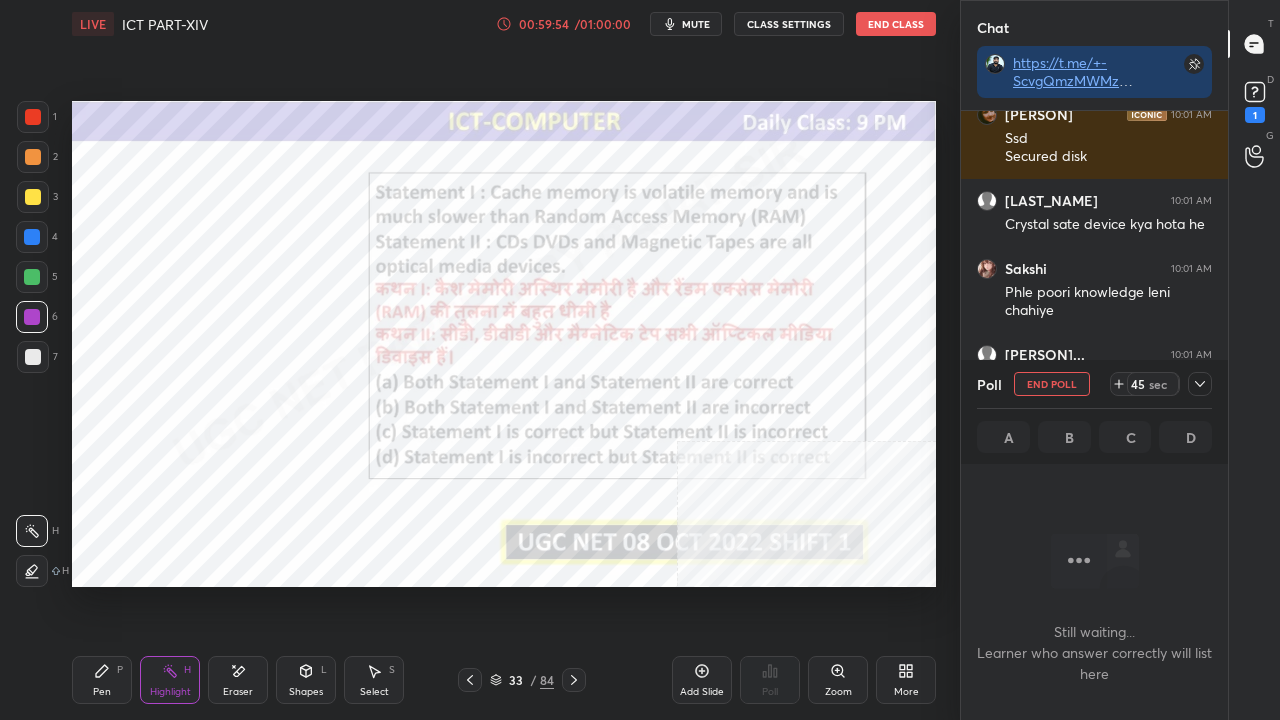 click 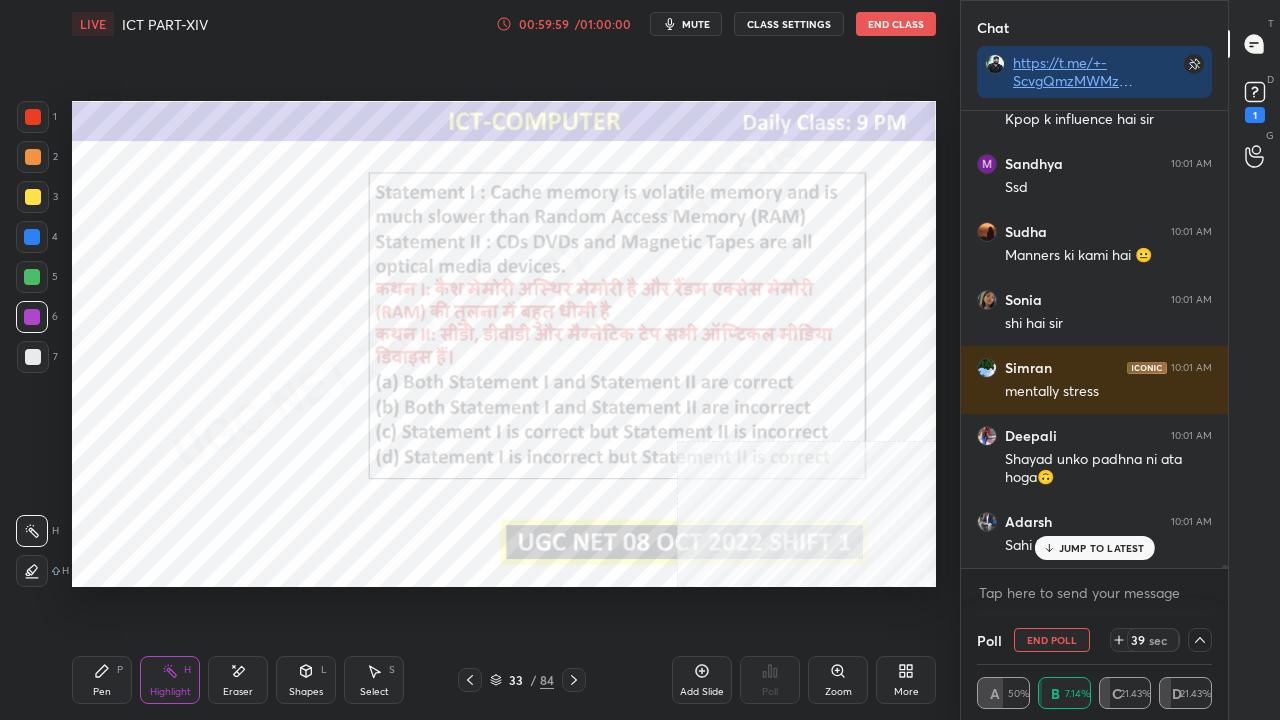 click on "JUMP TO LATEST" at bounding box center (1094, 548) 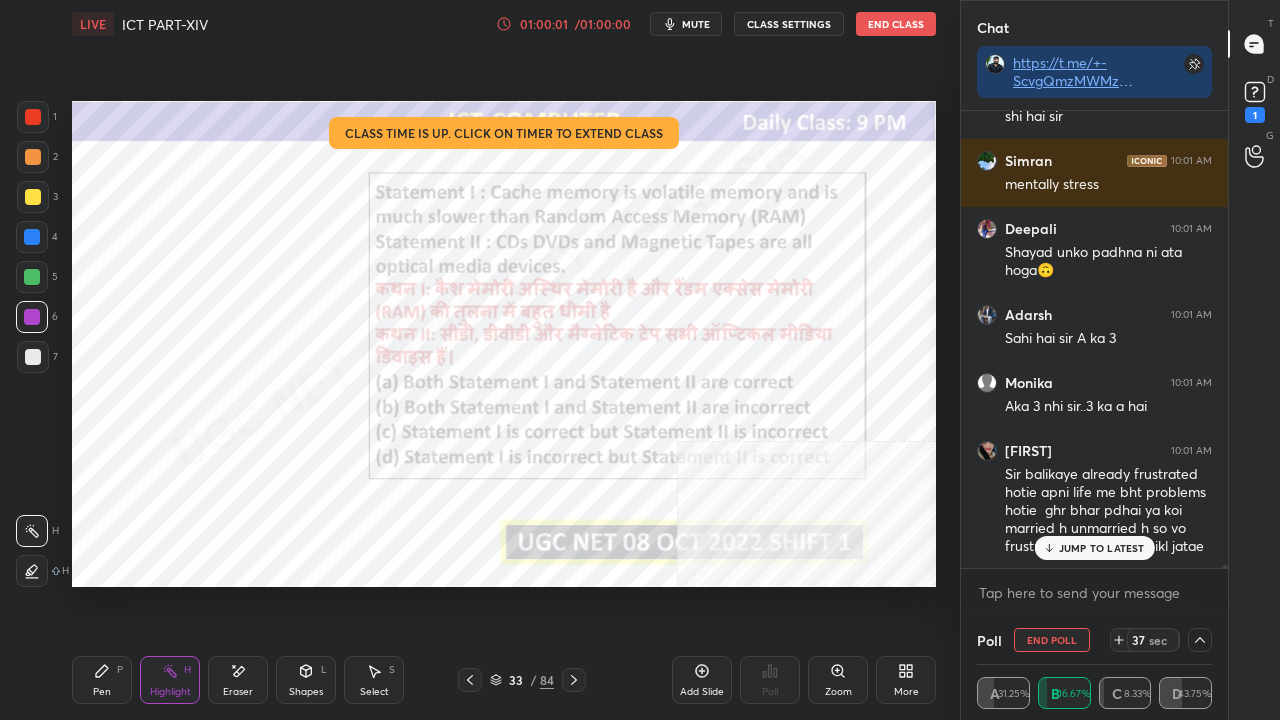 click at bounding box center [33, 117] 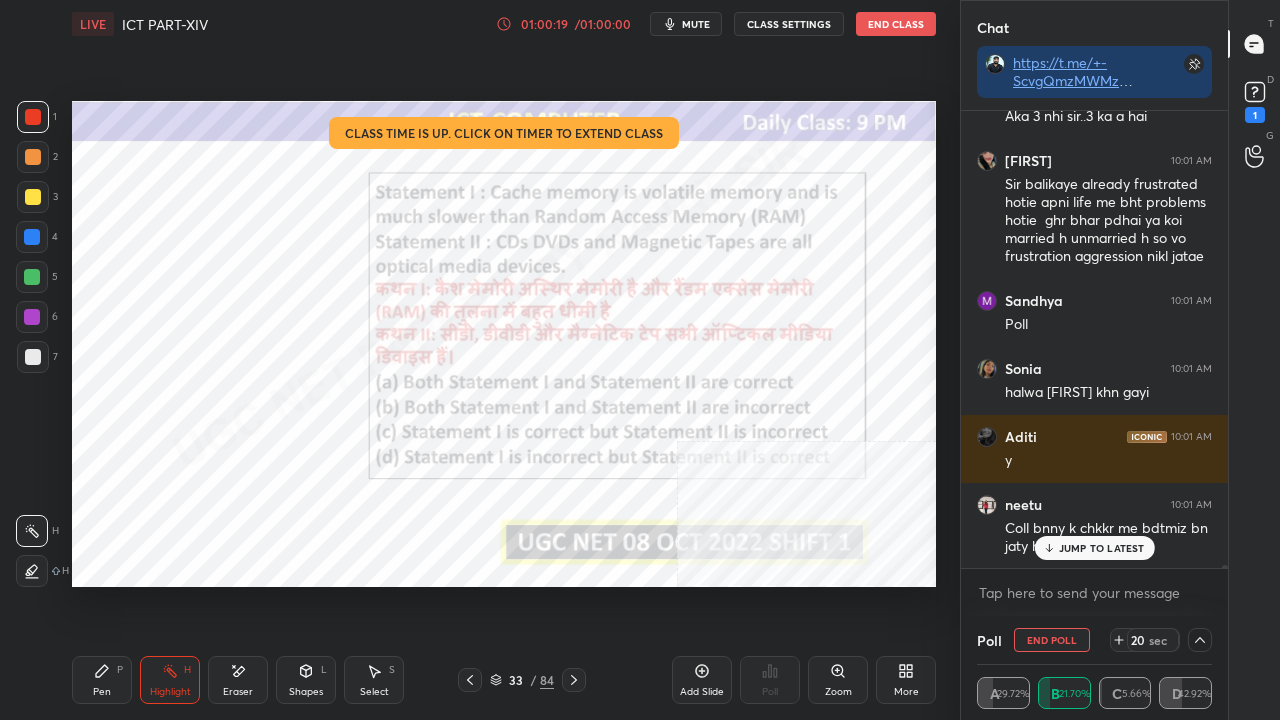 drag, startPoint x: 88, startPoint y: 652, endPoint x: 95, endPoint y: 641, distance: 13.038404 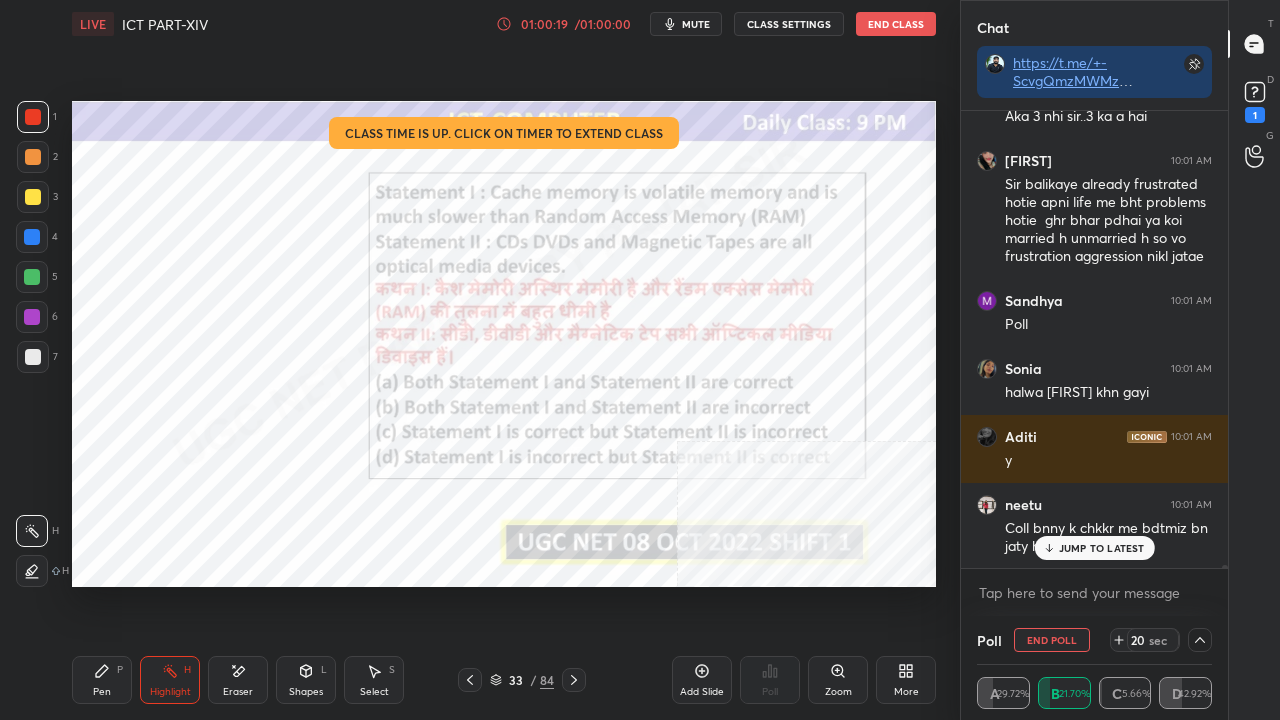 click on "Pen P Highlight H Eraser Shapes L Select S 33 / 84 Add Slide Poll Zoom More" at bounding box center [504, 680] 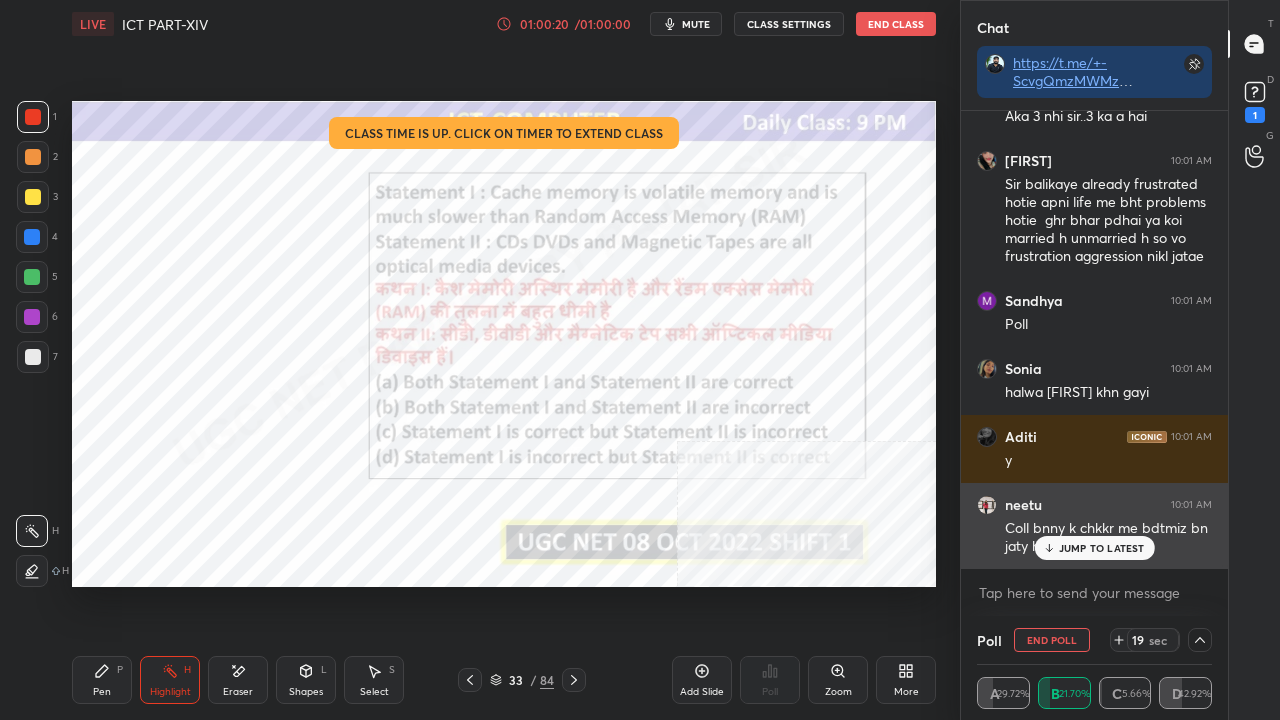 drag, startPoint x: 1084, startPoint y: 559, endPoint x: 1064, endPoint y: 553, distance: 20.880613 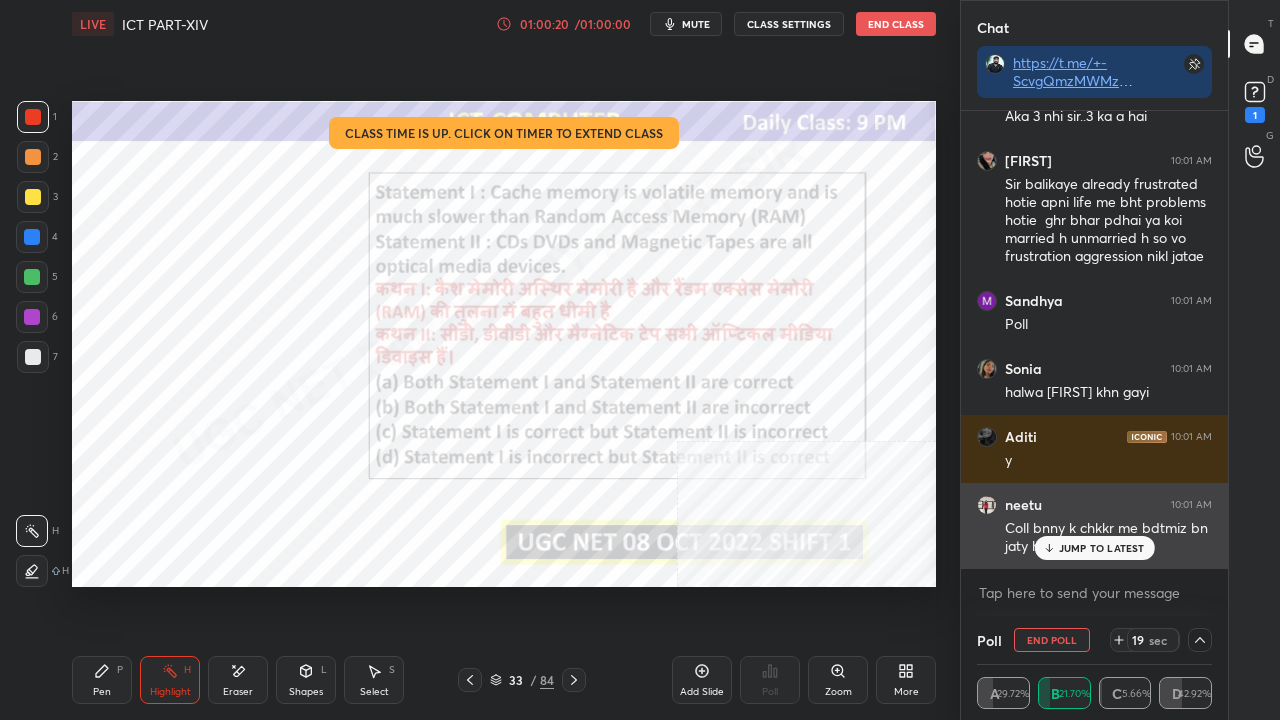 click on "JUMP TO LATEST" at bounding box center [1094, 548] 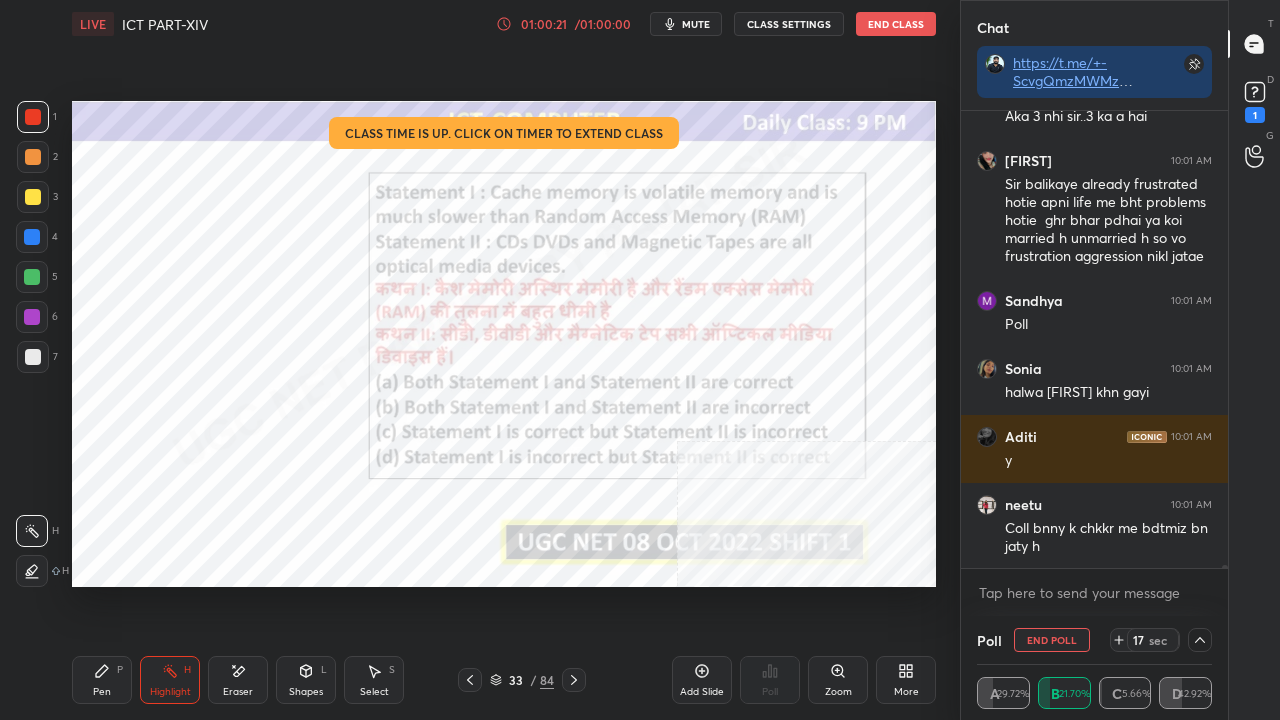 click on "Pen" at bounding box center [102, 692] 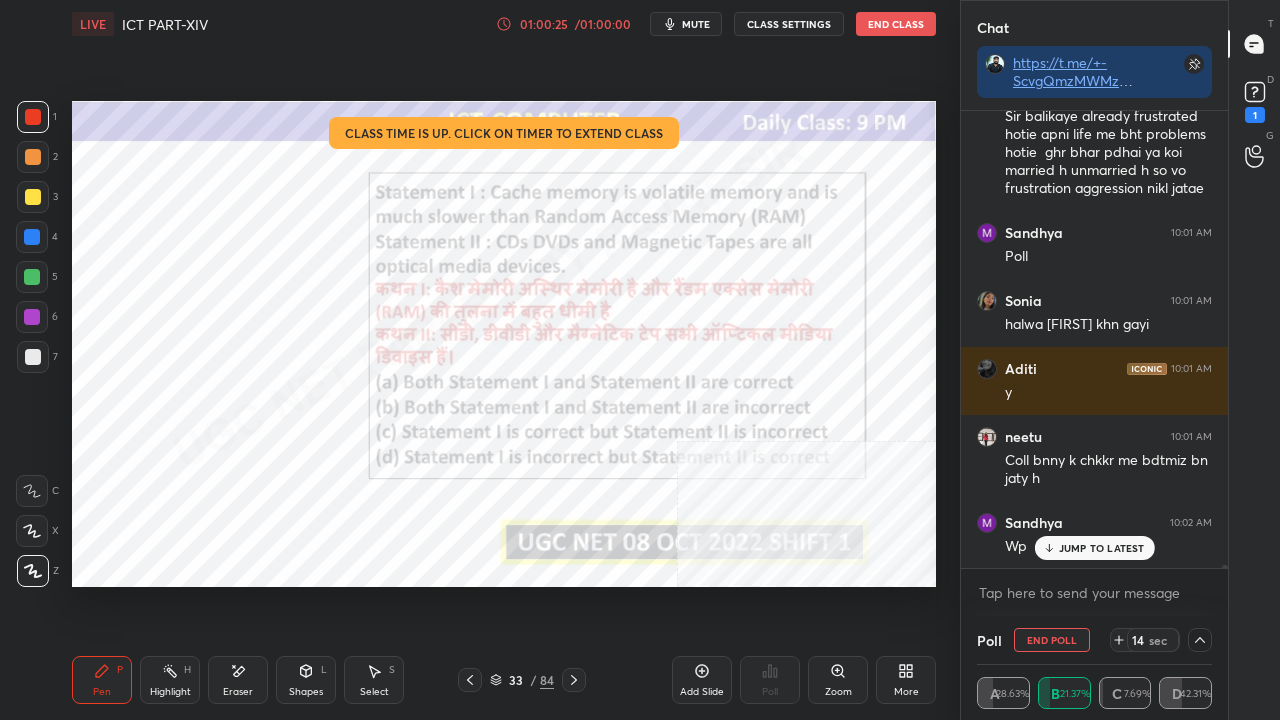 click at bounding box center [32, 317] 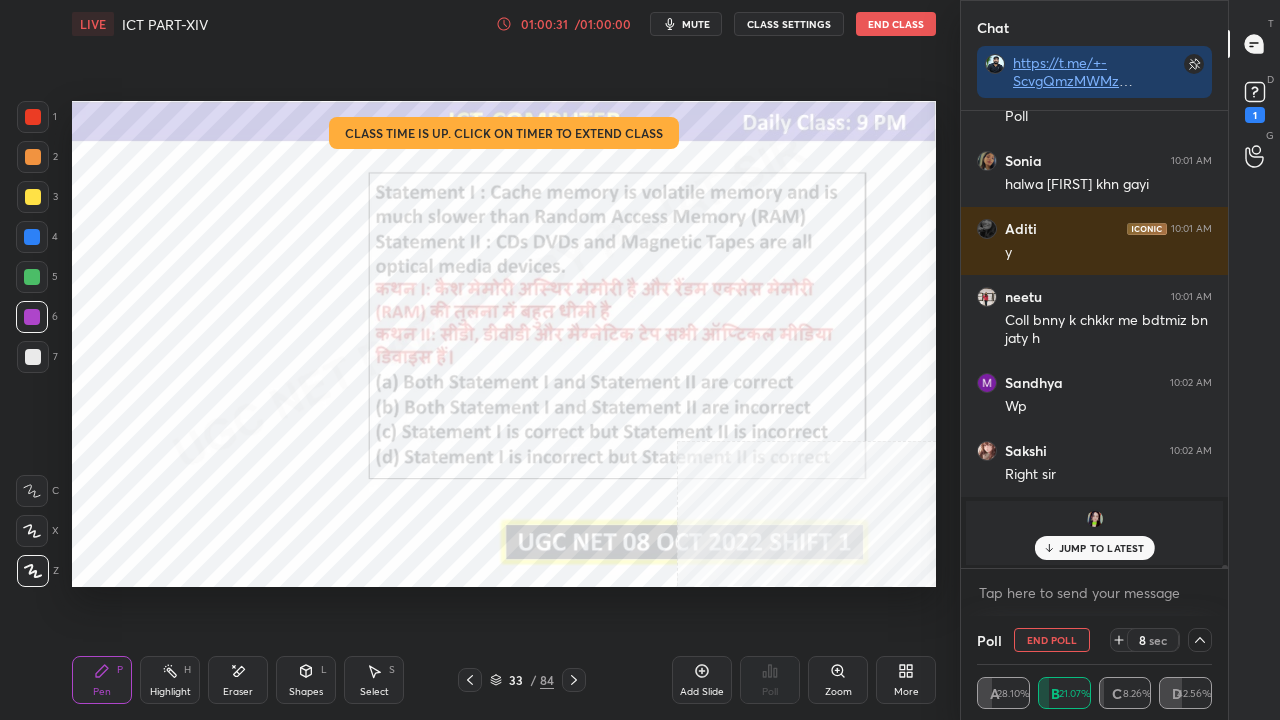 click on "JUMP TO LATEST" at bounding box center [1102, 548] 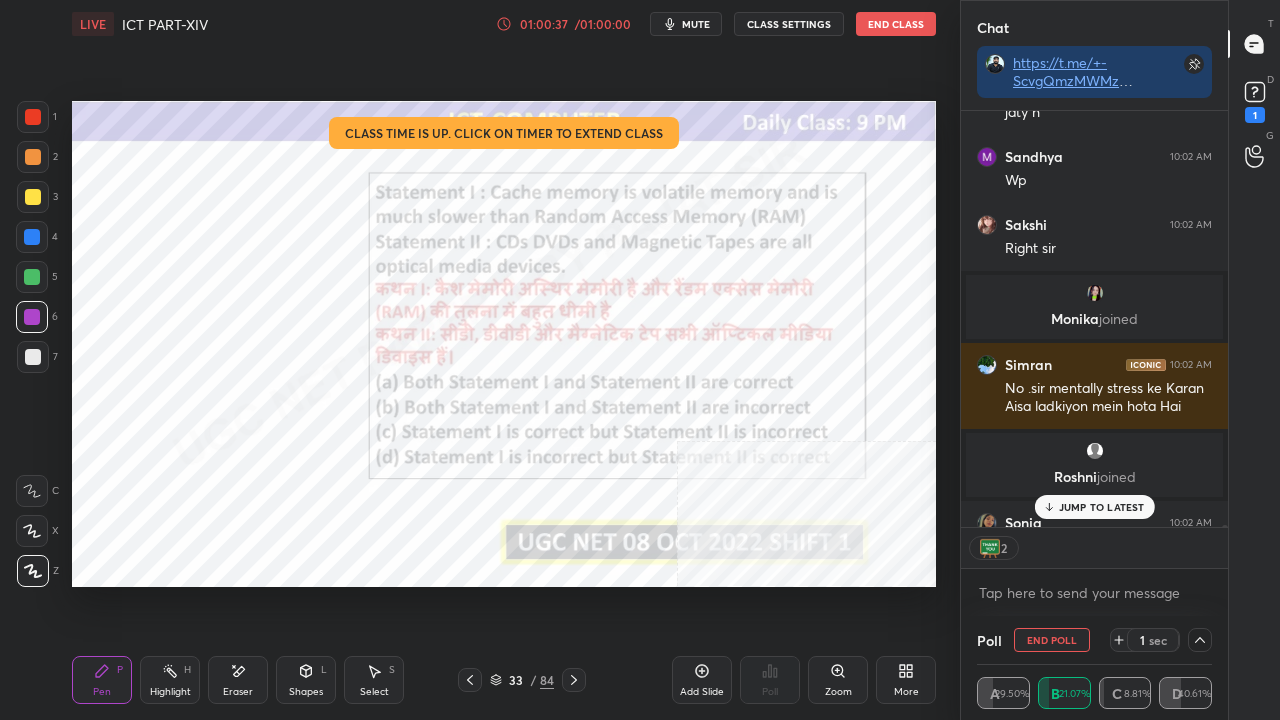 click on "JUMP TO LATEST" at bounding box center (1102, 507) 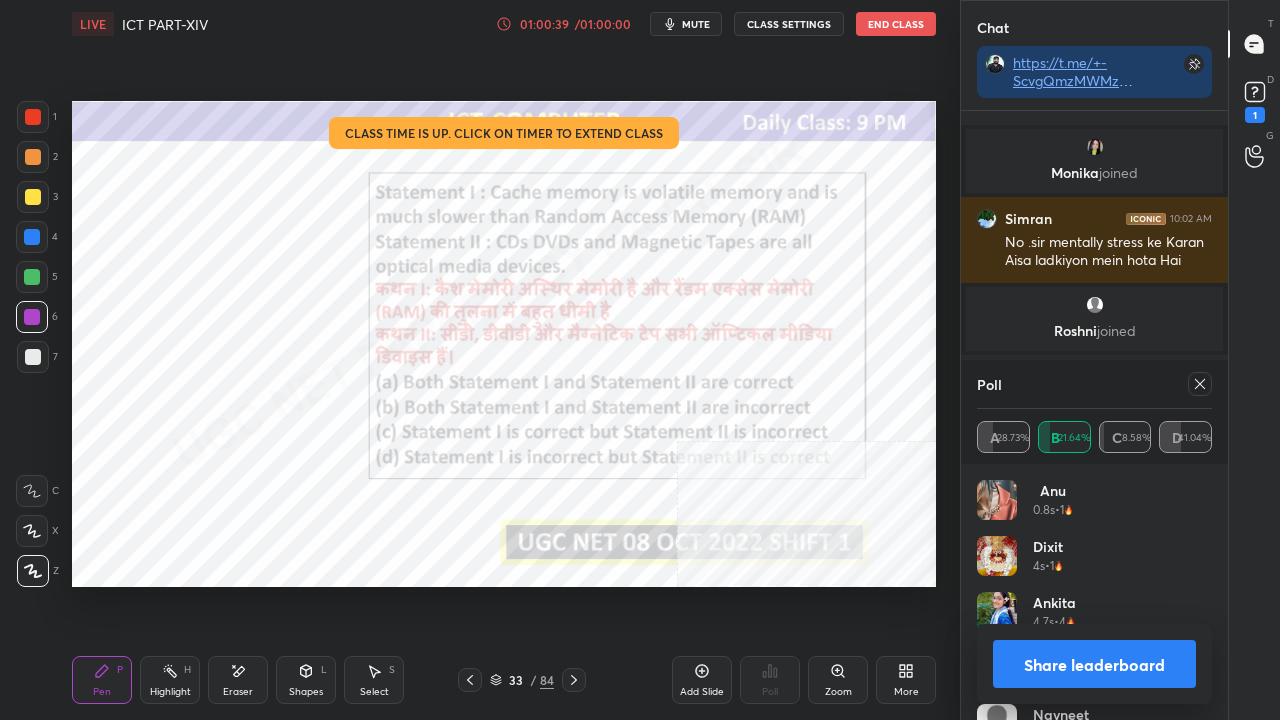 click 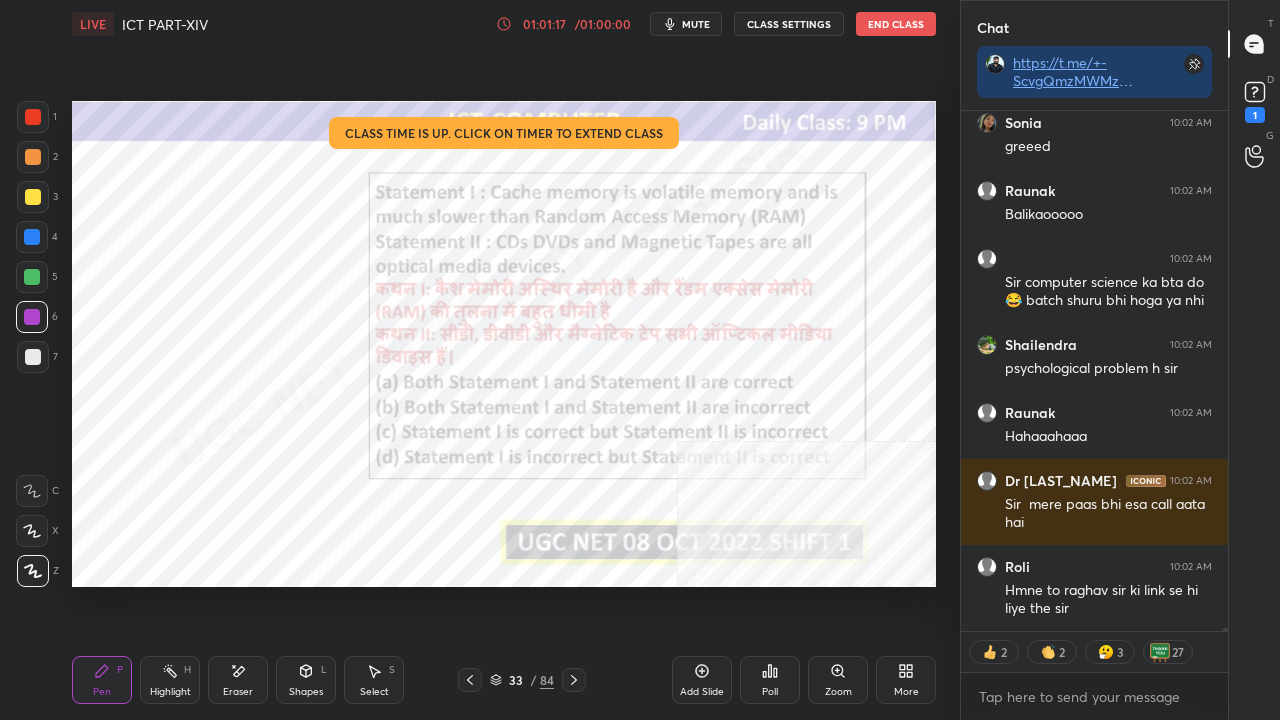 drag, startPoint x: 514, startPoint y: 682, endPoint x: 543, endPoint y: 588, distance: 98.37174 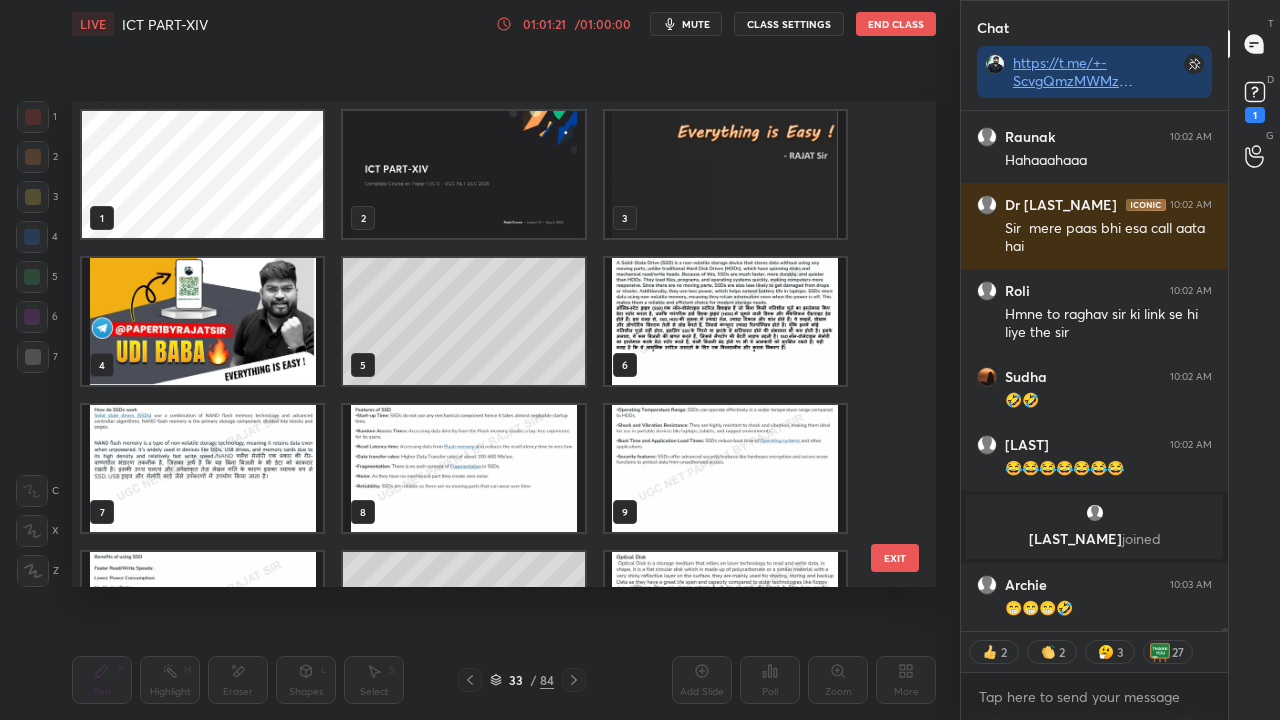click at bounding box center [463, 174] 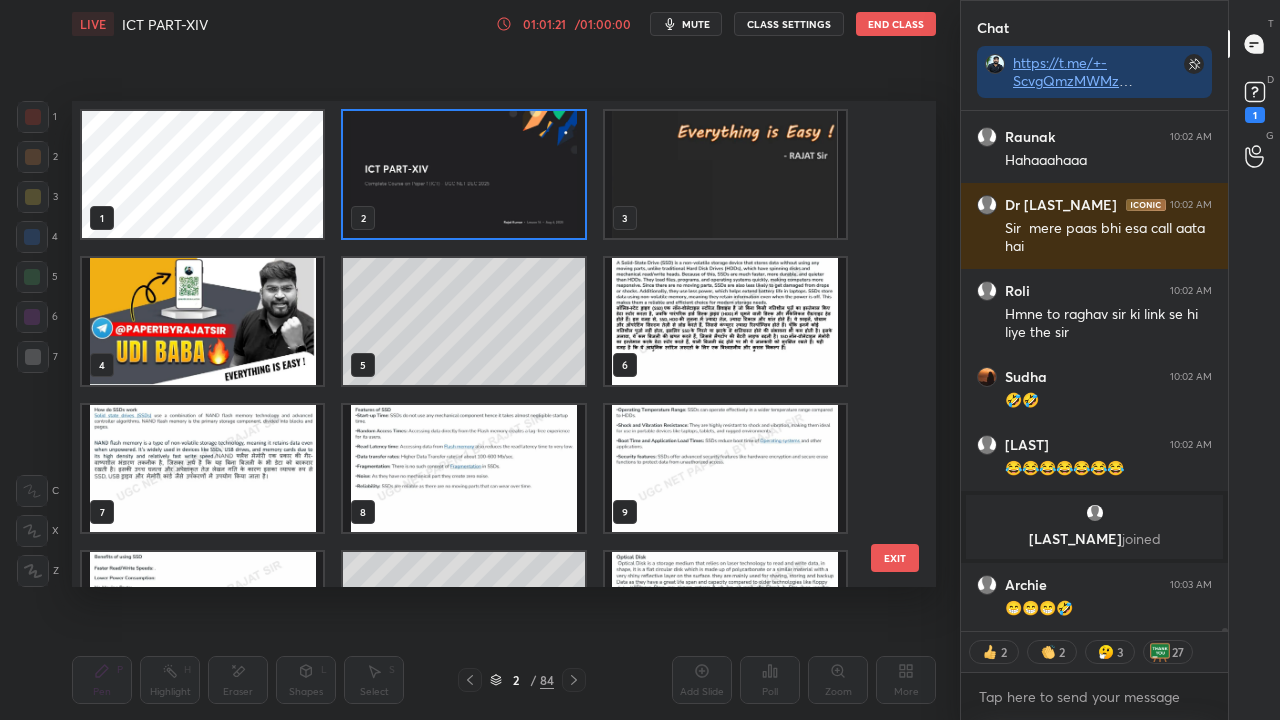 click at bounding box center (463, 174) 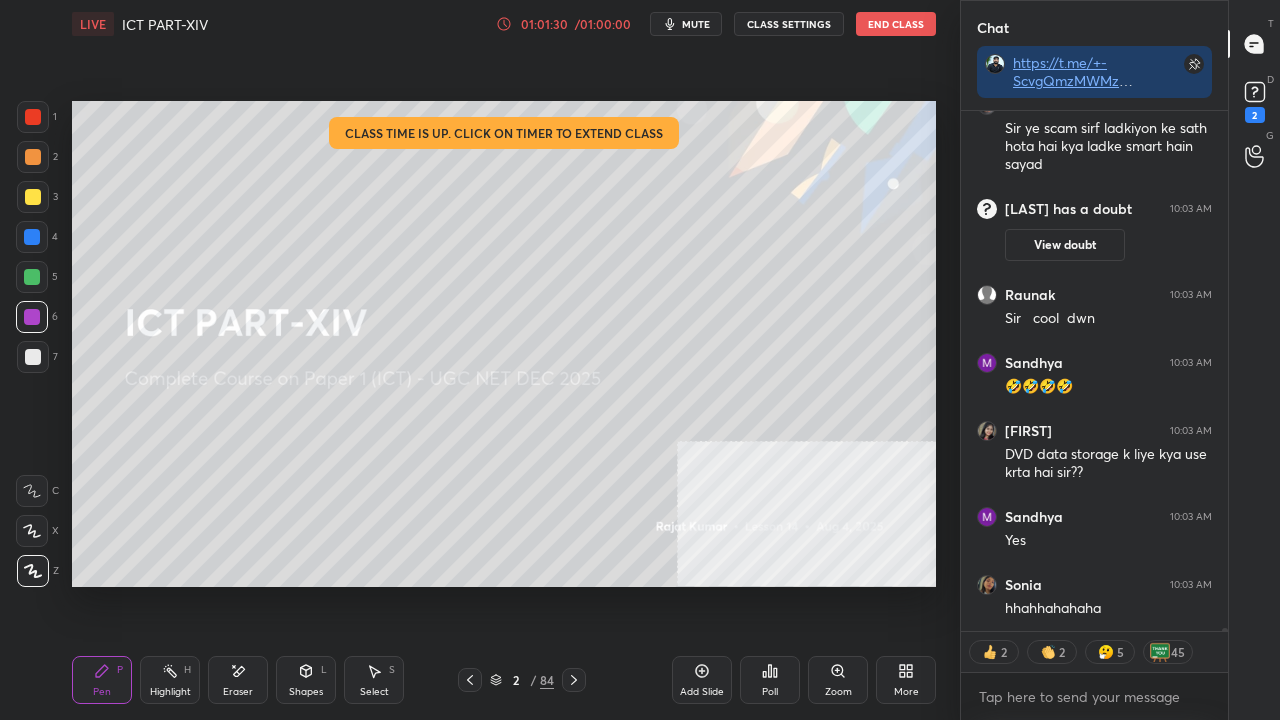 drag, startPoint x: 32, startPoint y: 118, endPoint x: 62, endPoint y: 114, distance: 30.265491 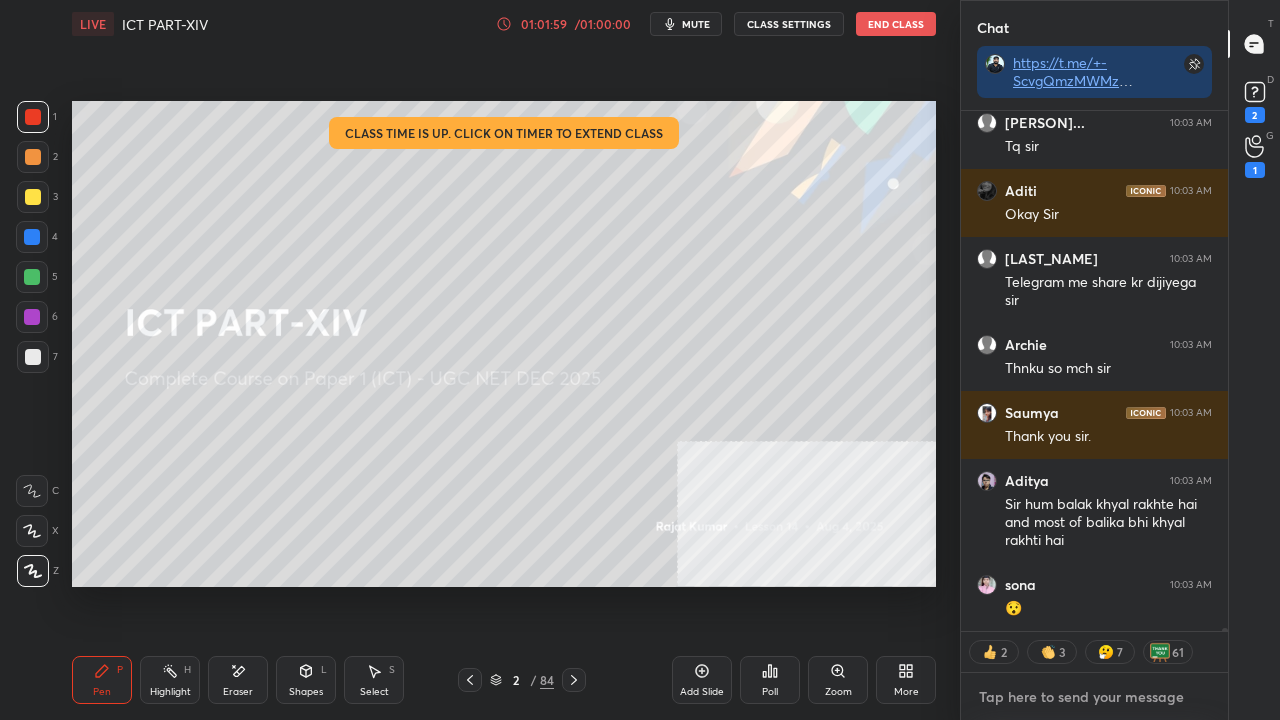 click at bounding box center (1094, 697) 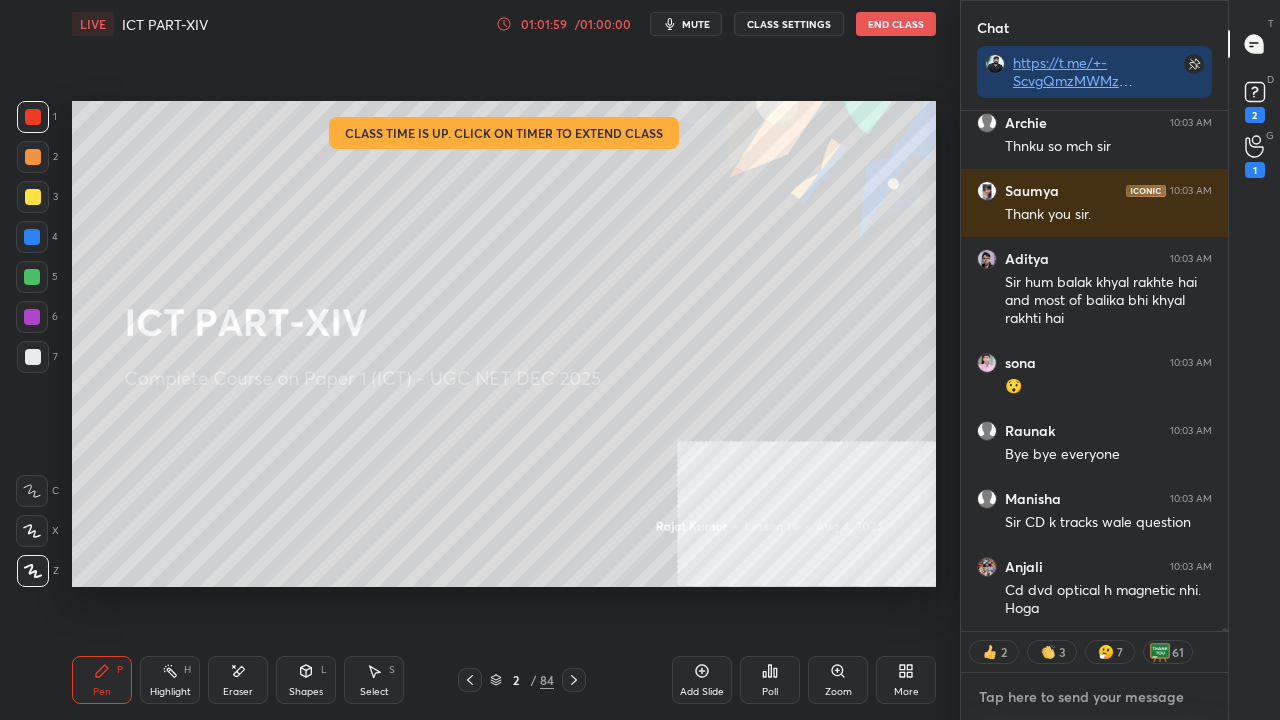 type on "x" 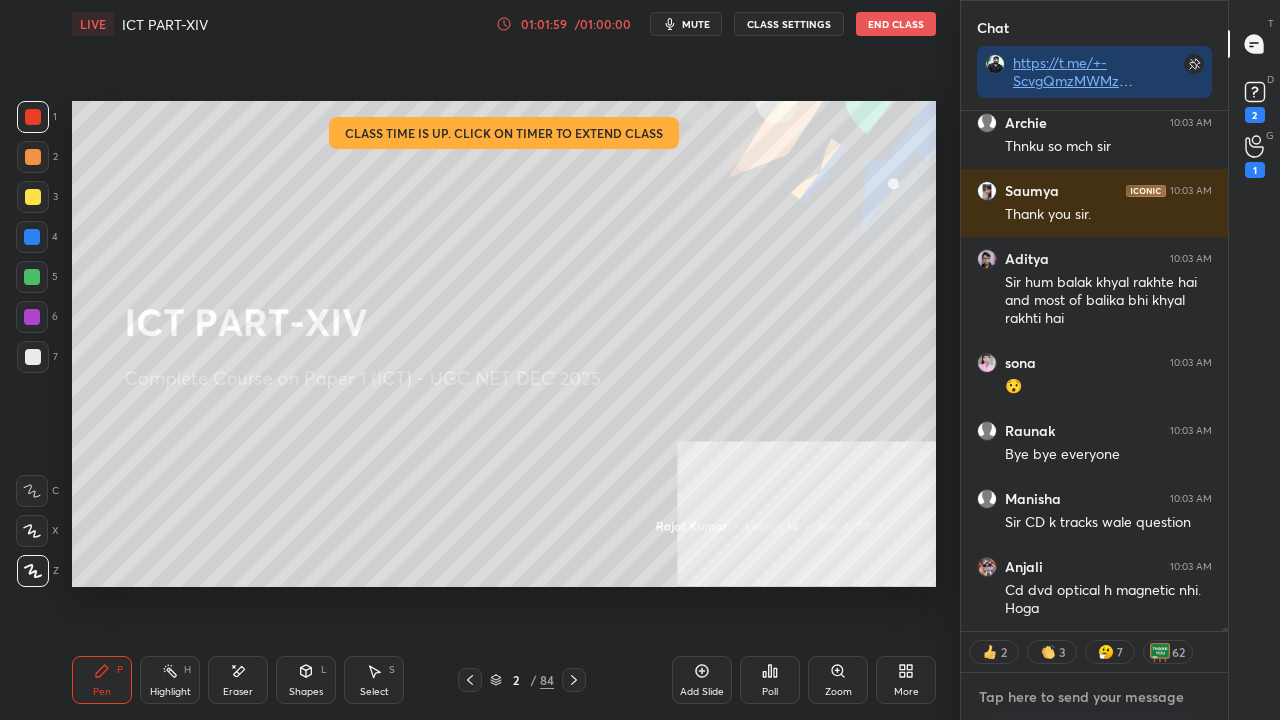 type on "https://t.me/+-ScvgQmzMWMzNmQ1" 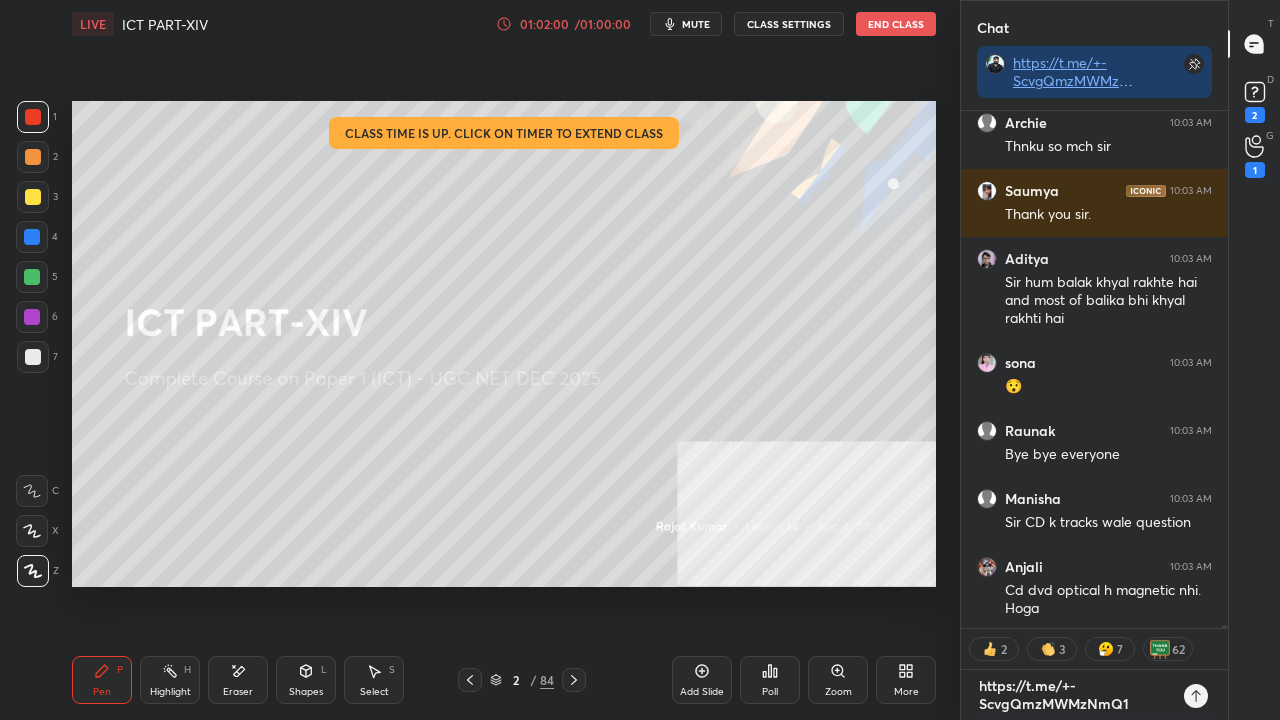 type on "https://t.me/+-ScvgQmzMWMzNmQ1" 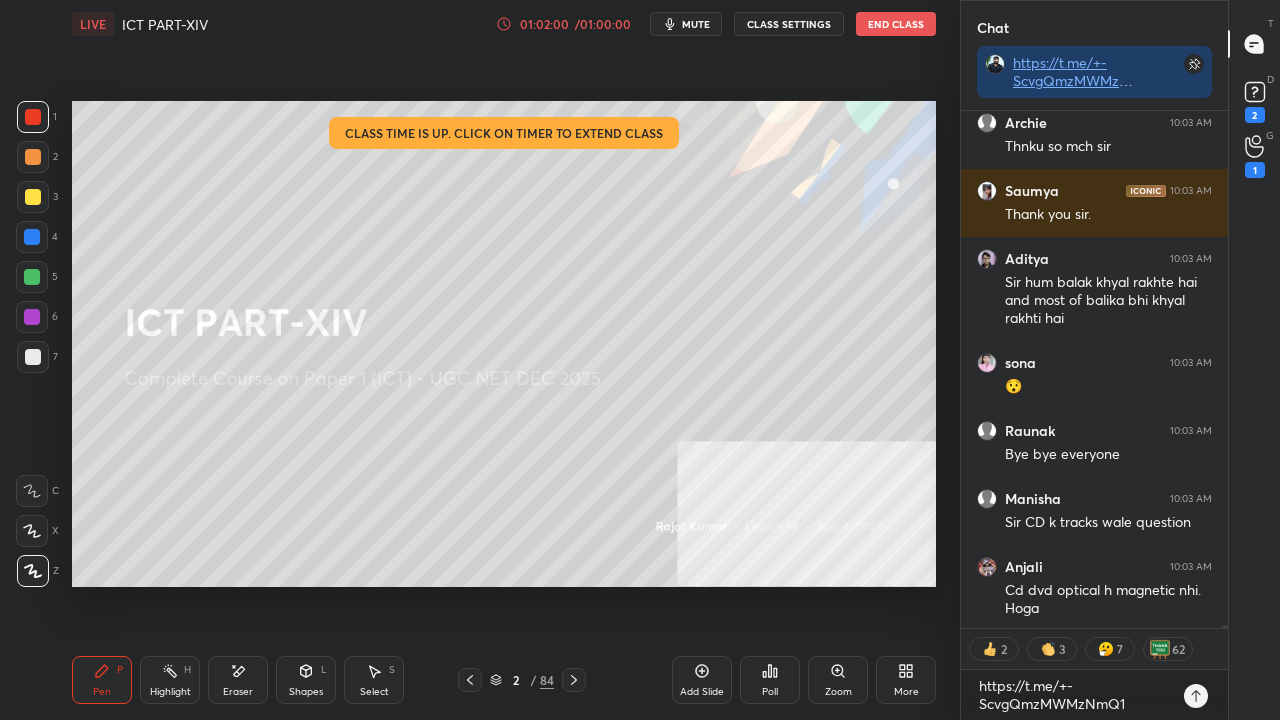 type on "x" 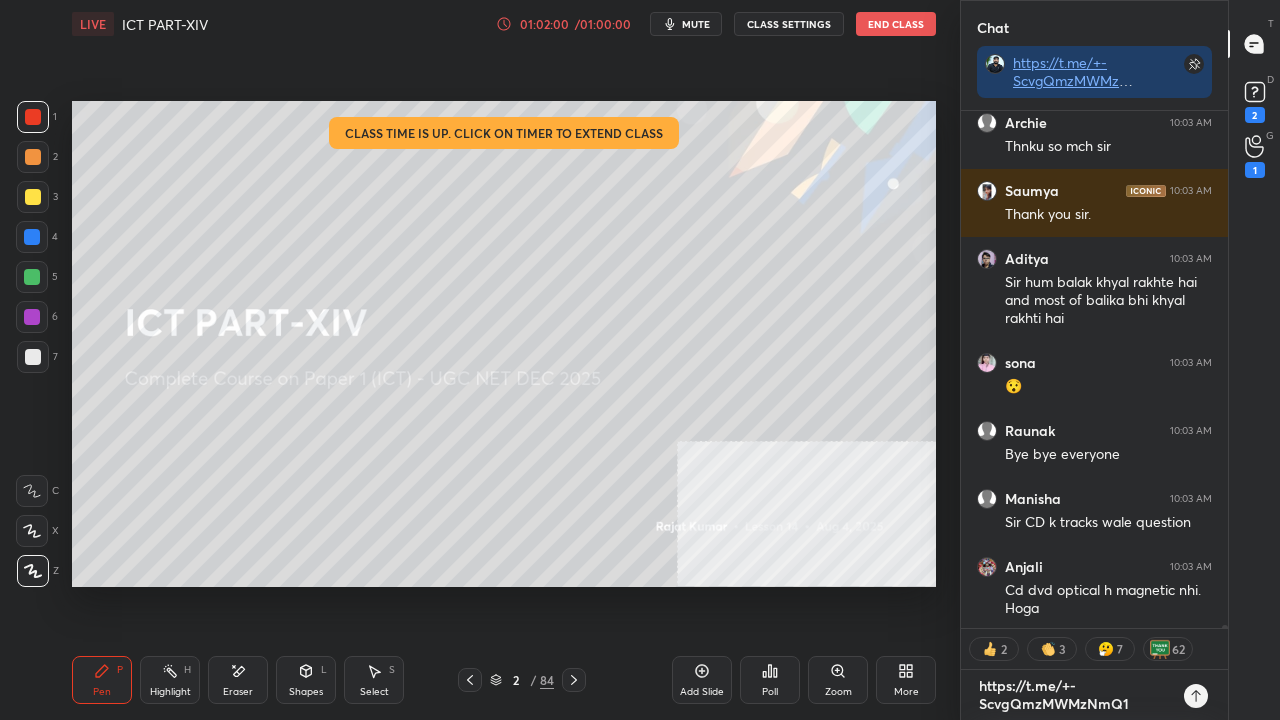 type 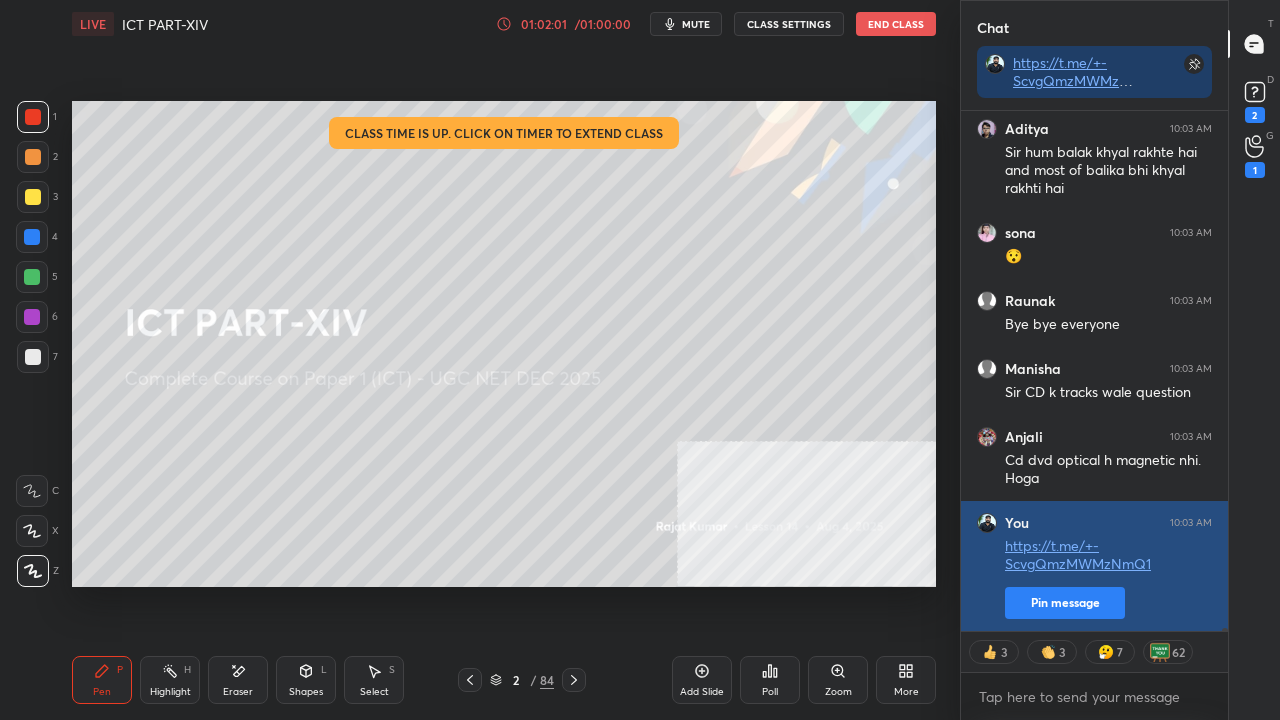 click on "Pin message" at bounding box center (1065, 603) 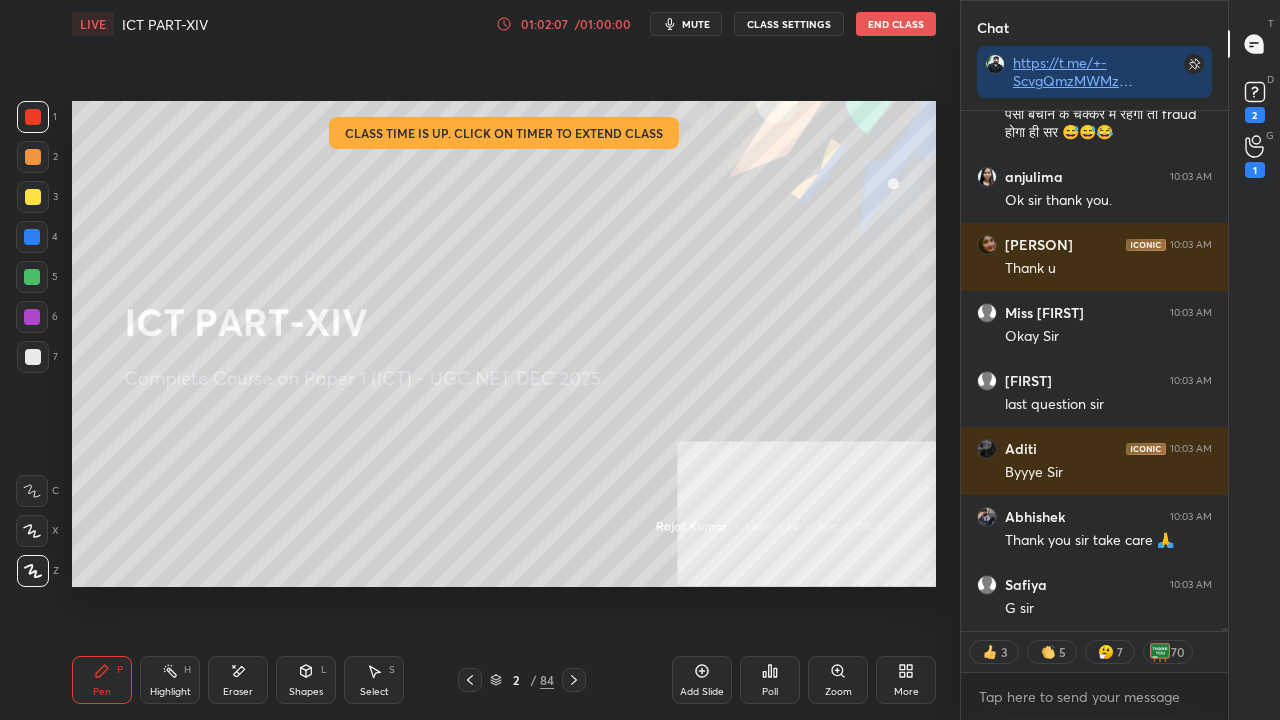 click on "2" at bounding box center [516, 680] 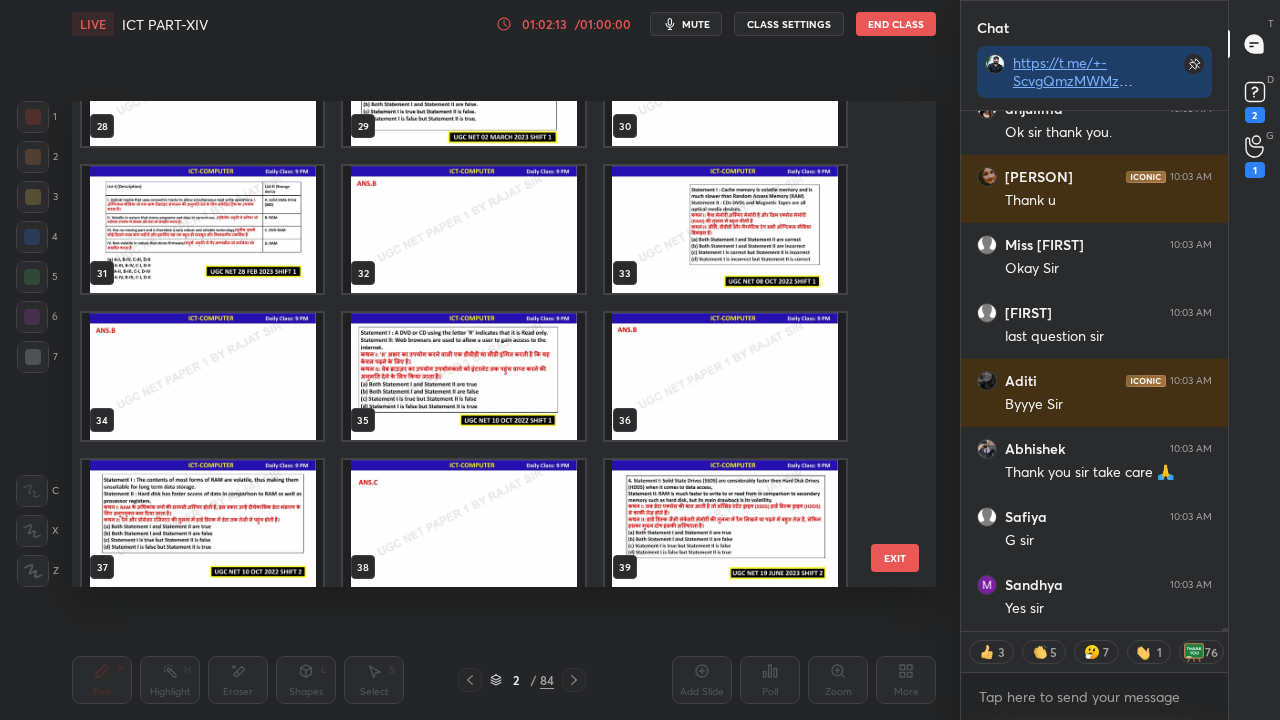 click at bounding box center (725, 229) 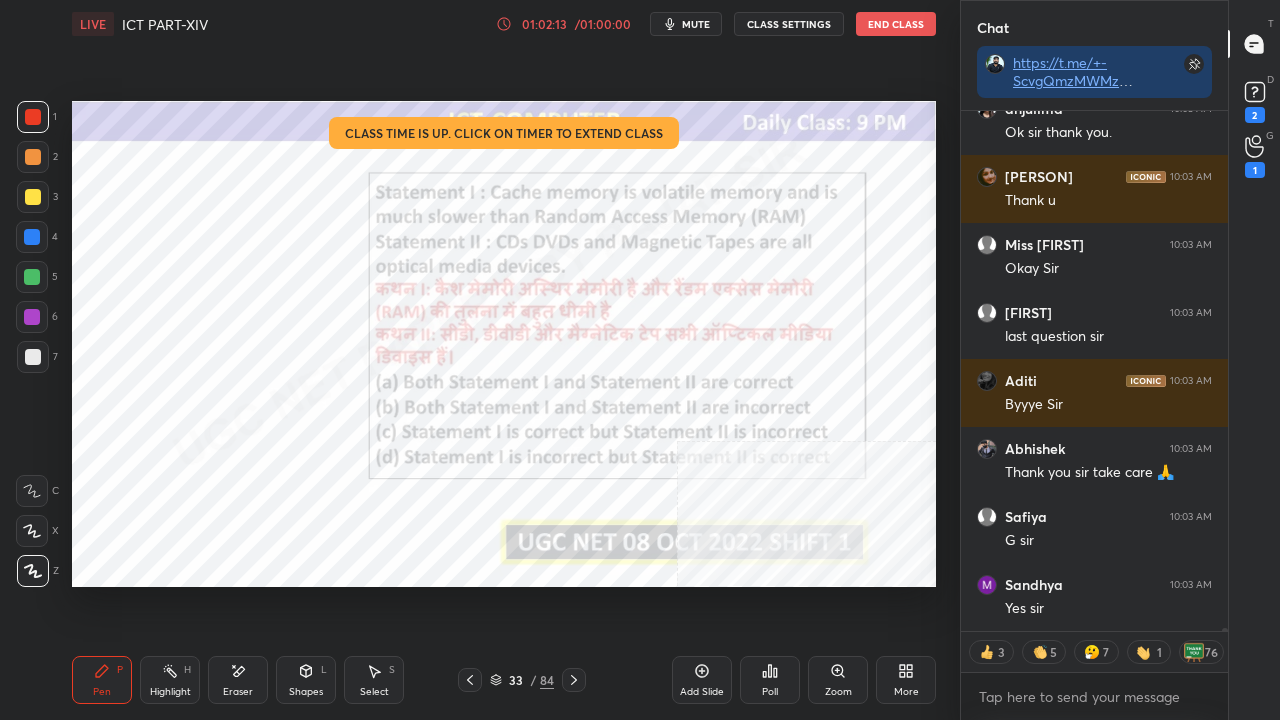 click at bounding box center [725, 229] 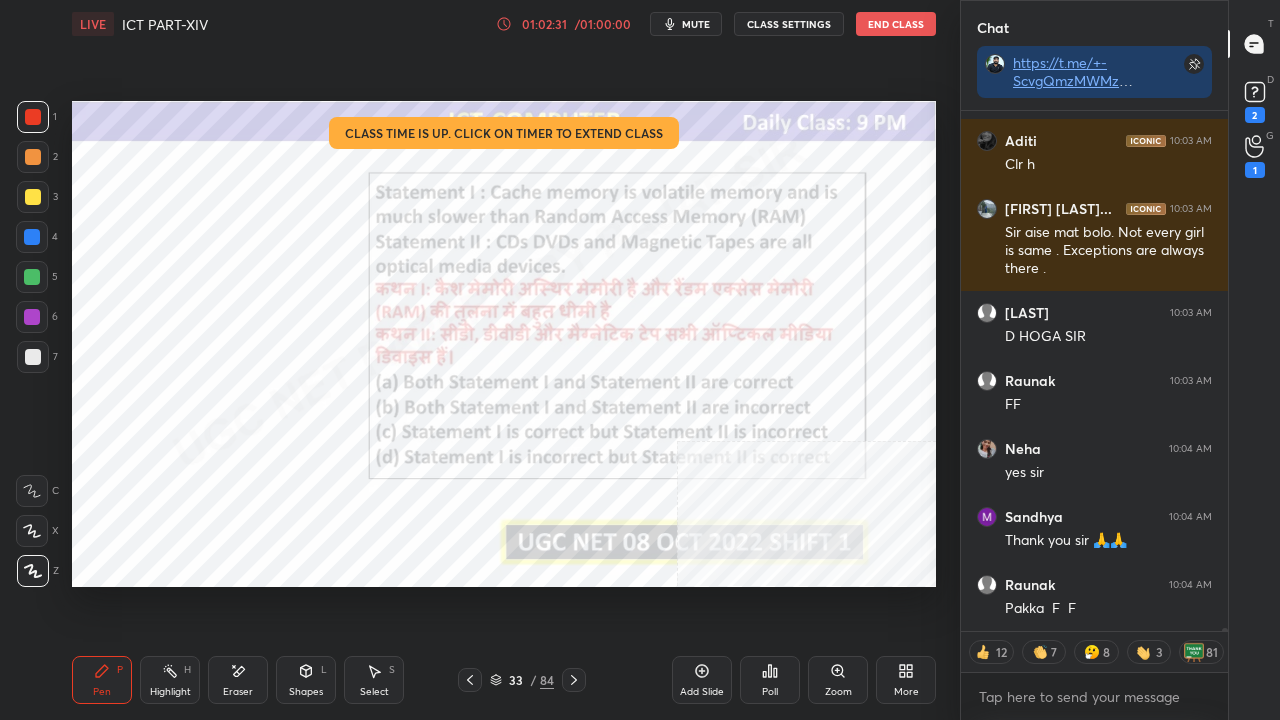 click on "33" at bounding box center (516, 680) 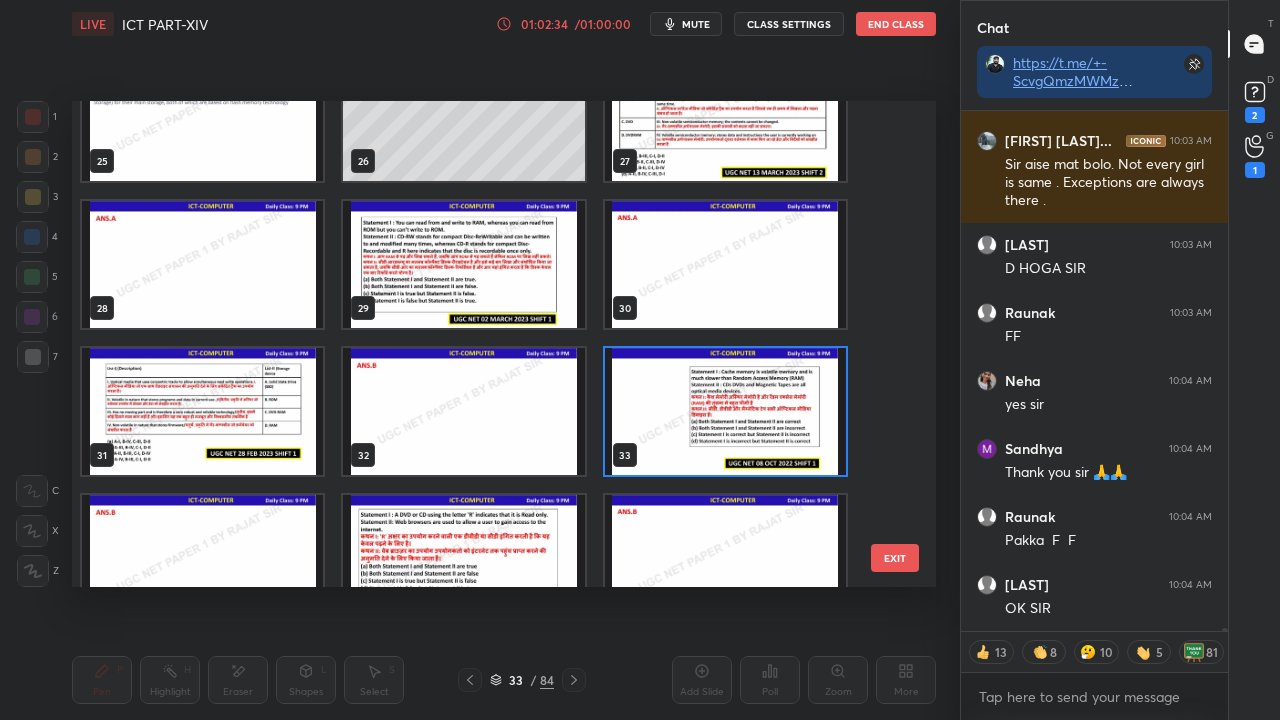 click at bounding box center (725, 411) 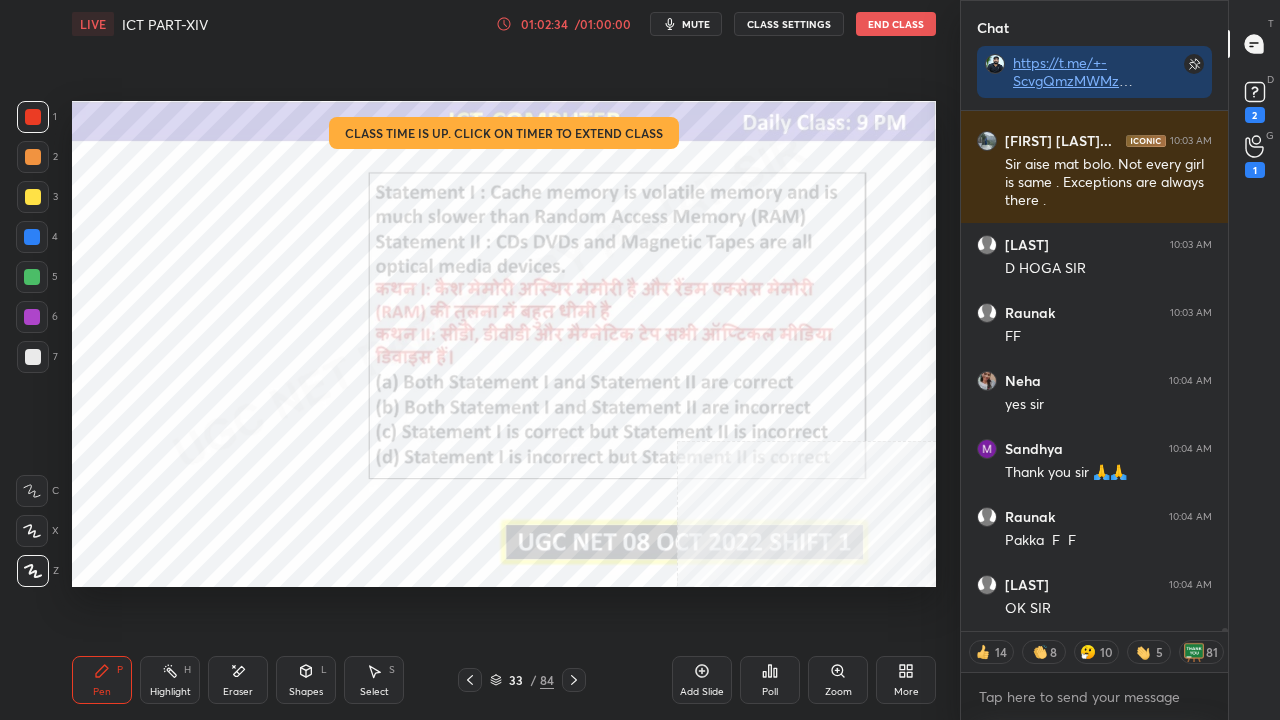click at bounding box center (725, 411) 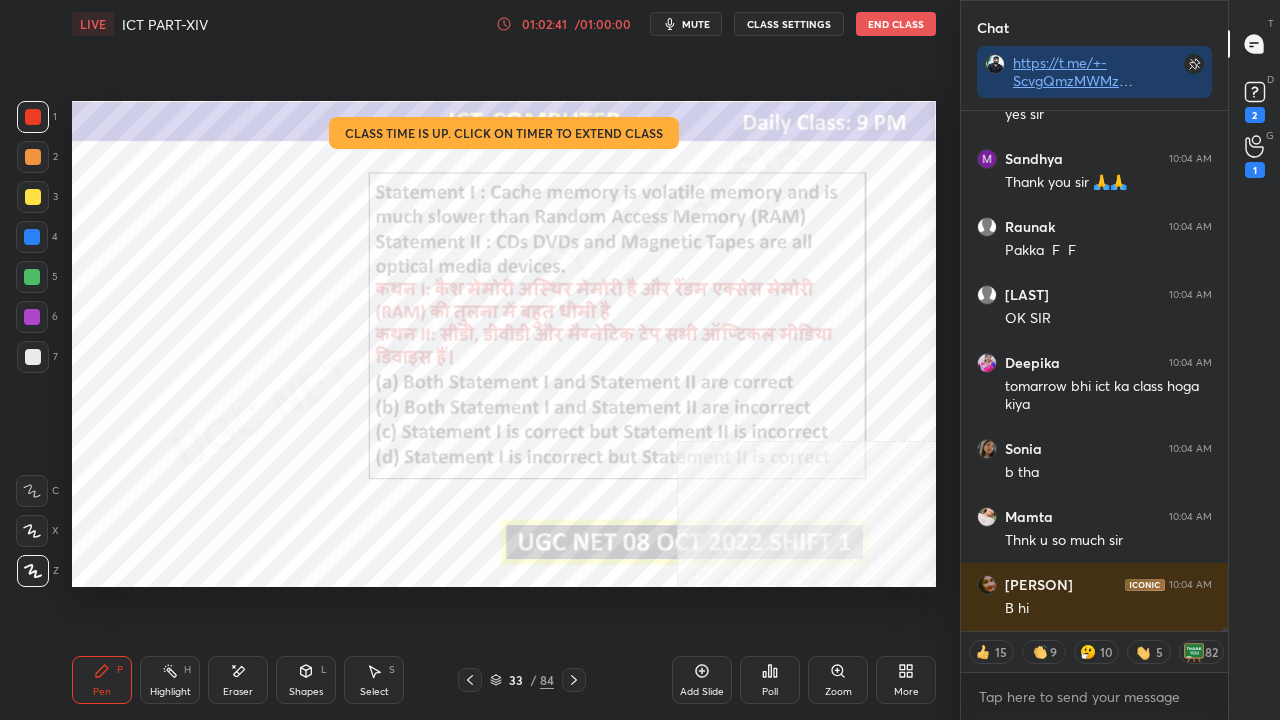 click on "33" at bounding box center [516, 680] 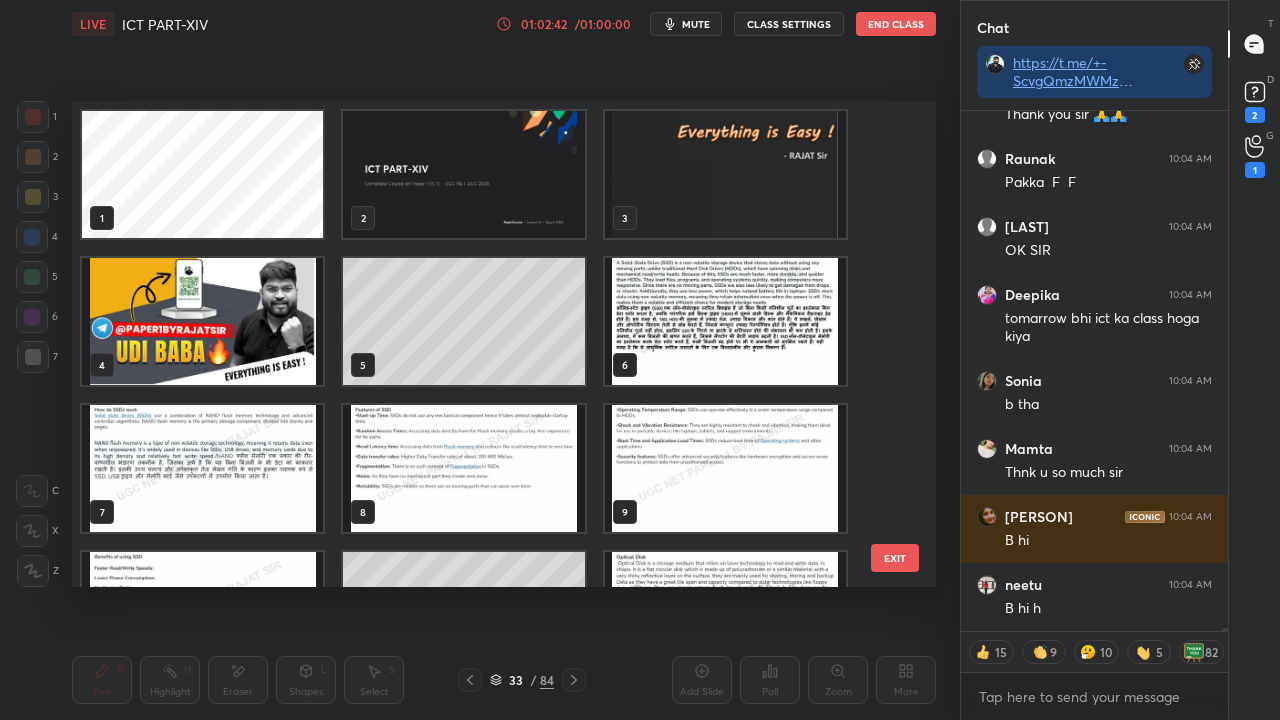 click at bounding box center (463, 174) 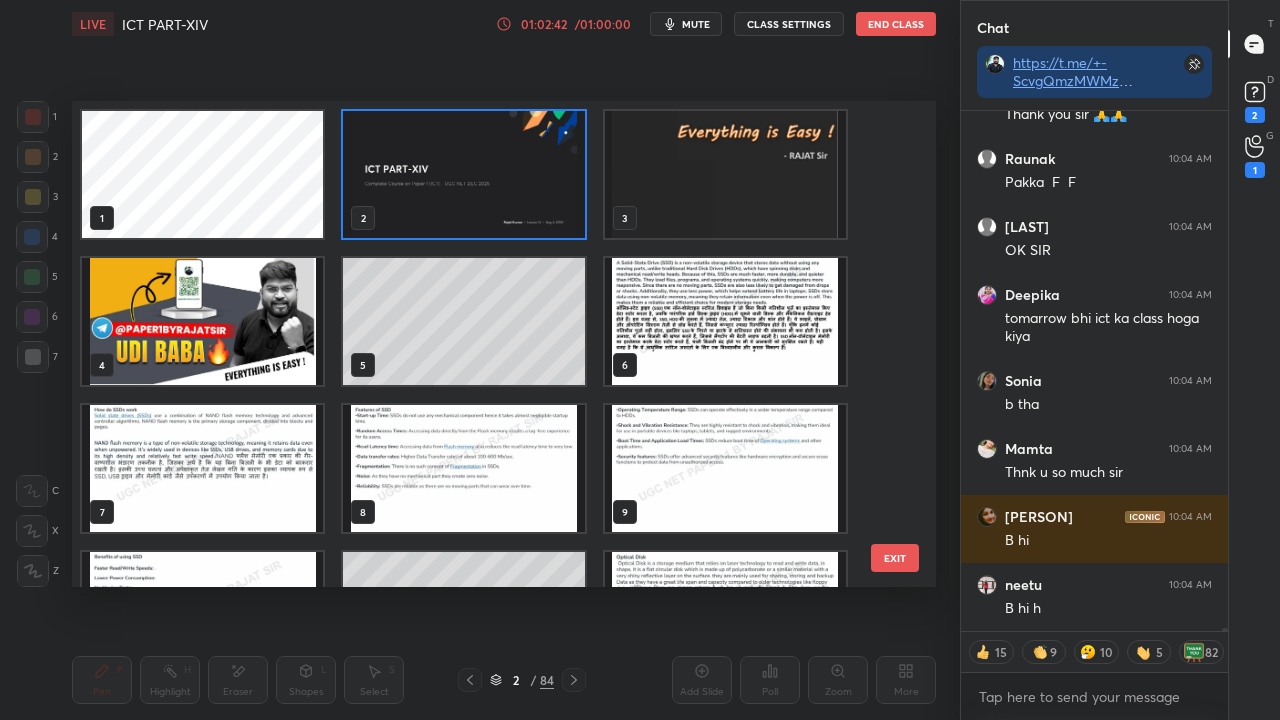 click at bounding box center (463, 174) 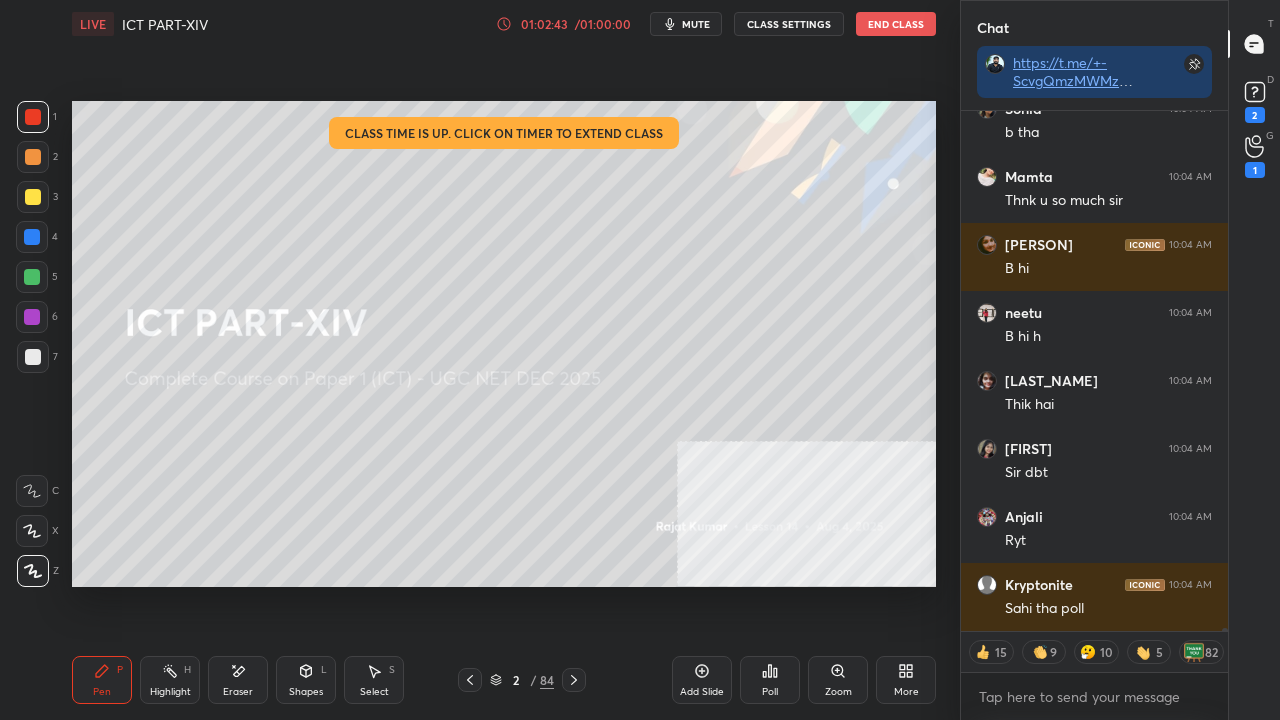 click on "End Class" at bounding box center [896, 24] 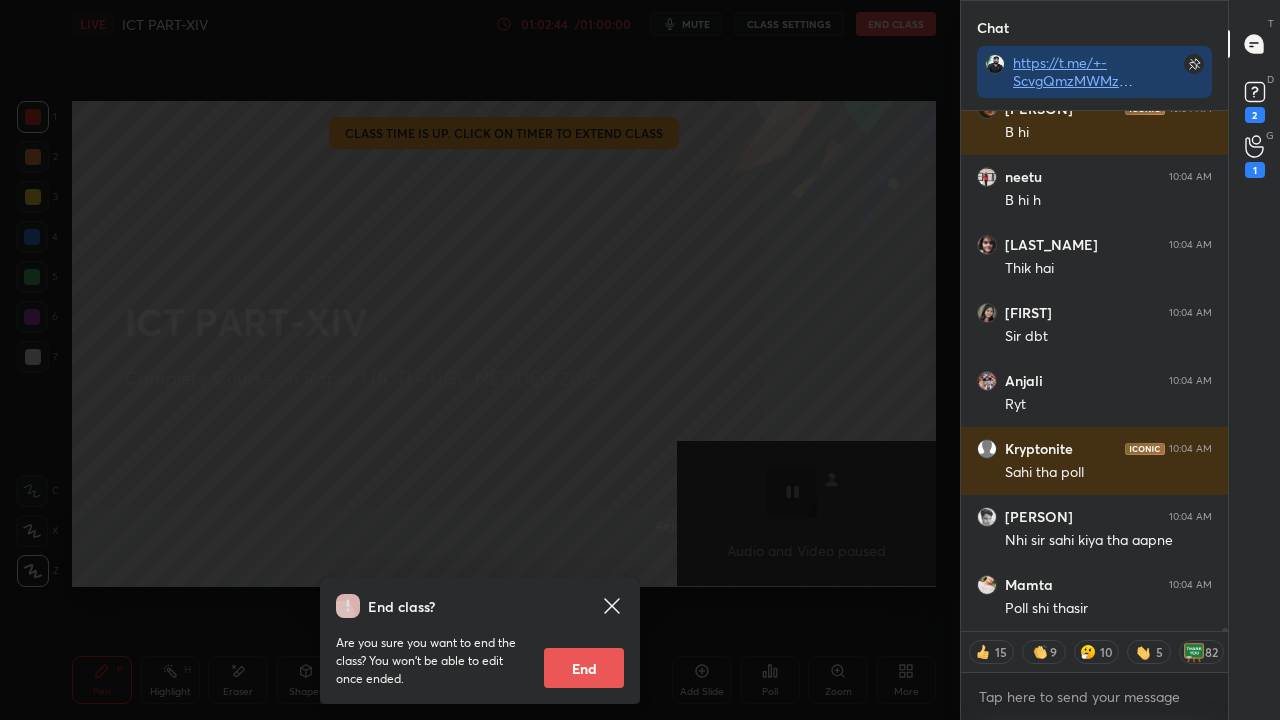 click on "End" at bounding box center [584, 668] 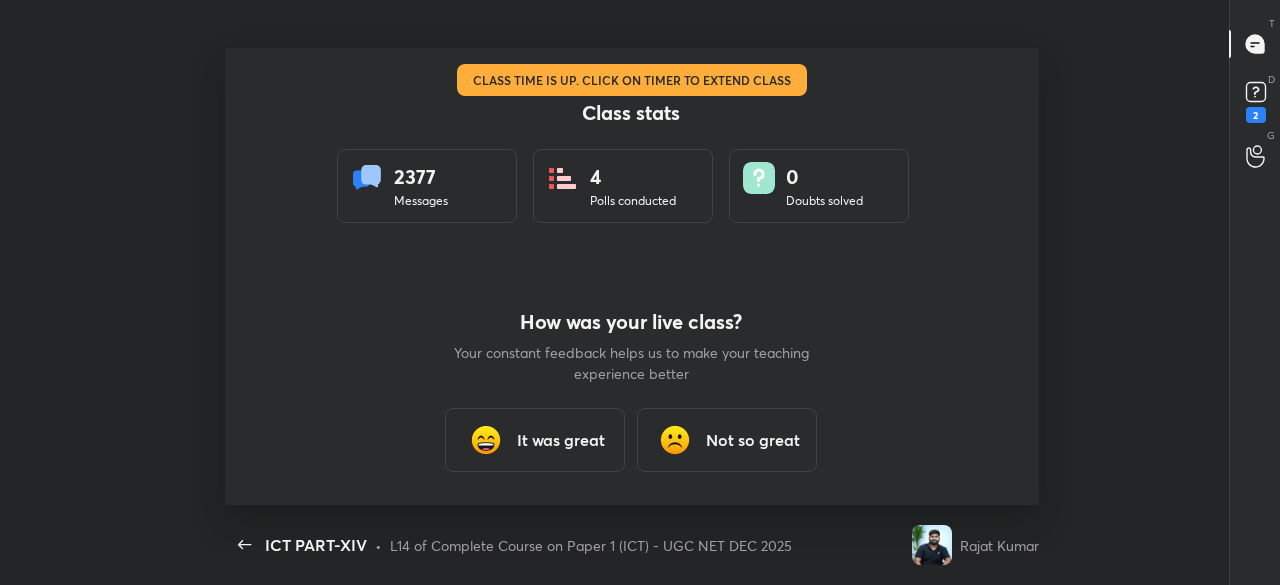 type on "x" 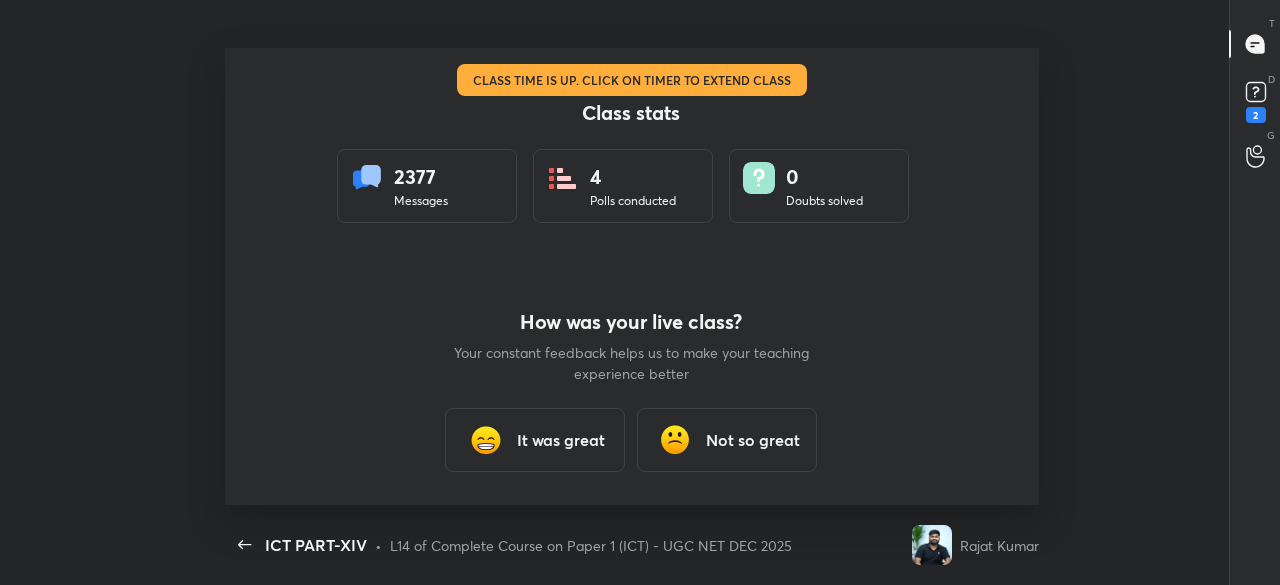 type 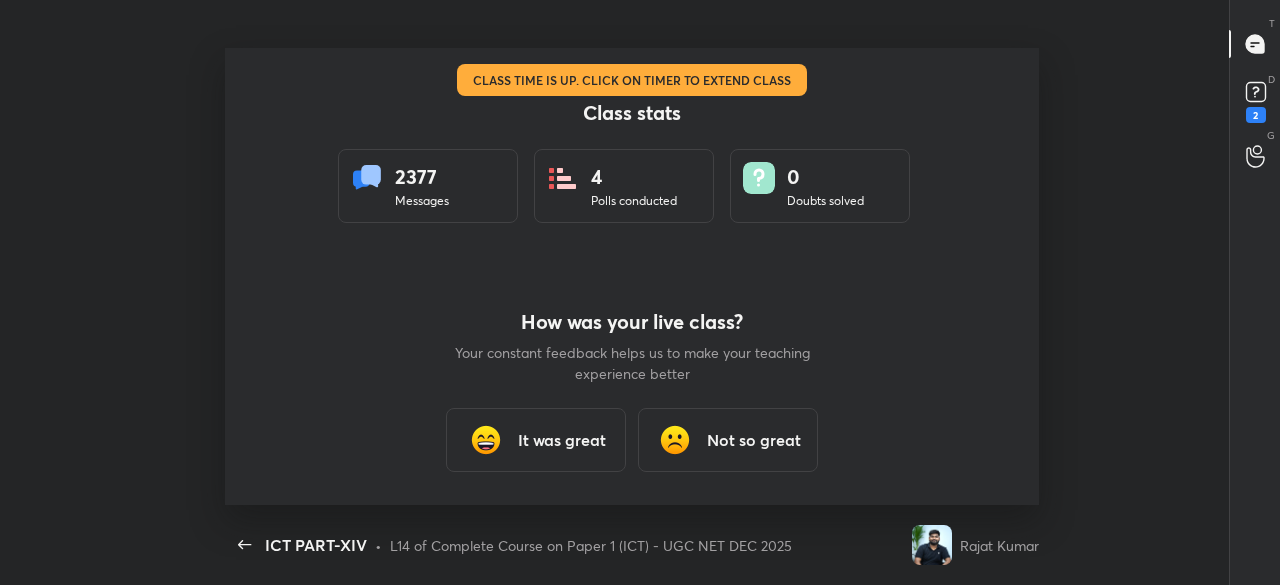 type on "x" 